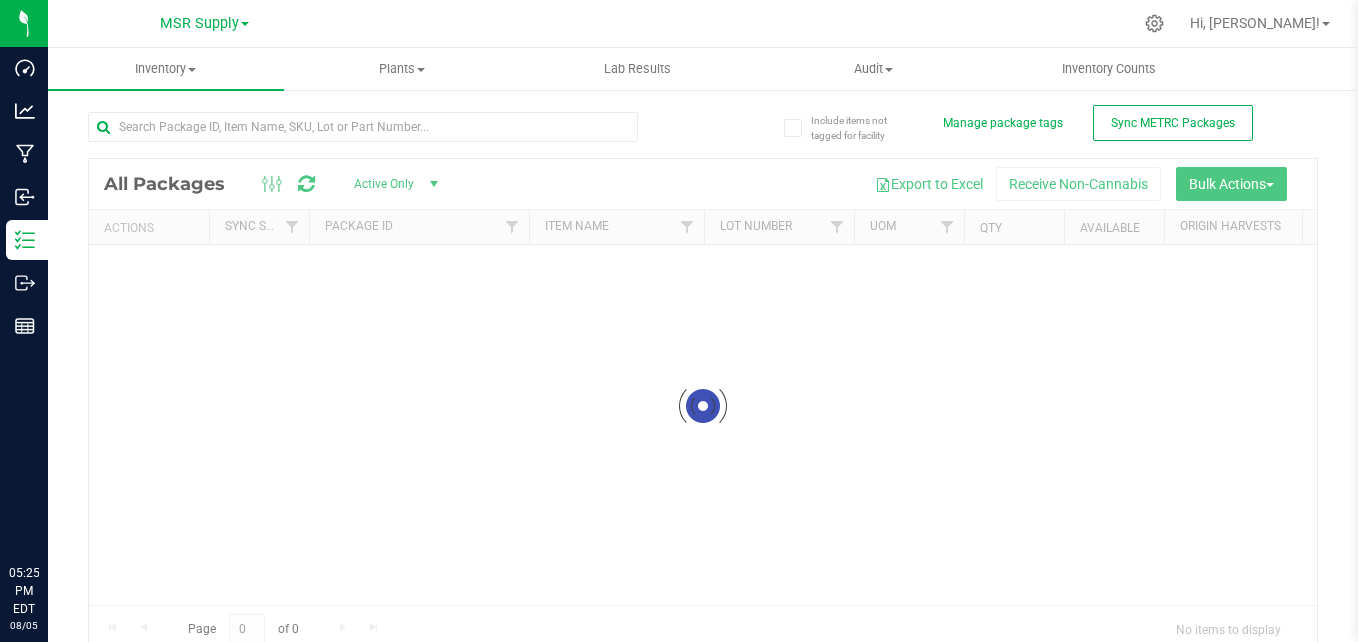 scroll, scrollTop: 0, scrollLeft: 0, axis: both 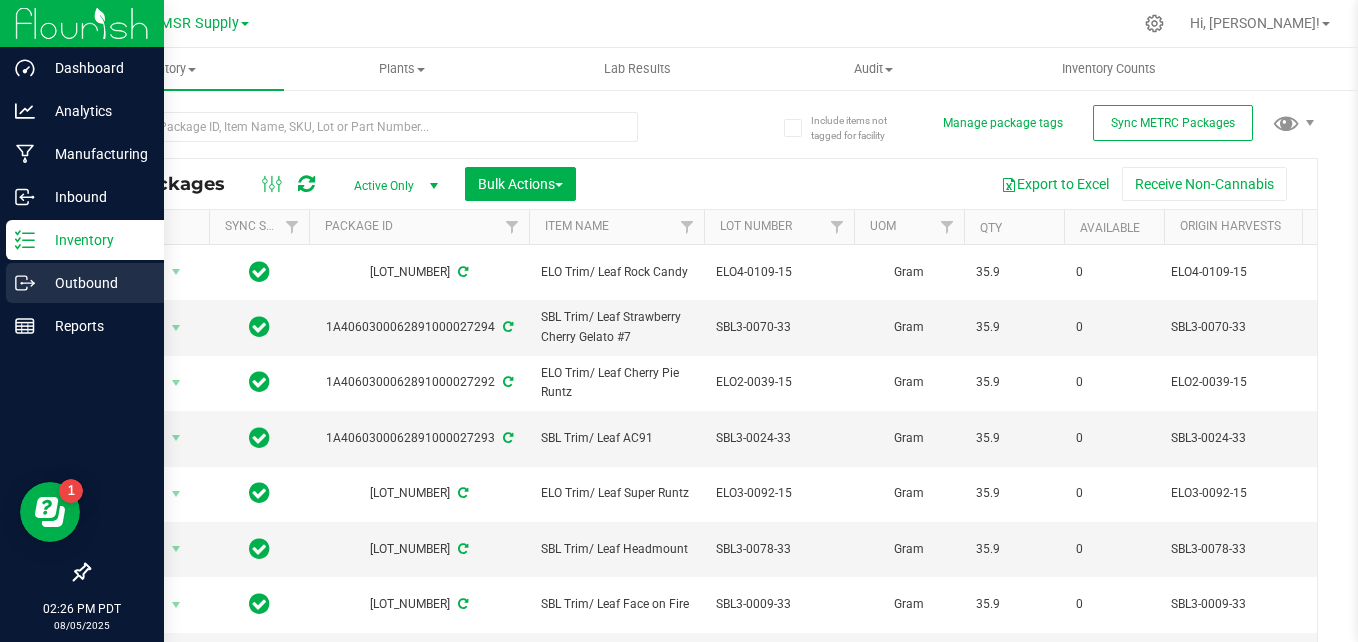 click on "Outbound" at bounding box center (95, 283) 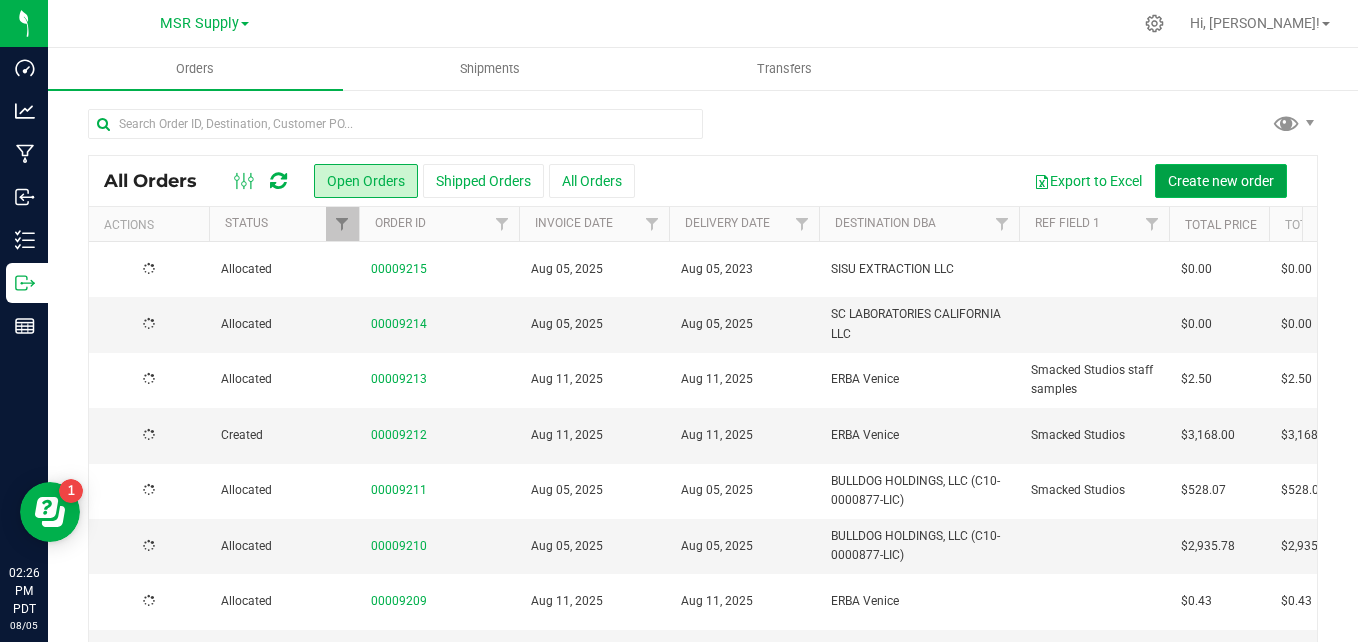 click on "Create new order" at bounding box center (1221, 181) 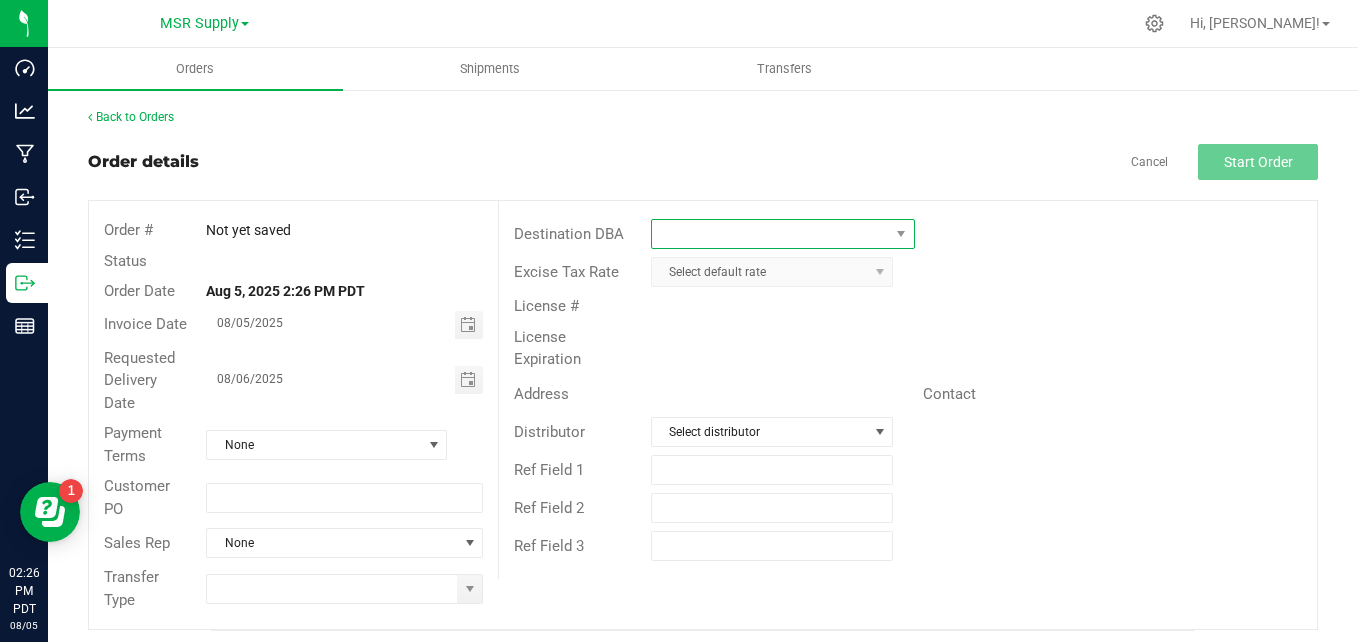 click at bounding box center (770, 234) 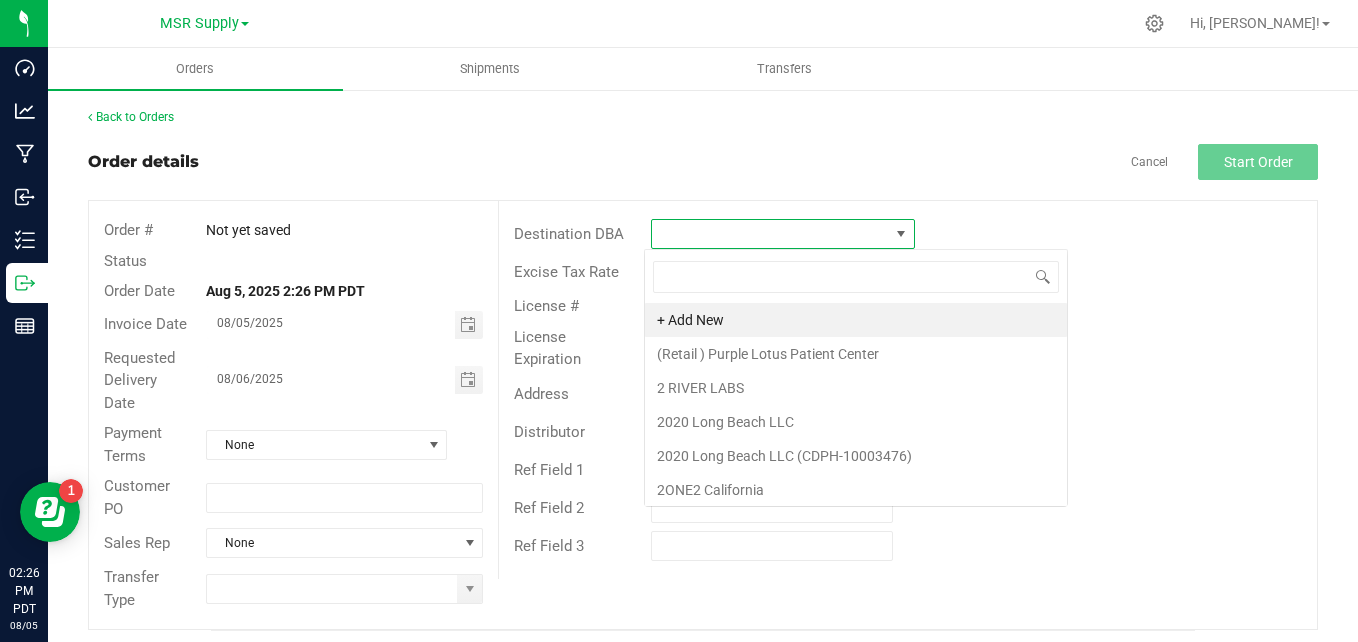 scroll, scrollTop: 99970, scrollLeft: 99739, axis: both 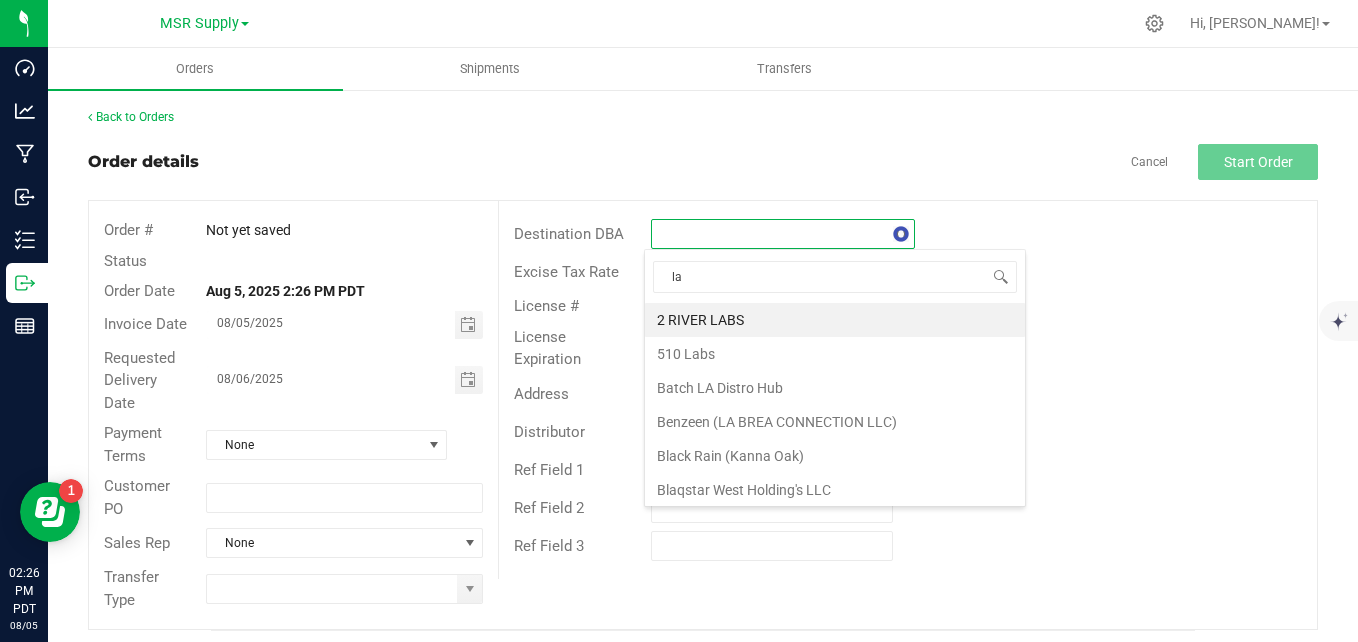 type on "la g" 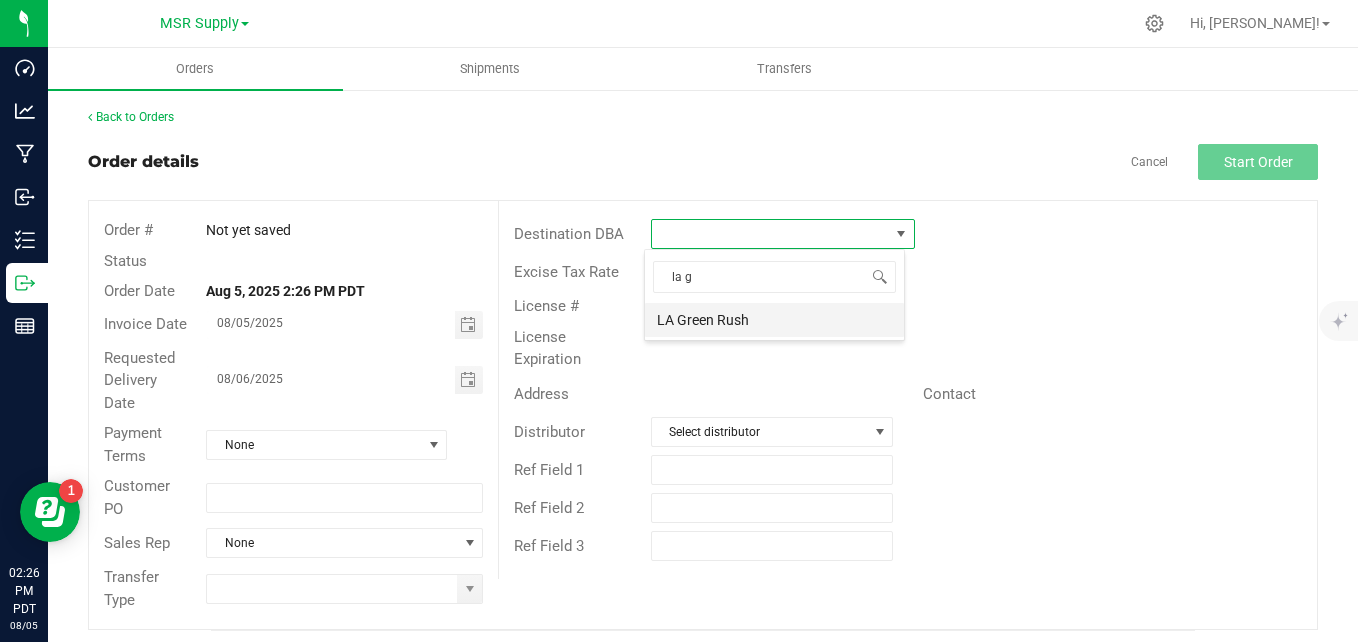 click on "LA Green Rush" at bounding box center [774, 320] 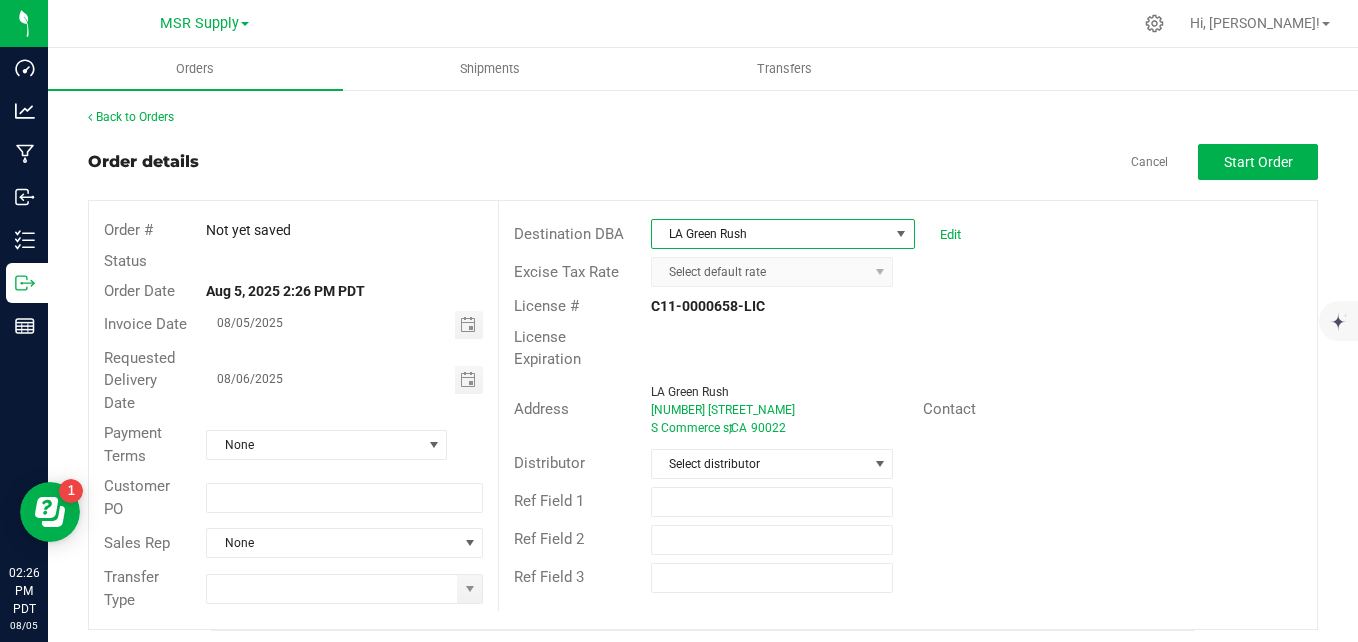 scroll, scrollTop: 9, scrollLeft: 0, axis: vertical 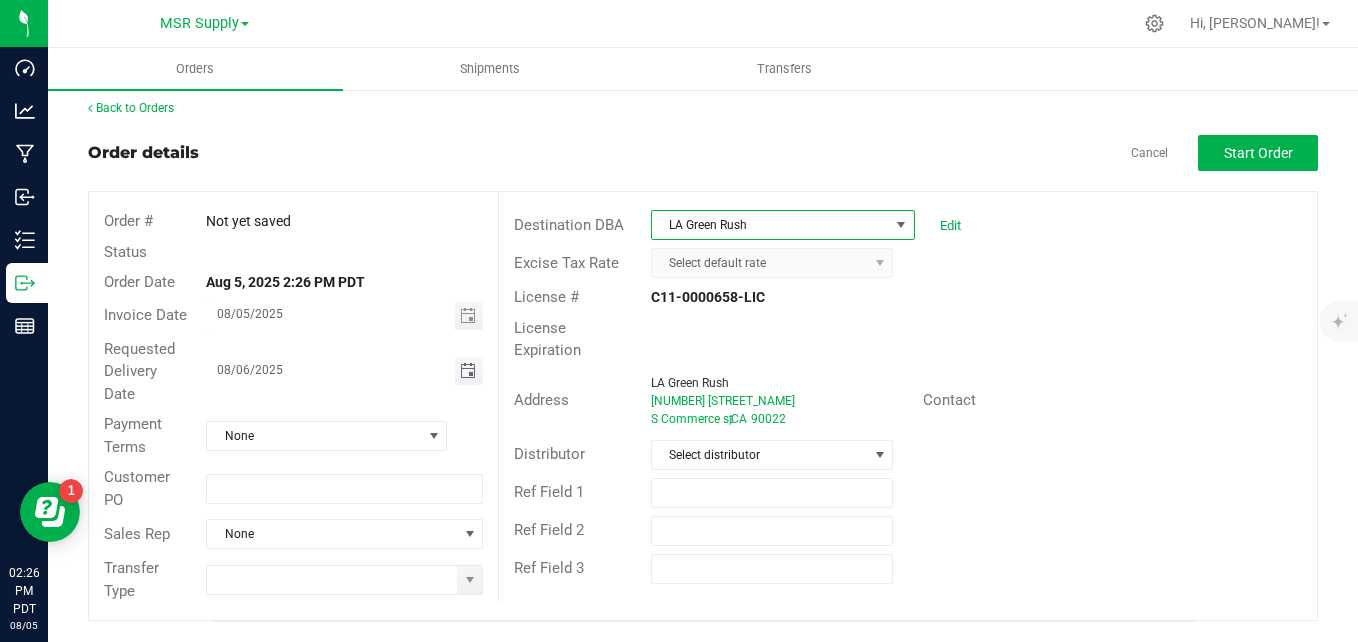 click at bounding box center (468, 371) 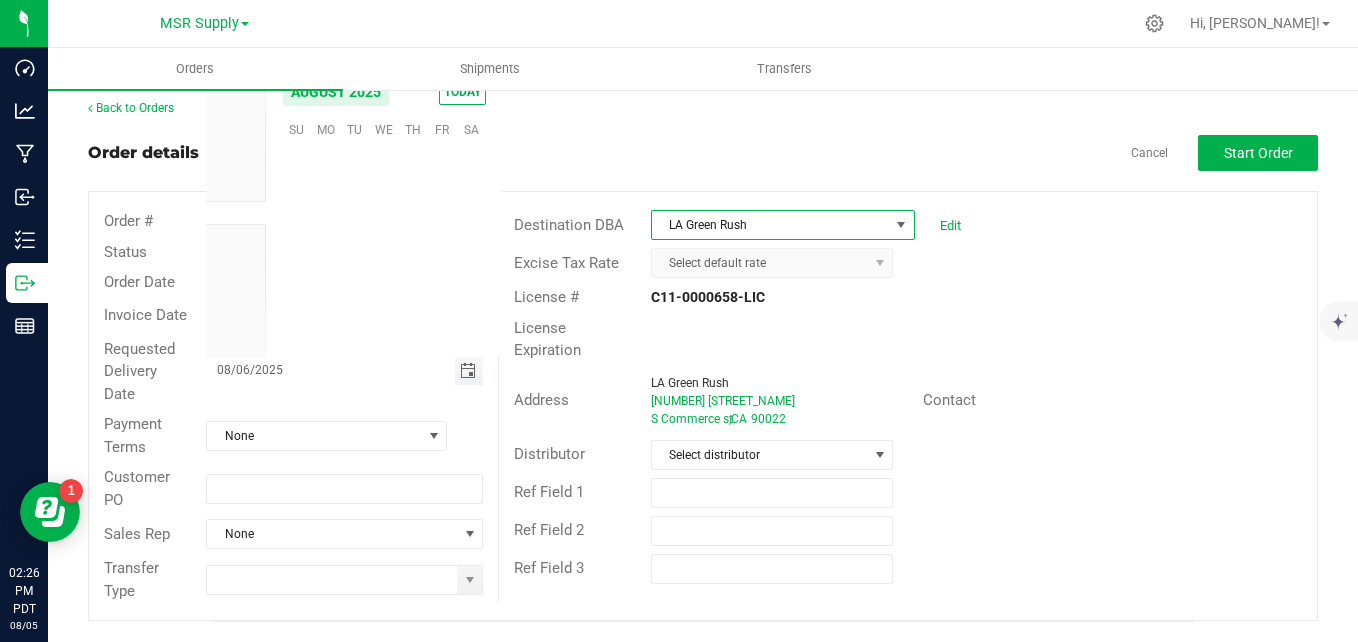 scroll, scrollTop: 0, scrollLeft: 0, axis: both 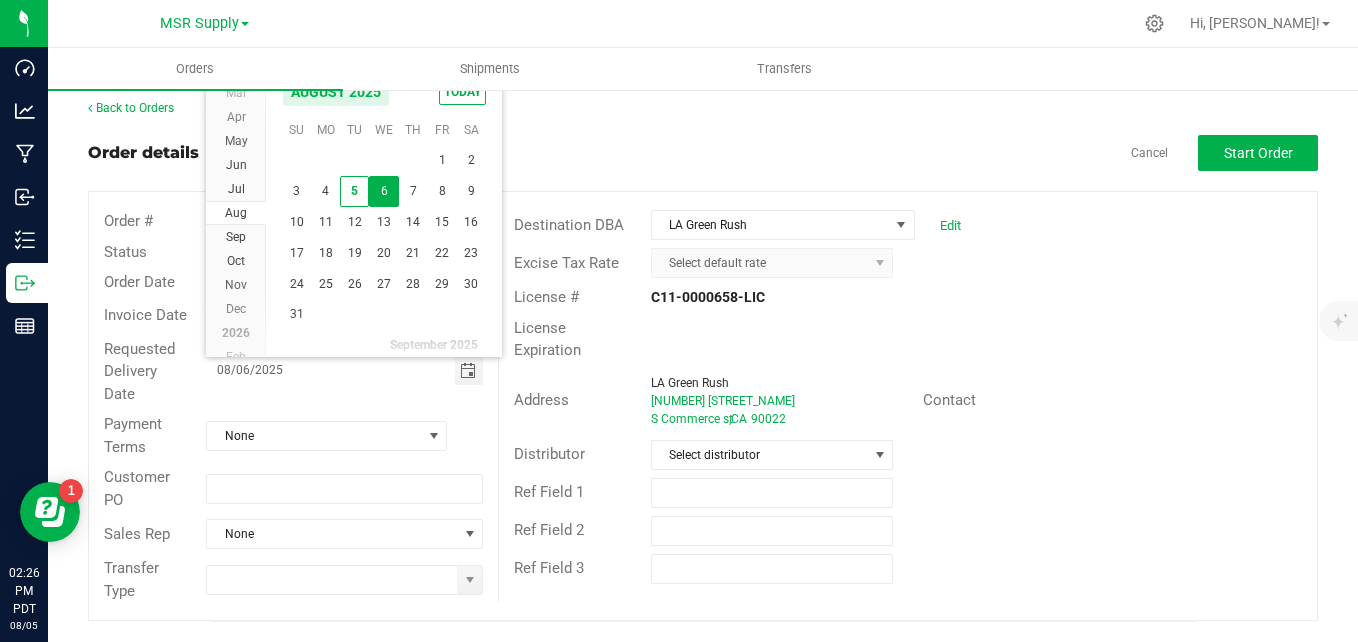 click on "6" at bounding box center [383, 191] 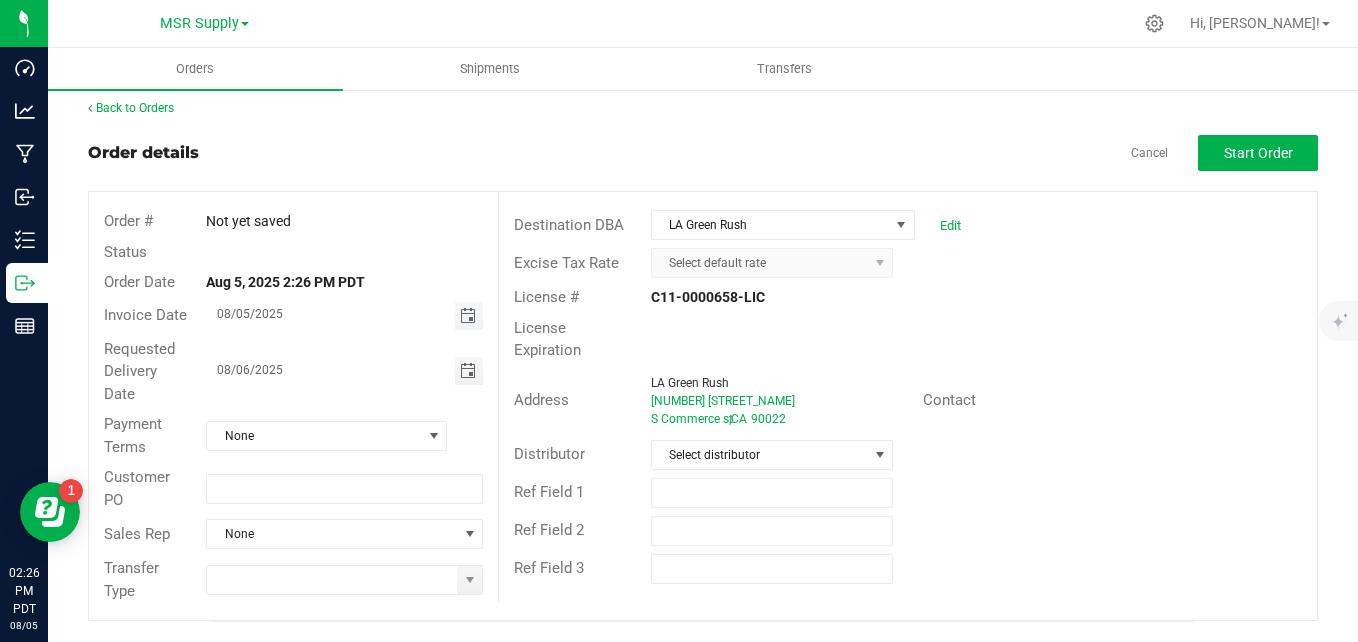 click at bounding box center (468, 316) 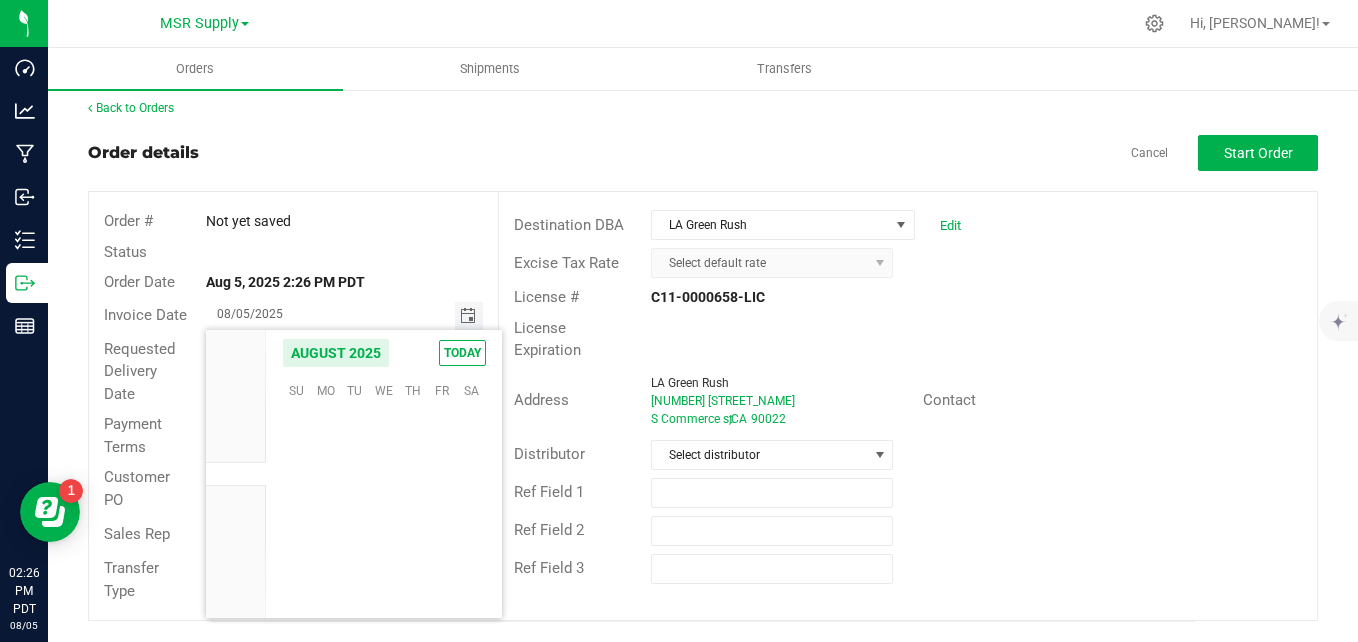 scroll, scrollTop: 36168, scrollLeft: 0, axis: vertical 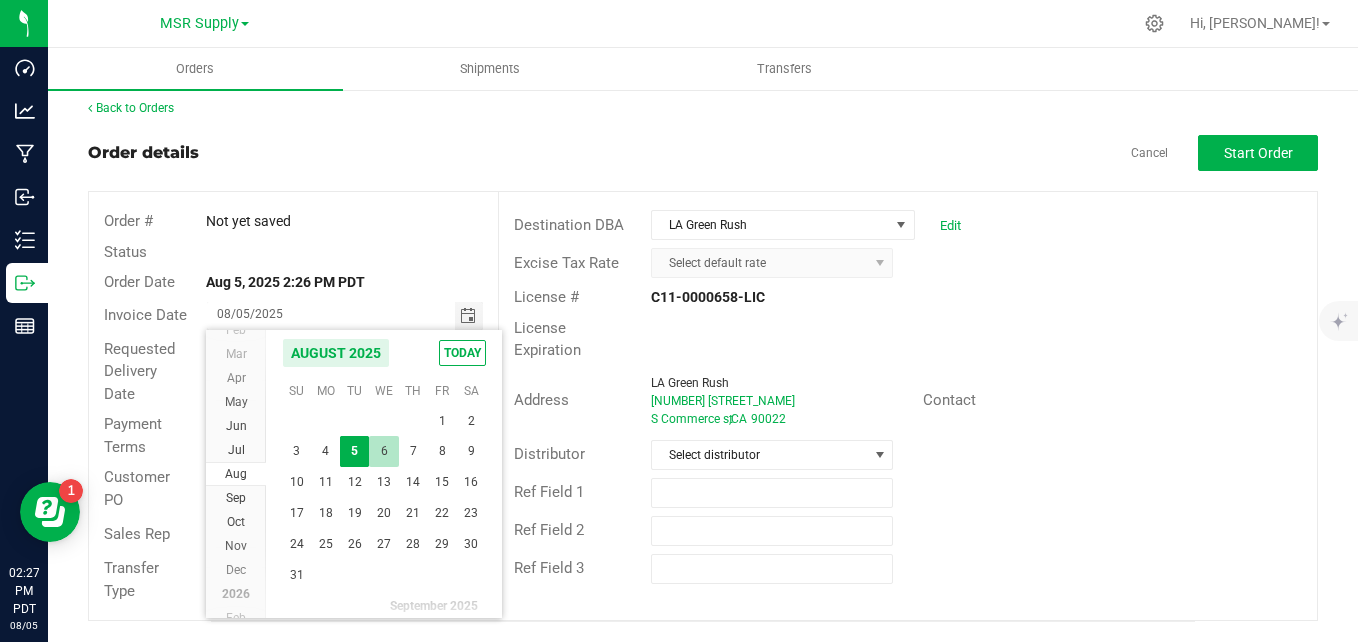 click on "6" at bounding box center (383, 451) 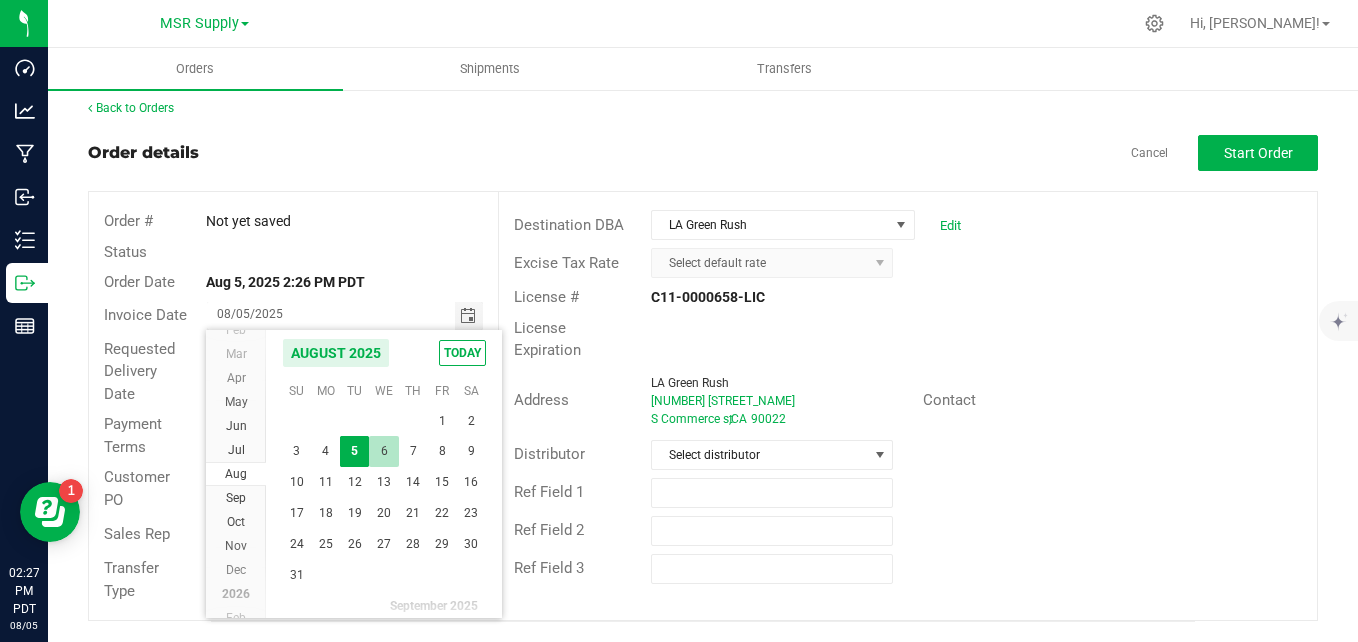 type on "08/06/2025" 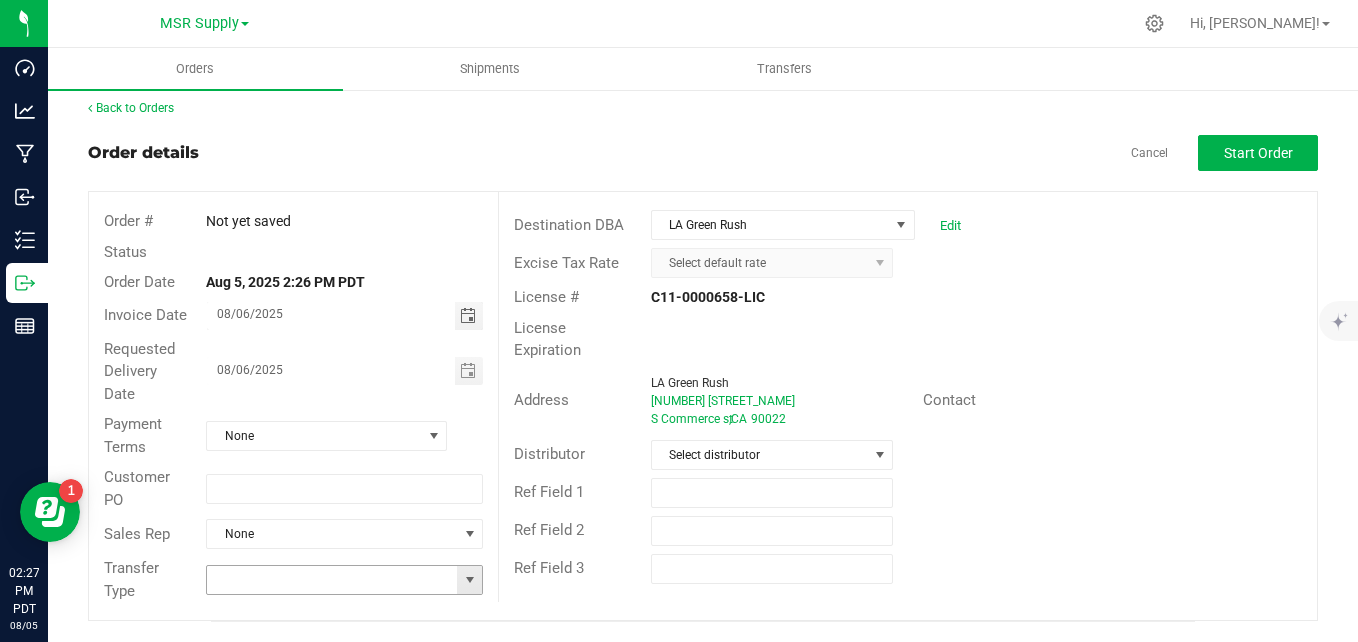 click at bounding box center (470, 580) 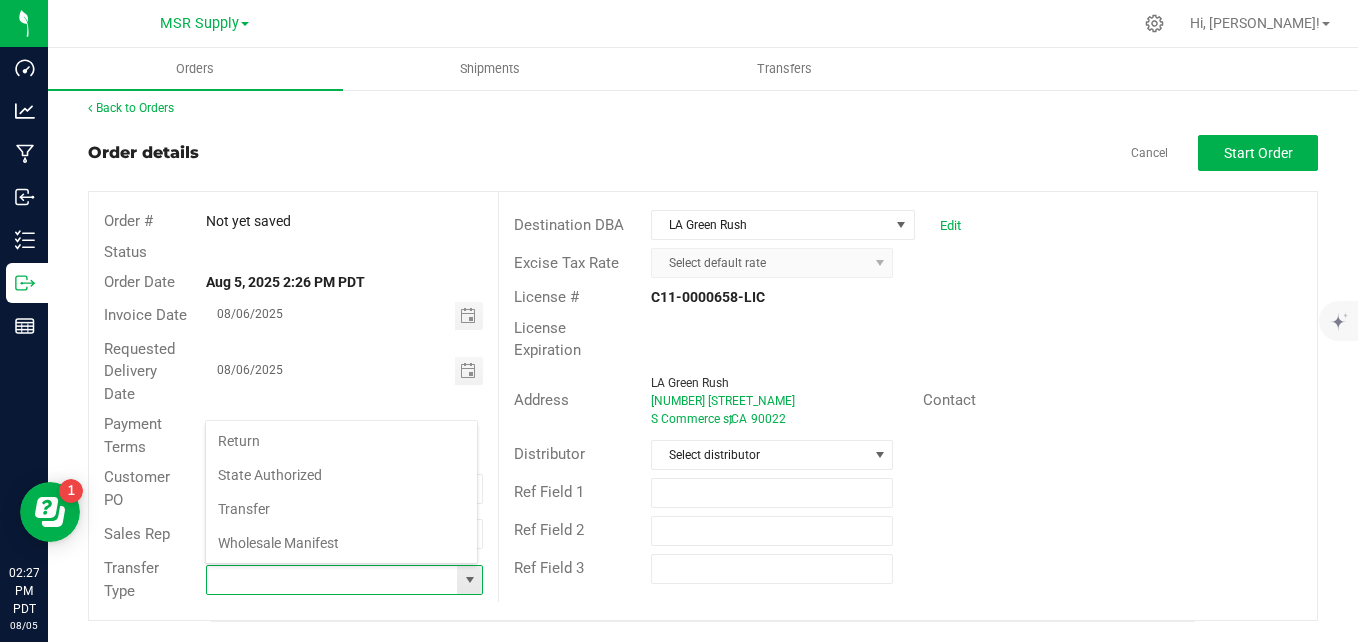 scroll, scrollTop: 99970, scrollLeft: 99727, axis: both 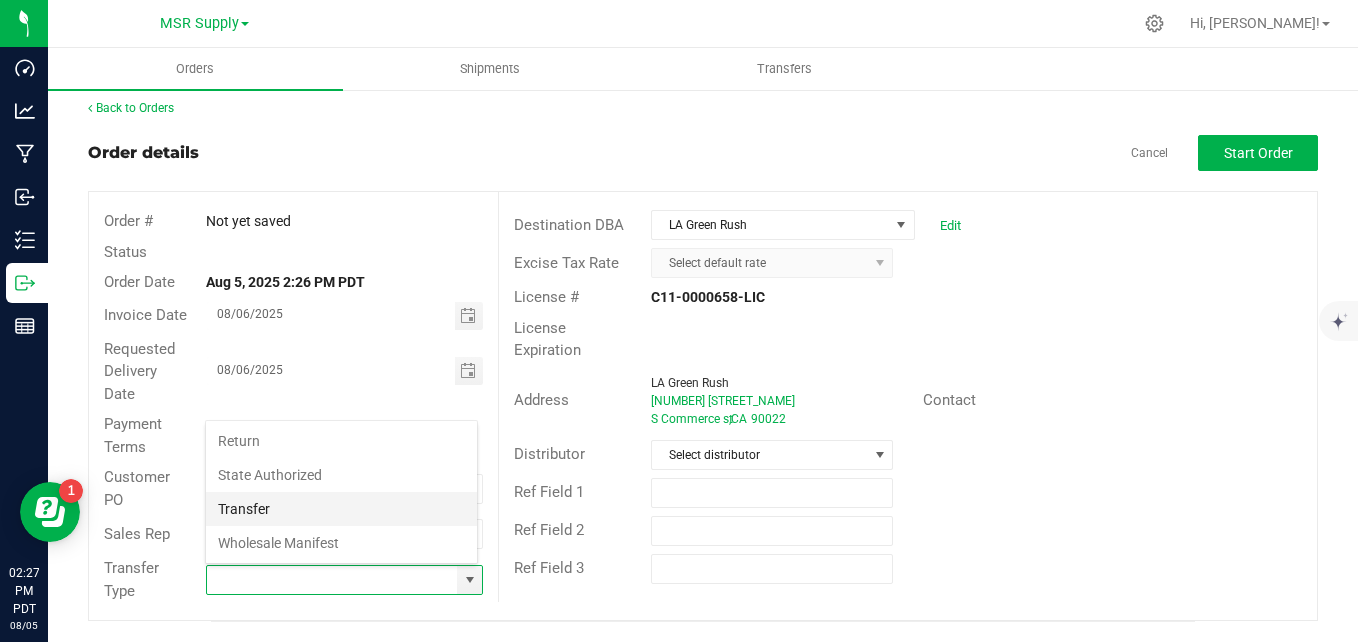click on "Transfer" at bounding box center [341, 509] 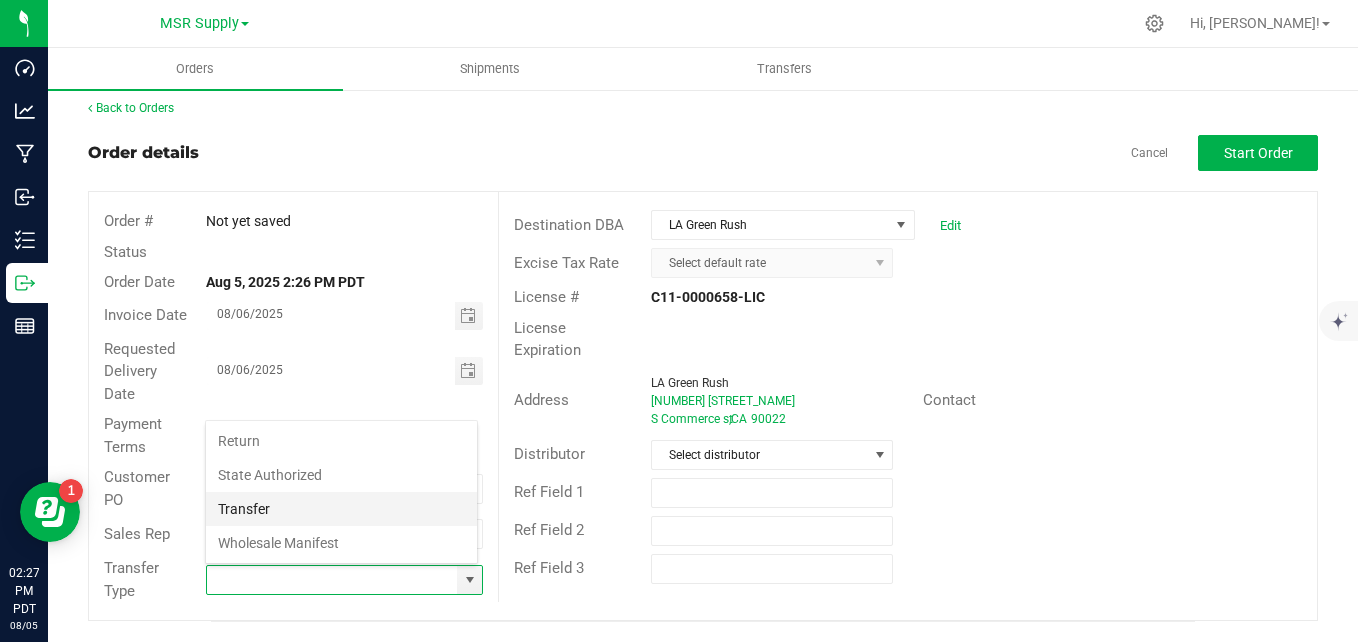 type on "Transfer" 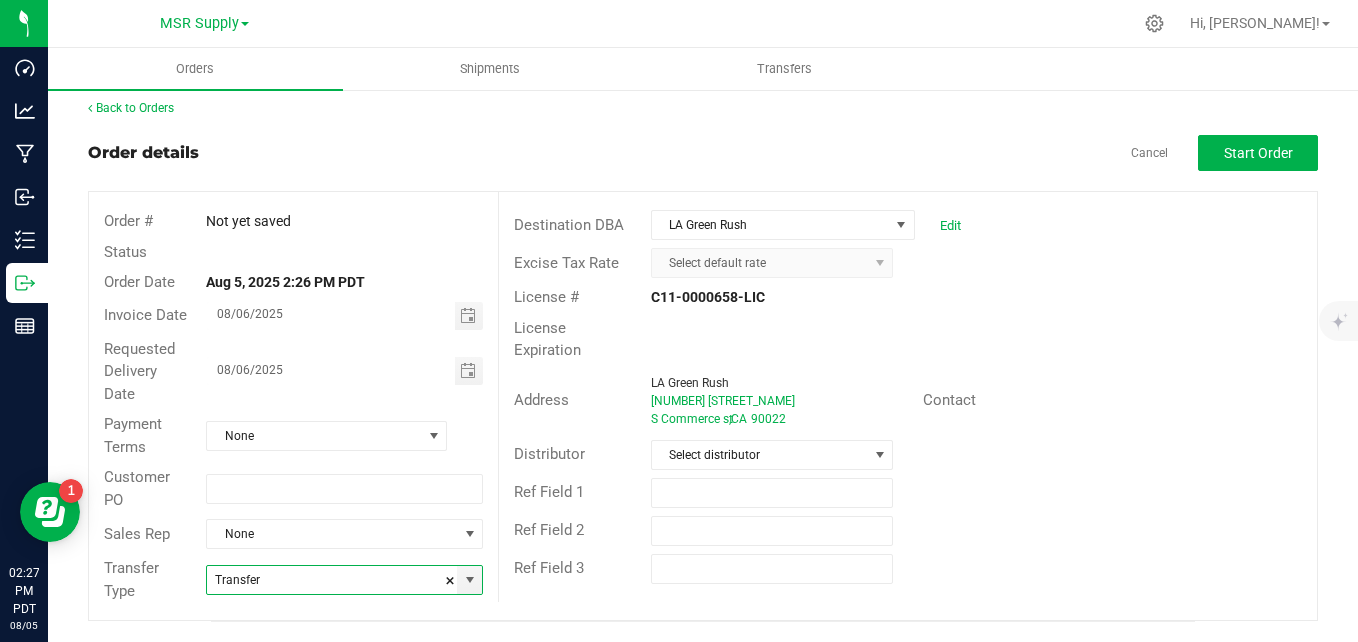 click on "None" at bounding box center [344, 436] 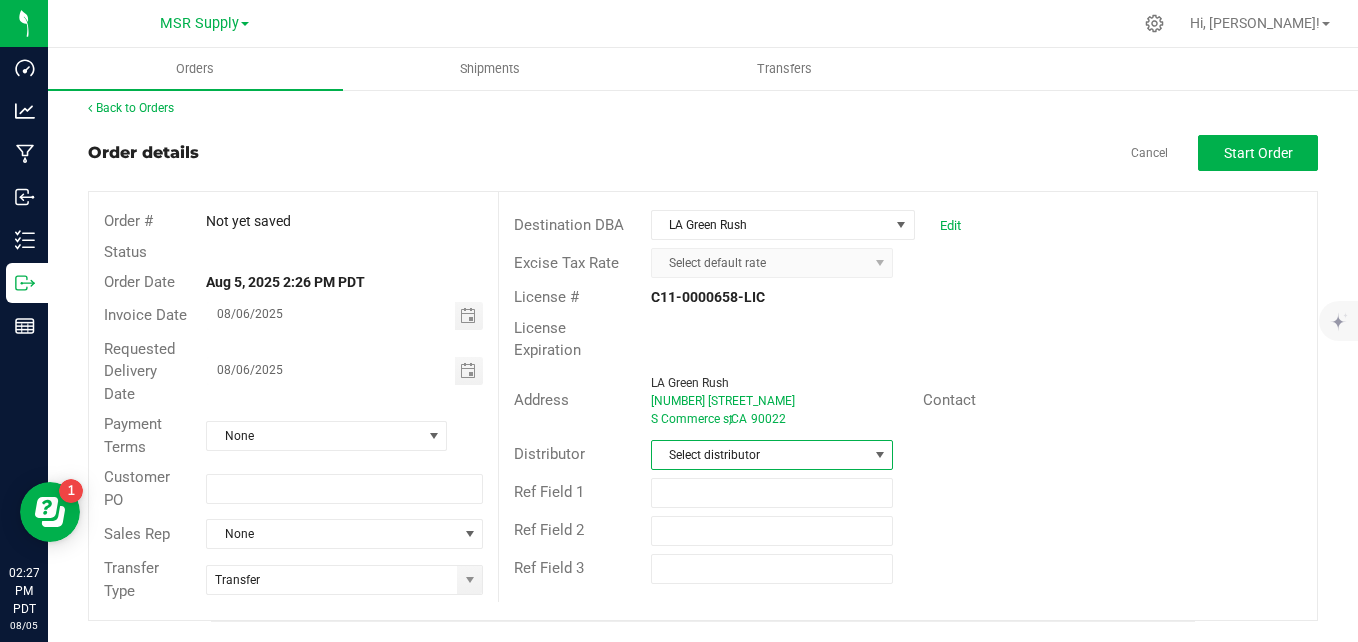 click at bounding box center [880, 455] 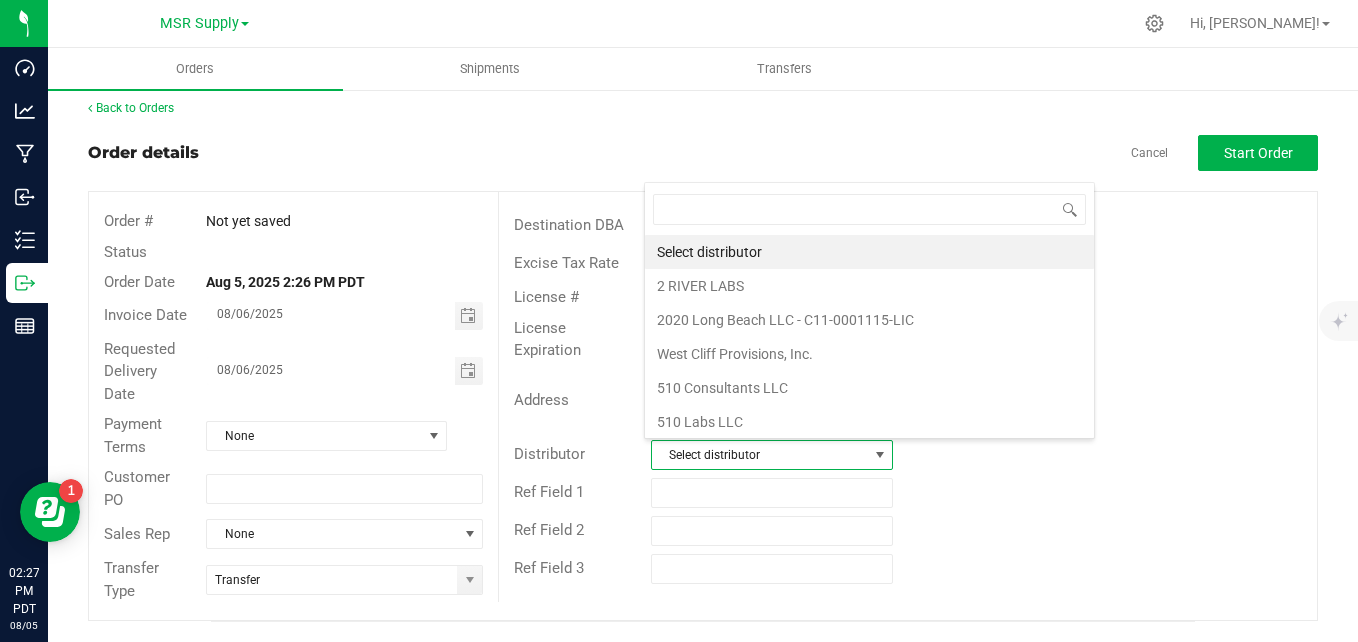 scroll, scrollTop: 99970, scrollLeft: 99761, axis: both 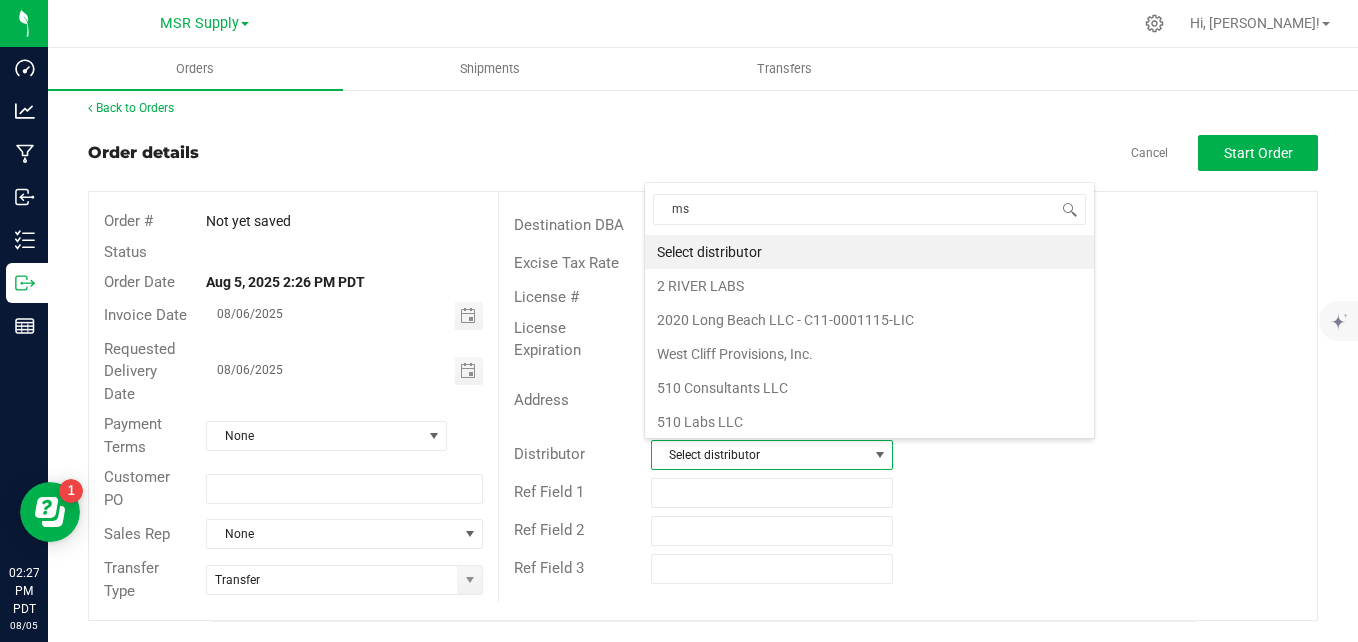 type on "msr" 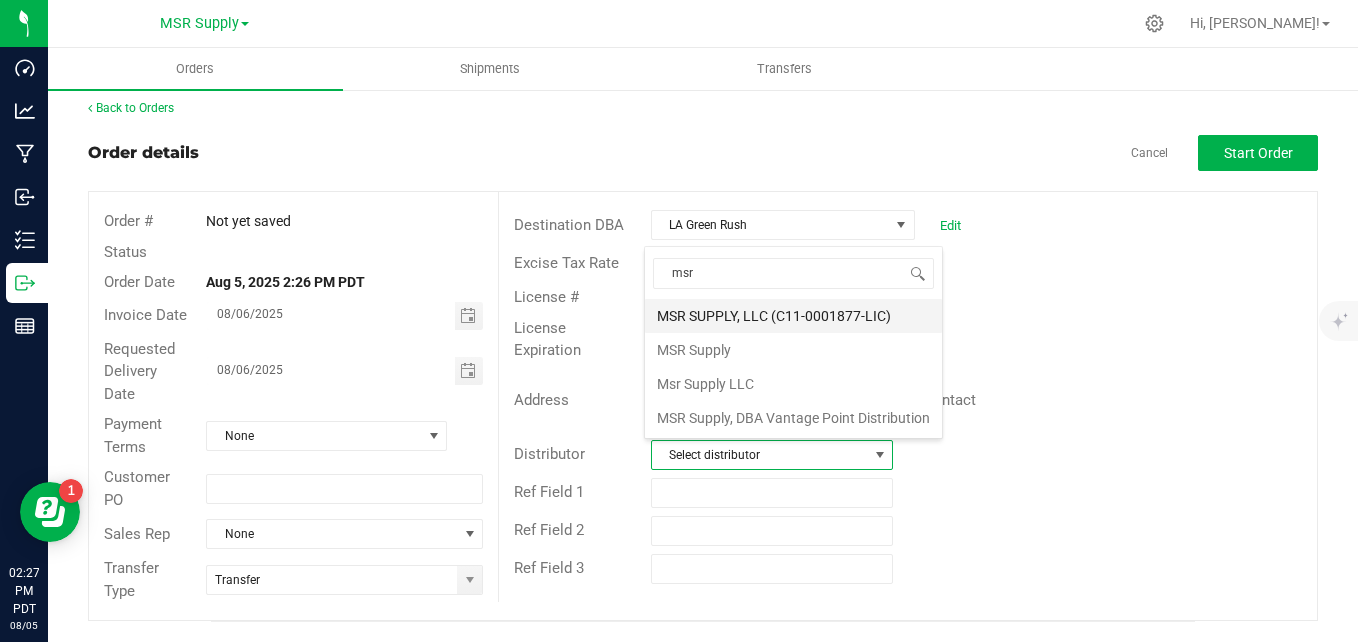 click on "MSR SUPPLY, LLC (C11-0001877-LIC)" at bounding box center (793, 316) 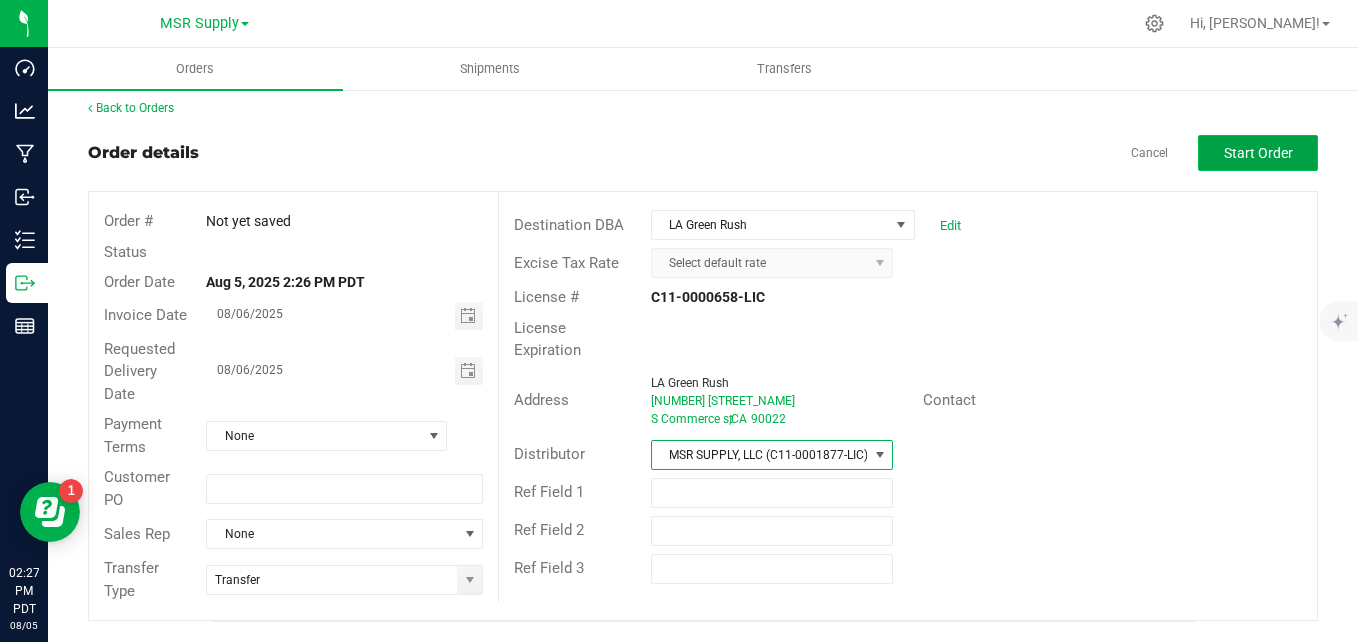 click on "Start Order" at bounding box center (1258, 153) 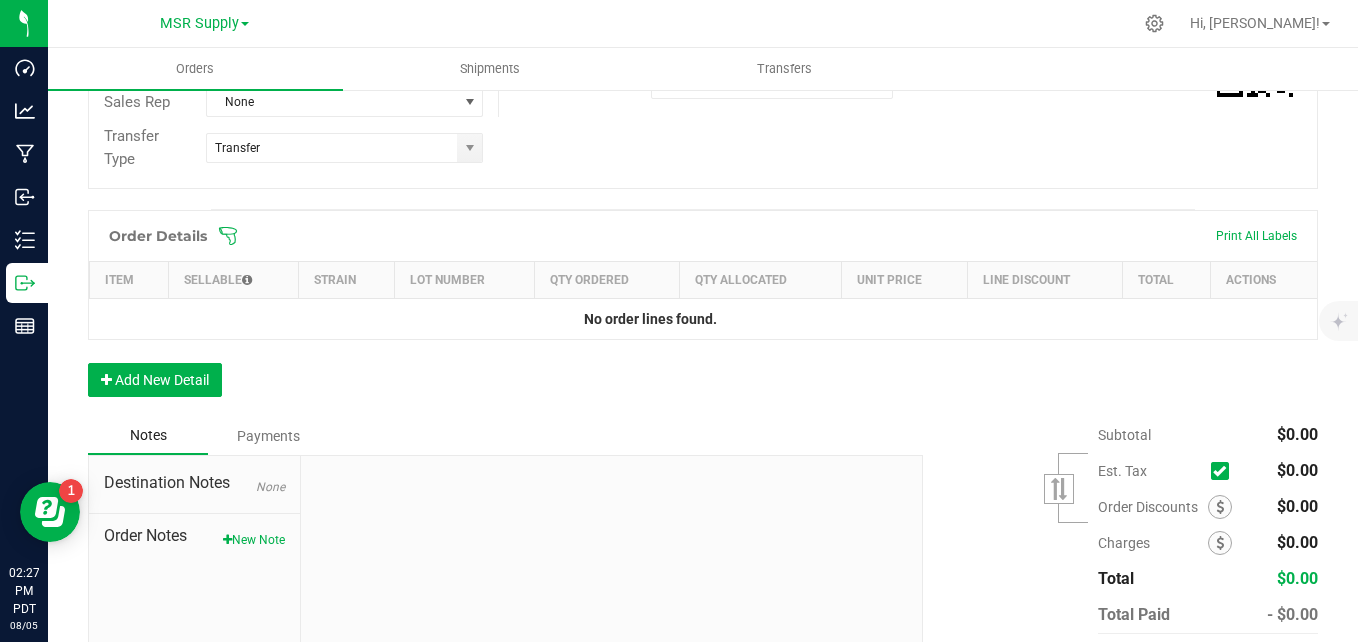 scroll, scrollTop: 509, scrollLeft: 0, axis: vertical 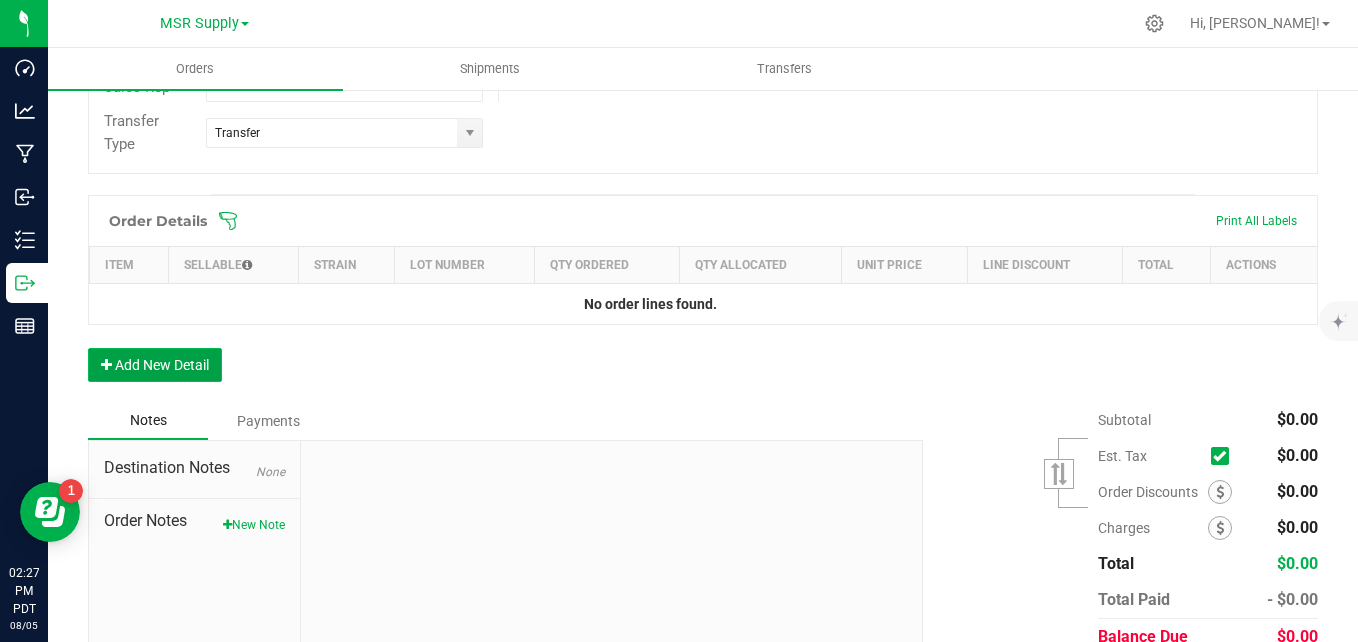 click on "Add New Detail" at bounding box center (155, 365) 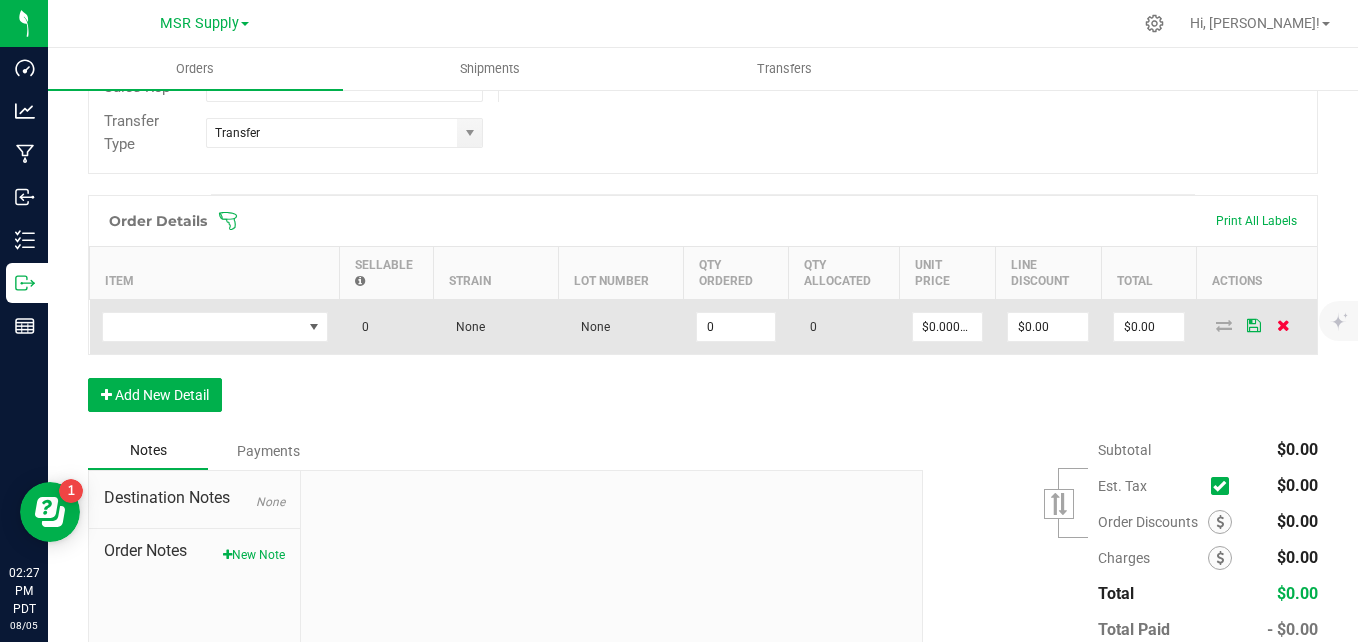 click at bounding box center (1283, 325) 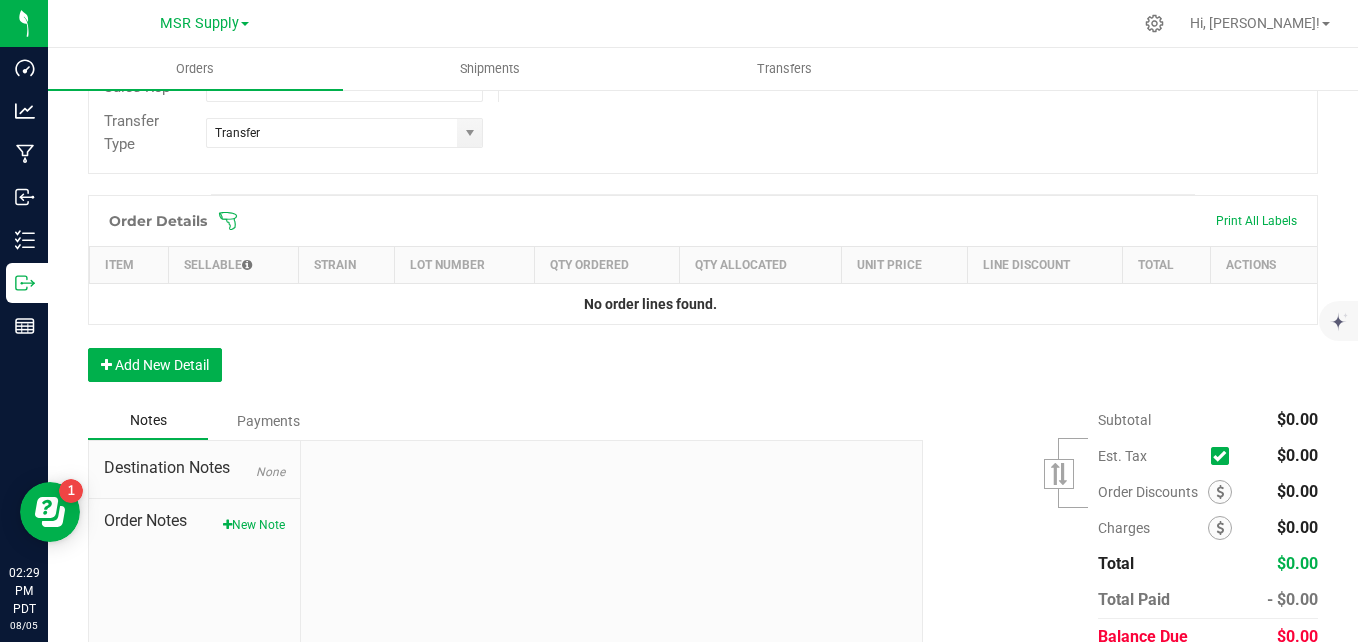 click at bounding box center [833, 221] 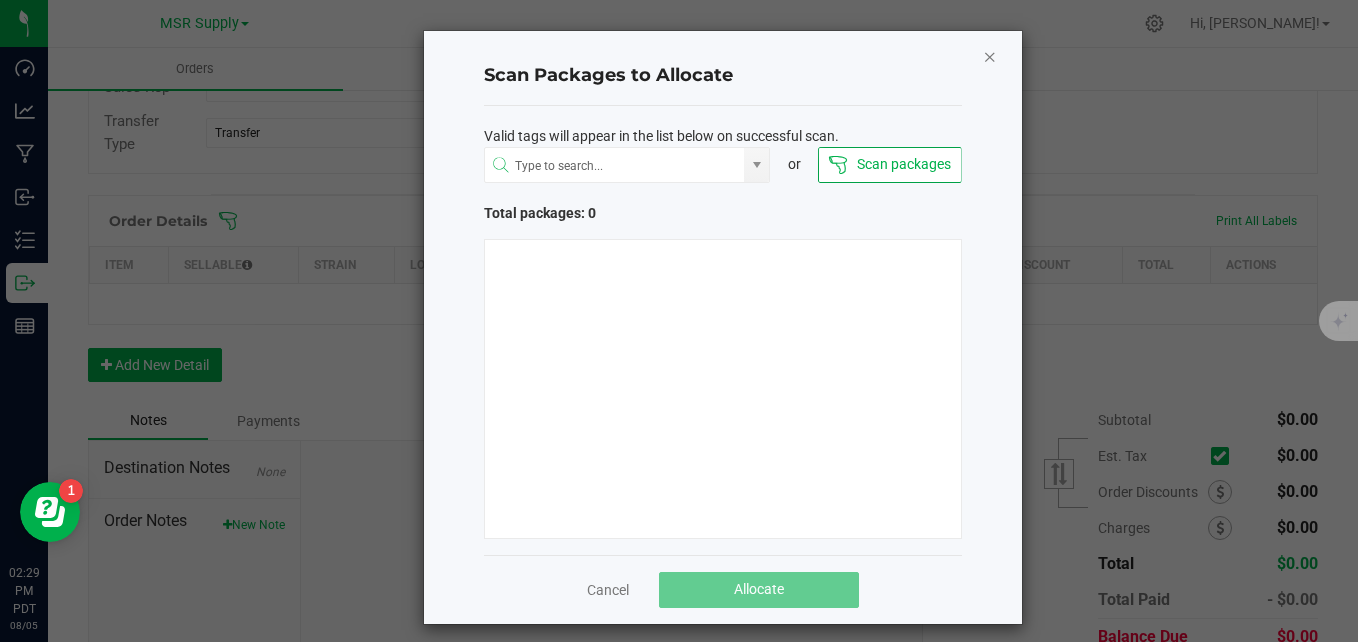 click 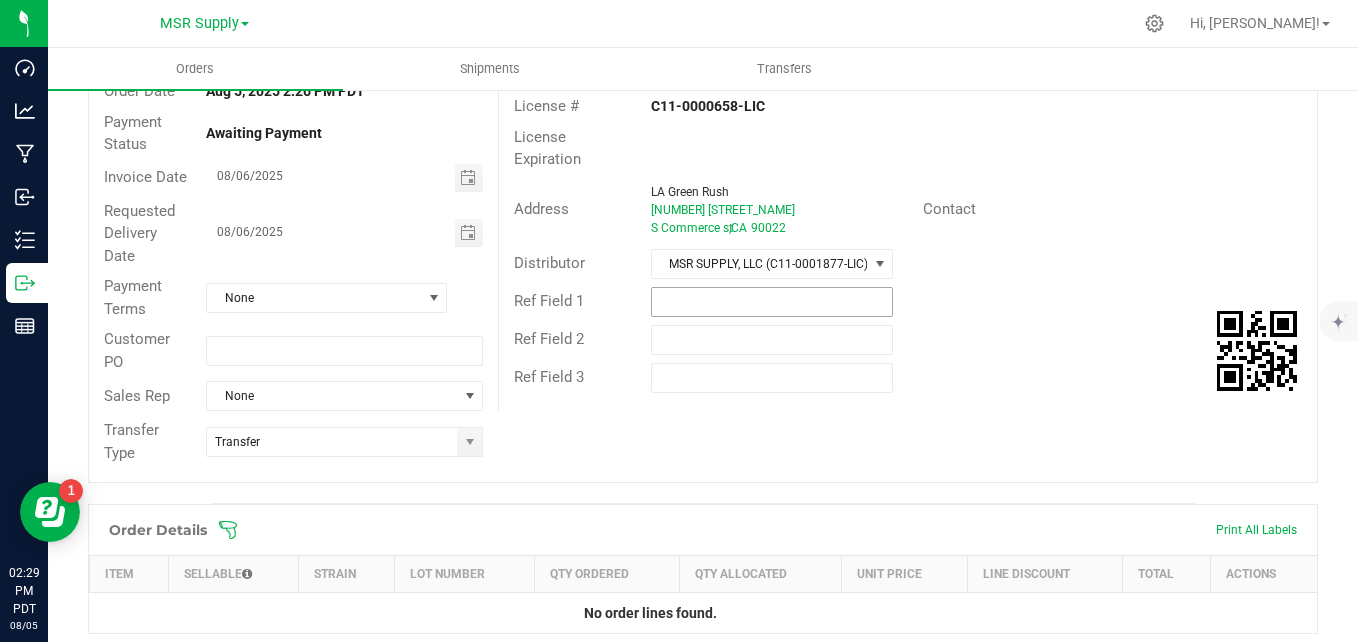 scroll, scrollTop: 0, scrollLeft: 0, axis: both 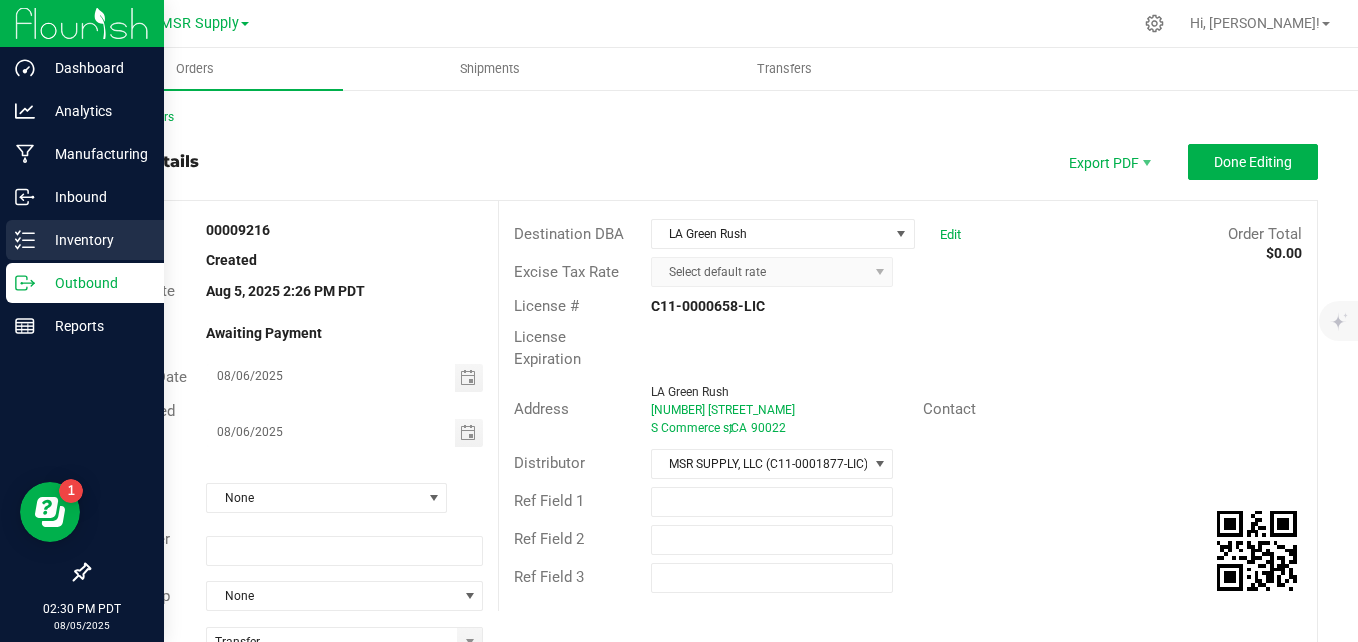 click 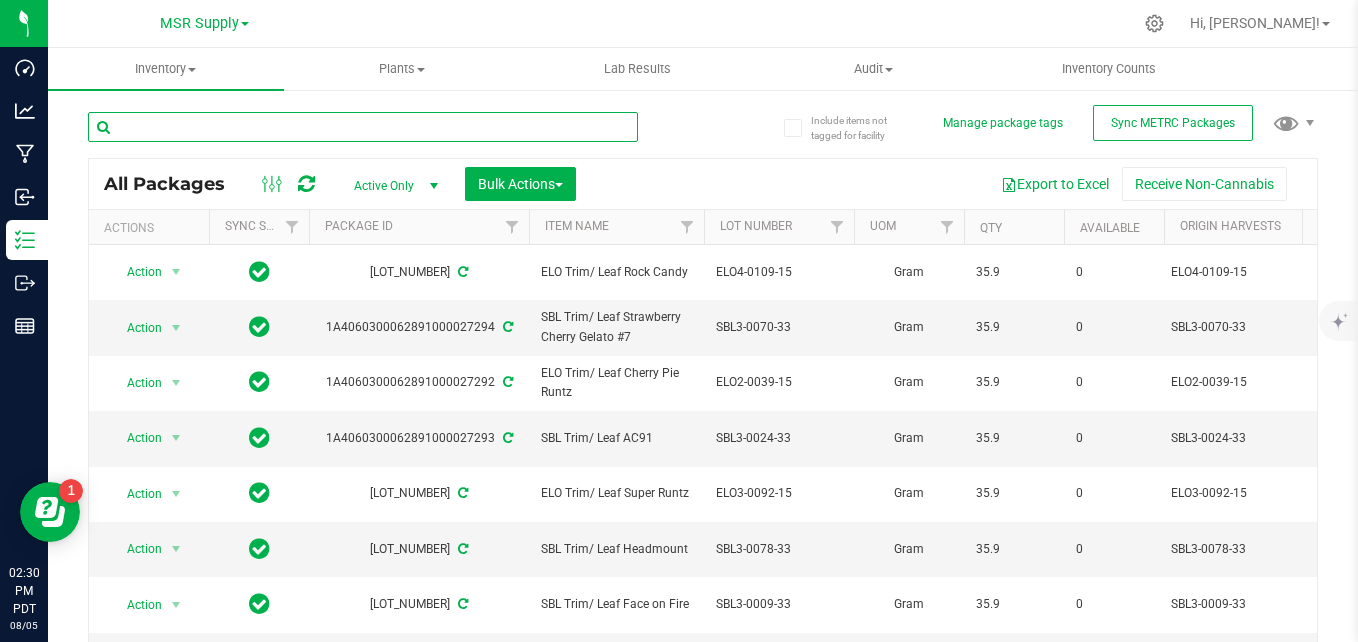 click at bounding box center [363, 127] 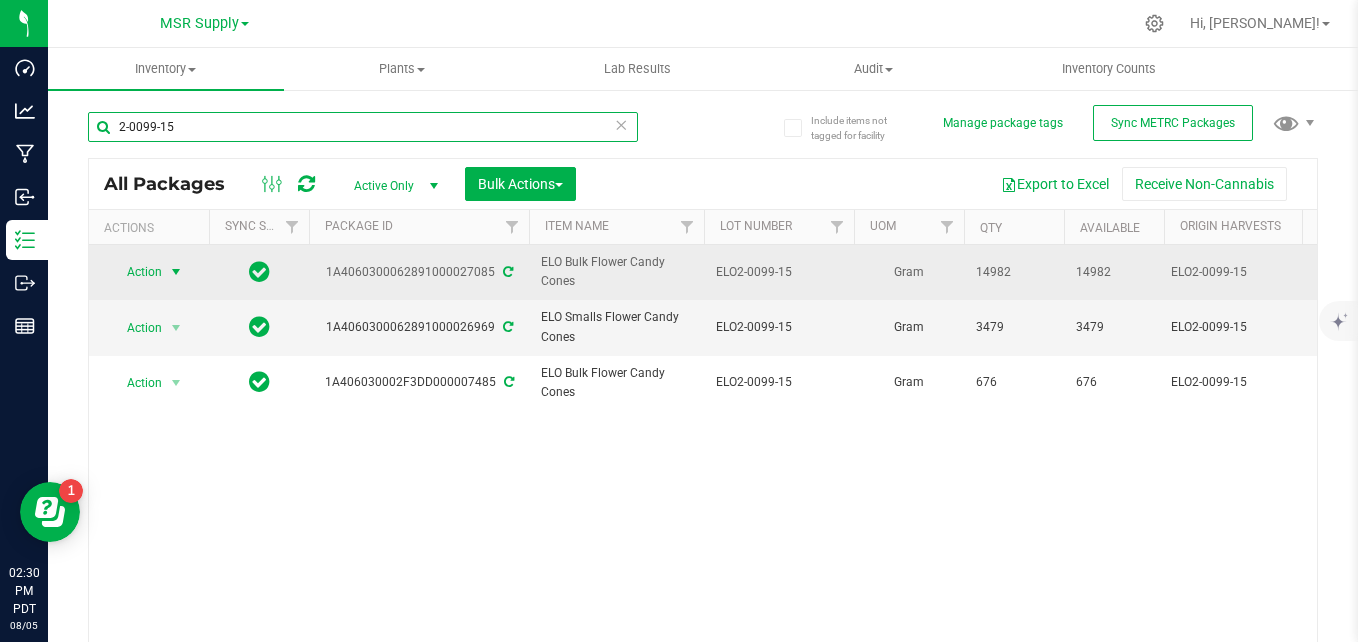 type on "2-0099-15" 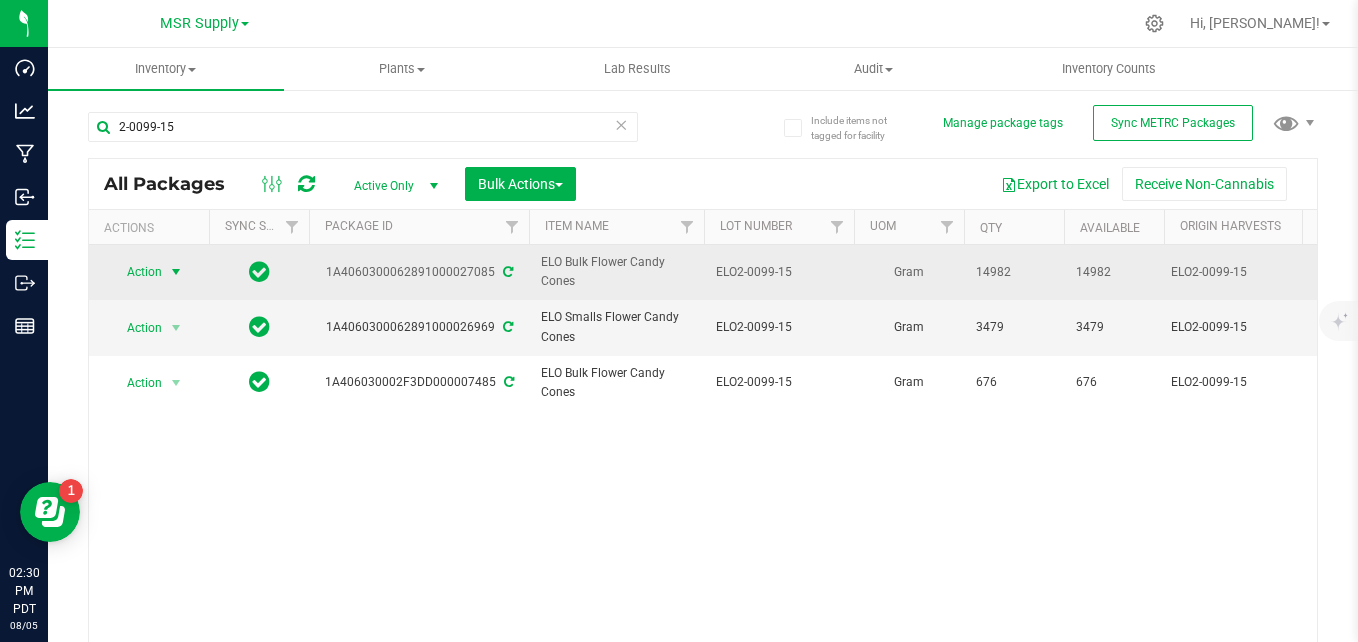 click on "Action" at bounding box center [136, 272] 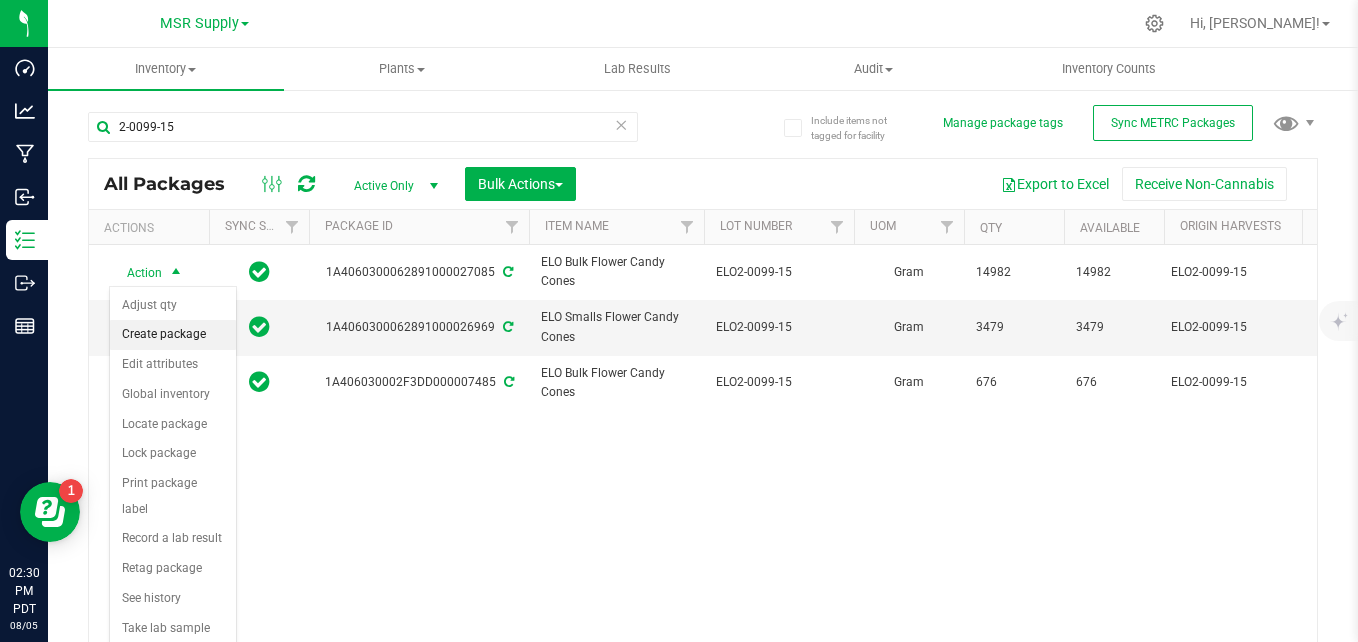 click on "Create package" at bounding box center [173, 335] 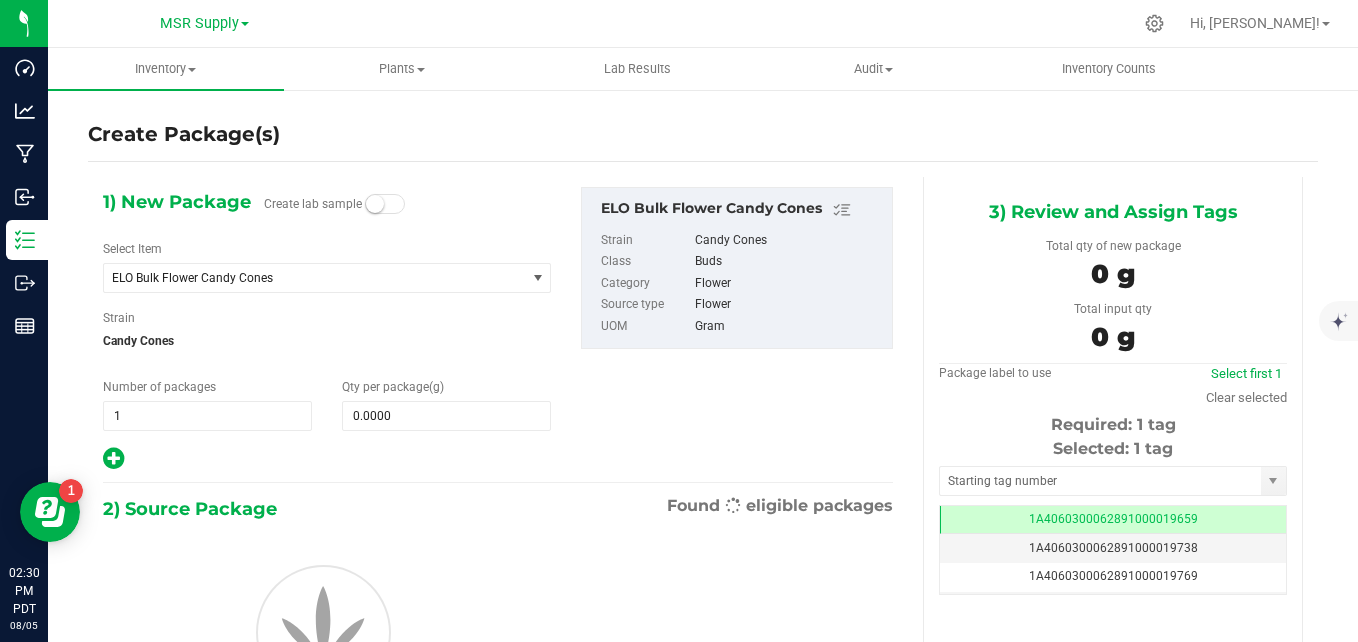 scroll, scrollTop: 0, scrollLeft: -1, axis: horizontal 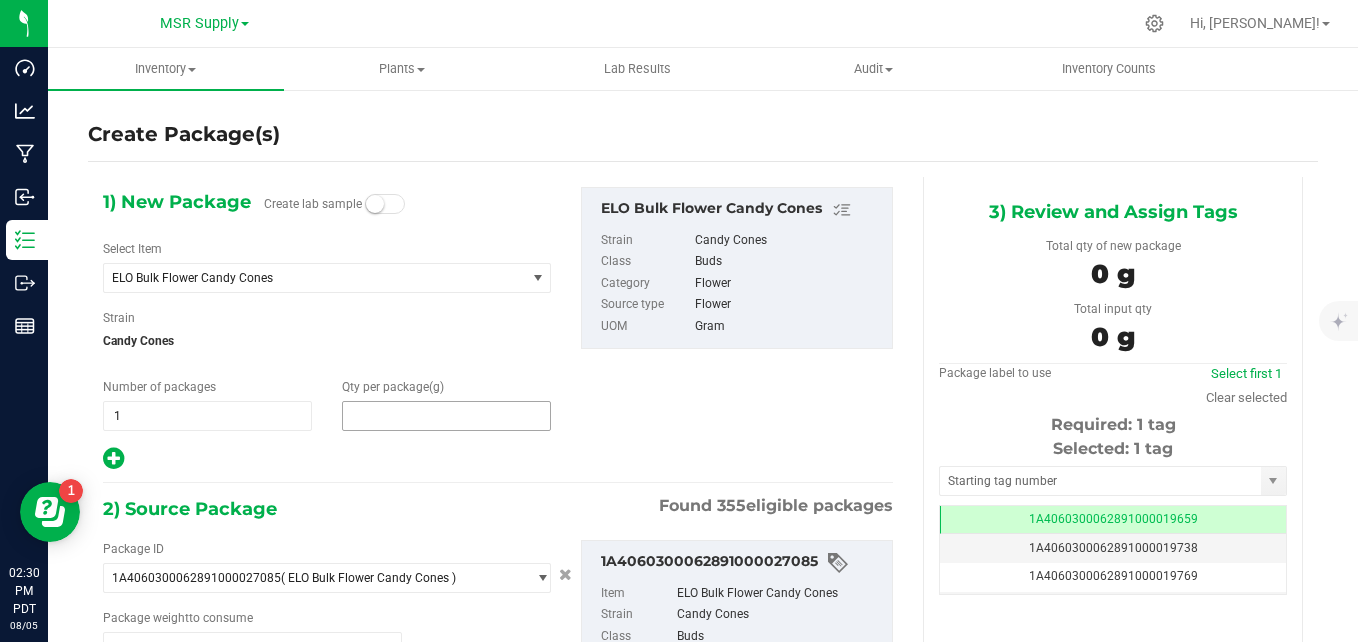 click at bounding box center [446, 416] 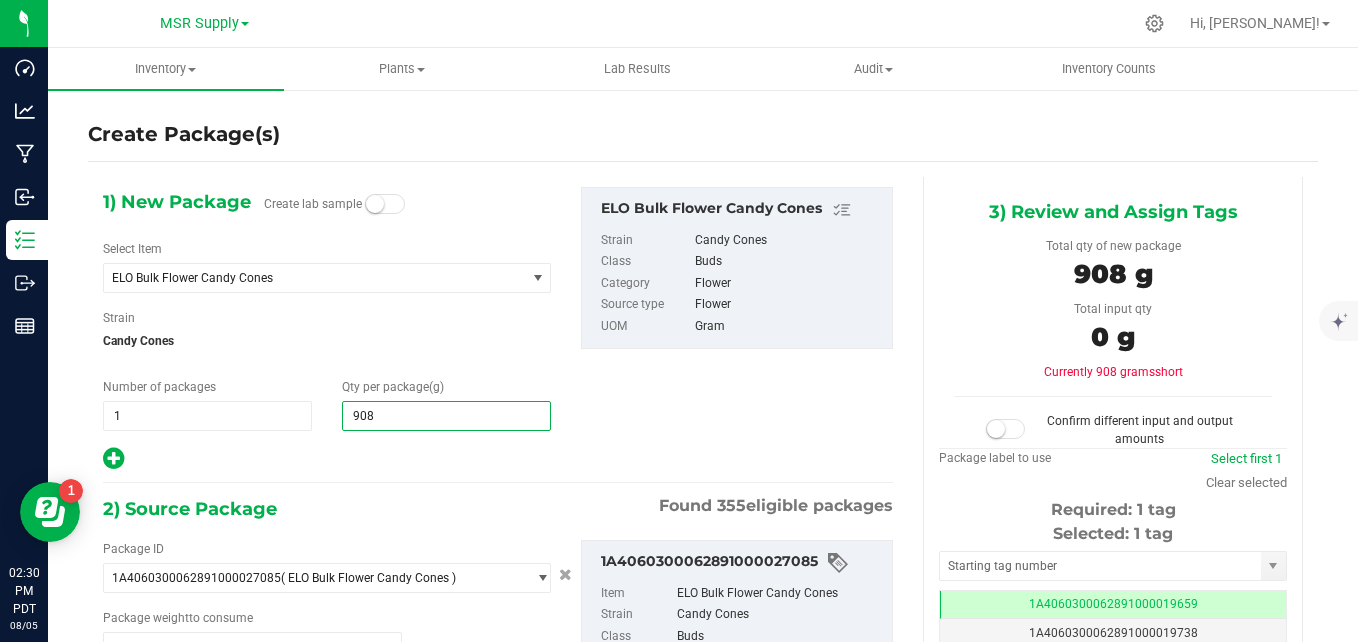 type on "9080" 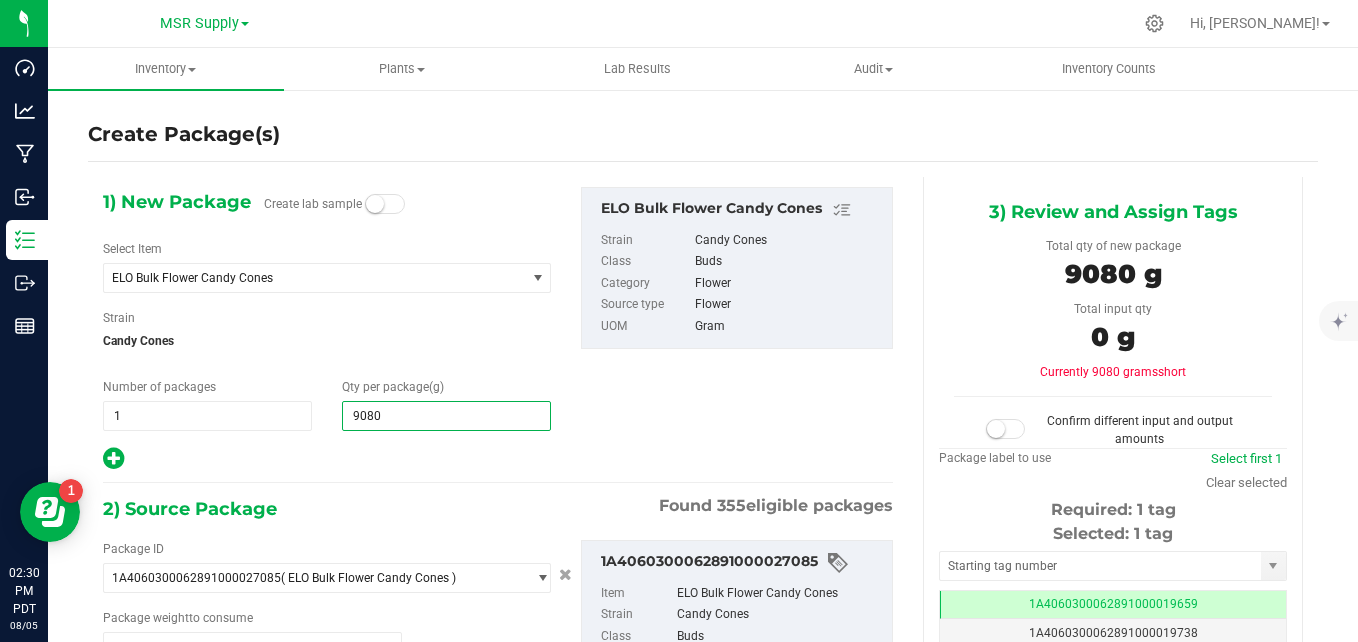 click on "1) New Package
Create lab sample
Select Item
ELO Bulk Flower Candy Cones
100 Rackz #4 - Clone 4516 A5 AC31 #17 AC31 #5 ADL x Gumbo #41 AGS 0.3 g (x 5) Pre-Roll Discovery Set A 1.5g AGS 0.3 g (x 5) Pre-Roll Discovery Set B 1.5g AGS 0.3 g (x 5) Preroll Minipack Alpine Sunrise 1.5 g AGS 0.3 g (x 5) Preroll Minipack Caramel Apple 1.5 g AGS 0.3 g (x 5) Preroll Minipack Empanadas Diez 1.5 g AGS 0.3 g (x 5) Preroll Minipack Garlic Blossom 1.5 g AGS 0.3 g (x 5) Preroll Minipack Honey Flower 1.5 g AGS 0.3 g (x 5) Preroll Minipack Lava Flower 1.5 g" at bounding box center (498, 329) 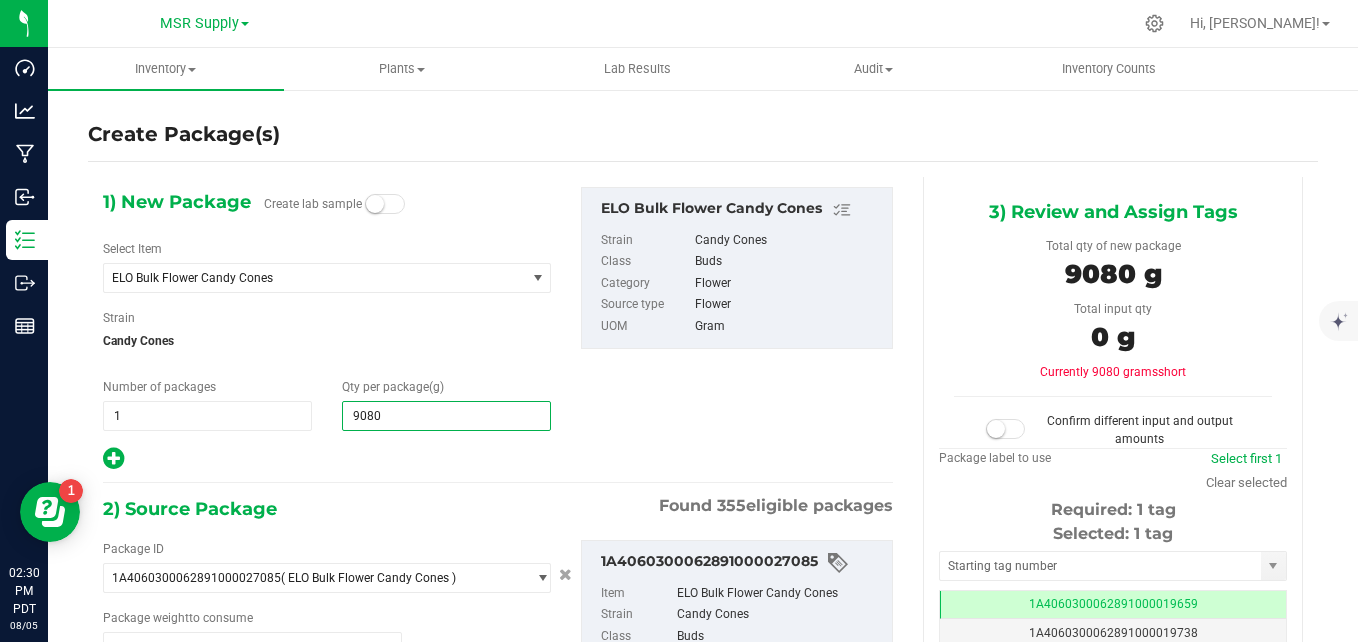 type on "9,080.0000" 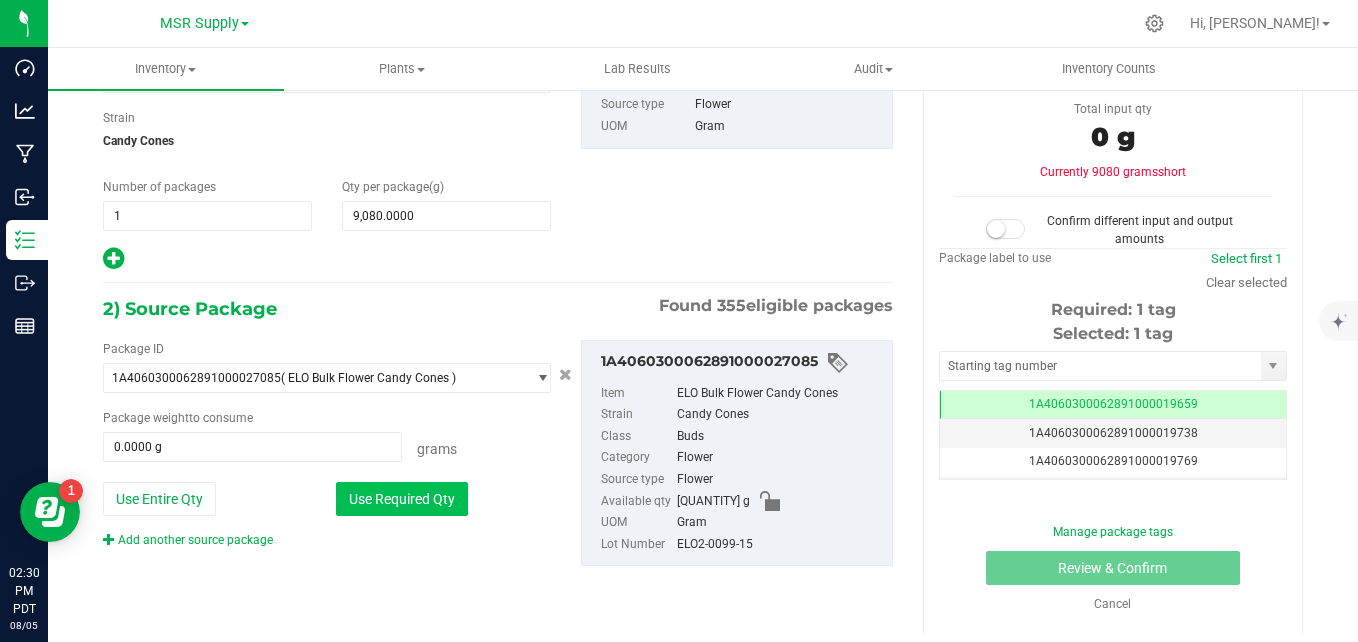 click on "Use Required Qty" at bounding box center [402, 499] 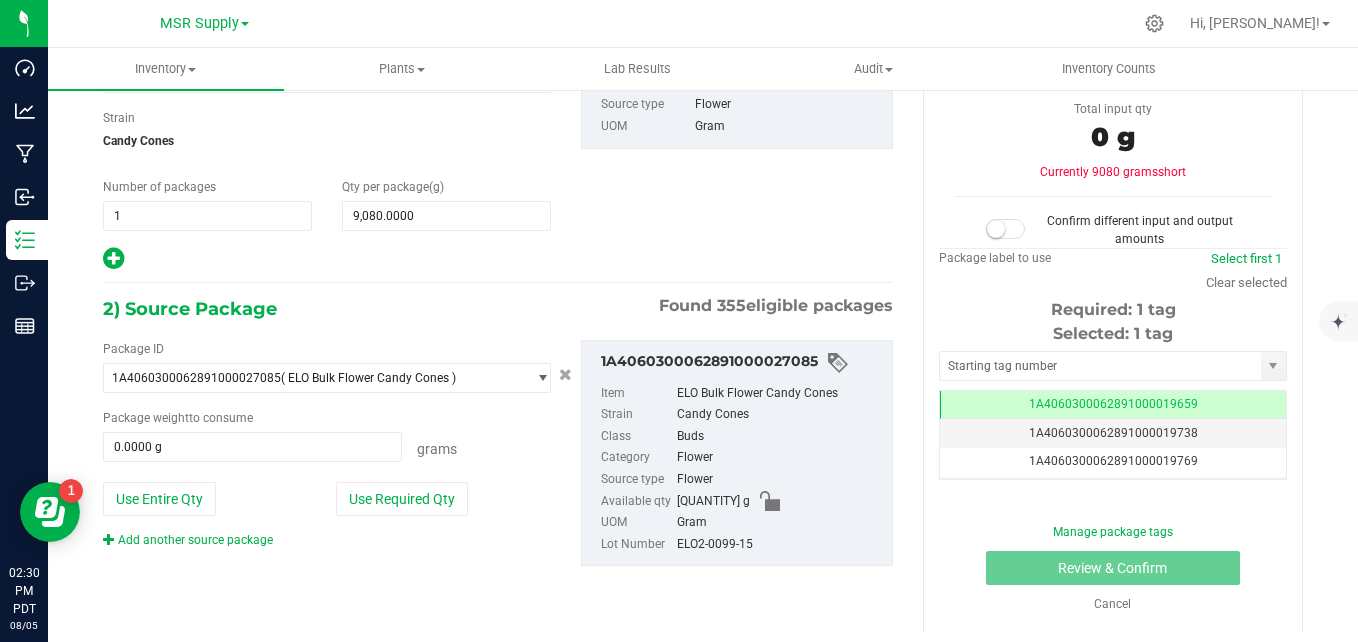 type on "9080.0000 g" 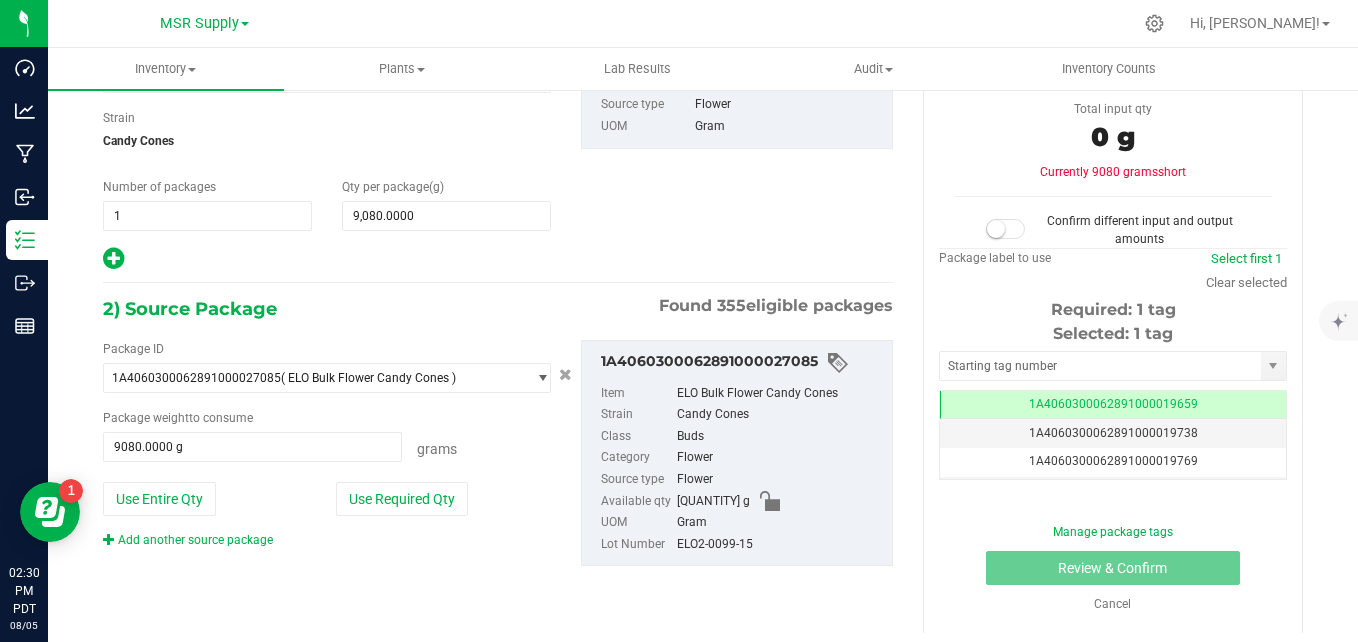 scroll, scrollTop: 181, scrollLeft: 0, axis: vertical 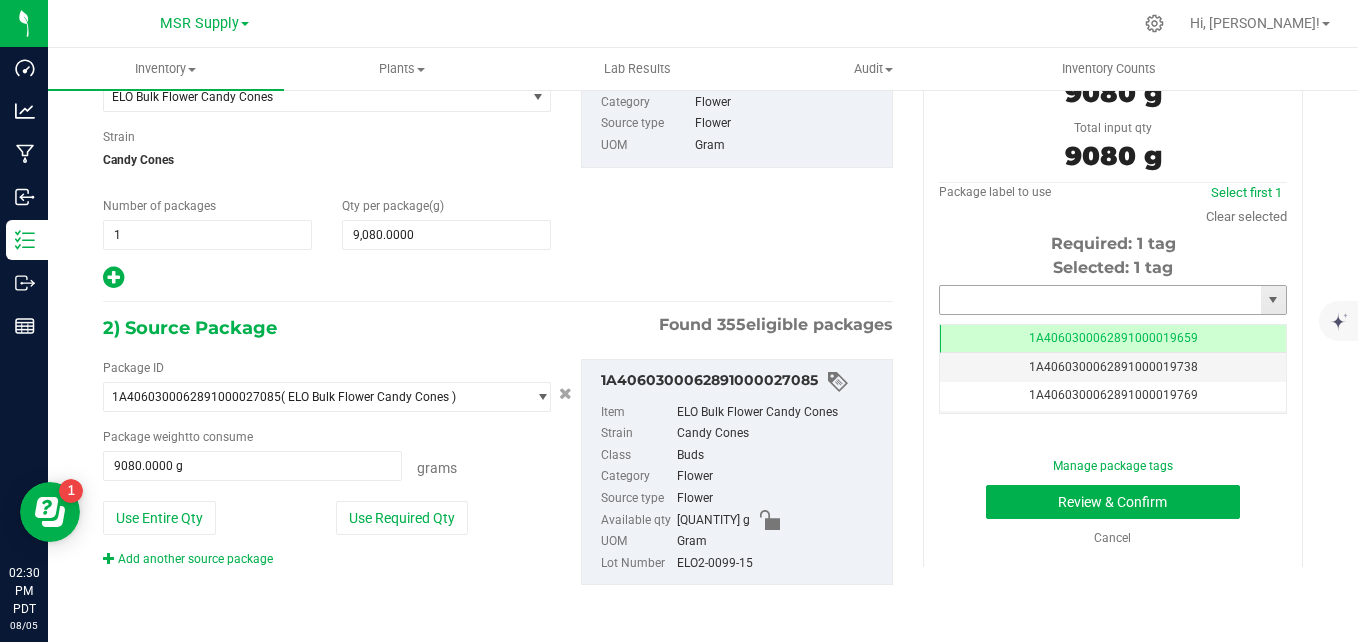 click at bounding box center (1100, 300) 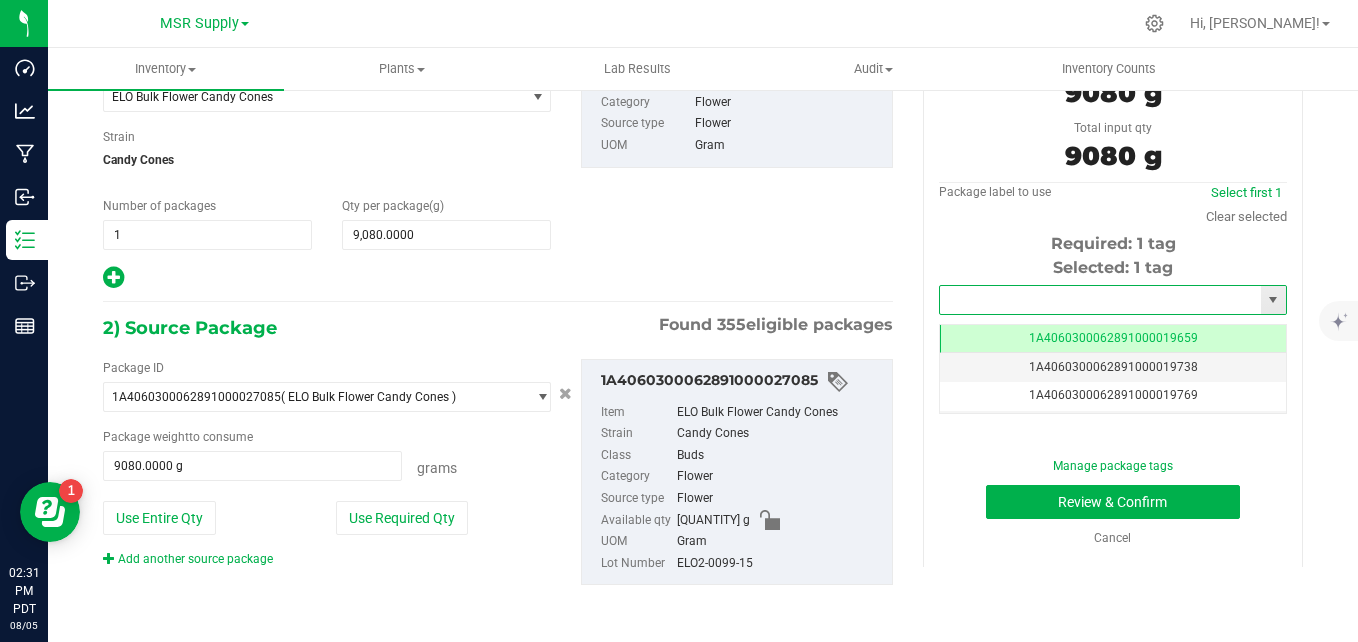 type on "2" 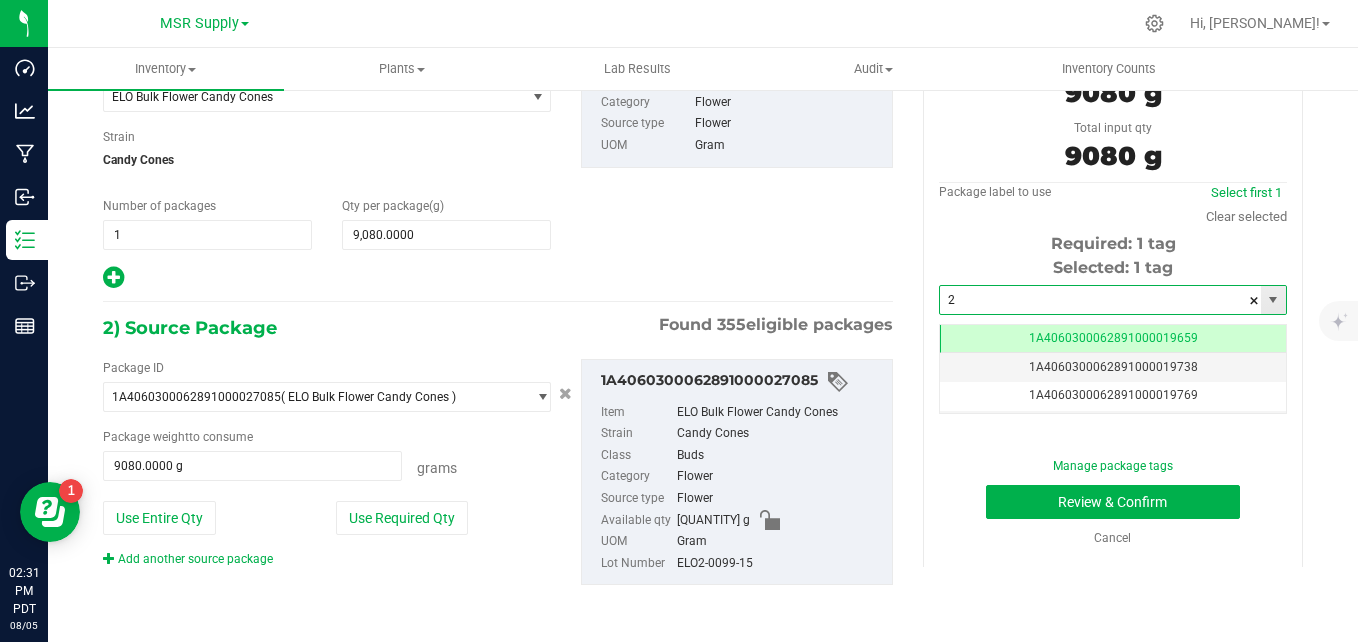 type 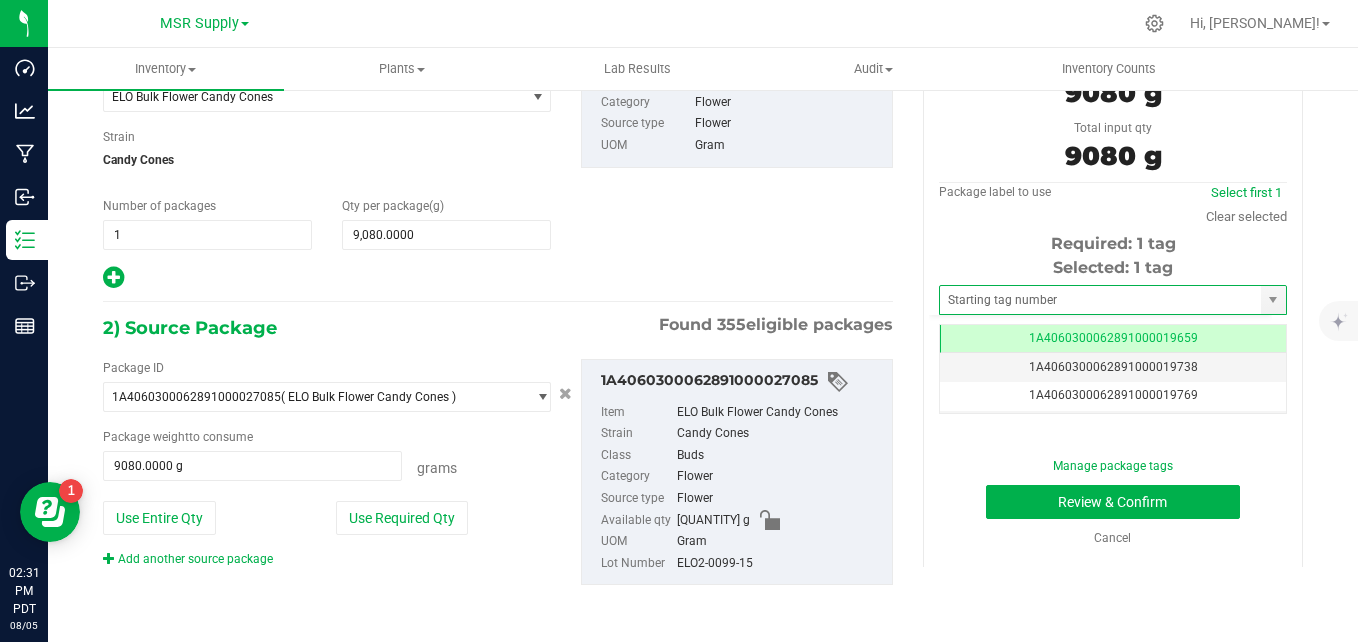 click on "1) New Package
Create lab sample
Select Item
ELO Bulk Flower Candy Cones
100 Rackz #4 - Clone 4516 A5 AC31 #17 AC31 #5 ADL x Gumbo #41 AGS 0.3 g (x 5) Pre-Roll Discovery Set A 1.5g AGS 0.3 g (x 5) Pre-Roll Discovery Set B 1.5g AGS 0.3 g (x 5) Preroll Minipack Alpine Sunrise 1.5 g AGS 0.3 g (x 5) Preroll Minipack Caramel Apple 1.5 g AGS 0.3 g (x 5) Preroll Minipack Empanadas Diez 1.5 g AGS 0.3 g (x 5) Preroll Minipack Garlic Blossom 1.5 g AGS 0.3 g (x 5) Preroll Minipack Honey Flower 1.5 g AGS 0.3 g (x 5) Preroll Minipack Lava Flower 1.5 g" at bounding box center [498, 148] 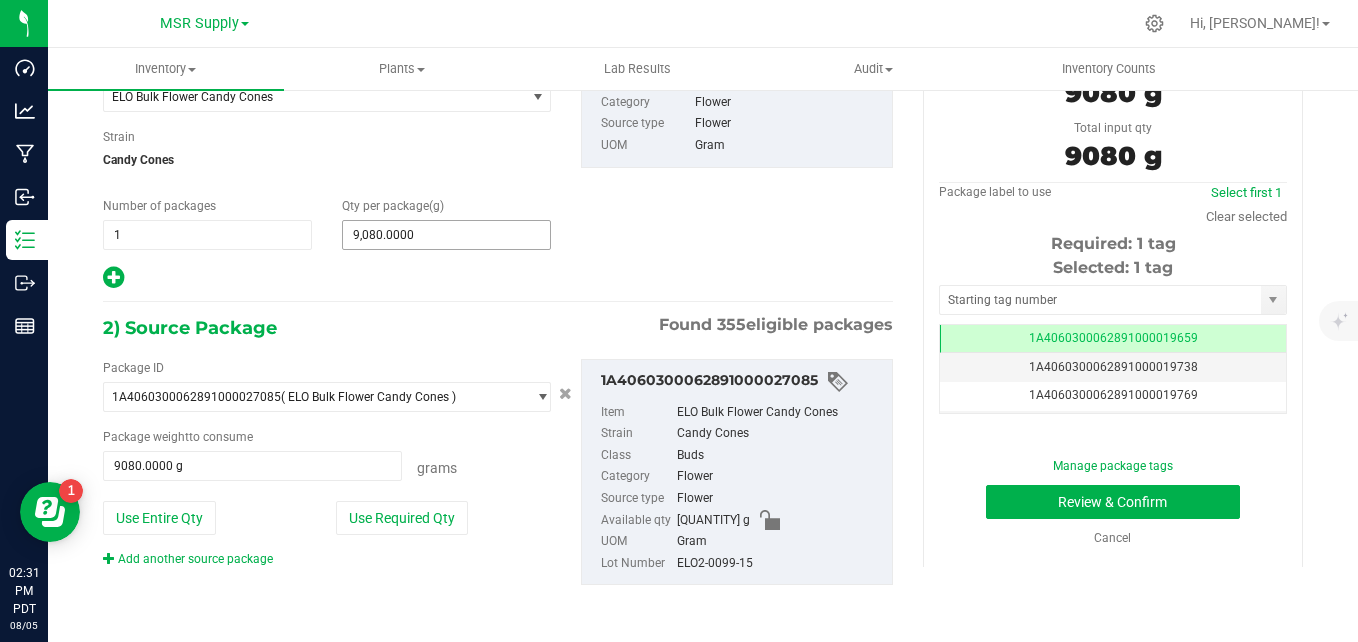 scroll, scrollTop: 0, scrollLeft: 0, axis: both 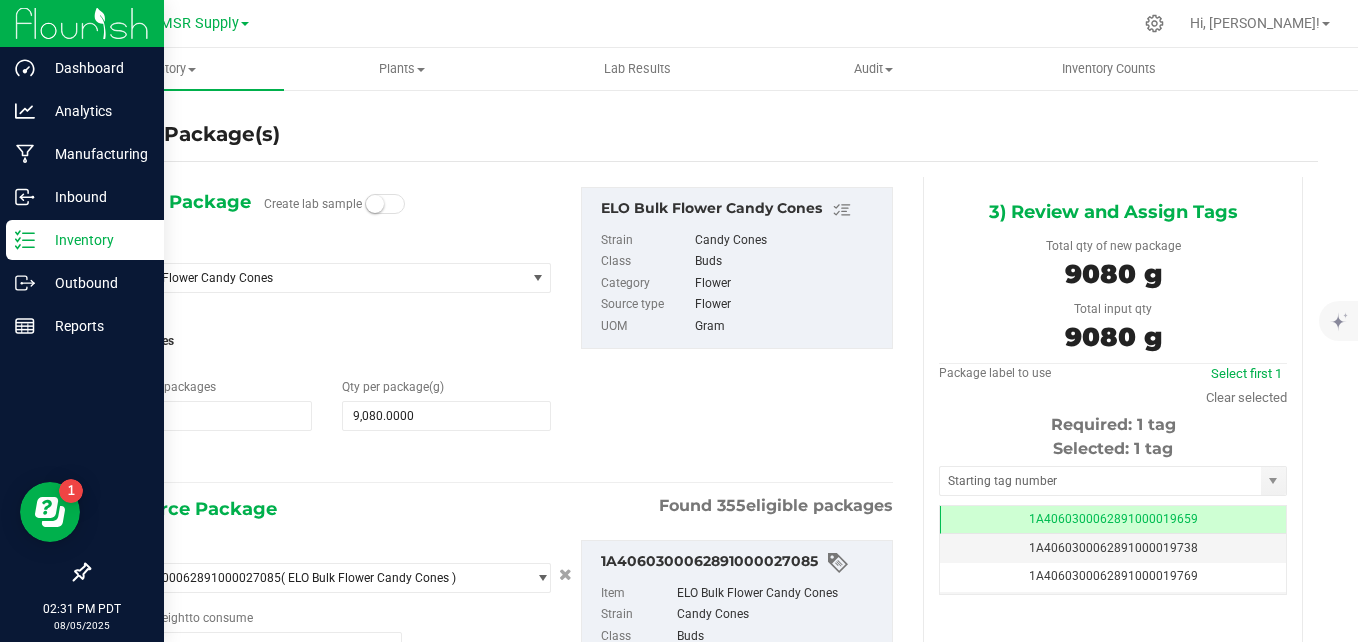 click 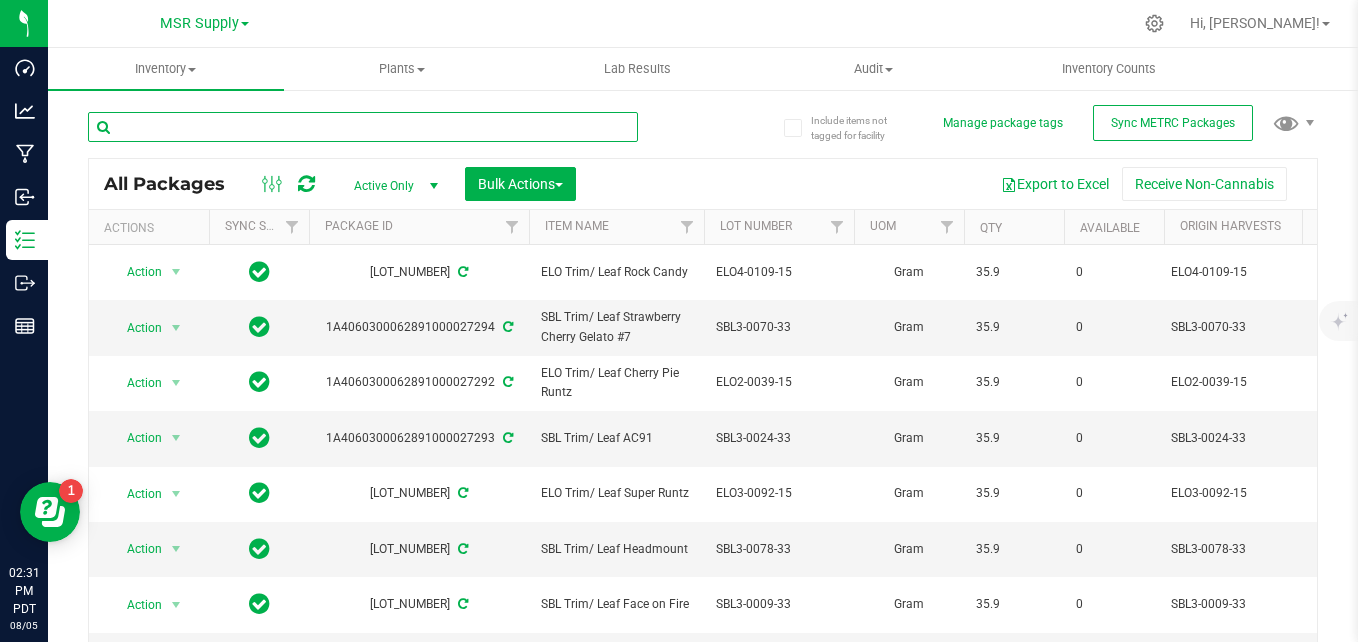 click at bounding box center (363, 127) 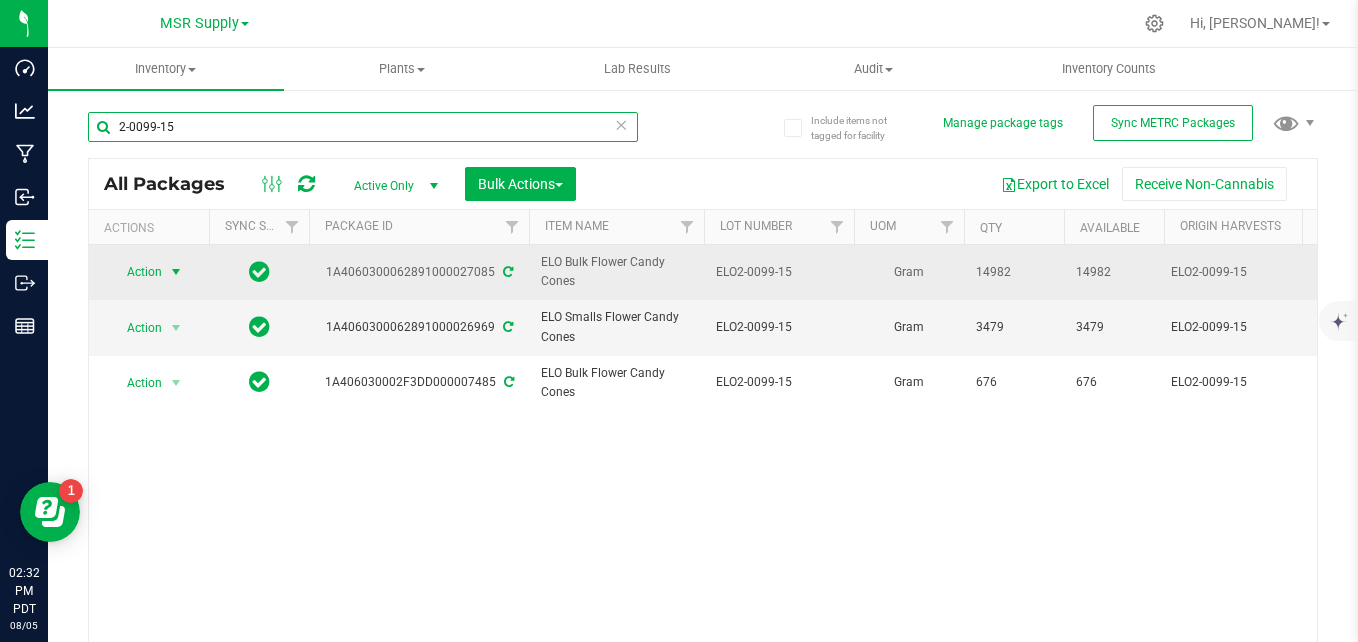 type on "2-0099-15" 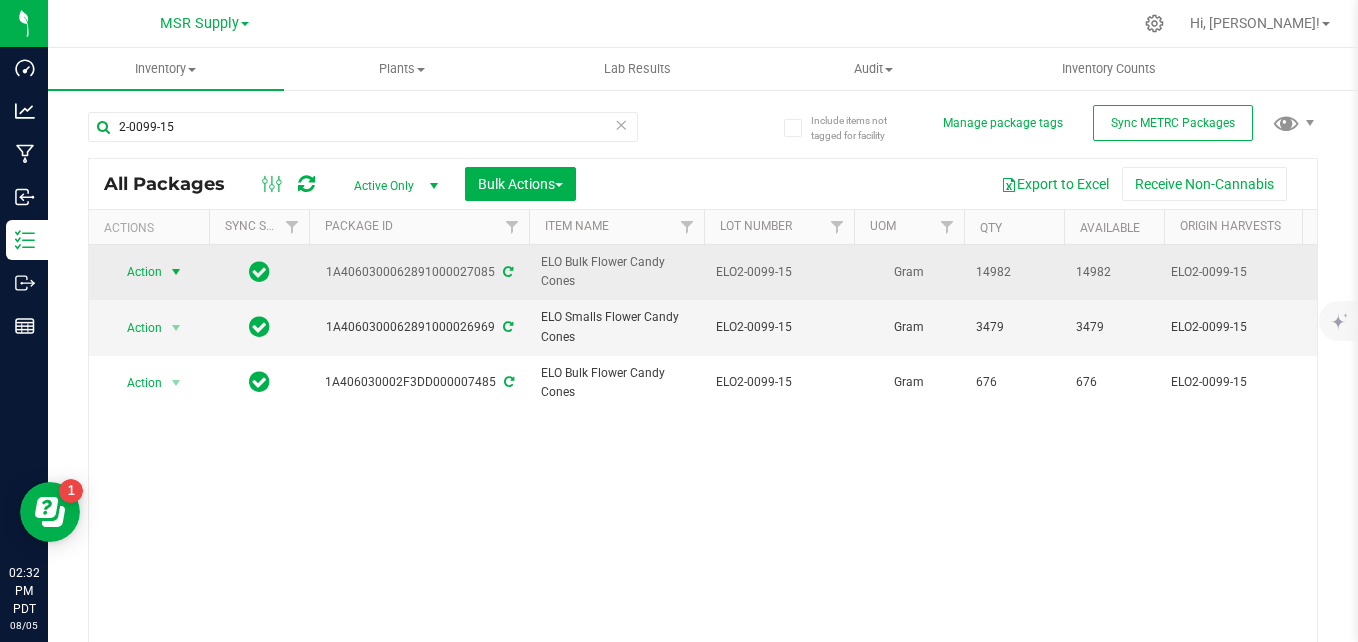 click at bounding box center [176, 272] 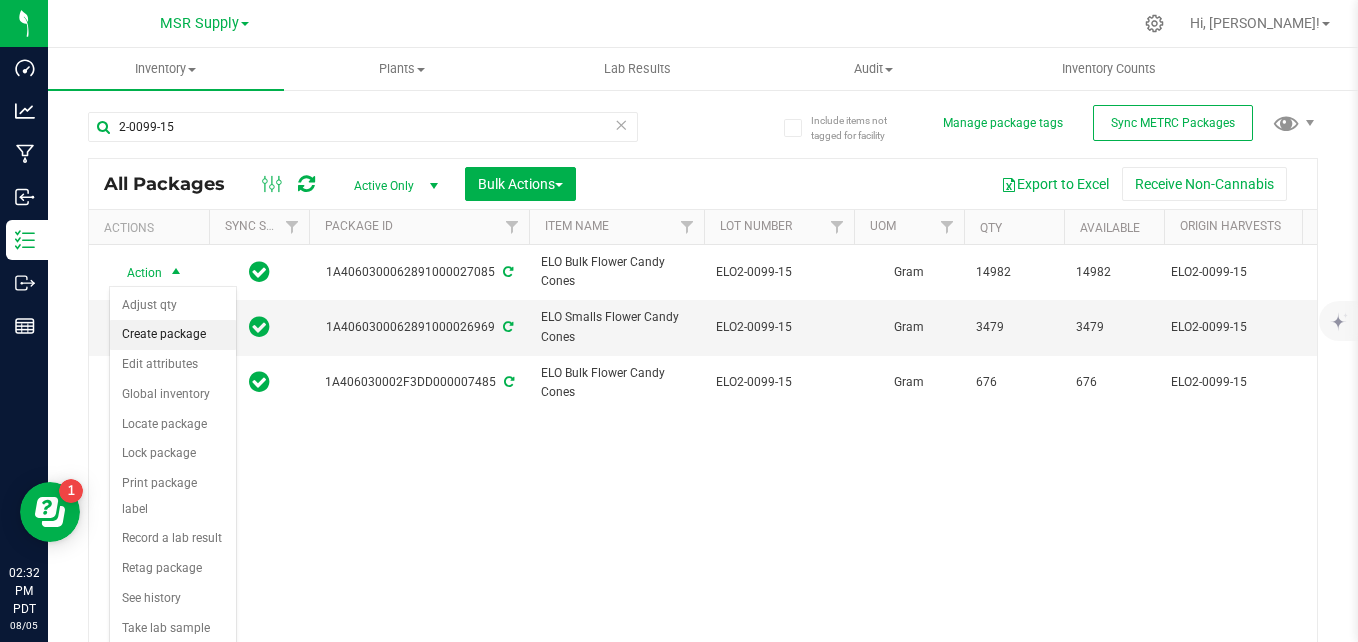 click on "Create package" at bounding box center (173, 335) 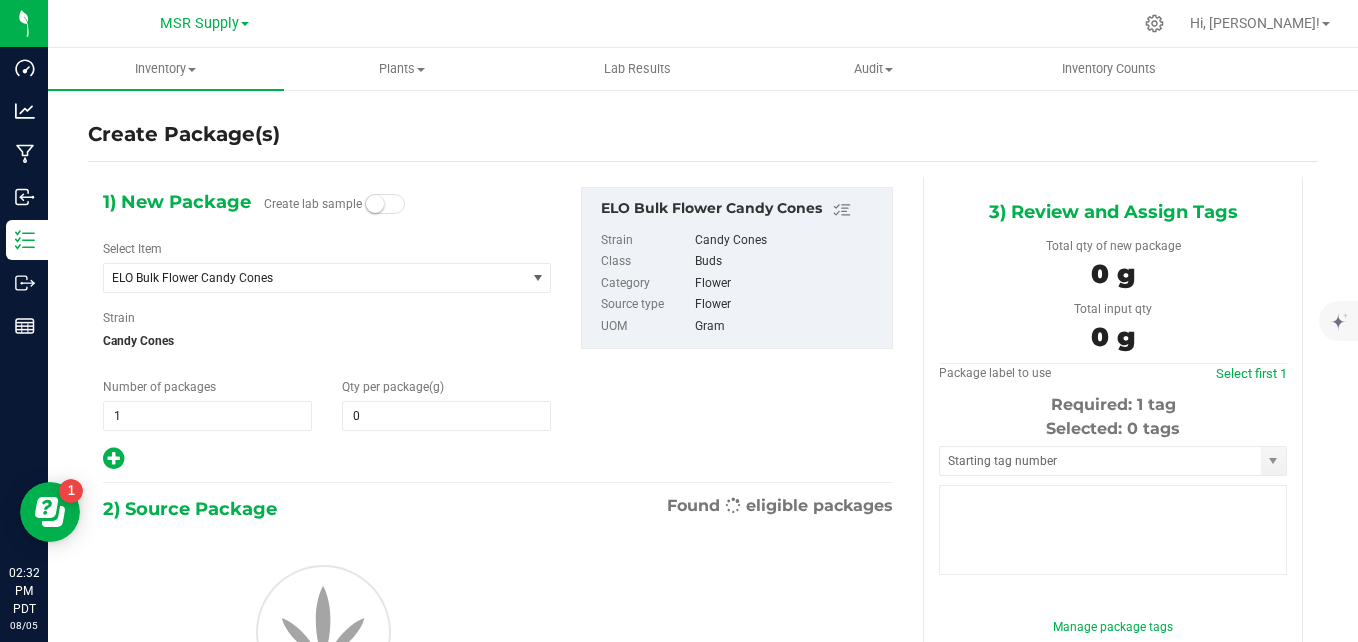 type on "0.0000" 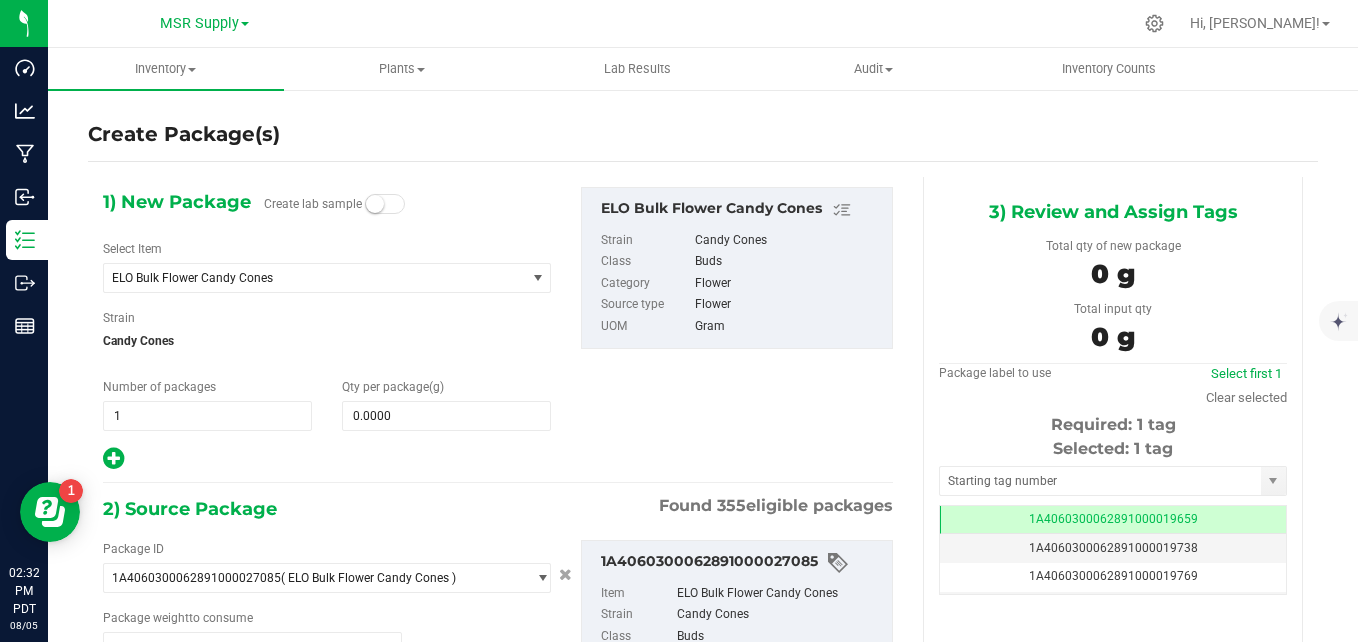 type on "0.0000 g" 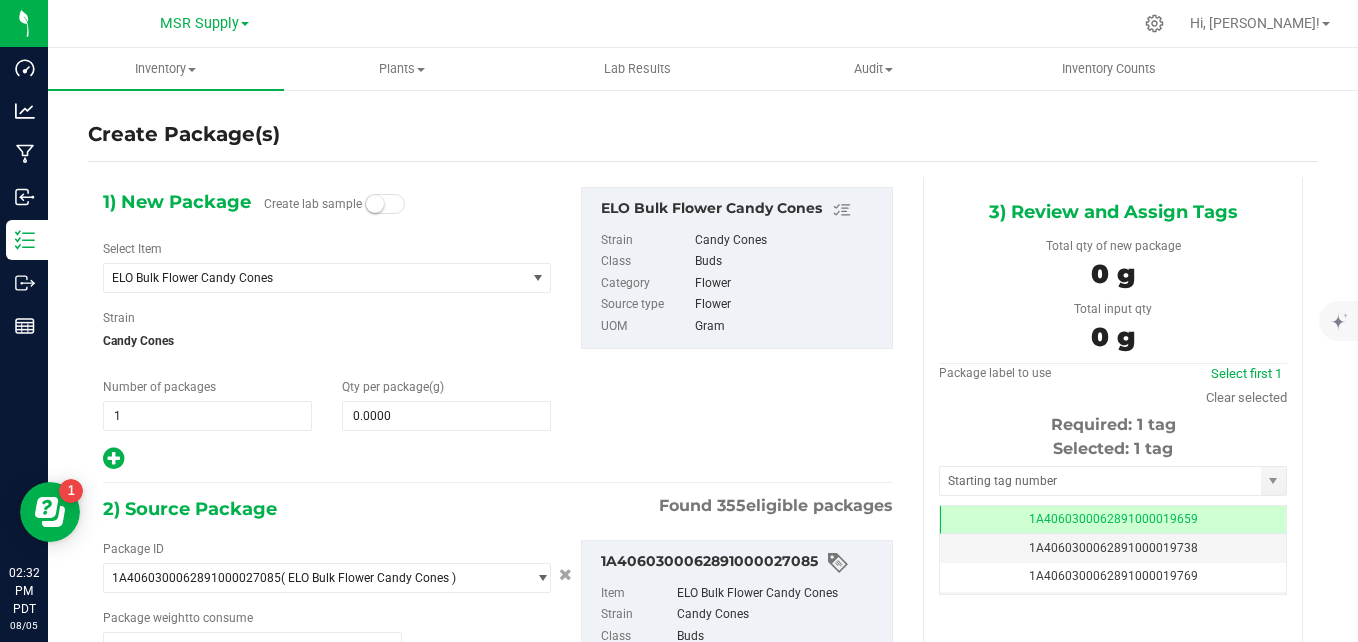 scroll, scrollTop: 0, scrollLeft: -1, axis: horizontal 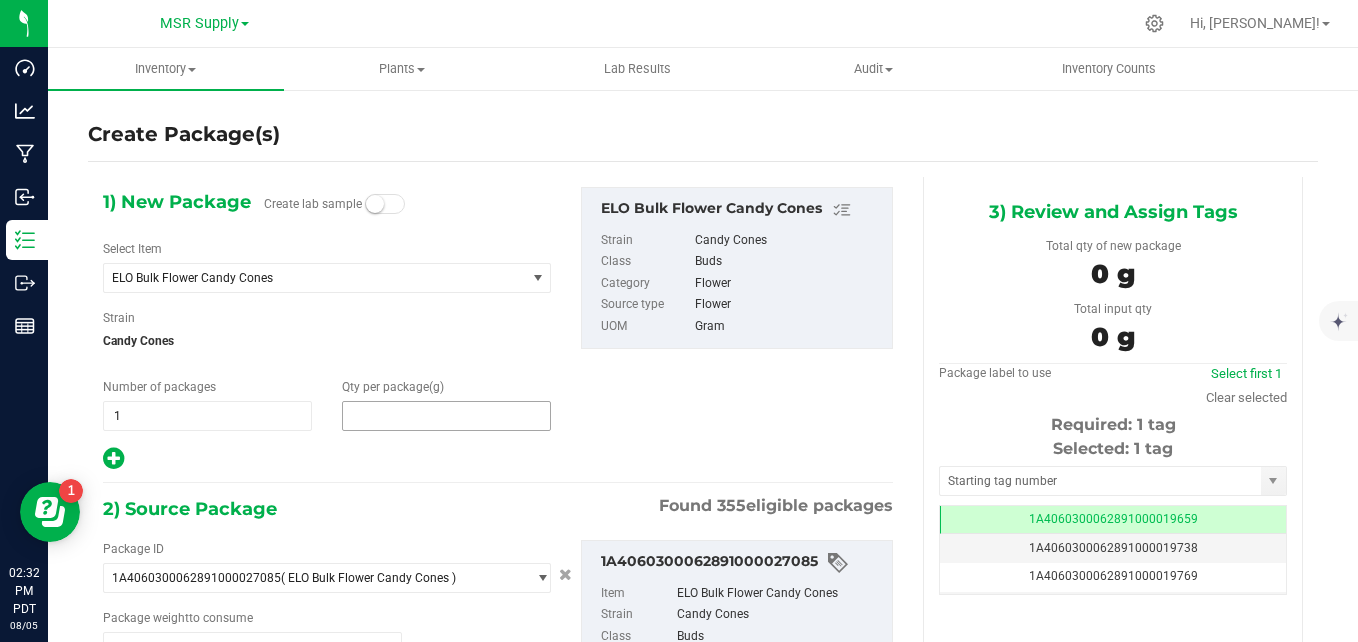 click at bounding box center [446, 416] 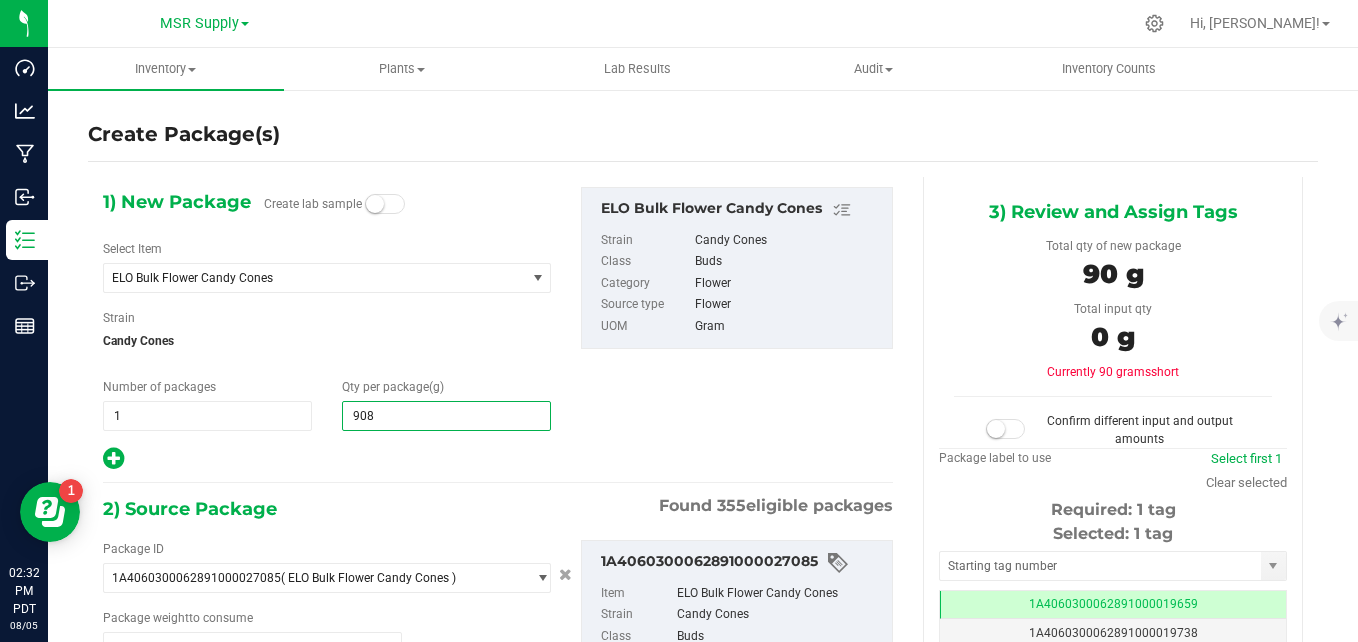 type on "9080" 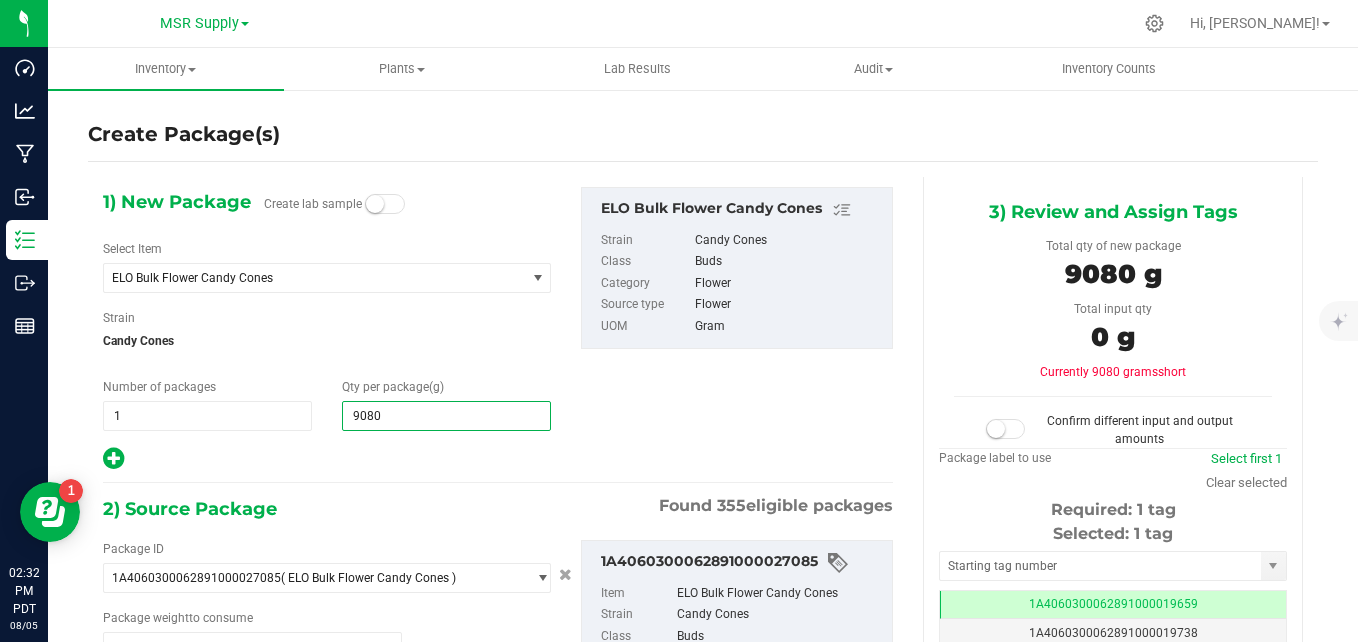 type on "9,080.0000" 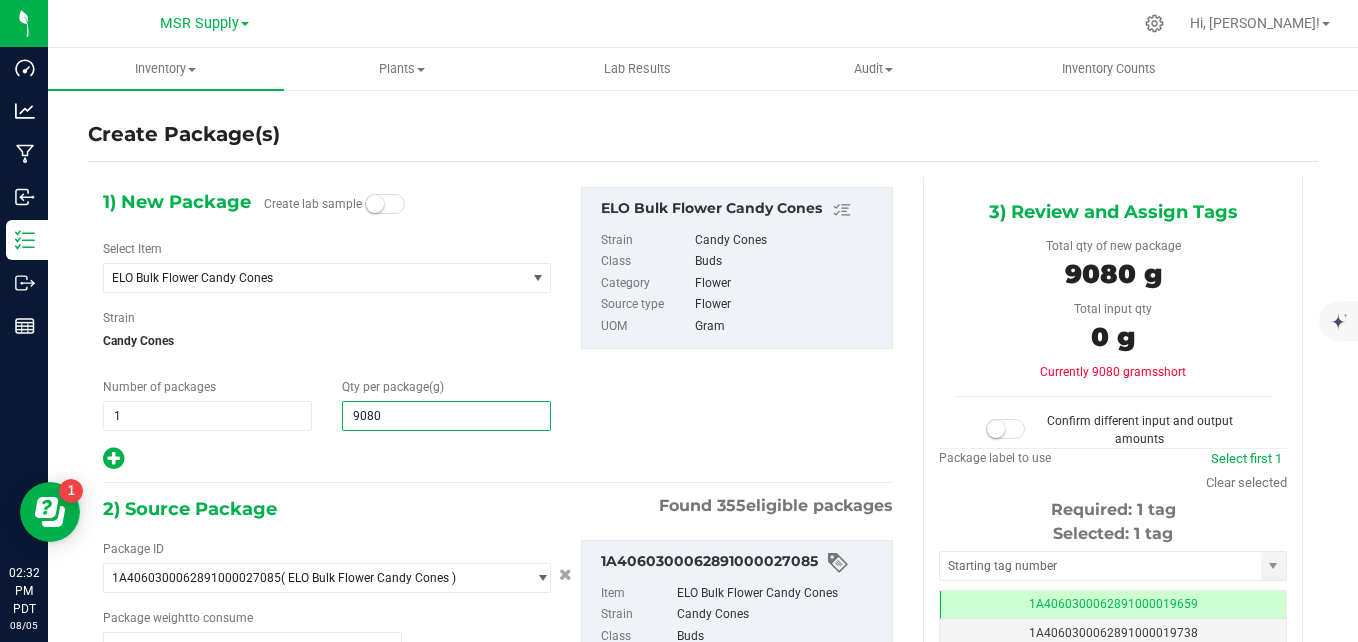 click on "Strain
Candy Cones" at bounding box center [327, 335] 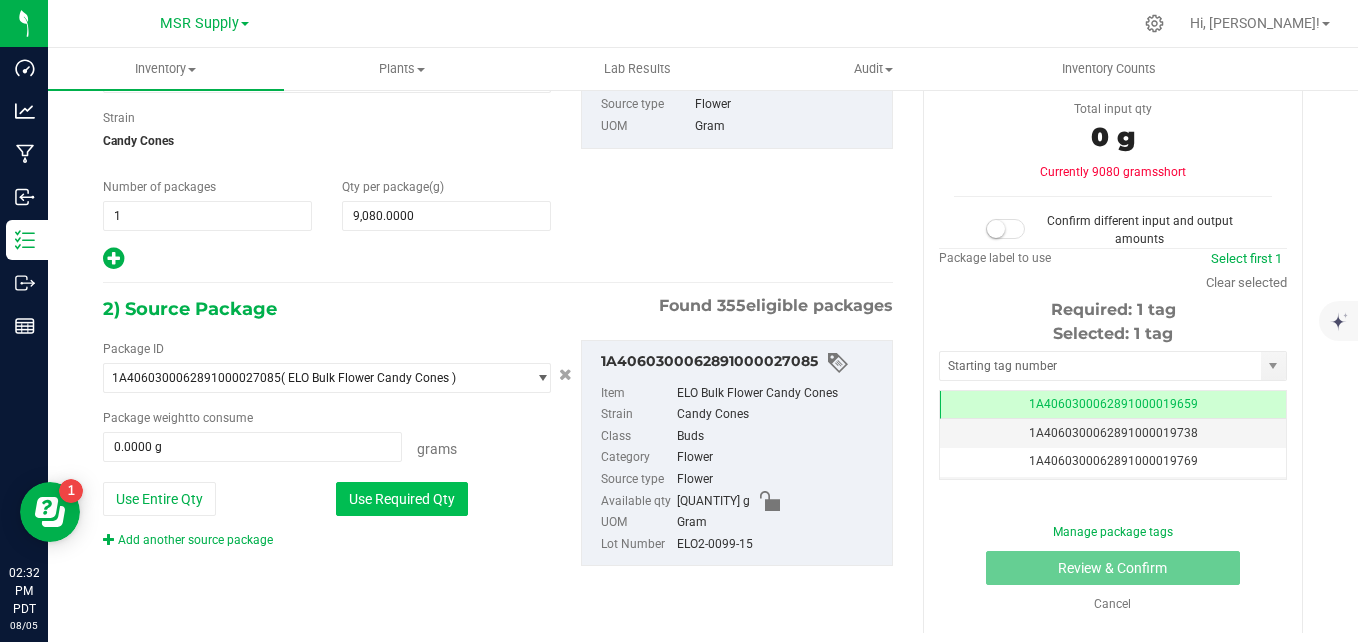 click on "Use Required Qty" at bounding box center (402, 499) 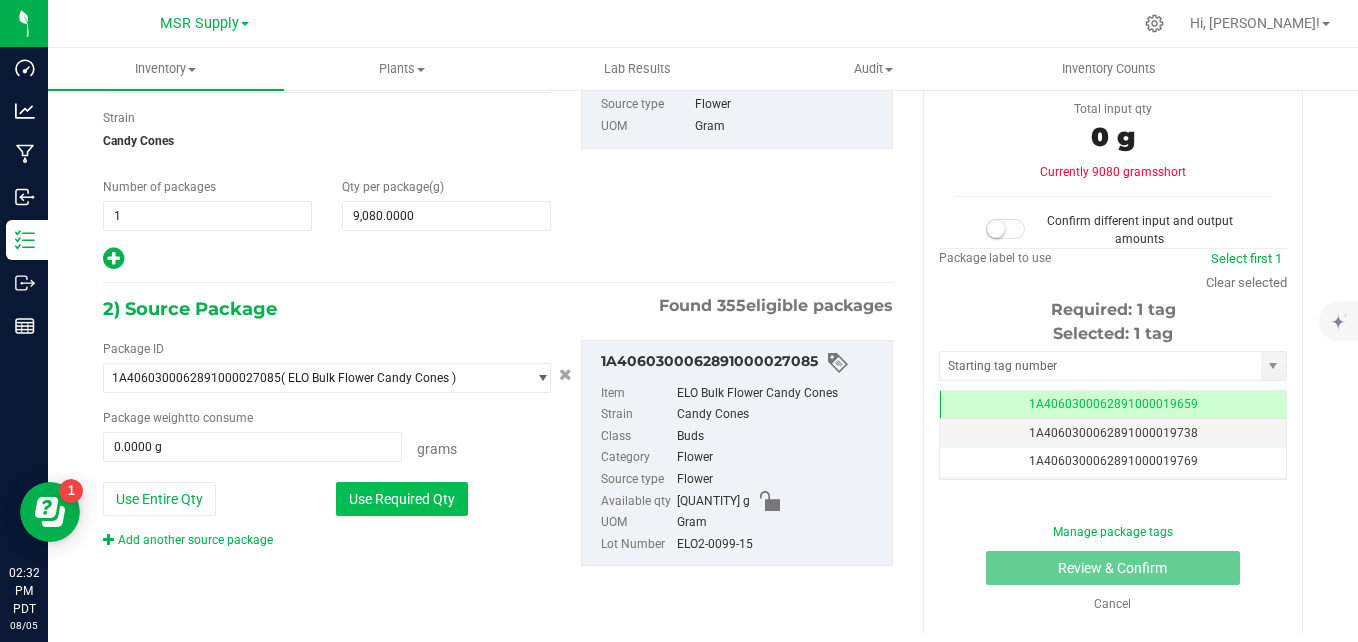 type on "9080.0000 g" 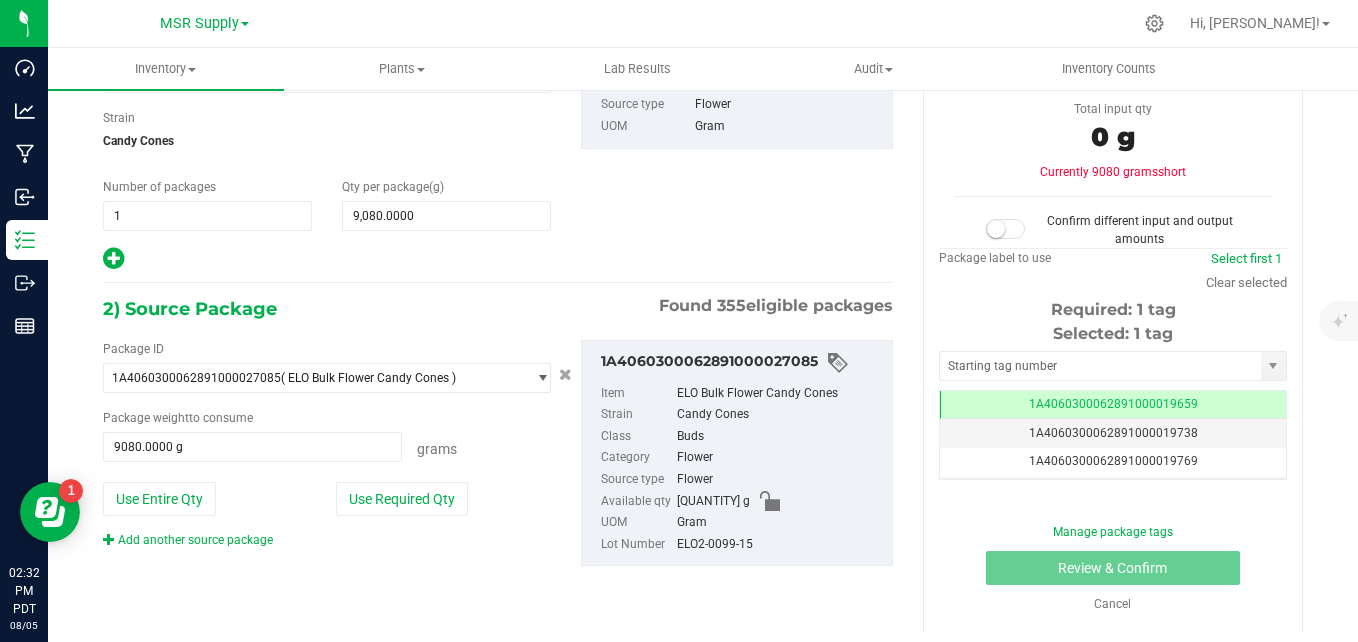 scroll, scrollTop: 181, scrollLeft: 0, axis: vertical 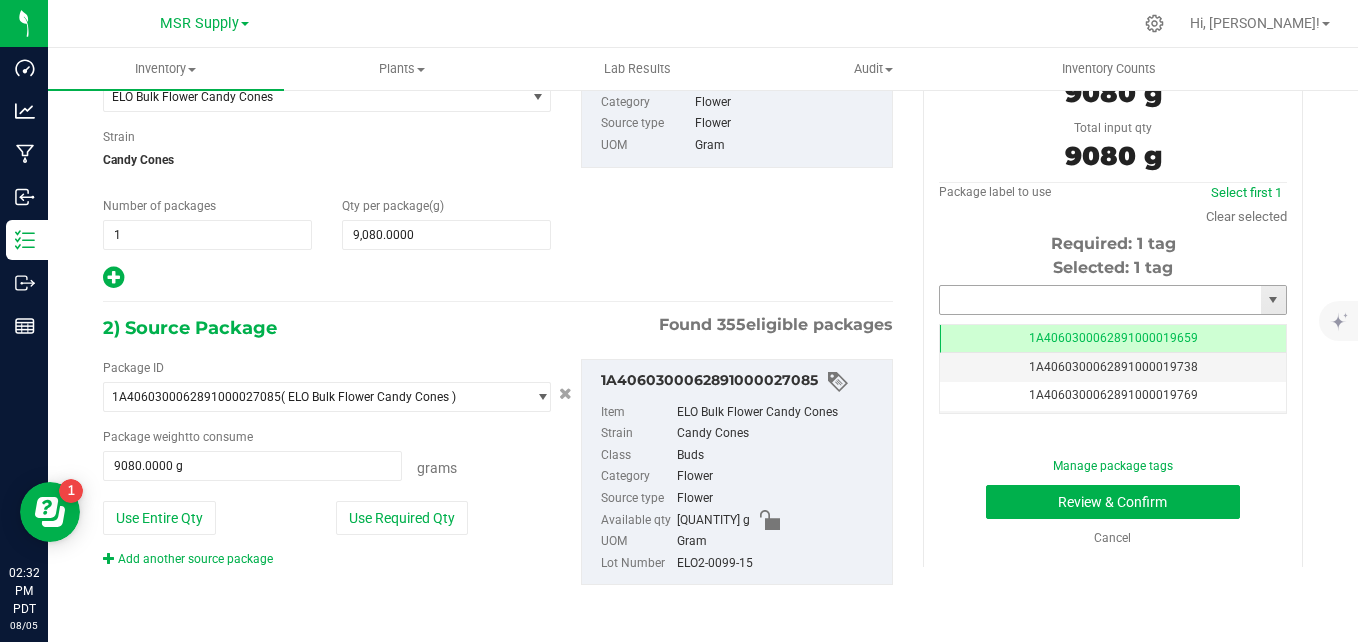 click at bounding box center [1100, 300] 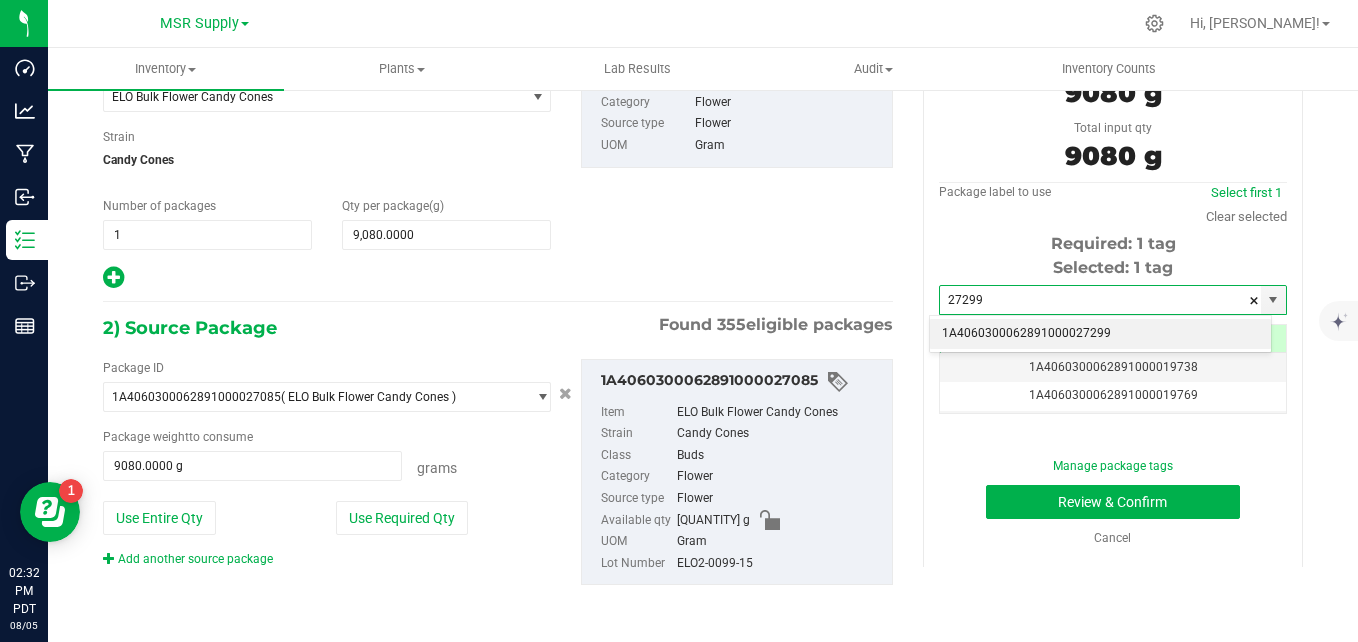 click on "1A4060300062891000027299" at bounding box center (1100, 334) 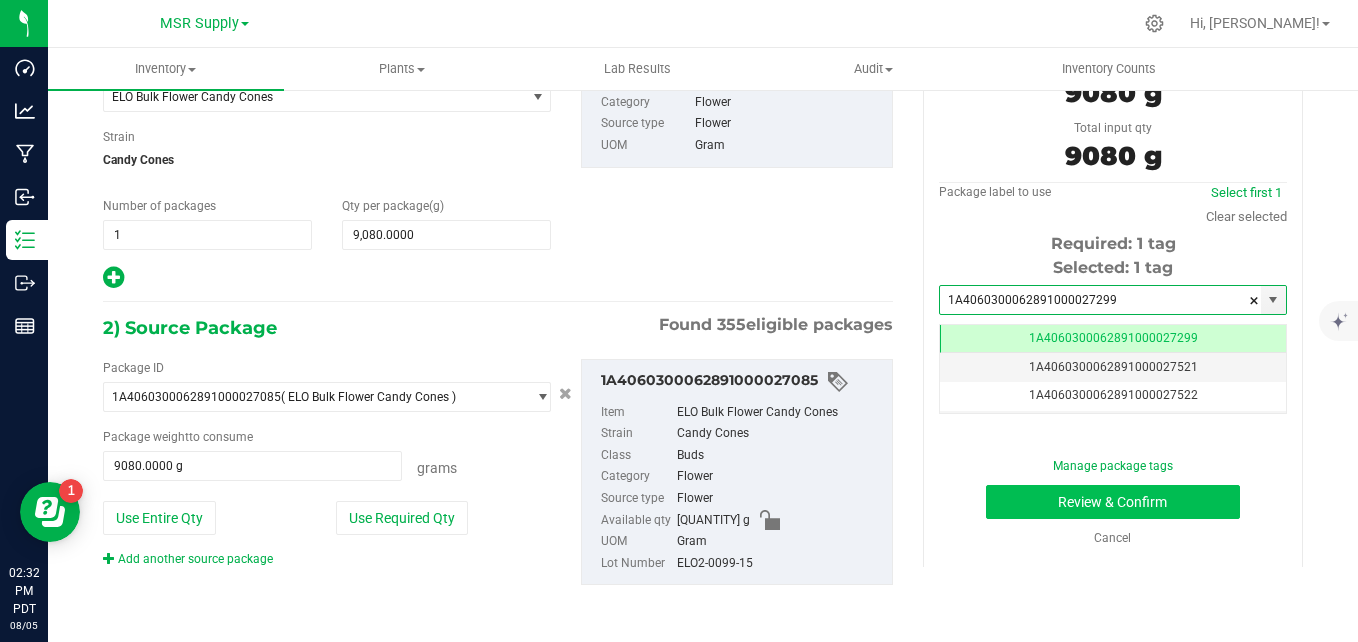 scroll, scrollTop: 0, scrollLeft: -1, axis: horizontal 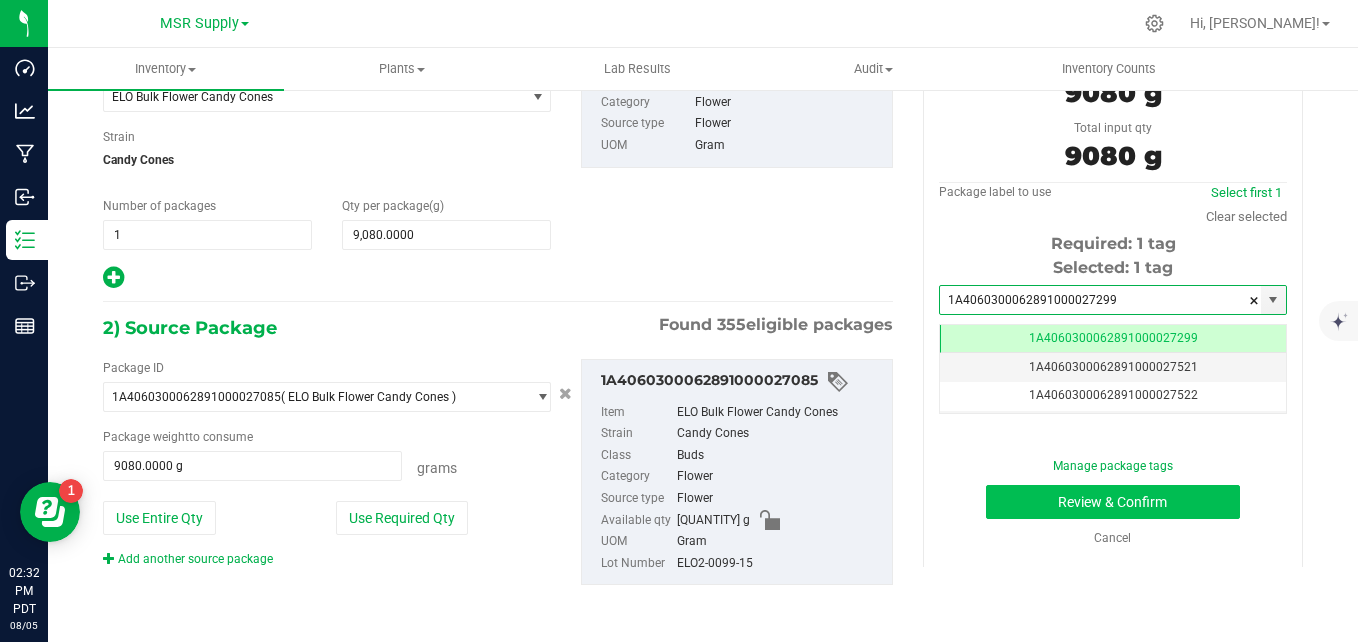type on "1A4060300062891000027299" 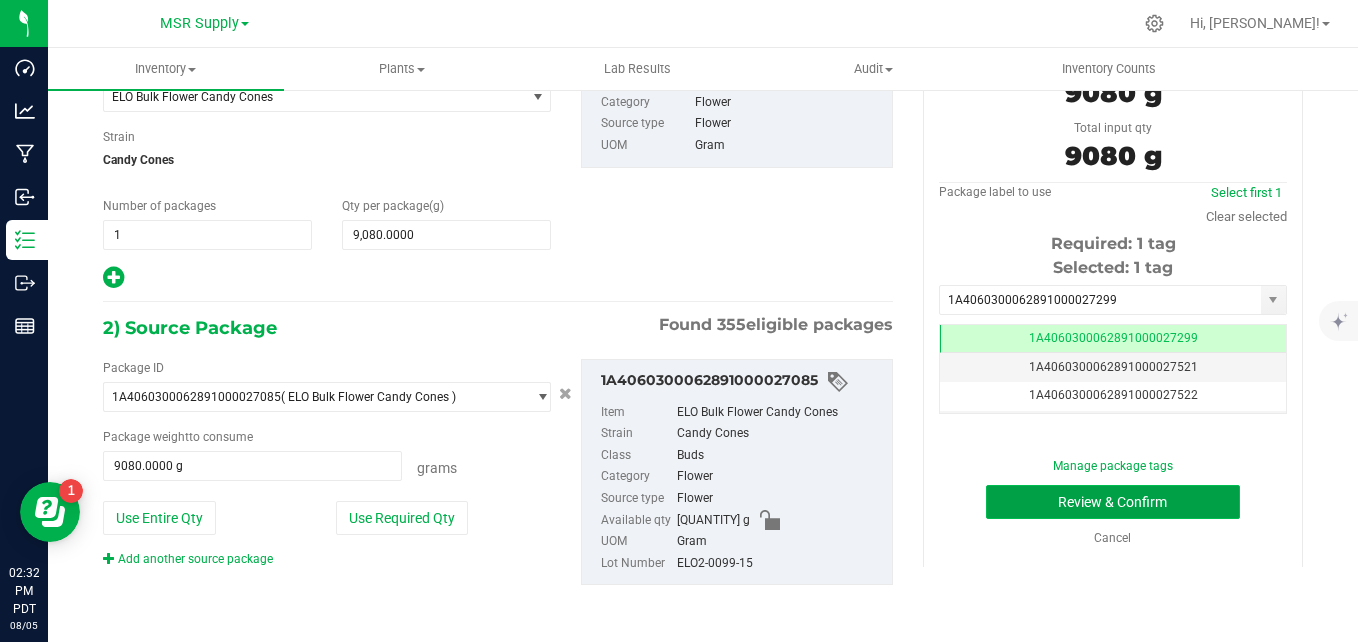 click on "Review & Confirm" at bounding box center (1113, 502) 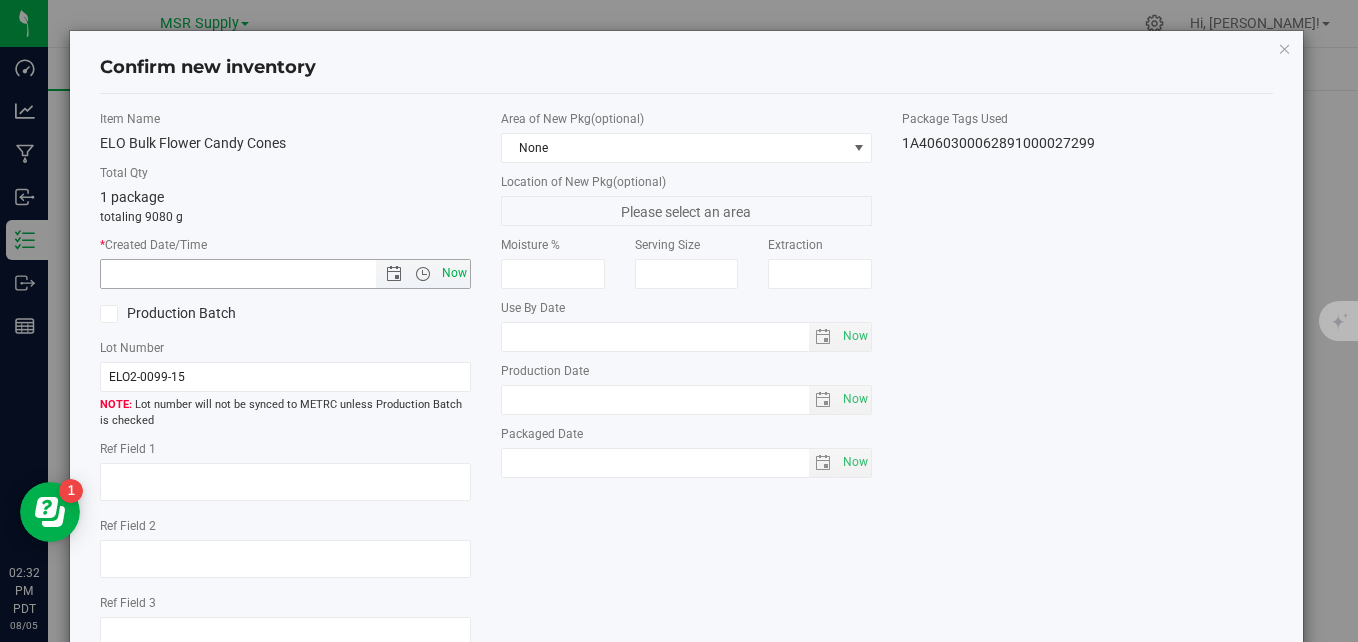 click on "Now" at bounding box center [455, 273] 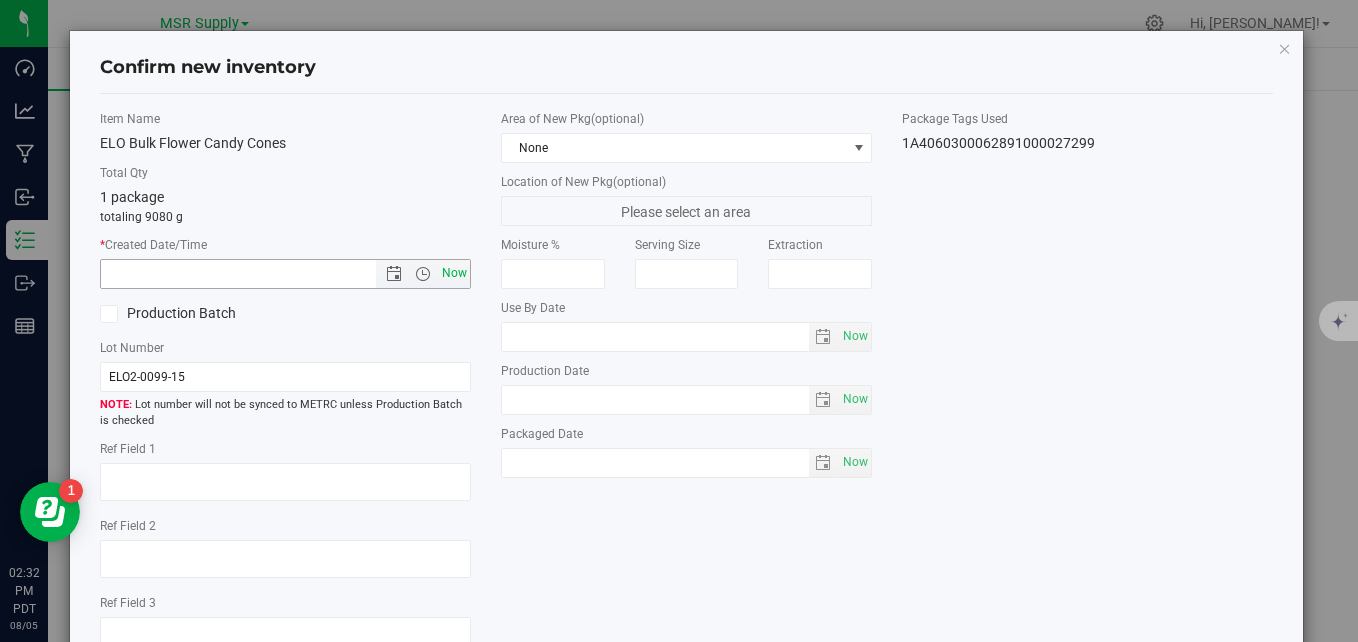 type on "8/5/2025 2:32 PM" 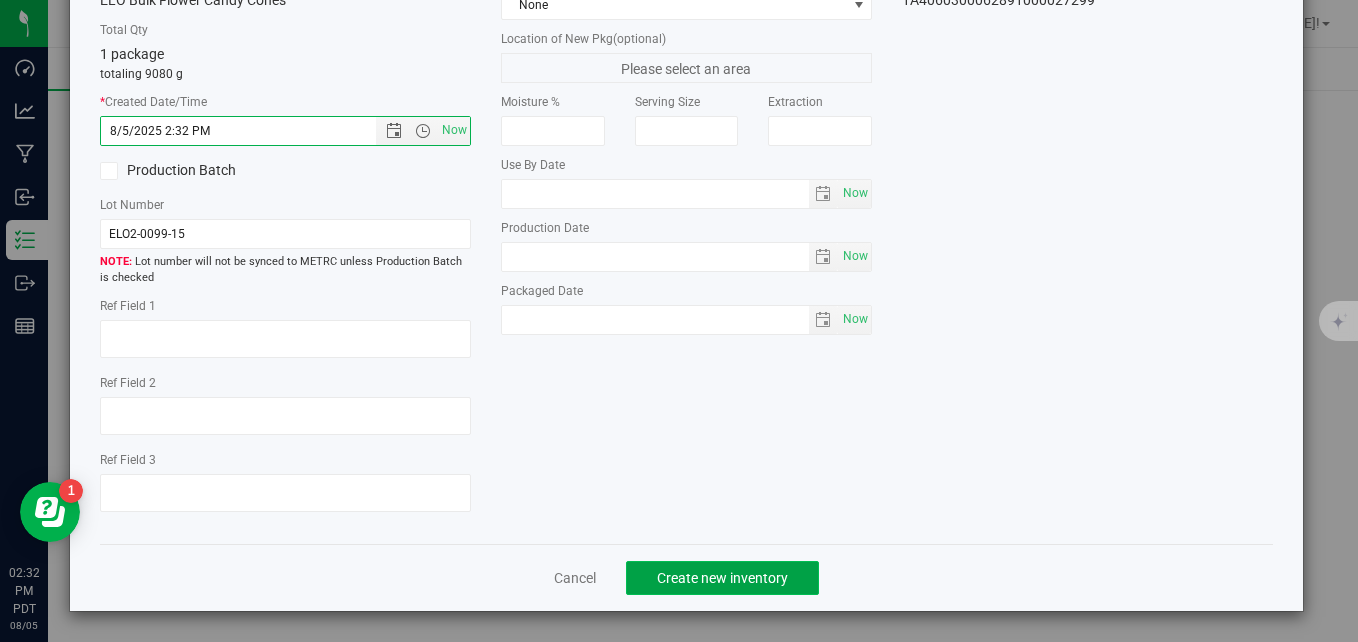 click on "Create new inventory" 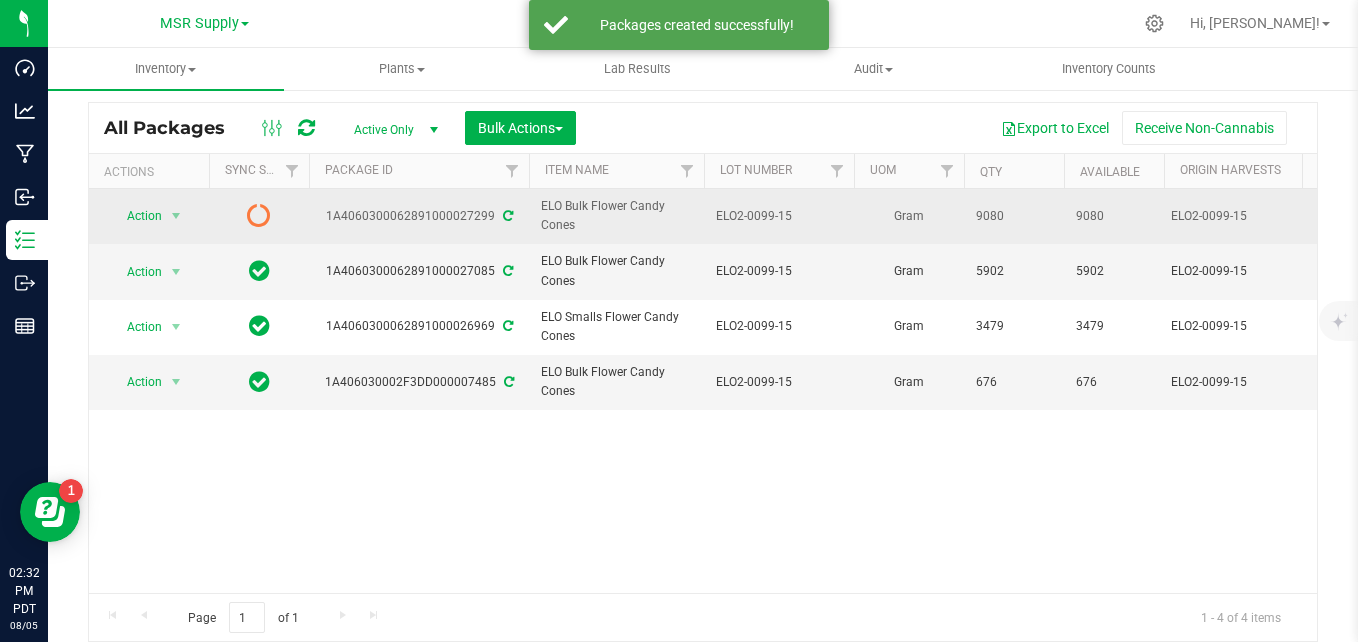 click at bounding box center [508, 216] 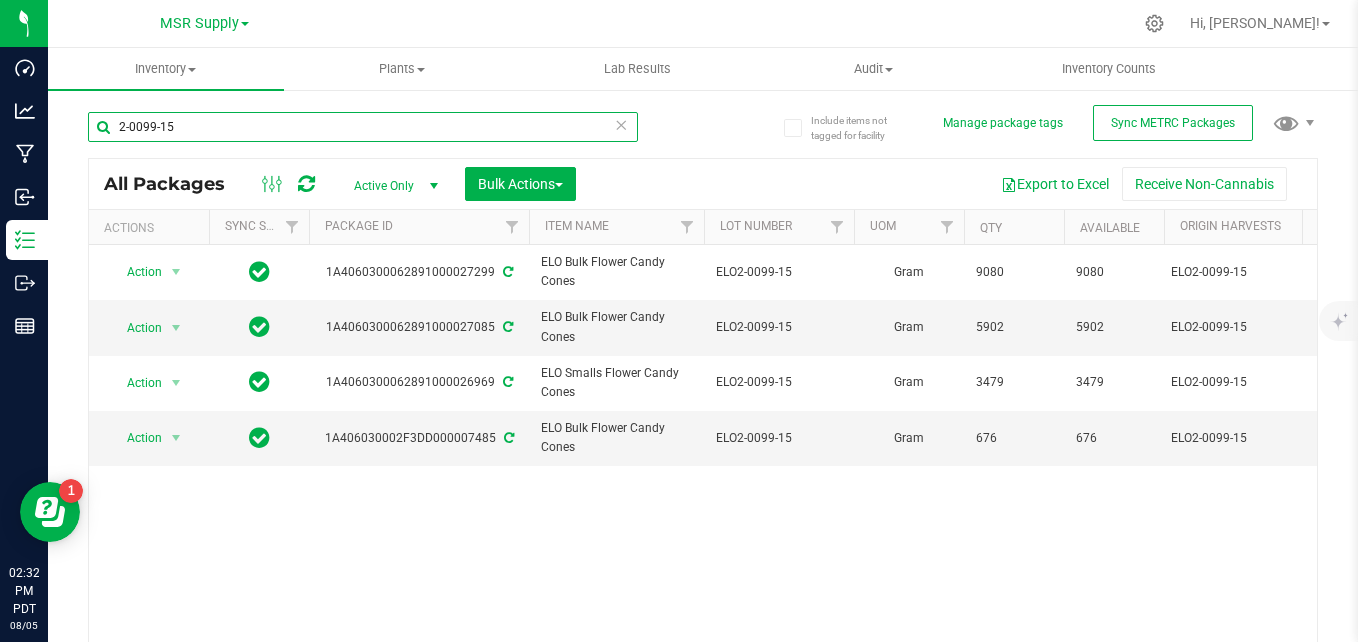 click on "2-0099-15" at bounding box center [363, 127] 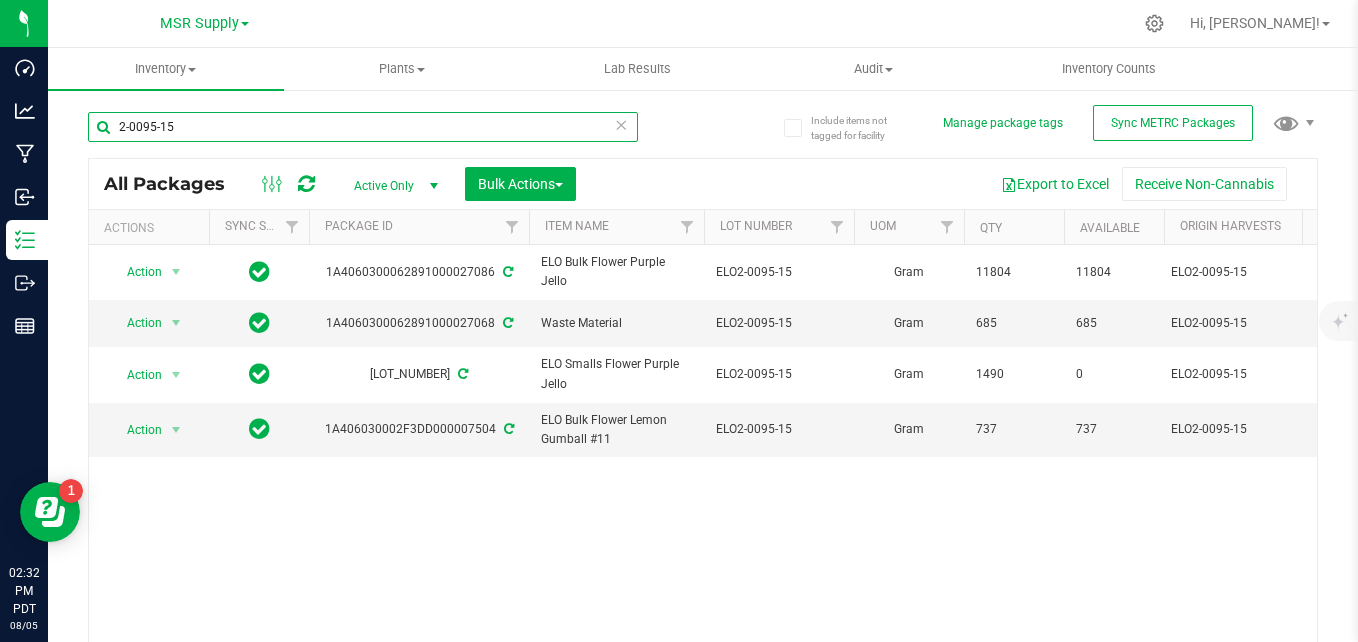 type on "2-0095-15" 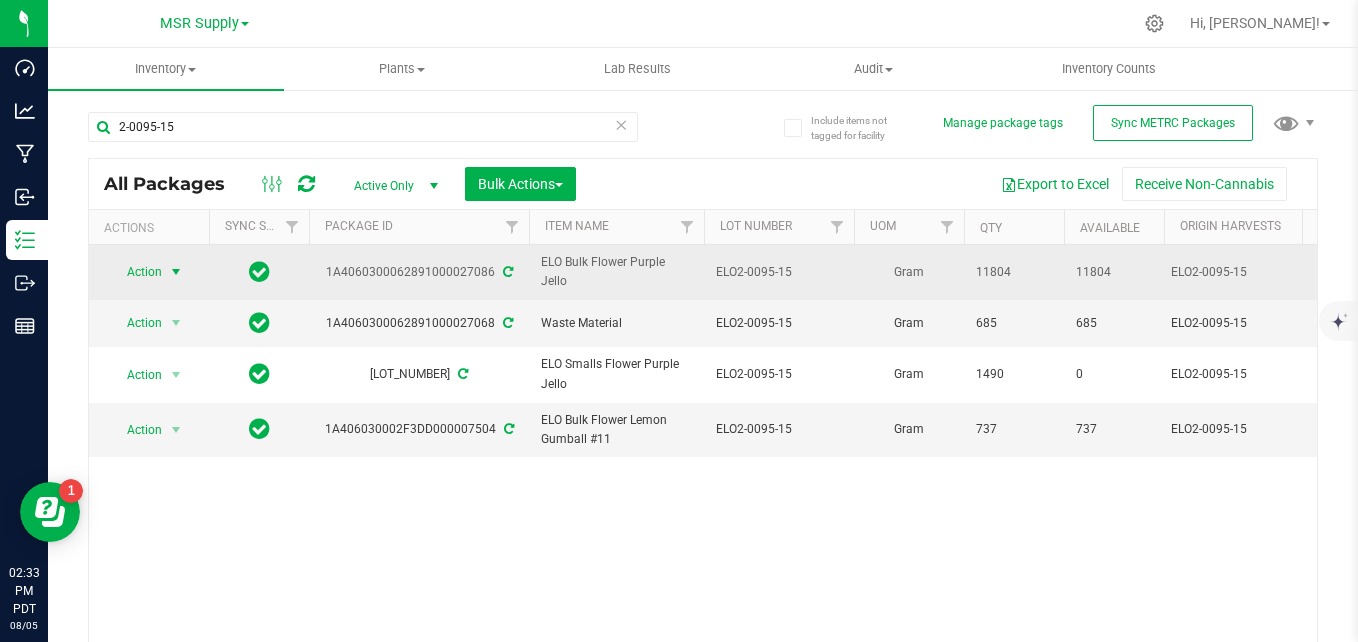 click on "Action" at bounding box center [136, 272] 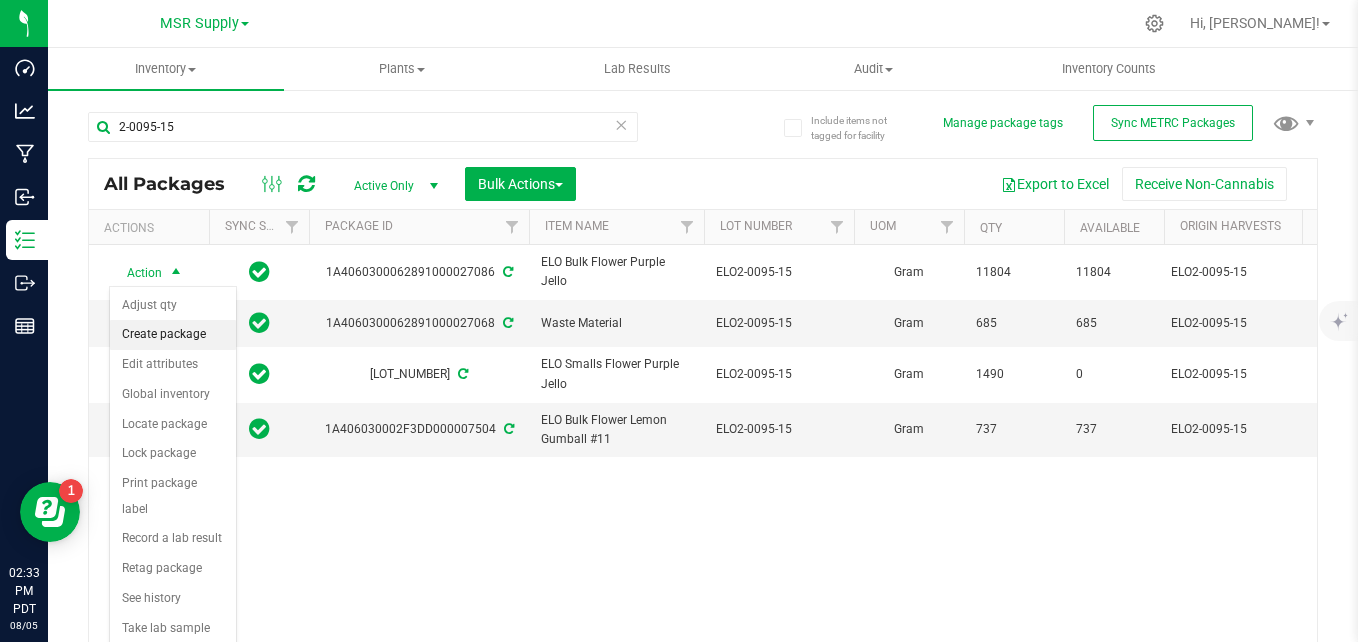 click on "Create package" at bounding box center [173, 335] 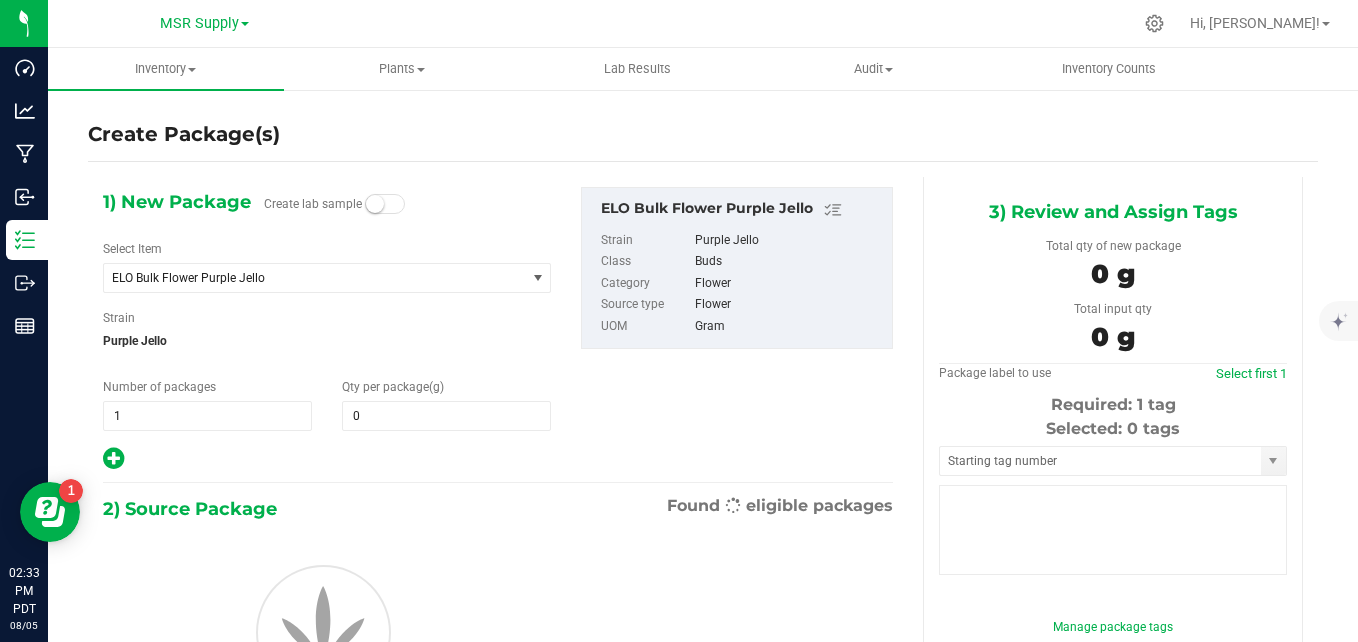 type on "0.0000" 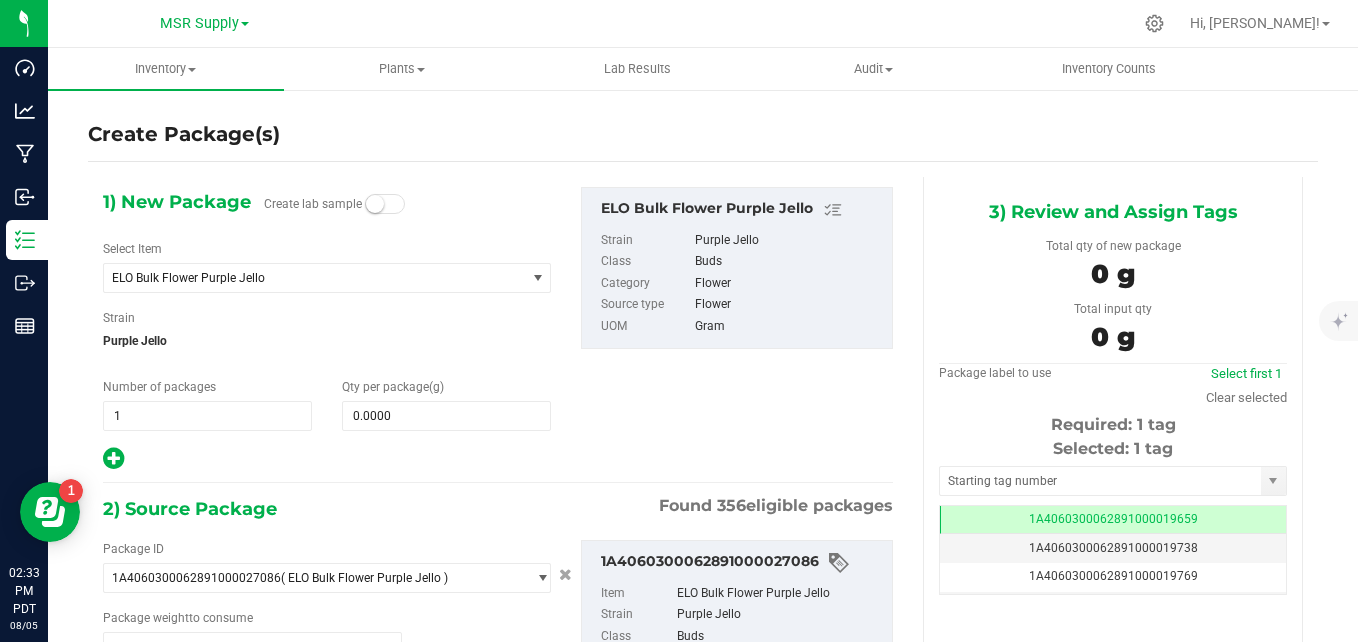 scroll, scrollTop: 0, scrollLeft: -1, axis: horizontal 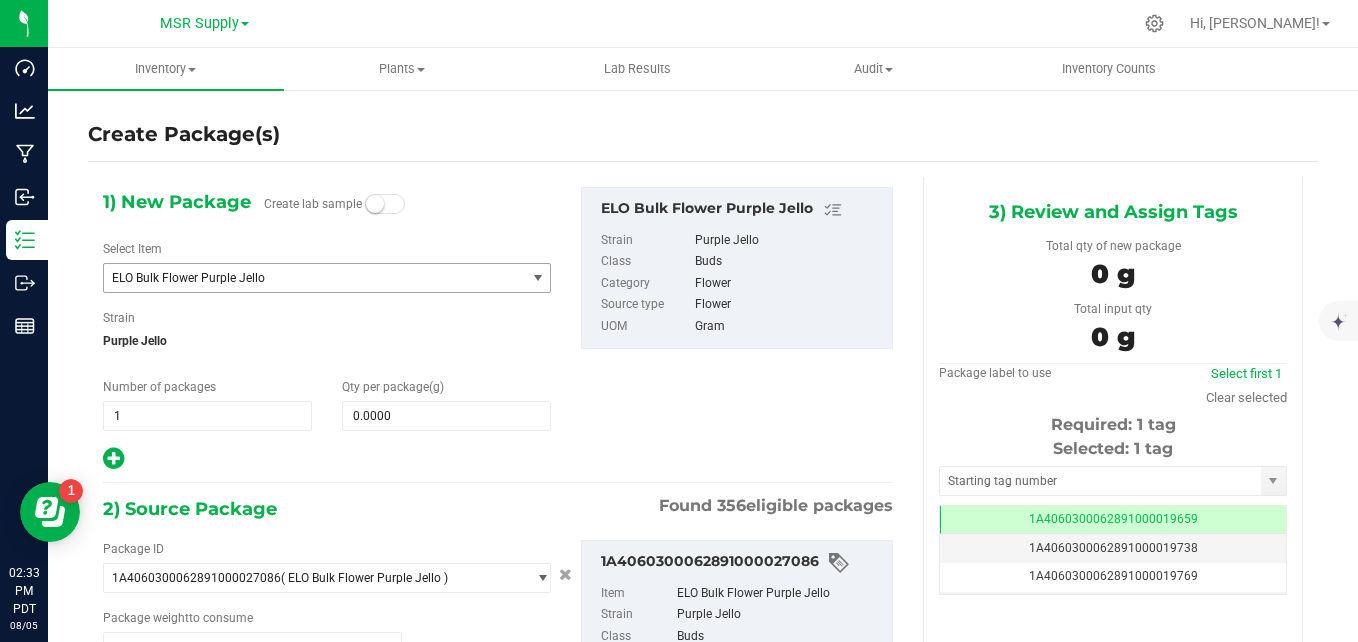 click on "ELO Bulk Flower Purple Jello" at bounding box center [306, 278] 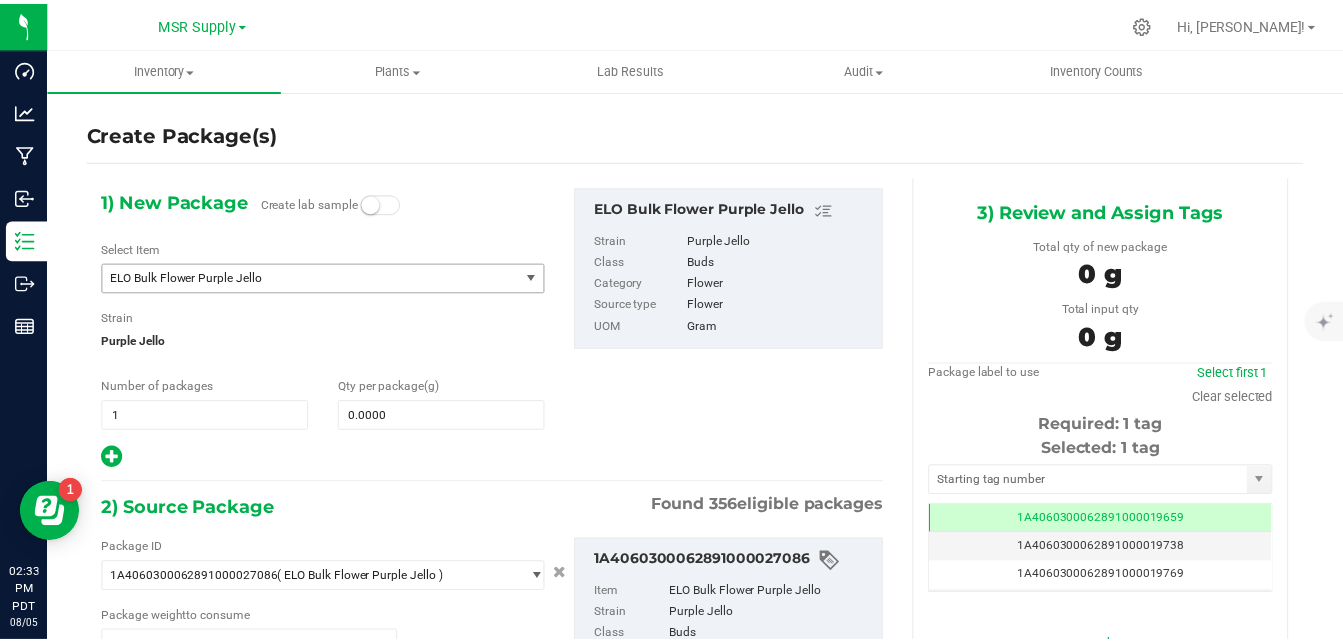 scroll, scrollTop: 13216, scrollLeft: 0, axis: vertical 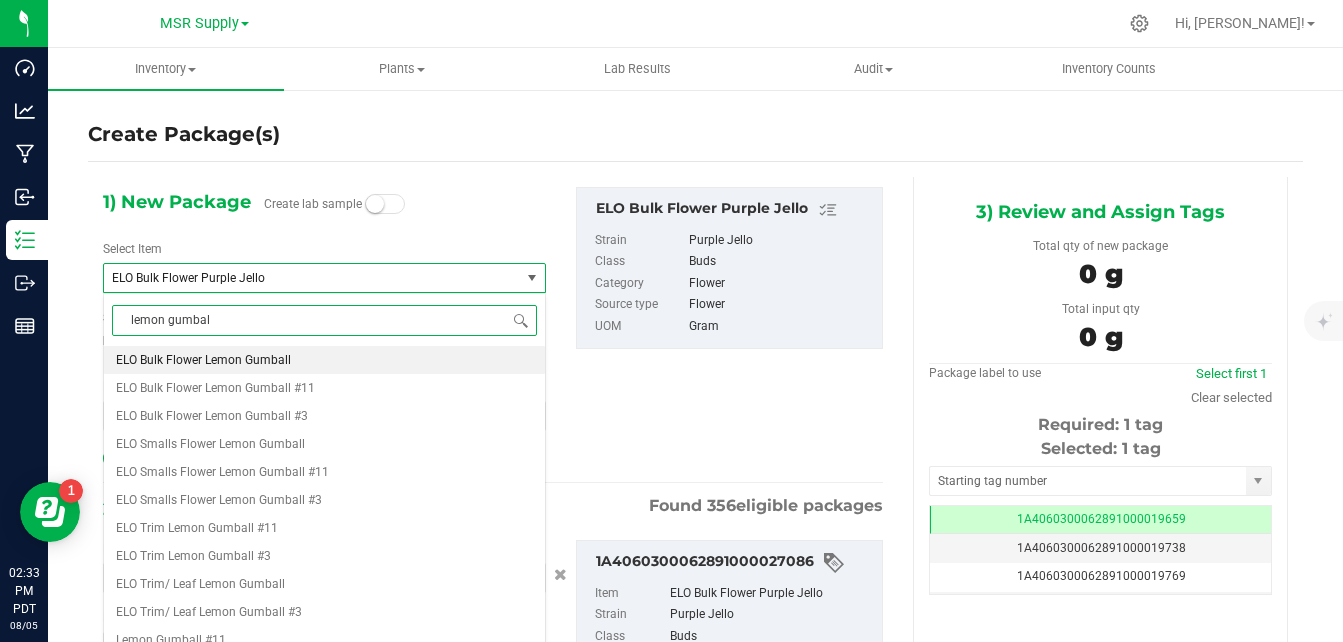 type on "lemon gumball" 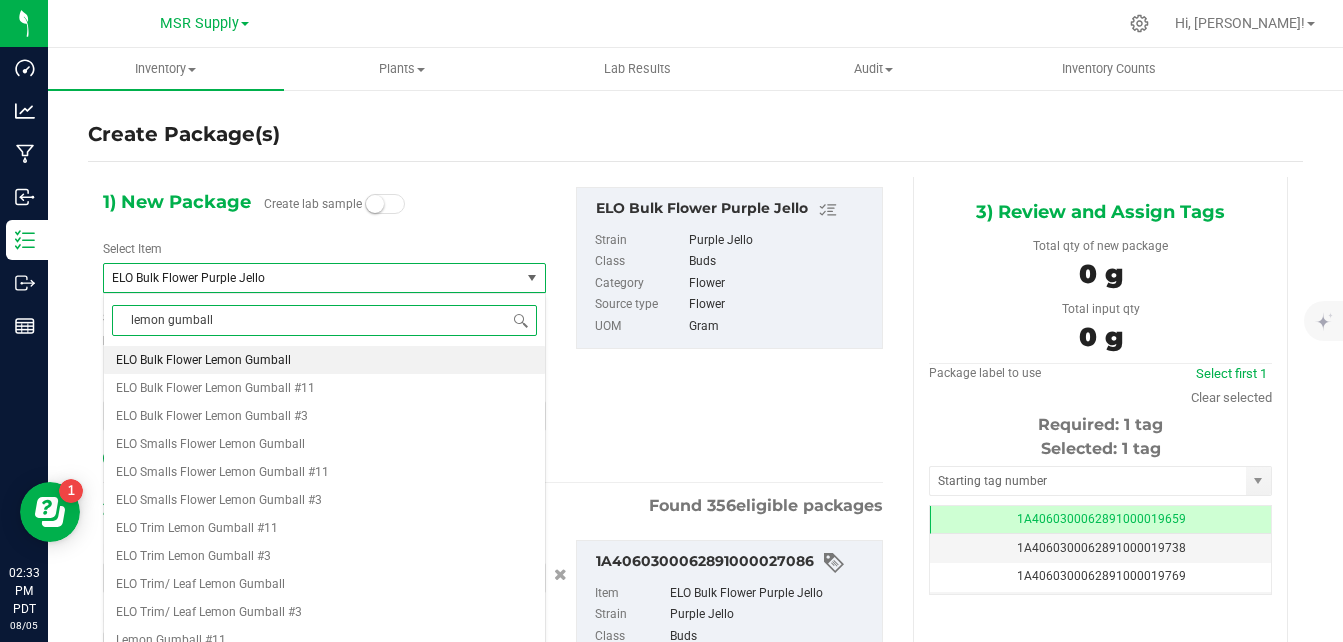 click on "ELO Bulk Flower Lemon Gumball" at bounding box center [203, 360] 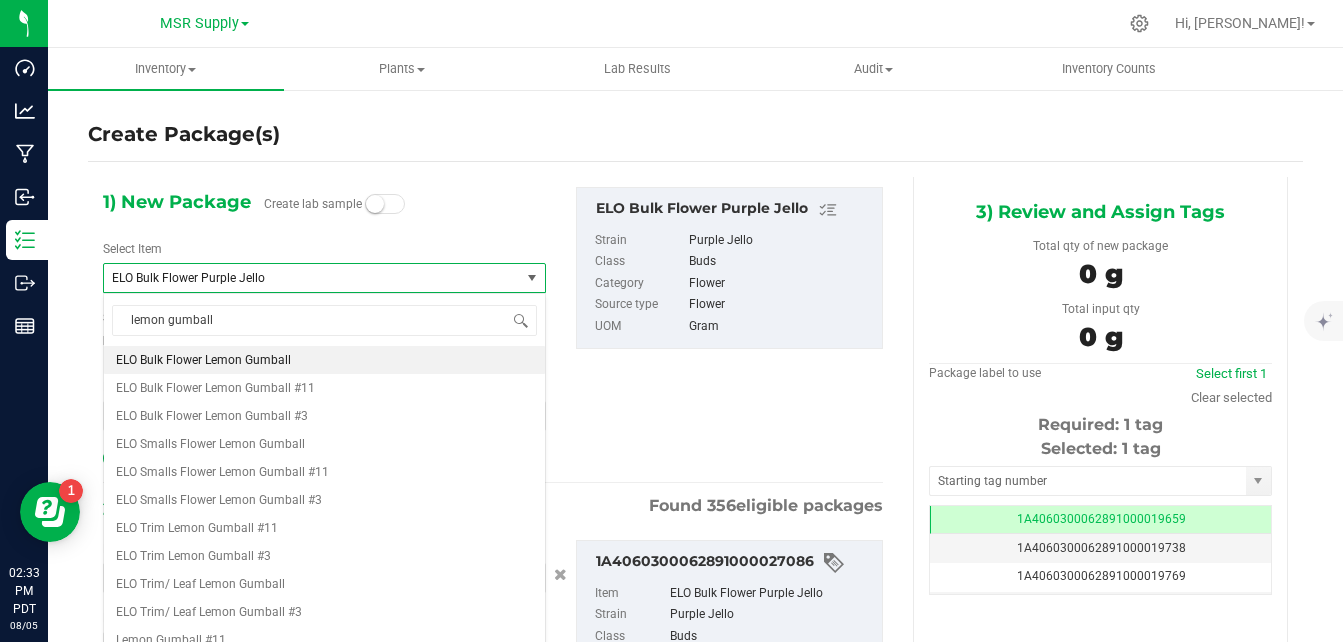type 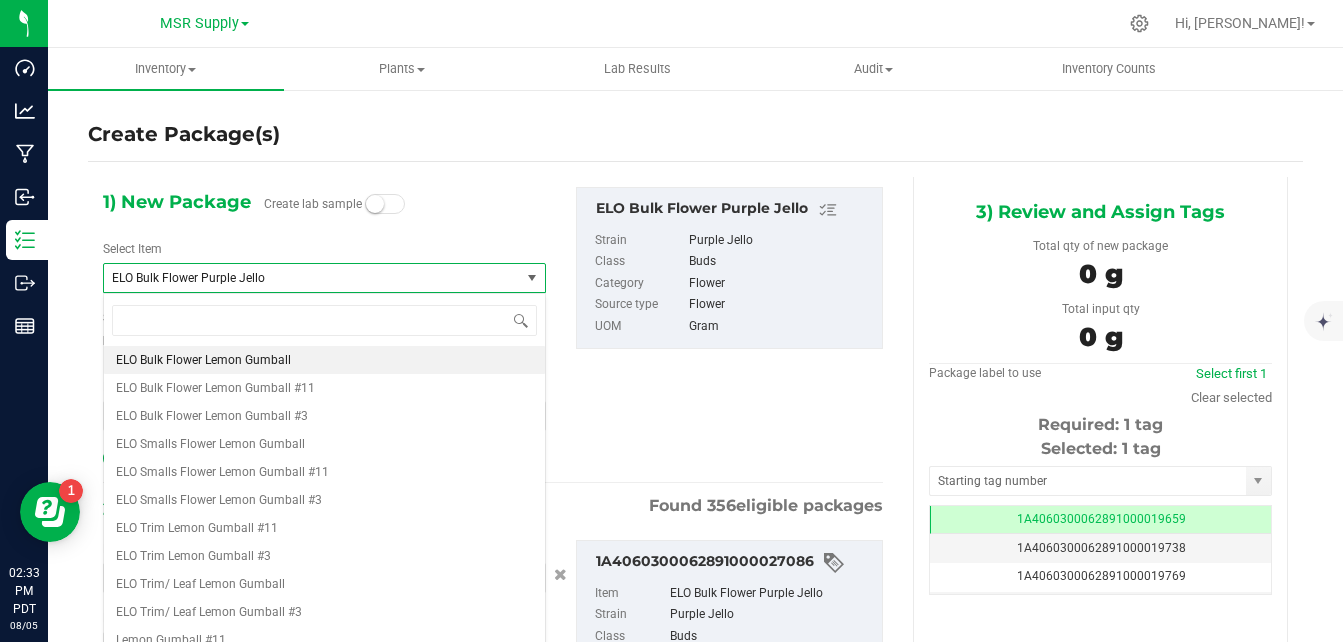 type on "0.0000" 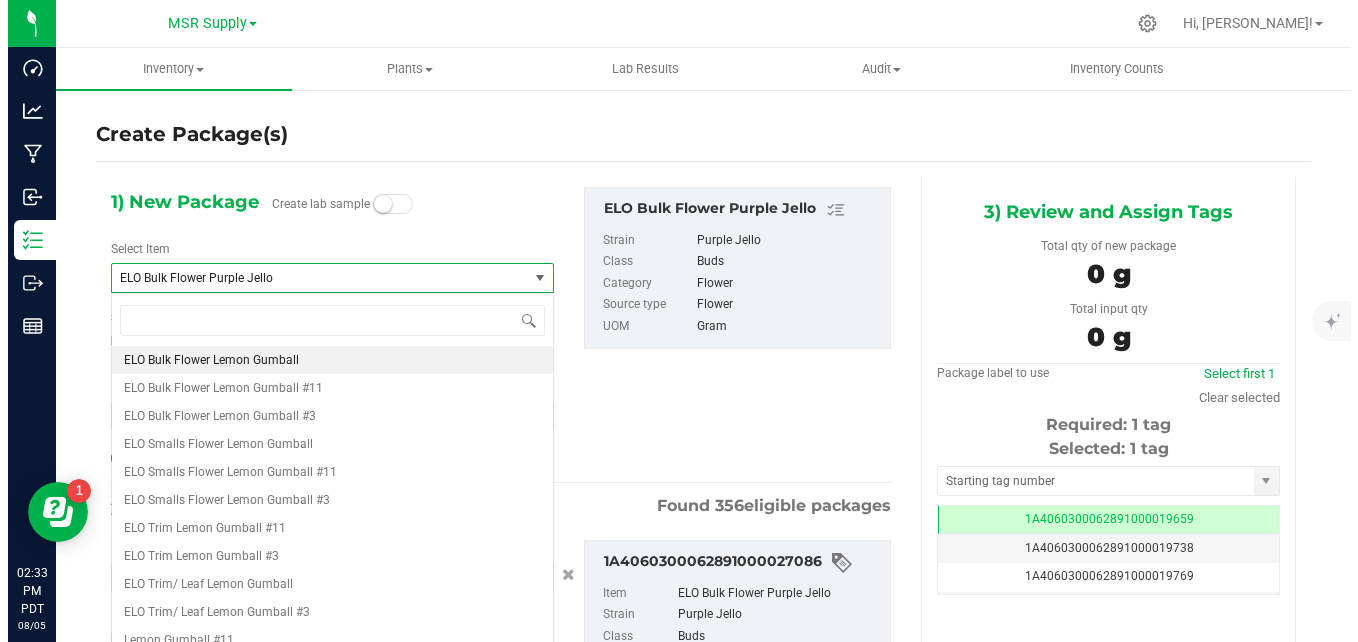 scroll, scrollTop: 12376, scrollLeft: 0, axis: vertical 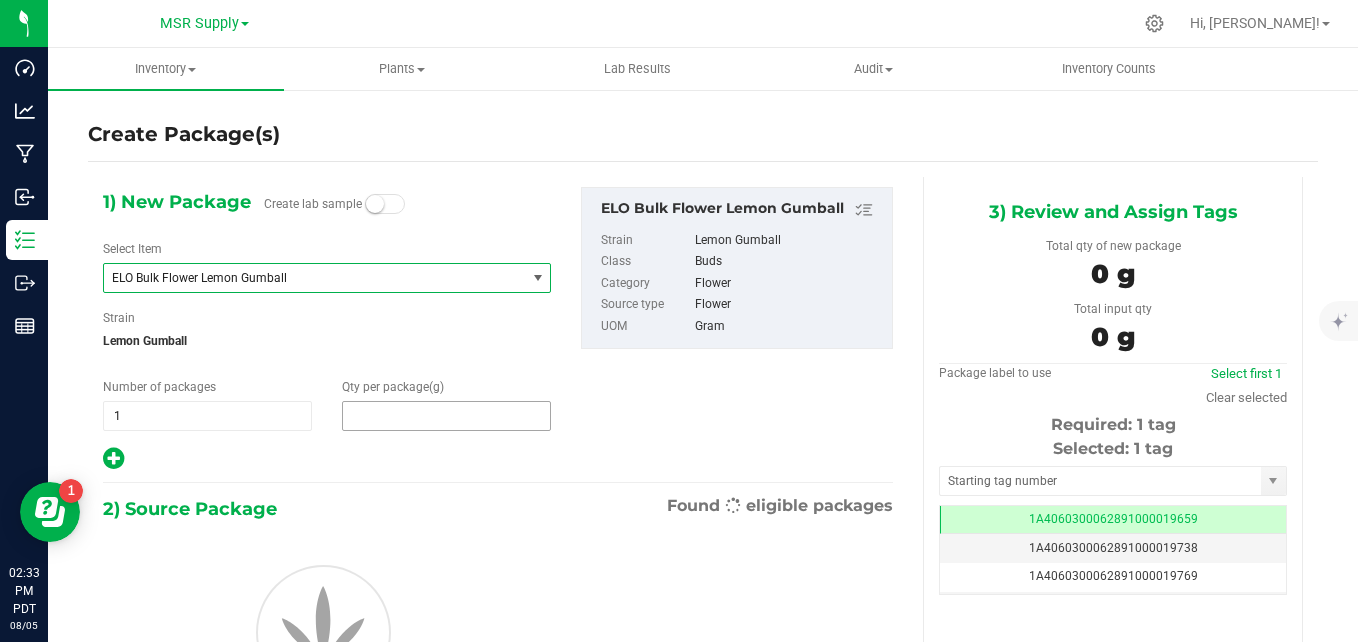 click at bounding box center (446, 416) 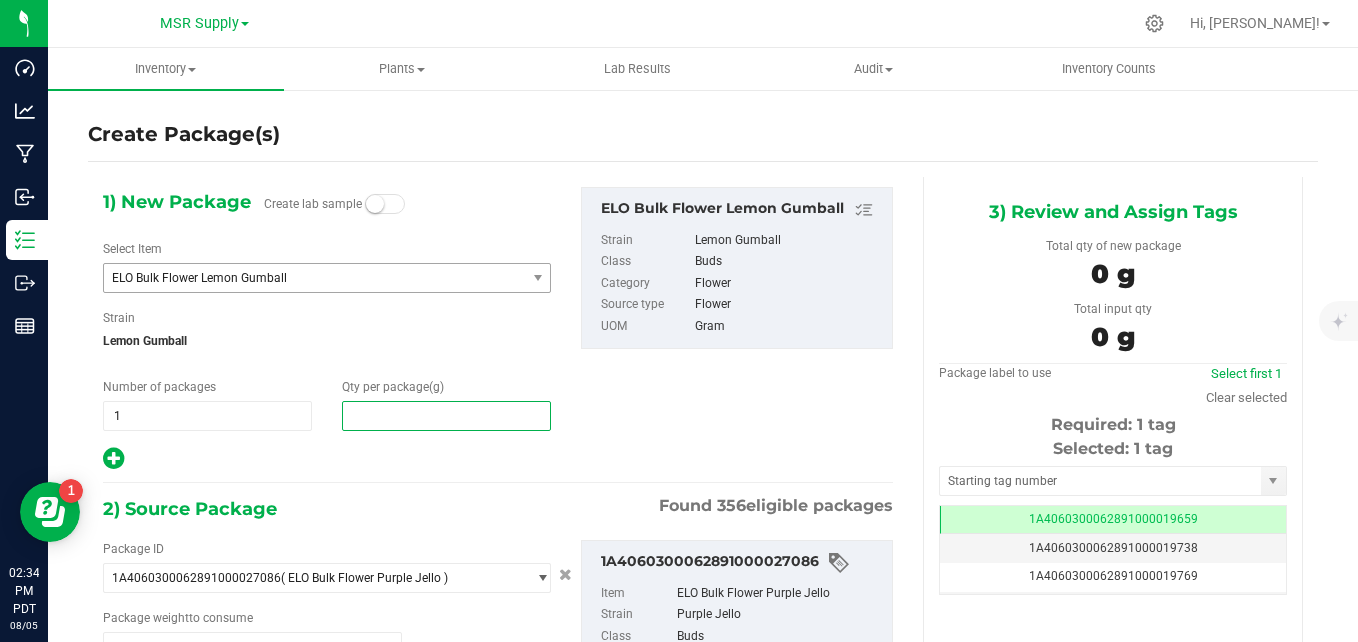 type on "5" 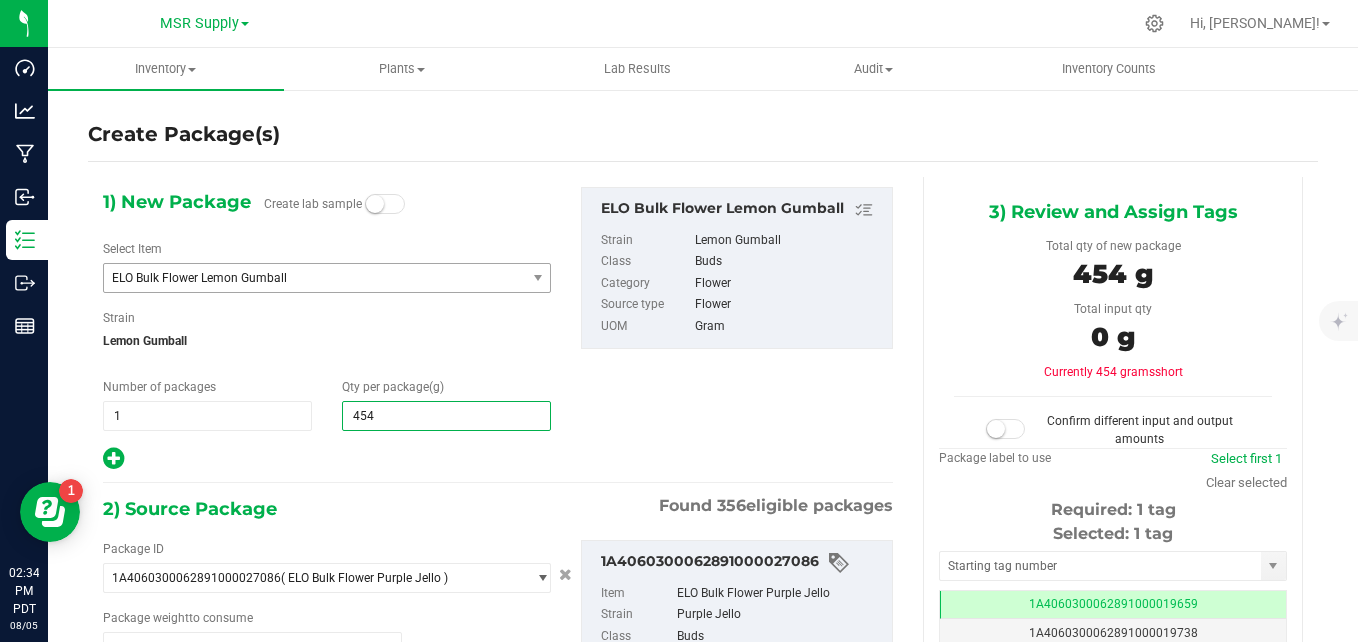 type on "4540" 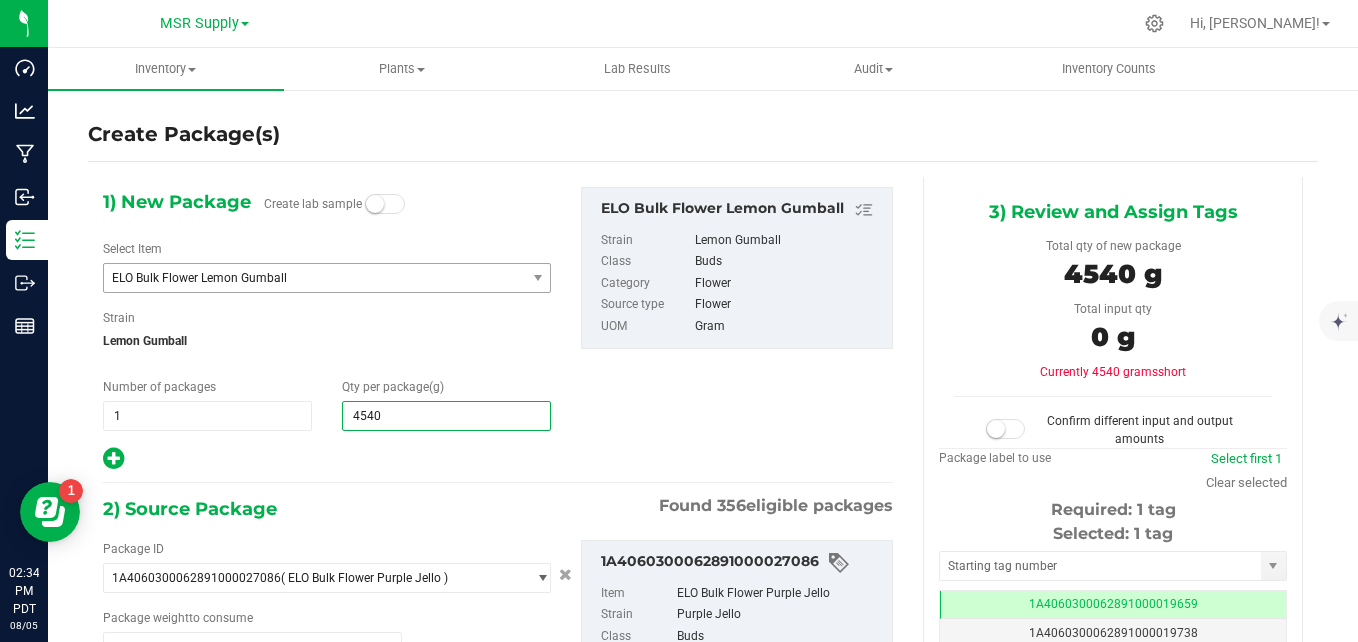 type on "4,540.0000" 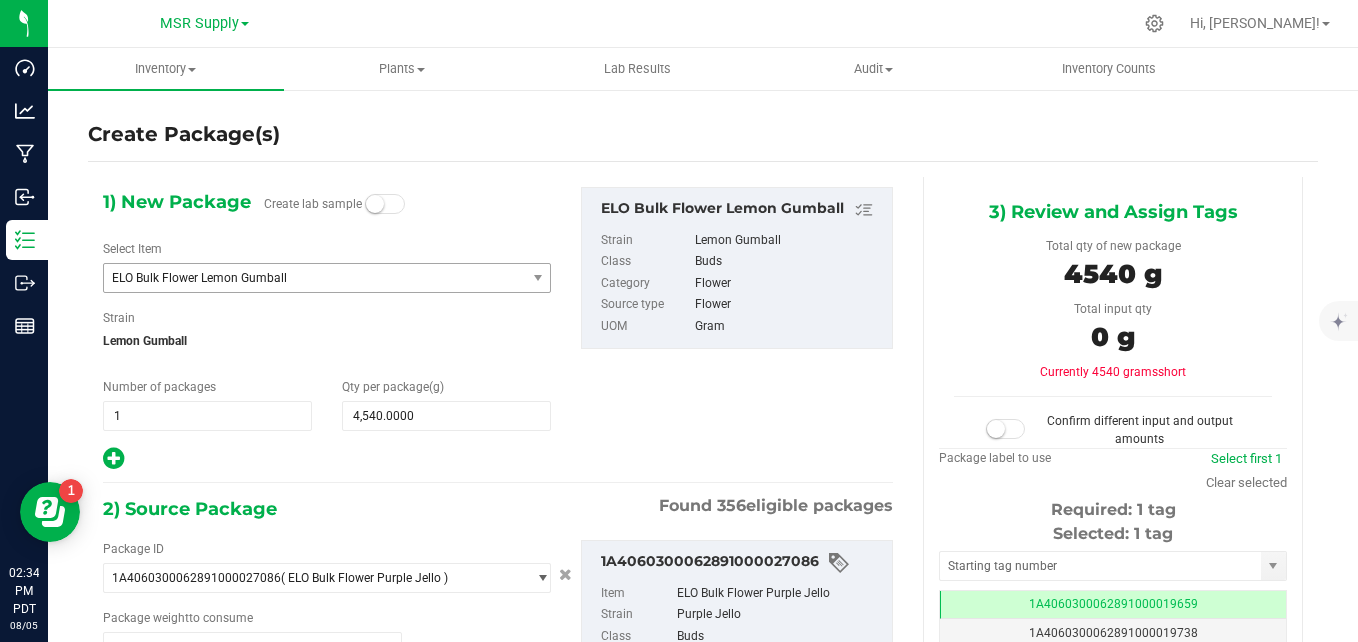 drag, startPoint x: 674, startPoint y: 395, endPoint x: 631, endPoint y: 402, distance: 43.56604 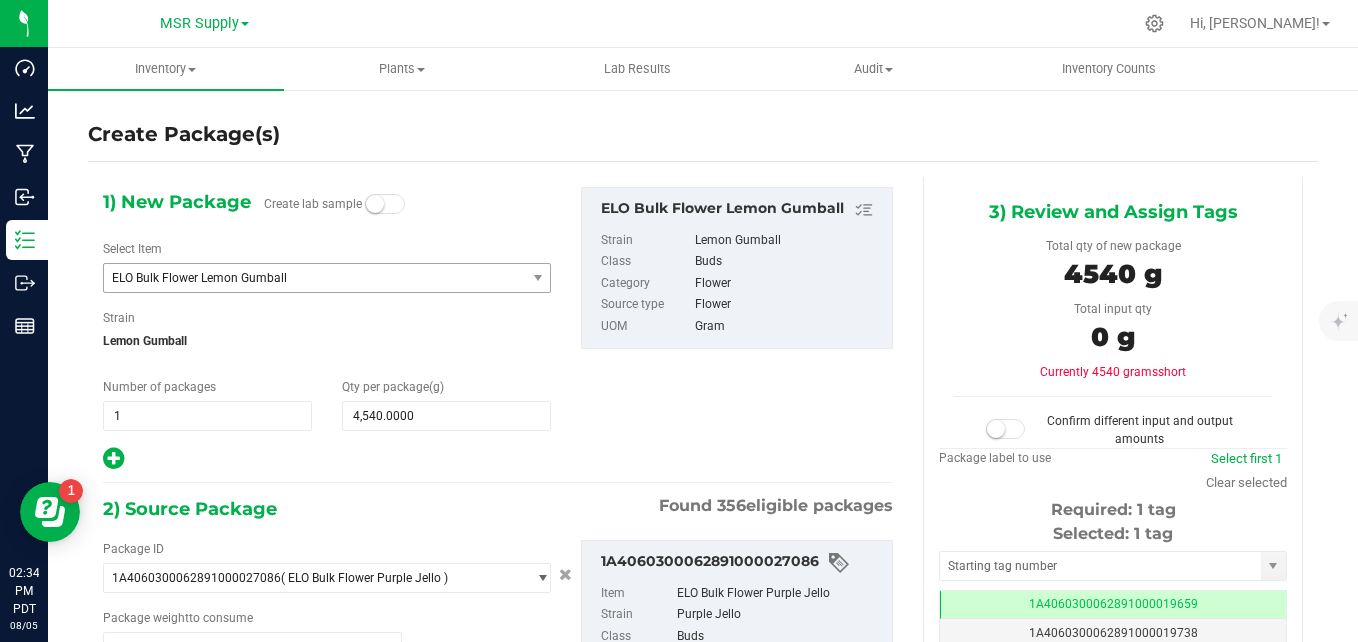 click on "1) New Package
Create lab sample
Select Item
ELO Bulk Flower Lemon Gumball
ELO Bulk Flower Ice Cream Cake #3 ELO Bulk Flower Italian Ice ELO Bulk Flower Jackfrooit ELO Bulk Flower Jackfruit #22 ELO Bulk Flower Jello ELO Bulk Flower Jellybeanz ELO Bulk Flower JokerZ ELO Bulk Flower Jokerz x RS11 ELO Bulk Flower Lemon Cherry Ether ELO Bulk Flower Lemon Cherry Ether #17 ELO Bulk Flower Lemon Cherry Gushers ELO Bulk Flower Lemon Gumball ELO Bulk Flower Lemon Gumball #11 ELO Bulk Flower Lemon Gumball #3 ELO Bulk Flower Lemon Lime Haze ELO Bulk Flower MAC" at bounding box center [498, 329] 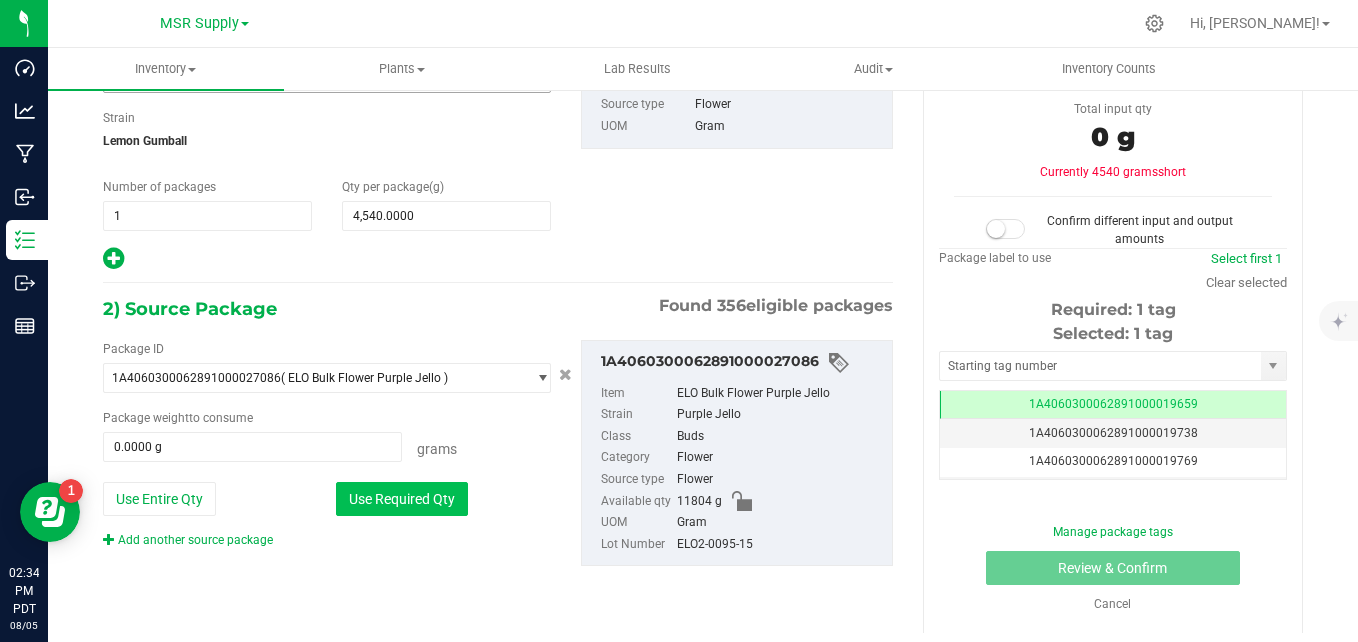 click on "Use Required Qty" at bounding box center [402, 499] 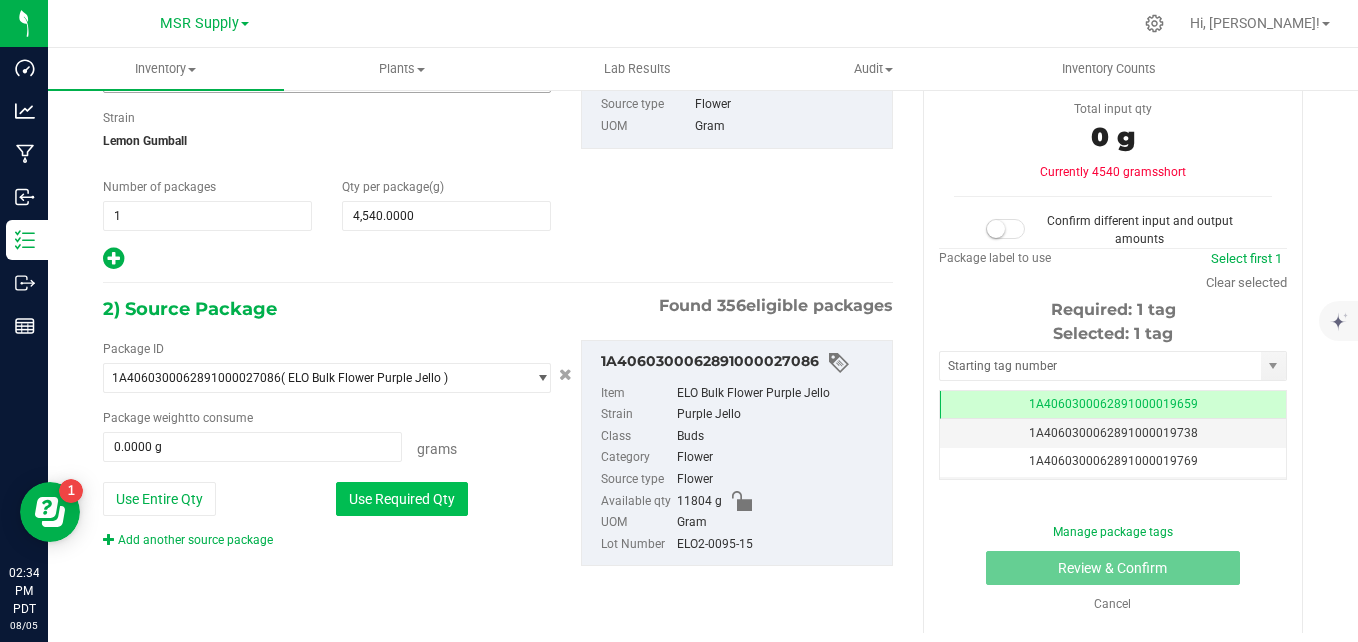 type on "4540.0000 g" 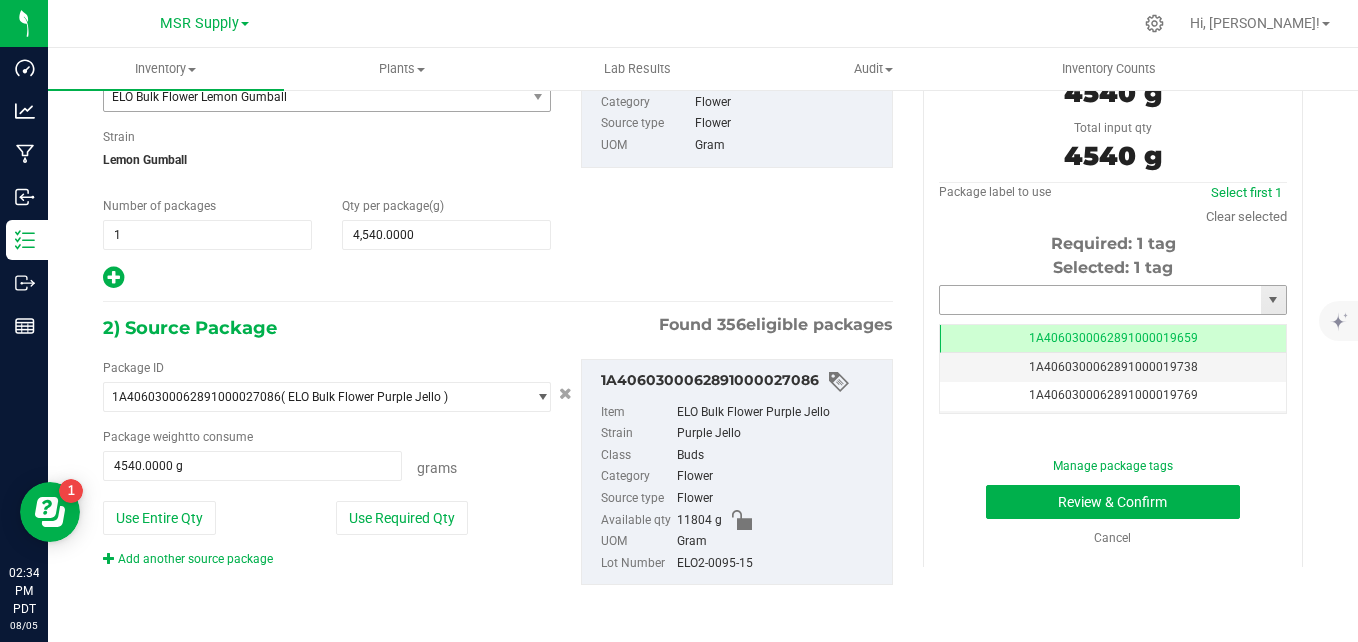 click at bounding box center [1100, 300] 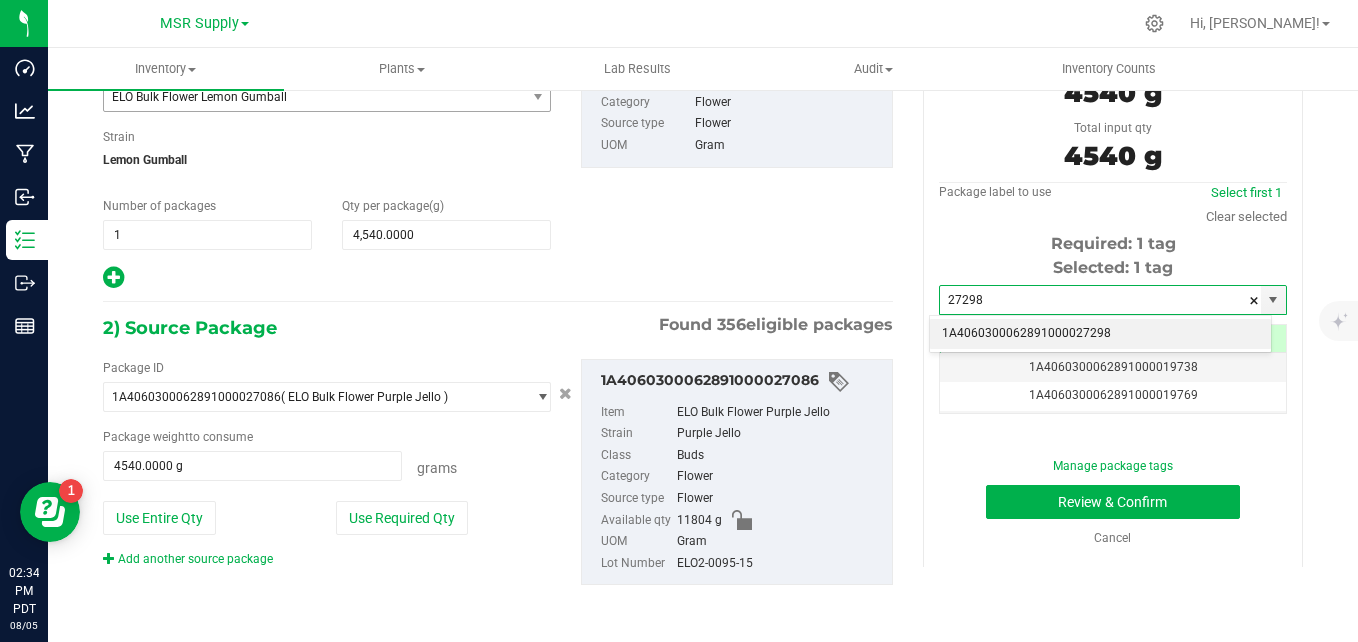 click on "1A4060300062891000027298" at bounding box center [1100, 334] 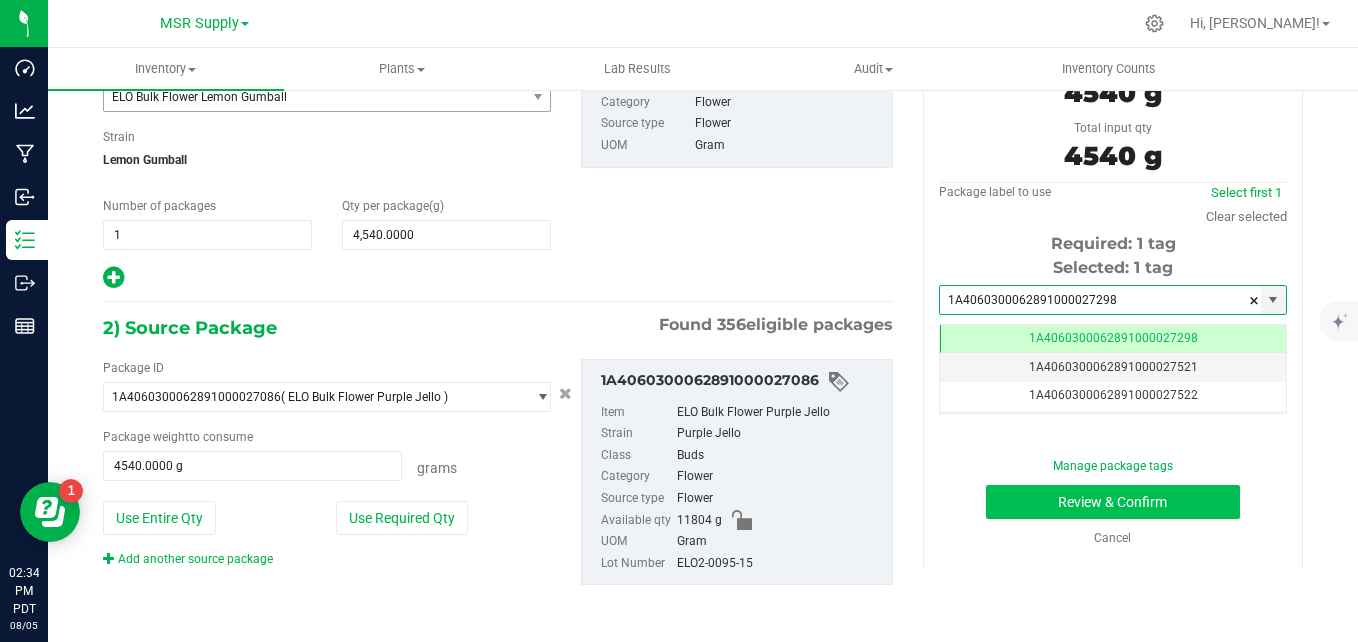 type on "1A4060300062891000027298" 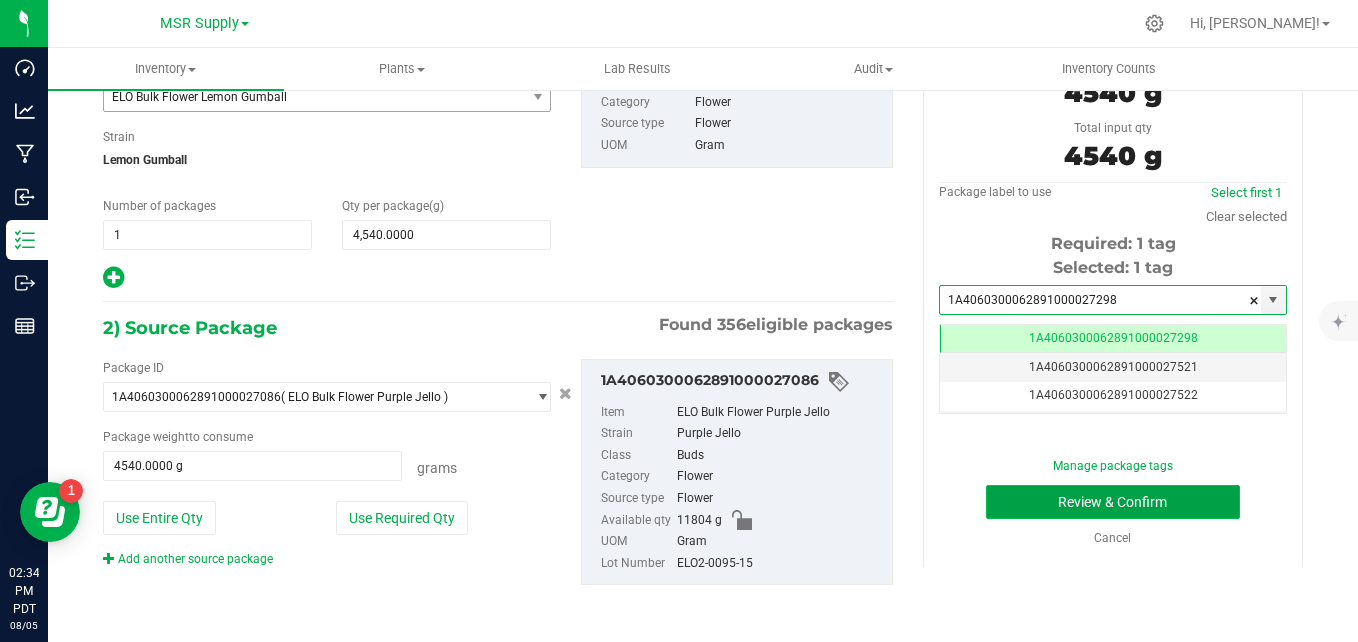 click on "Review & Confirm" at bounding box center [1113, 502] 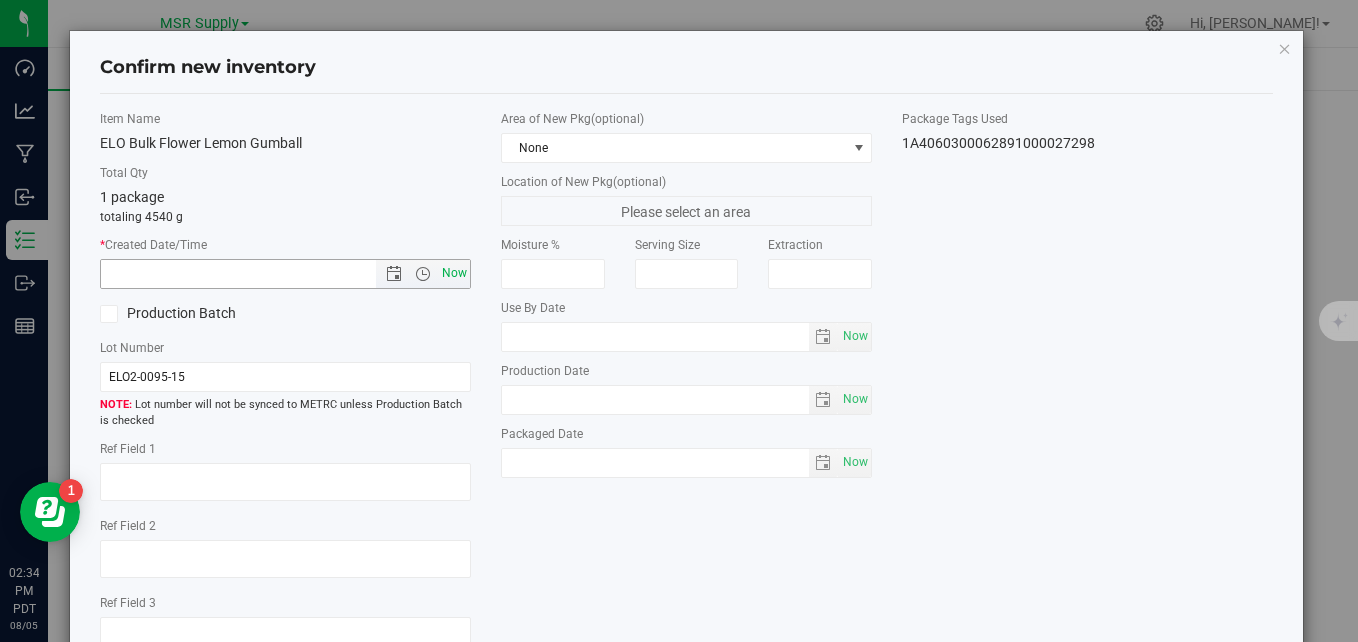 click on "Now" at bounding box center (455, 273) 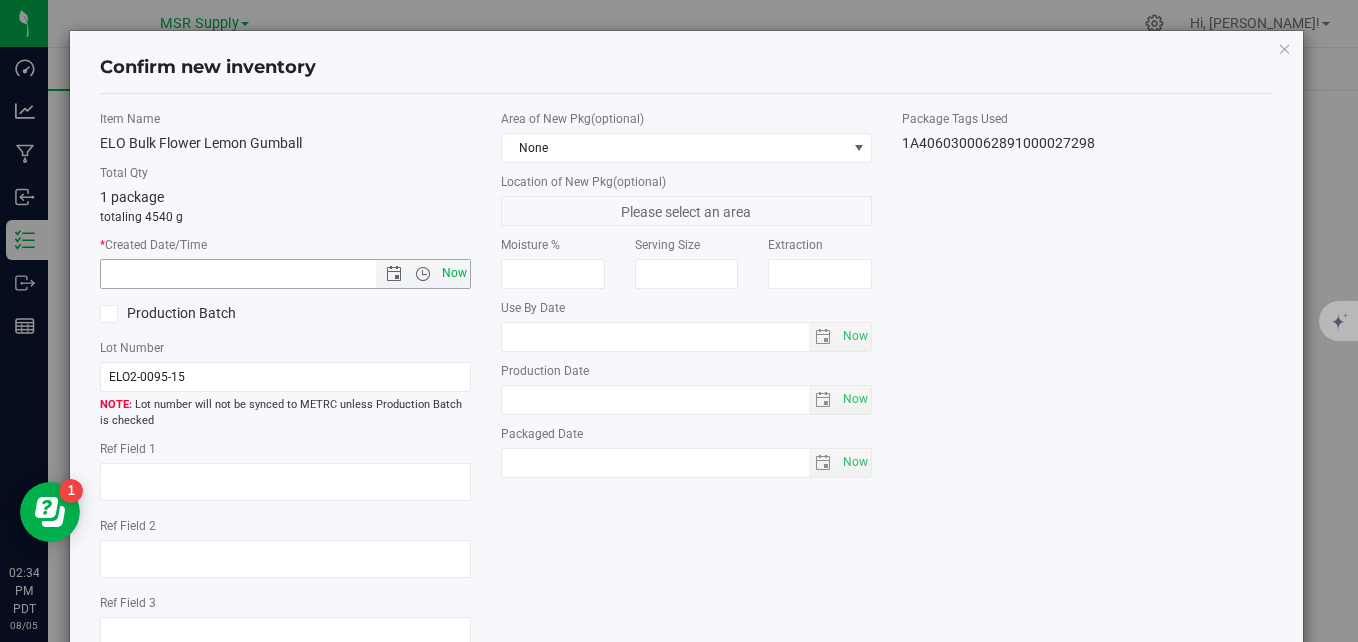 type on "8/5/2025 2:34 PM" 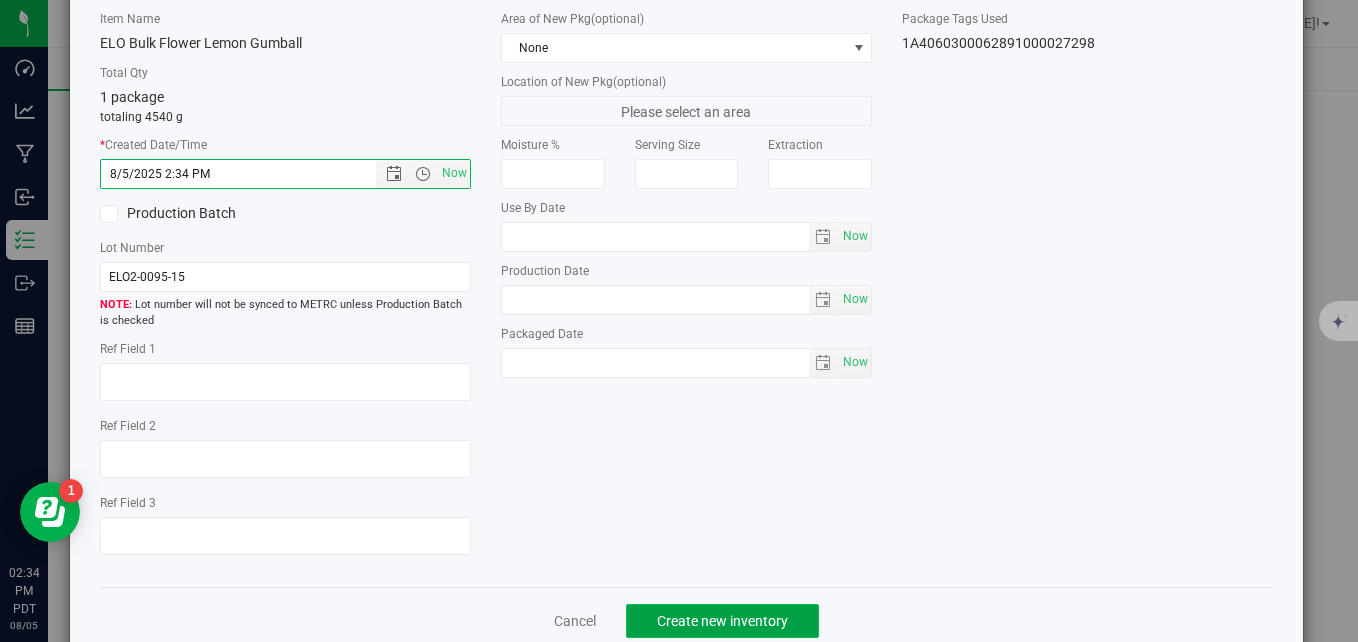 click on "Create new inventory" 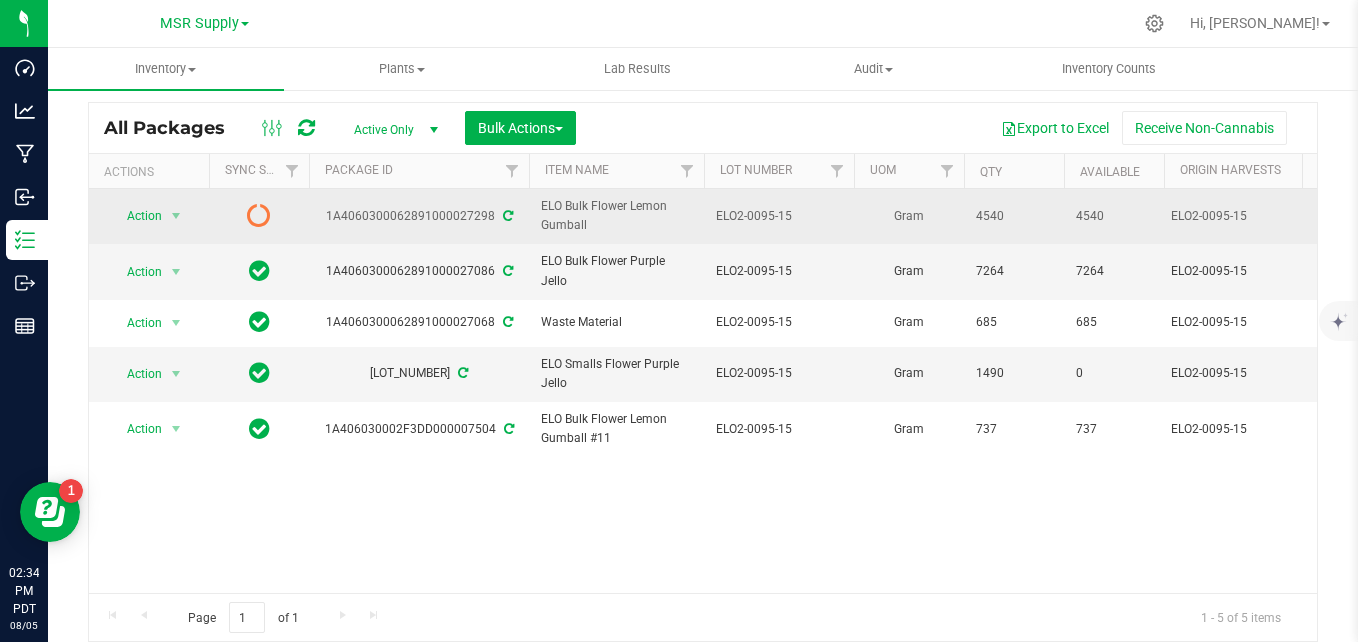 click on "1A4060300062891000027298" at bounding box center (419, 216) 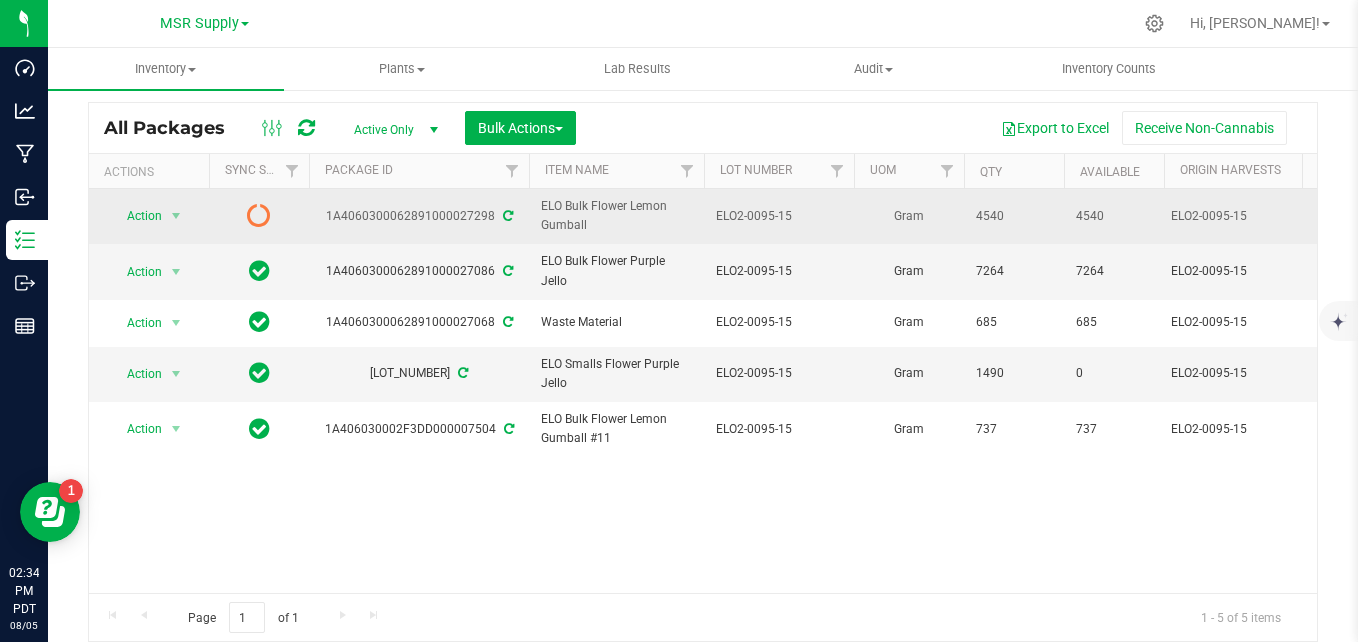 click at bounding box center (508, 216) 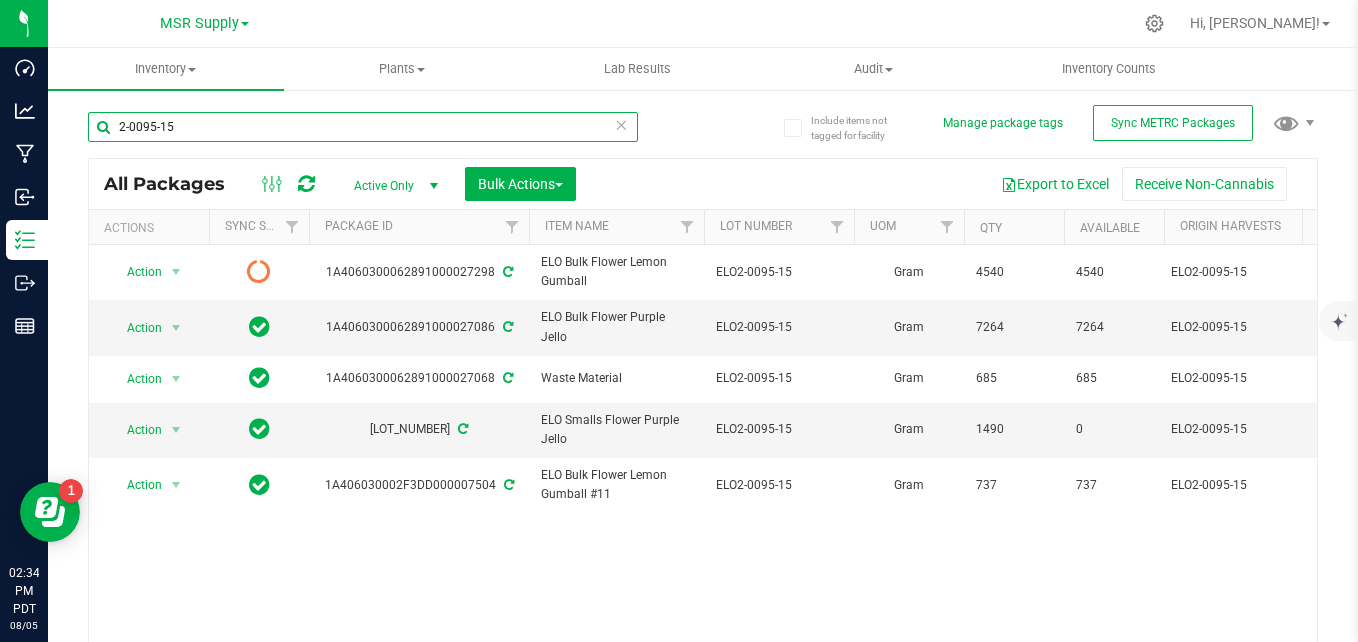 click on "2-0095-15" at bounding box center [363, 127] 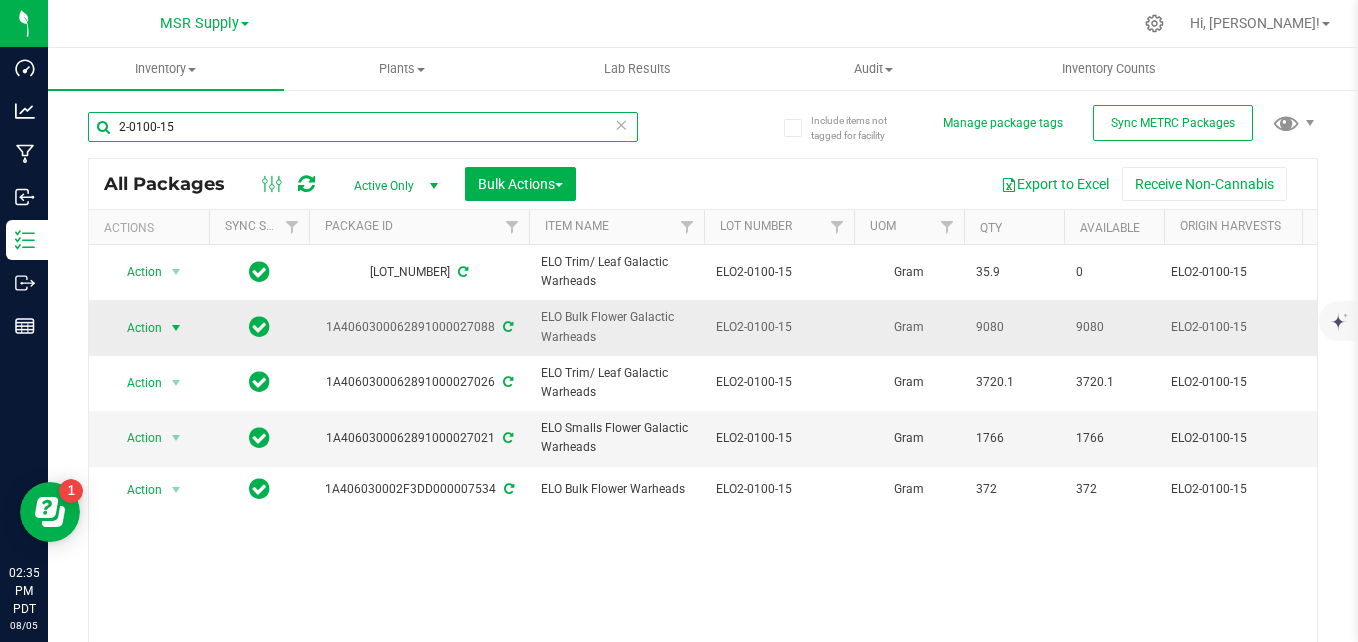 type on "2-0100-15" 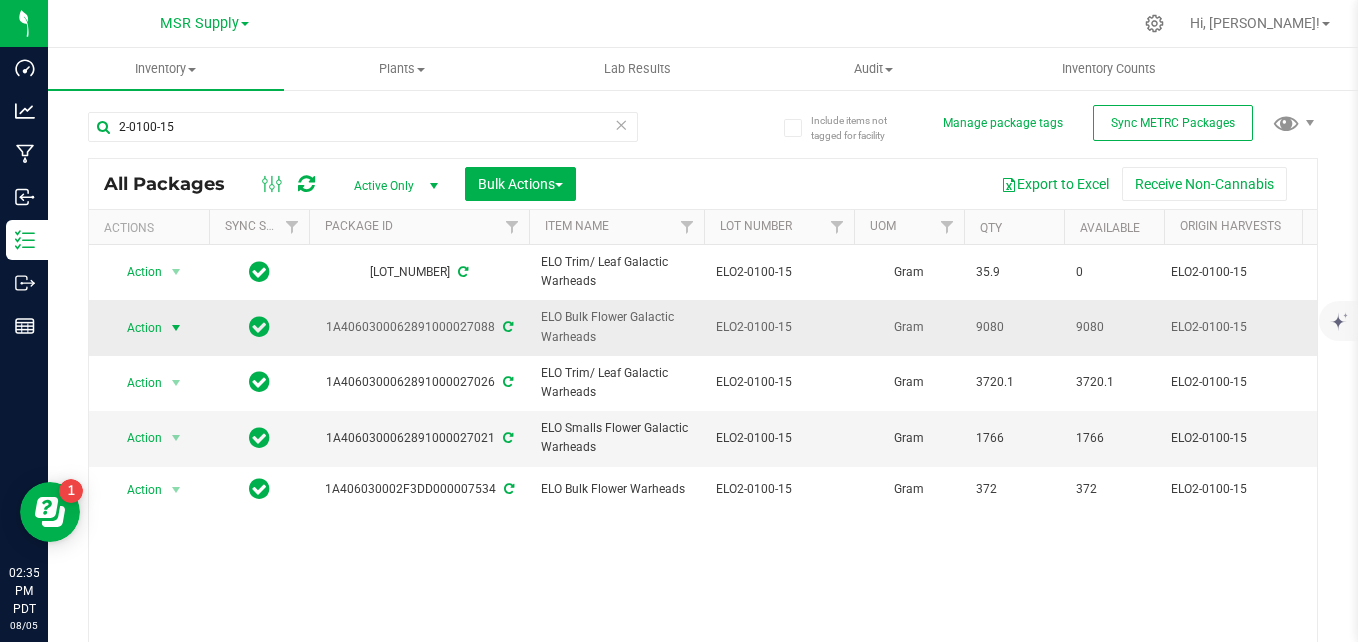 click at bounding box center [176, 328] 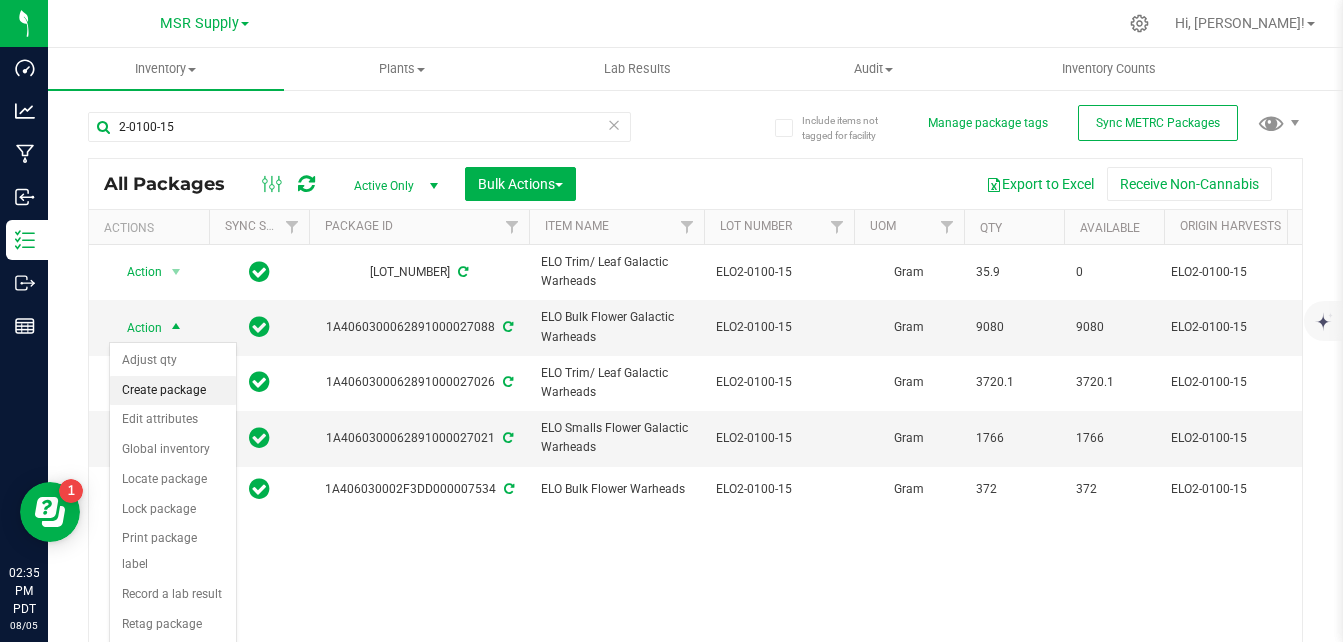 click on "Create package" at bounding box center [173, 391] 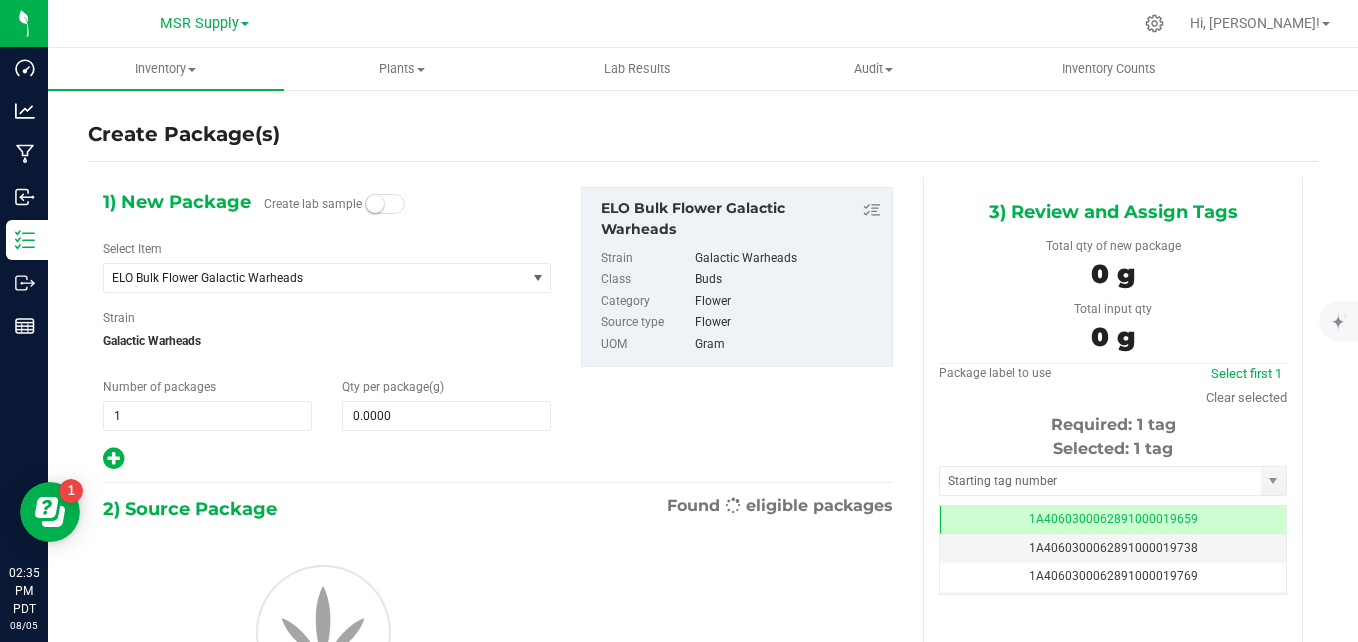 scroll, scrollTop: 0, scrollLeft: -1, axis: horizontal 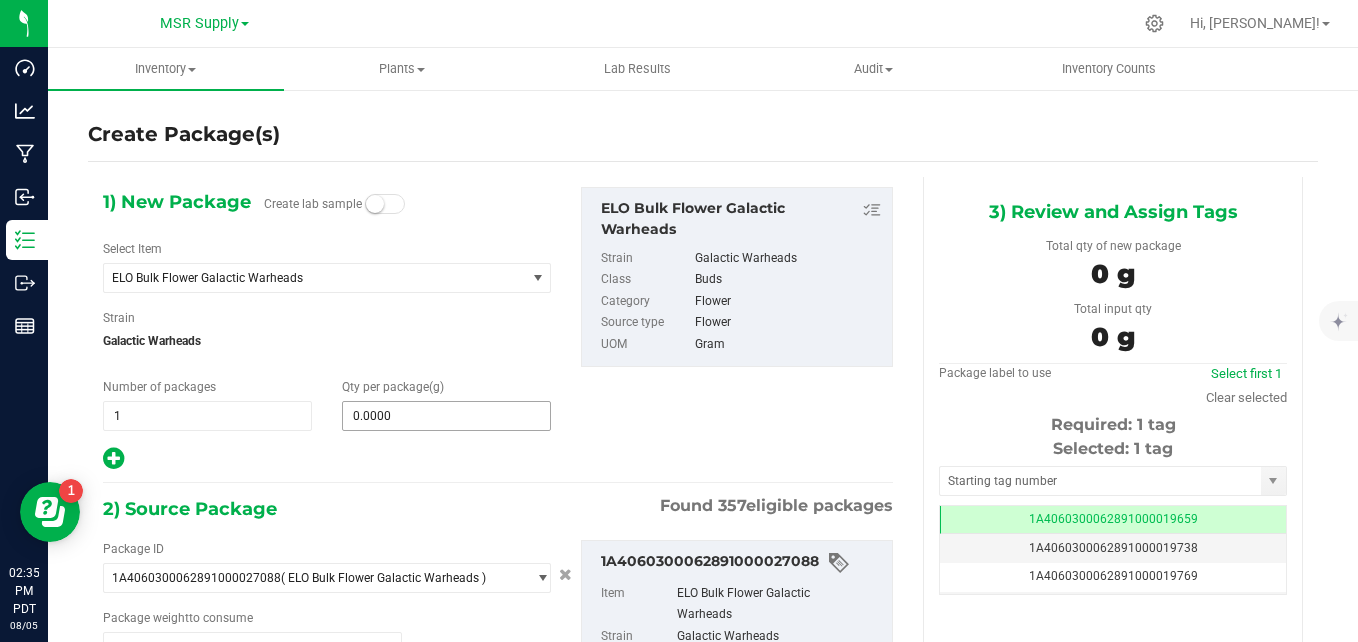 click on "0.0000" at bounding box center [446, 416] 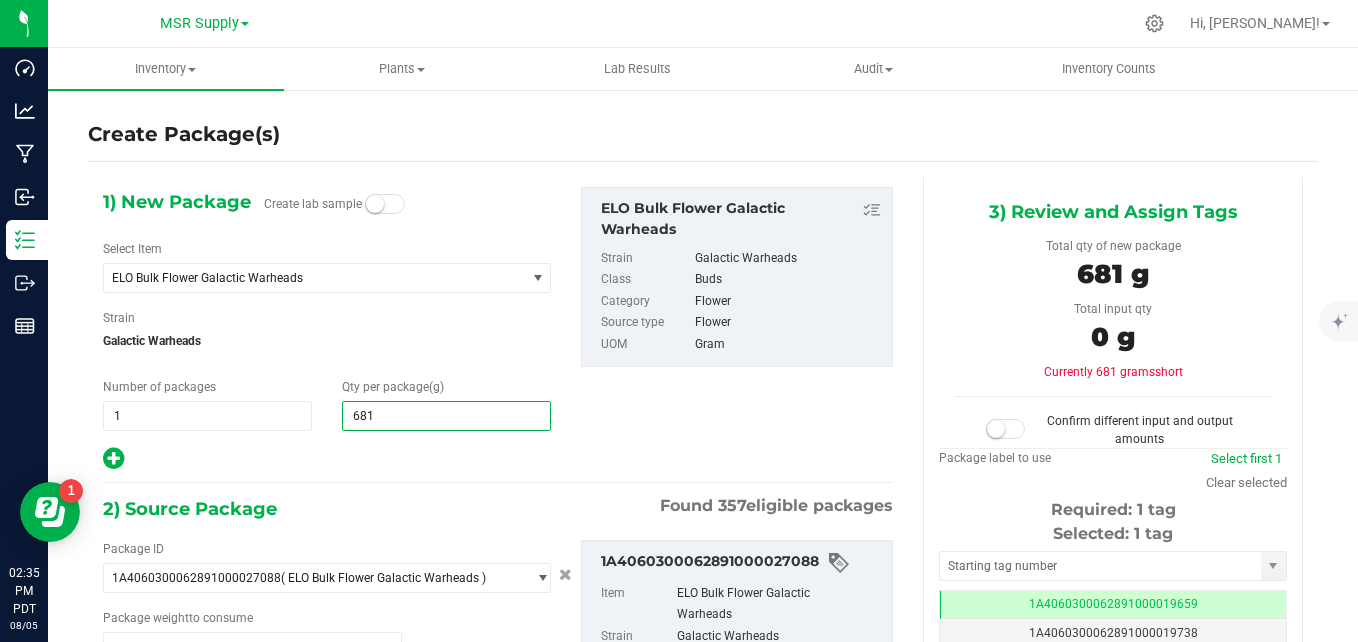 type on "6810" 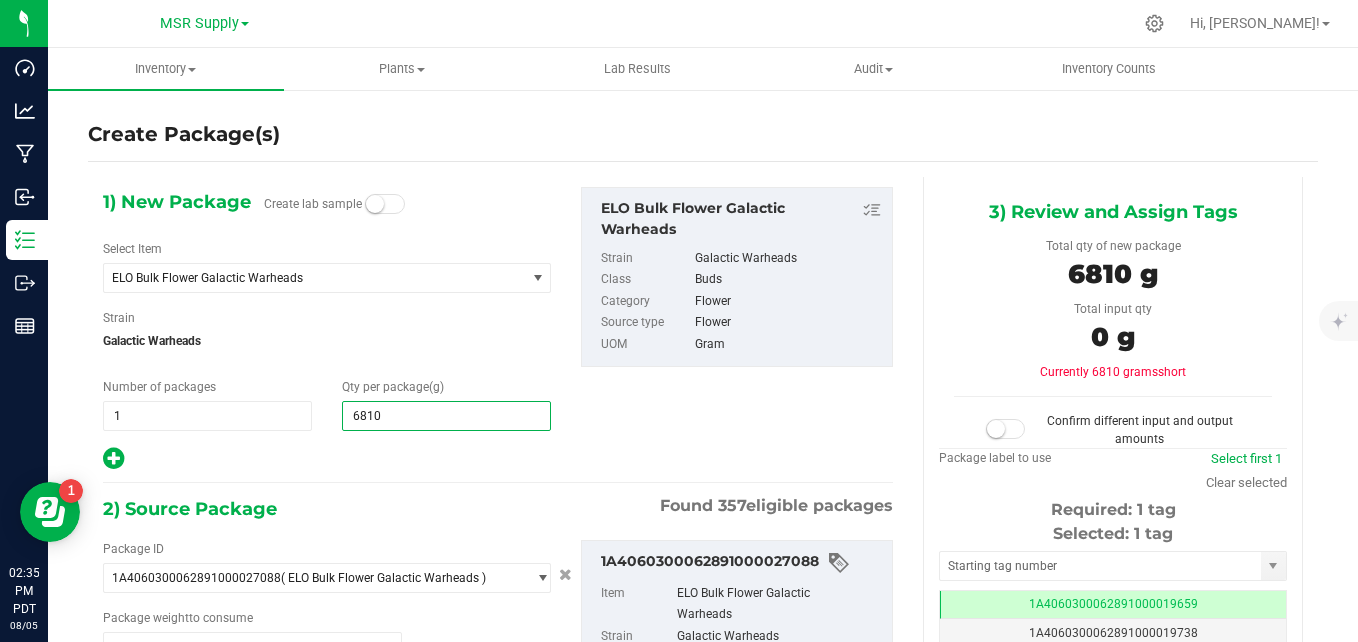 type on "6,810.0000" 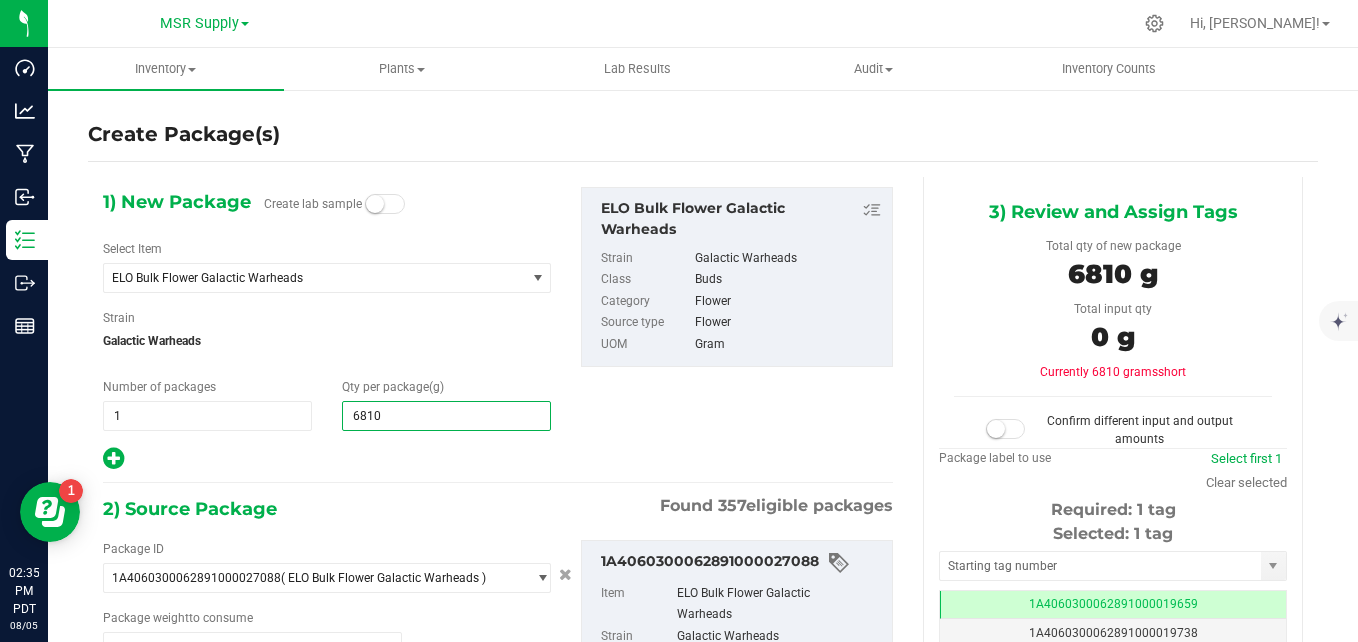 click on "Qty per package
(g)
6,810.0000 6810" at bounding box center (446, 404) 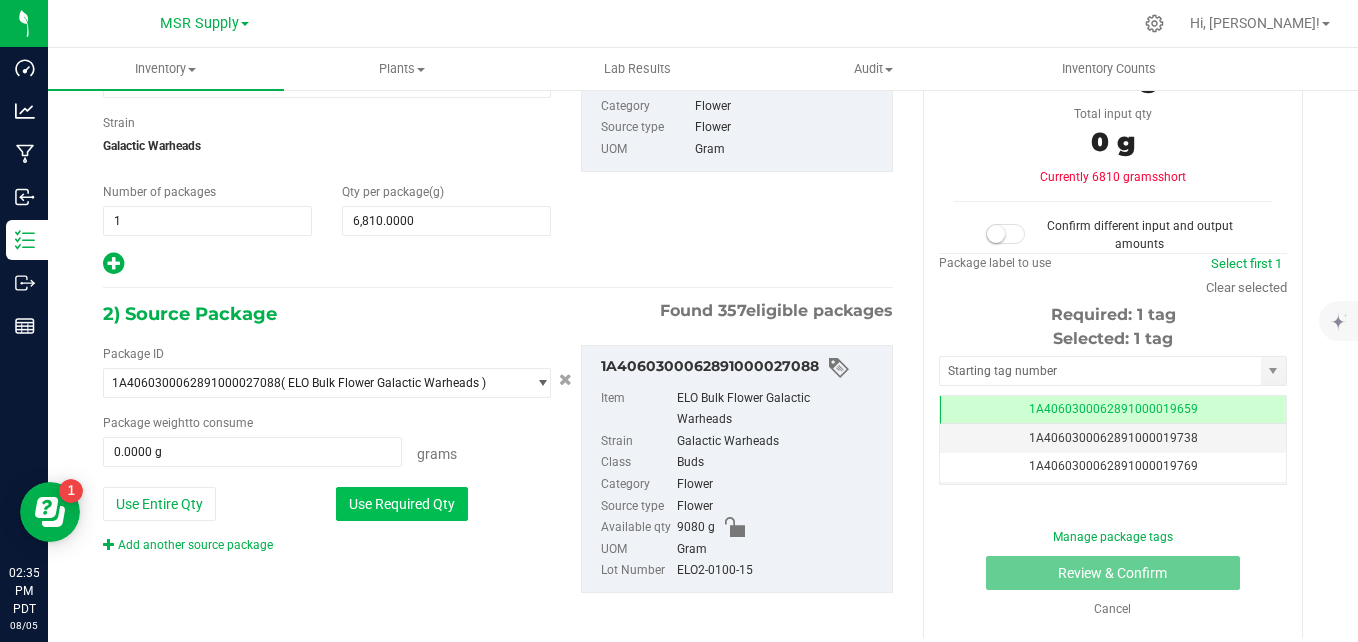 scroll, scrollTop: 200, scrollLeft: 0, axis: vertical 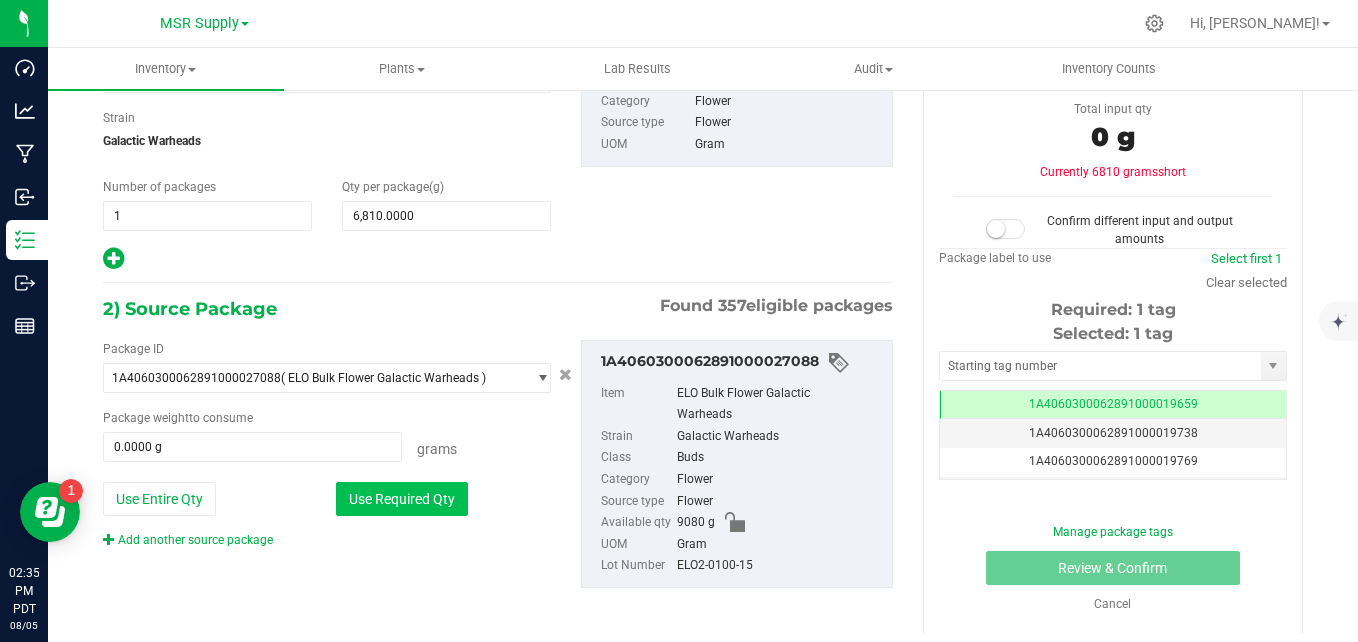 click on "Use Required Qty" at bounding box center (402, 499) 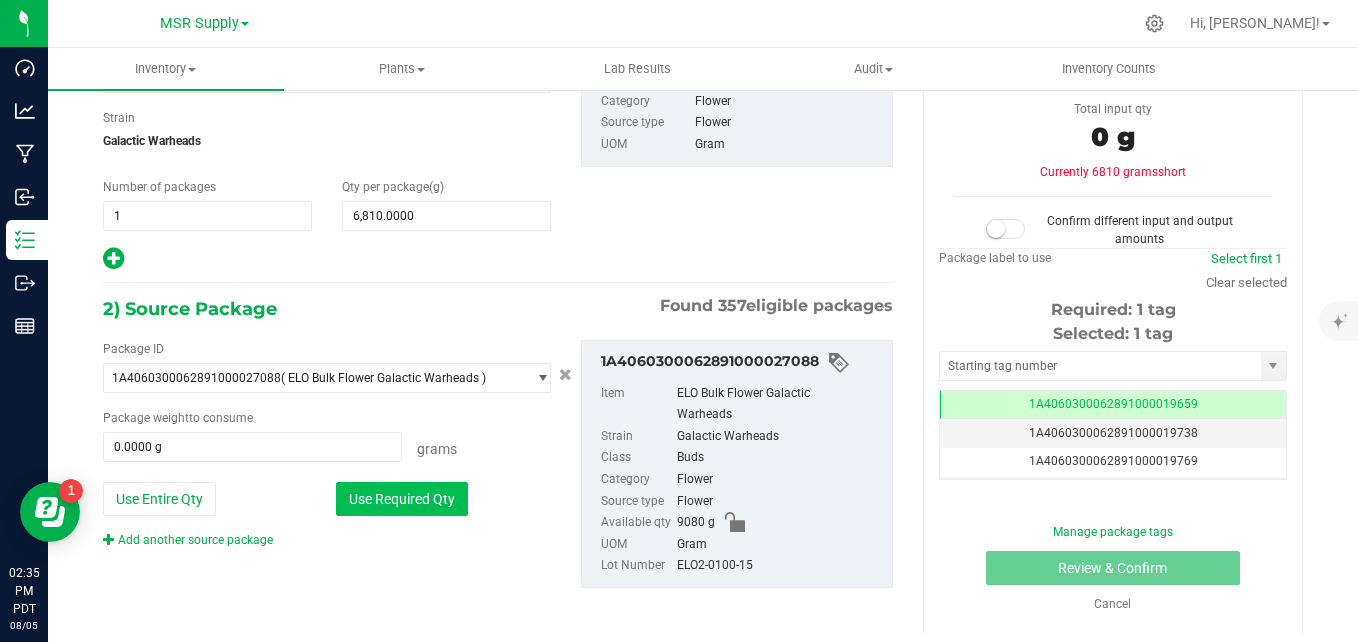 type on "6810.0000 g" 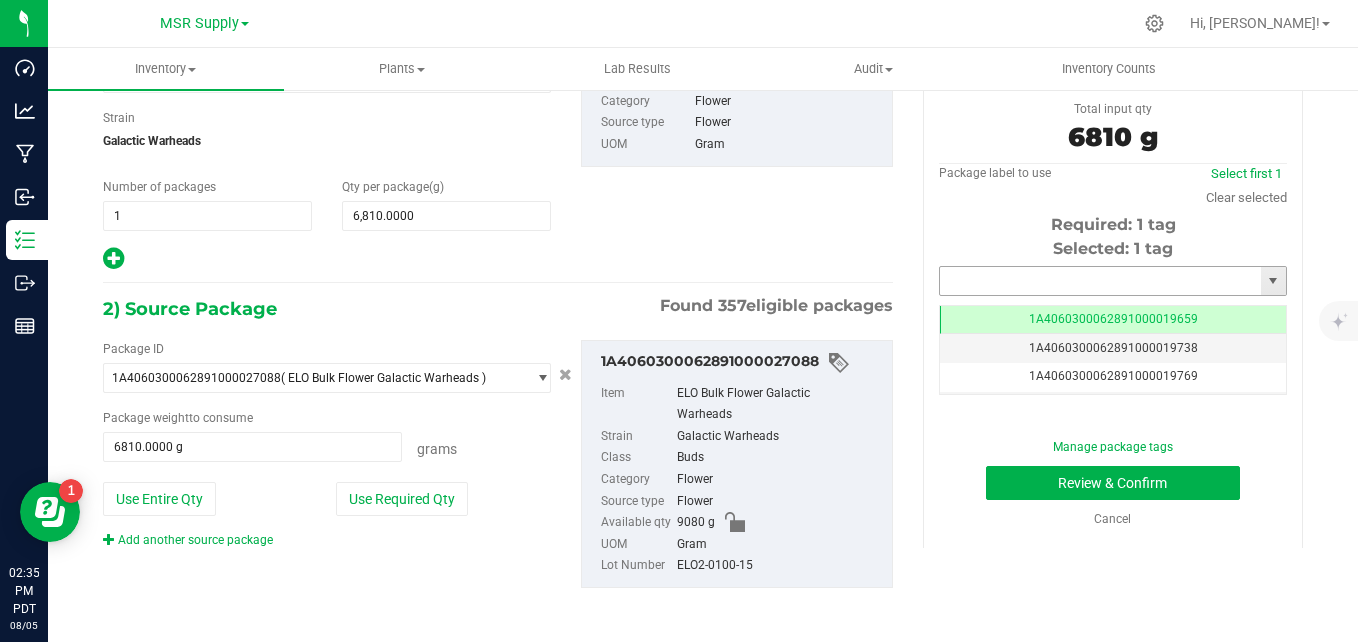 click at bounding box center (1100, 281) 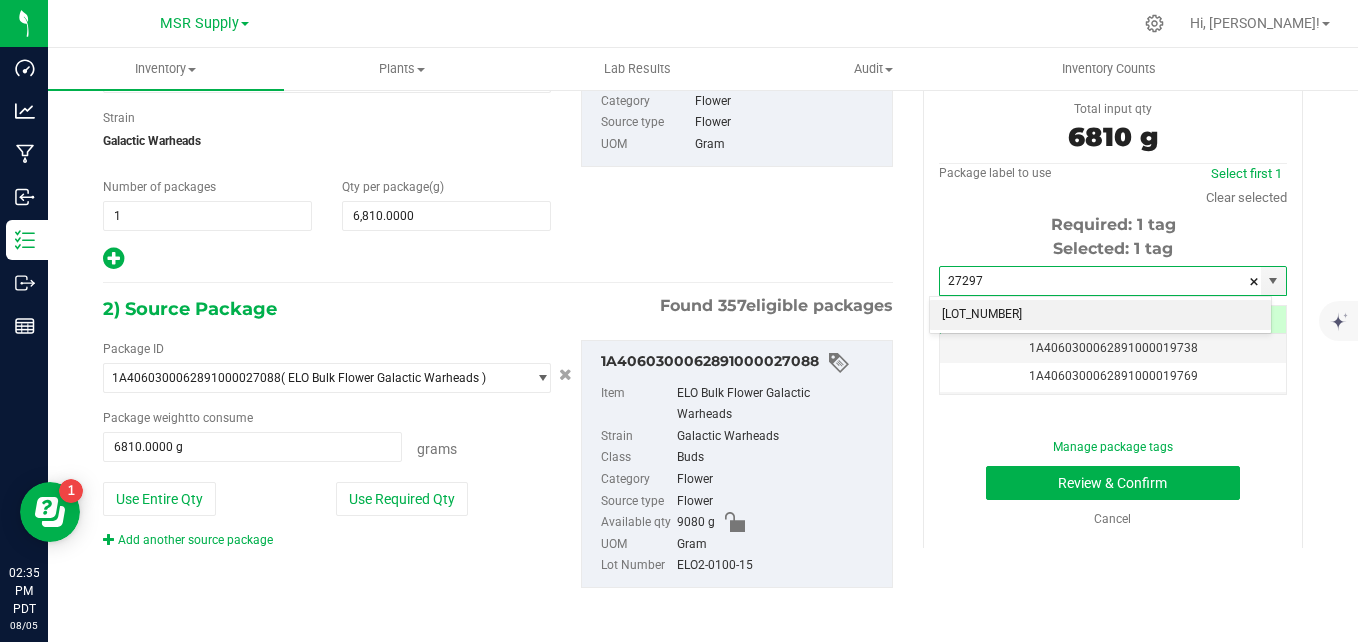 click on "[LOT_NUMBER]" at bounding box center (1100, 315) 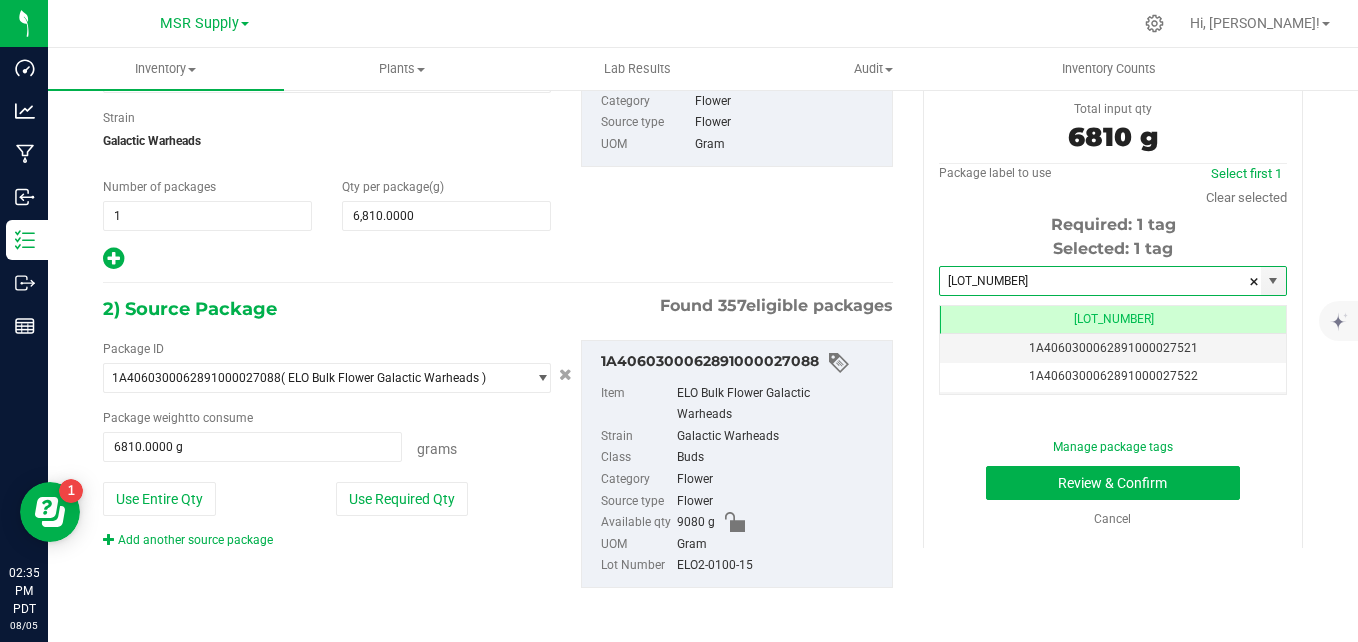 scroll, scrollTop: 0, scrollLeft: -1, axis: horizontal 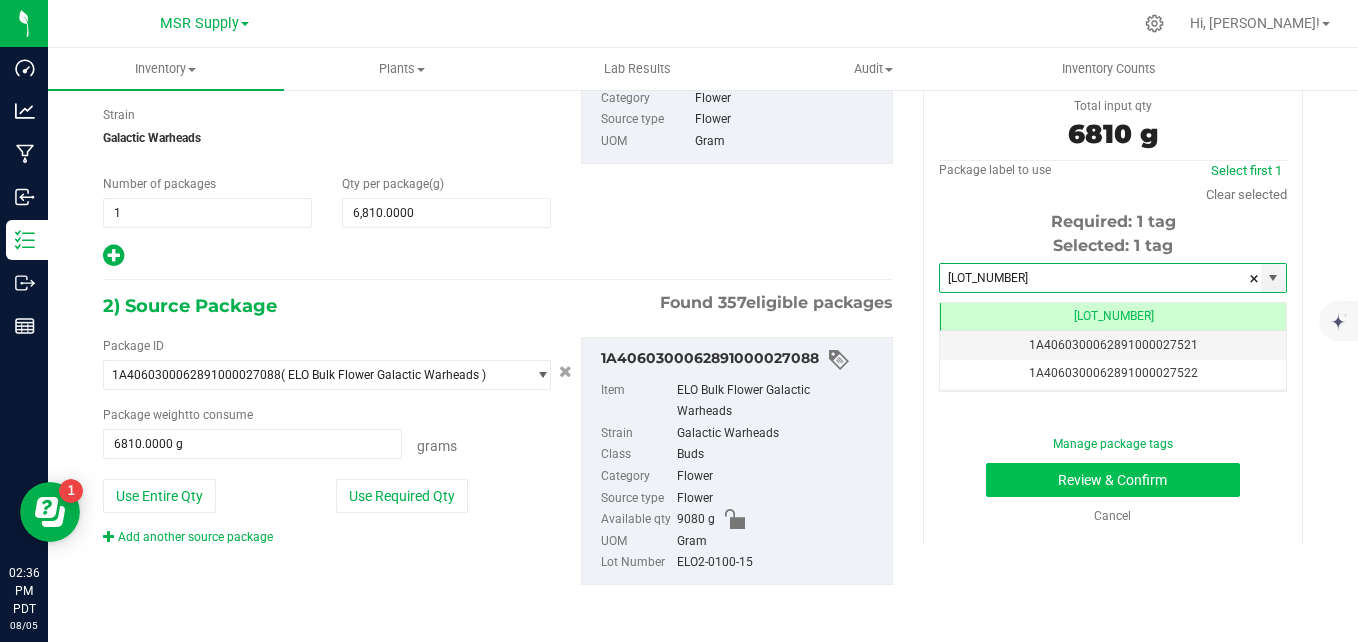type on "[LOT_NUMBER]" 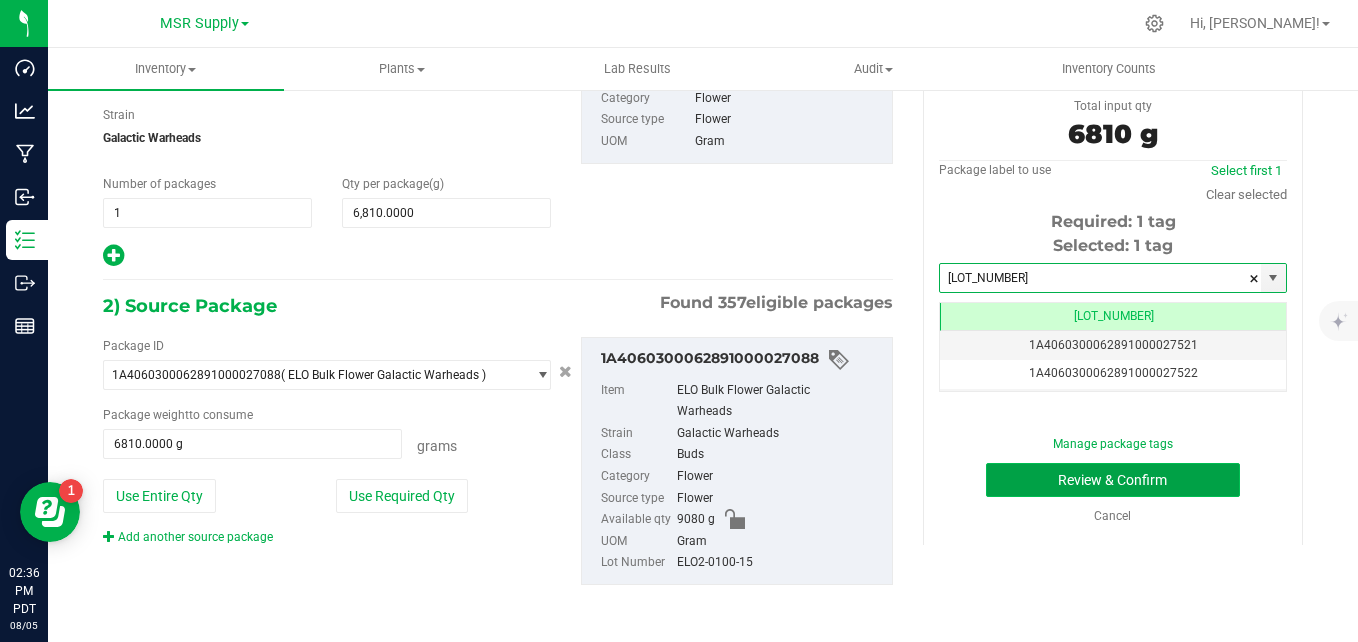 click on "Review & Confirm" at bounding box center [1113, 480] 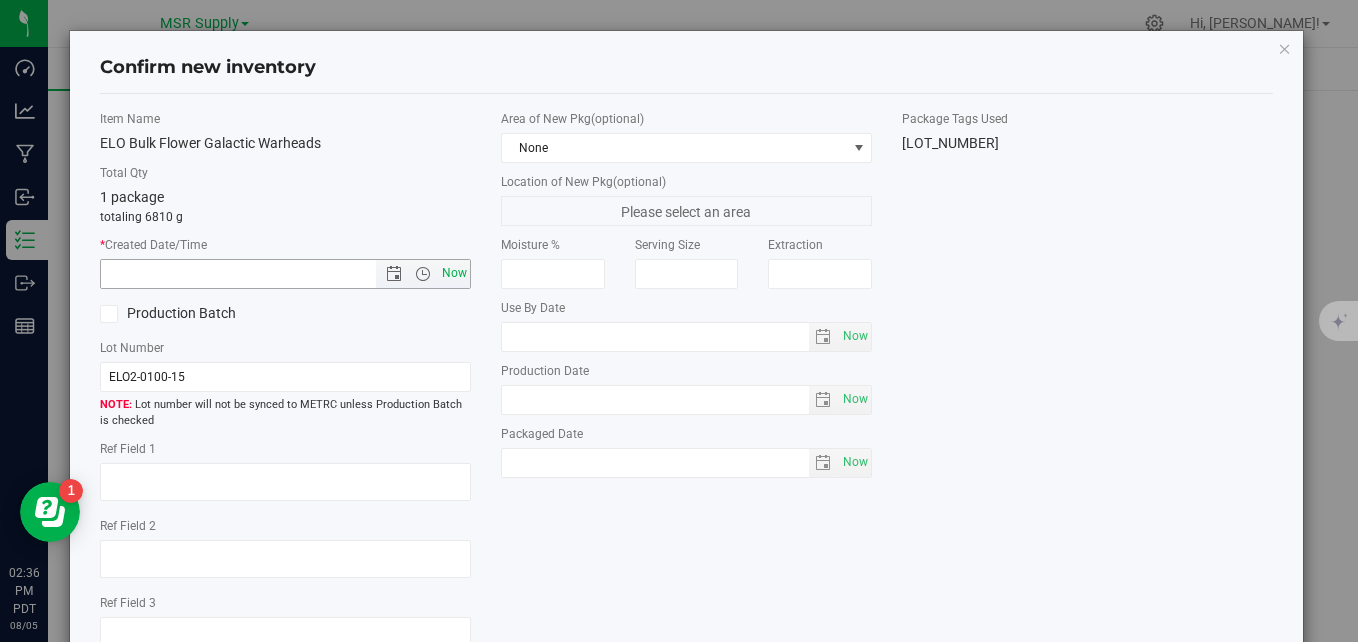 click on "Now" at bounding box center [455, 273] 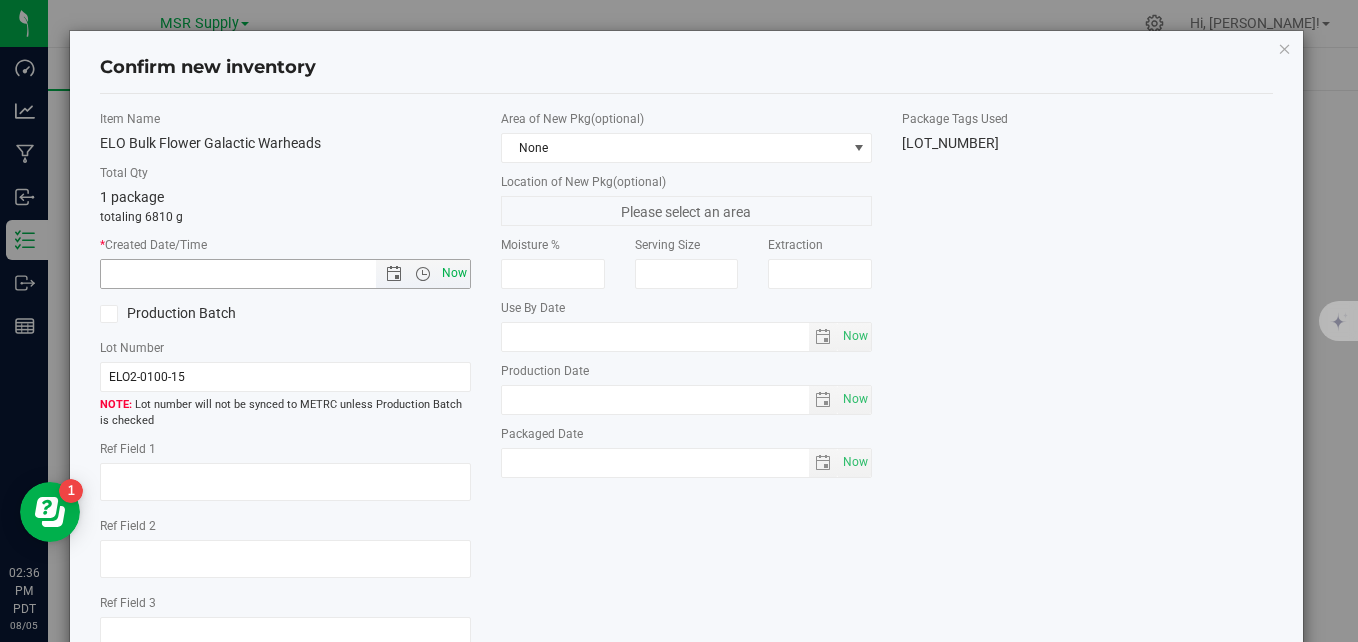 type on "8/5/2025 2:36 PM" 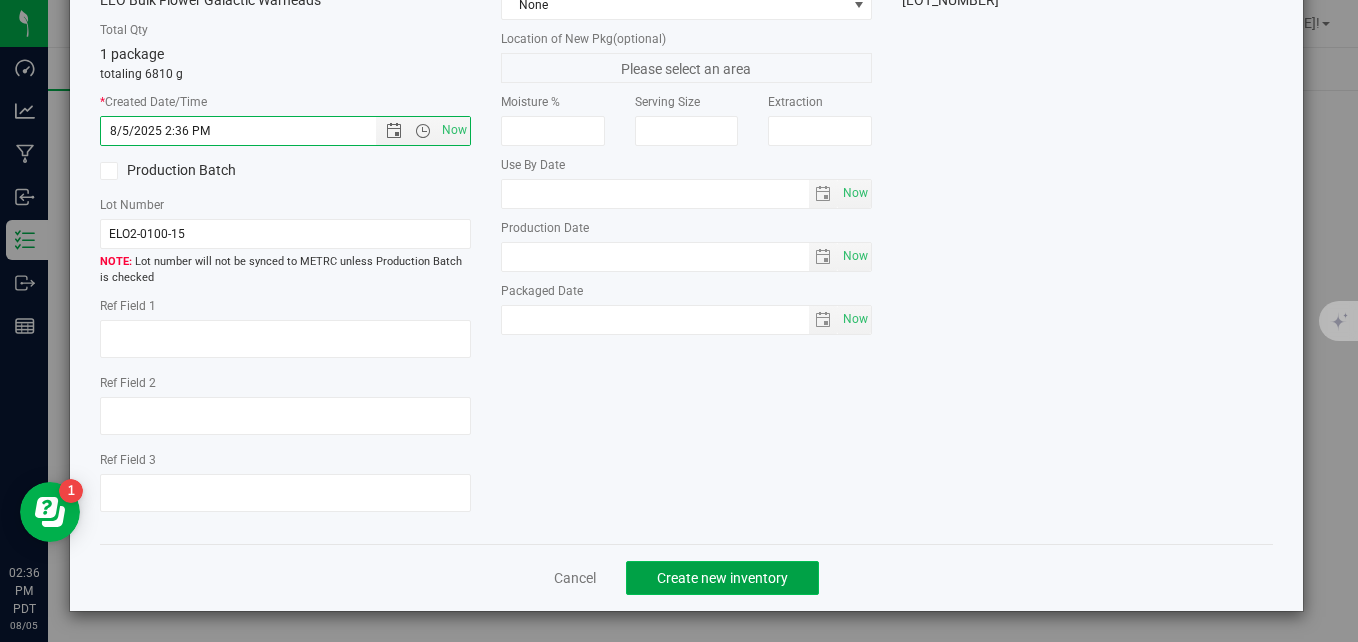 click on "Create new inventory" 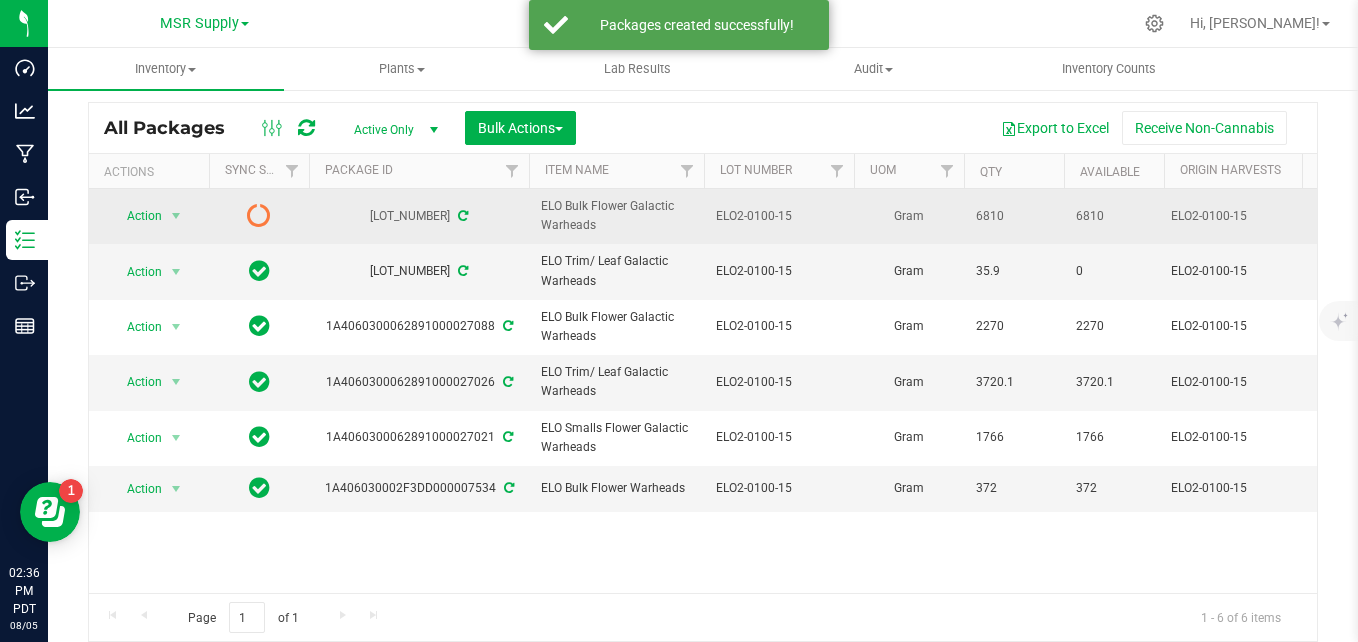 click at bounding box center [463, 216] 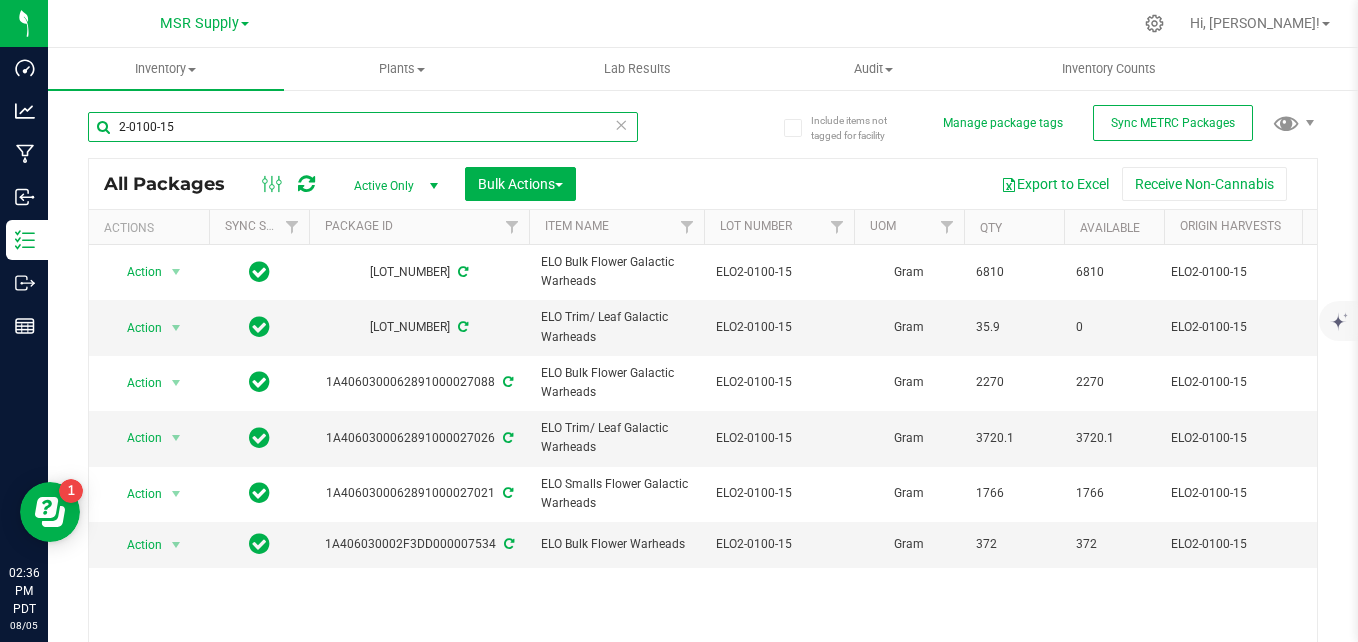 click on "2-0100-15" at bounding box center [363, 127] 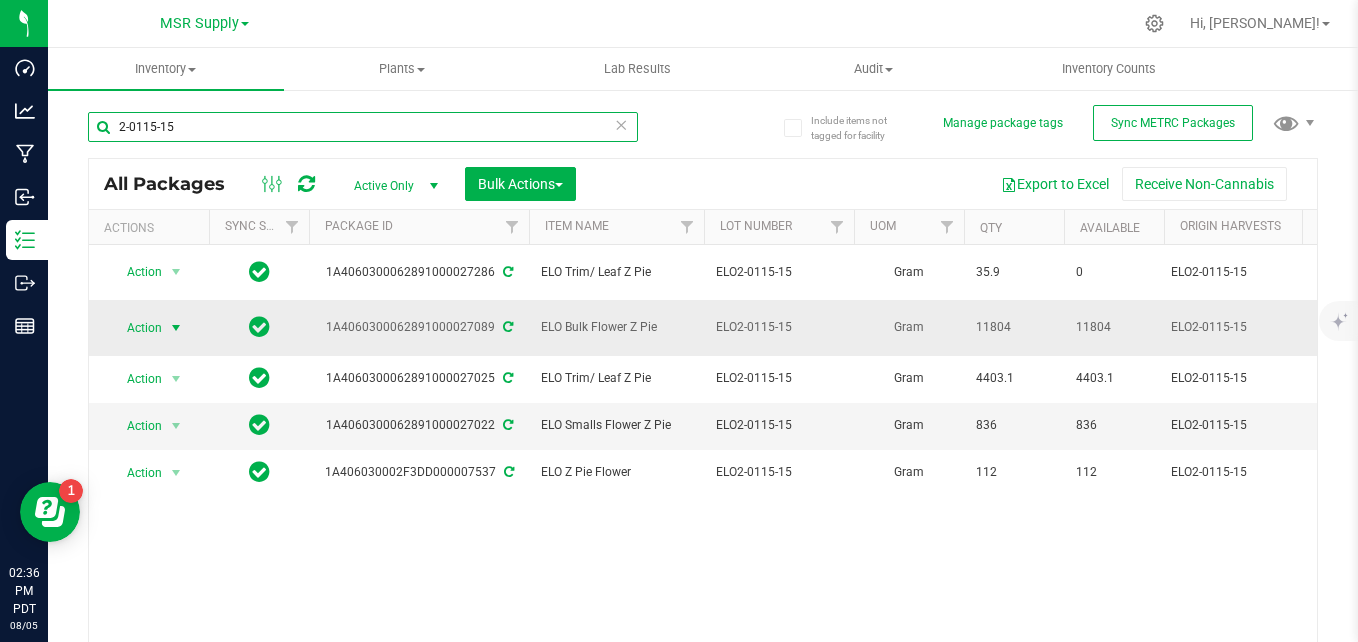 type on "2-0115-15" 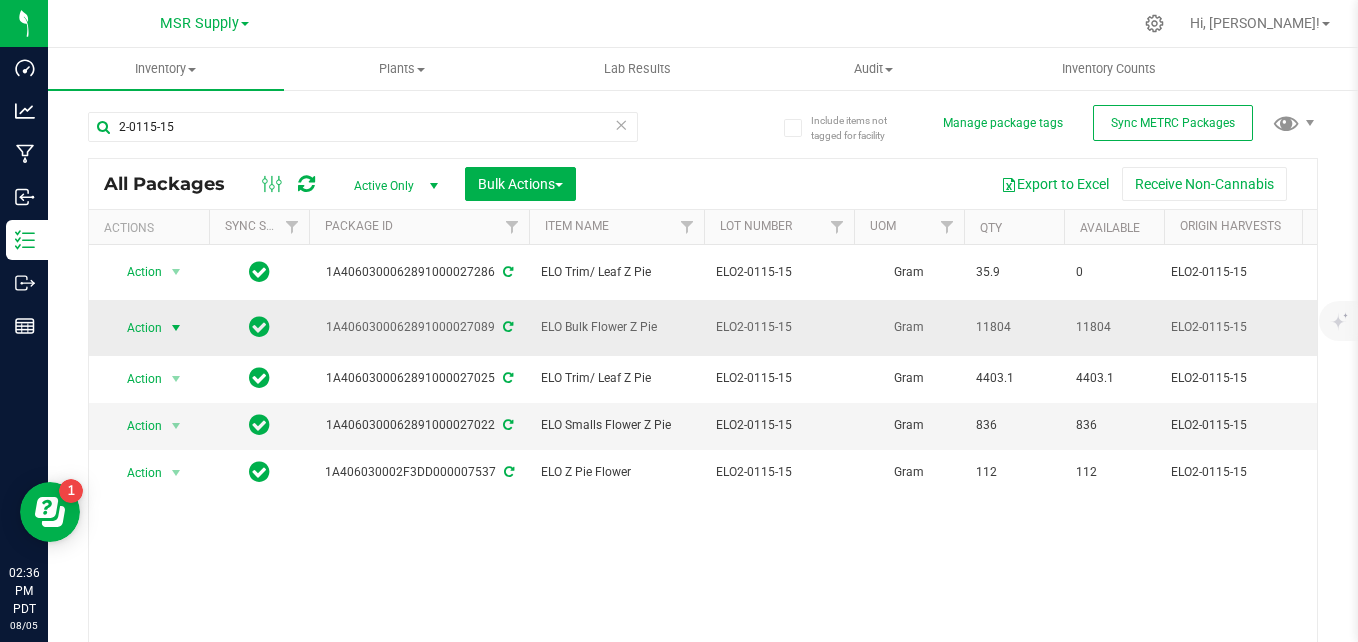 click on "Action" at bounding box center [136, 328] 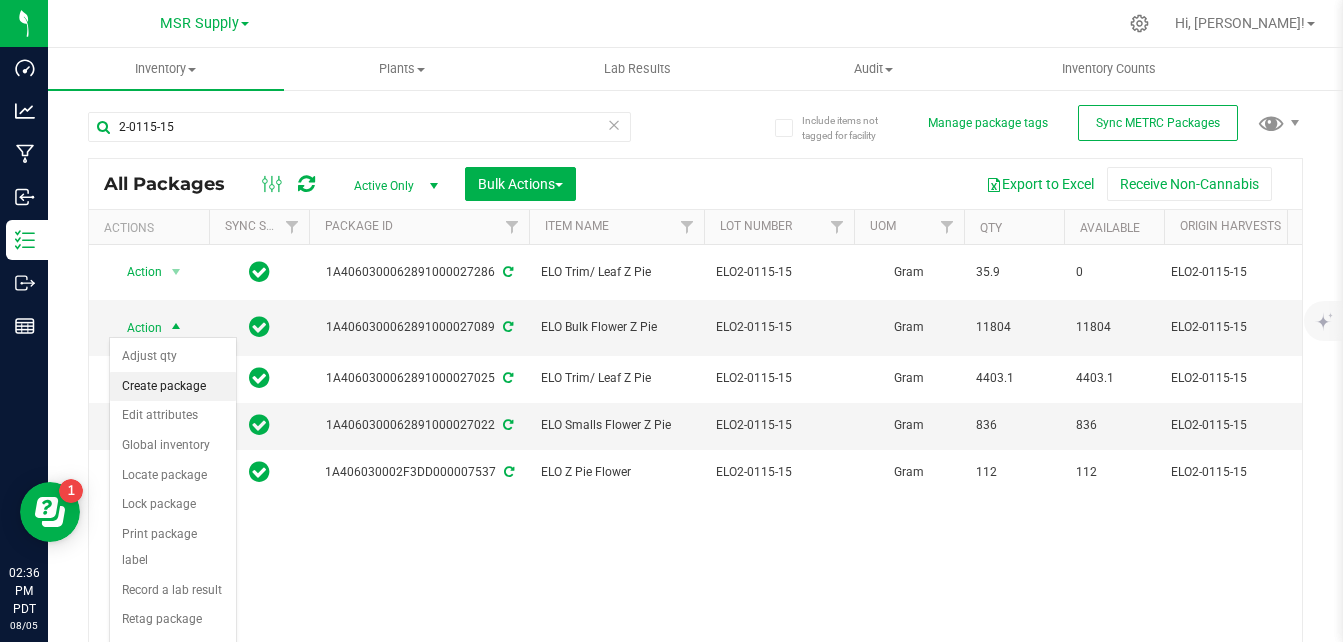 click on "Create package" at bounding box center (173, 387) 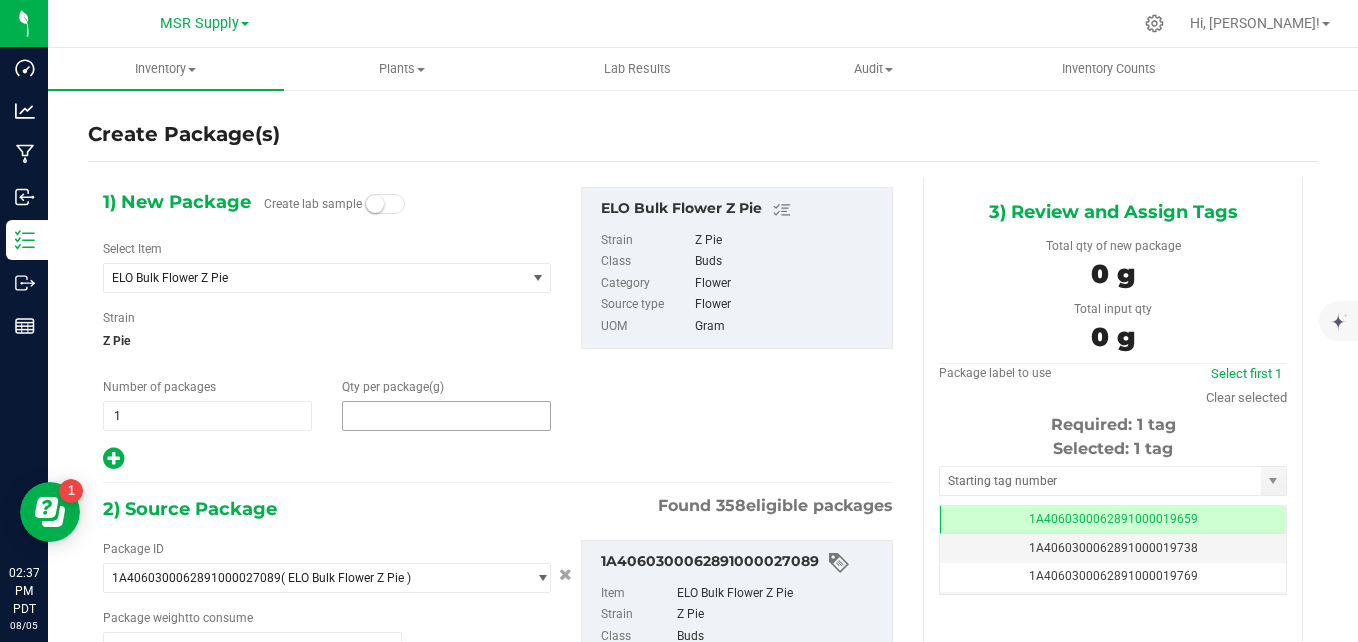 click at bounding box center [446, 416] 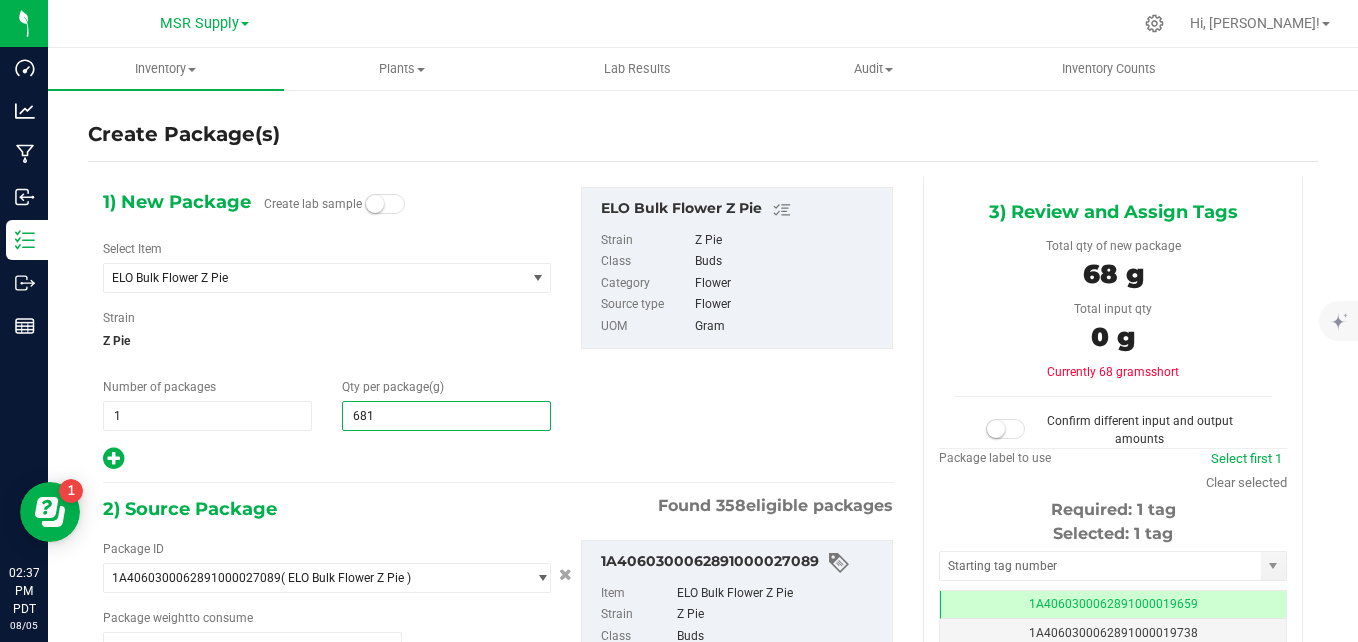 type on "6810" 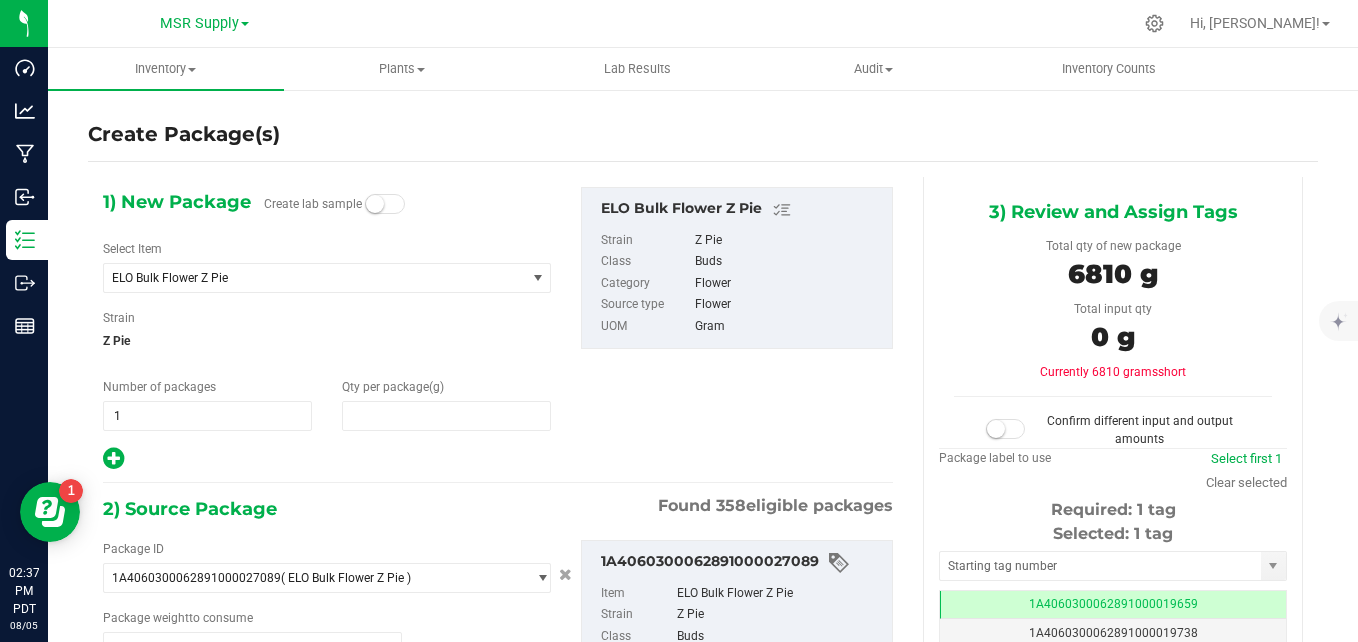 type on "6,810.0000" 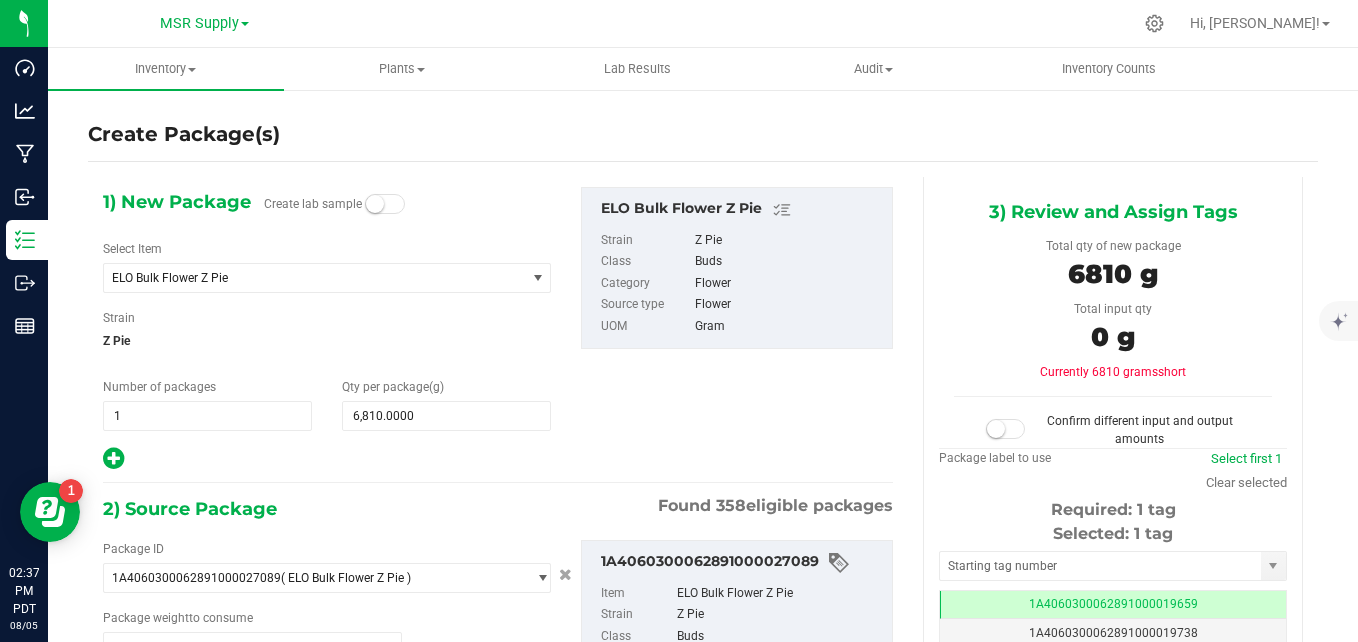 click on "Strain
Z Pie" at bounding box center [327, 335] 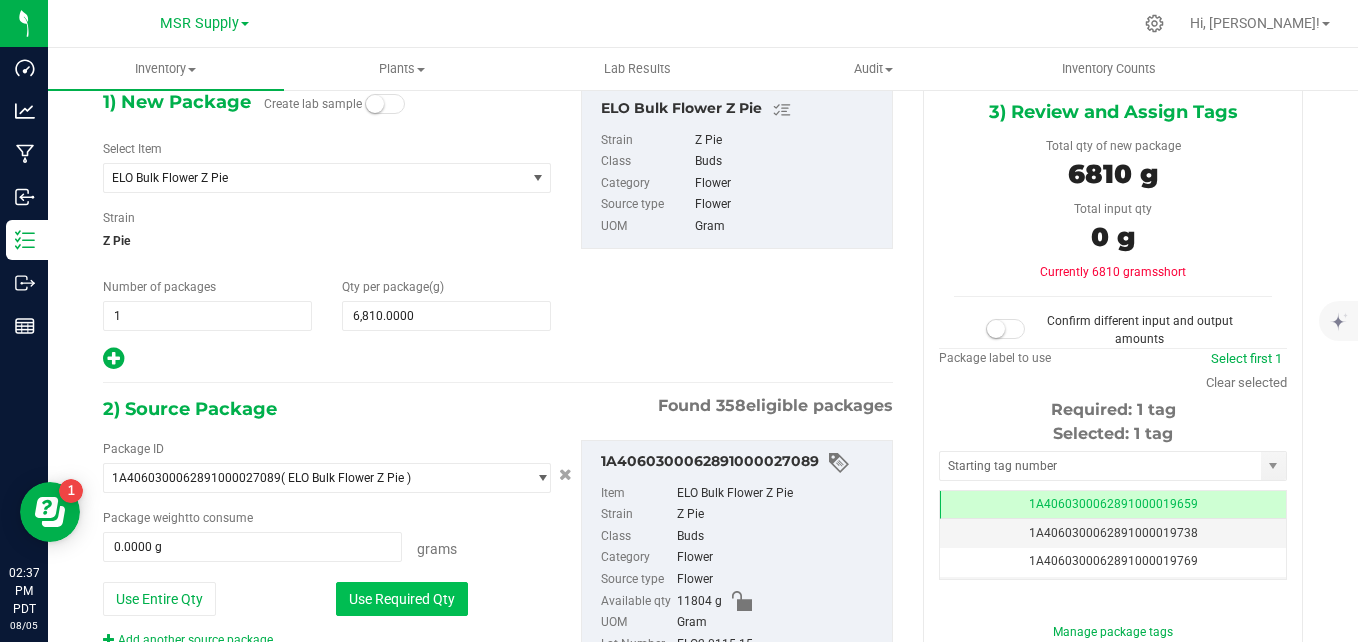 click on "Use Required Qty" at bounding box center [402, 599] 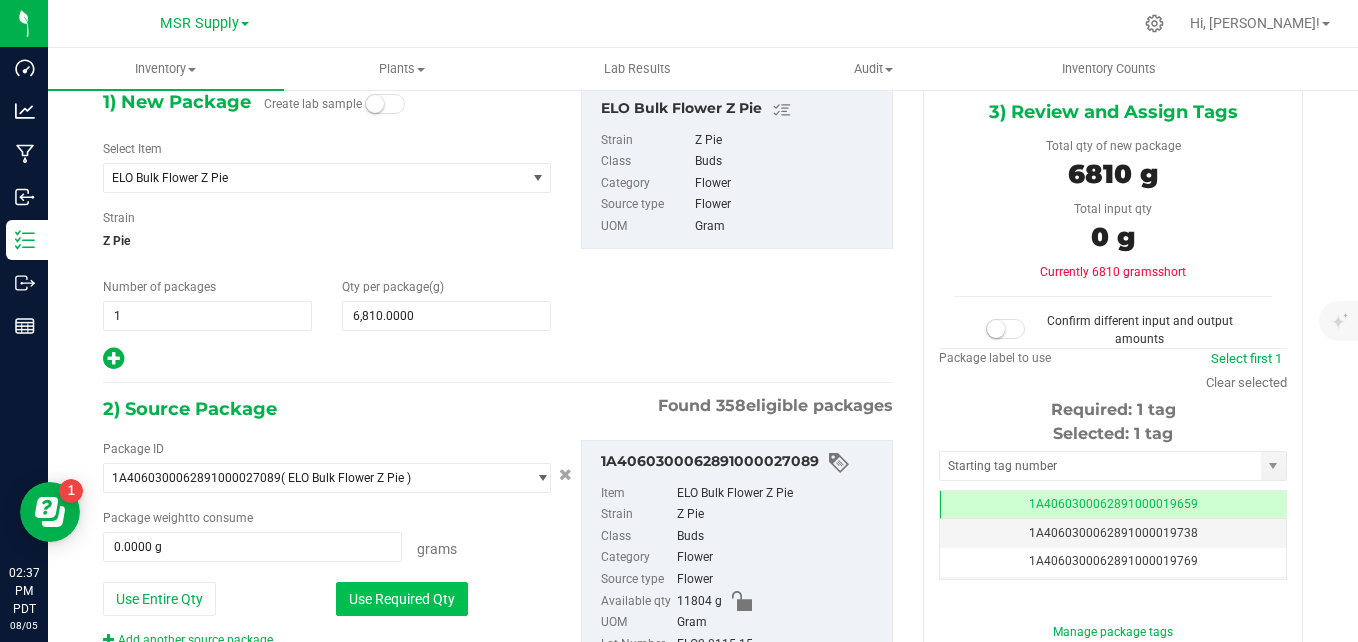 type on "6810.0000 g" 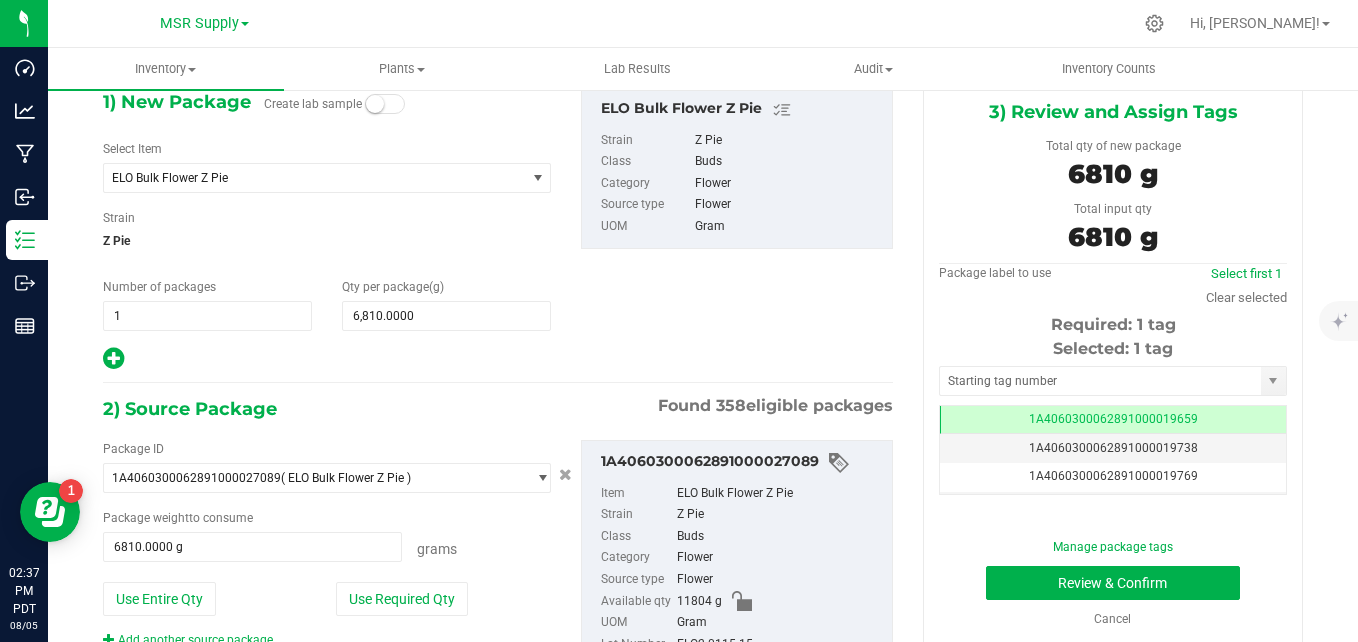 click on "Selected: 1 tag
Tag [ID_NUMBER] [ID_NUMBER] [ID_NUMBER] [ID_NUMBER] [ID_NUMBER] [ID_NUMBER] [ID_NUMBER] [ID_NUMBER] [ID_NUMBER] [ID_NUMBER] [ID_NUMBER] [ID_NUMBER] [ID_NUMBER] [ID_NUMBER] [ID_NUMBER] [ID_NUMBER] [ID_NUMBER] [ID_NUMBER] [ID_NUMBER] [ID_NUMBER] [ID_NUMBER] [ID_NUMBER] [ID_NUMBER] [ID_NUMBER] [ID_NUMBER] [ID_NUMBER] Page of 1 NaN - NaN of 26 items" at bounding box center [1113, 416] 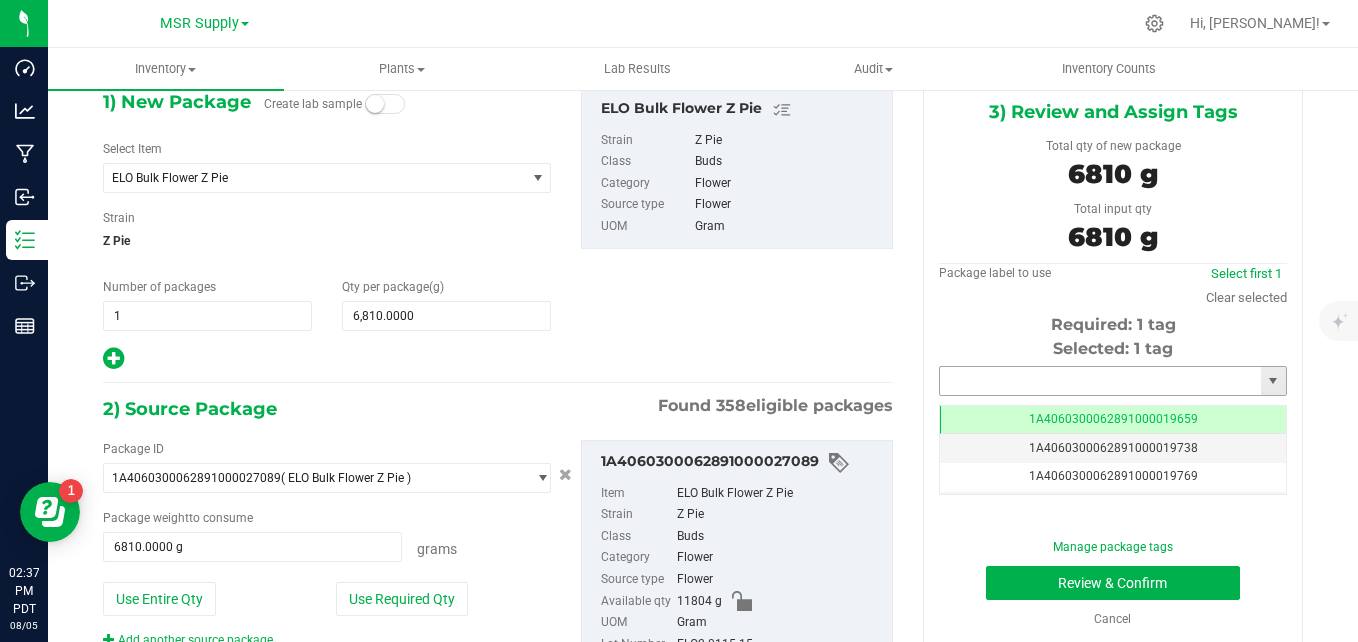 click at bounding box center [1100, 381] 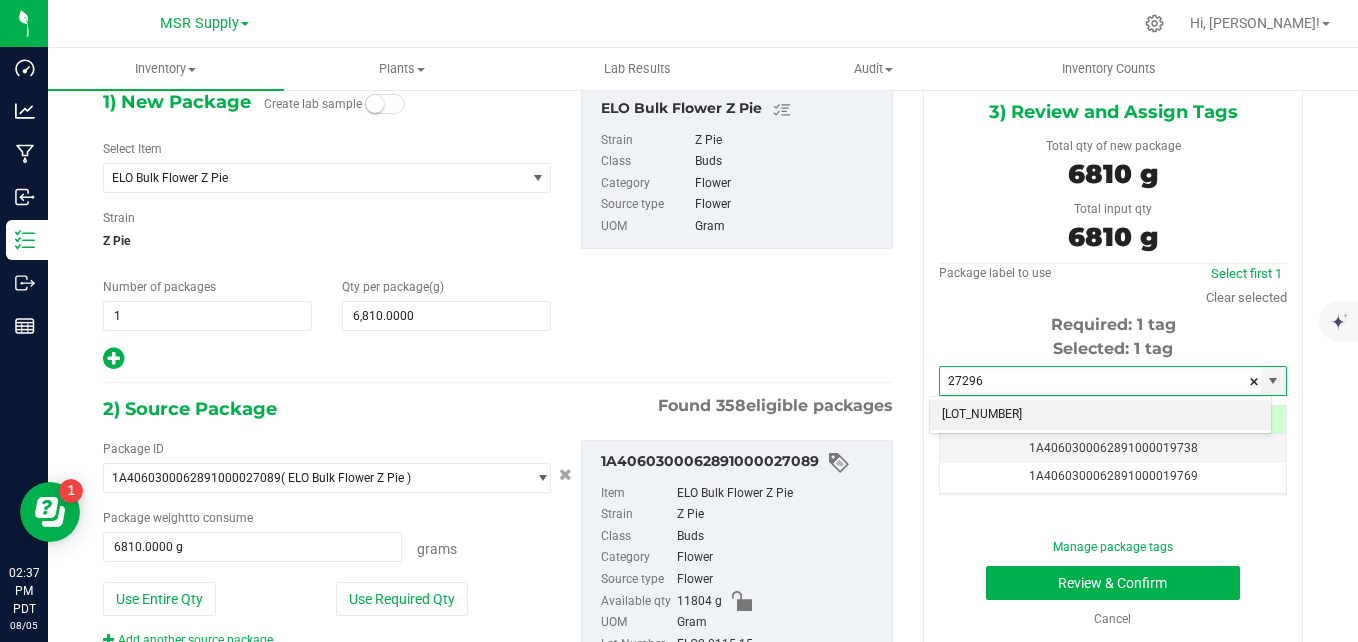 click on "[LOT_NUMBER]" at bounding box center (1100, 415) 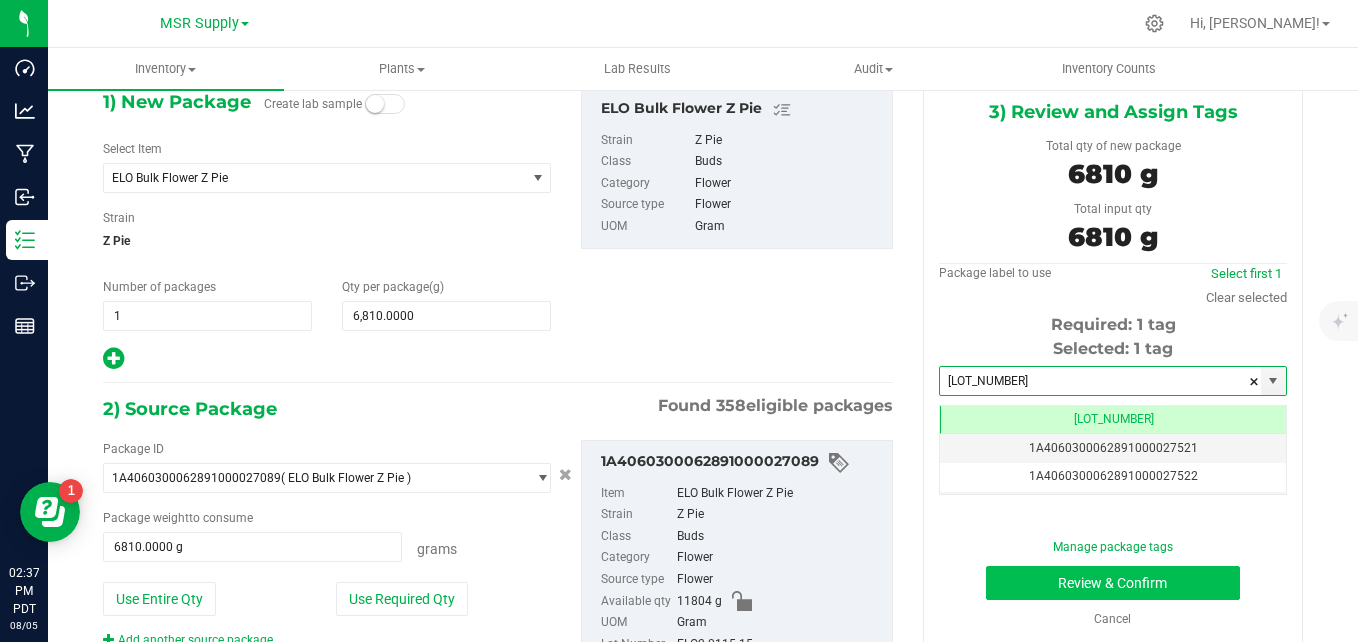 type on "[LOT_NUMBER]" 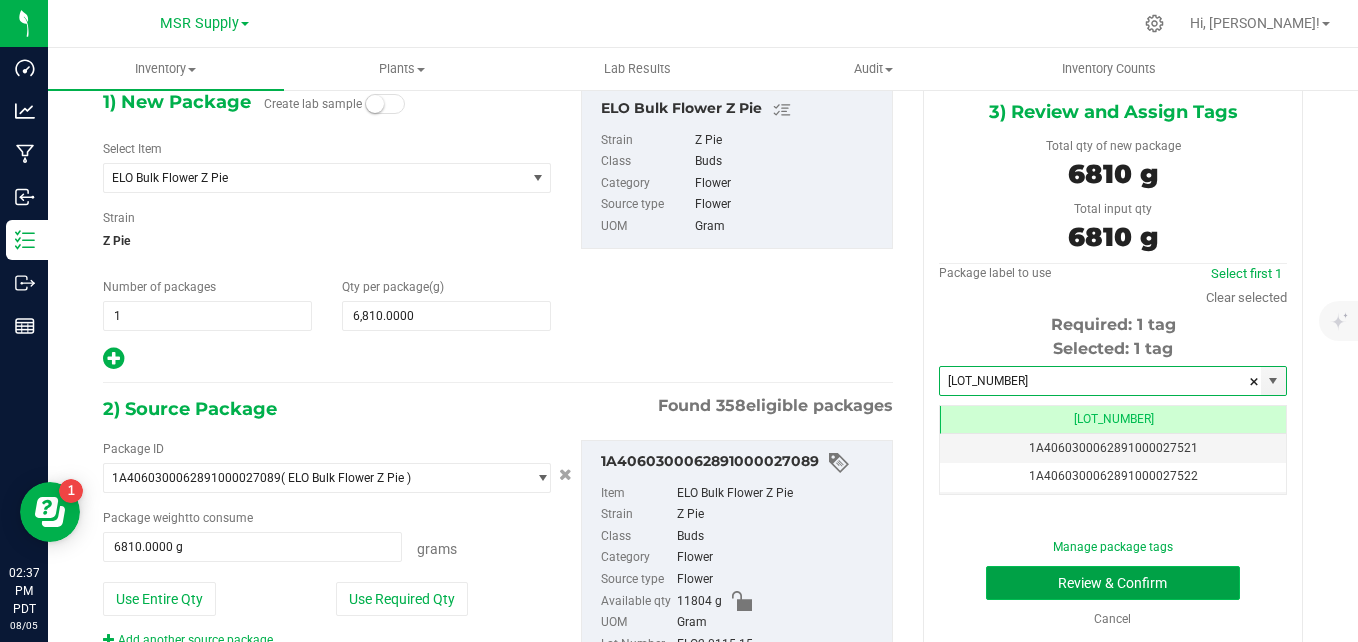 click on "Review & Confirm" at bounding box center (1113, 583) 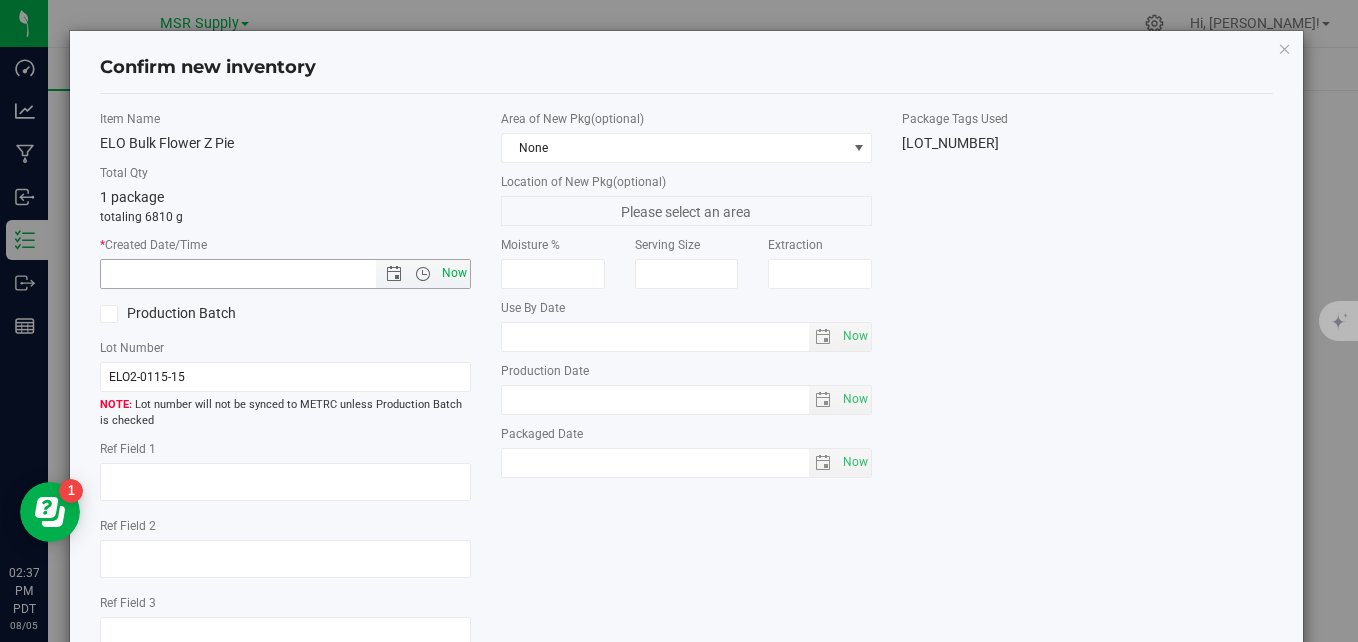 click on "Now" at bounding box center (455, 273) 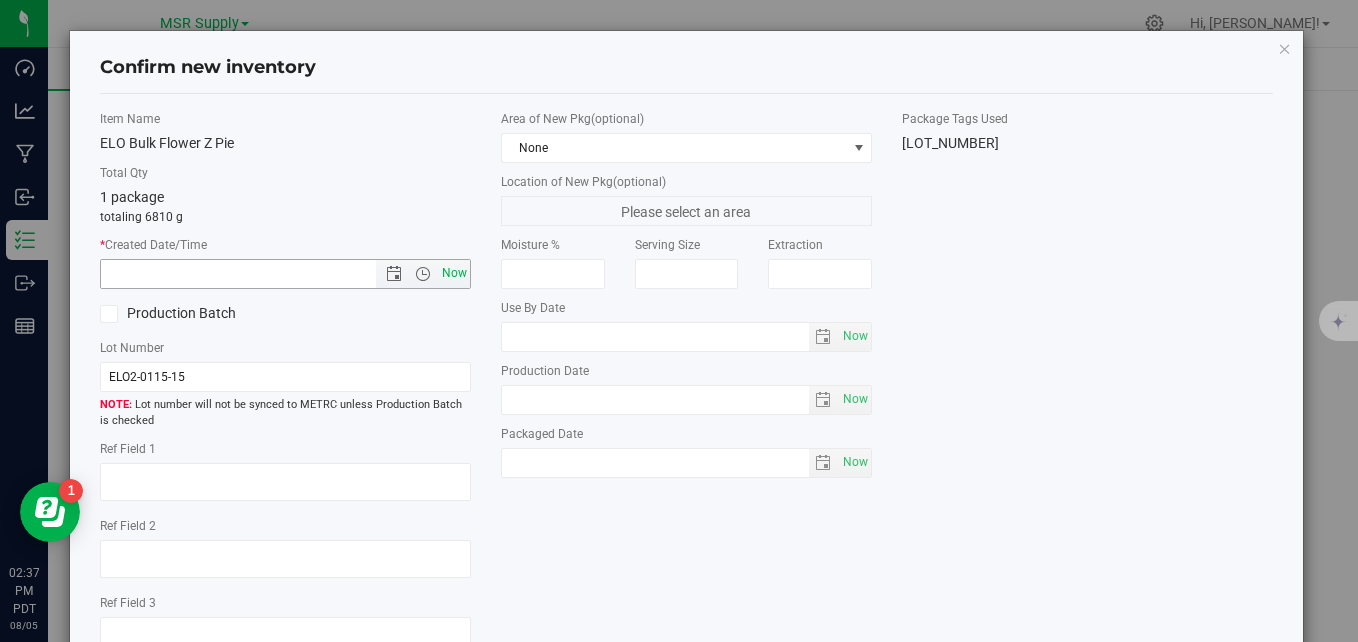 type on "8/5/2025 2:37 PM" 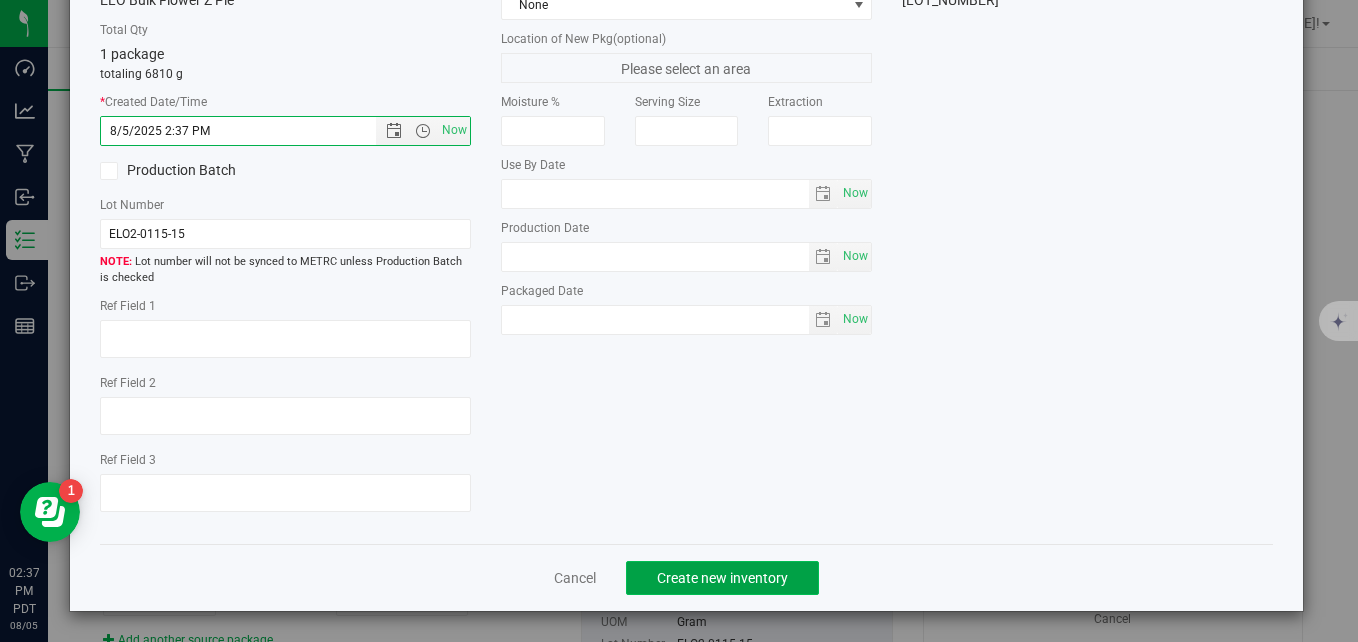 click on "Create new inventory" 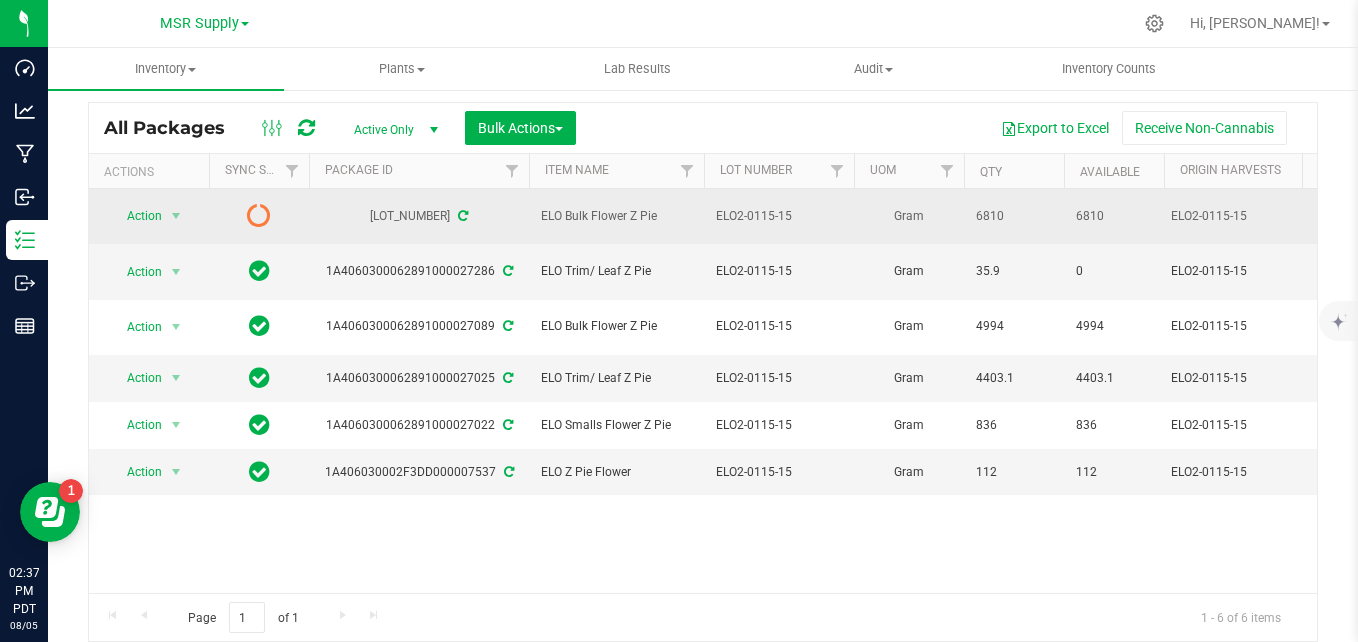 click at bounding box center (463, 216) 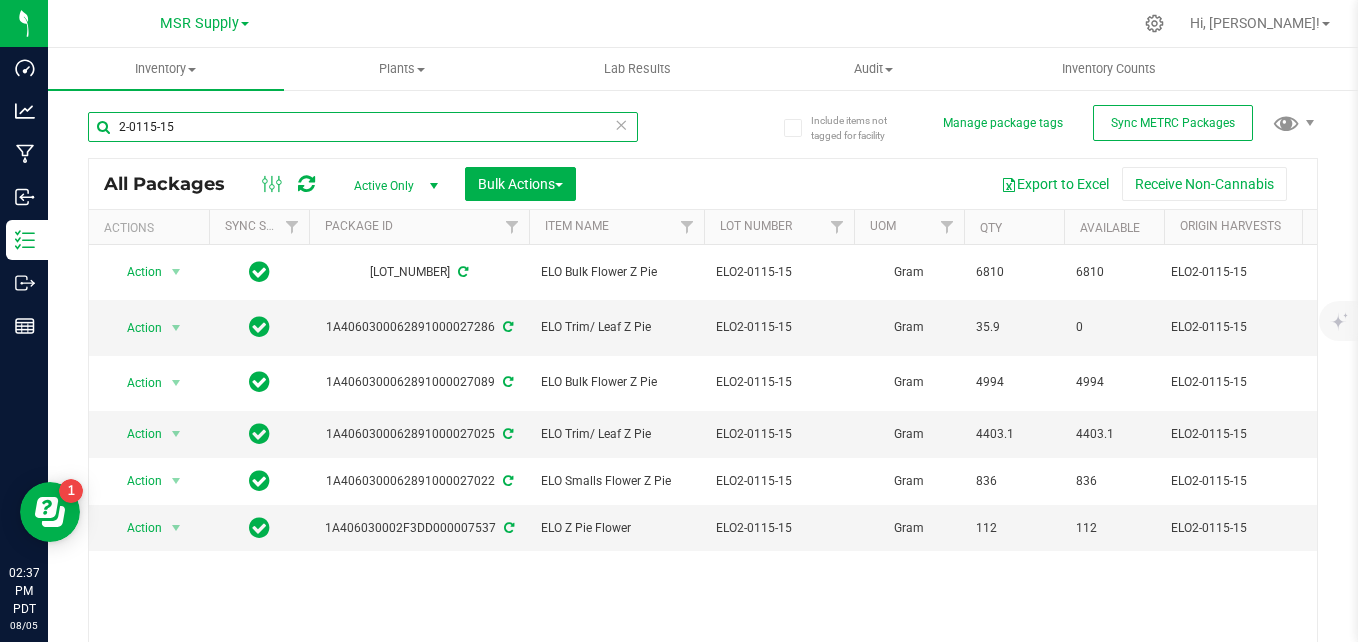 click on "2-0115-15" at bounding box center (363, 127) 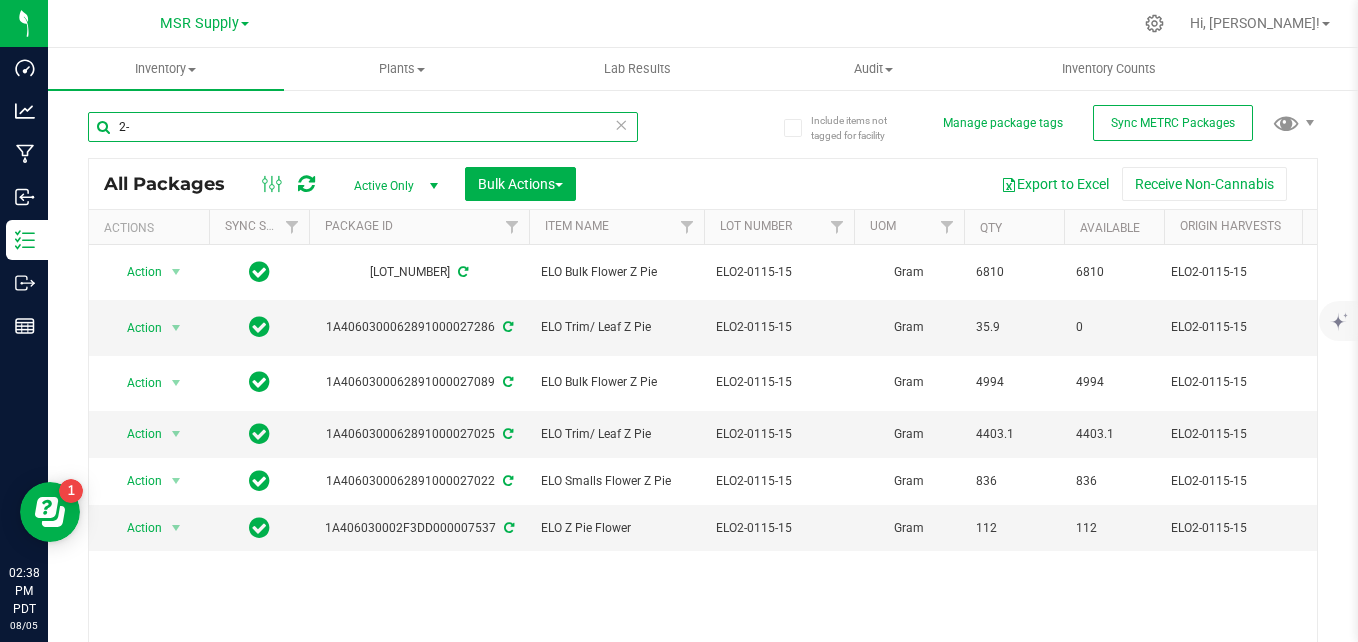 type on "2" 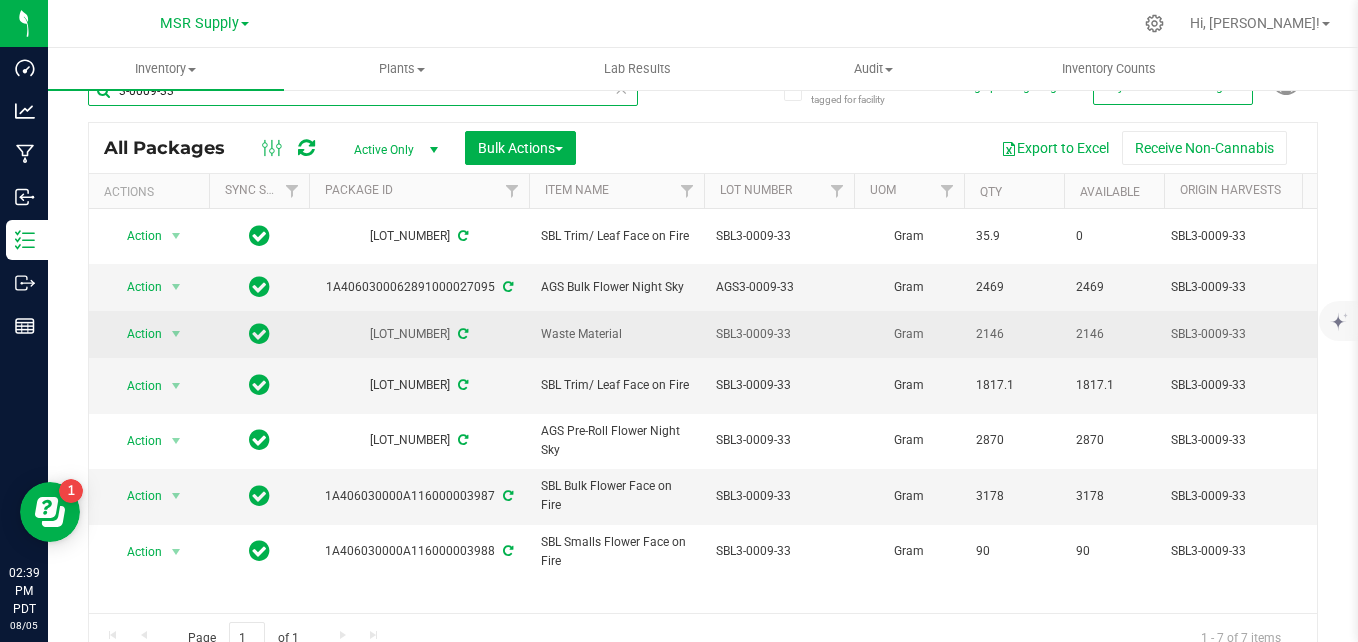 scroll, scrollTop: 56, scrollLeft: 0, axis: vertical 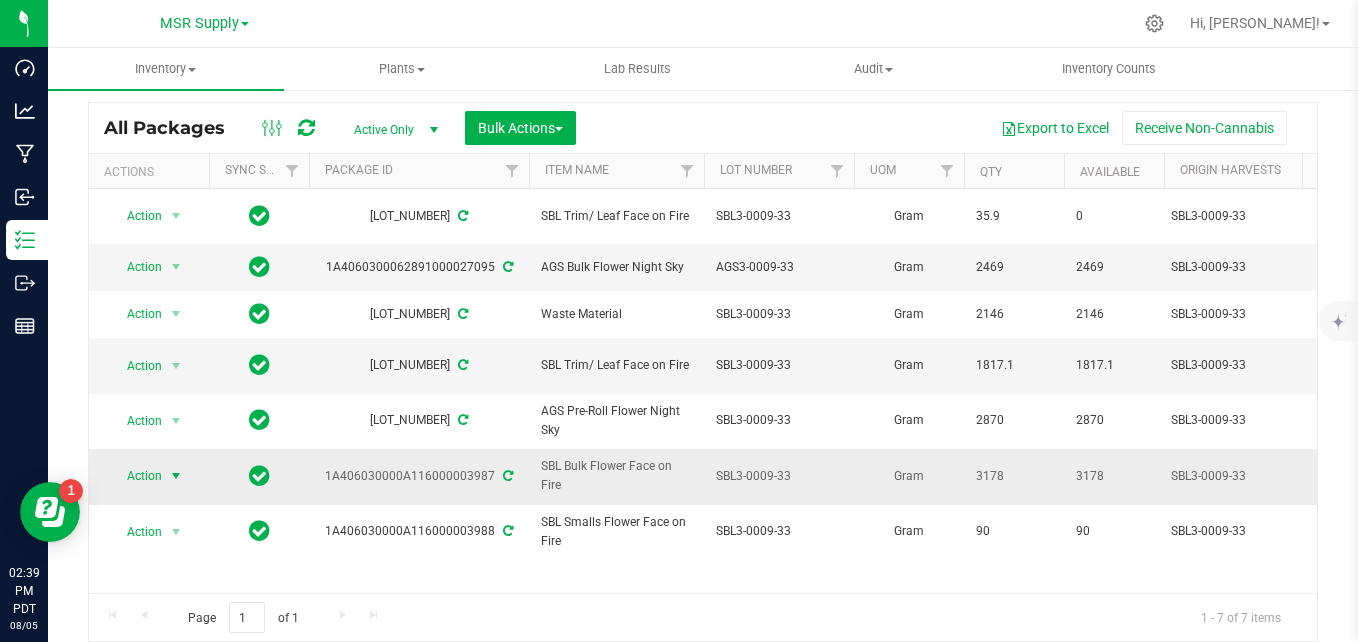 type on "3-0009-33" 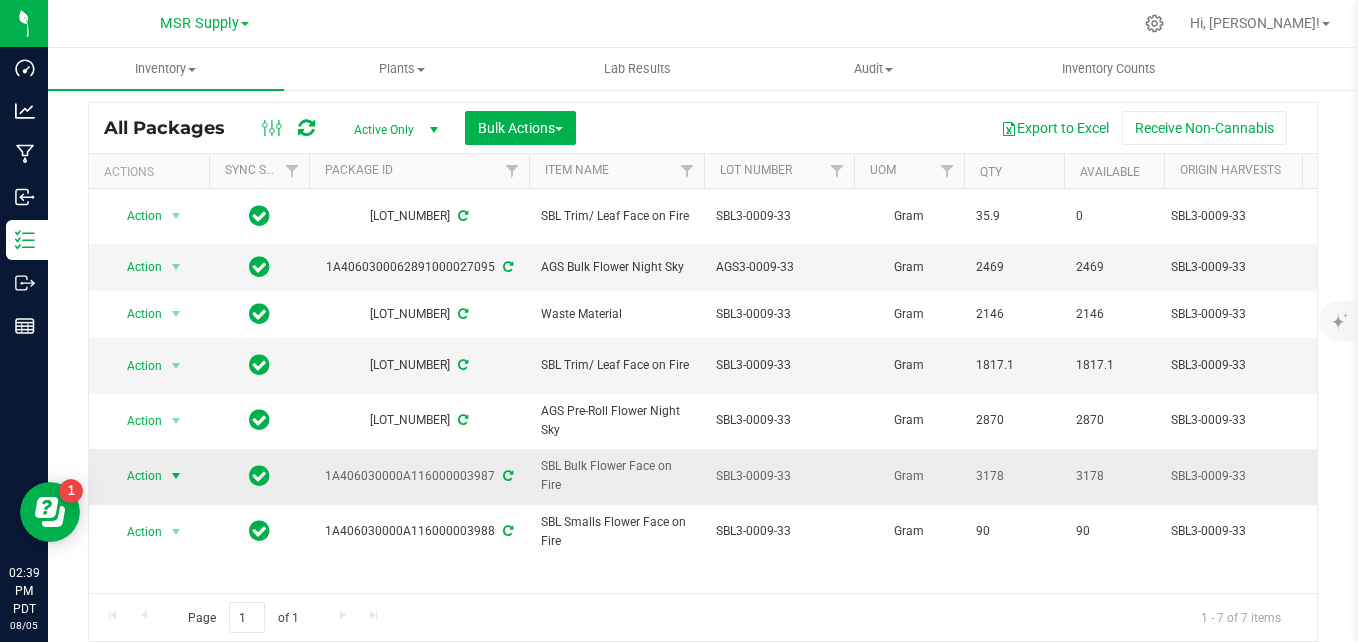 click on "Action" at bounding box center [136, 476] 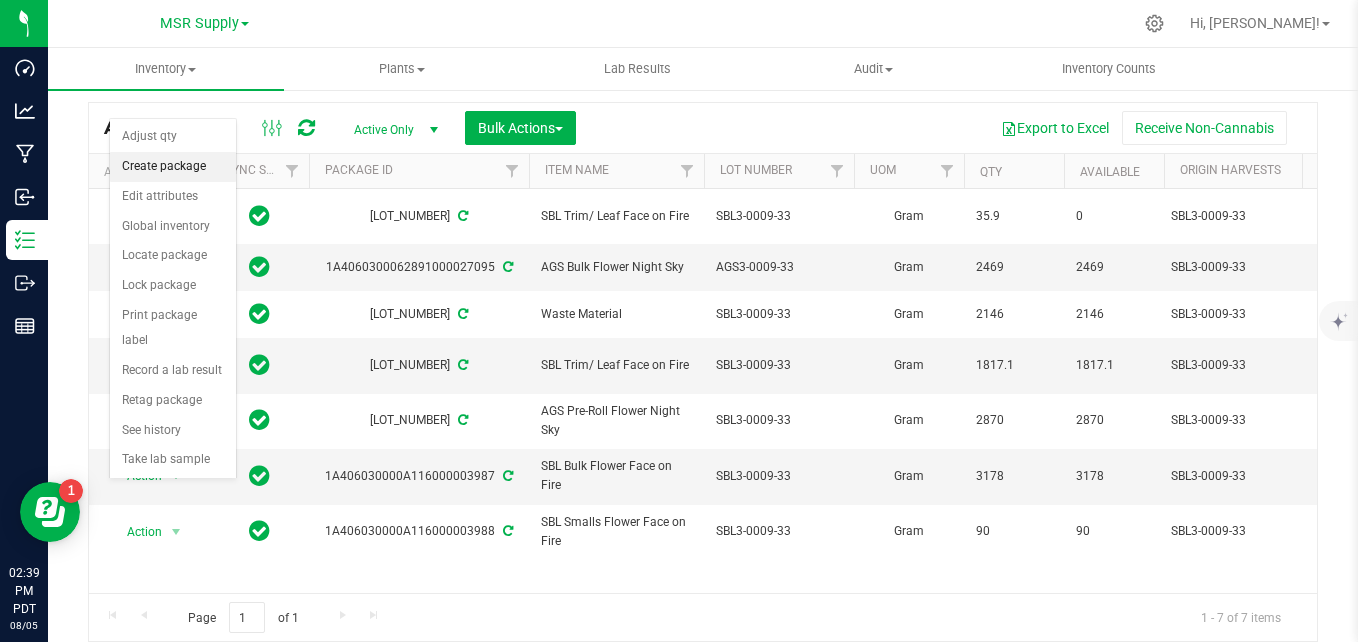 click on "Create package" at bounding box center [173, 167] 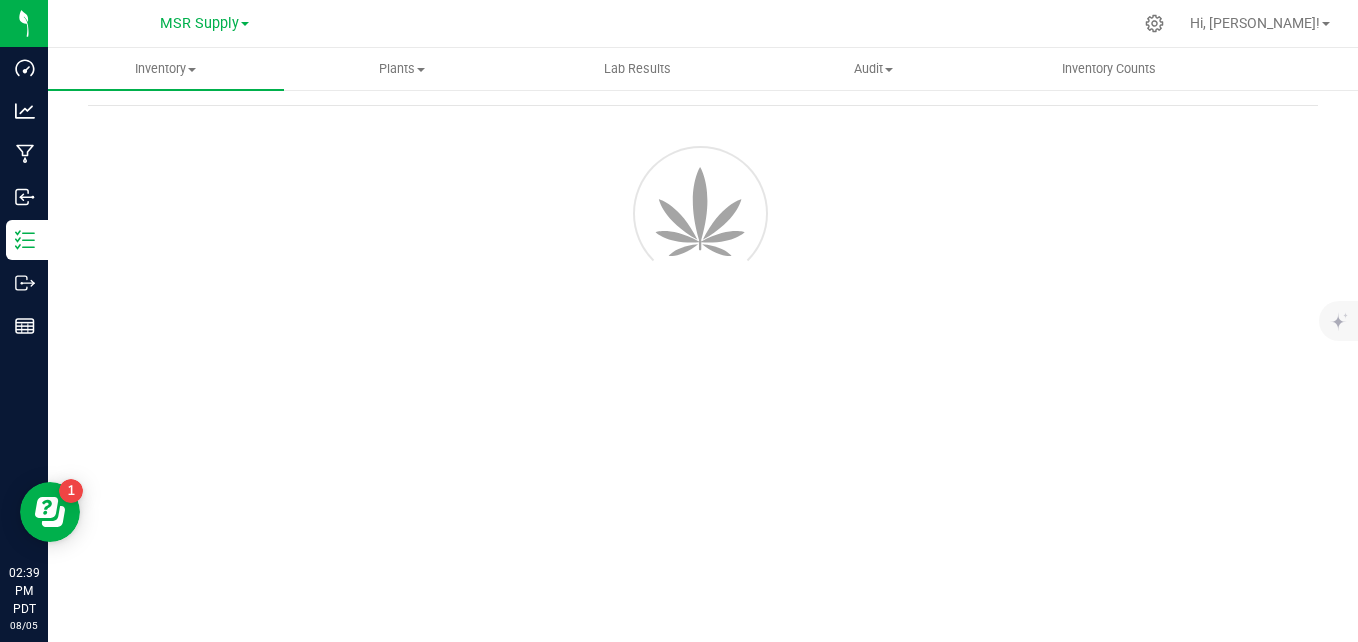 scroll, scrollTop: 71, scrollLeft: 0, axis: vertical 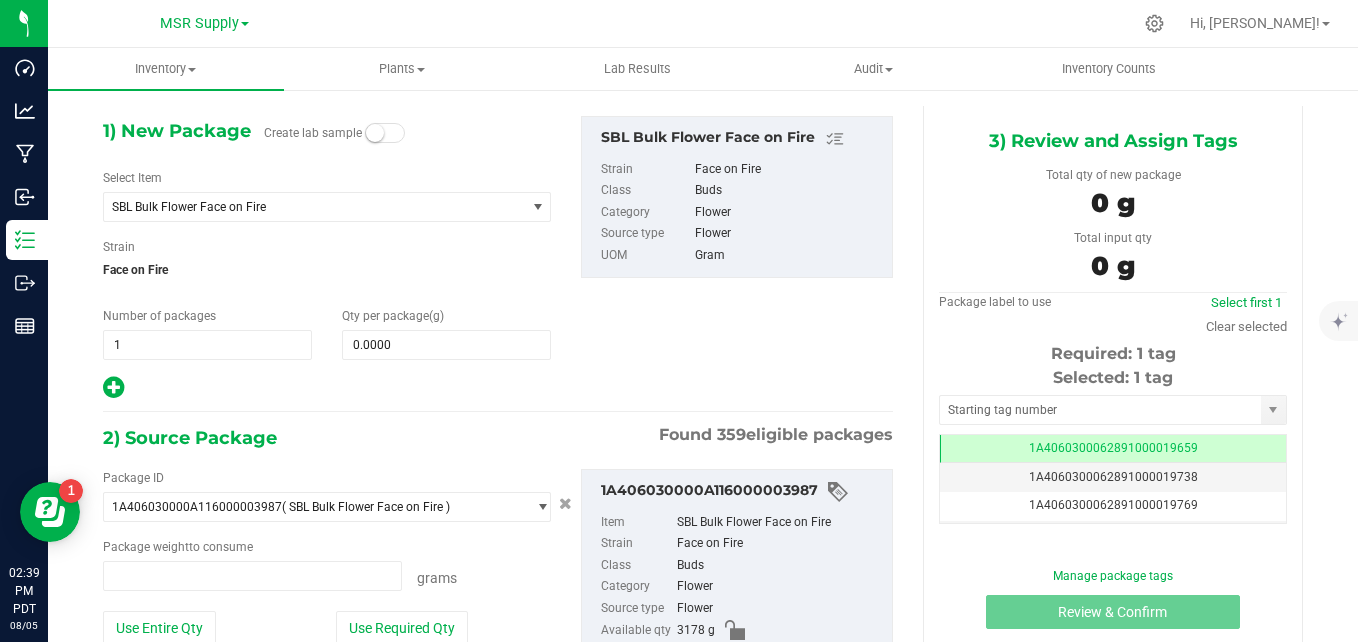 type on "0.0000 g" 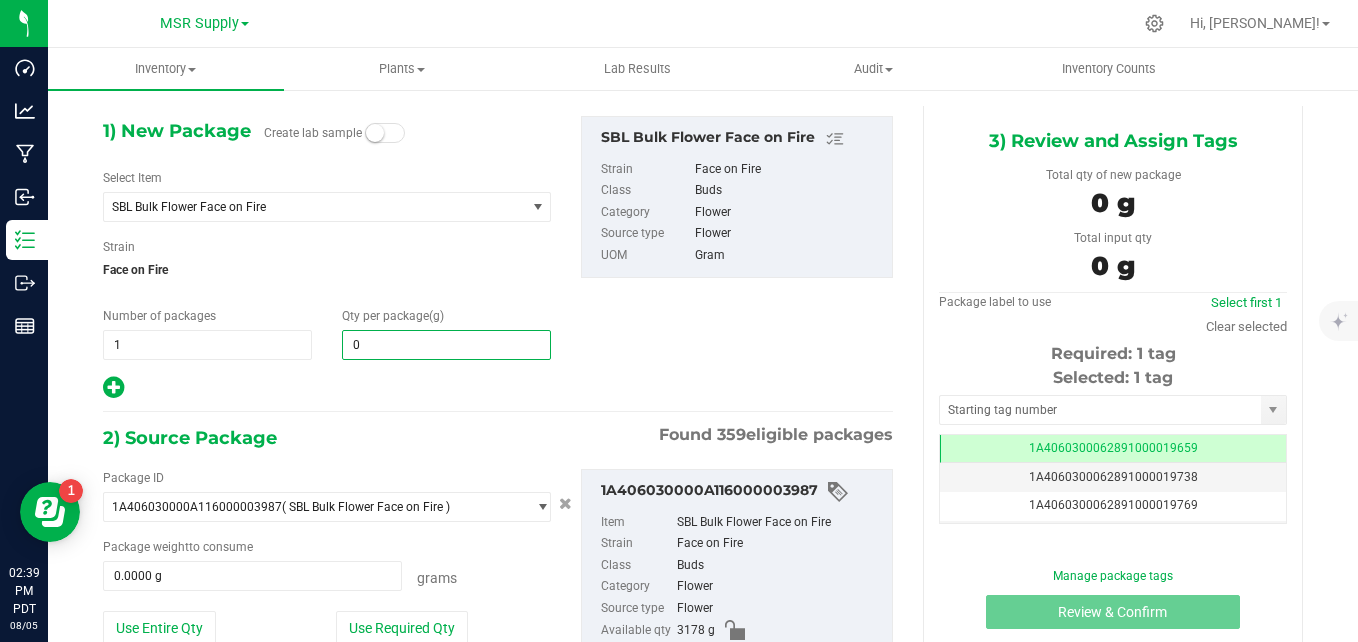 click on "0.0000 0" at bounding box center [446, 345] 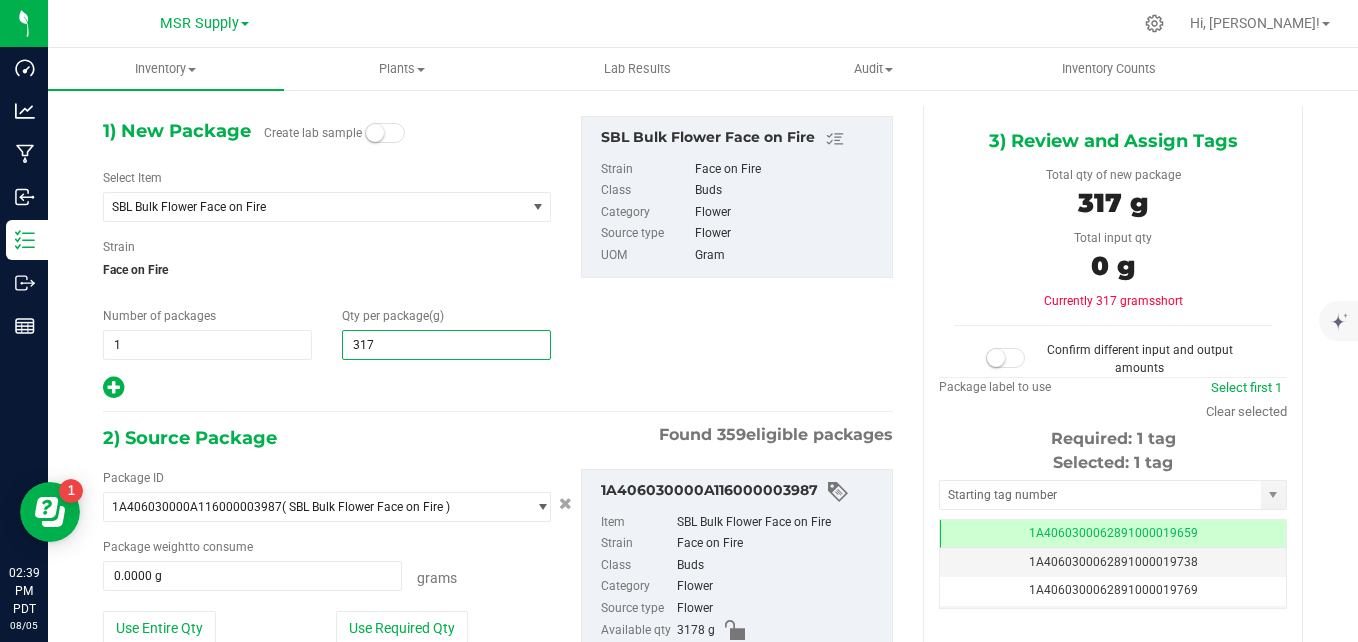 type on "3178" 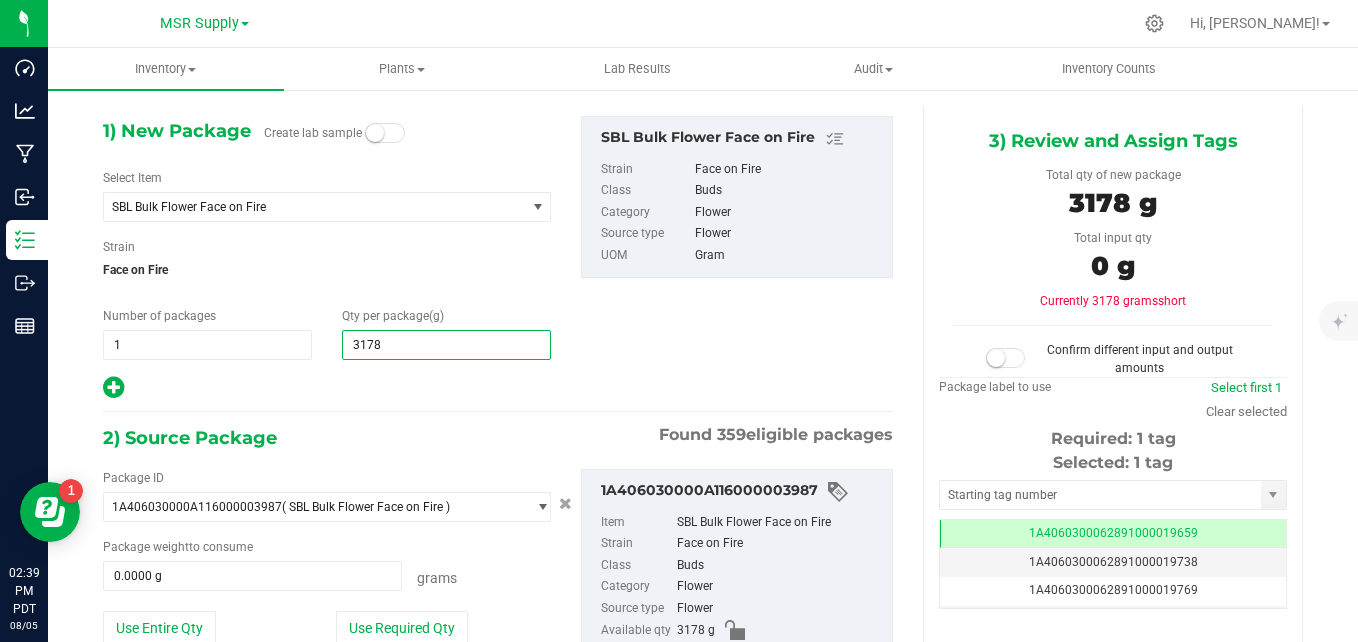type on "3,178.0000" 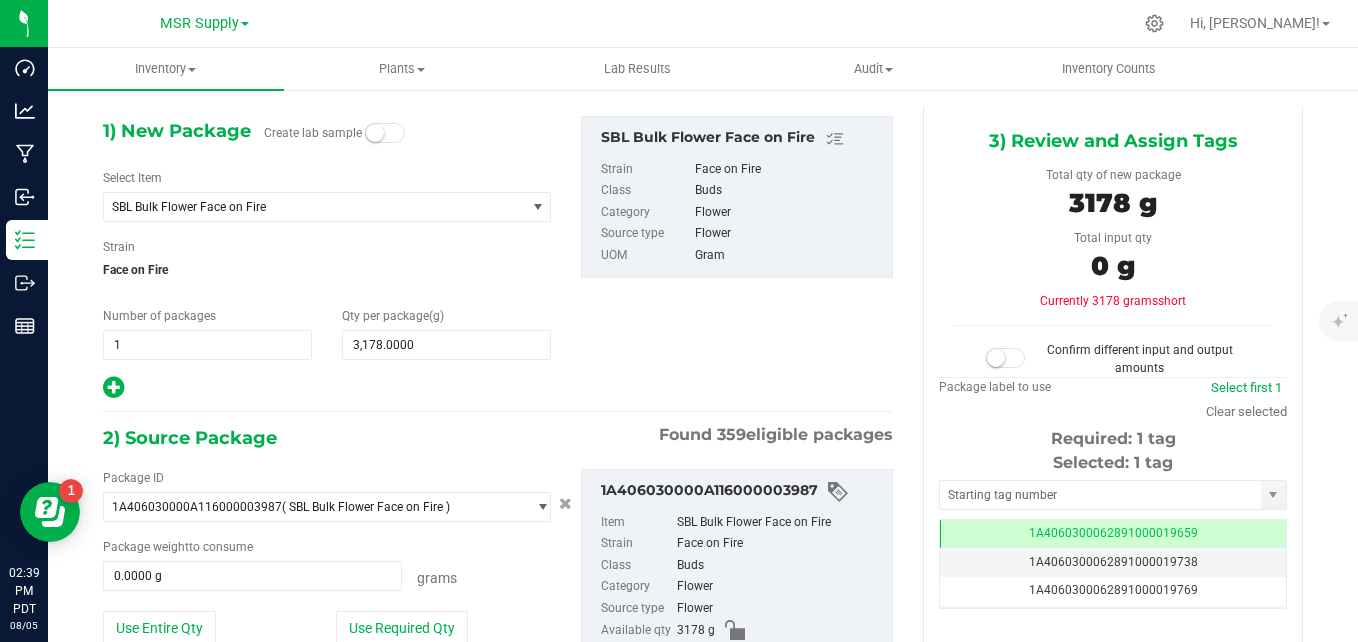 drag, startPoint x: 454, startPoint y: 280, endPoint x: 450, endPoint y: 298, distance: 18.439089 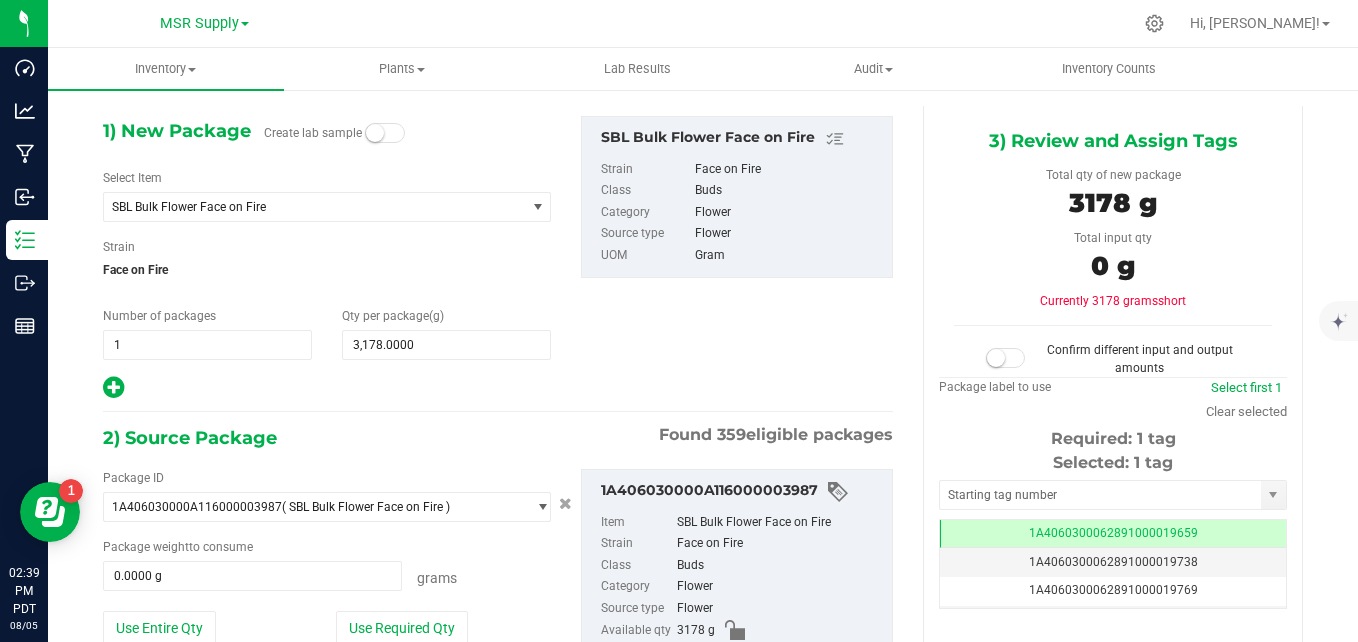 click on "Face on Fire" at bounding box center [327, 270] 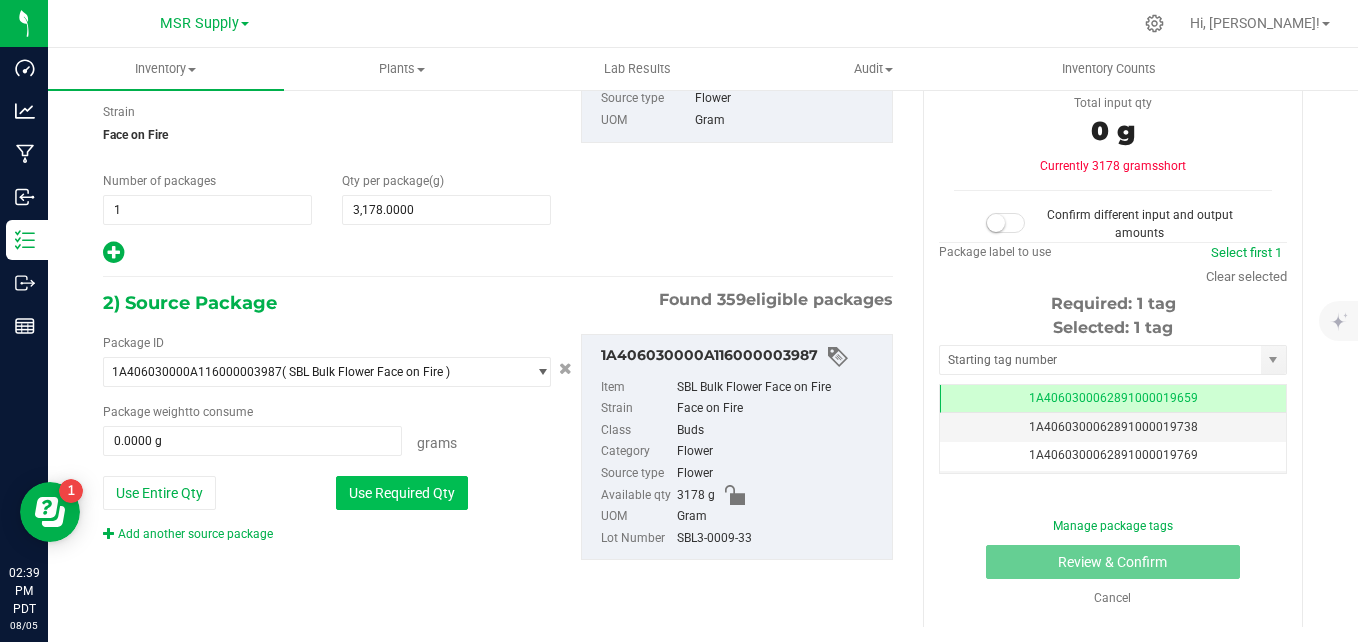 click on "Use Required Qty" at bounding box center (402, 493) 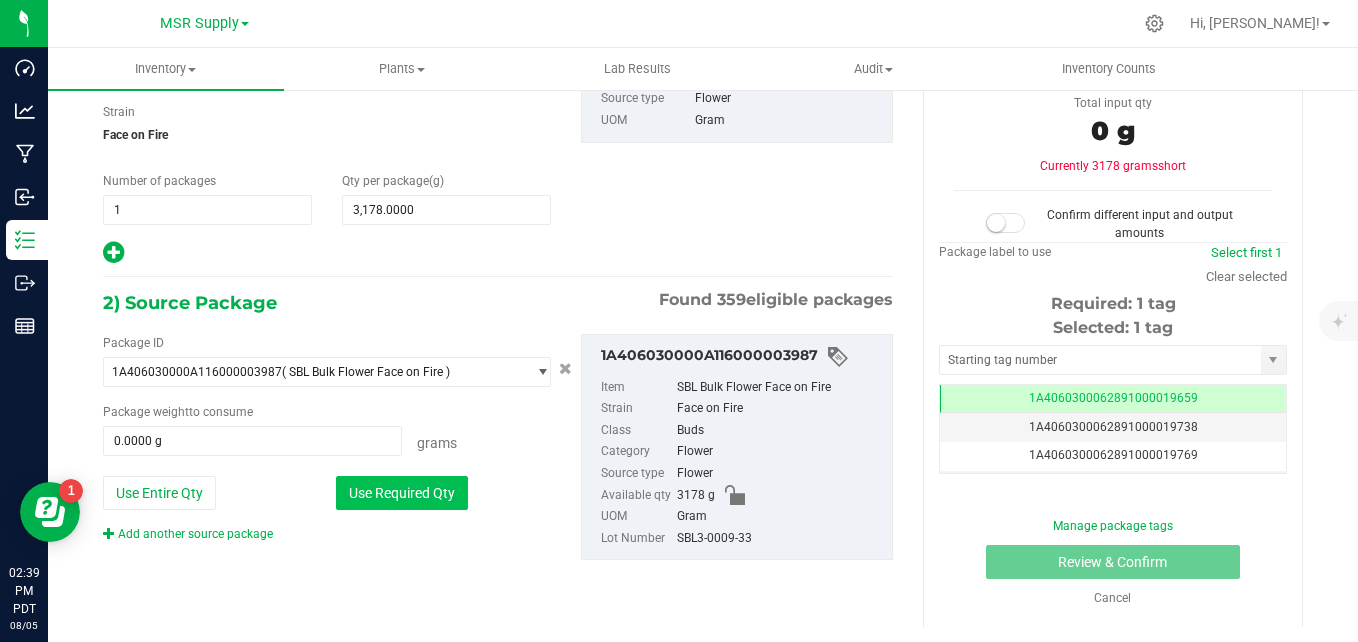 type on "3178.0000 g" 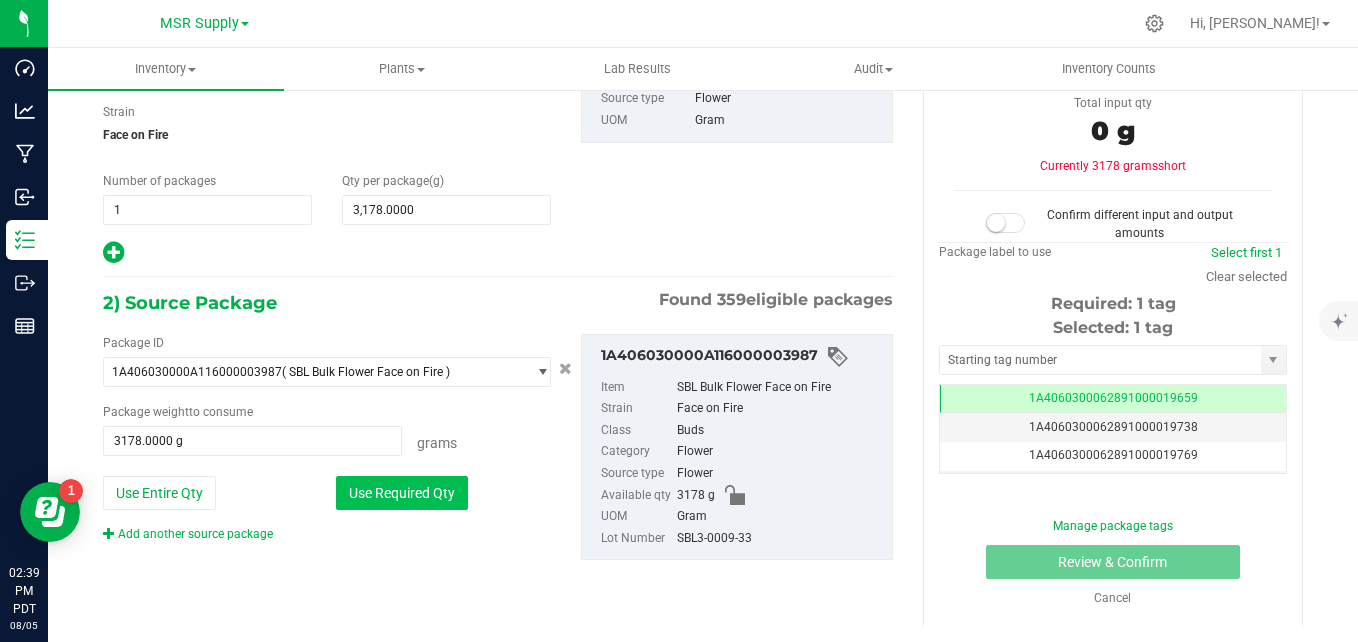 scroll, scrollTop: 181, scrollLeft: 0, axis: vertical 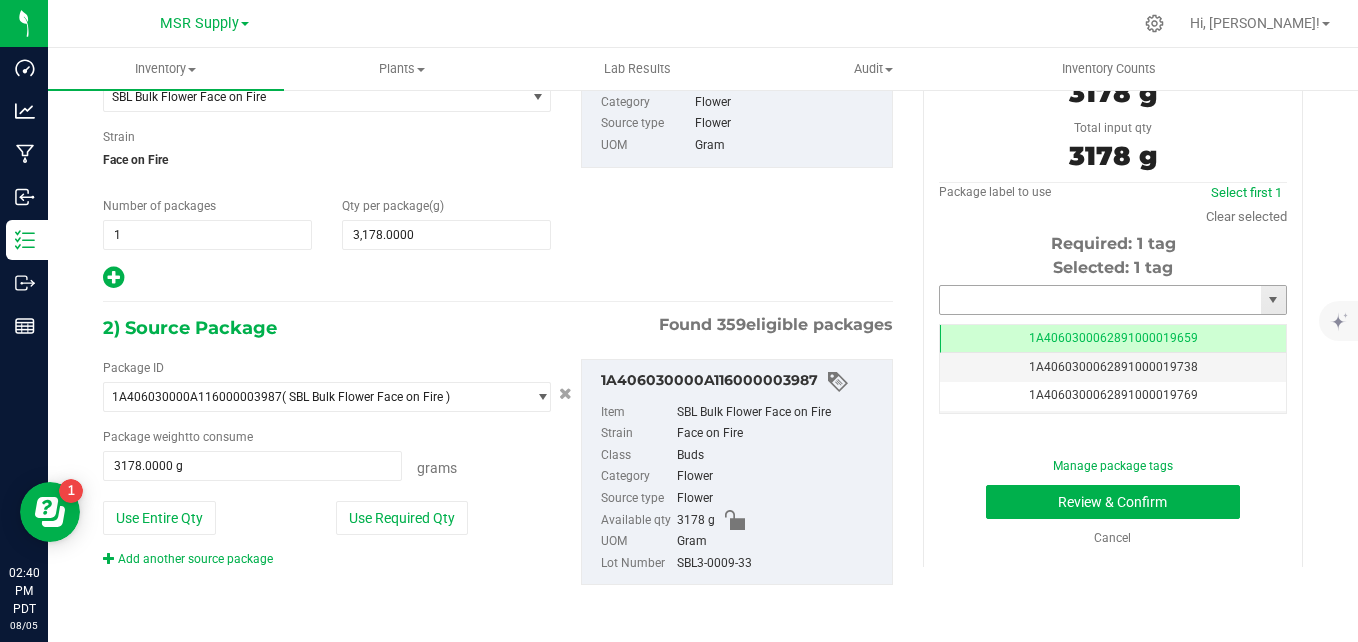 click at bounding box center (1100, 300) 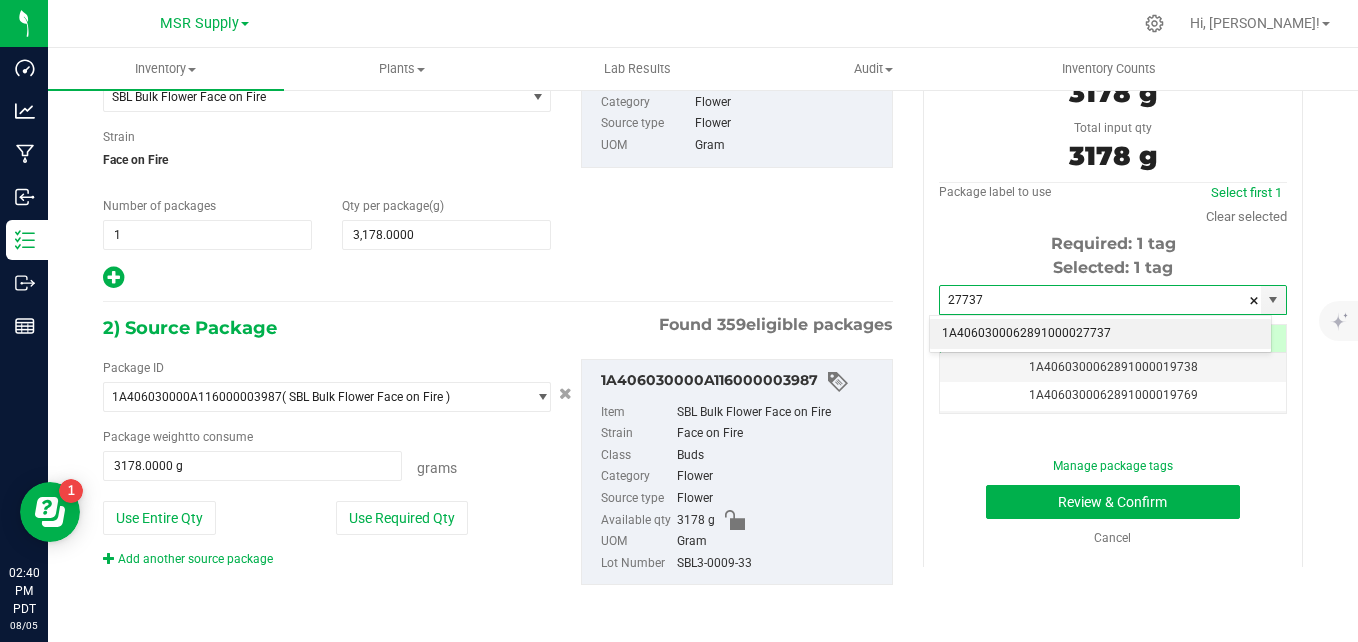 click on "1A4060300062891000027737" at bounding box center (1100, 334) 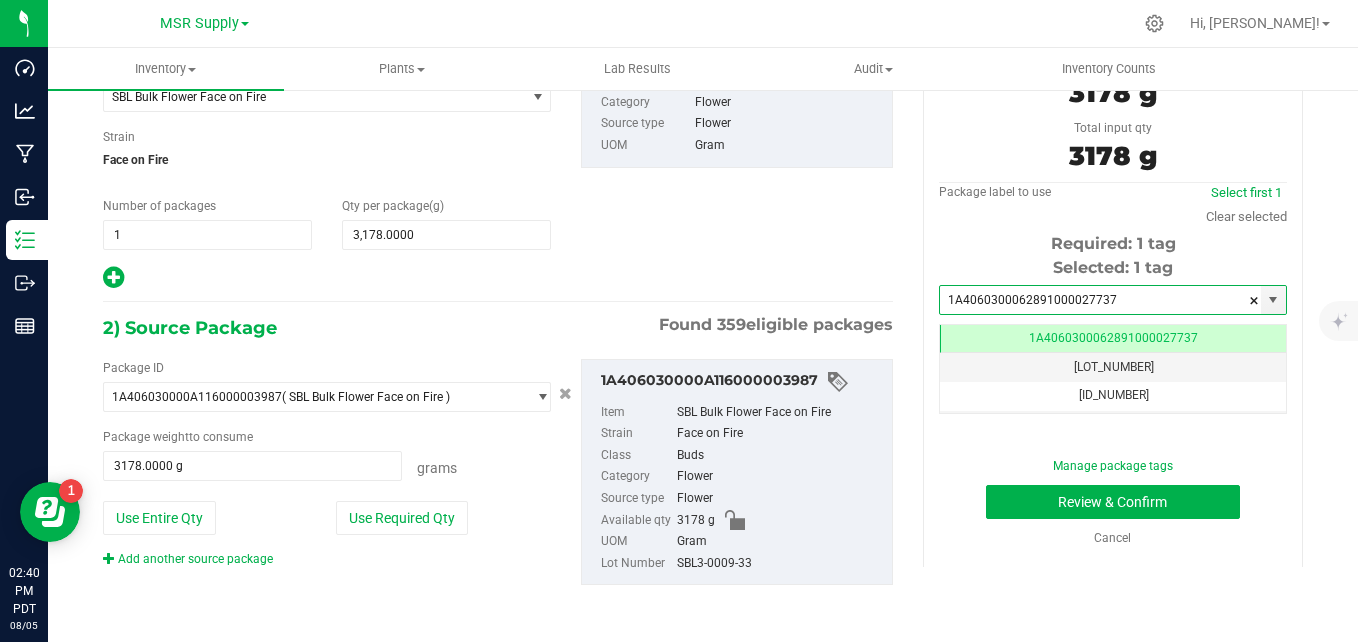 scroll, scrollTop: 0, scrollLeft: -1, axis: horizontal 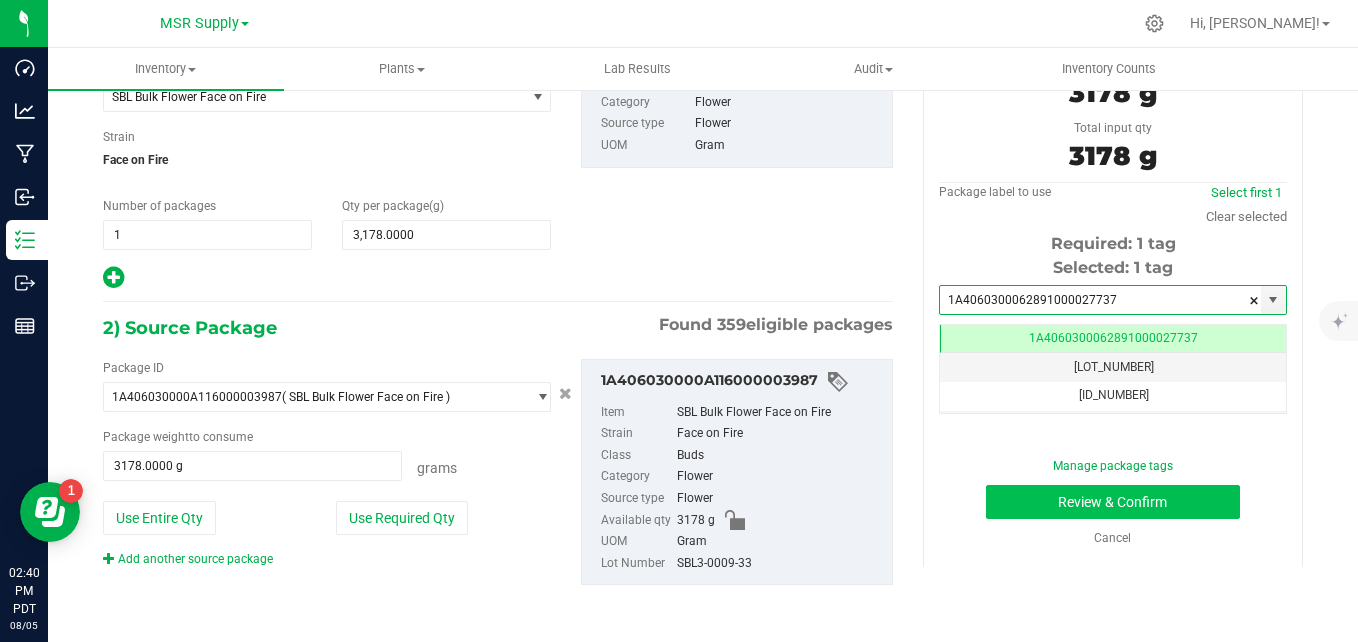 type on "1A4060300062891000027737" 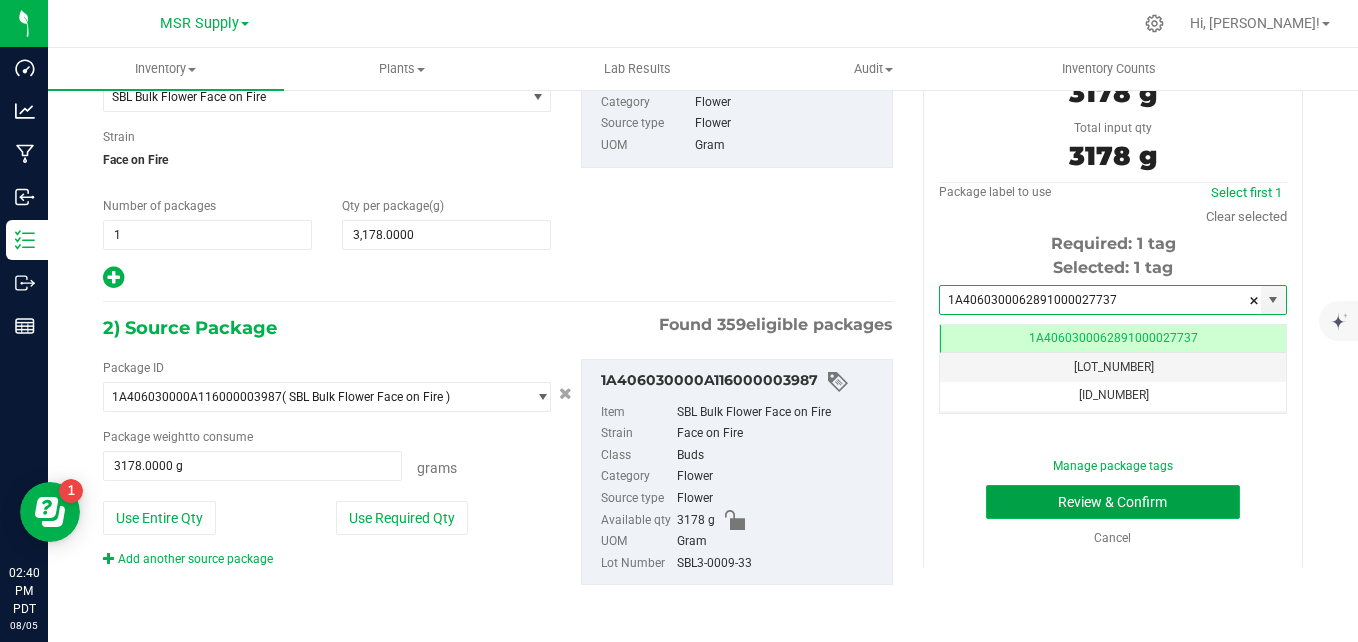 click on "Review & Confirm" at bounding box center (1113, 502) 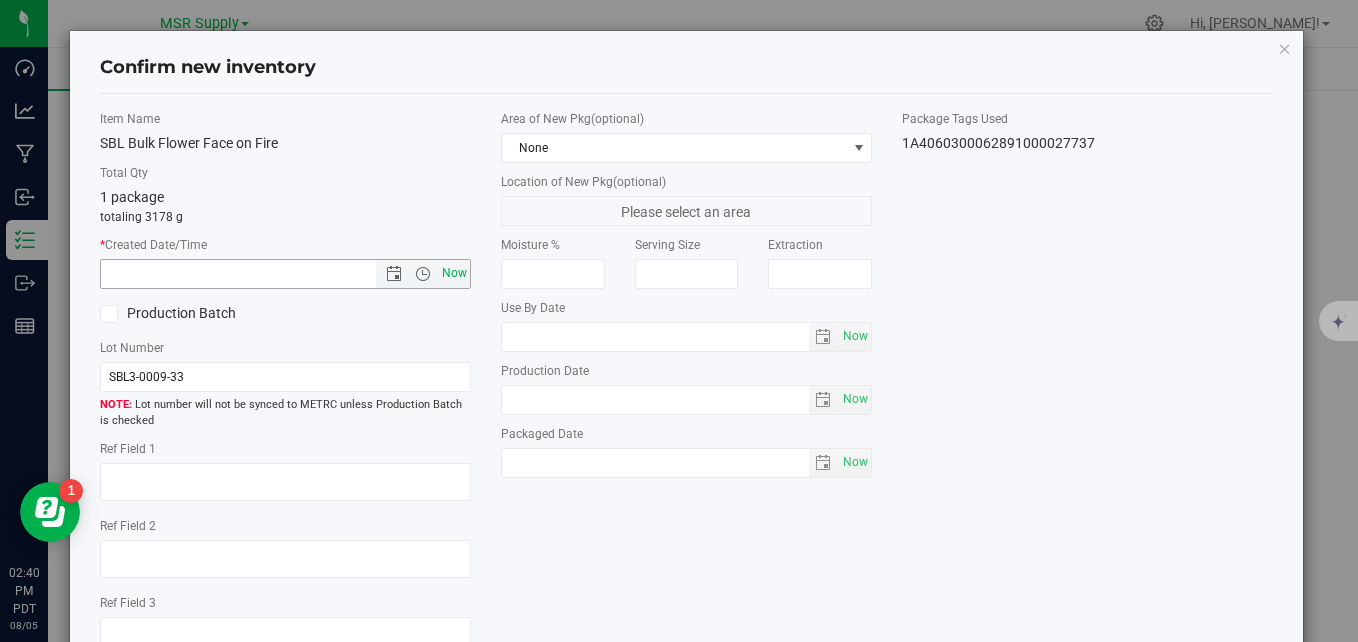 click on "Now" at bounding box center (455, 273) 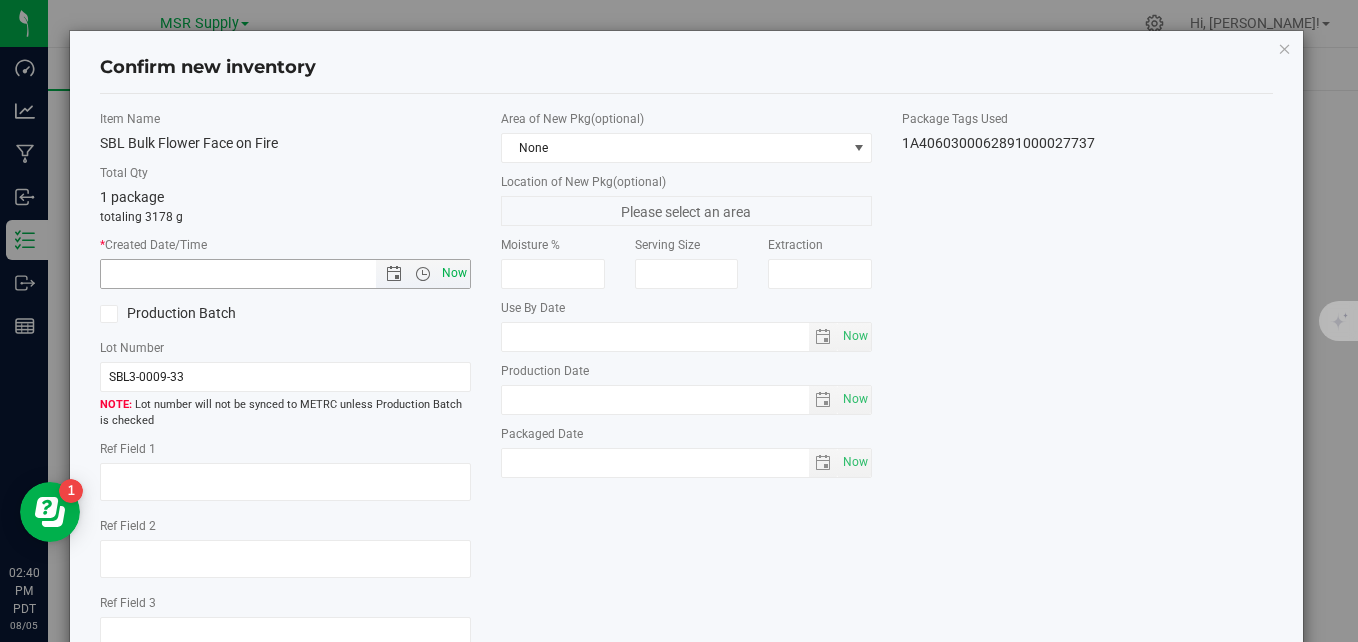 type on "[MONTH]/[DAY]/[YEAR] [HOUR]:[MINUTE] [AMPM]" 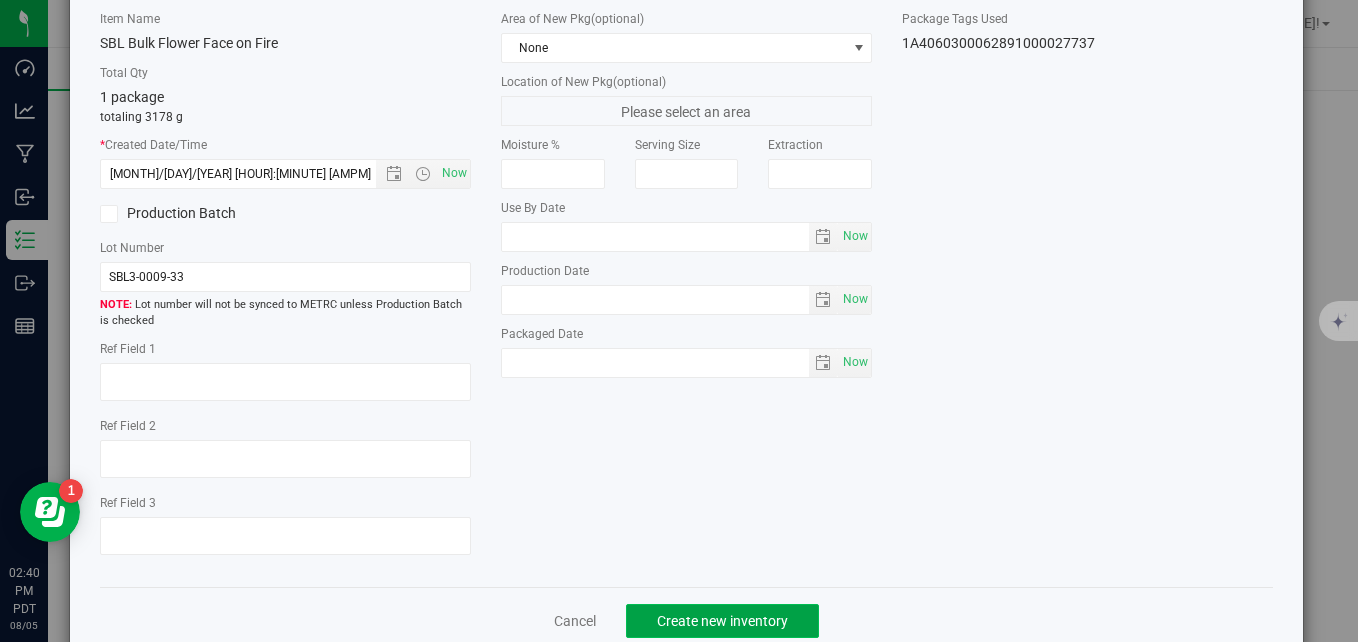 click on "Create new inventory" 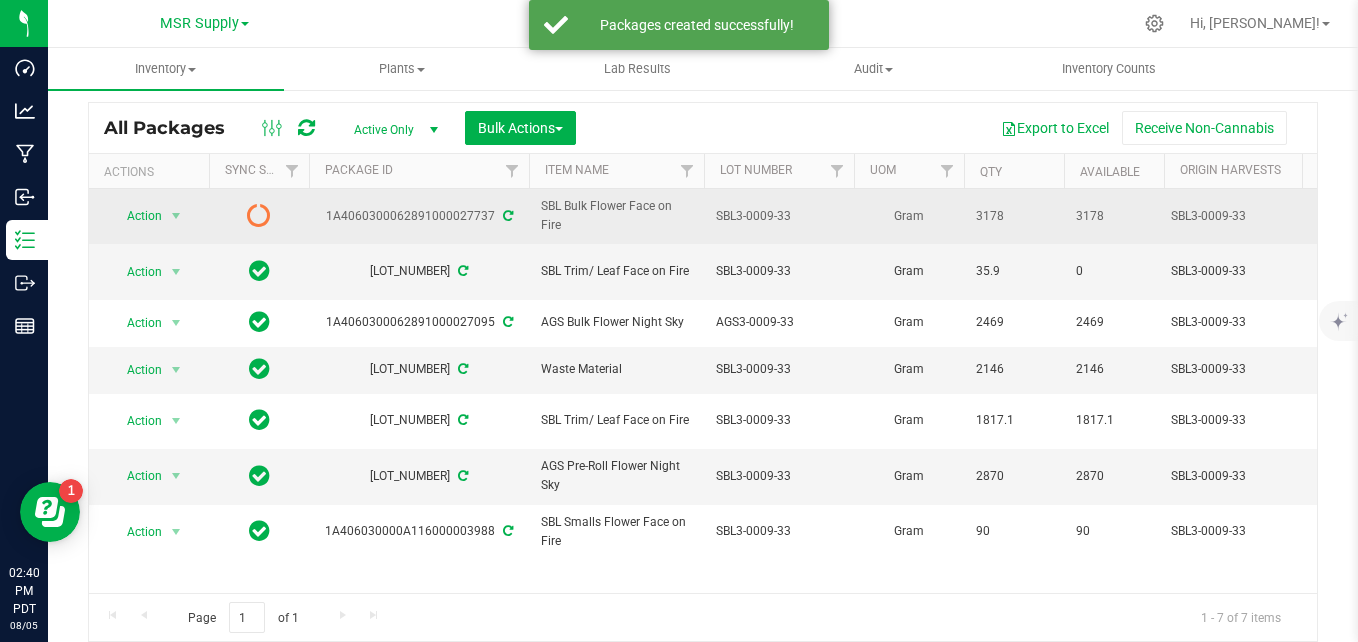 click at bounding box center [508, 216] 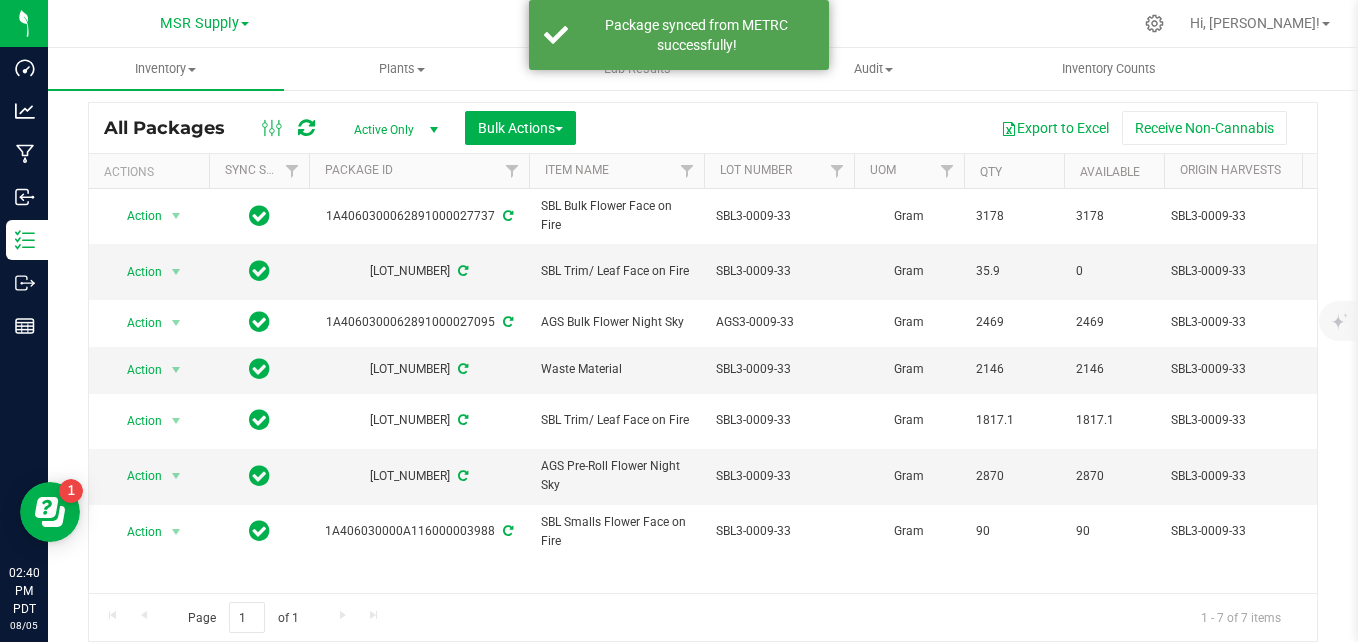 scroll, scrollTop: 0, scrollLeft: 0, axis: both 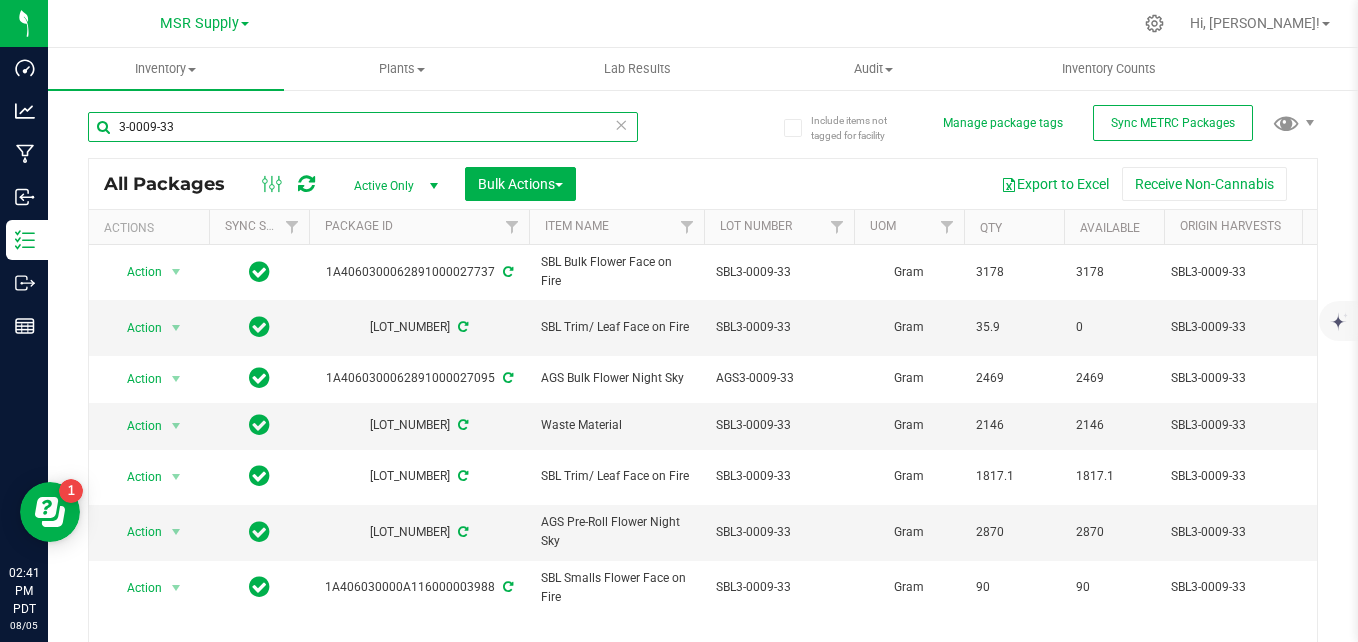 click on "3-0009-33" at bounding box center (363, 127) 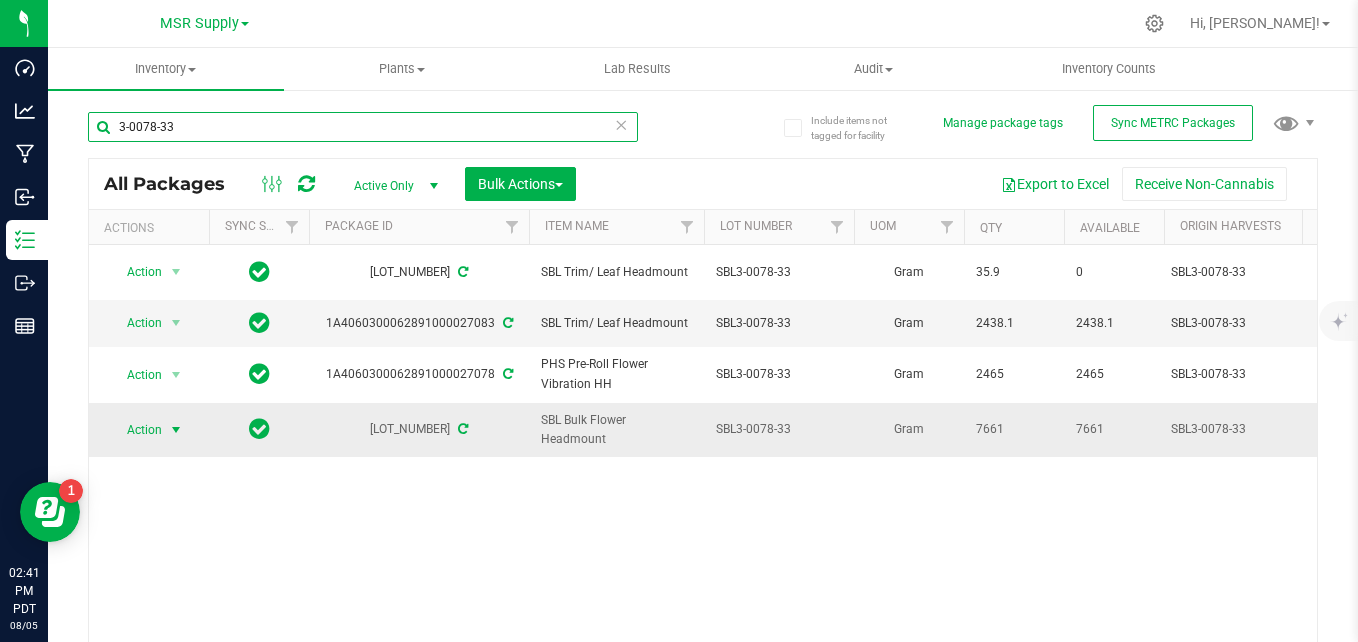 type on "3-0078-33" 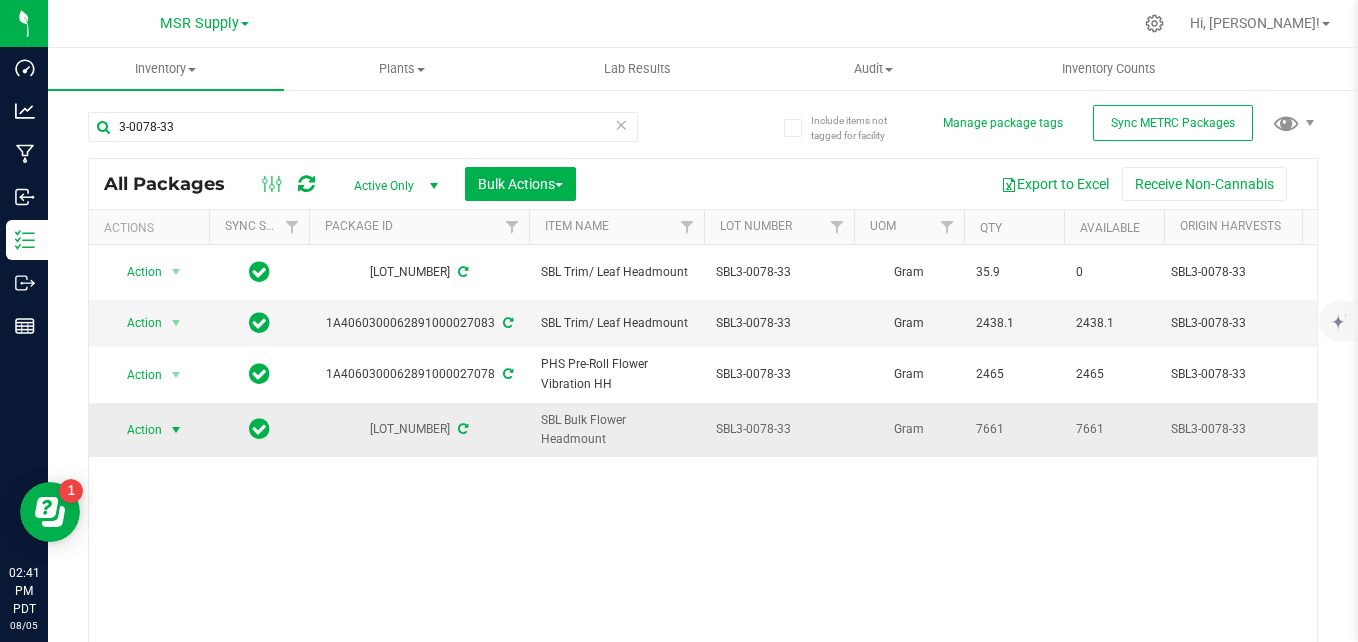 click on "Action" at bounding box center [136, 430] 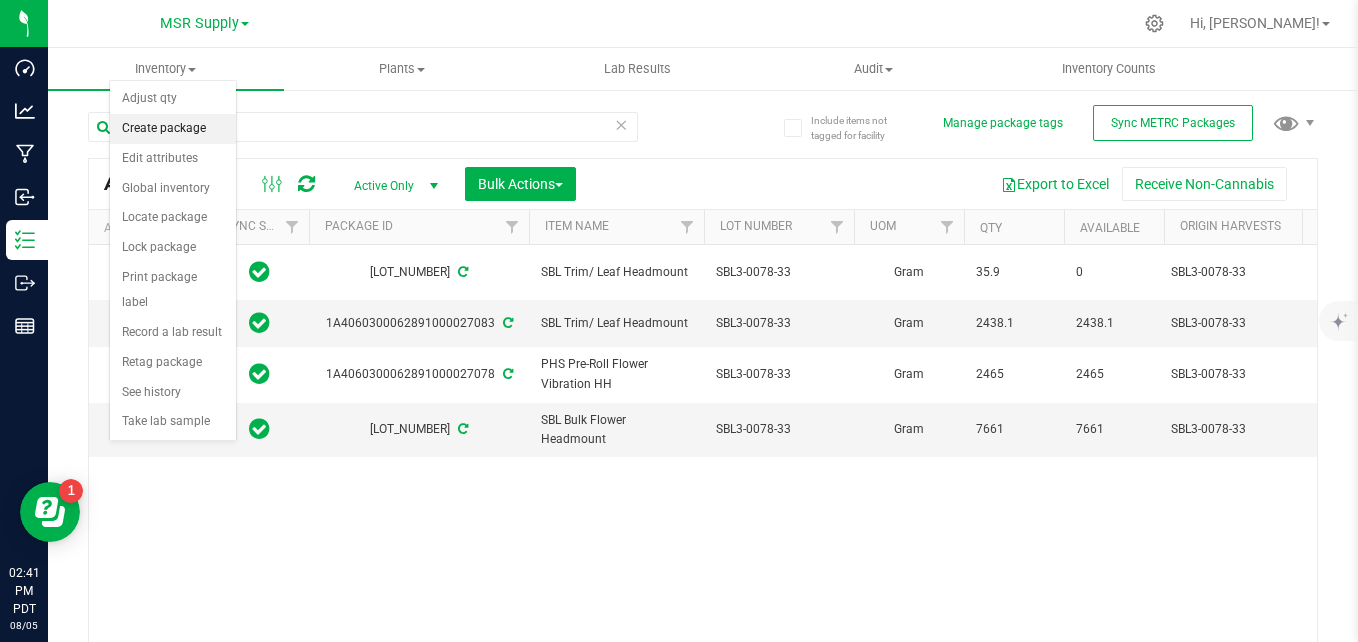 click on "Create package" at bounding box center [173, 129] 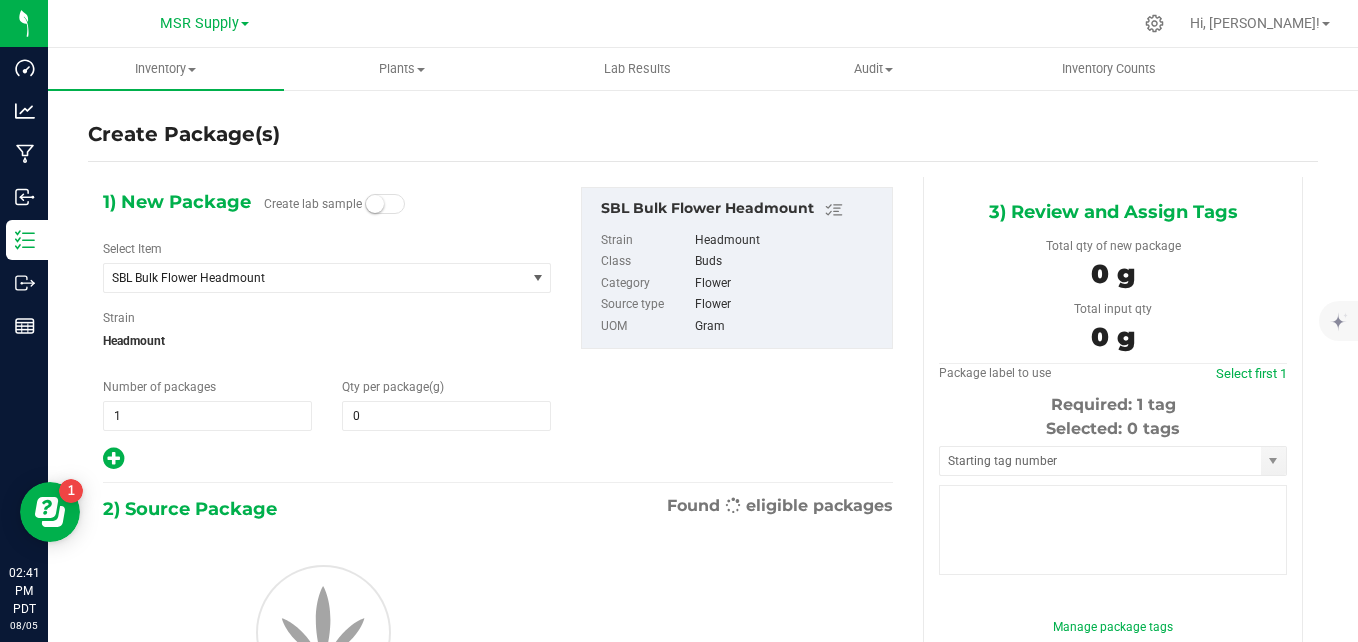 type on "0.0000" 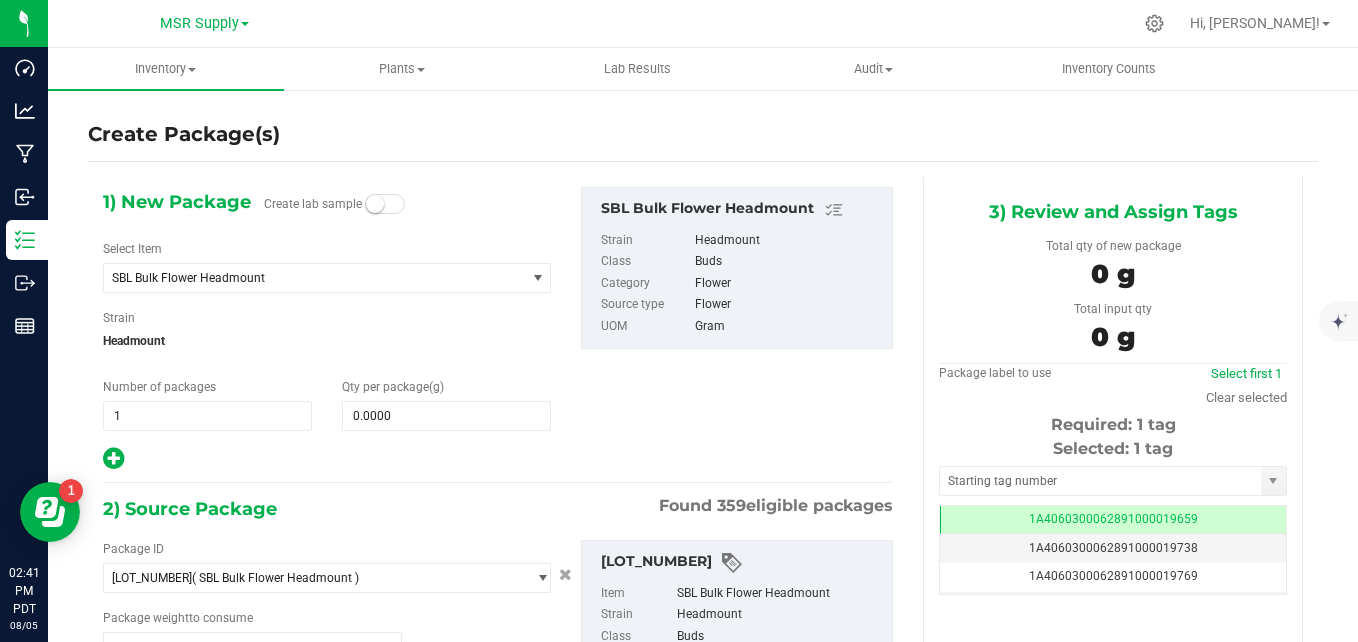 type on "0.0000 g" 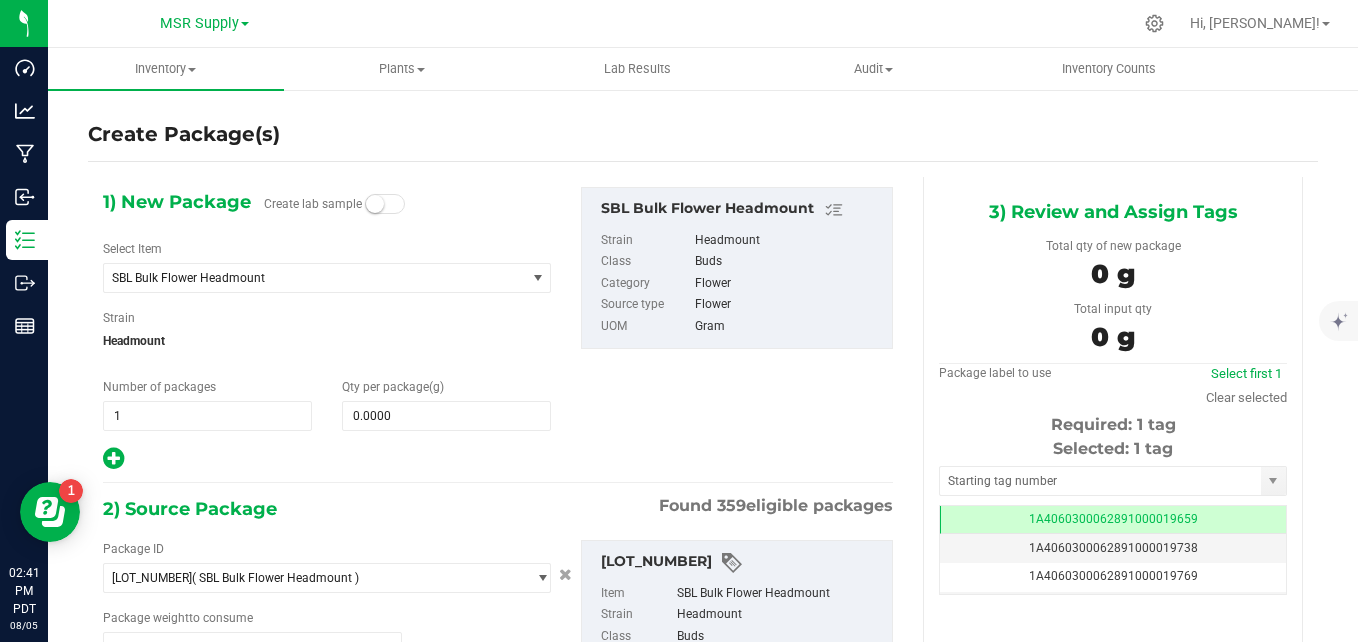 scroll, scrollTop: 0, scrollLeft: -1, axis: horizontal 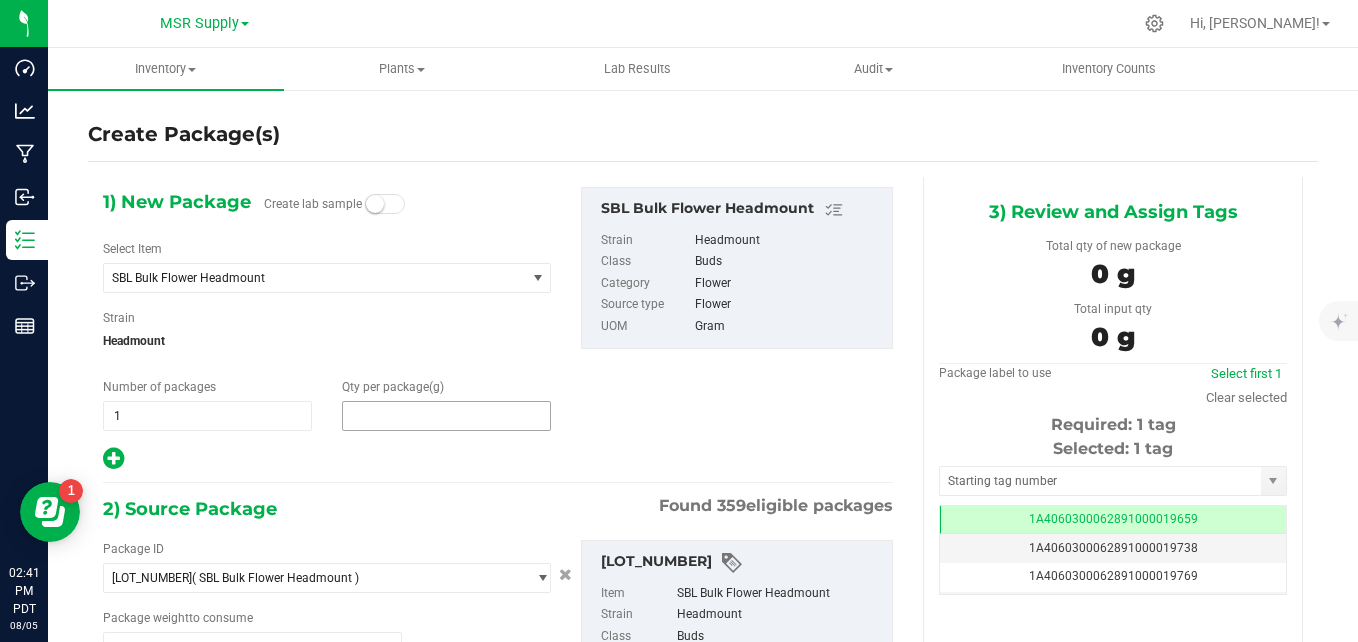 click at bounding box center [446, 416] 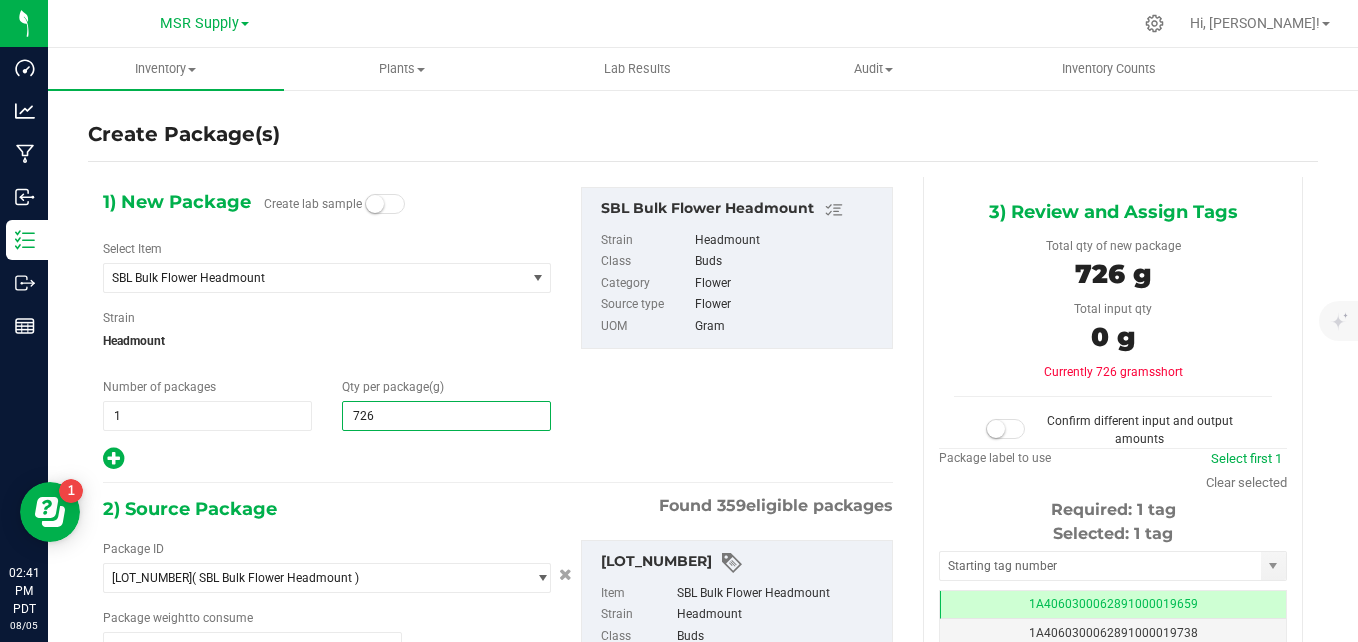 type on "7264" 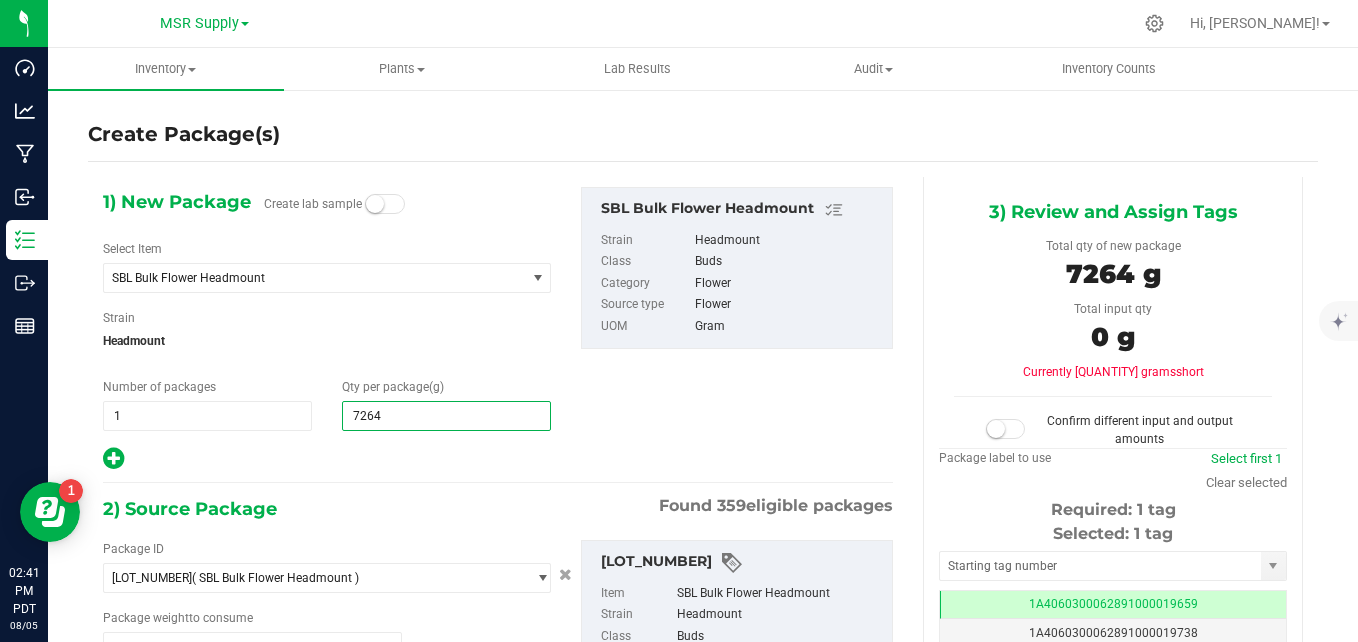 type on "7,264.0000" 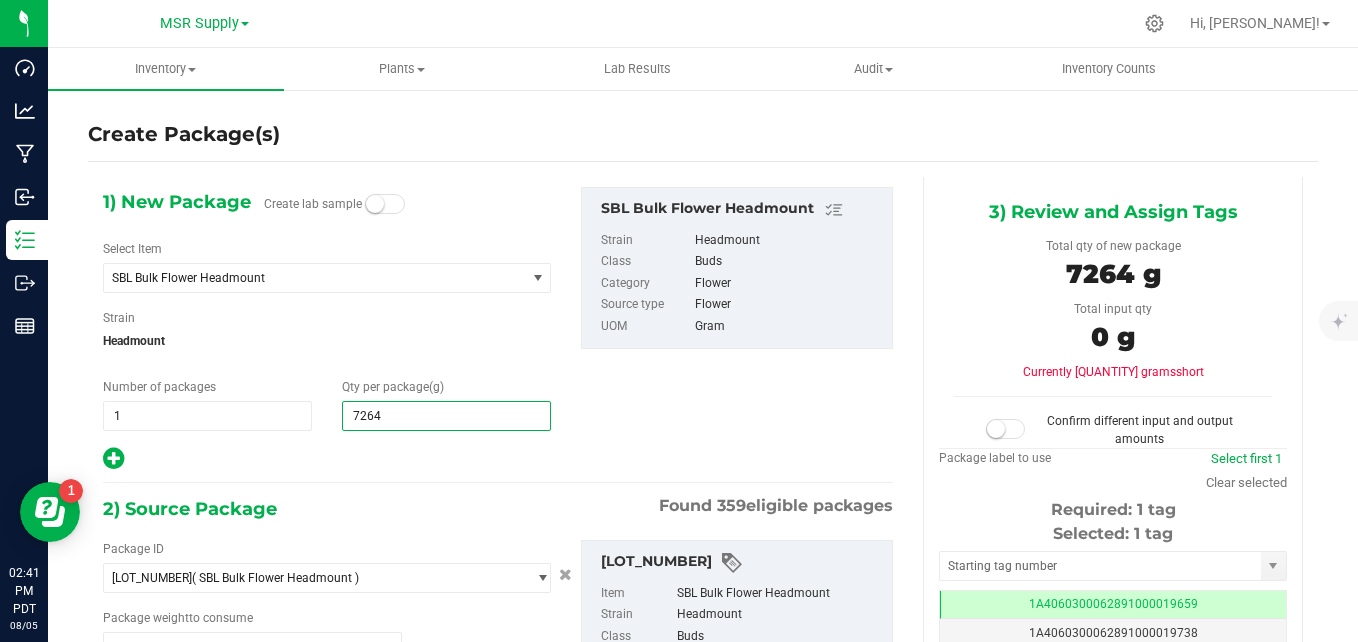 click on "1) New Package
Create lab sample
Select Item
SBL Bulk Flower Headmount
100 Rackz #4 - Clone 4516 A5 AC31 #17 AC31 #5 ADL x Gumbo #41 AGS 0.3 g (x 5) Pre-Roll Discovery Set A 1.5g AGS 0.3 g (x 5) Pre-Roll Discovery Set B 1.5g AGS 0.3 g (x 5) Preroll Minipack Alpine Sunrise 1.5 g AGS 0.3 g (x 5) Preroll Minipack Caramel Apple 1.5 g AGS 0.3 g (x 5) Preroll Minipack Empanadas Diez 1.5 g AGS 0.3 g (x 5) Preroll Minipack Garlic Blossom 1.5 g AGS 0.3 g (x 5) Preroll Minipack Honey Flower 1.5 g AGS 0.3 g (x 5) Preroll Minipack Lava Flower 1.5 g" at bounding box center [498, 329] 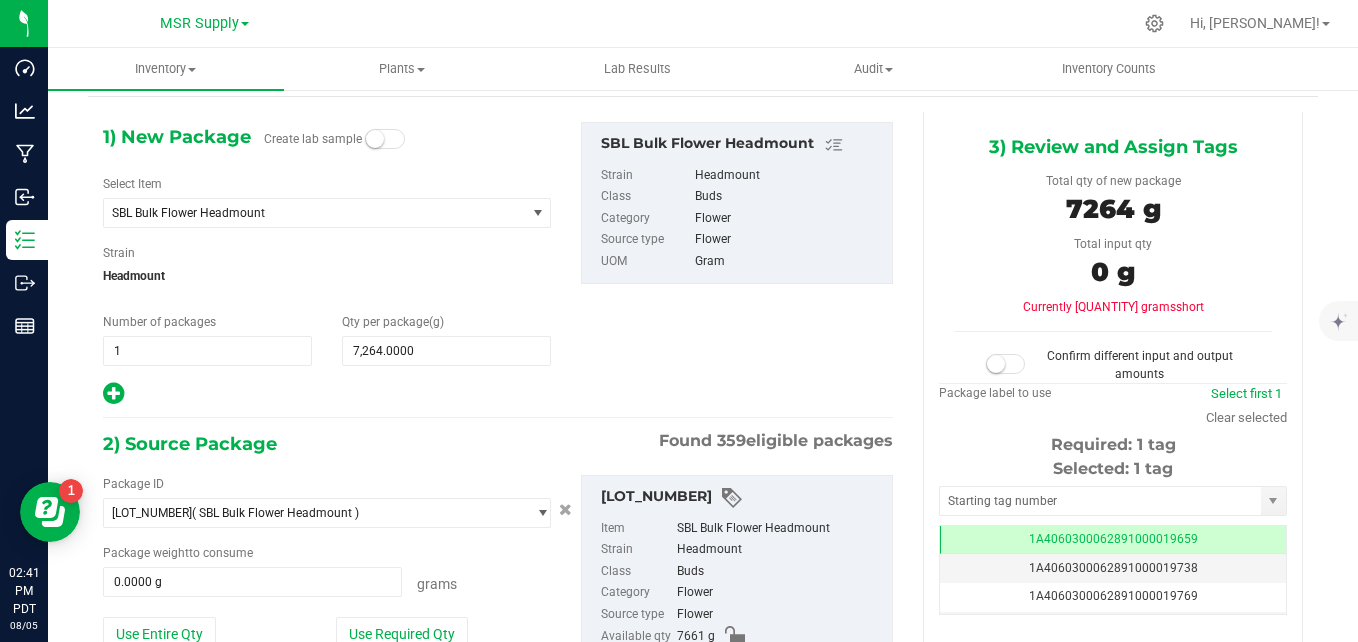 scroll, scrollTop: 100, scrollLeft: 0, axis: vertical 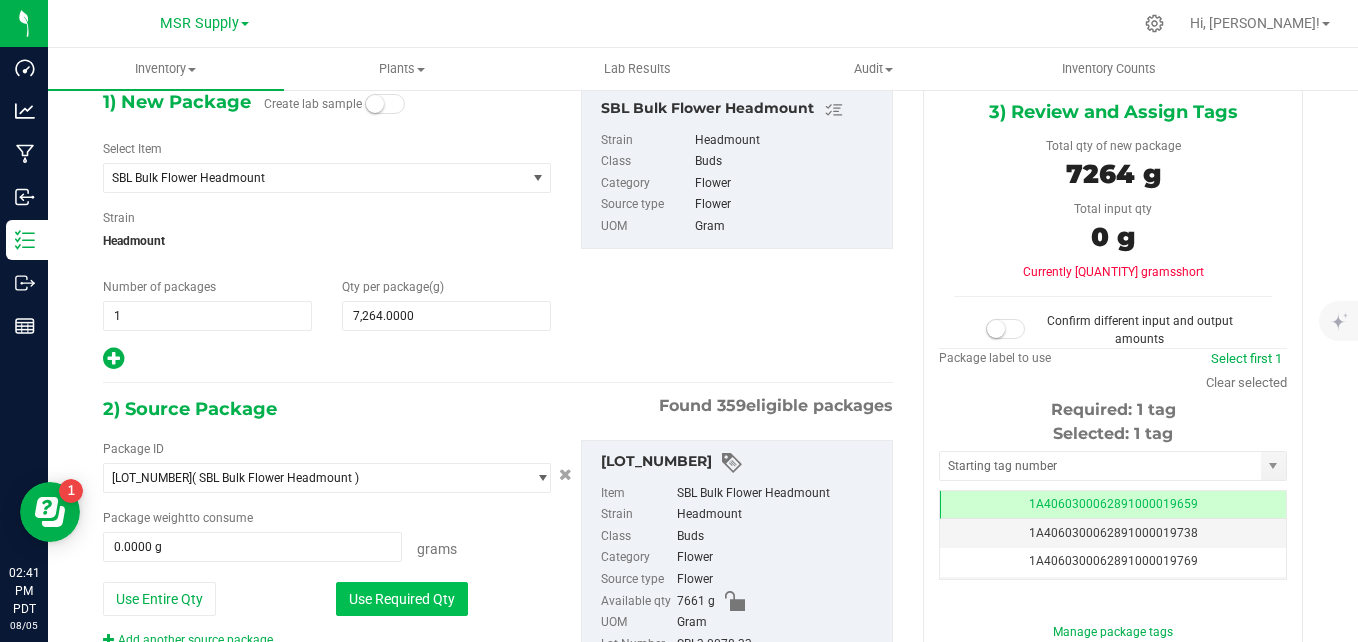 click on "Use Required Qty" at bounding box center (402, 599) 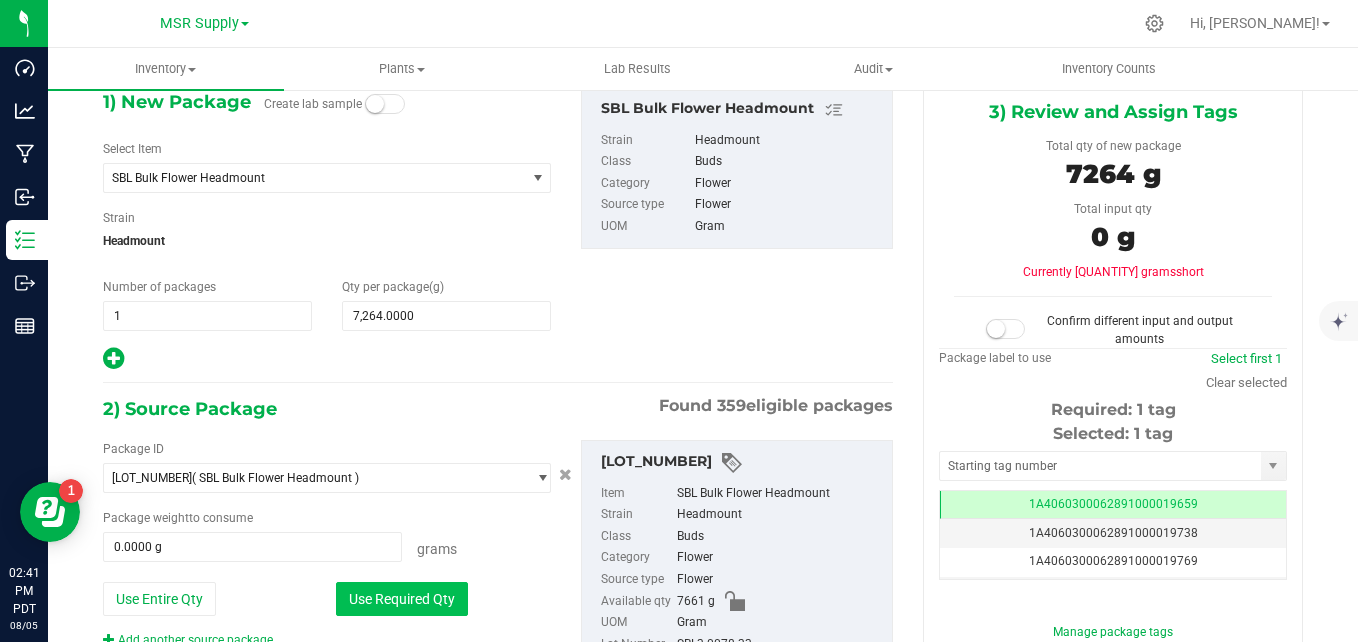type on "7264.0000 g" 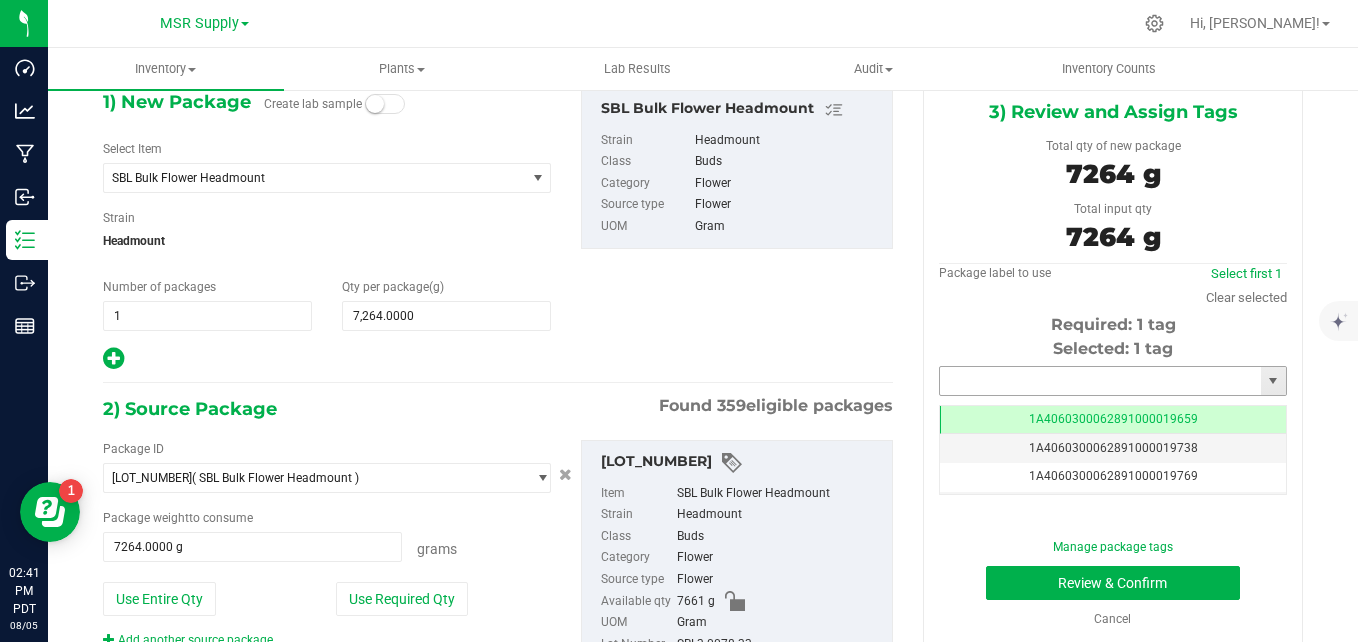 click at bounding box center (1100, 381) 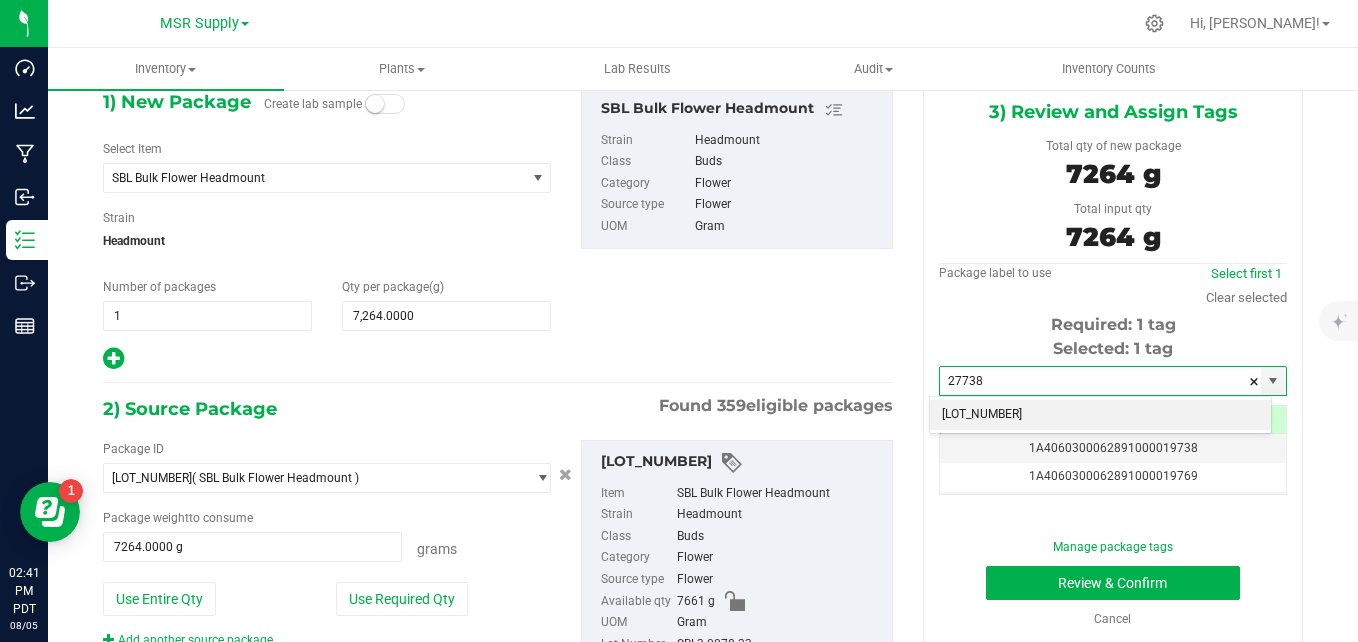 click on "[LOT_NUMBER]" at bounding box center [1100, 415] 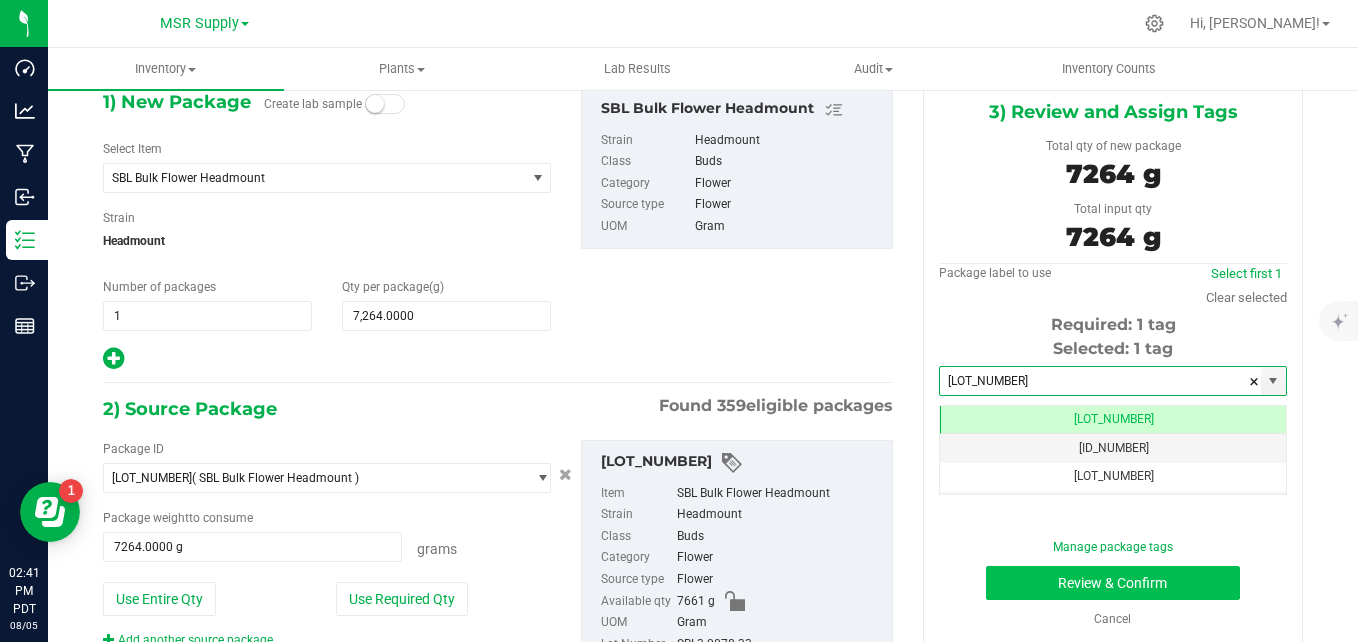 type on "[LOT_NUMBER]" 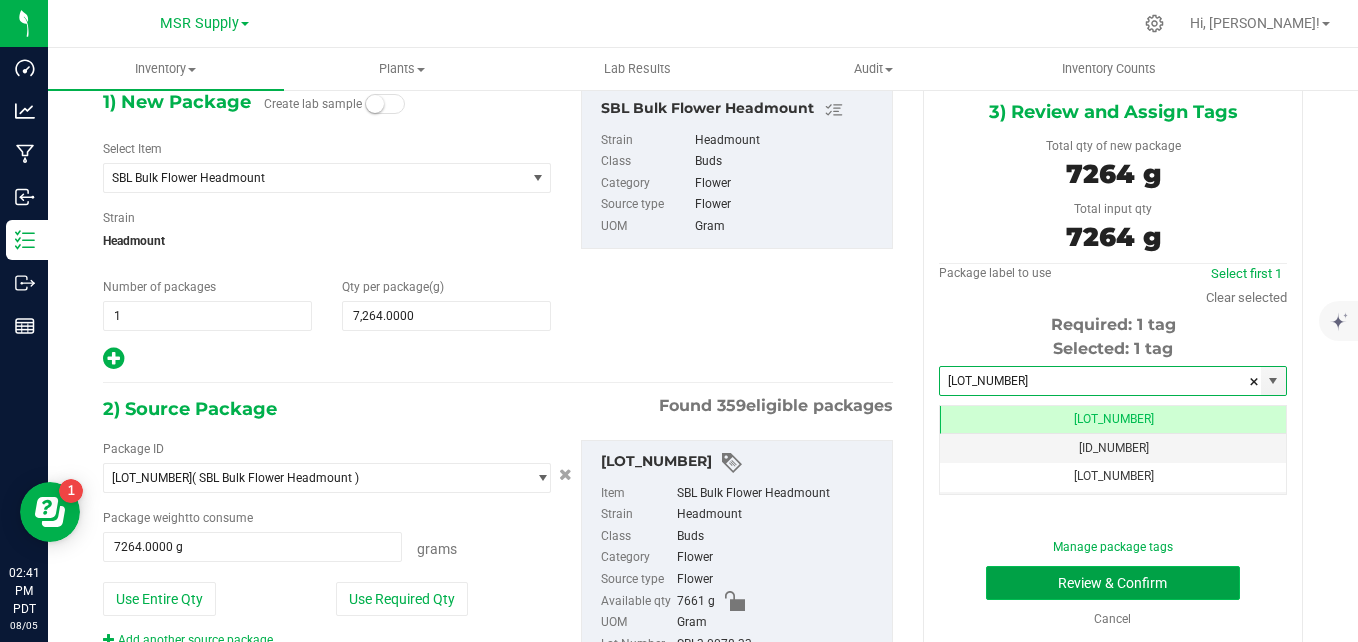 click on "Review & Confirm" at bounding box center (1113, 583) 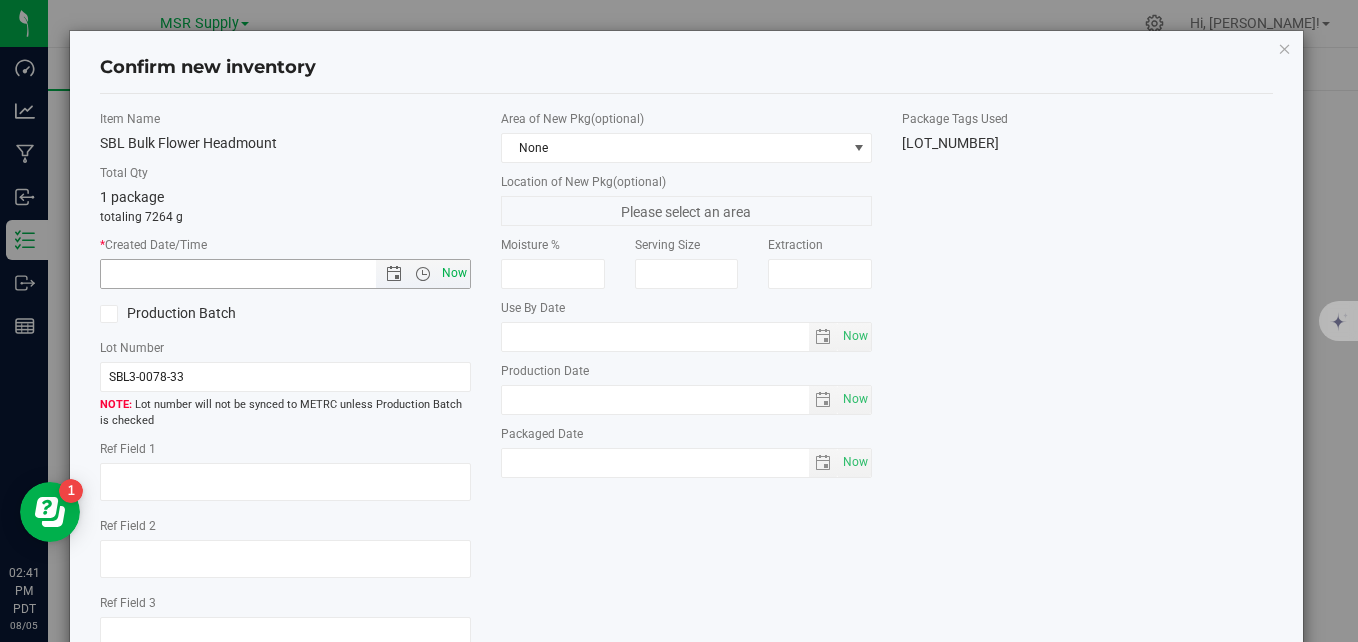 click on "Now" at bounding box center [455, 273] 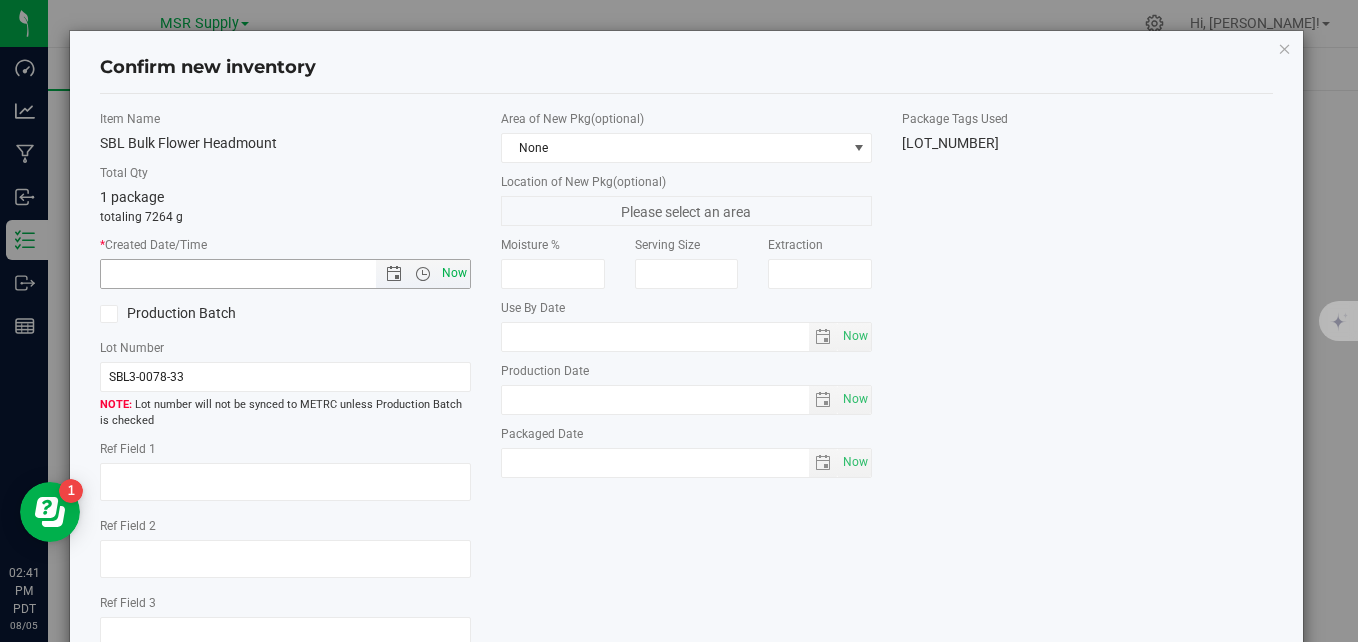 type on "8/5/2025 2:41 PM" 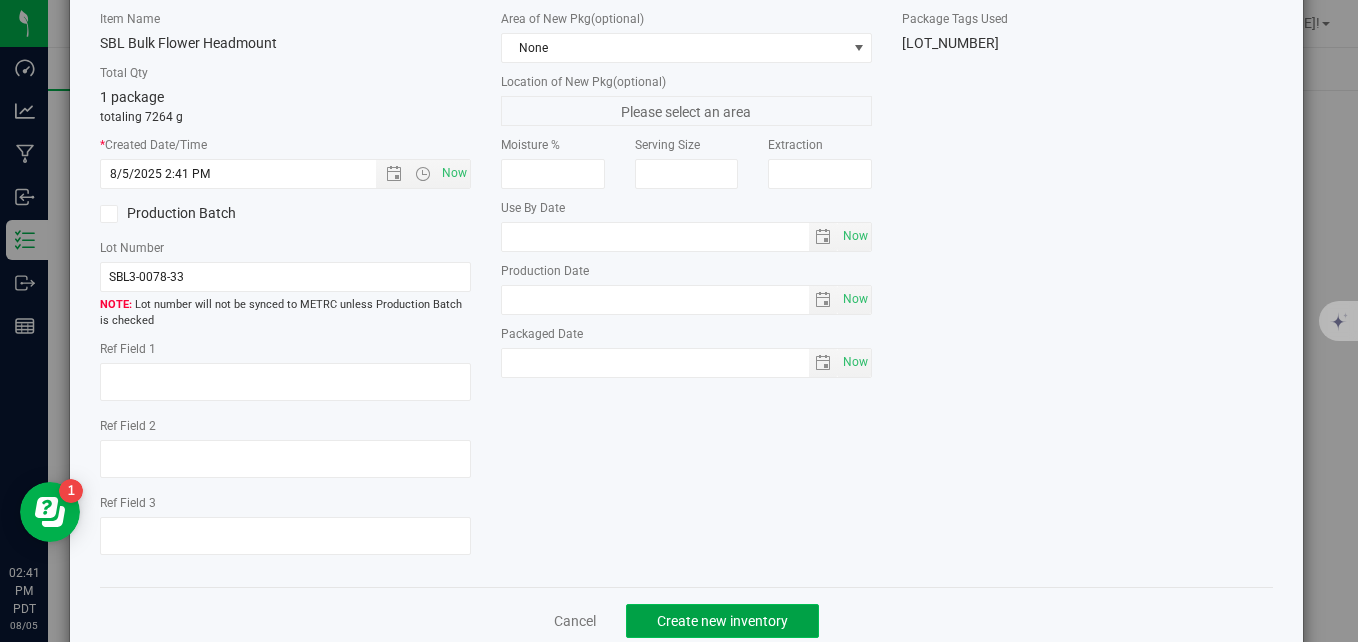 click on "Create new inventory" 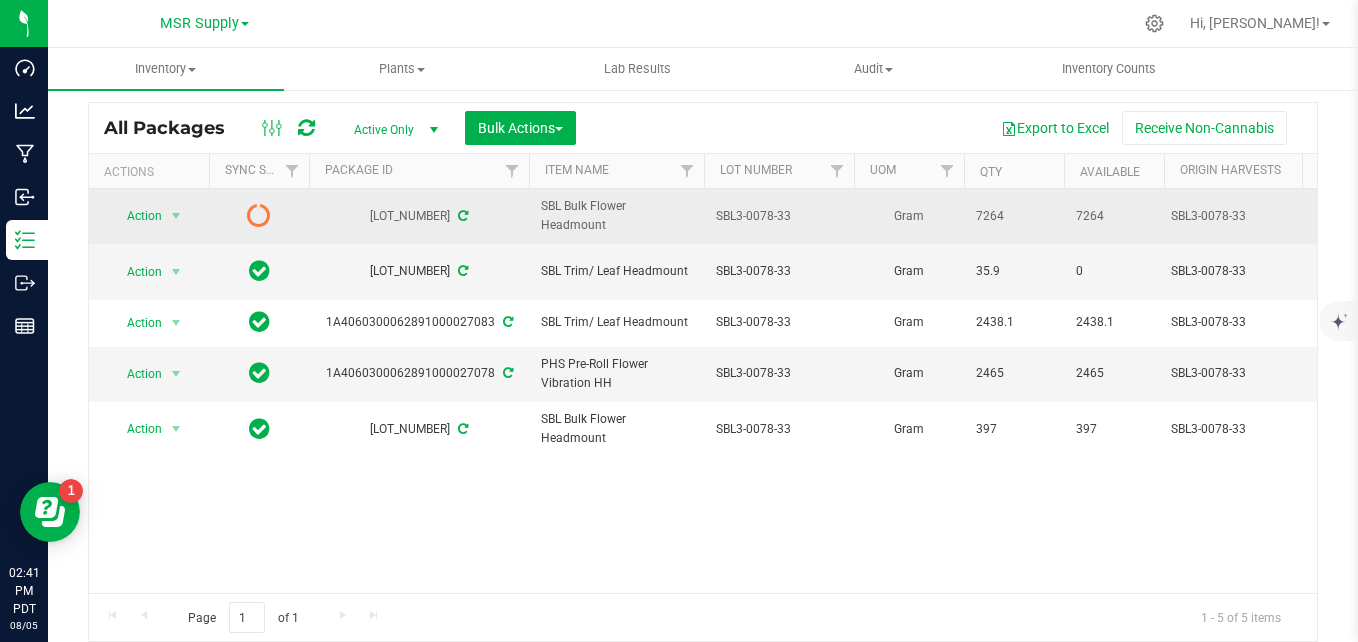 click at bounding box center (463, 216) 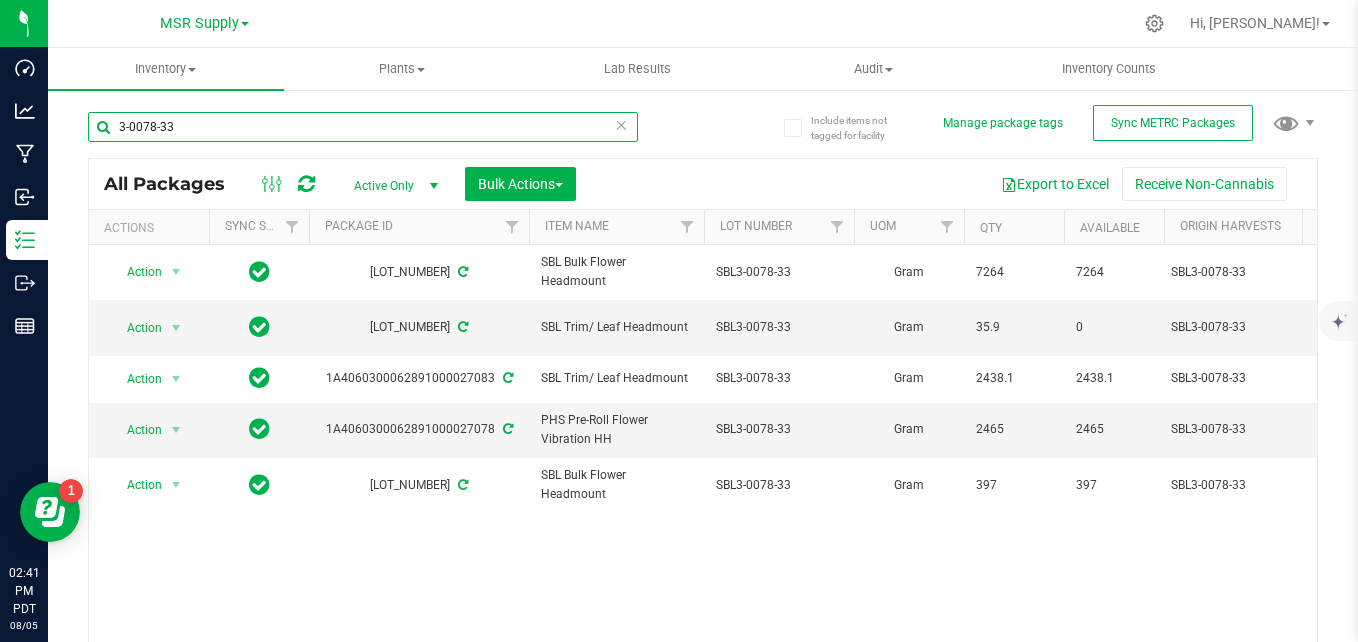 drag, startPoint x: 152, startPoint y: 124, endPoint x: 225, endPoint y: 131, distance: 73.33485 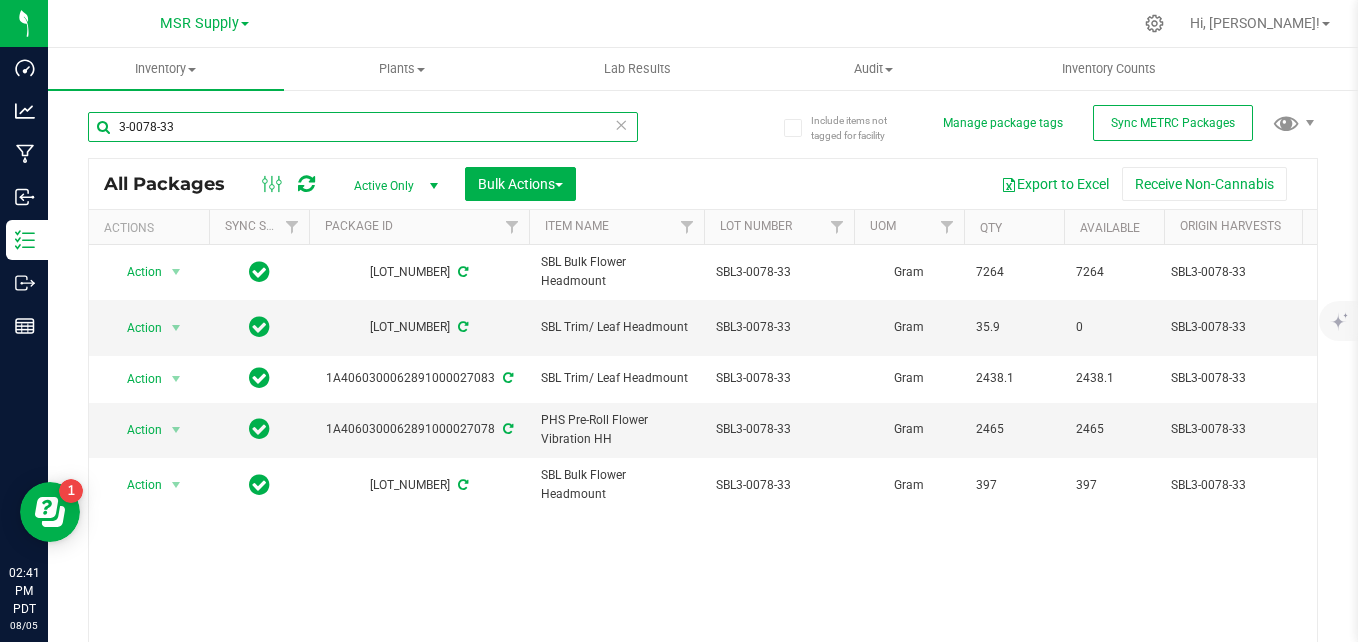 click on "3-0078-33" at bounding box center [363, 127] 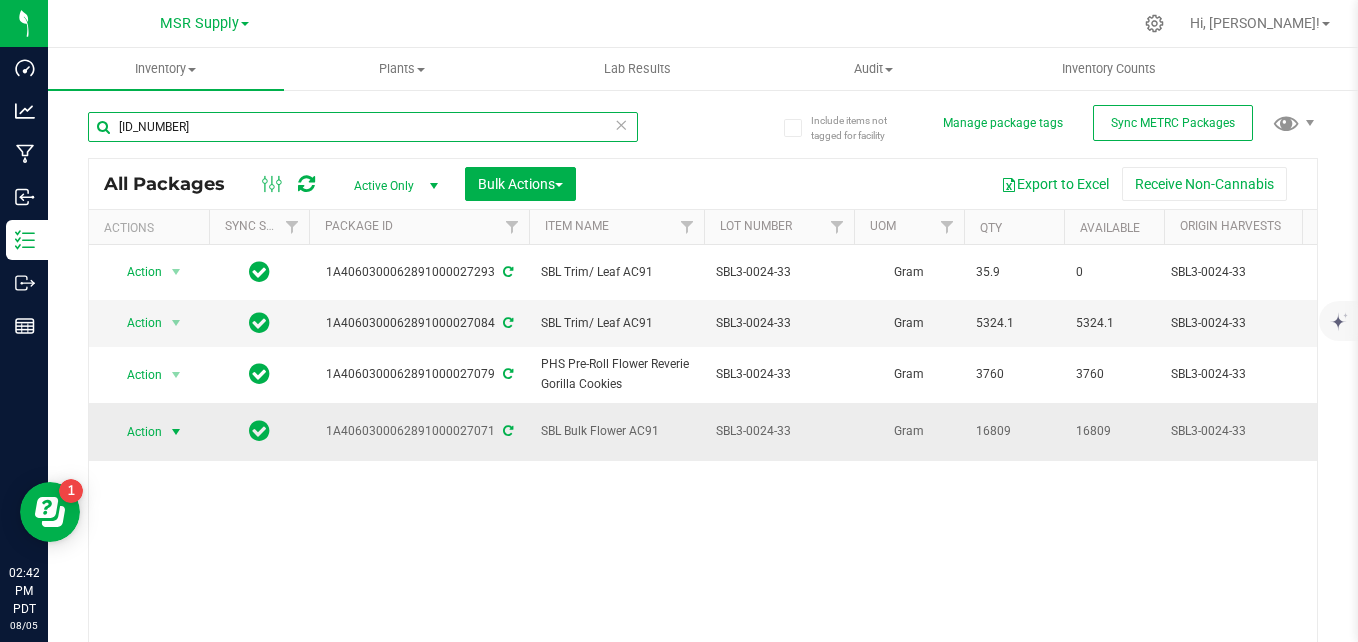 type on "[ID_NUMBER]" 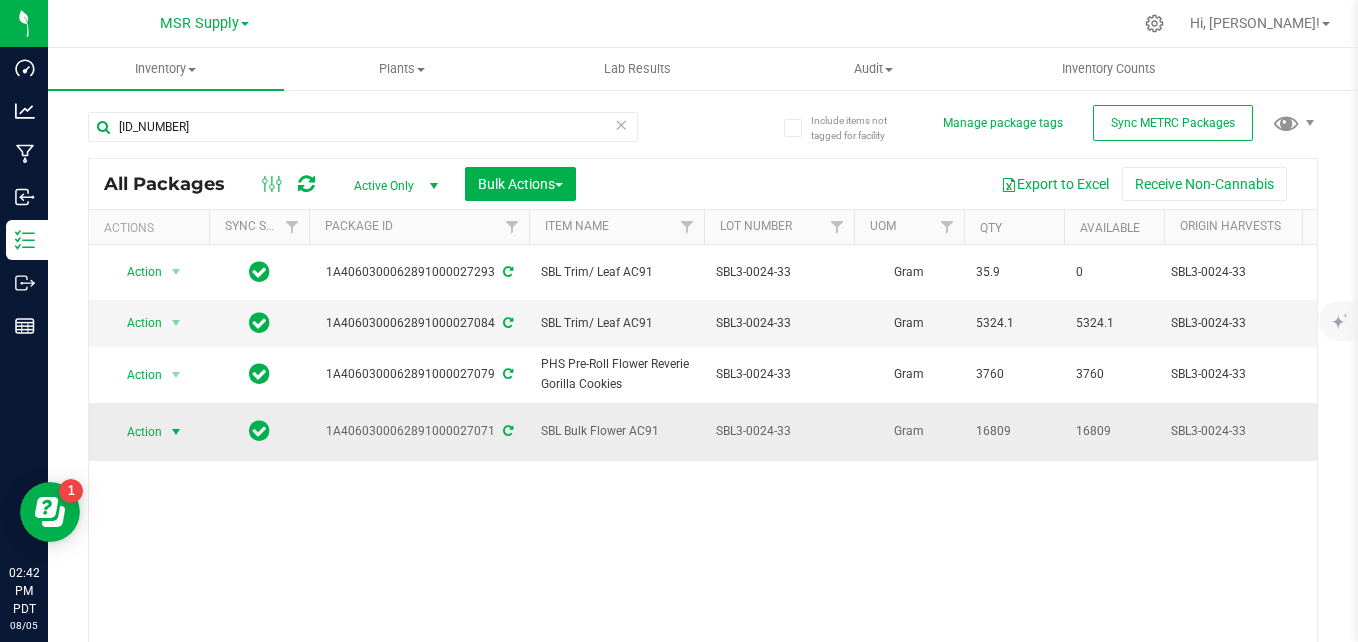 click on "Action" at bounding box center (136, 432) 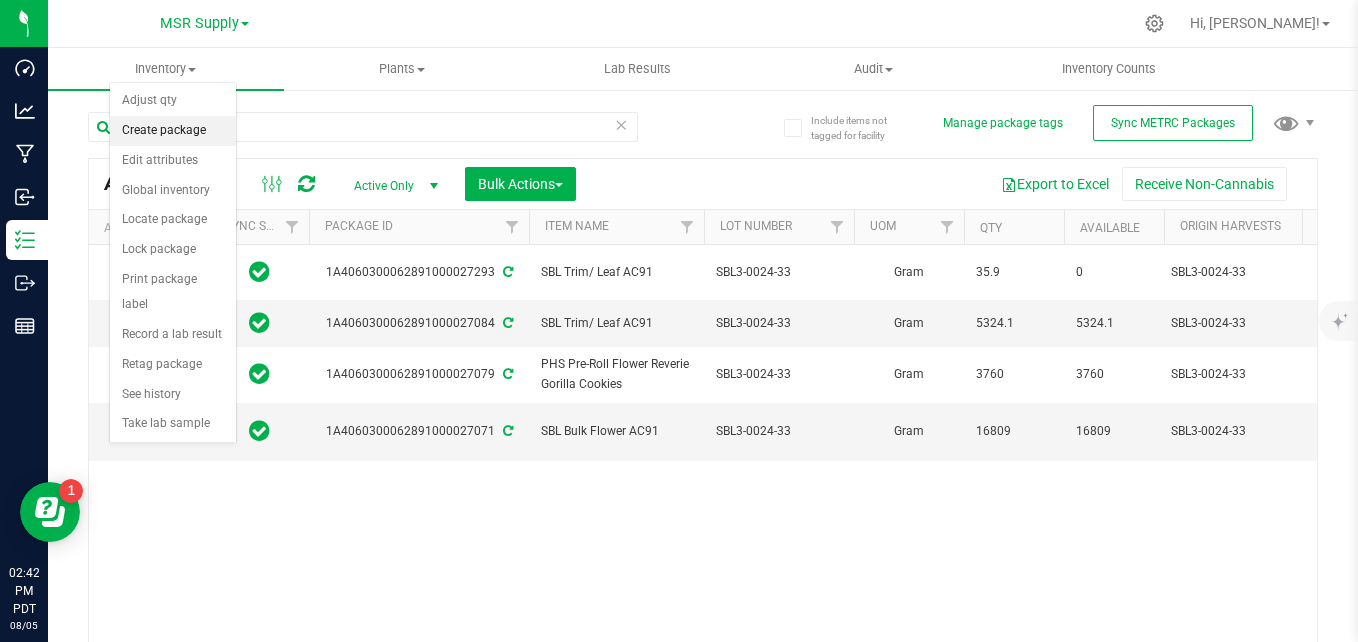 click on "Create package" at bounding box center (173, 131) 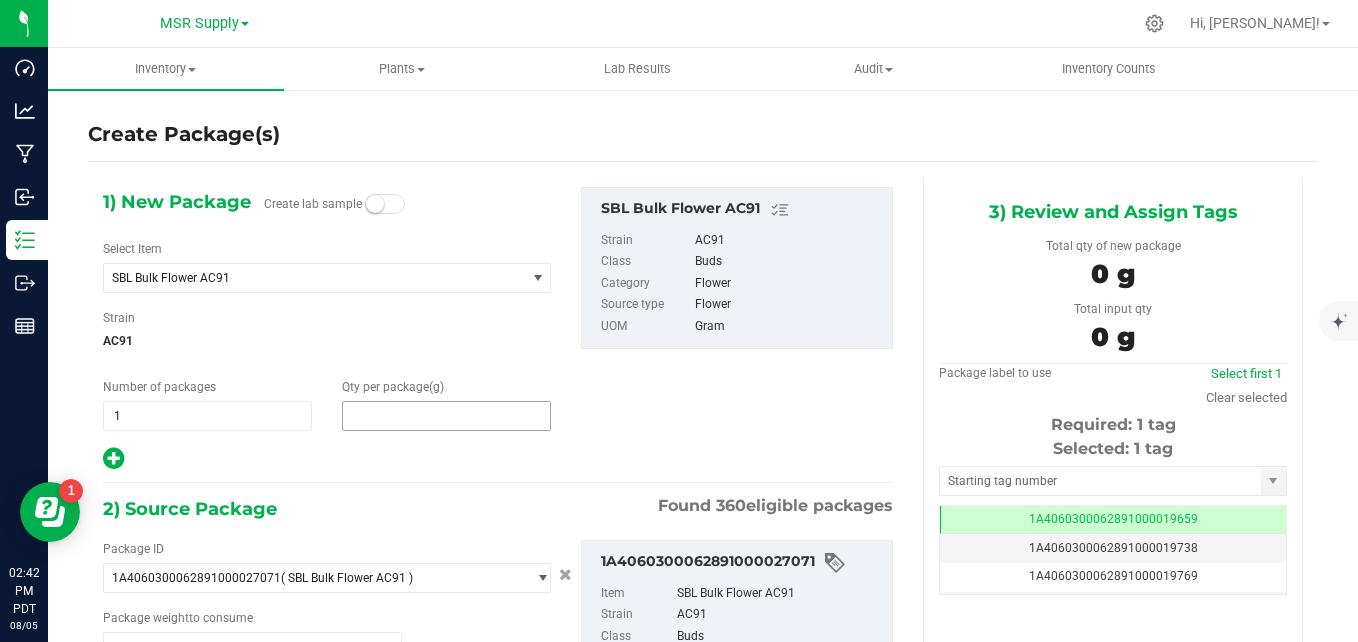click at bounding box center [446, 416] 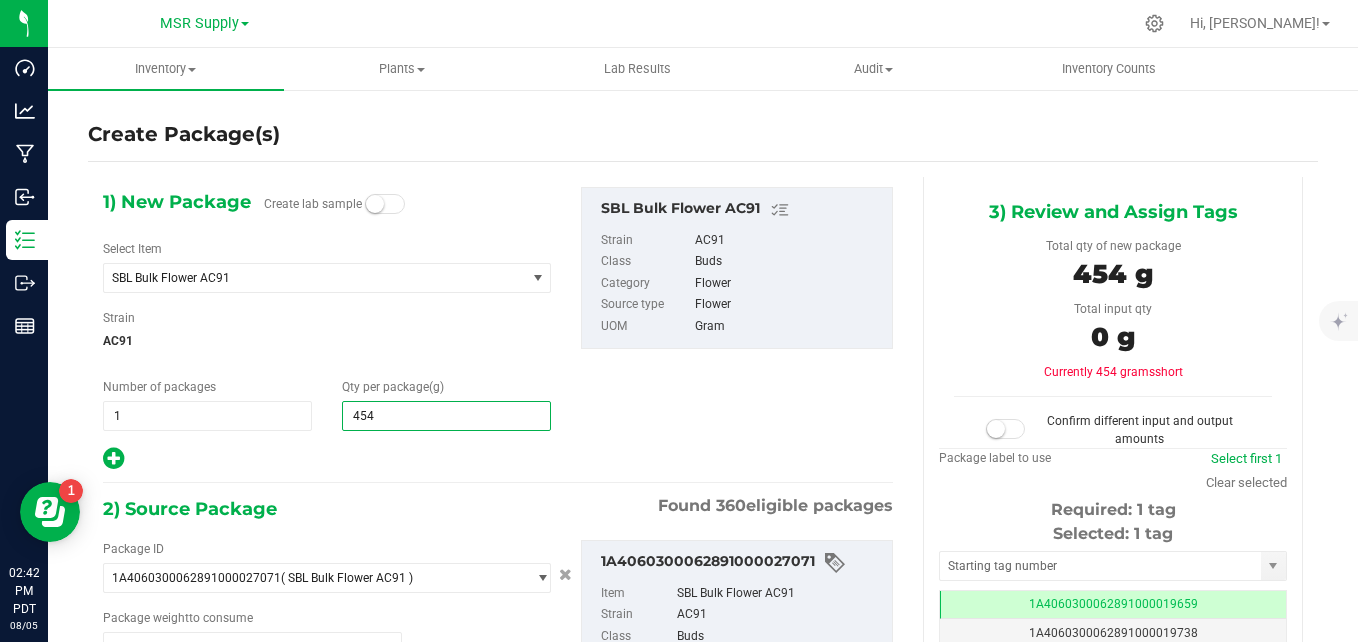 type on "4540" 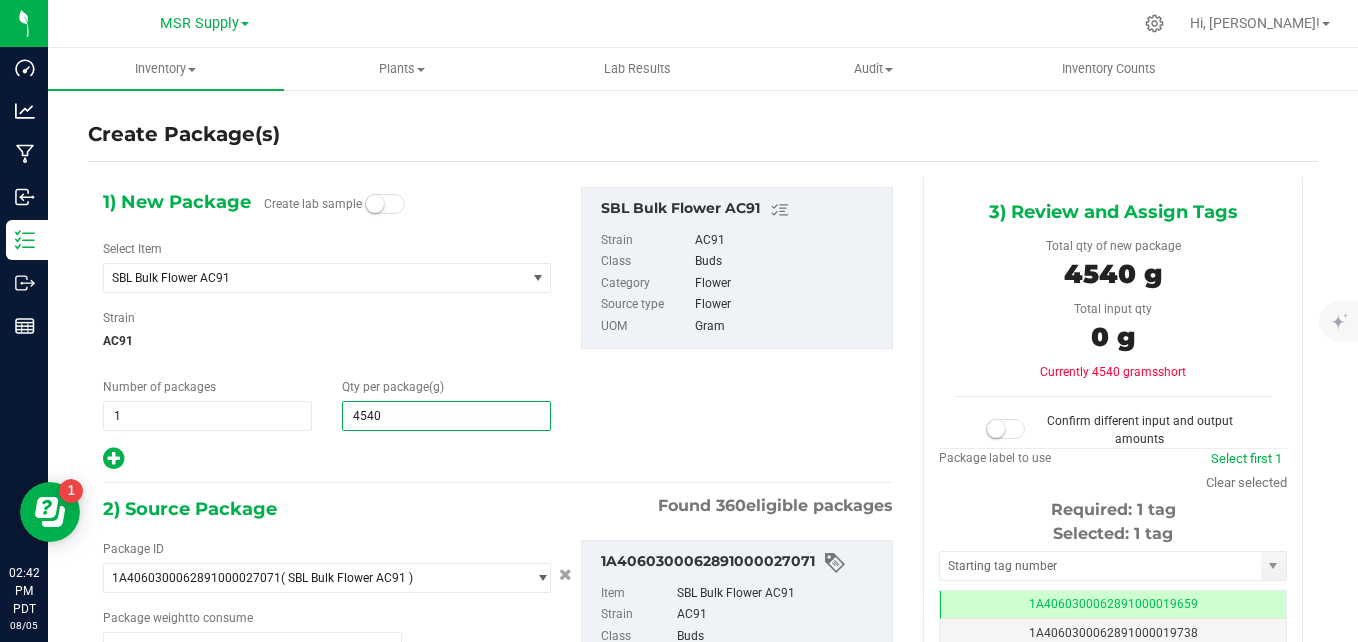 type on "4,540.0000" 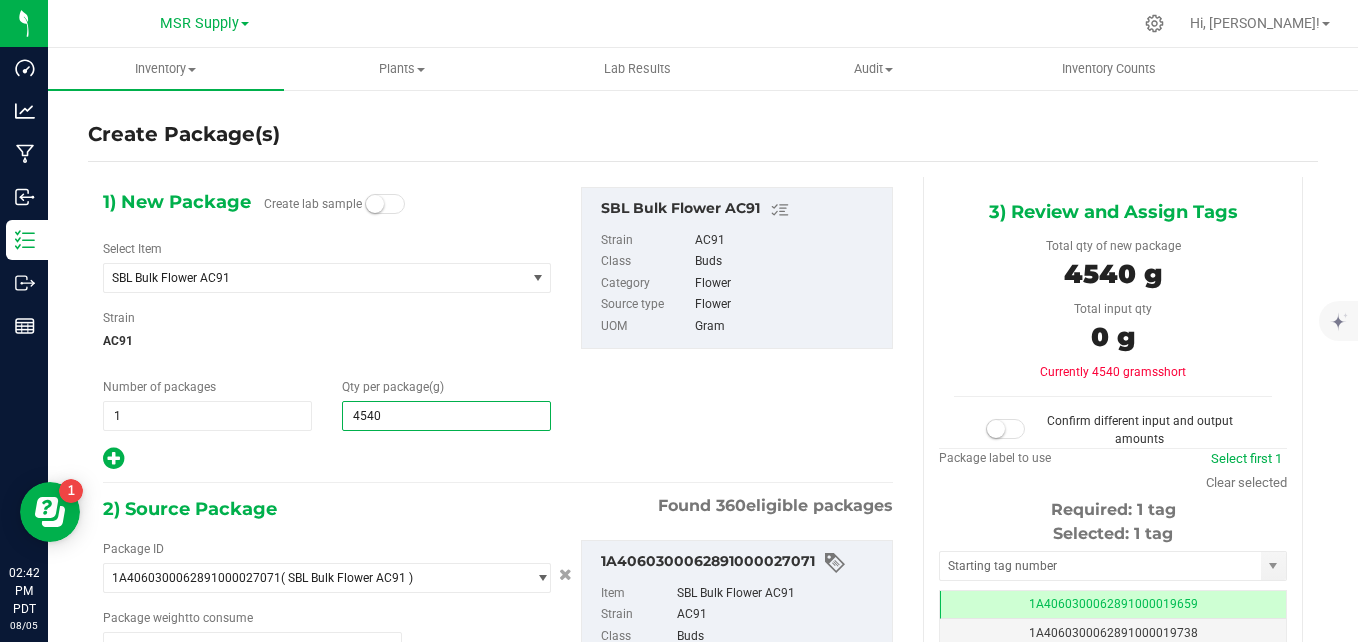 click on "1) New Package
Create lab sample
Select Item
SBL Bulk Flower AC91
100 Rackz #4 - Clone 4516 A5 AC31 #17 AC31 #5 ADL x Gumbo #41 AGS 0.3 g (x 5) Pre-Roll Discovery Set A 1.5g AGS 0.3 g (x 5) Pre-Roll Discovery Set B 1.5g AGS 0.3 g (x 5) Preroll Minipack Alpine Sunrise 1.5 g AGS 0.3 g (x 5) Preroll Minipack Caramel Apple 1.5 g AGS 0.3 g (x 5) Preroll Minipack Empanadas Diez 1.5 g AGS 0.3 g (x 5) Preroll Minipack Garlic Blossom 1.5 g AGS 0.3 g (x 5) Preroll Minipack Honey Flower 1.5 g AGS 0.3 g (x 5) Preroll Minipack Lava Flower 1.5 g" at bounding box center (498, 329) 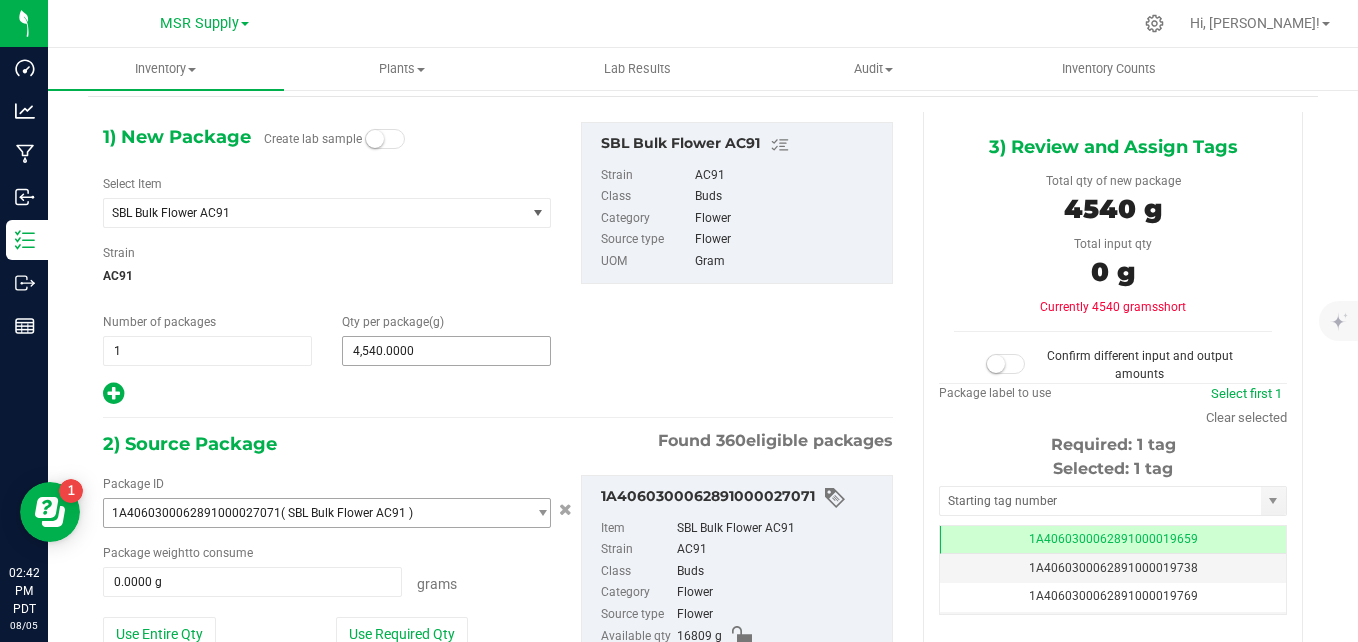 scroll, scrollTop: 100, scrollLeft: 0, axis: vertical 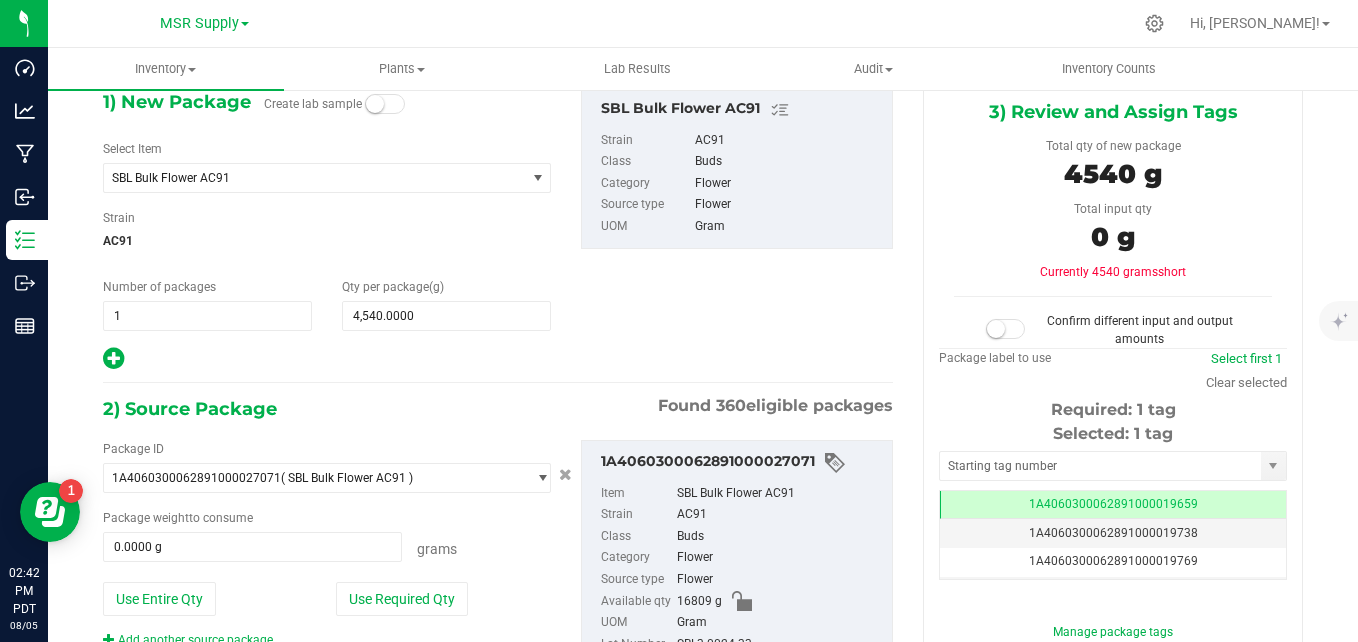 click on "Package ID
1A4060300062891000027071
(
SBL Bulk Flower AC91
)
1A406030000A116000003958 1A406030000A116000003961 1A406030000A116000003988 1A406030000A116000004003 1A406030000A116000004004 1A406030000A116000004005 1A406030002F3DD000007485 1A406030002F3DD000007504 1A406030002F3DD000007531 1A406030002F3DD000007534 1A406030002F3DD000007537 1A406030002F3DD000007556 1A406030002F3DD000007557 1A406030002F3DD000007558 1A406030002F3DD000007559 1A406030002F3DD000007560 1A406030002F3DD000007561 1A406030002F3DD000007568 1A406030002F3DD000007569 1A406030002F3DD000007570 1A406030002F3DD000007571 1A406030002F3DD000007572 1A406030002F3DD000007573 1A4060300048D3D003710896 1A4060300048D3D003710898 1A4060300048D3D003710899 1A4060300048D3D003710900 1A4060300048D3D003710901 1A4060300048D3D003710902 1A4060300048D3D003710903 1A4060300048D3D003710904" at bounding box center [327, 544] 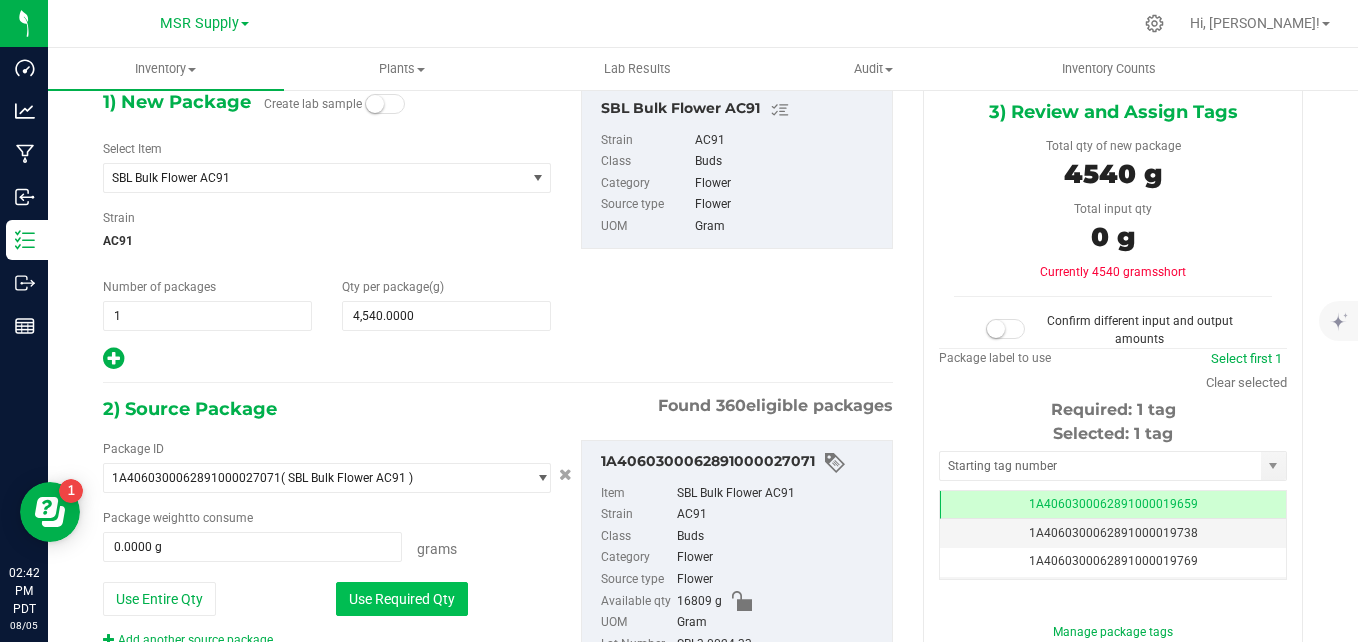 click on "Use Required Qty" at bounding box center (402, 599) 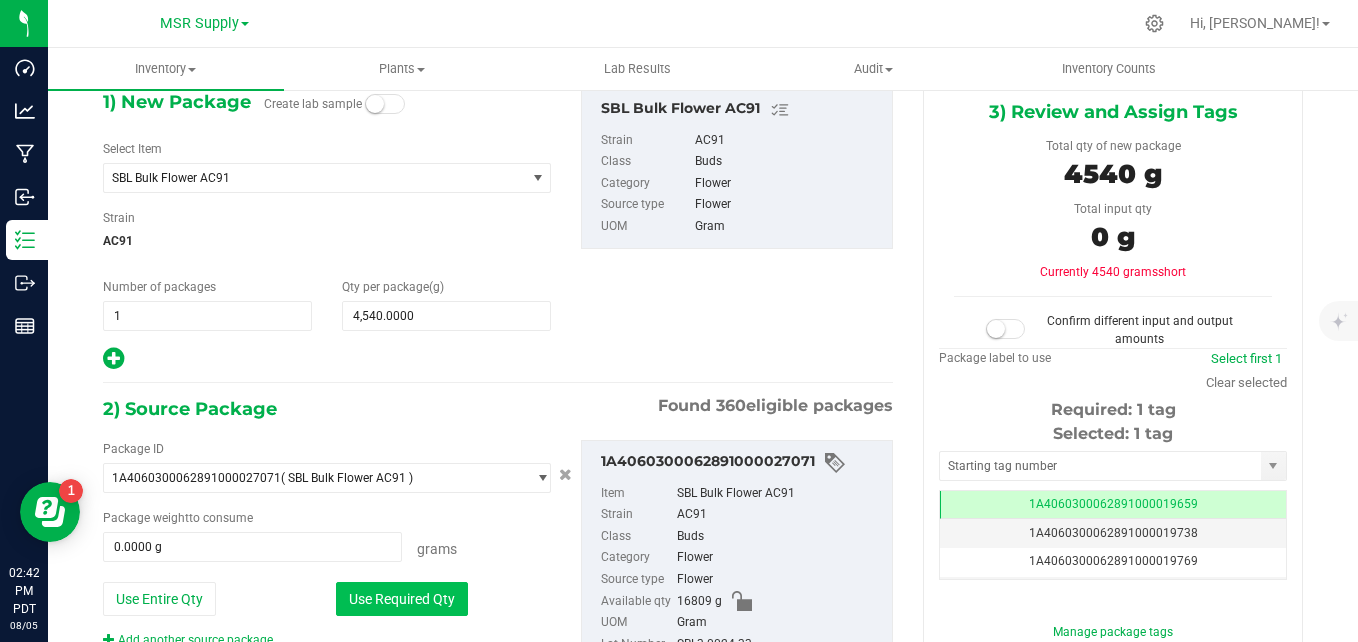 type on "4540.0000 g" 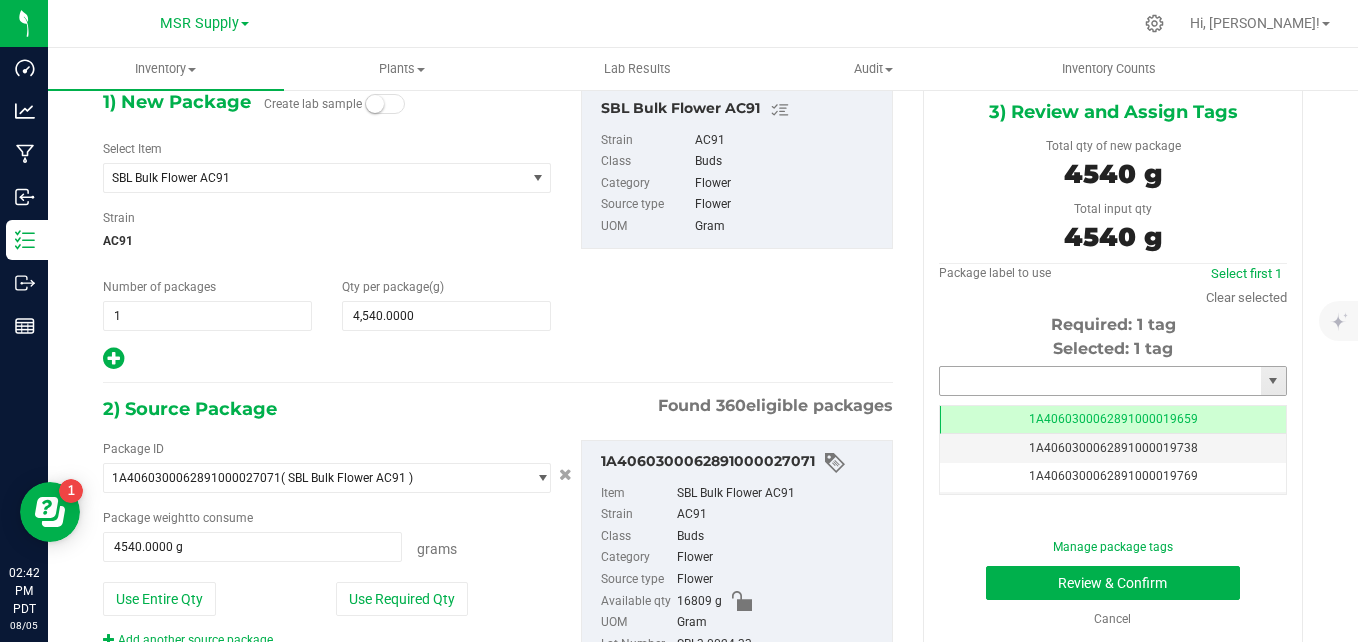 click at bounding box center [1100, 381] 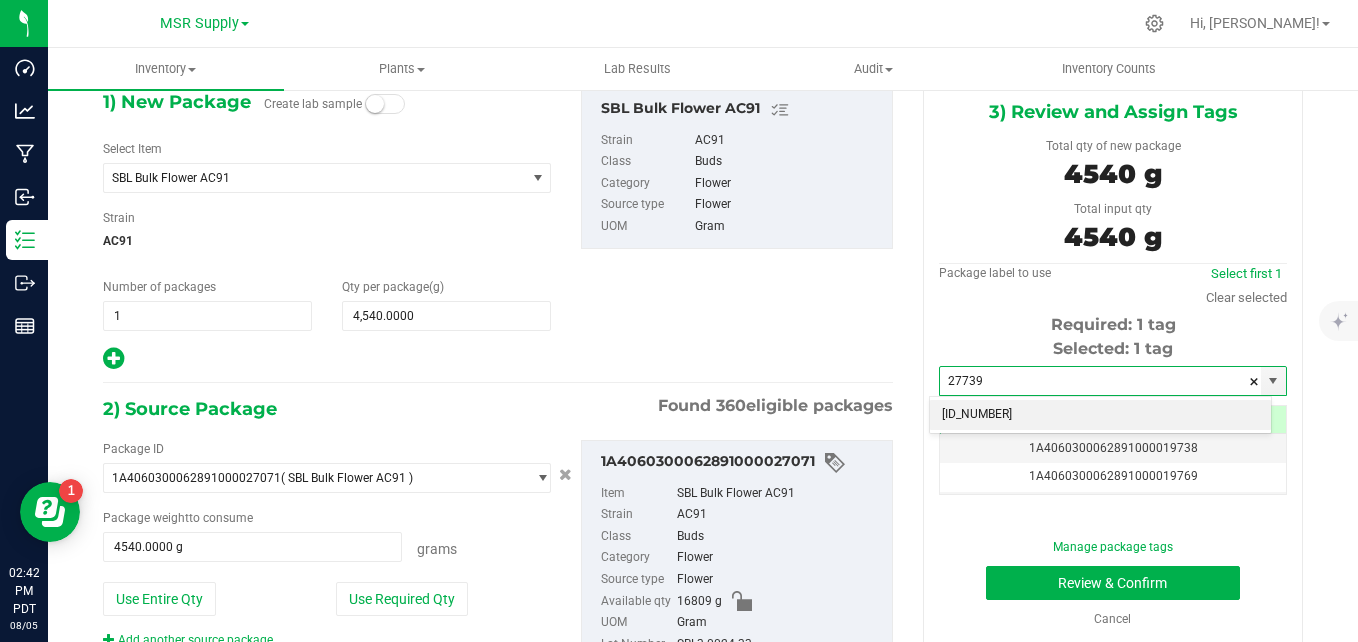 click on "[ID_NUMBER]" at bounding box center [1100, 415] 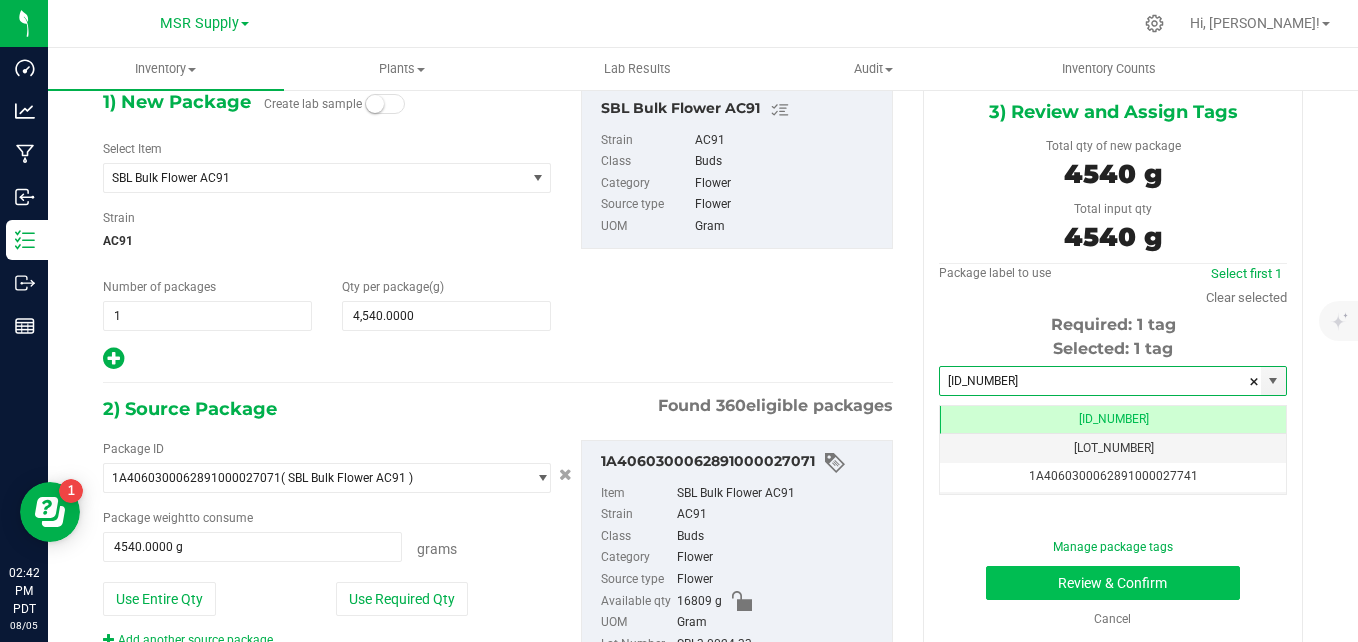 scroll, scrollTop: 0, scrollLeft: -1, axis: horizontal 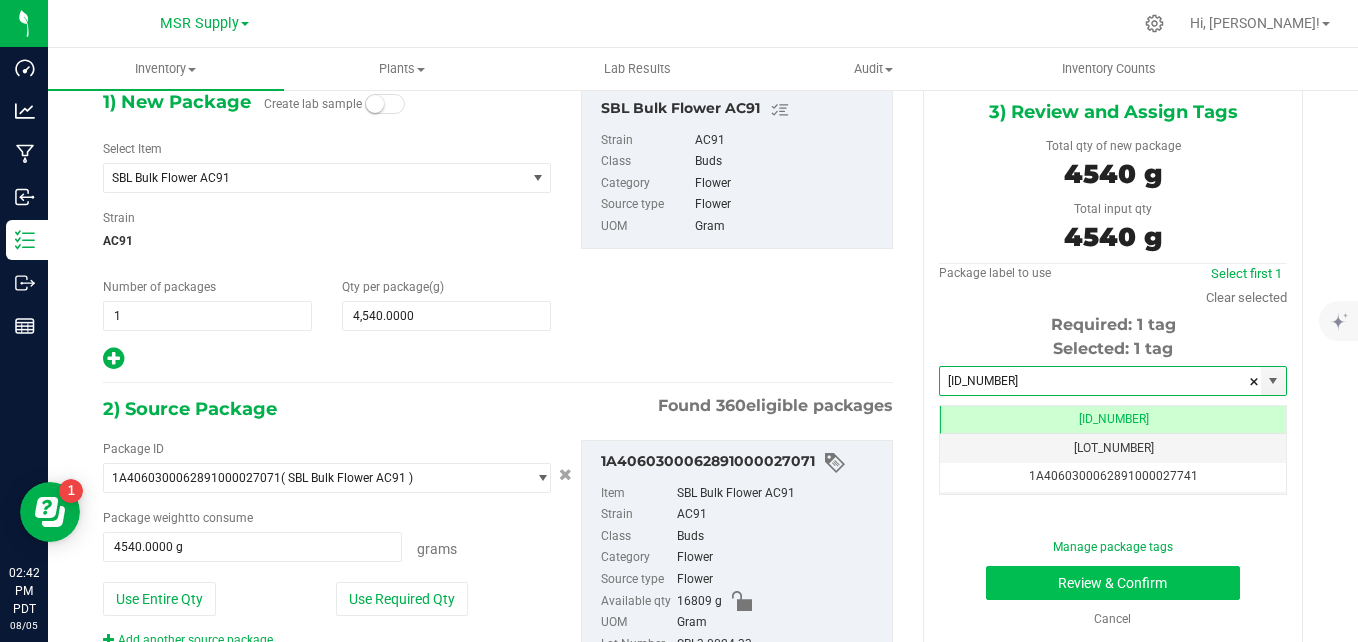 type on "[ID_NUMBER]" 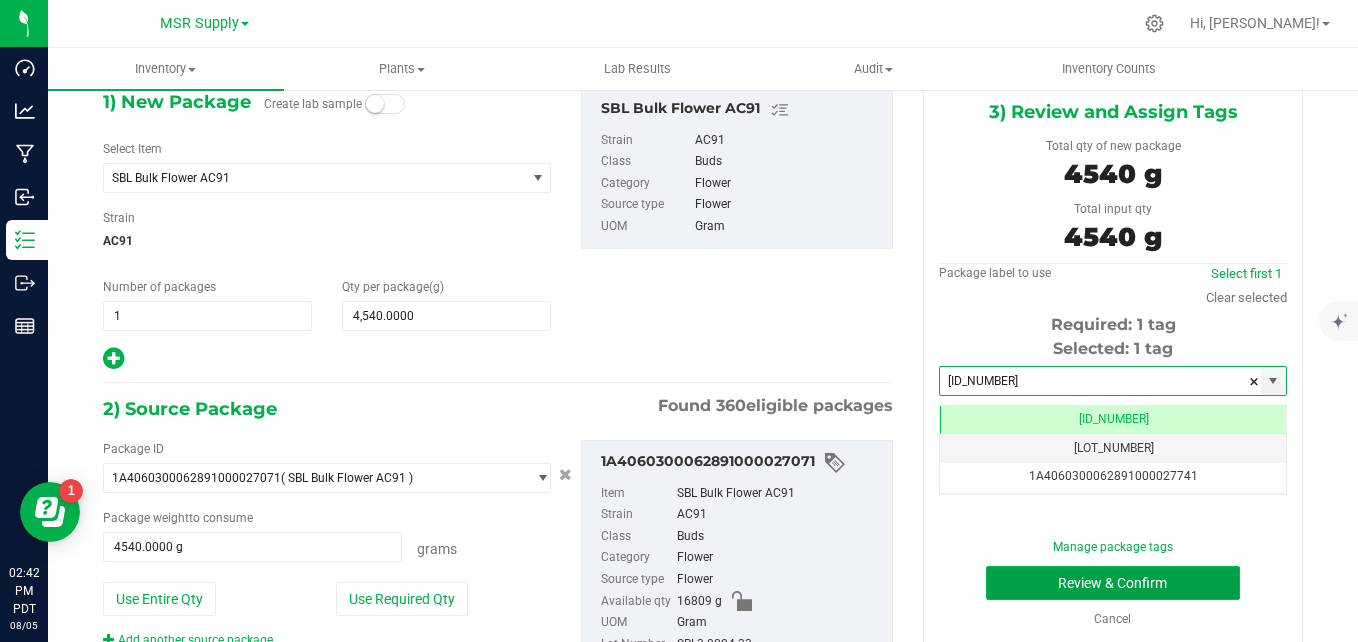 click on "Review & Confirm" at bounding box center [1113, 583] 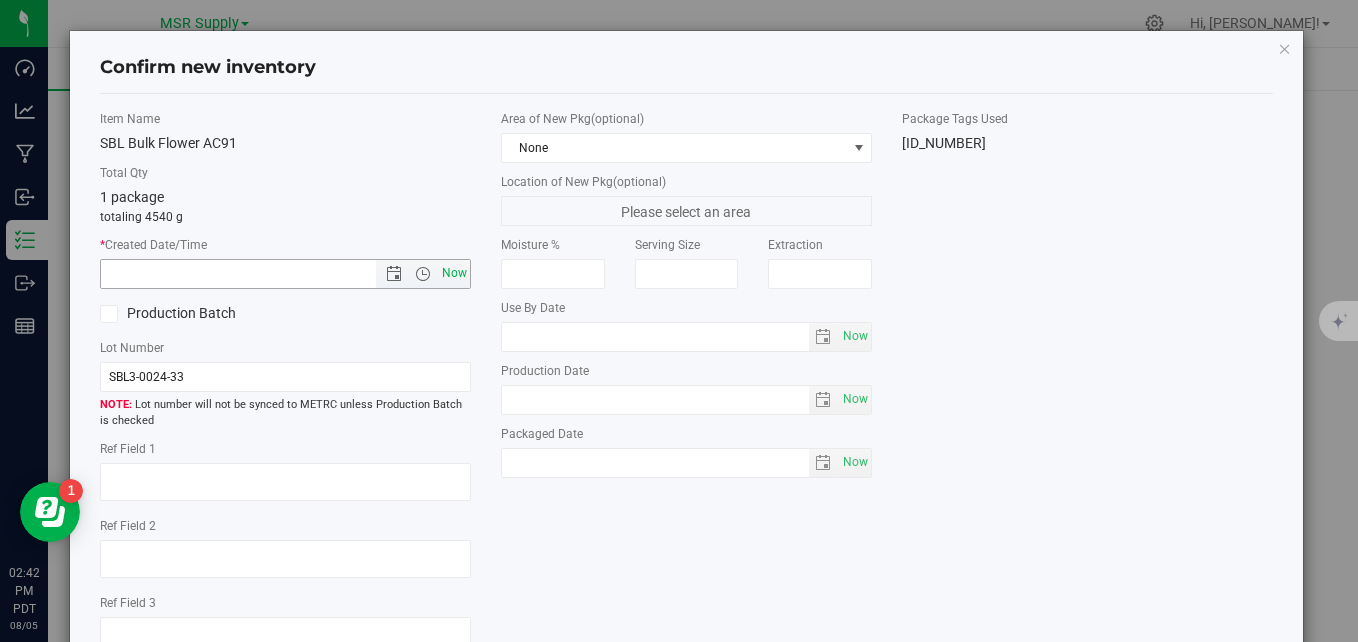 click on "Now" at bounding box center (455, 273) 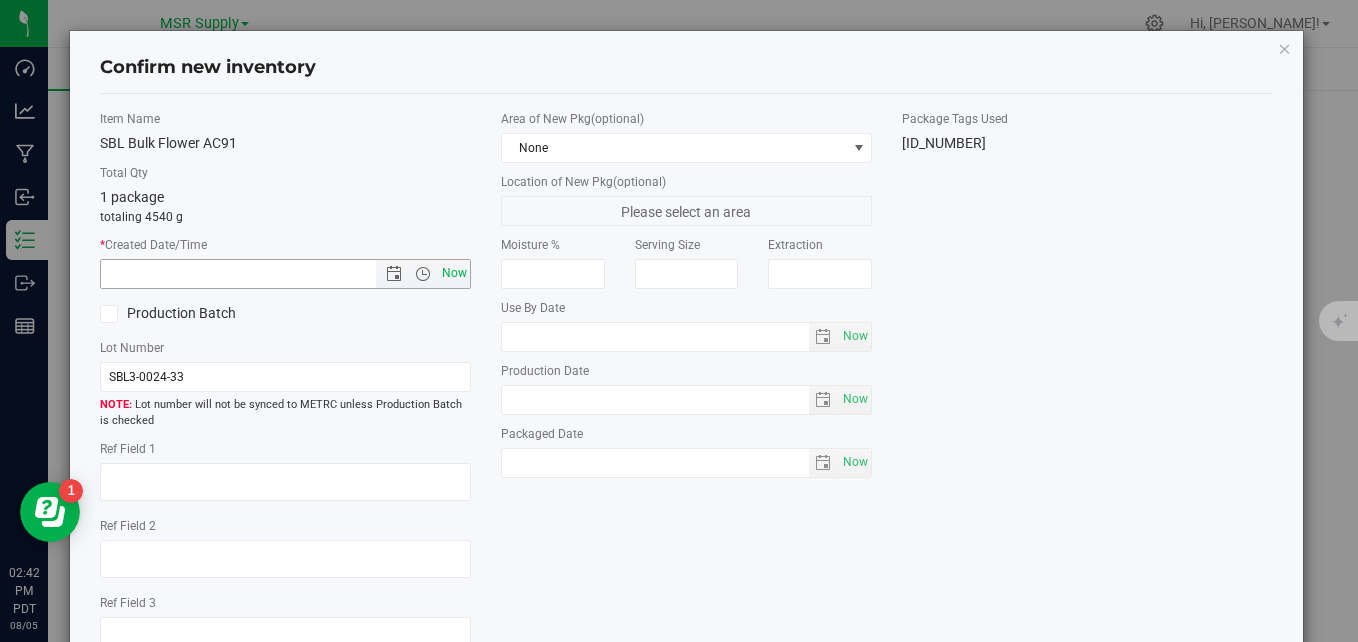 type on "8/5/2025 2:42 PM" 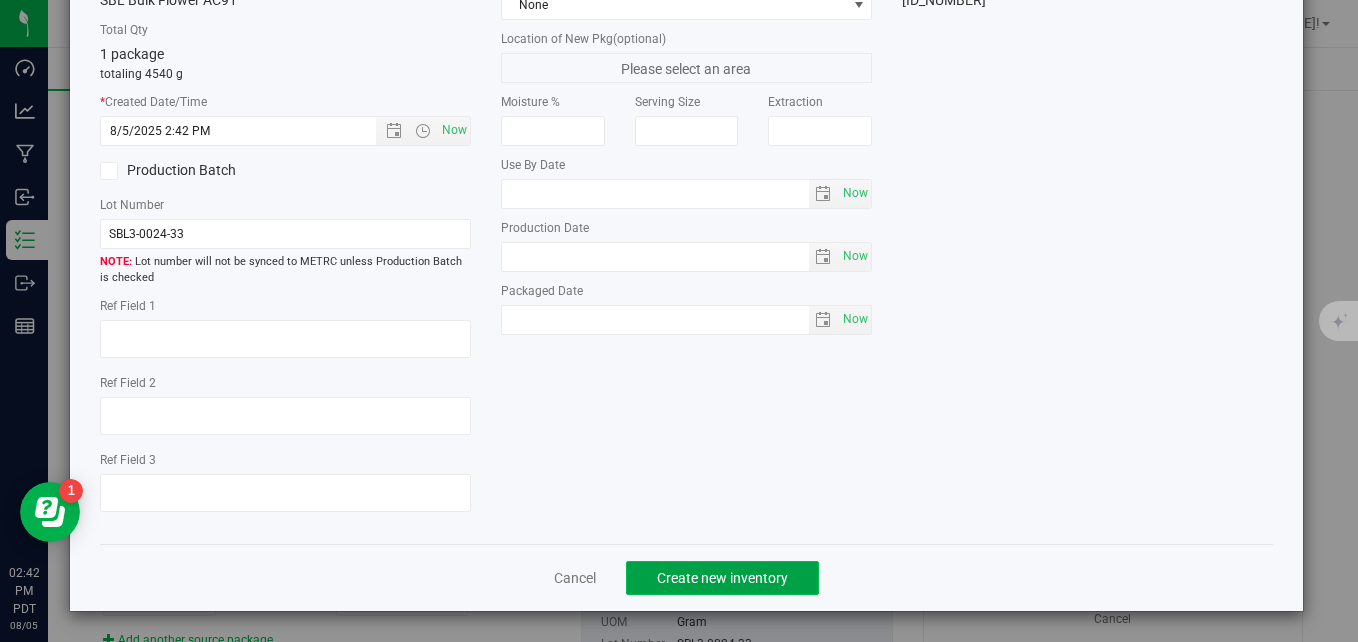 click on "Create new inventory" 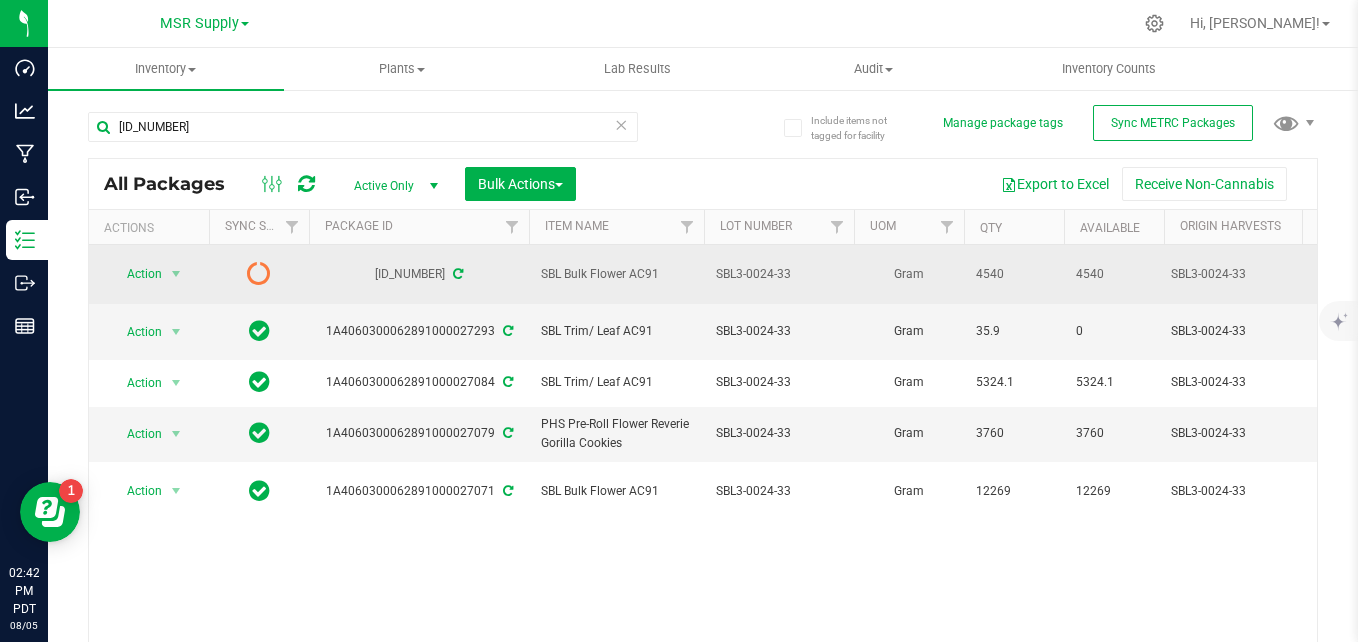 click at bounding box center (458, 274) 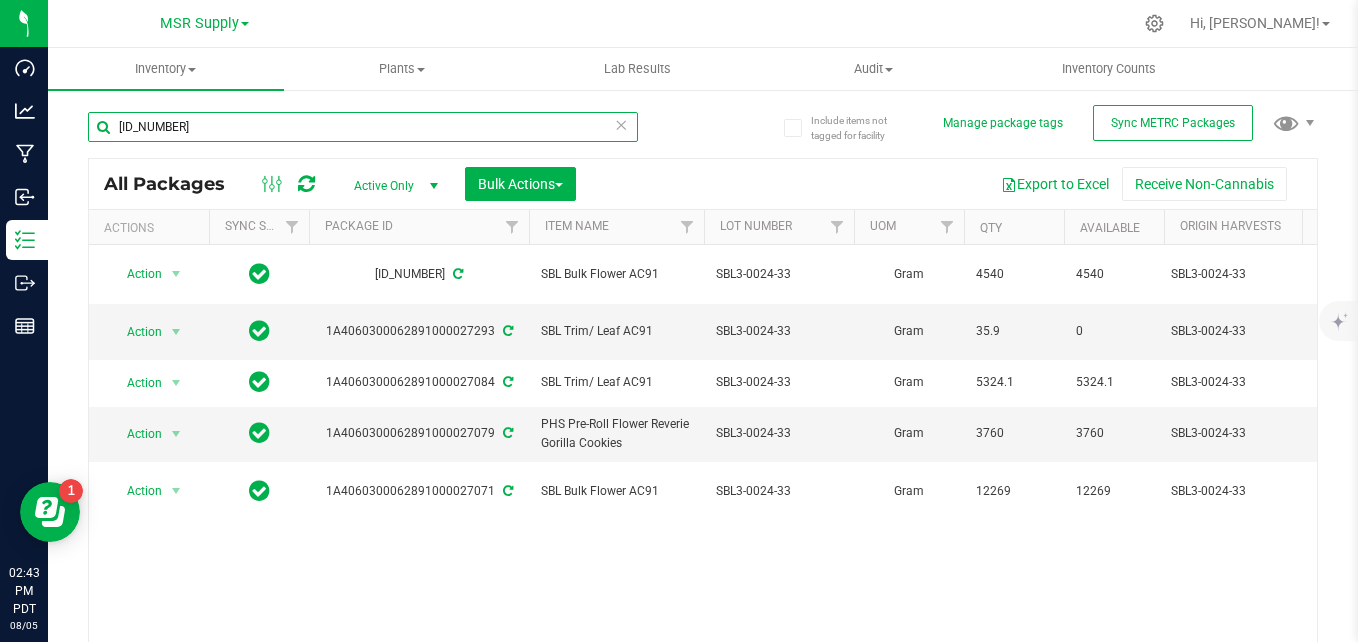 click on "[ID_NUMBER]" at bounding box center (363, 127) 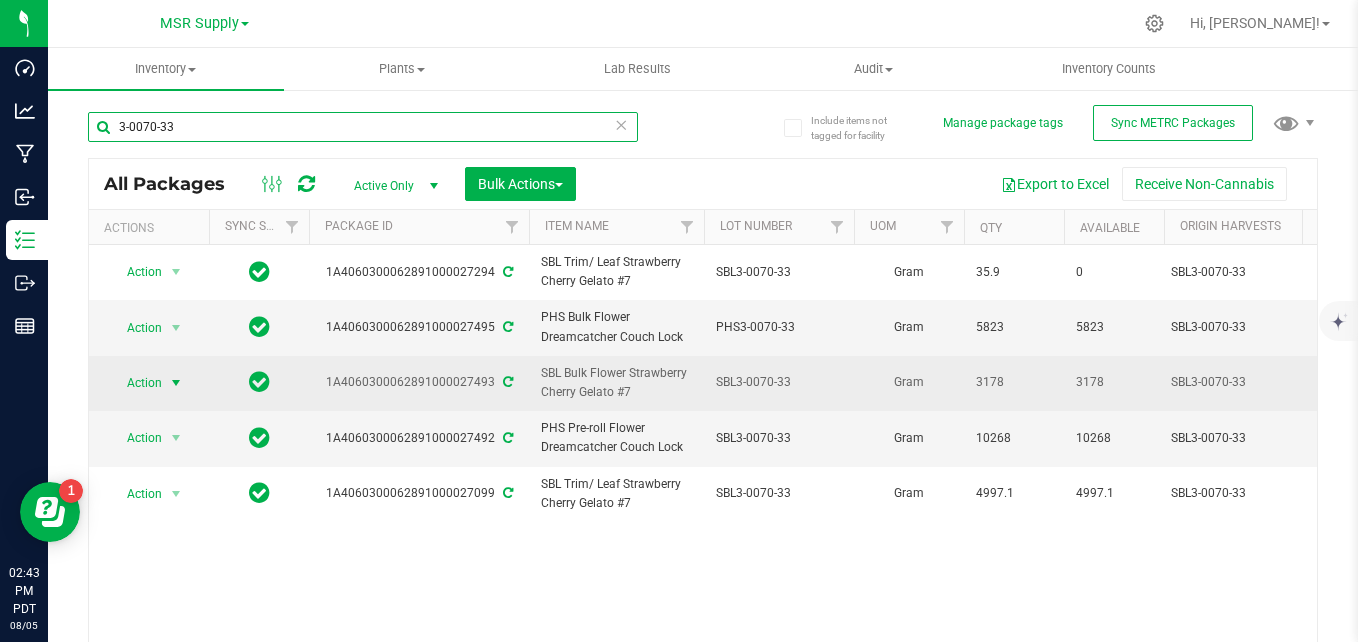 type on "3-0070-33" 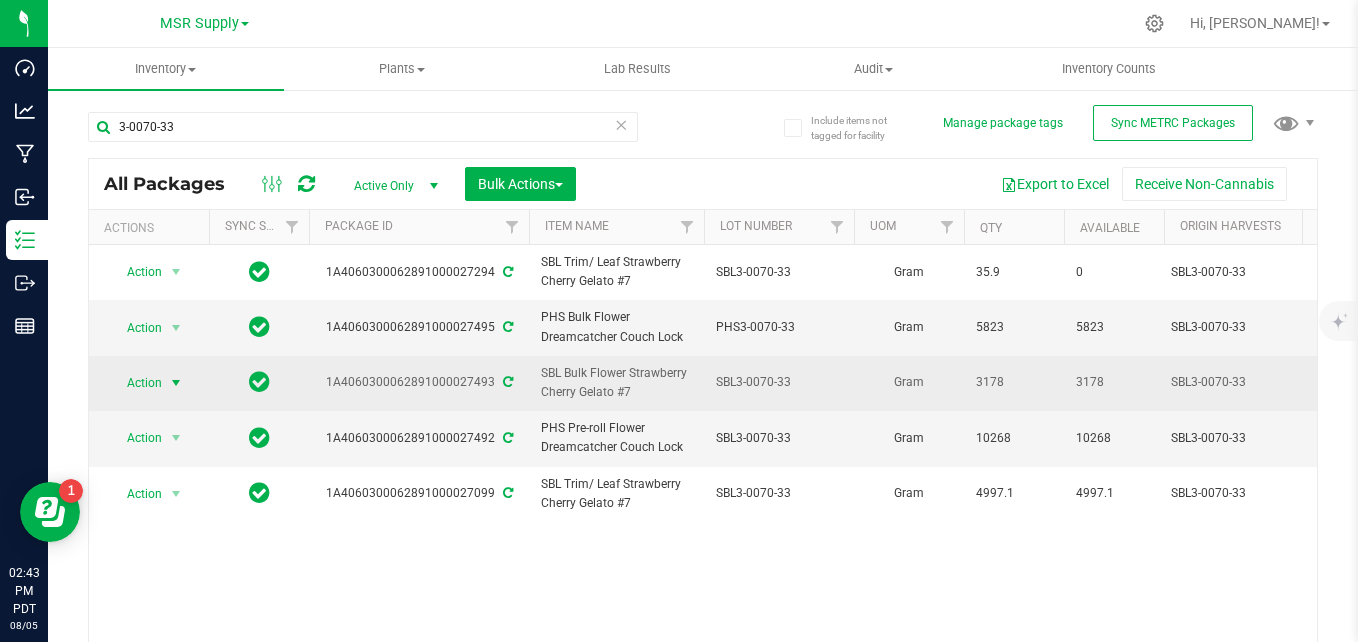 click at bounding box center [176, 383] 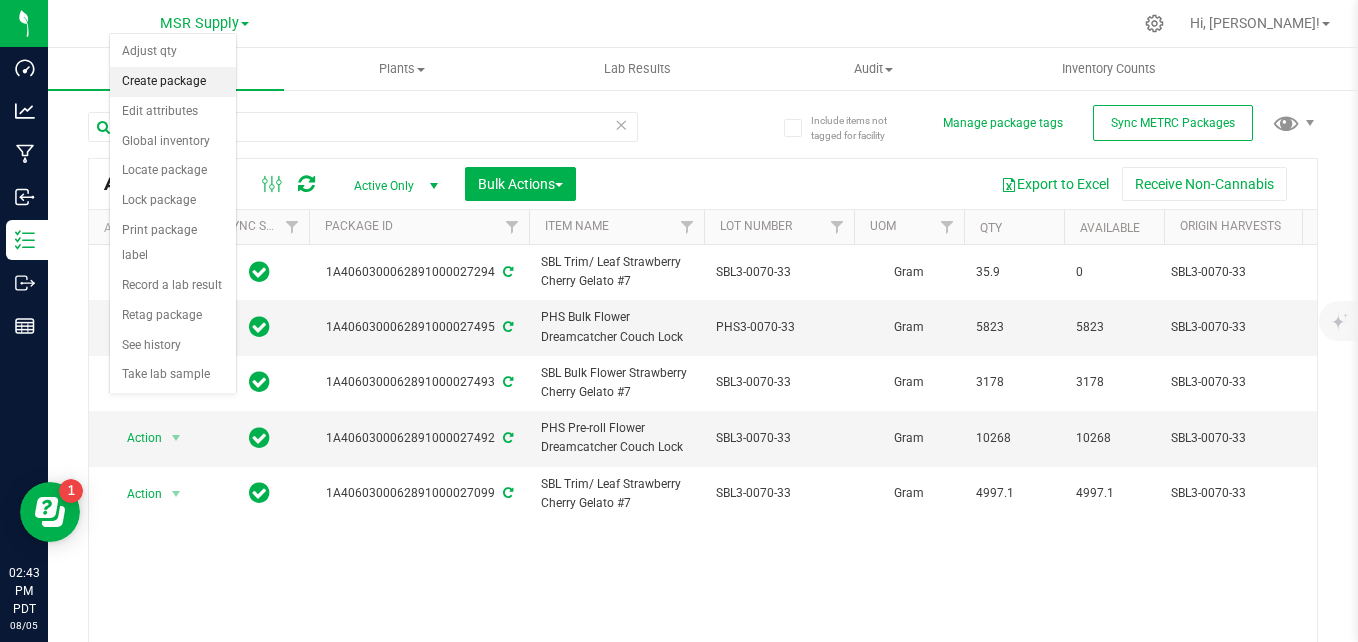 click on "Create package" at bounding box center [173, 82] 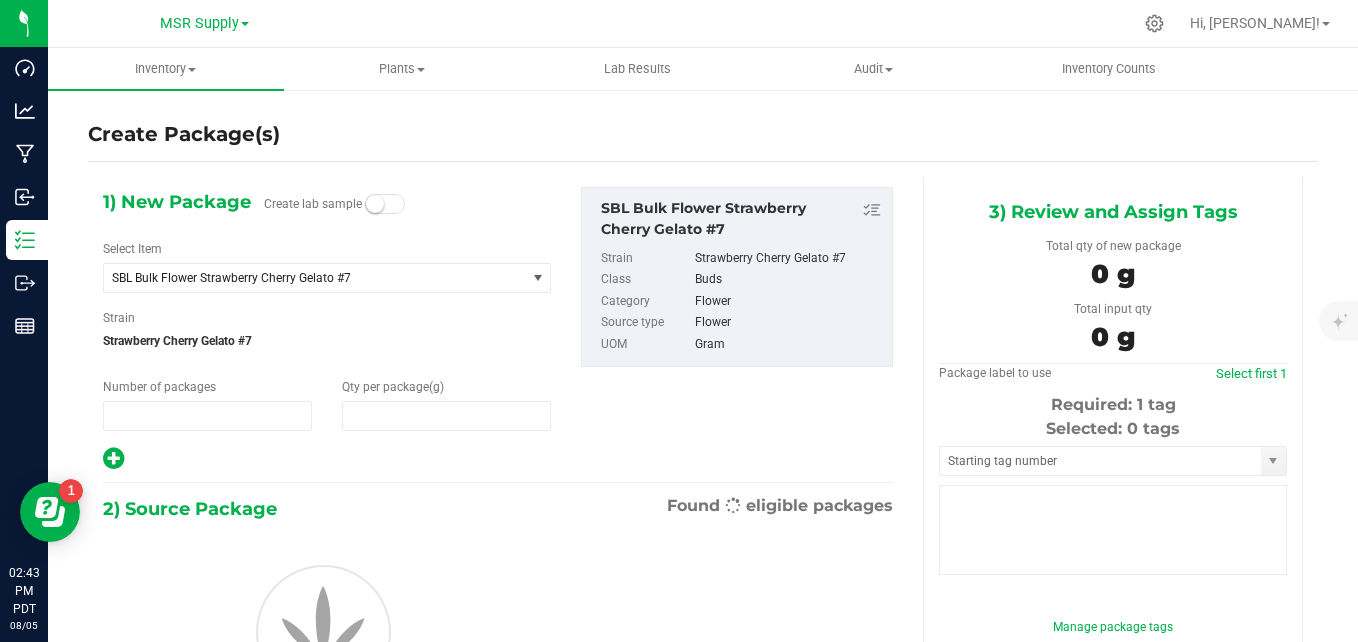 type on "1" 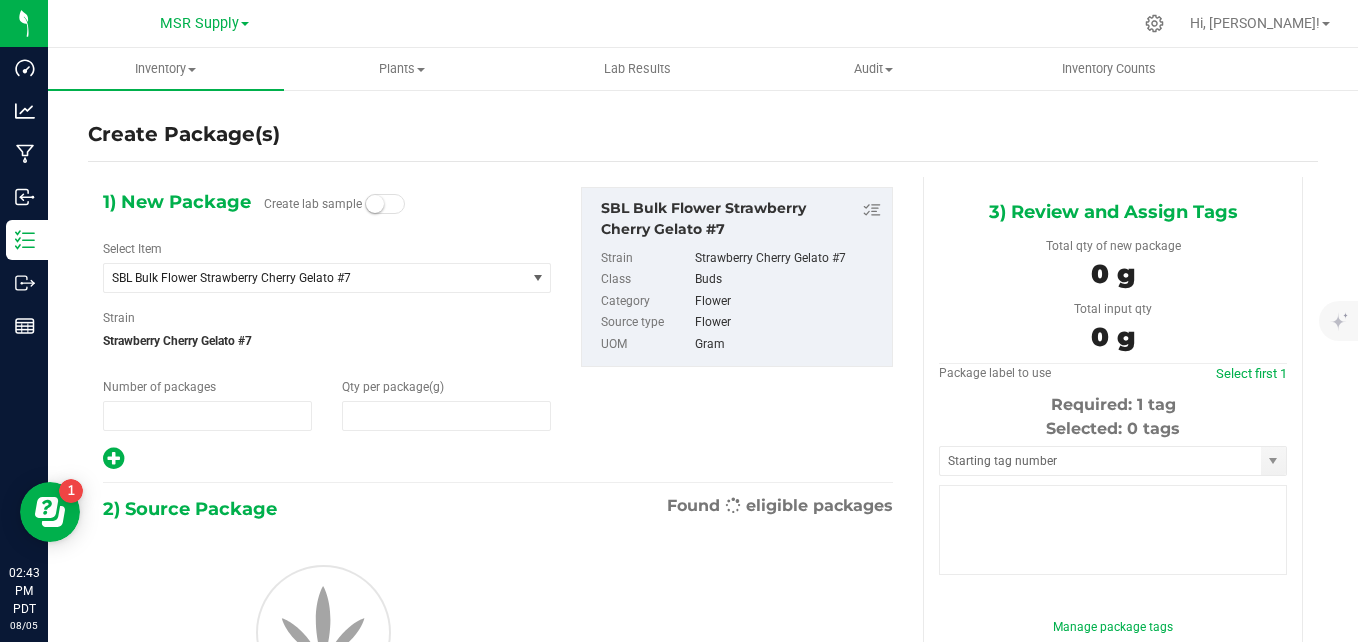 type on "0.0000" 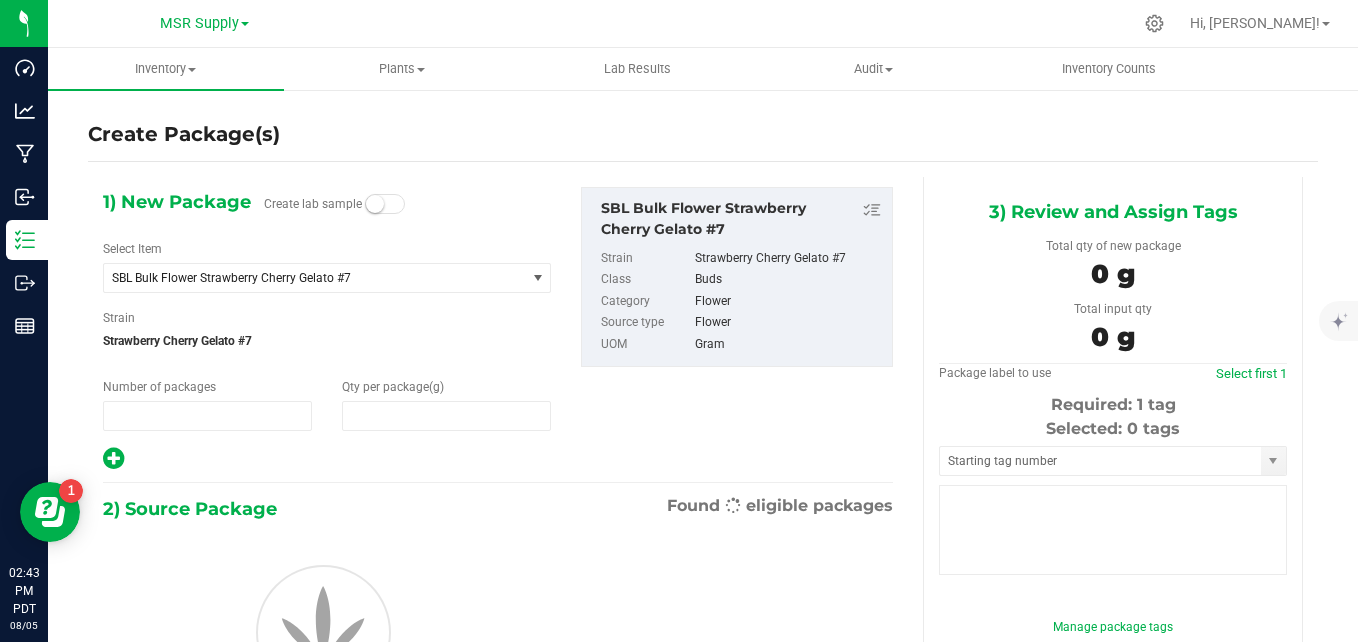 type on "0" 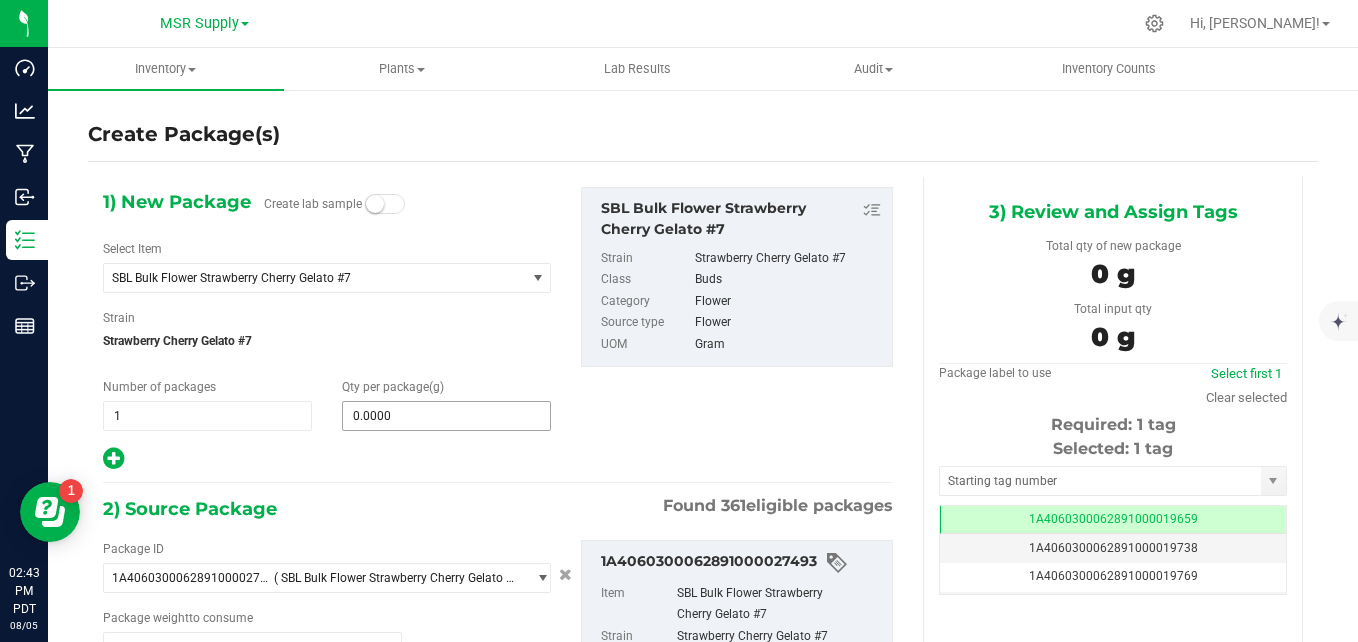 type on "0.0000 g" 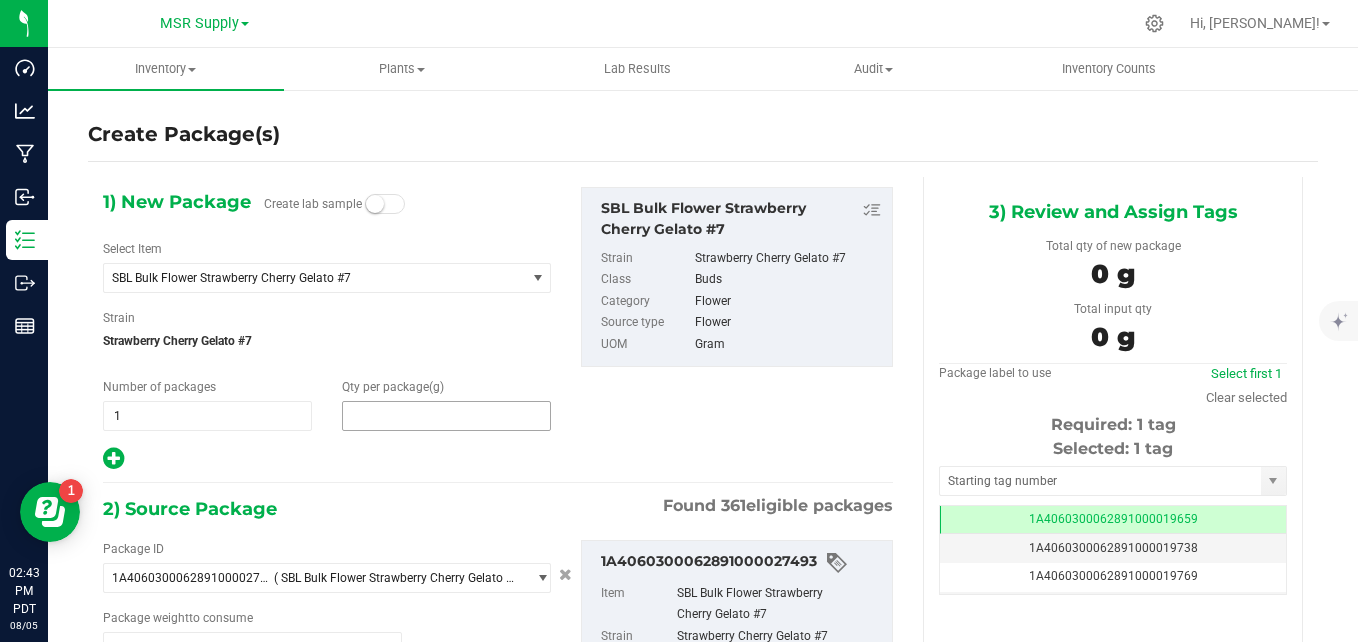 click at bounding box center (446, 416) 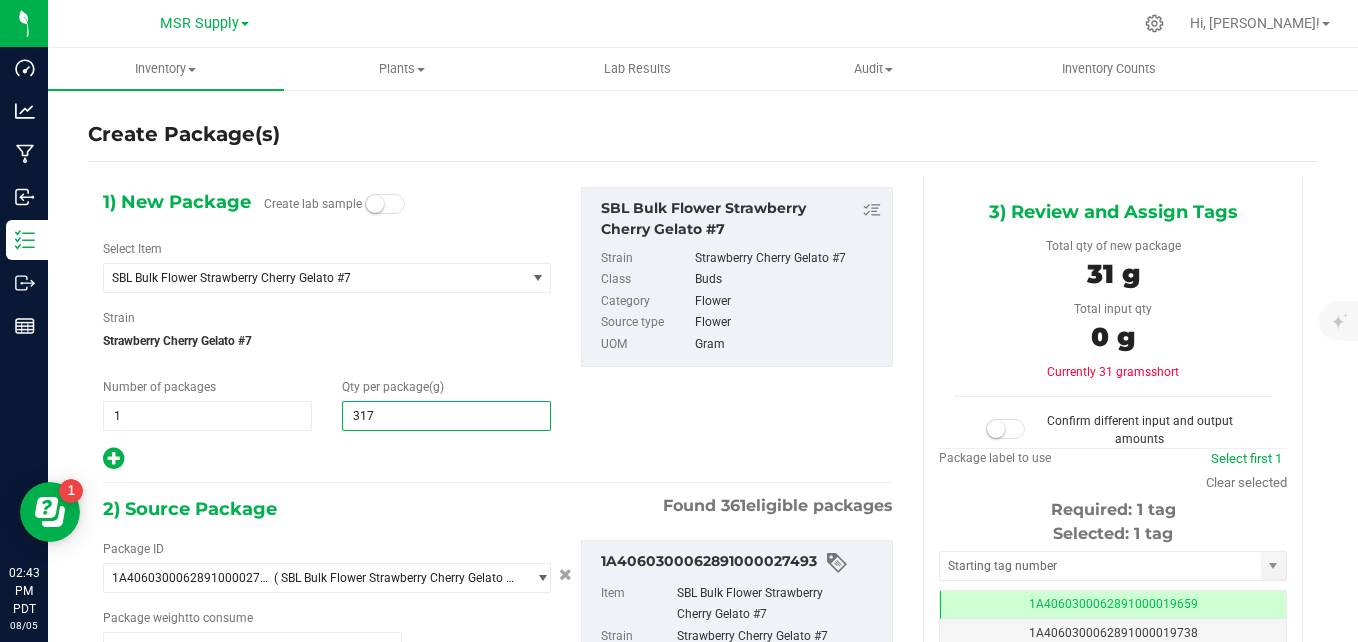 type on "3178" 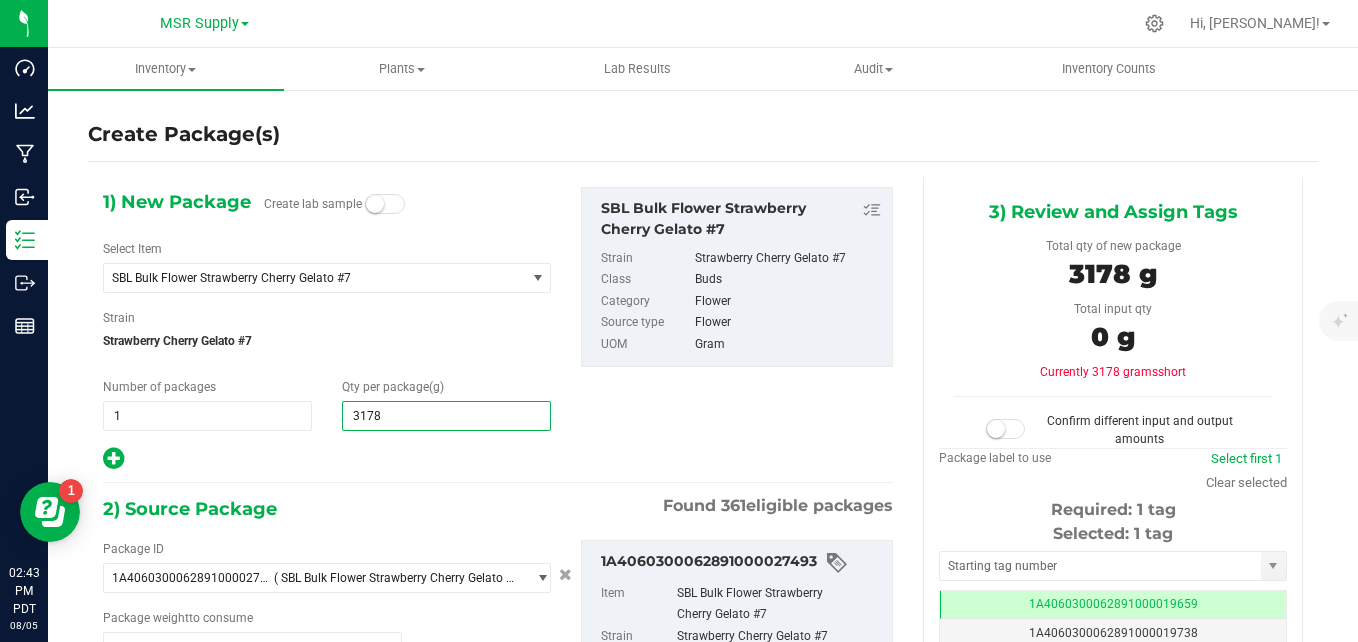 click on "1) New Package
Create lab sample
Select Item
SBL Bulk Flower Strawberry Cherry Gelato #7
100 Rackz #4 - Clone 4516 A5 AC31 #17 AC31 #5 ADL x Gumbo #41 AGS 0.3 g (x 5) Pre-Roll Discovery Set A 1.5g AGS 0.3 g (x 5) Pre-Roll Discovery Set B 1.5g AGS 0.3 g (x 5) Preroll Minipack Alpine Sunrise 1.5 g AGS 0.3 g (x 5) Preroll Minipack Caramel Apple 1.5 g AGS 0.3 g (x 5) Preroll Minipack Empanadas Diez 1.5 g AGS 0.3 g (x 5) Preroll Minipack Garlic Blossom 1.5 g AGS 0.3 g (x 5) Preroll Minipack Honey Flower 1.5 g AGS 0.3 g (x 5) Preroll Minipack Woods 1.5 g" at bounding box center [498, 329] 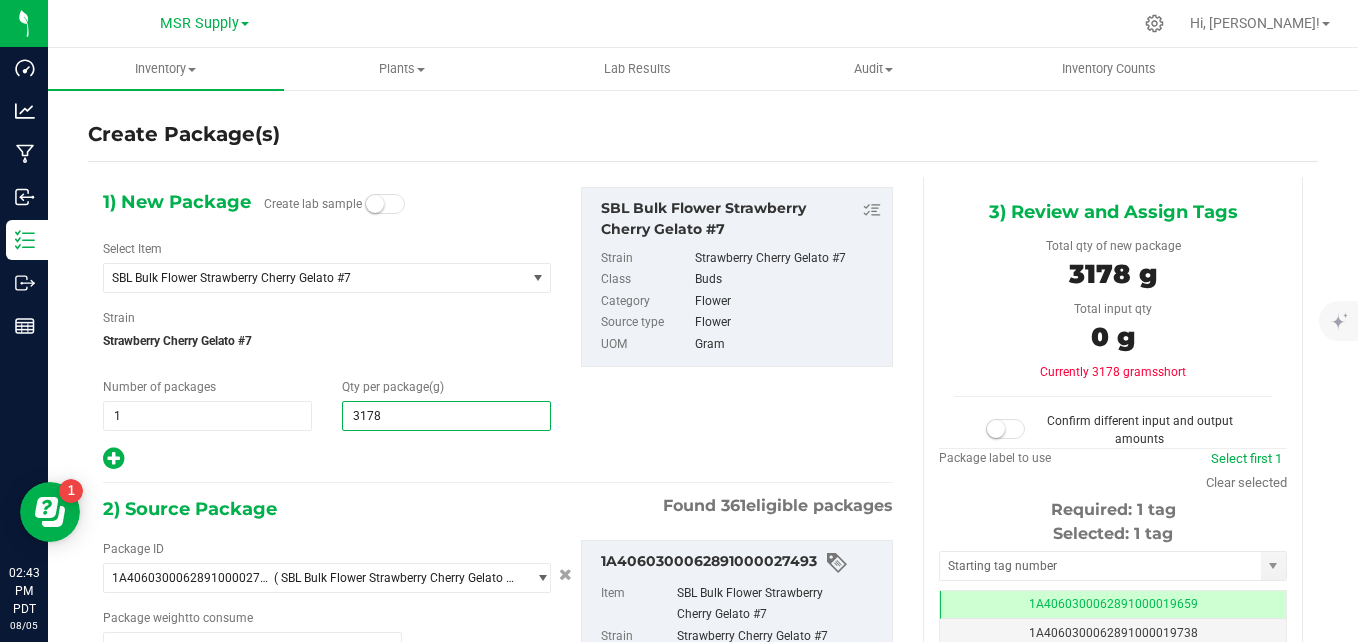 type on "3,178.0000" 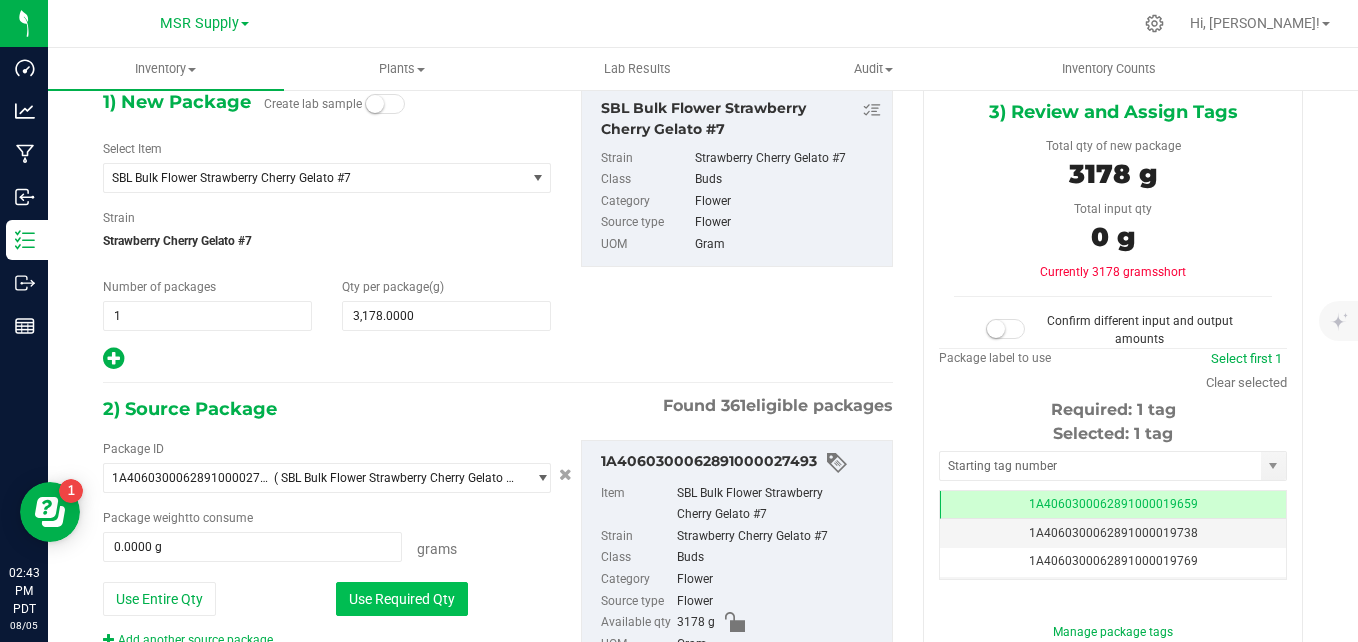 click on "Use Required Qty" at bounding box center [402, 599] 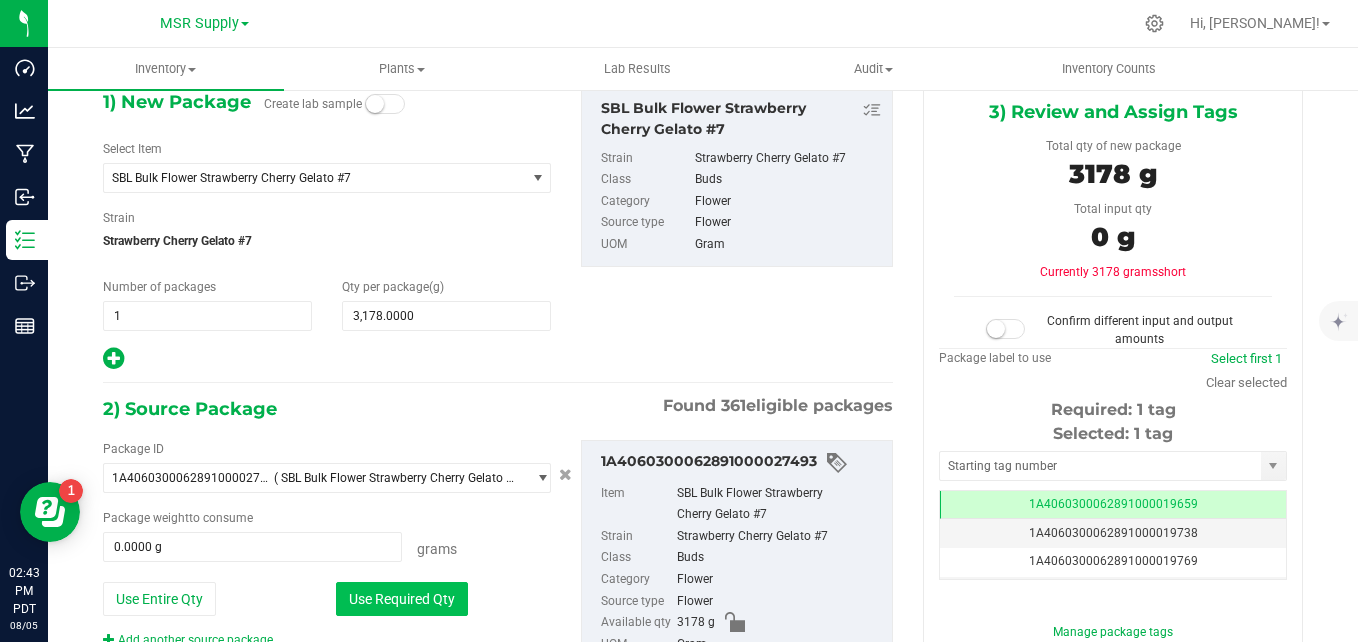type on "3178.0000 g" 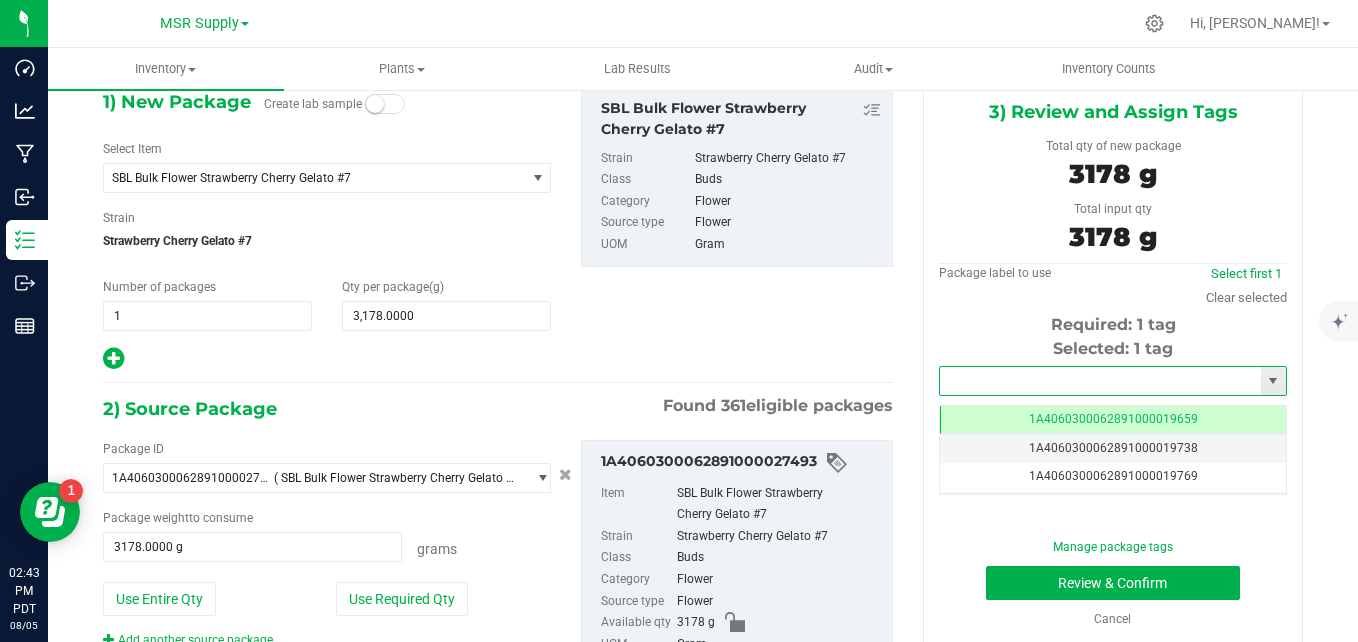 click at bounding box center [1100, 381] 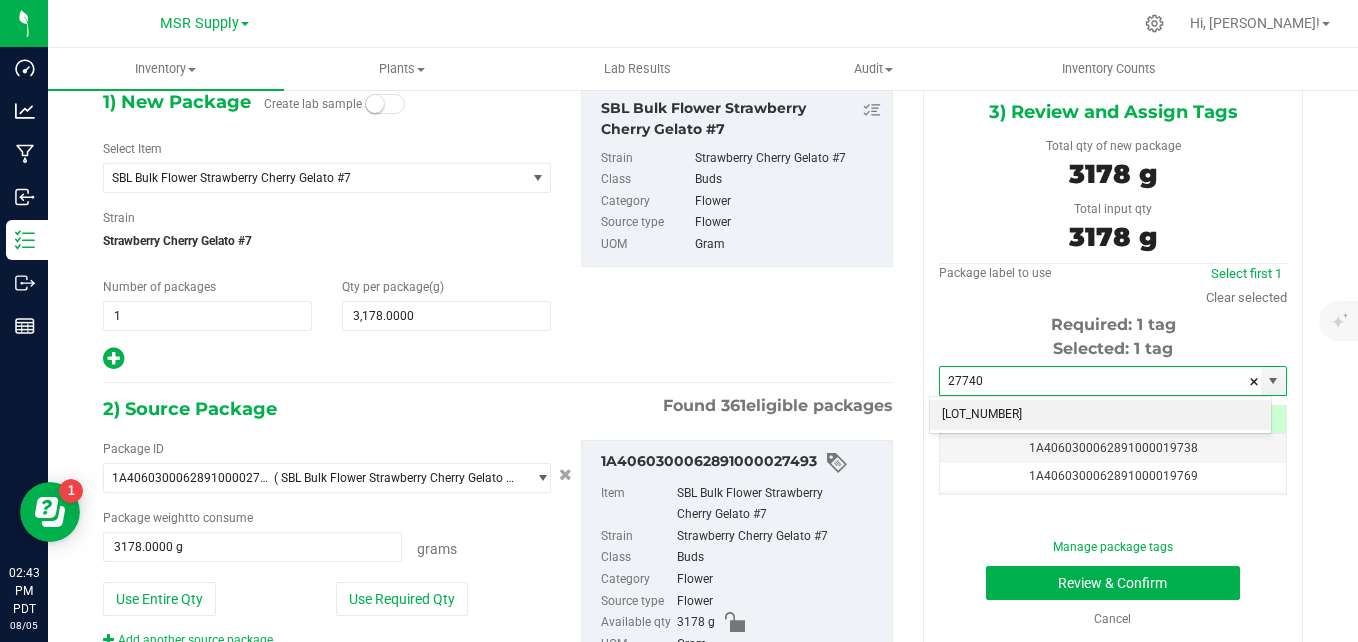 click on "[LOT_NUMBER]" at bounding box center [1100, 415] 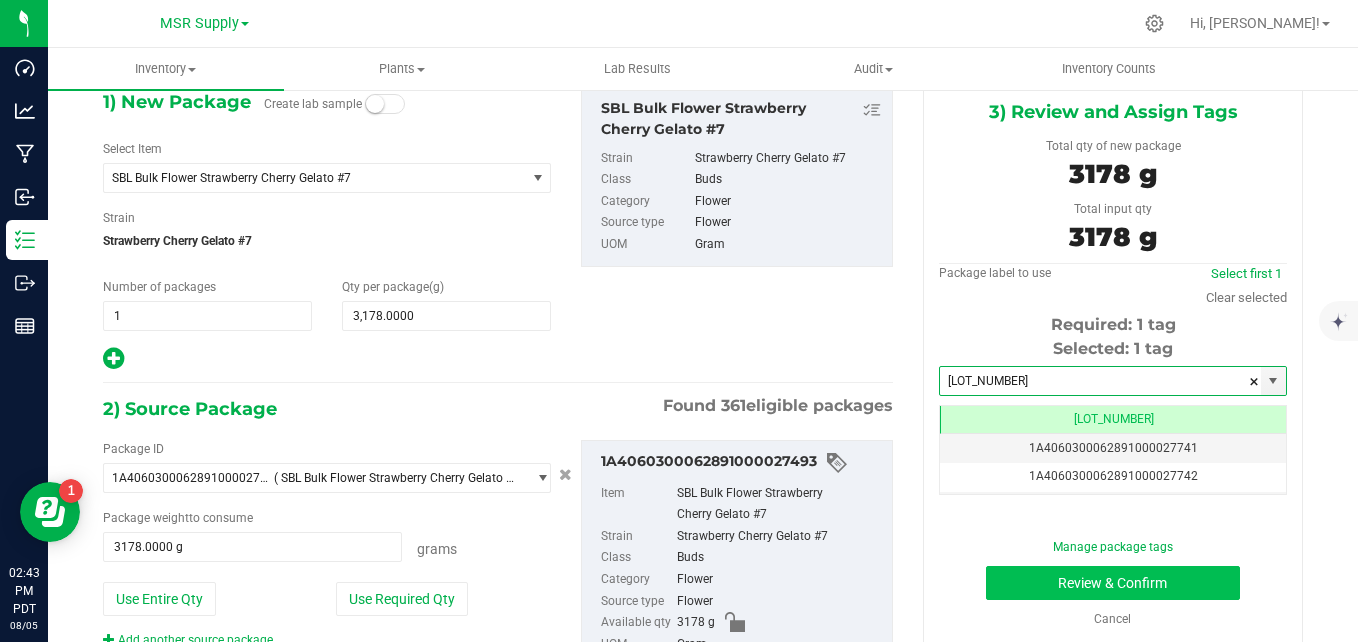 type on "[LOT_NUMBER]" 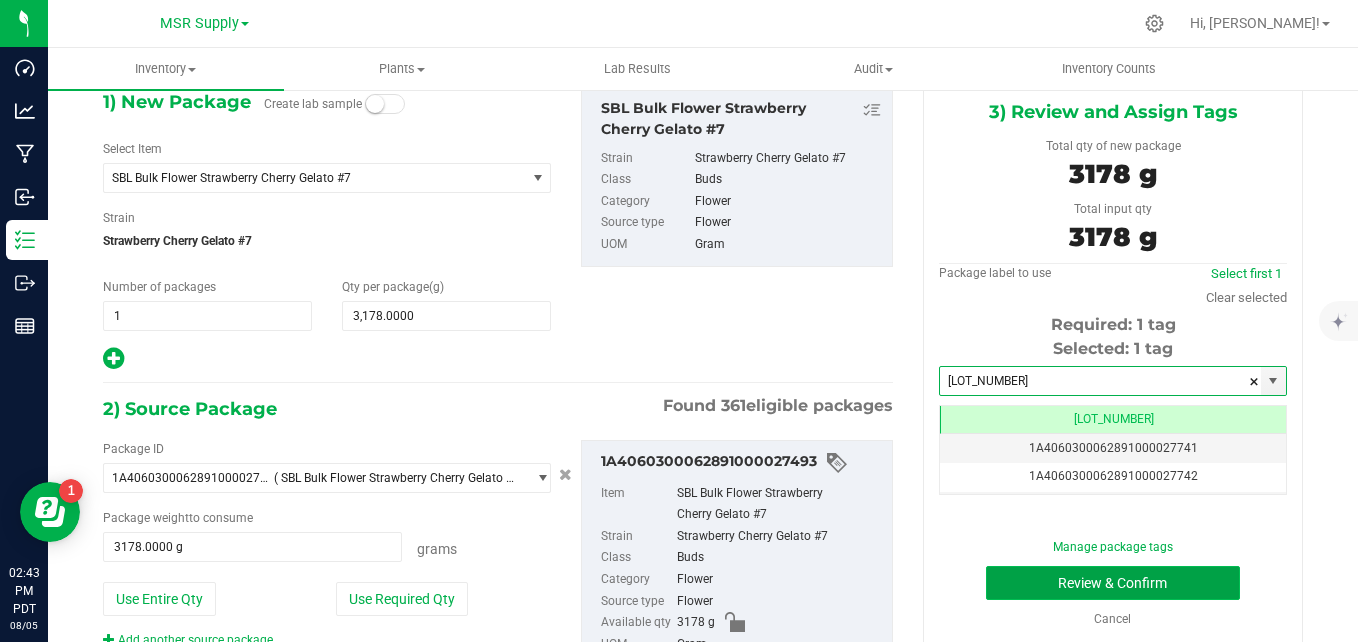 click on "Review & Confirm" at bounding box center [1113, 583] 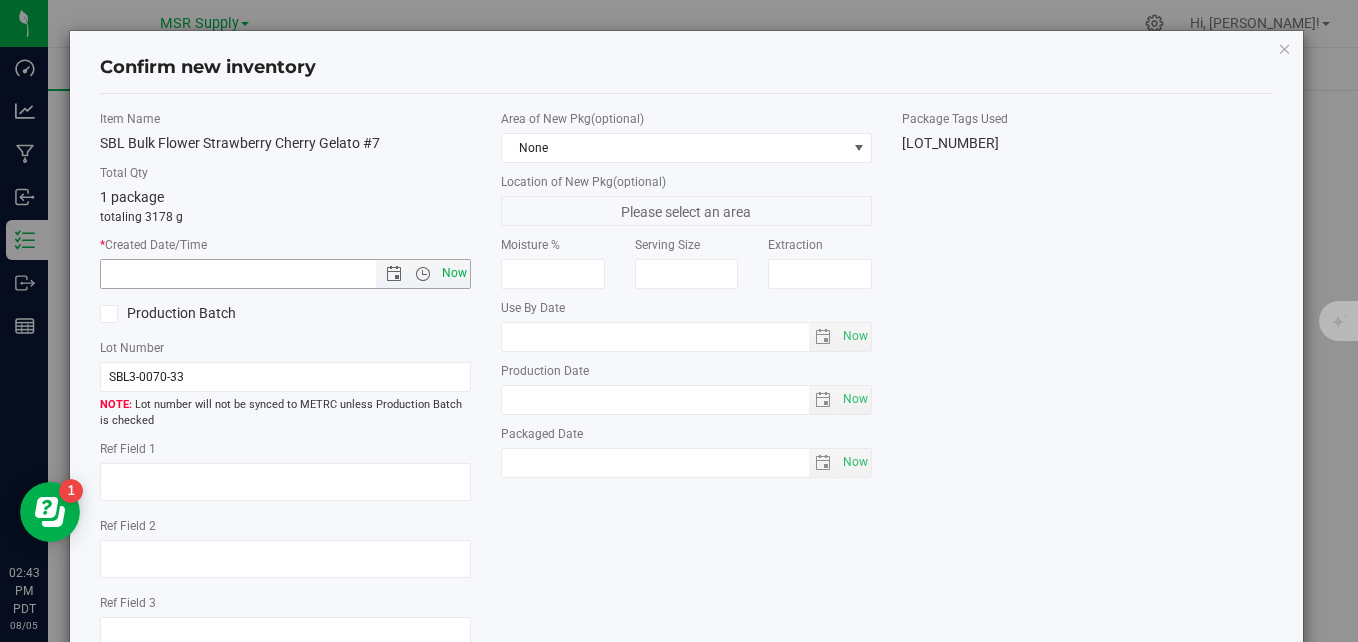 click on "Now" at bounding box center [455, 273] 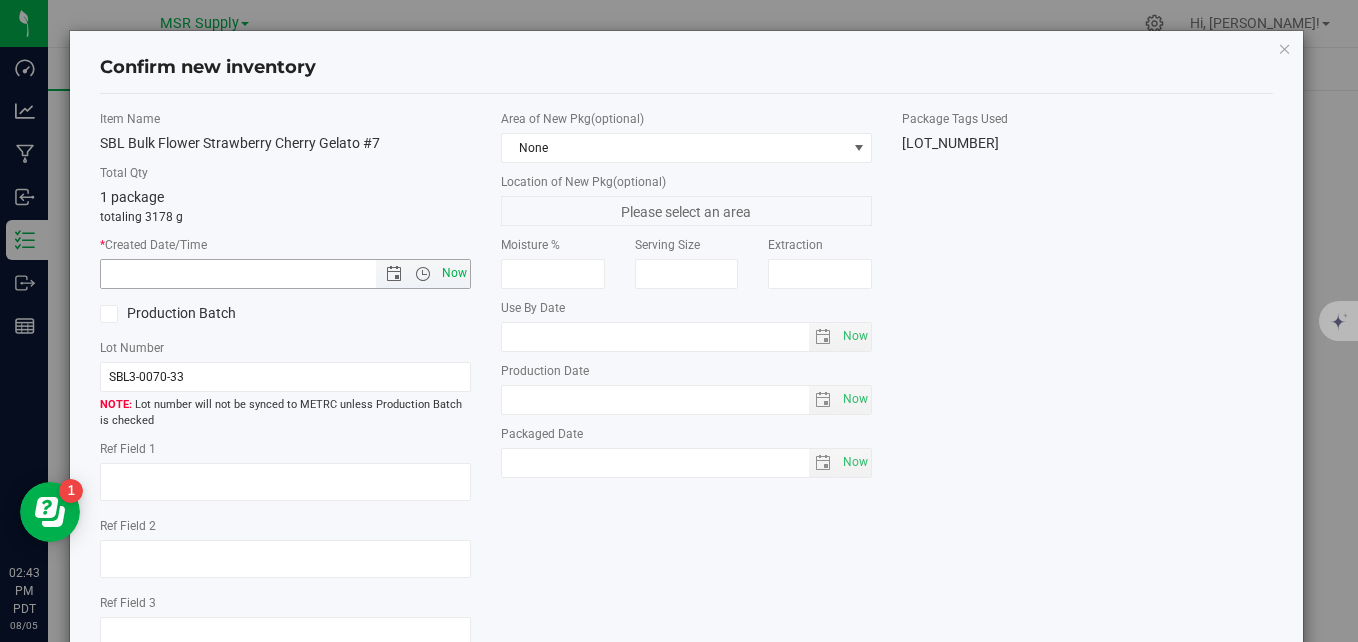 type on "8/5/2025 2:43 PM" 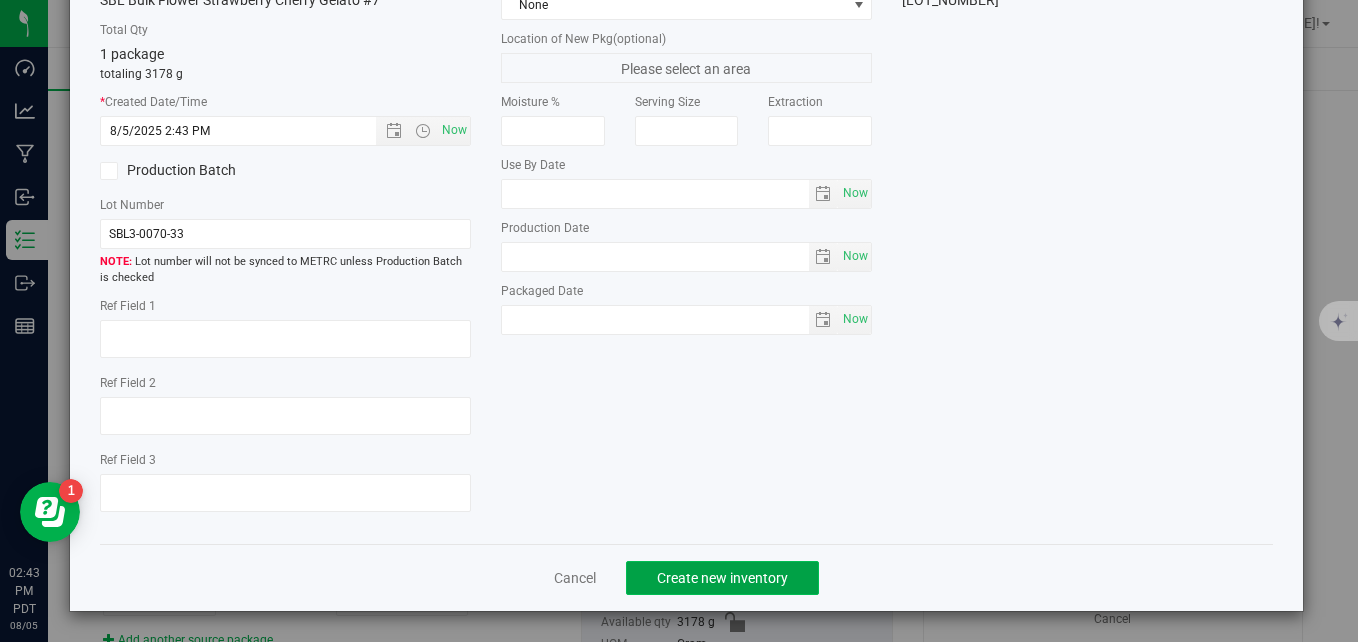 click on "Create new inventory" 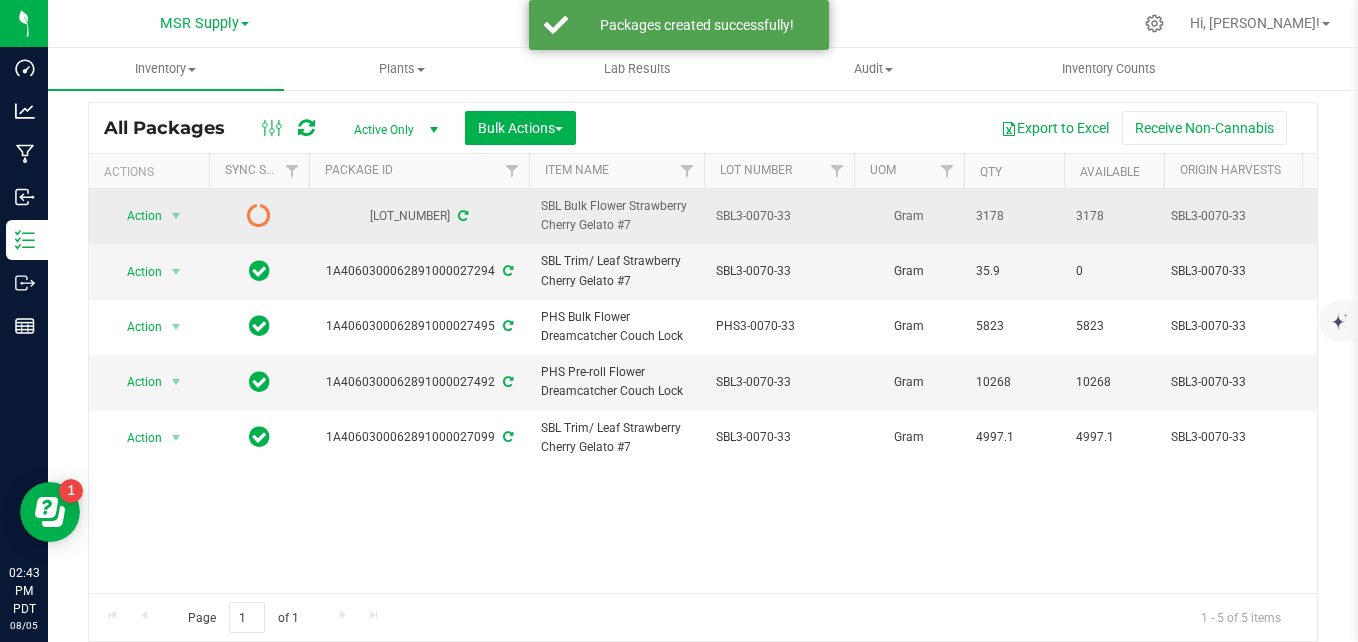 click at bounding box center [463, 216] 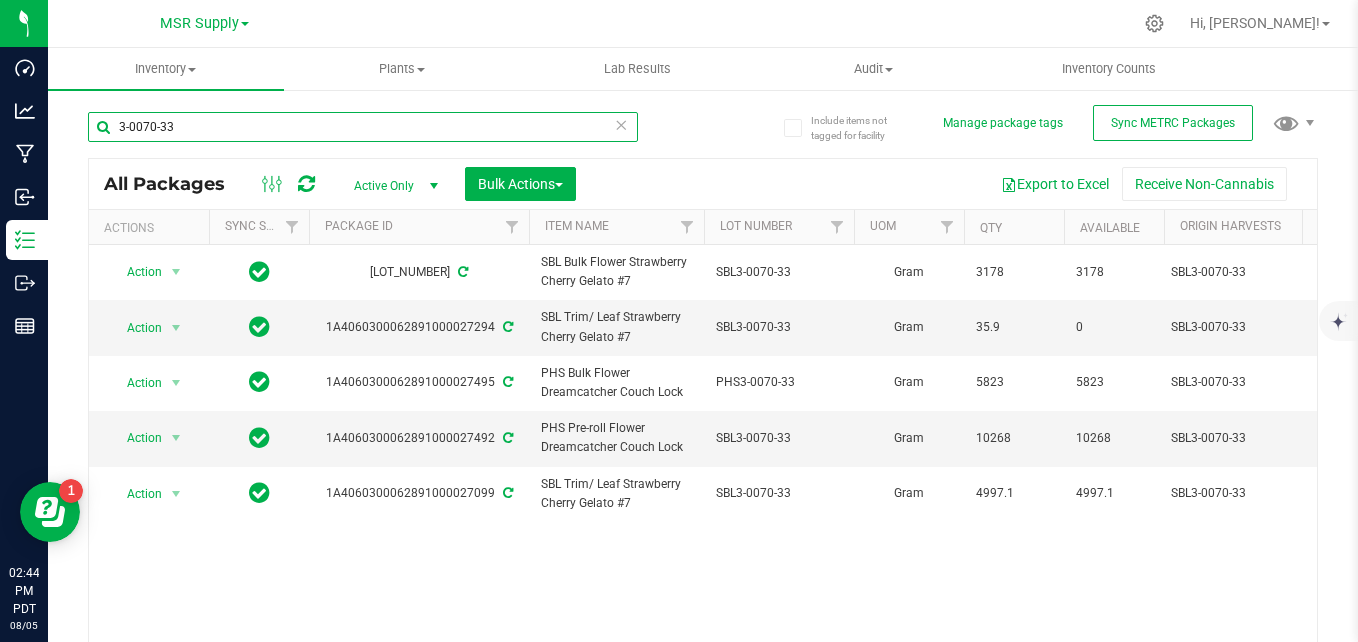 click on "3-0070-33" at bounding box center (363, 127) 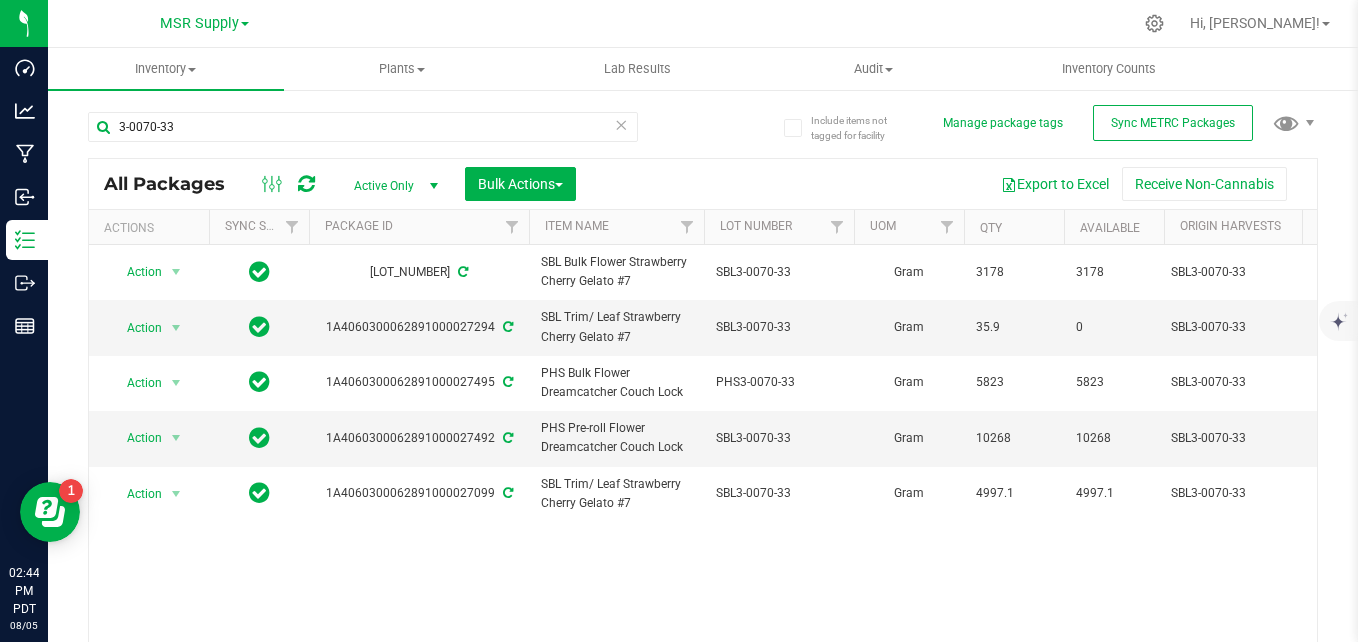 click at bounding box center (621, 124) 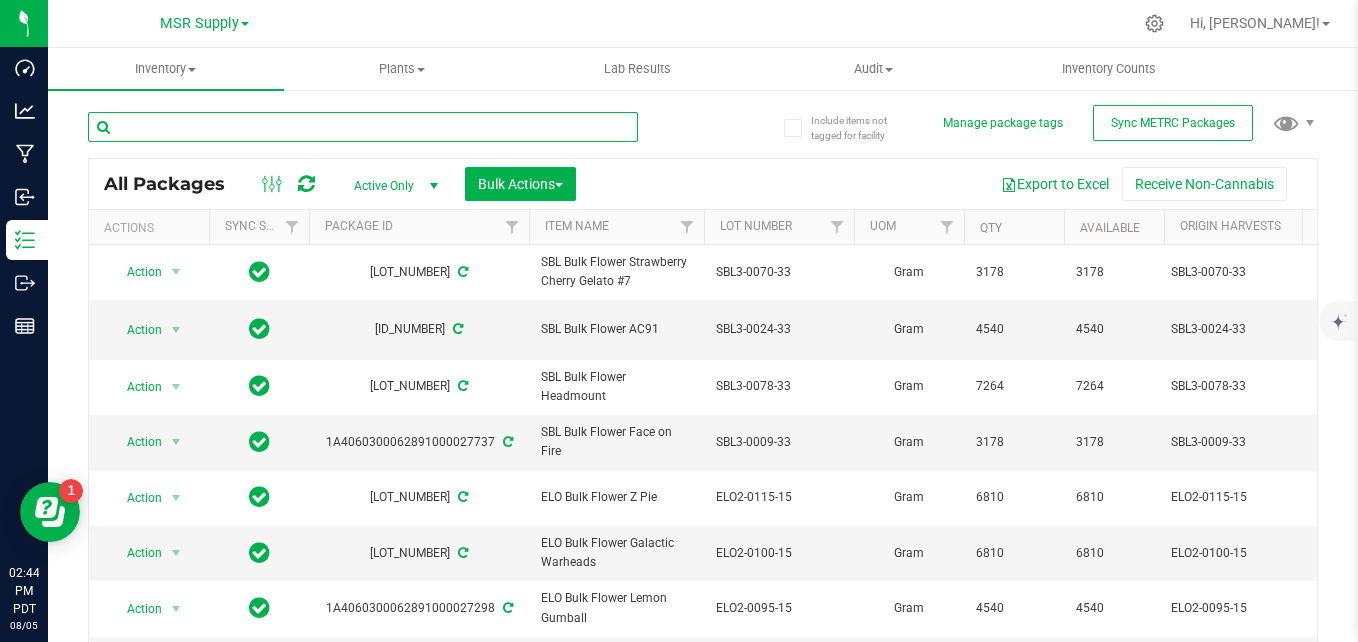 click at bounding box center (363, 127) 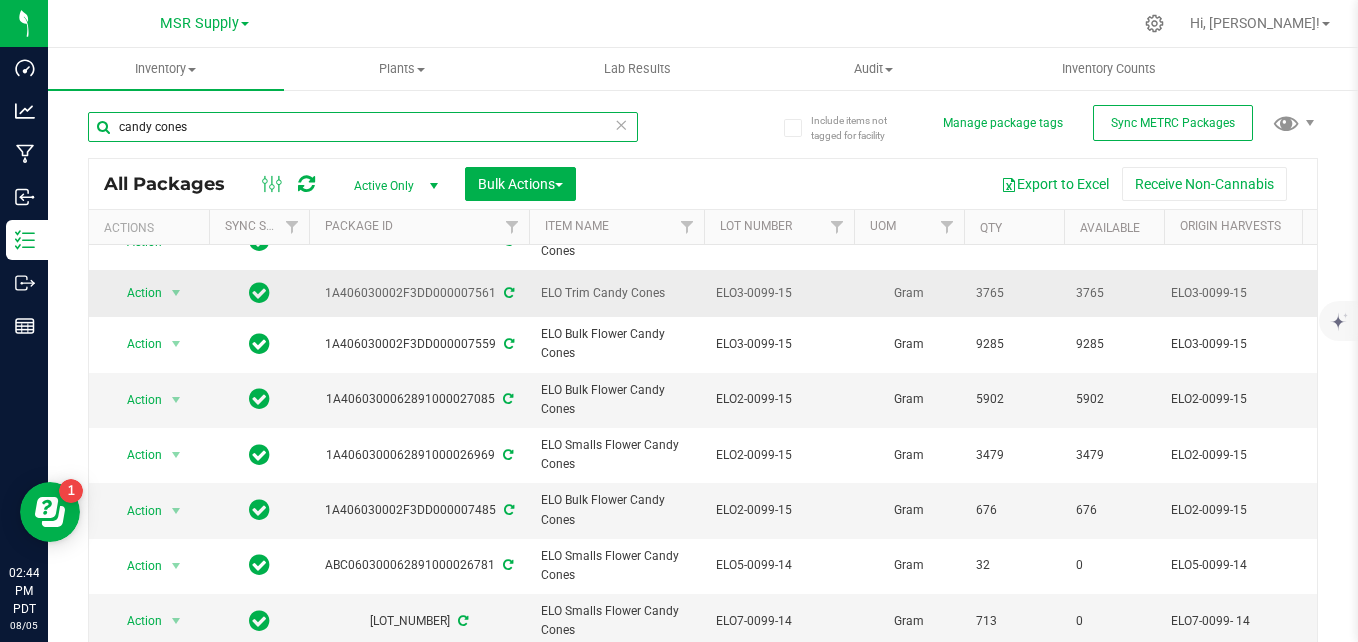scroll, scrollTop: 56, scrollLeft: 0, axis: vertical 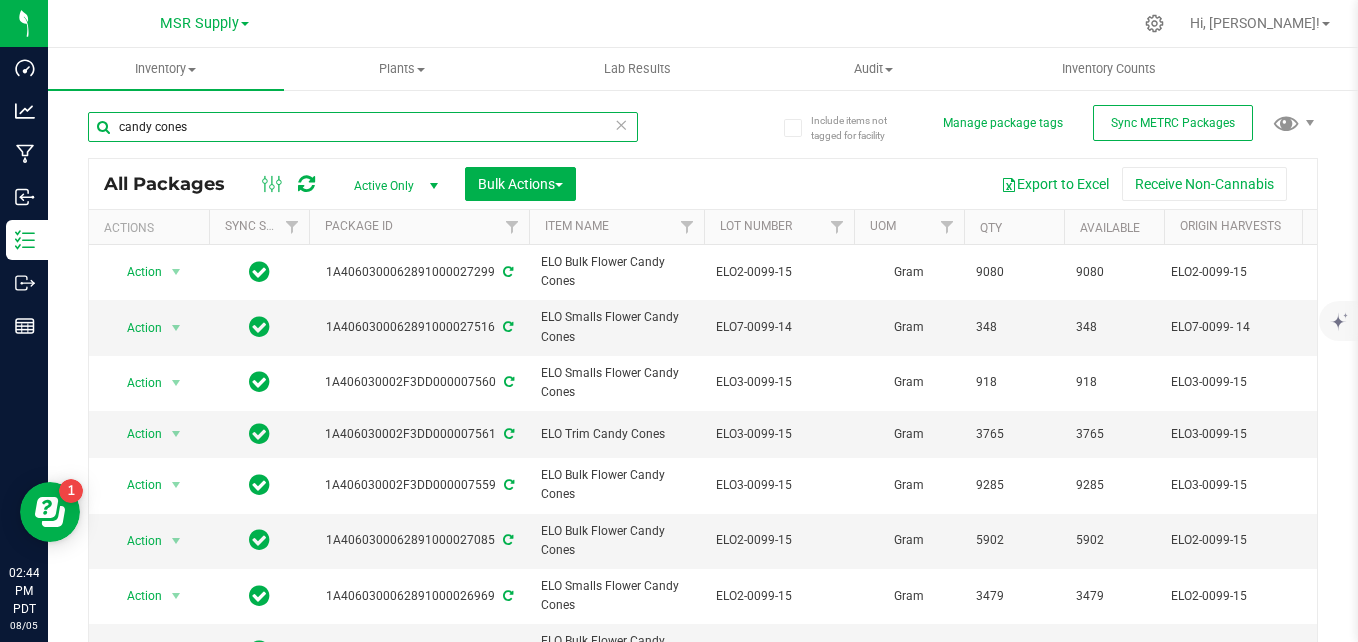 type on "candy cones" 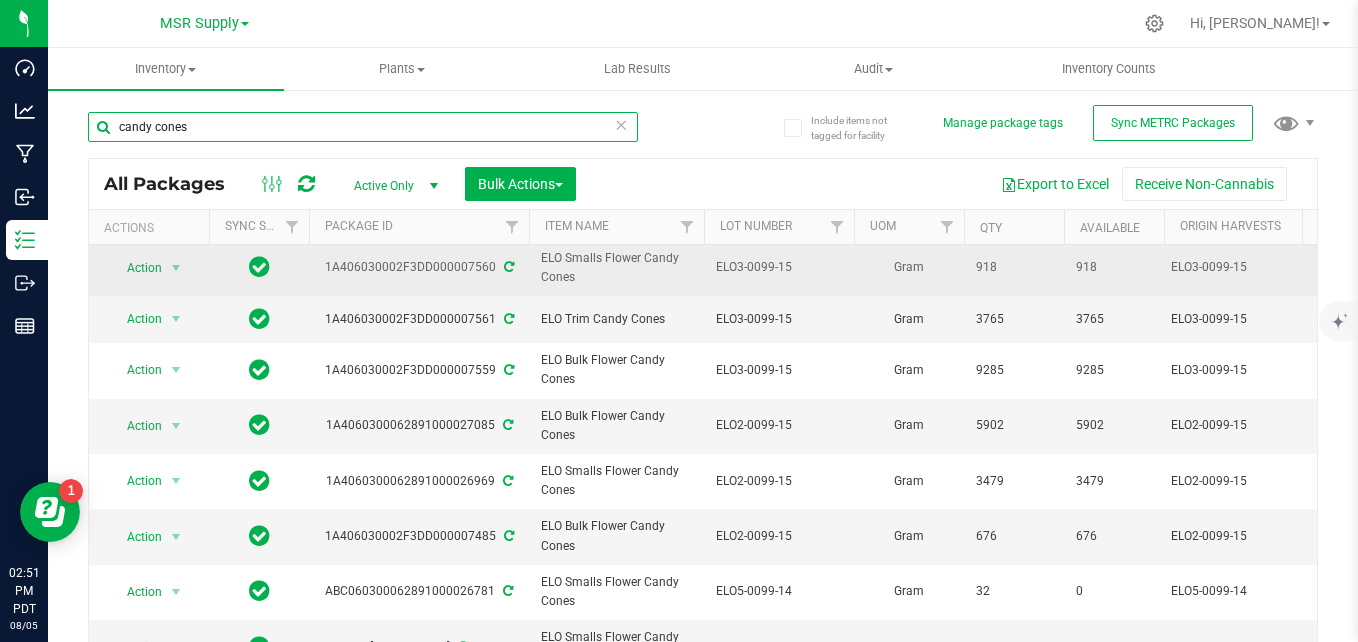 scroll, scrollTop: 156, scrollLeft: 0, axis: vertical 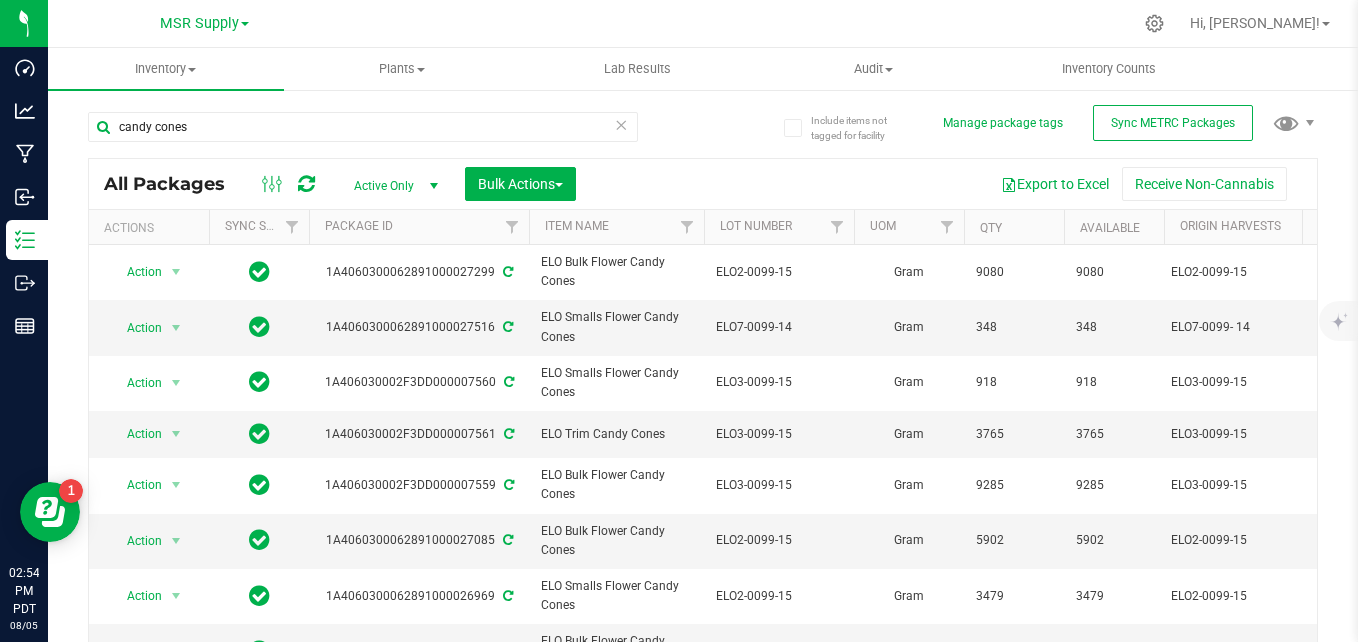 click at bounding box center (621, 124) 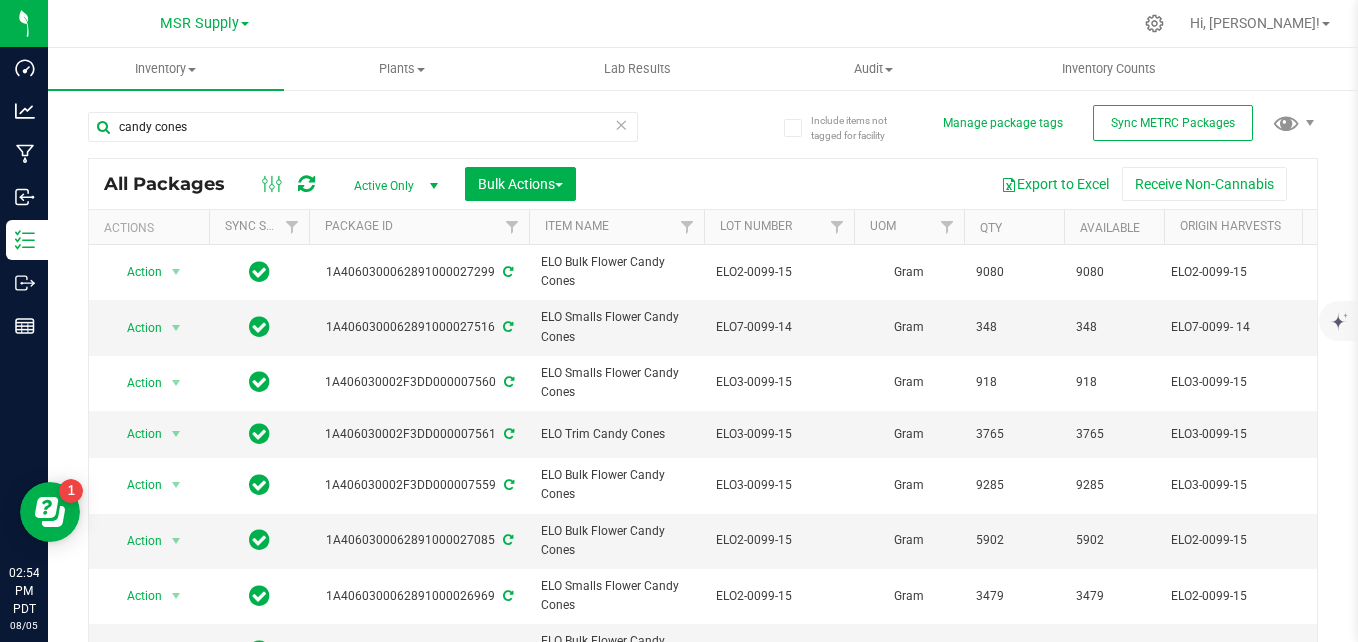 type 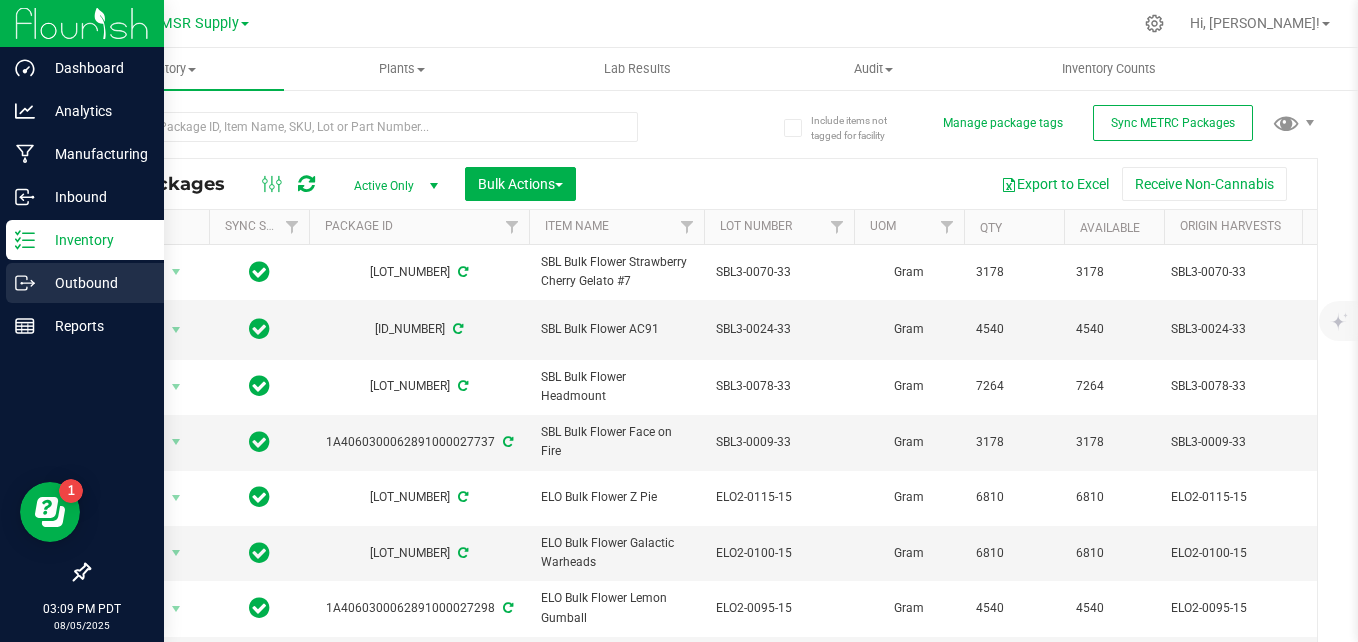 click 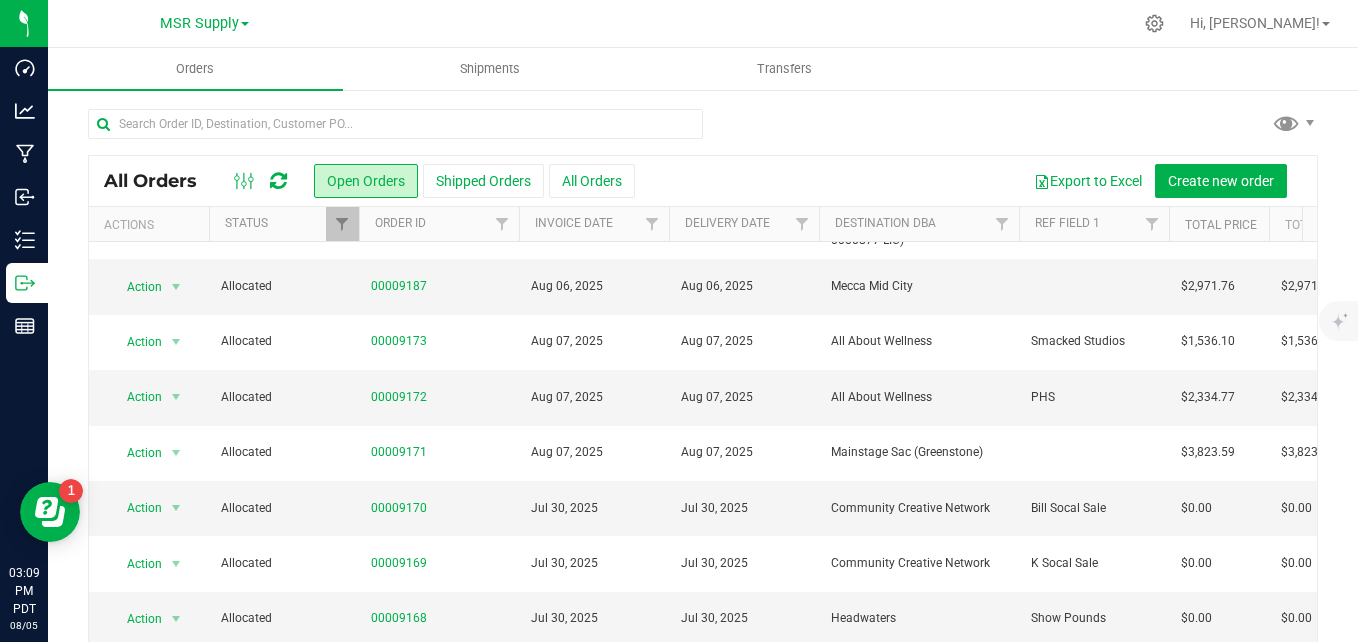 scroll, scrollTop: 718, scrollLeft: 0, axis: vertical 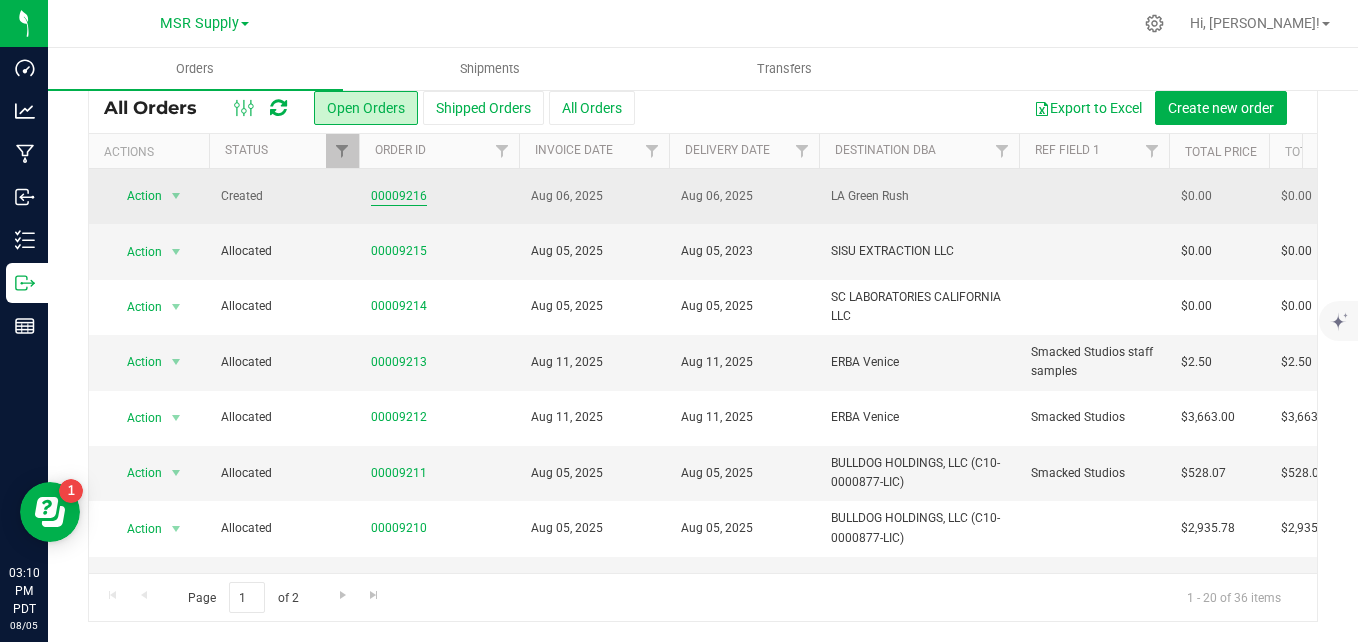 click on "00009216" at bounding box center [399, 196] 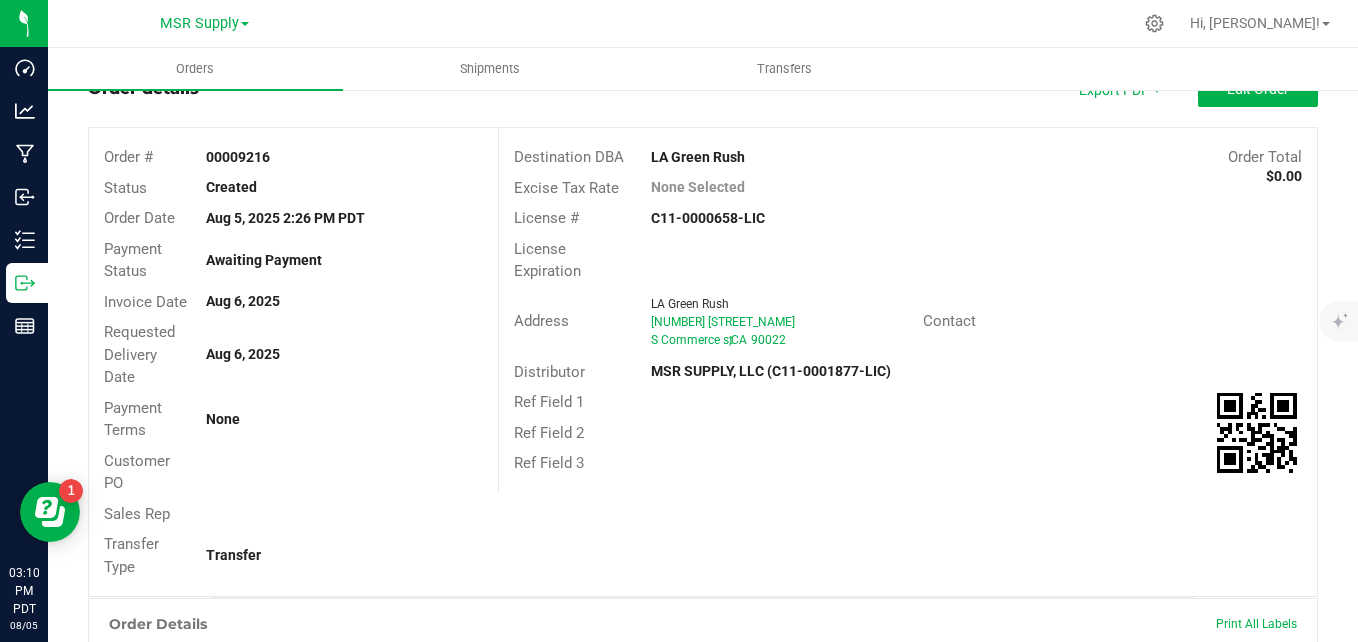 scroll, scrollTop: 0, scrollLeft: 0, axis: both 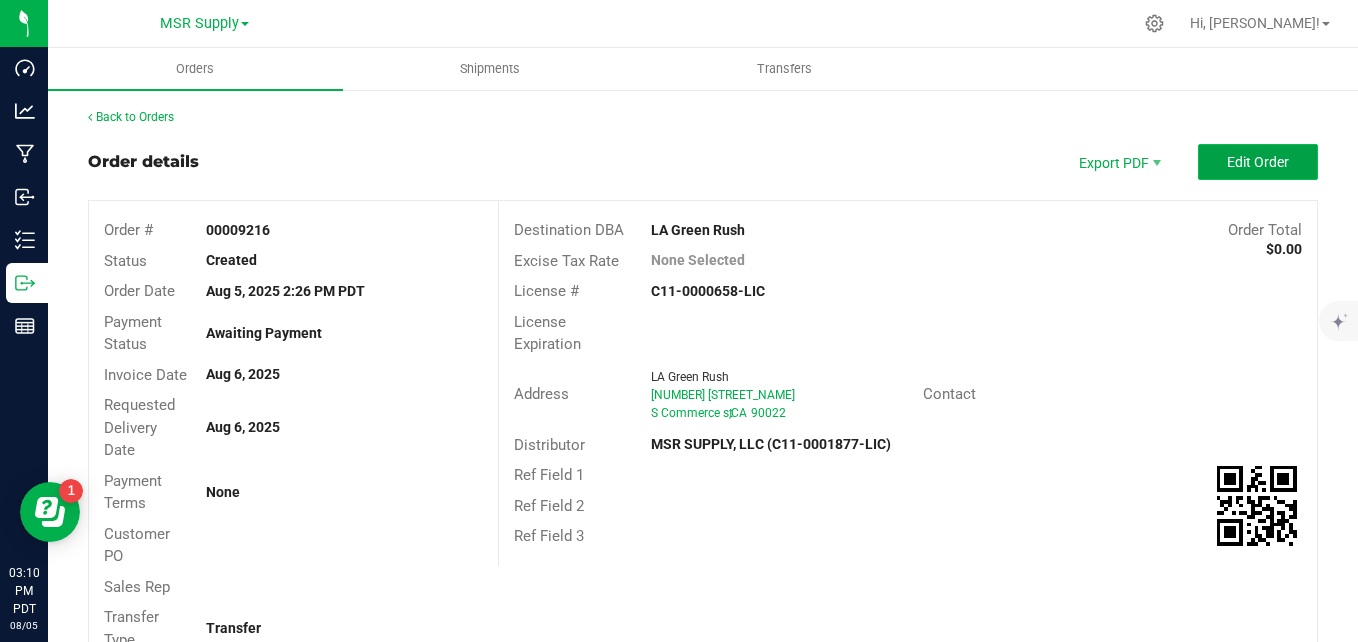 click on "Edit Order" at bounding box center (1258, 162) 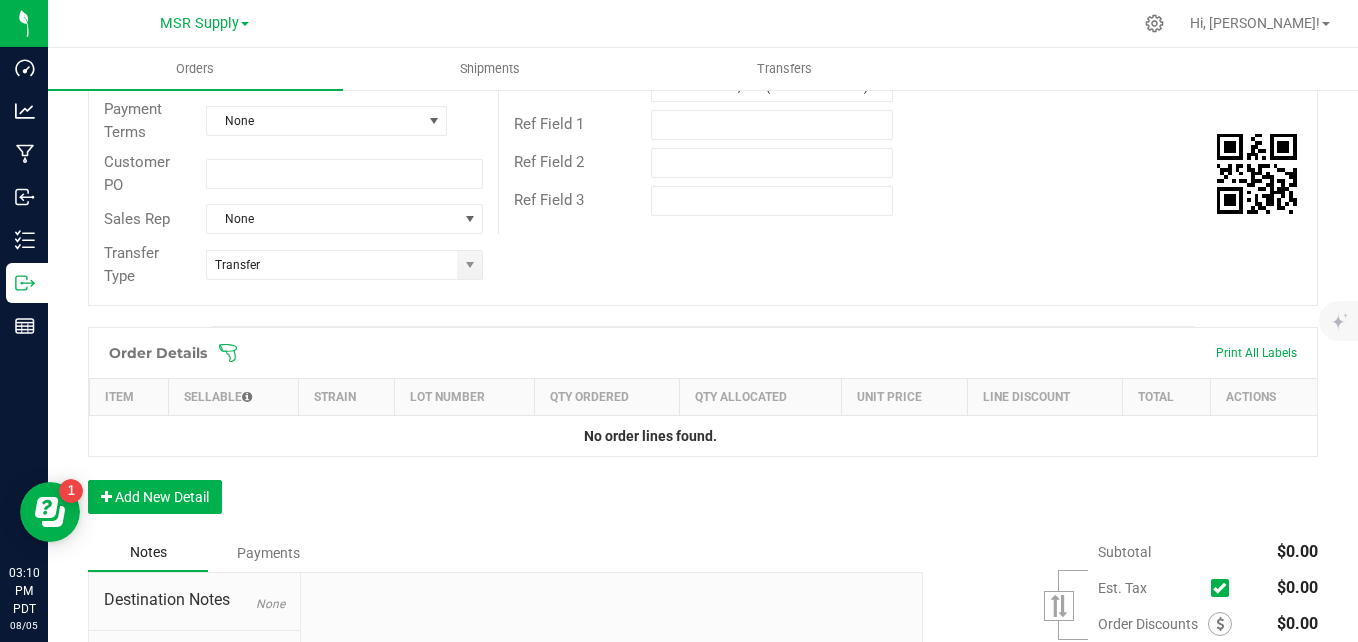 scroll, scrollTop: 500, scrollLeft: 0, axis: vertical 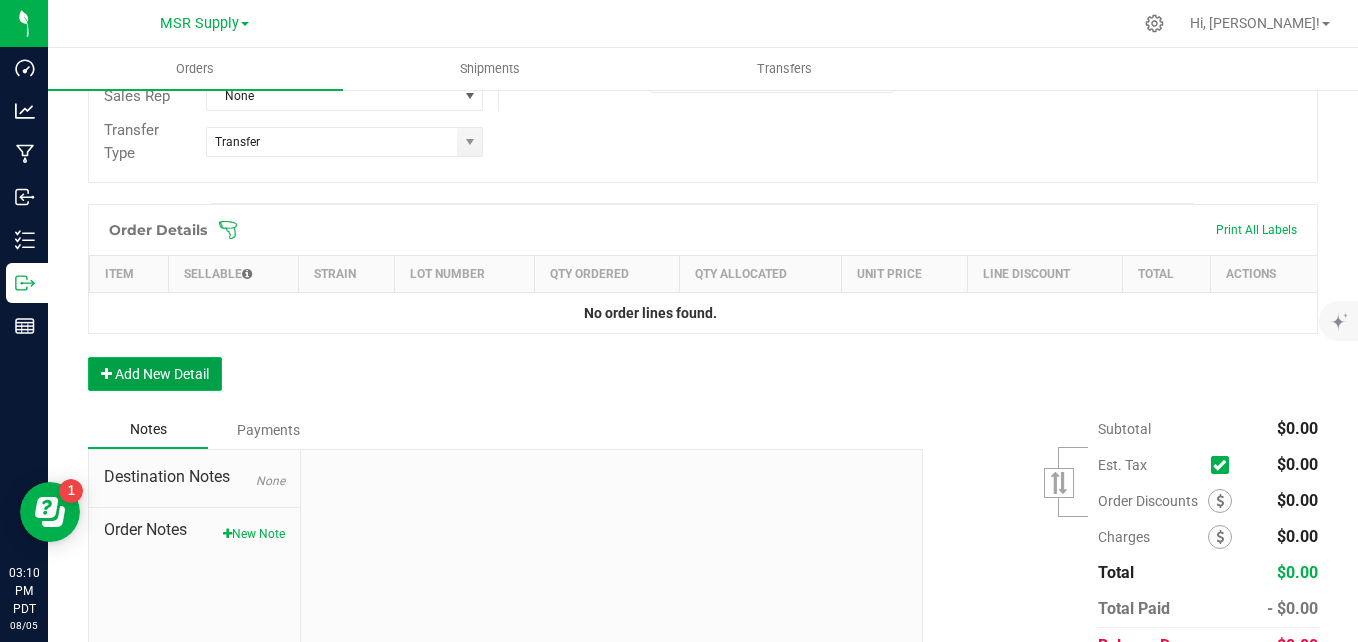 click on "Add New Detail" at bounding box center (155, 374) 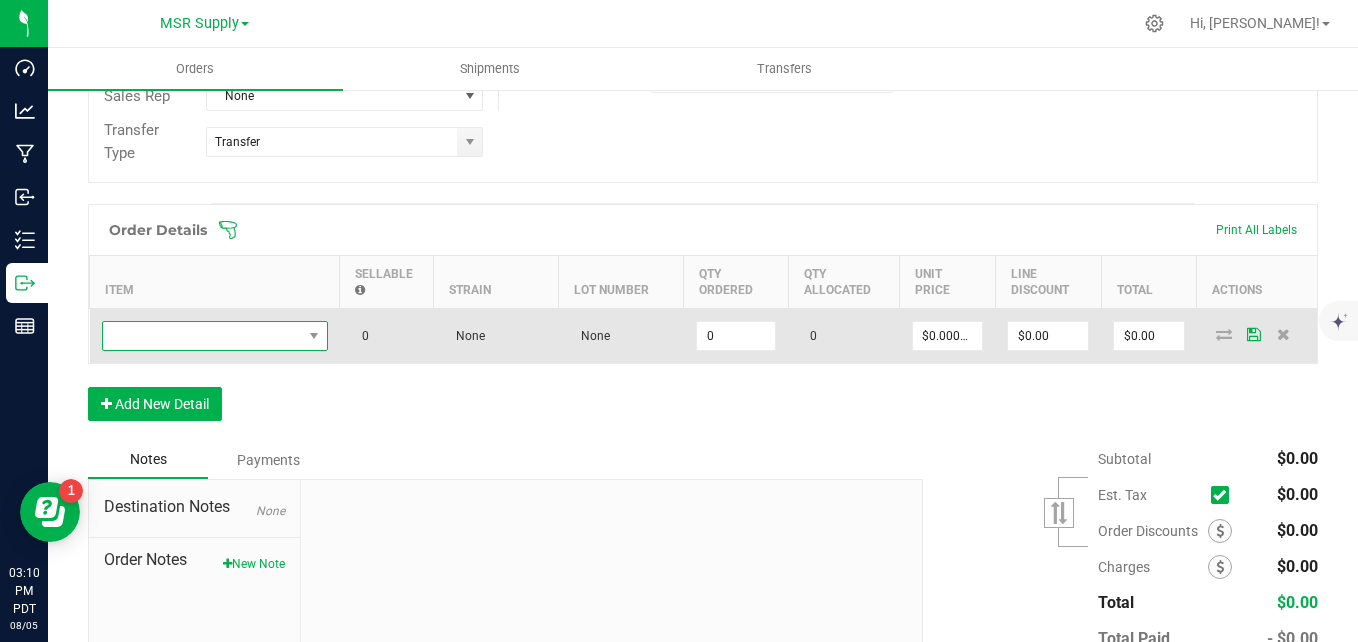 click at bounding box center [202, 336] 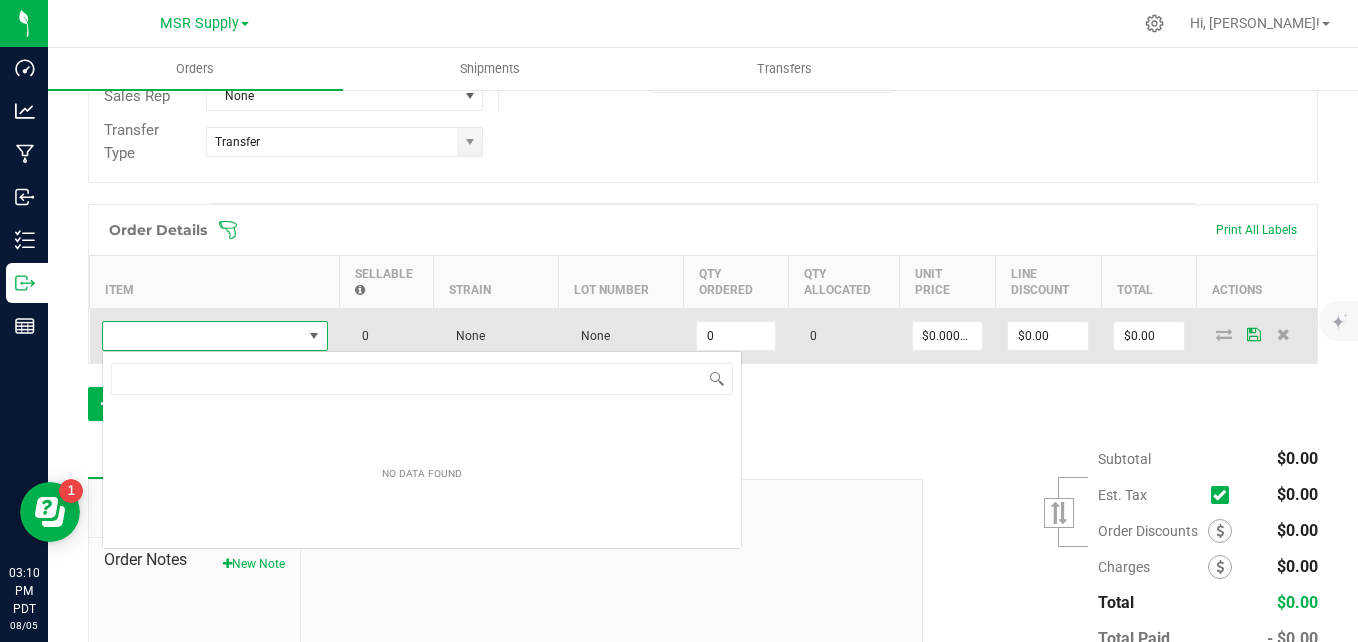 scroll, scrollTop: 99970, scrollLeft: 99774, axis: both 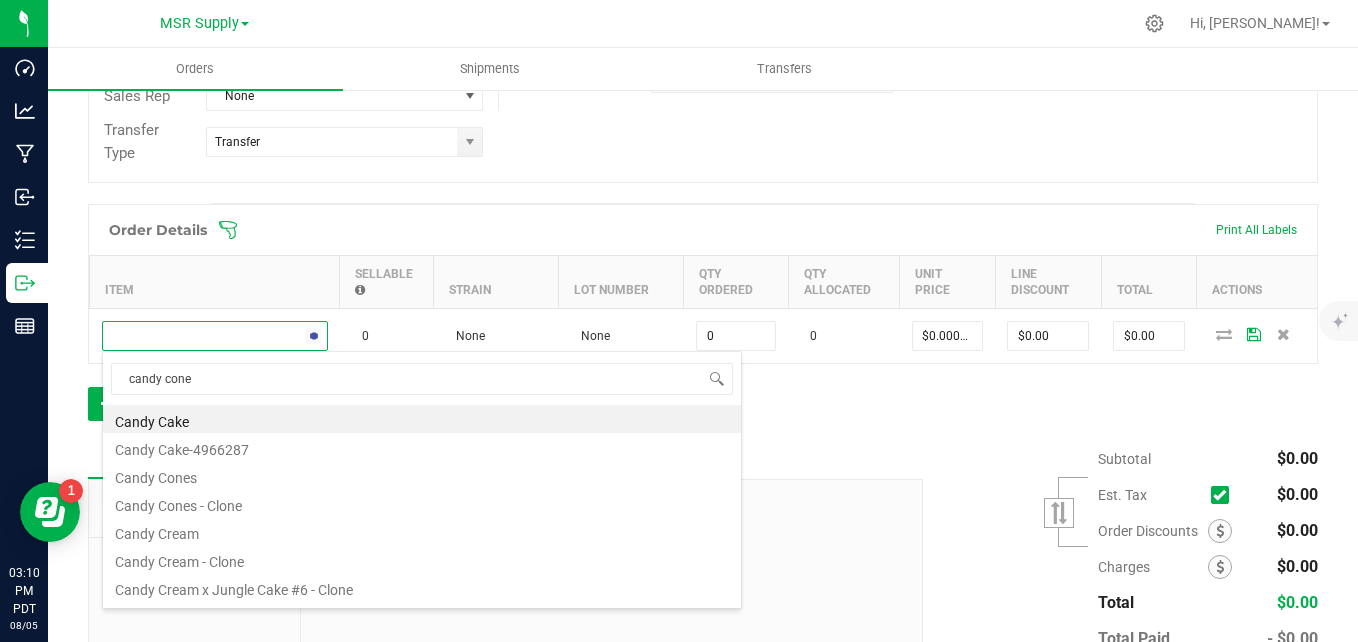 type on "candy cones" 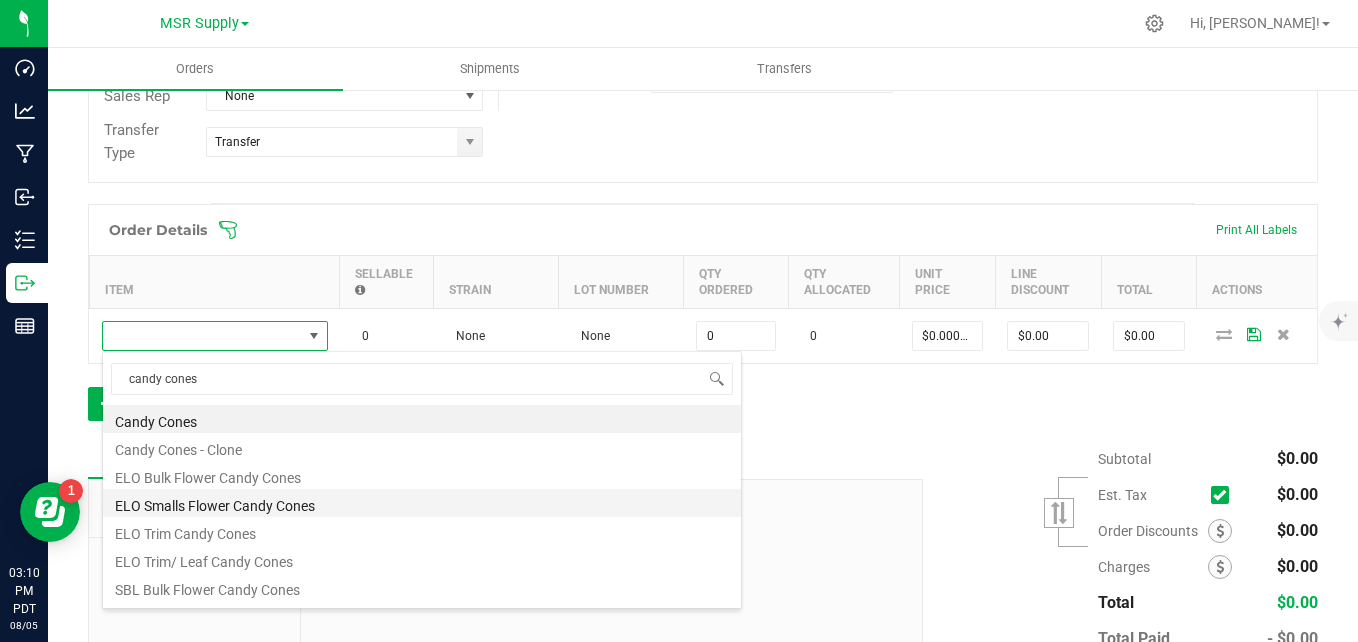 click on "ELO Smalls Flower Candy Cones" at bounding box center (422, 503) 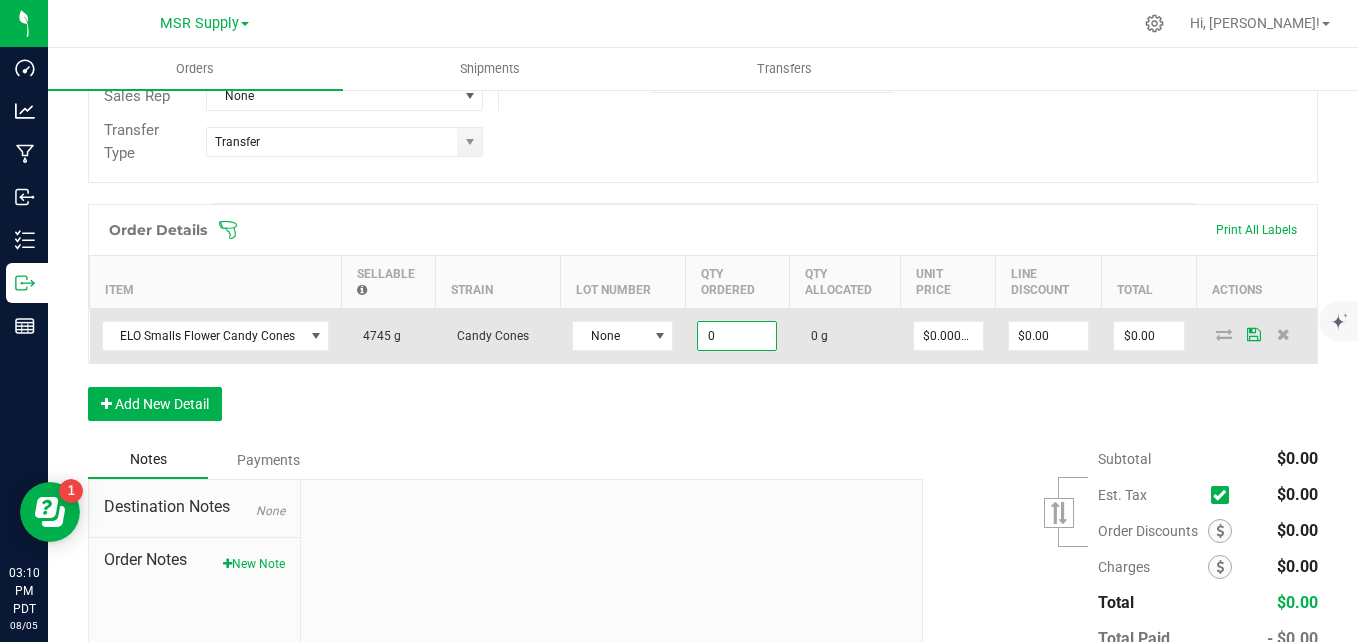 click on "0" at bounding box center [737, 336] 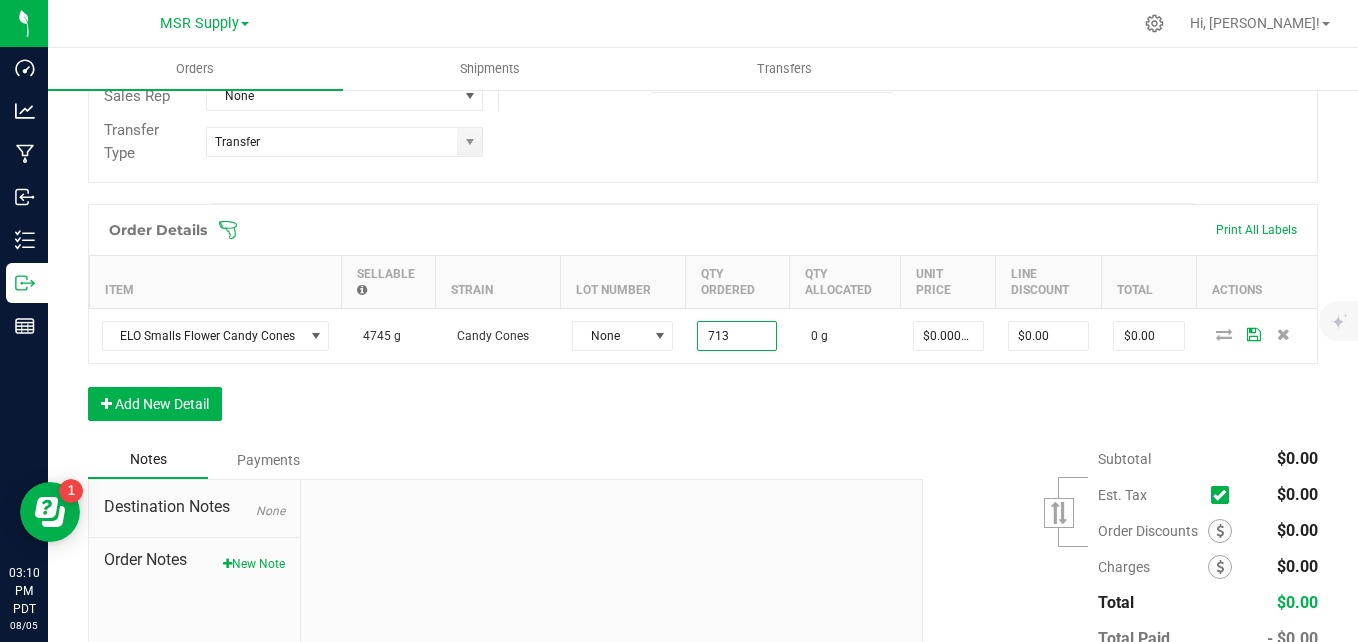type on "713.0000 g" 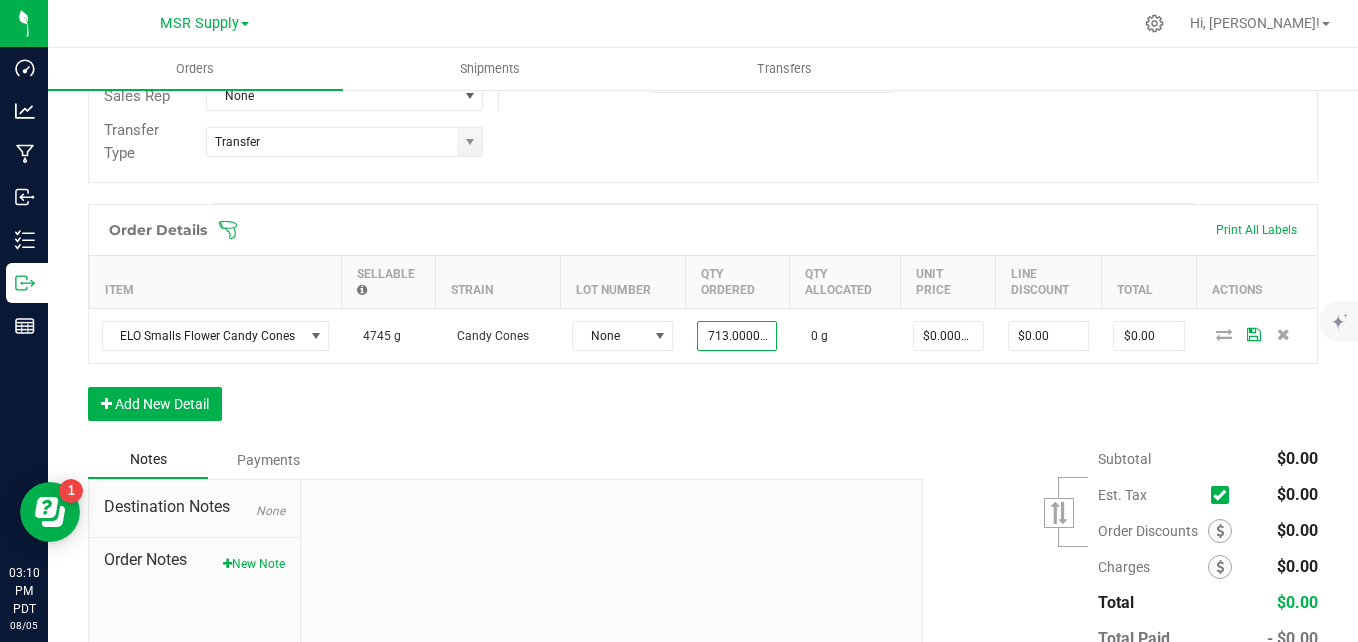 click on "Order Details Print All Labels Item Sellable Strain Lot Number Qty Ordered Qty Allocated Unit Price Line Discount Total Actions ELO Smalls Flower Candy Cones 4745 g Candy Cones None 713.0000 g 0 g $0.00000 $0.00 $0.00
Add New Detail" at bounding box center [703, 322] 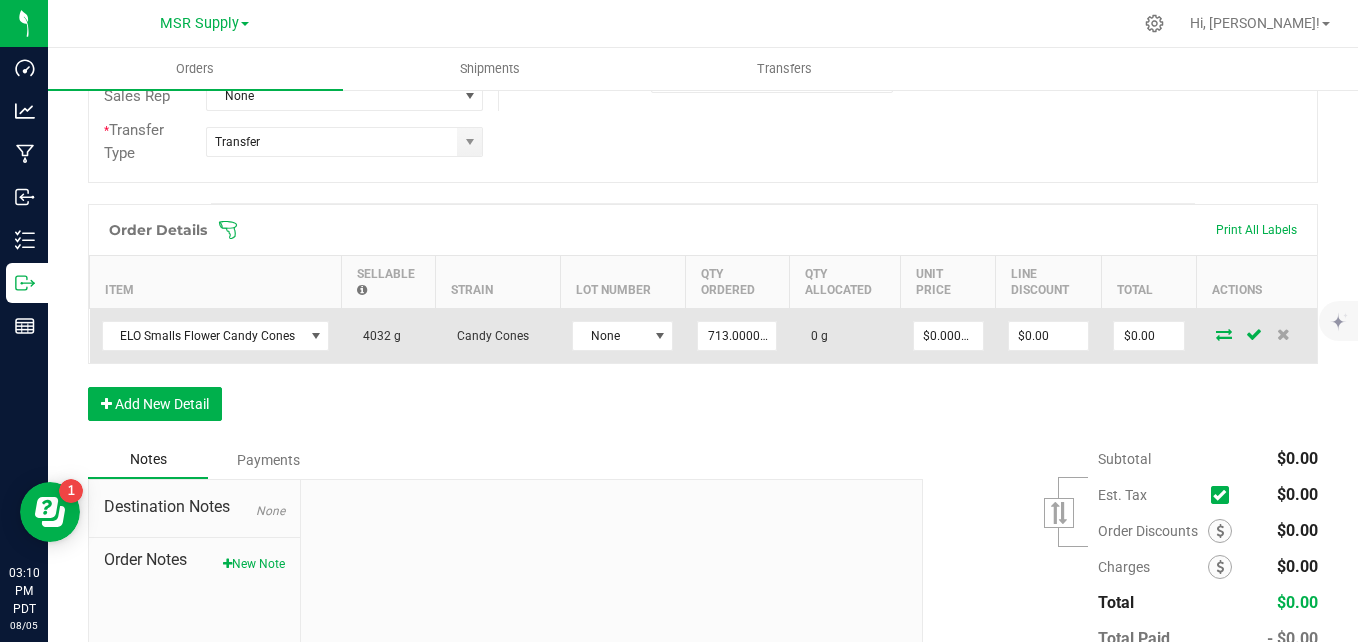 click at bounding box center (1224, 334) 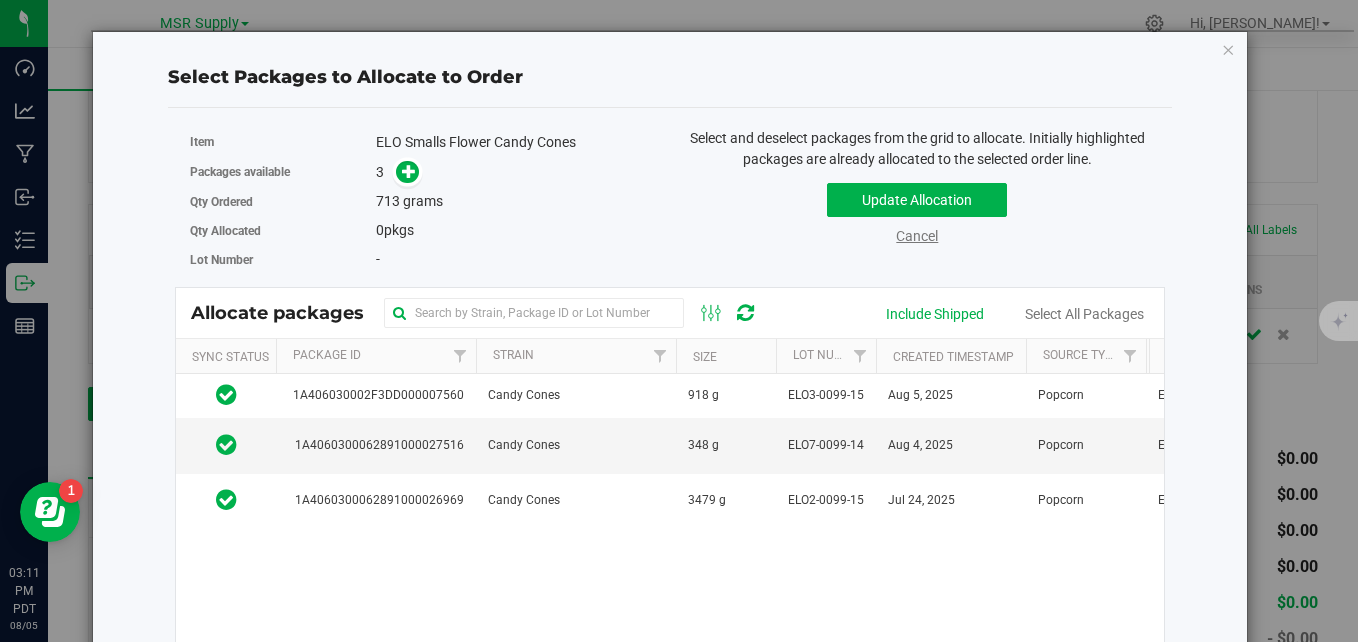 click on "Cancel" at bounding box center [917, 236] 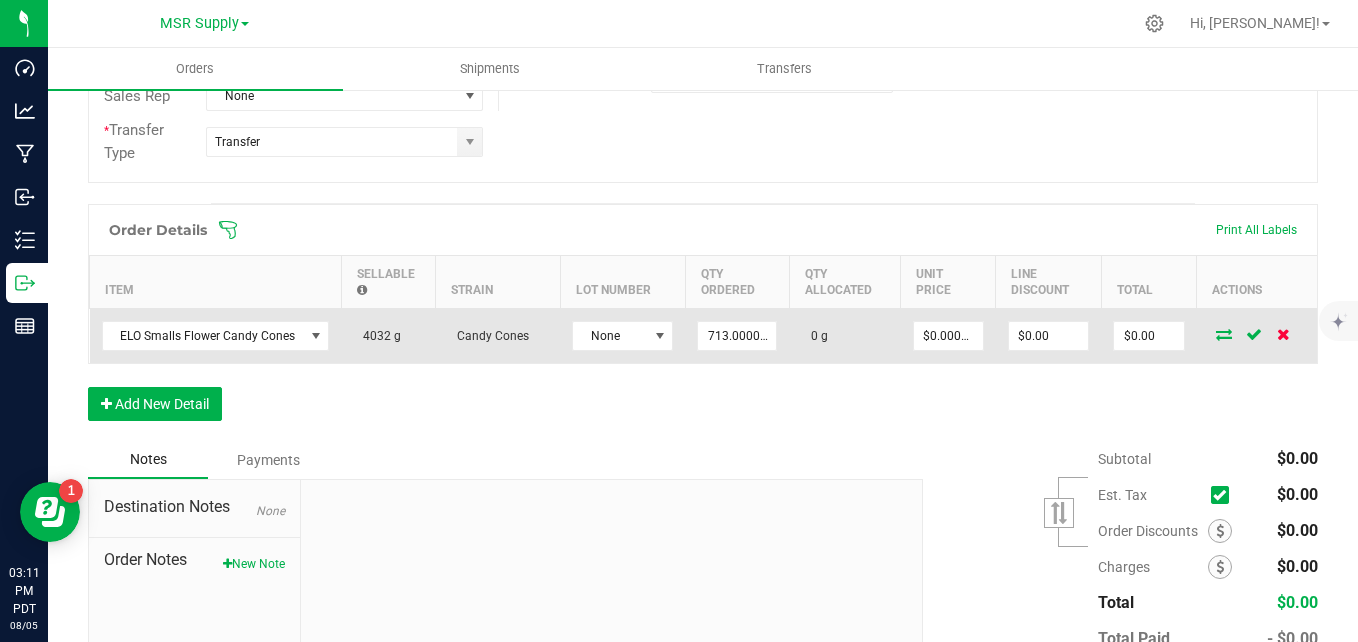click at bounding box center [1283, 334] 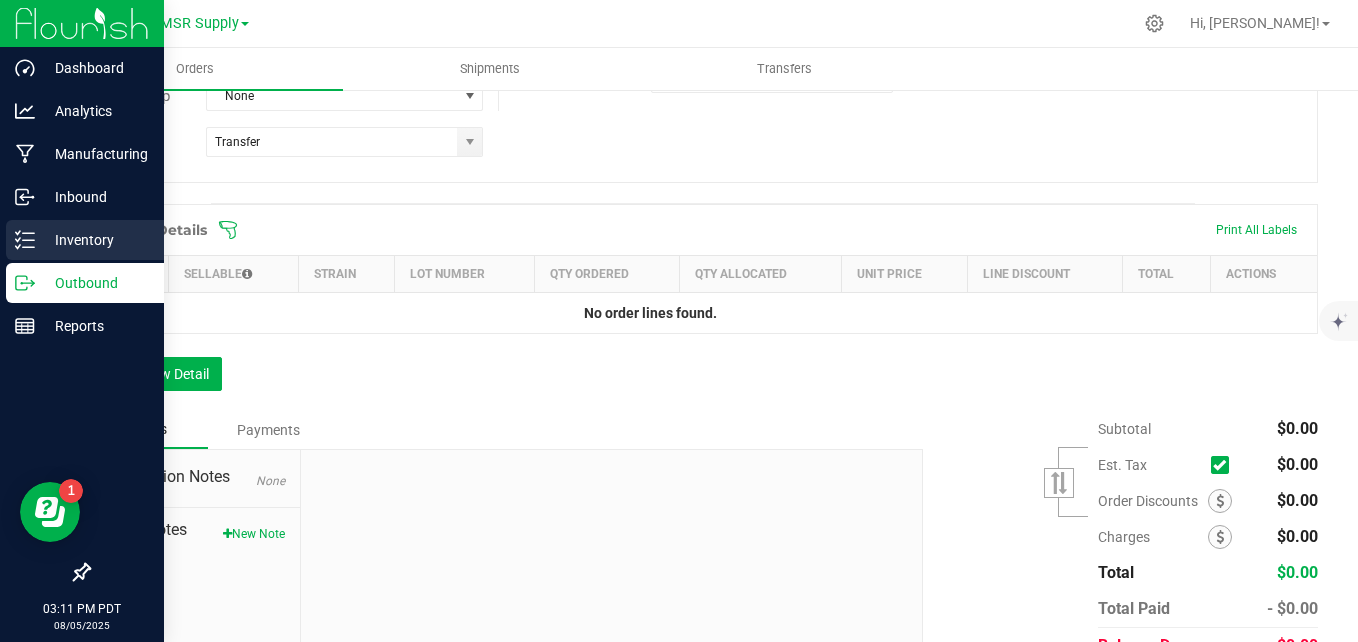 click on "Inventory" at bounding box center [95, 240] 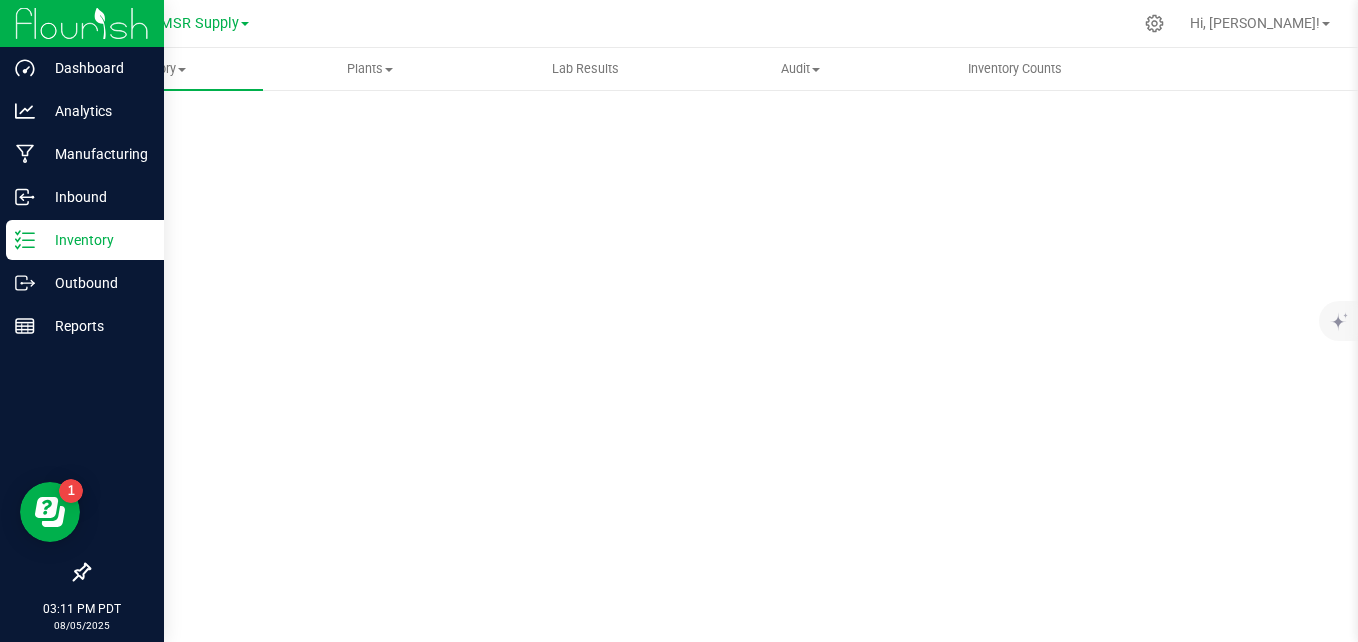 scroll, scrollTop: 56, scrollLeft: 0, axis: vertical 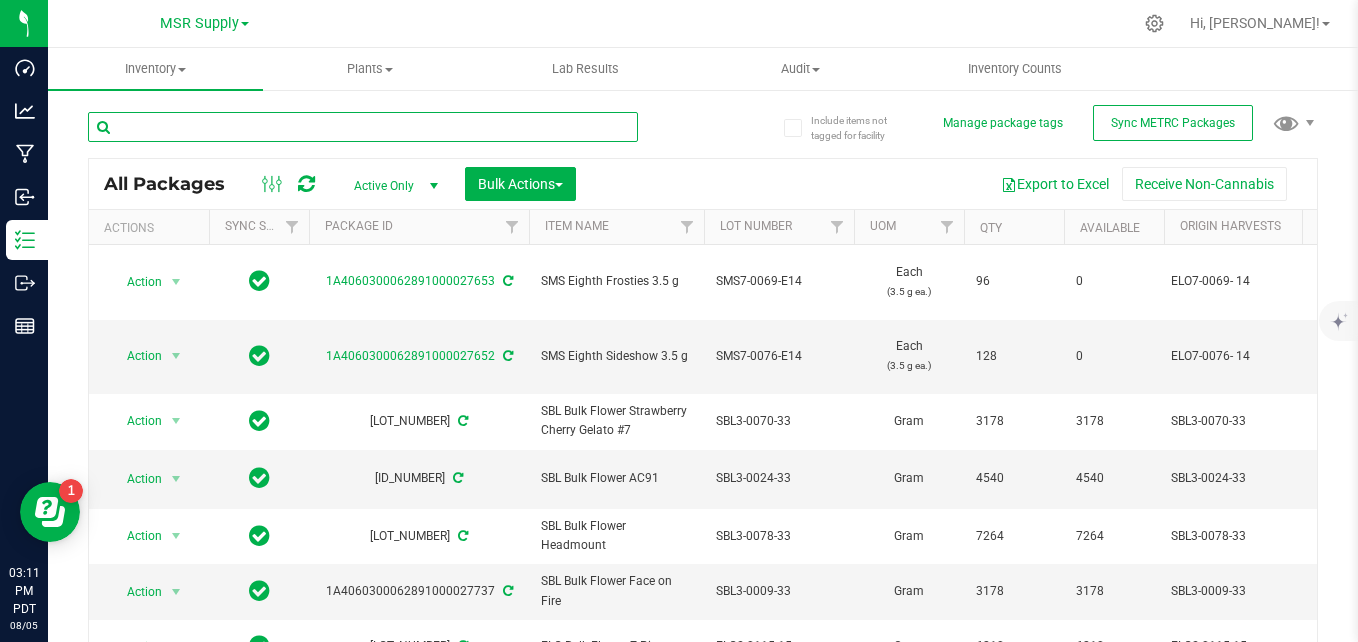 click at bounding box center (363, 127) 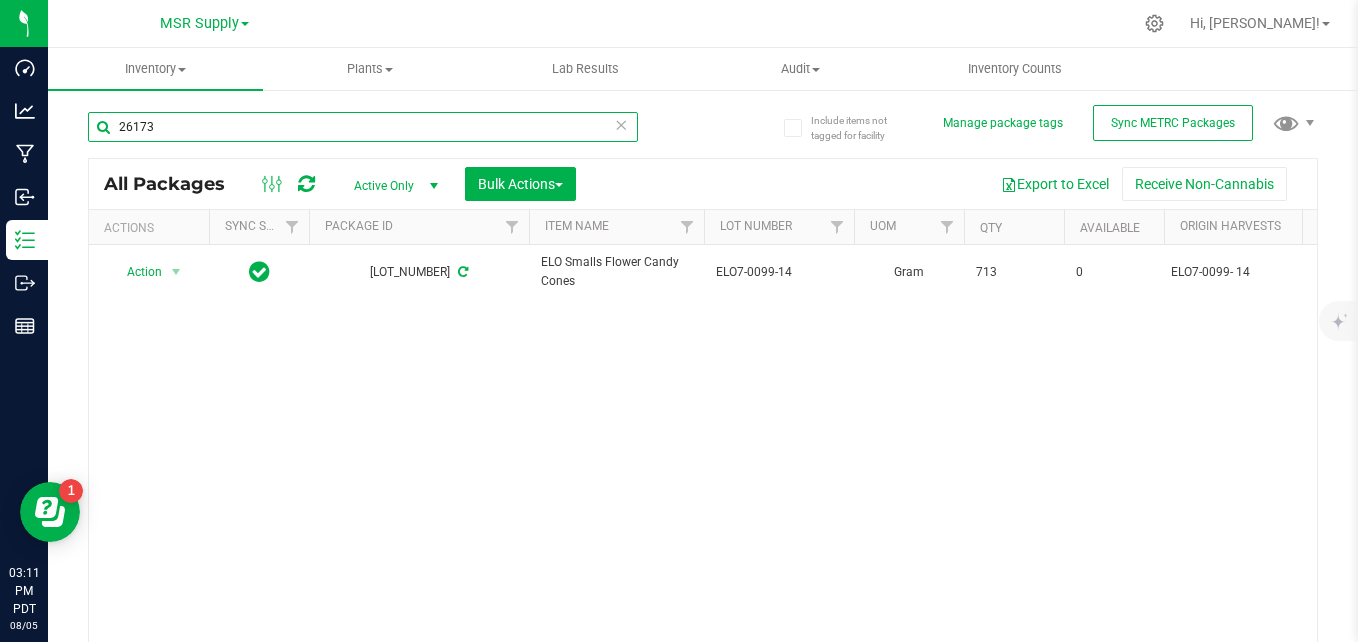 scroll, scrollTop: 0, scrollLeft: 416, axis: horizontal 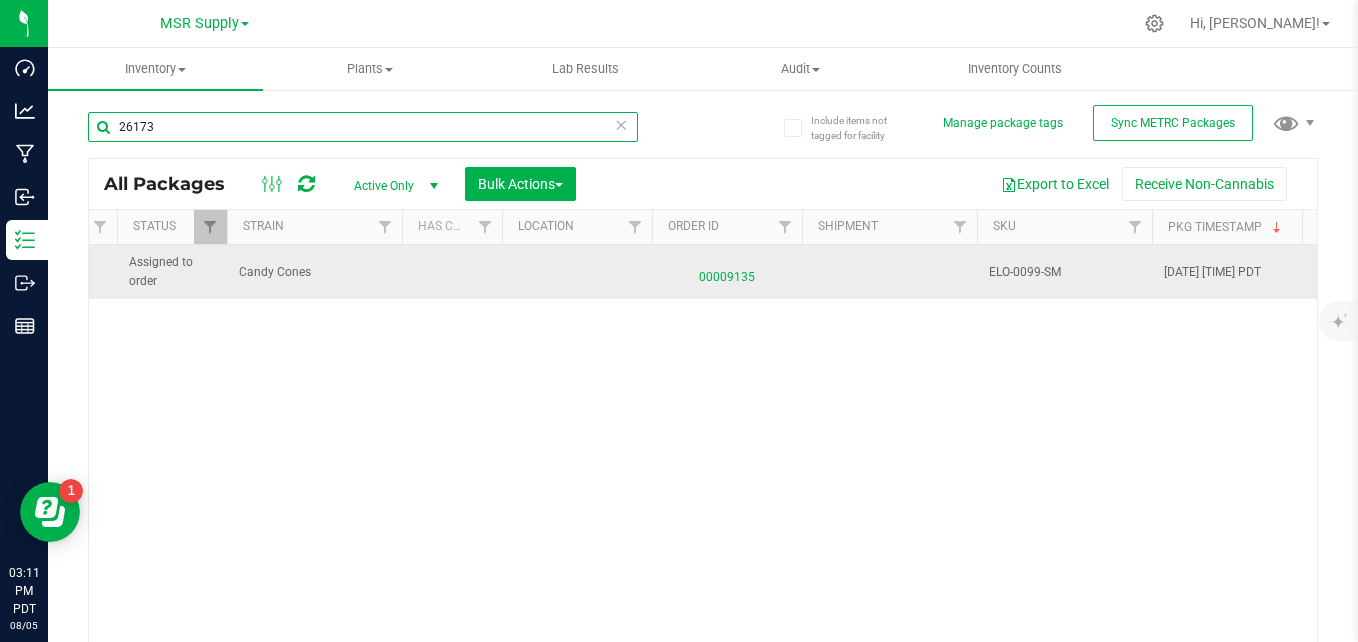 type on "26173" 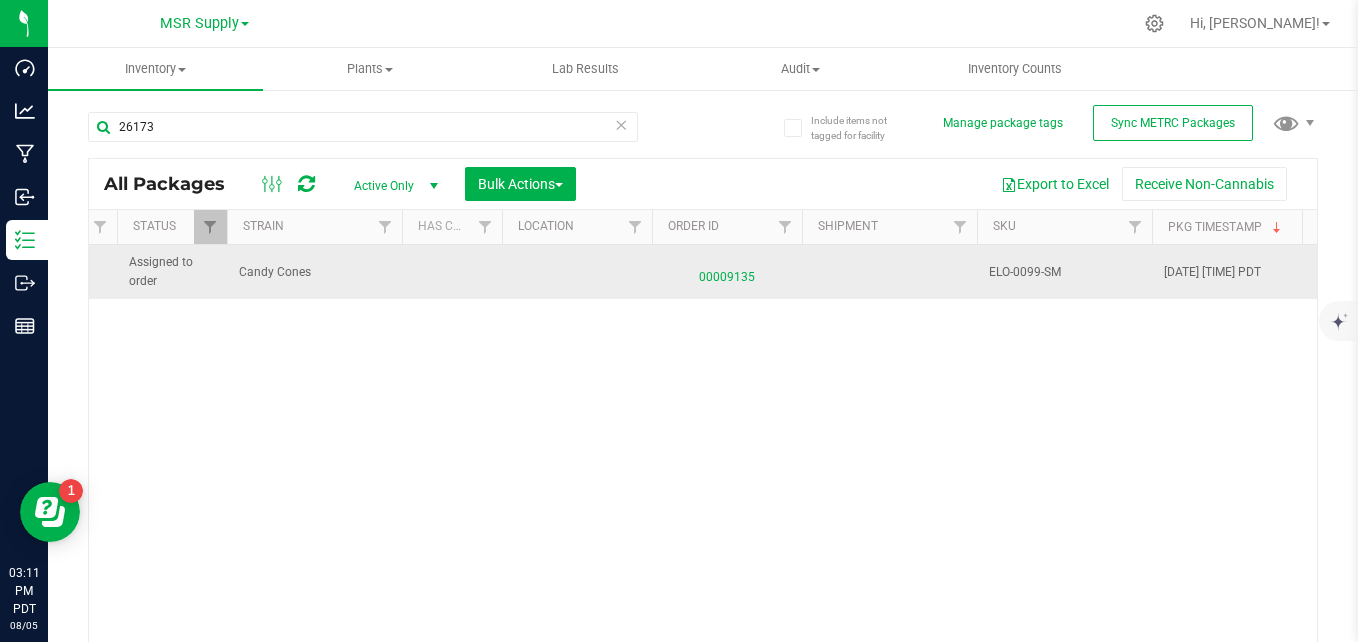 click on "00009135" at bounding box center [727, 272] 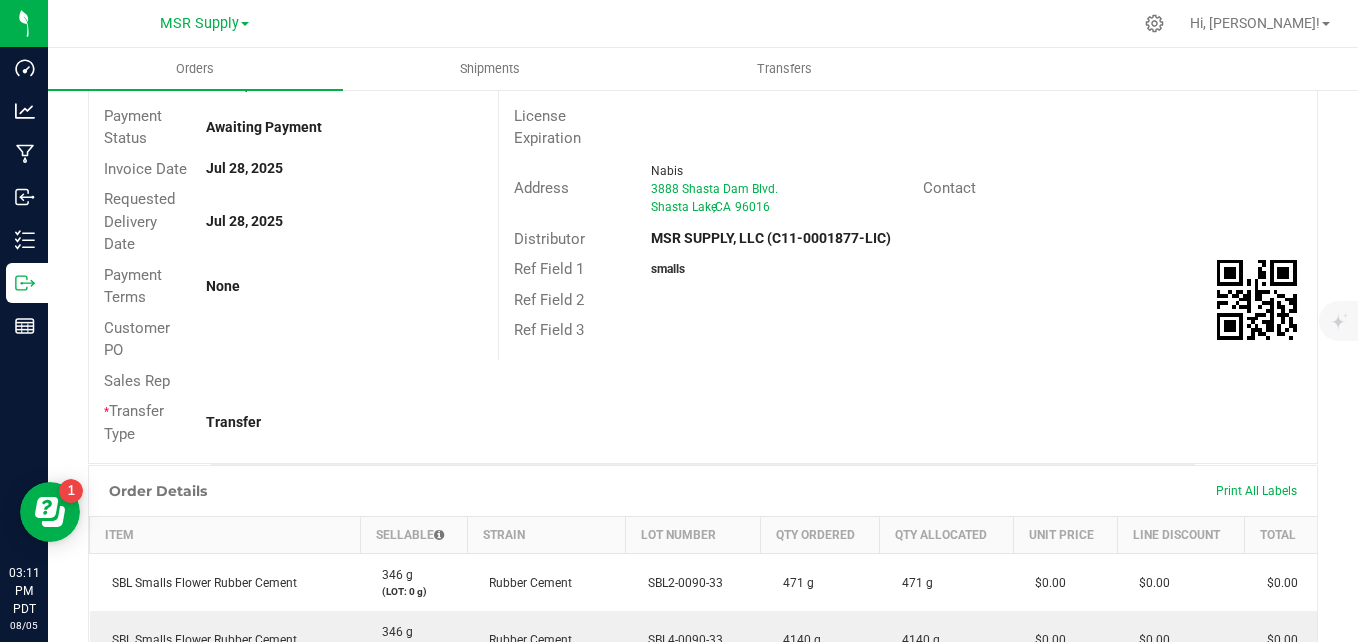 scroll, scrollTop: 199, scrollLeft: 0, axis: vertical 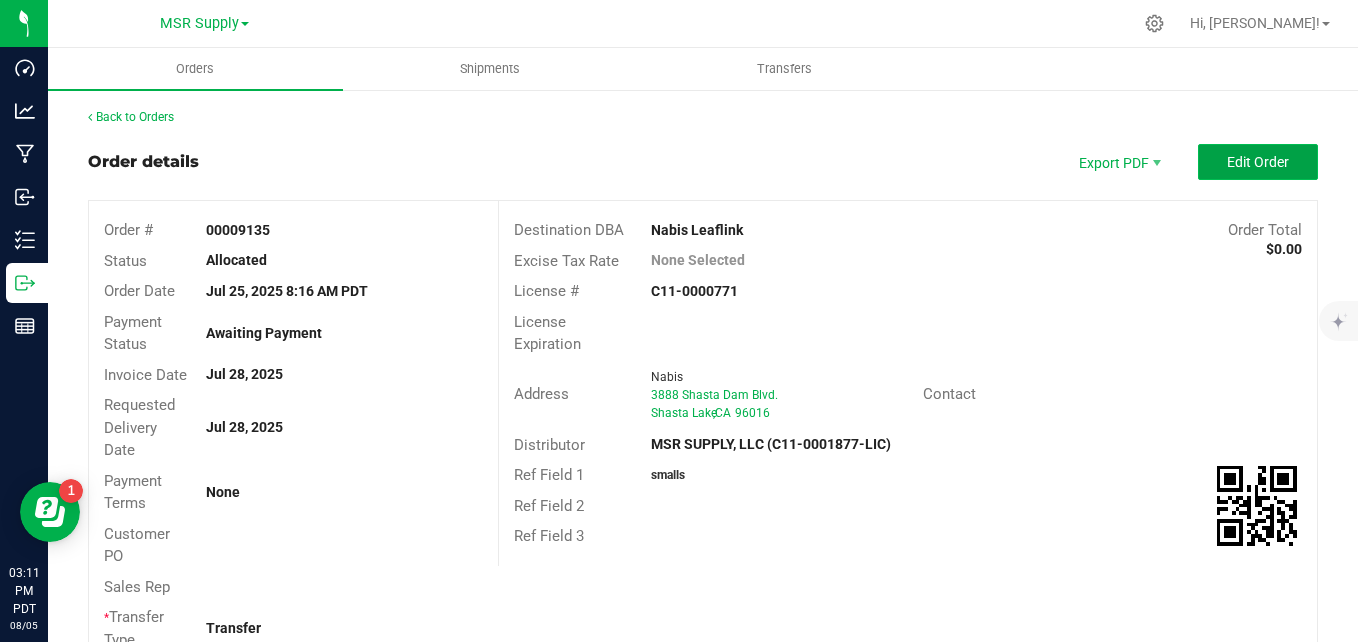 click on "Edit Order" at bounding box center (1258, 162) 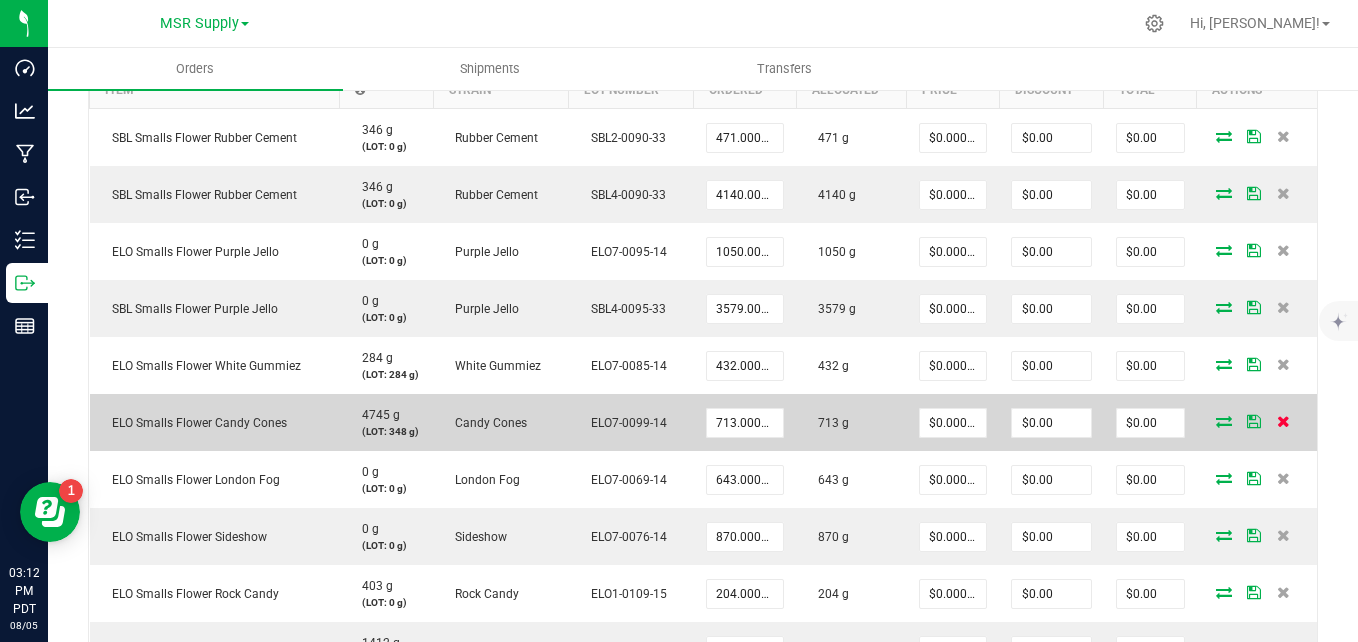 click at bounding box center [1283, 421] 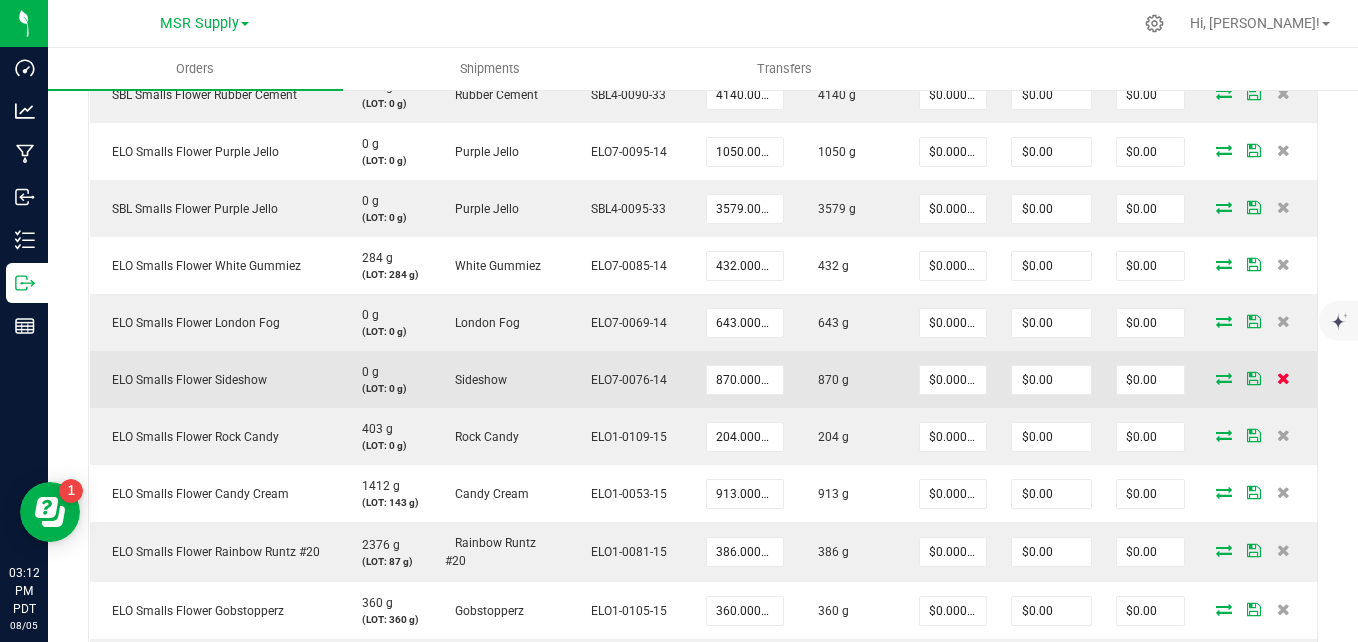 click at bounding box center [1283, 378] 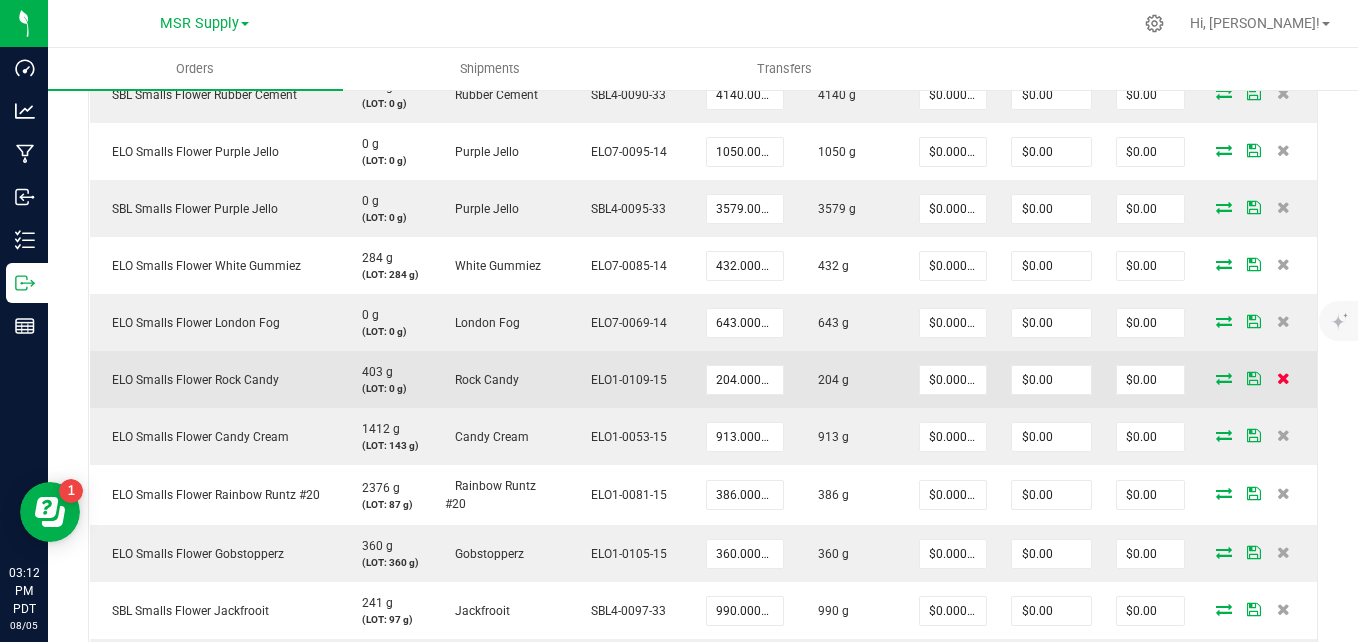 click at bounding box center (1283, 378) 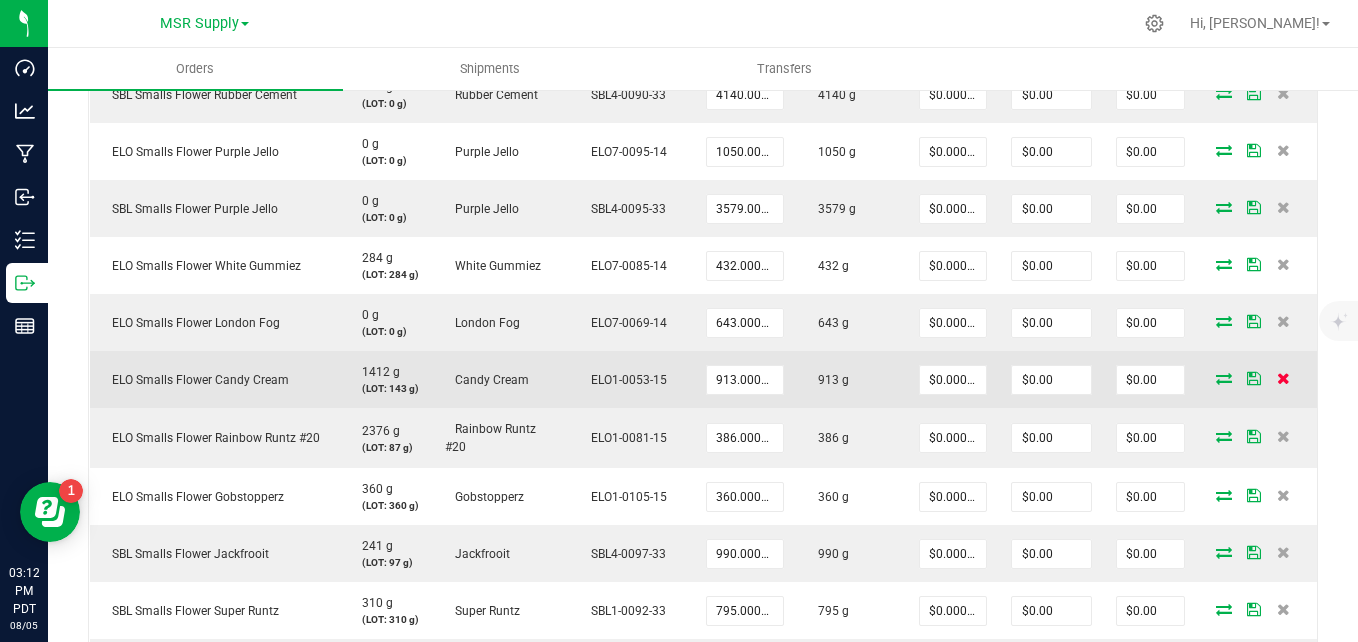 click at bounding box center [1284, 378] 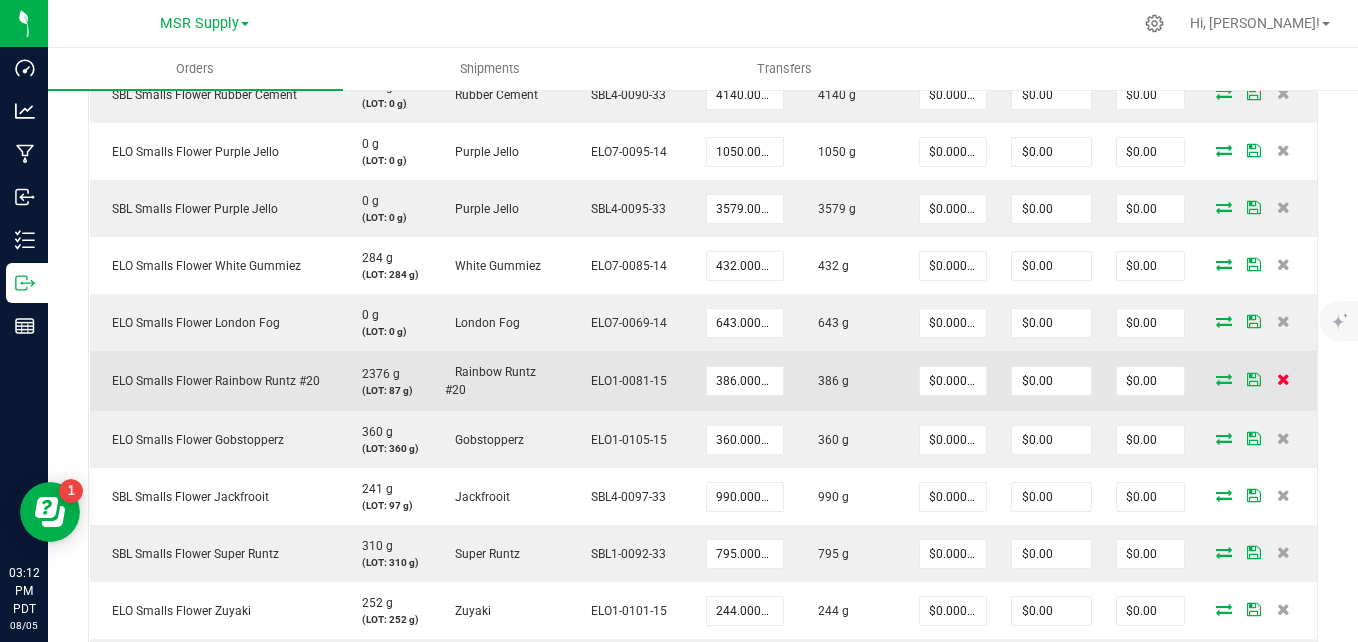 click at bounding box center [1283, 379] 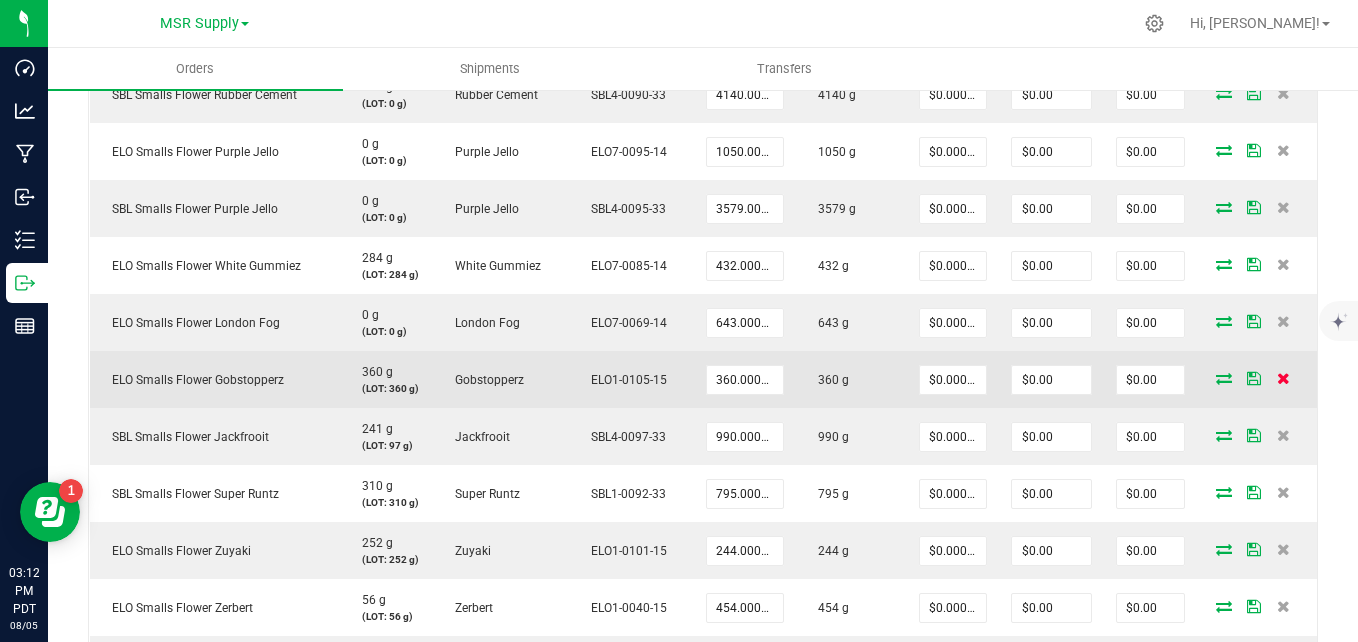 click at bounding box center (1283, 378) 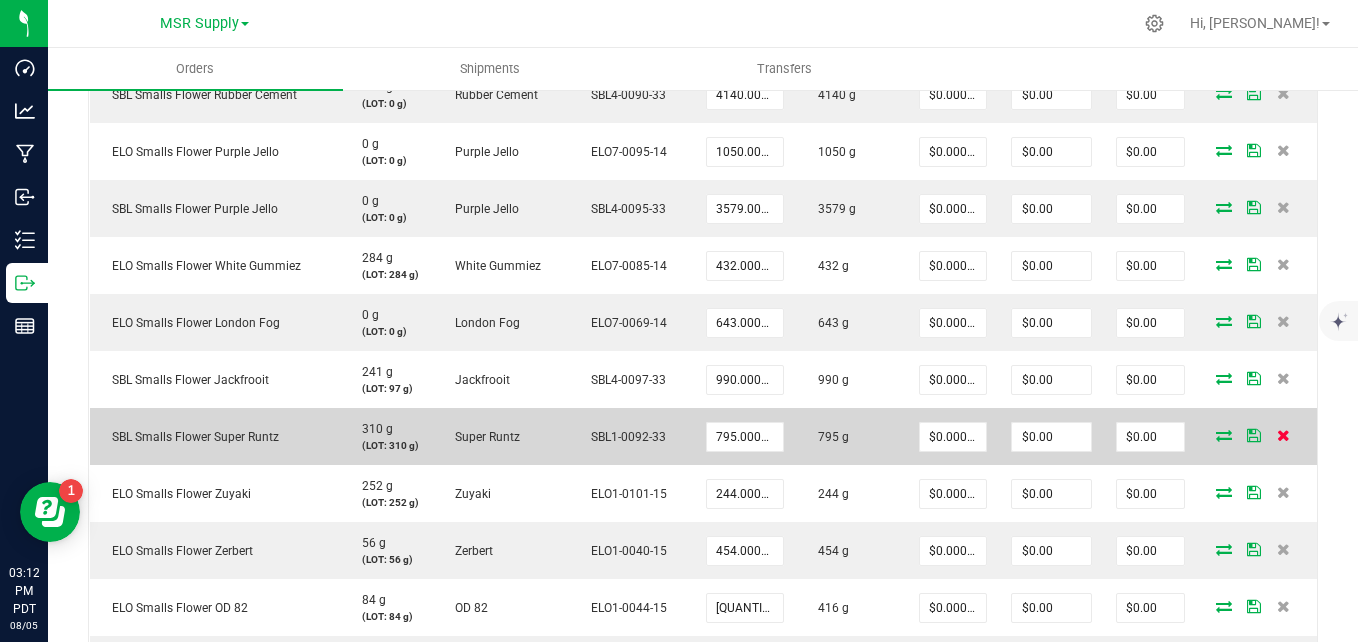 click at bounding box center (1284, 435) 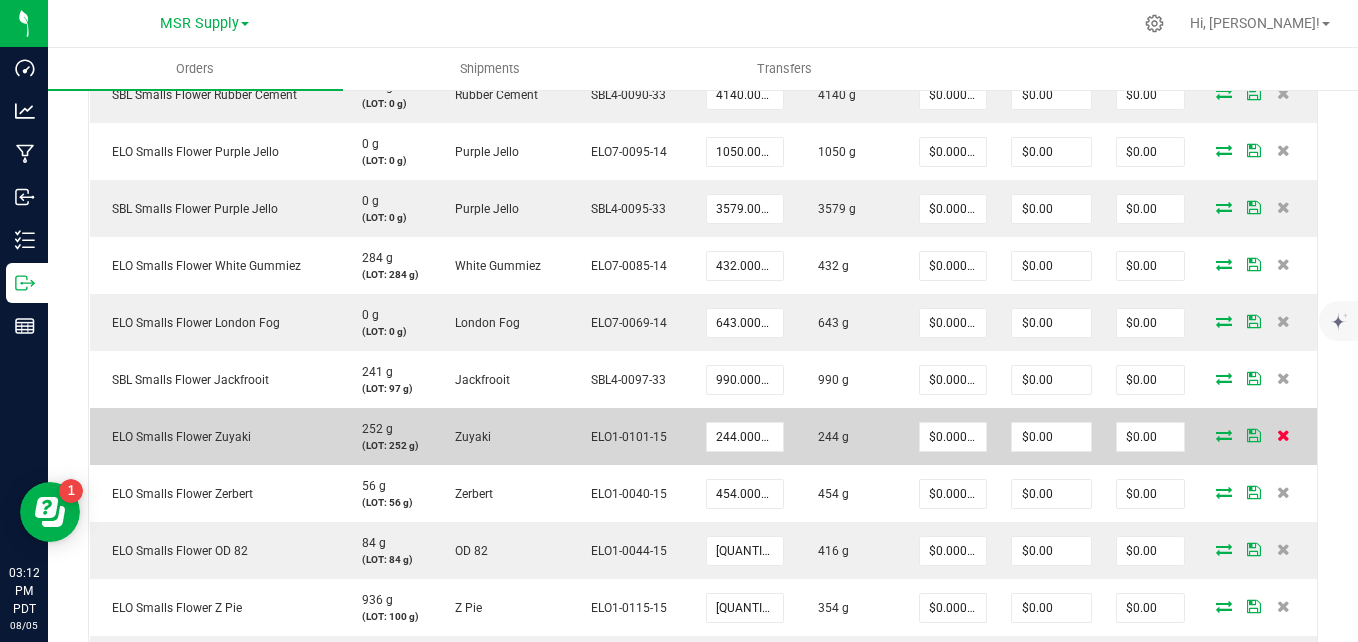 click at bounding box center [1284, 435] 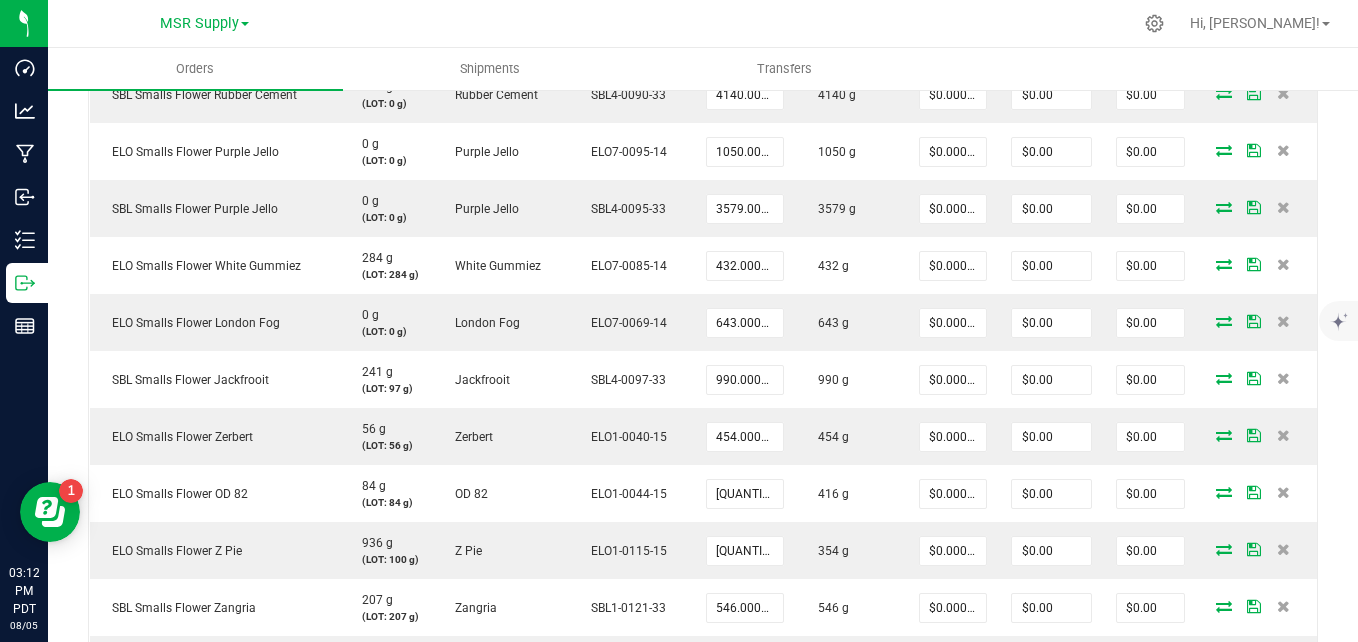 click at bounding box center [1284, 435] 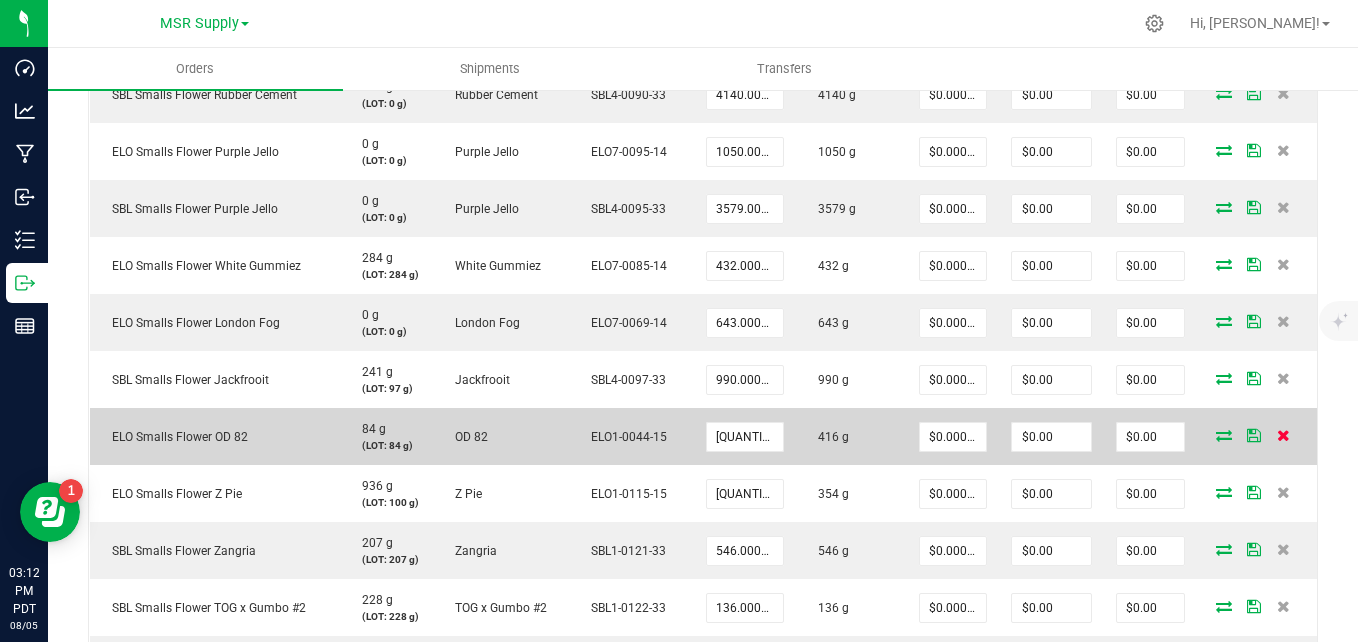 click at bounding box center [1283, 435] 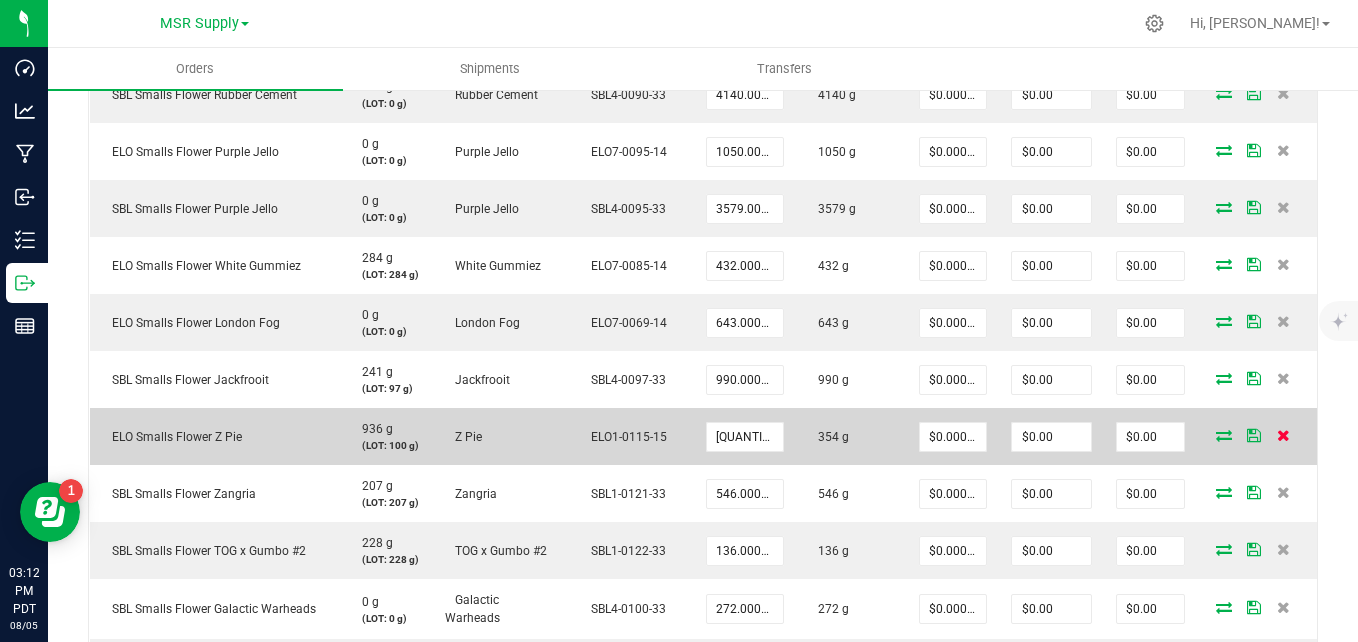 click at bounding box center (1283, 435) 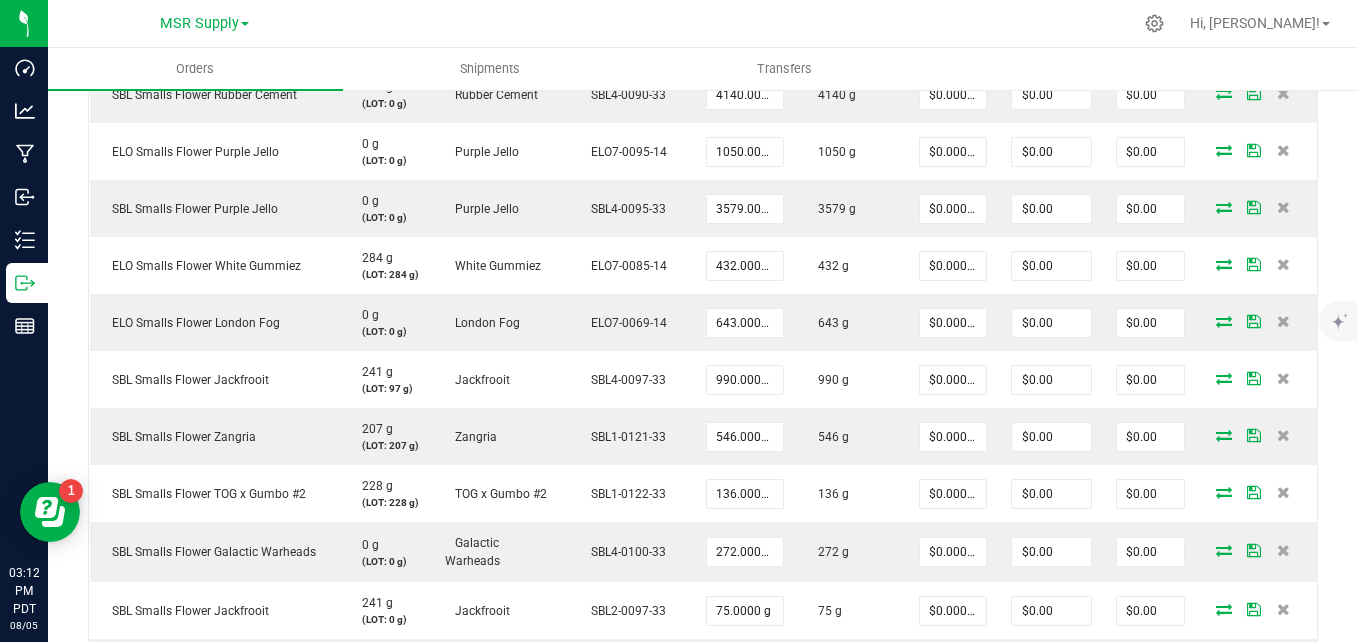 click at bounding box center [1283, 435] 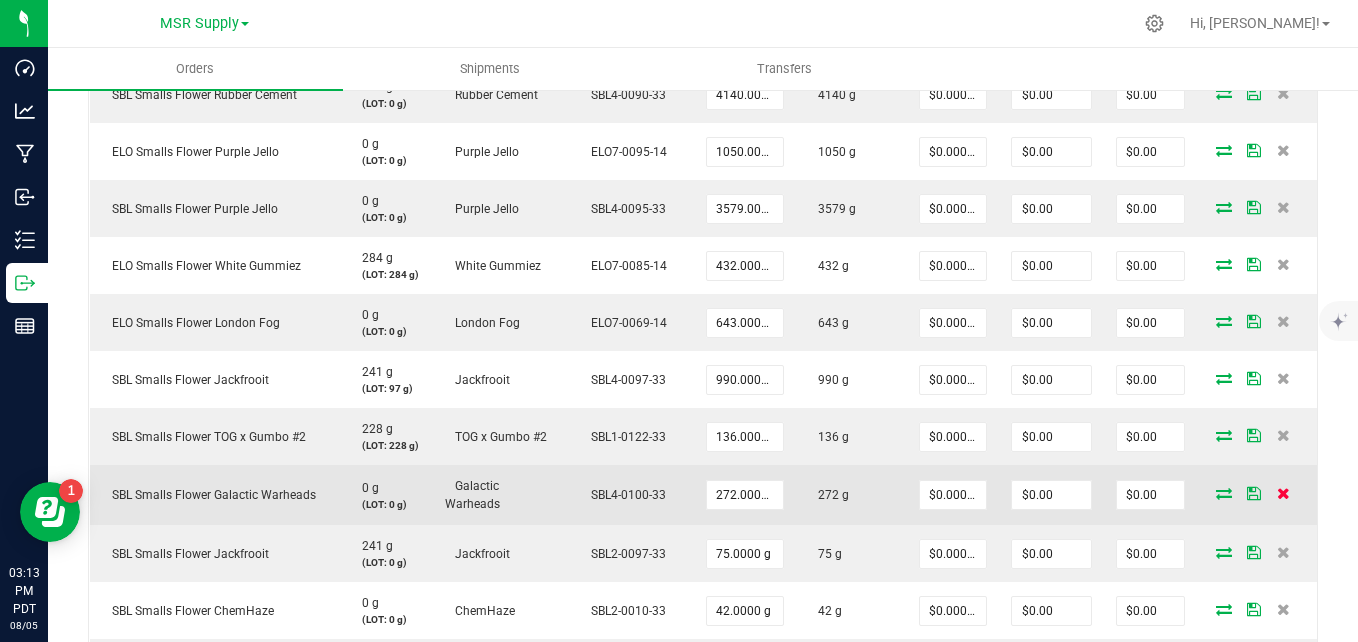 click at bounding box center [1283, 493] 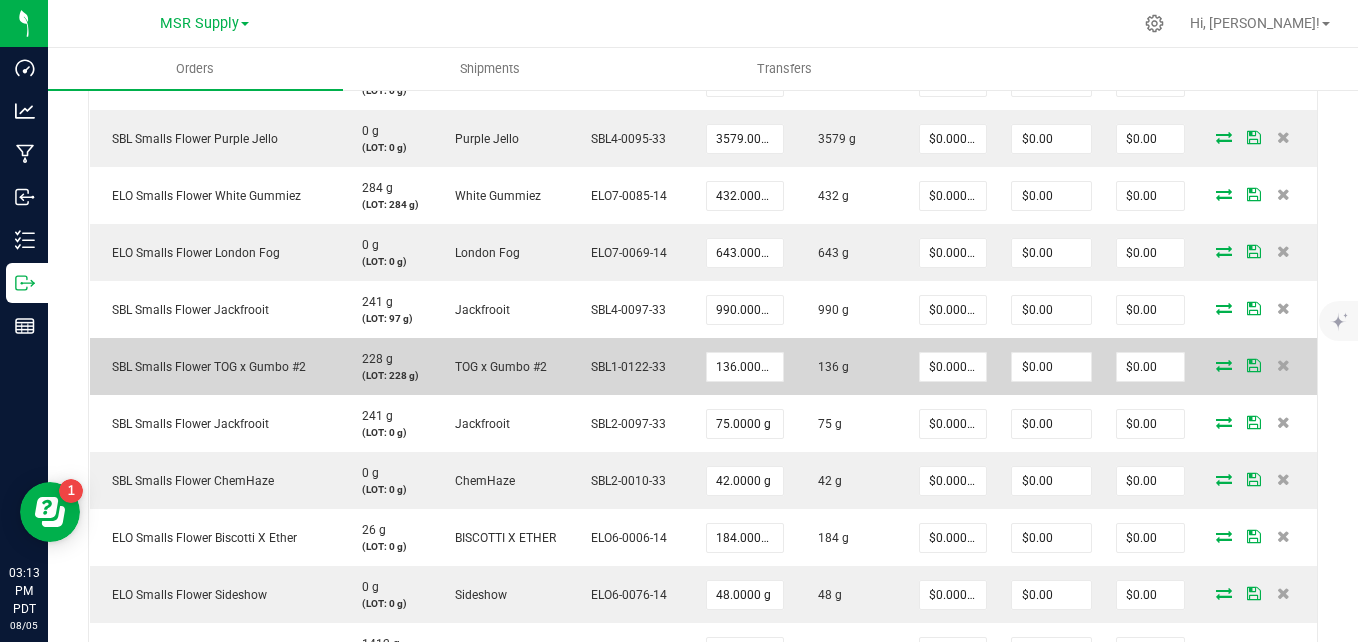 scroll, scrollTop: 900, scrollLeft: 0, axis: vertical 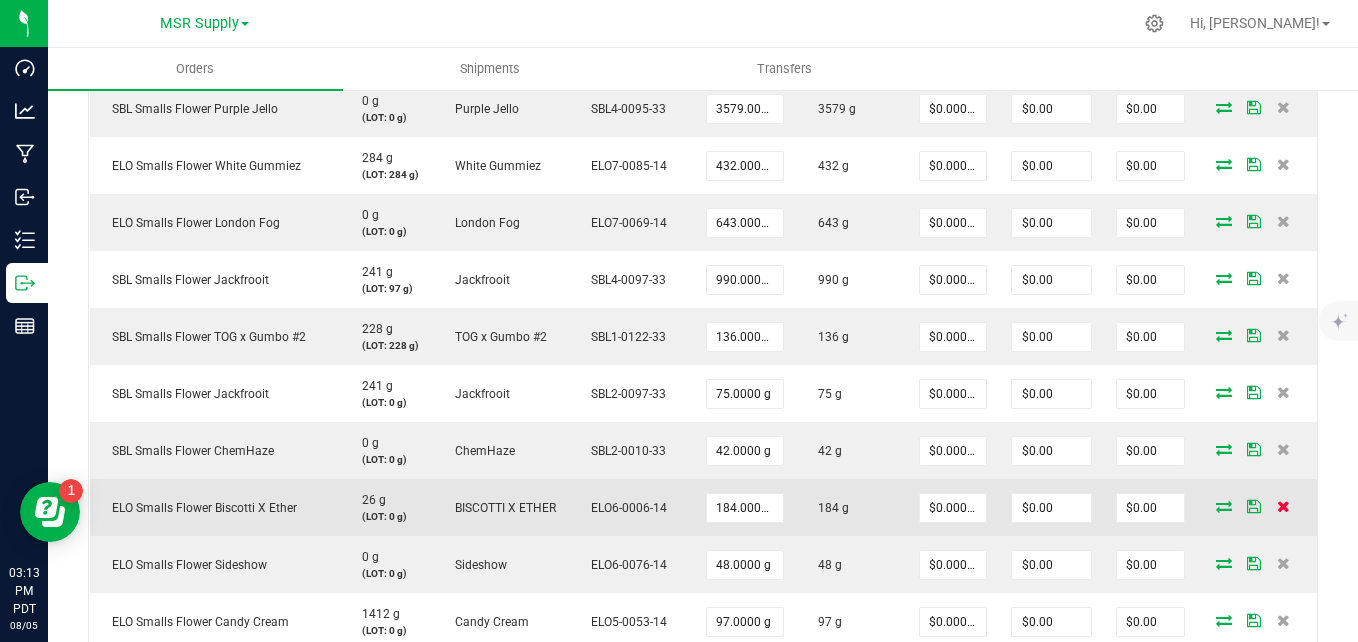 click at bounding box center [1283, 506] 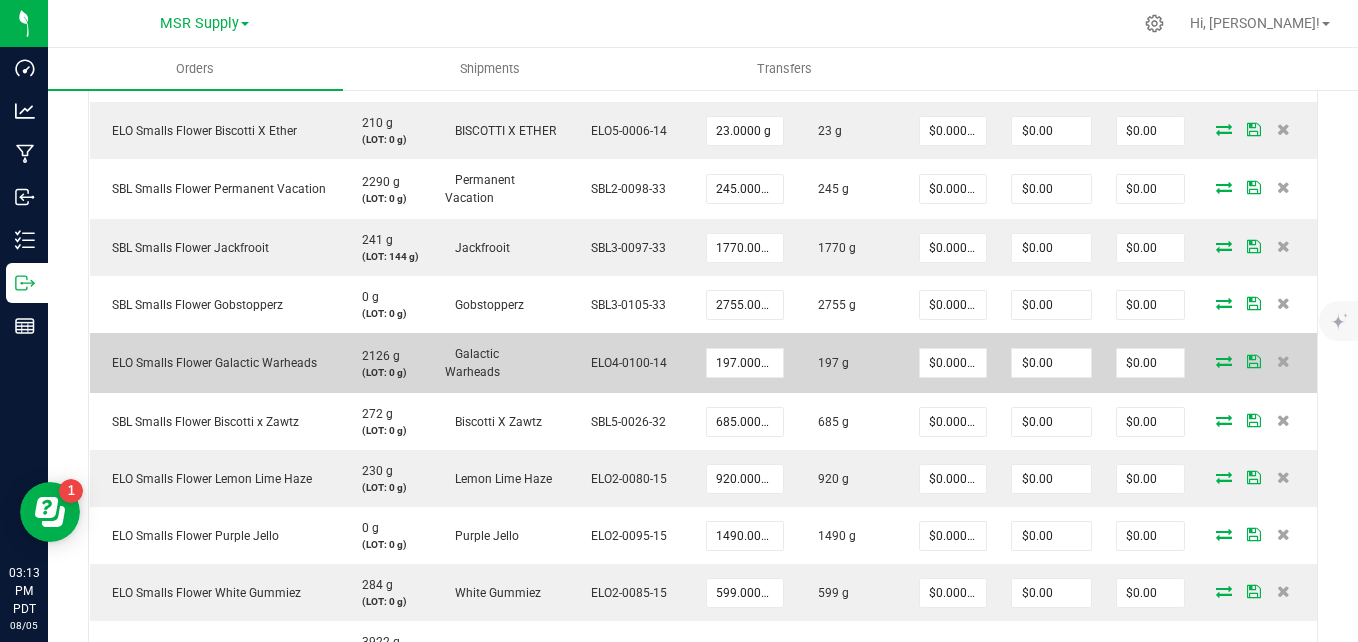 scroll, scrollTop: 1500, scrollLeft: 0, axis: vertical 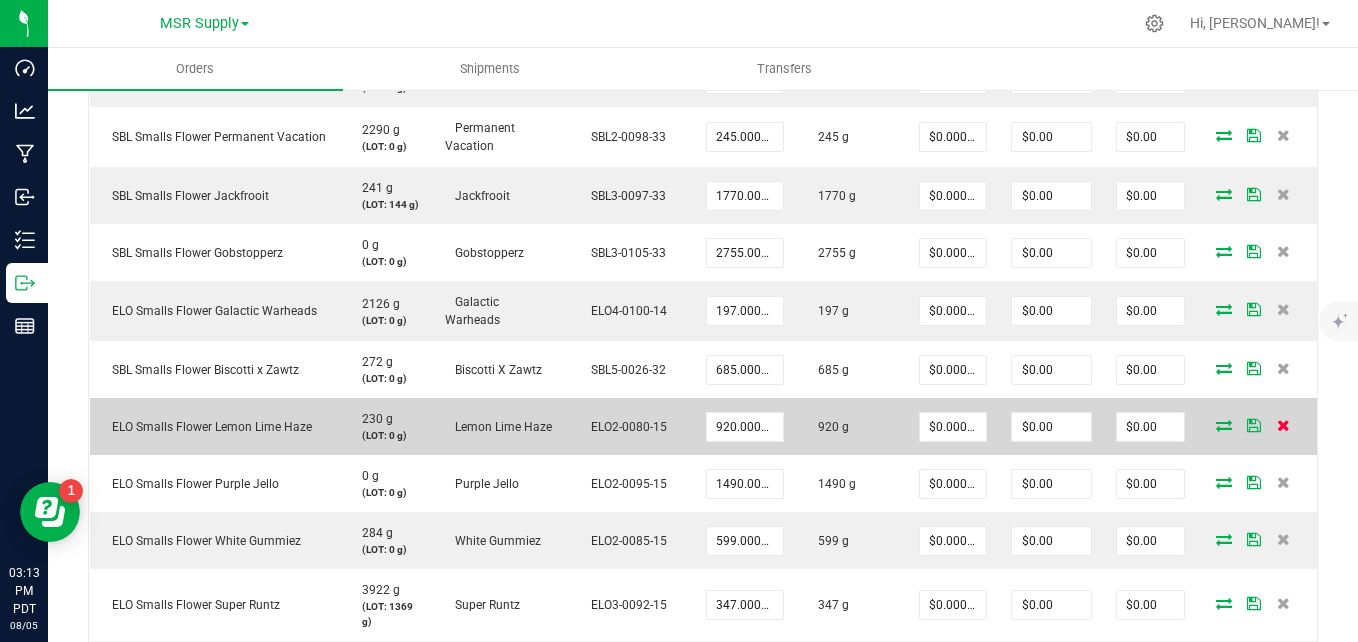 click at bounding box center (1283, 425) 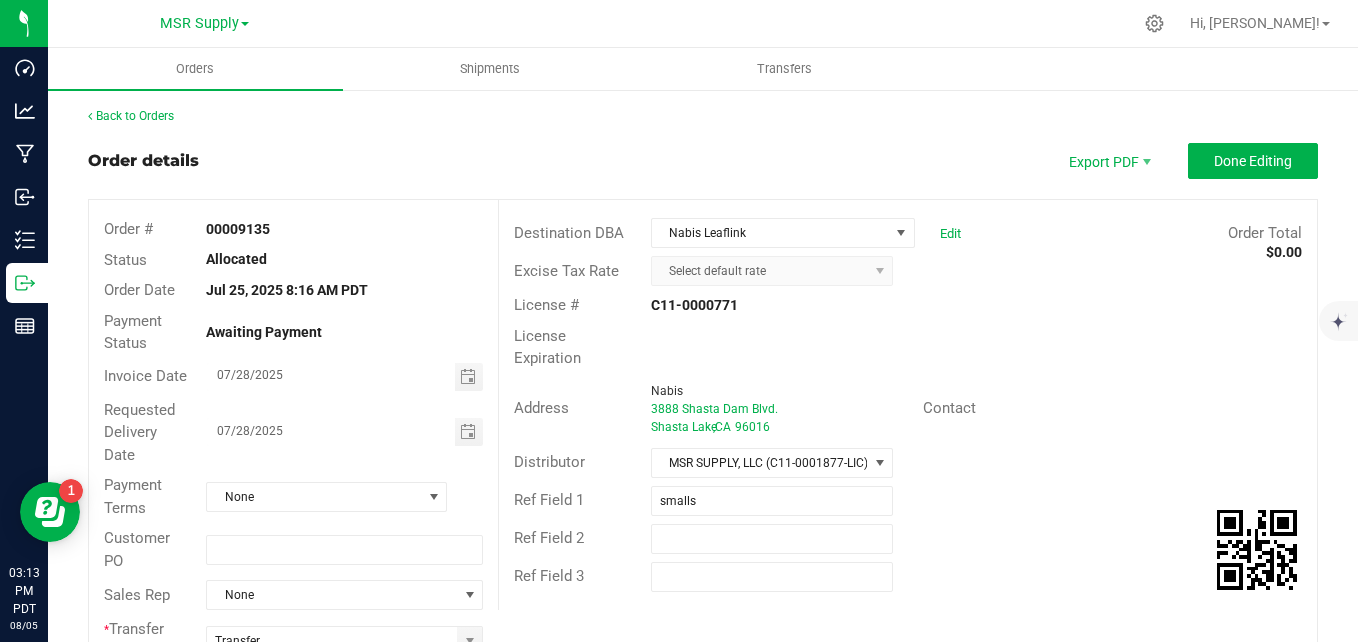 scroll, scrollTop: 0, scrollLeft: 0, axis: both 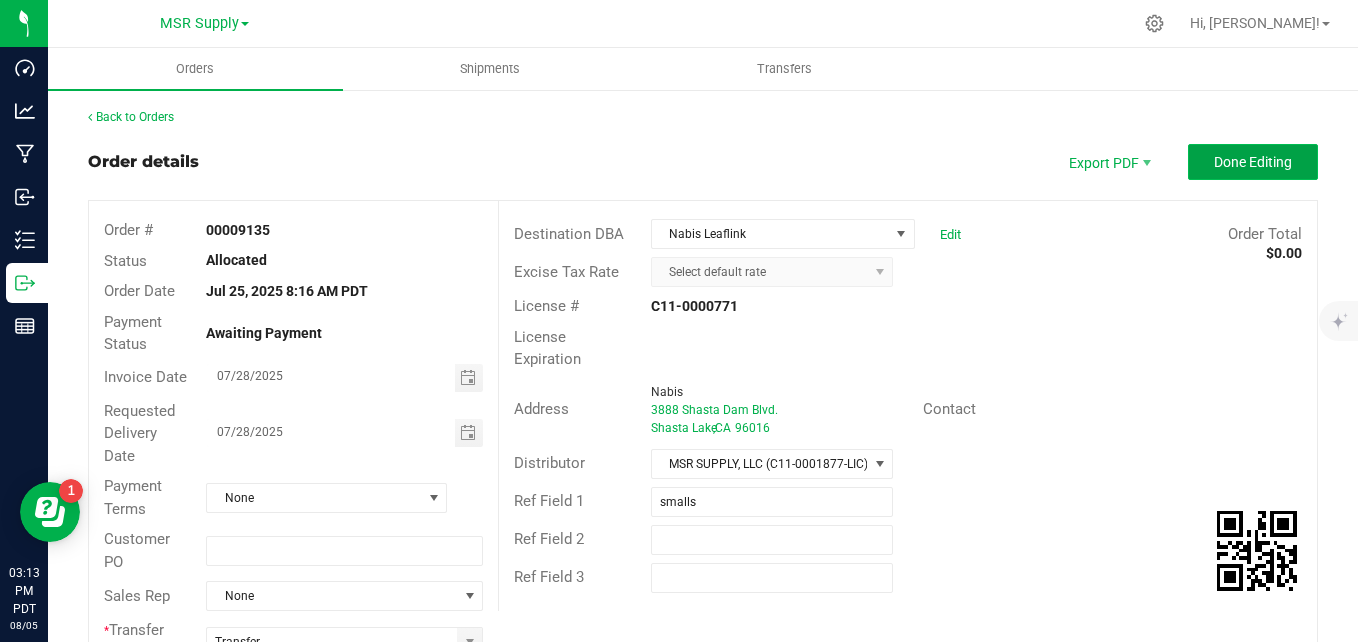 click on "Done Editing" at bounding box center [1253, 162] 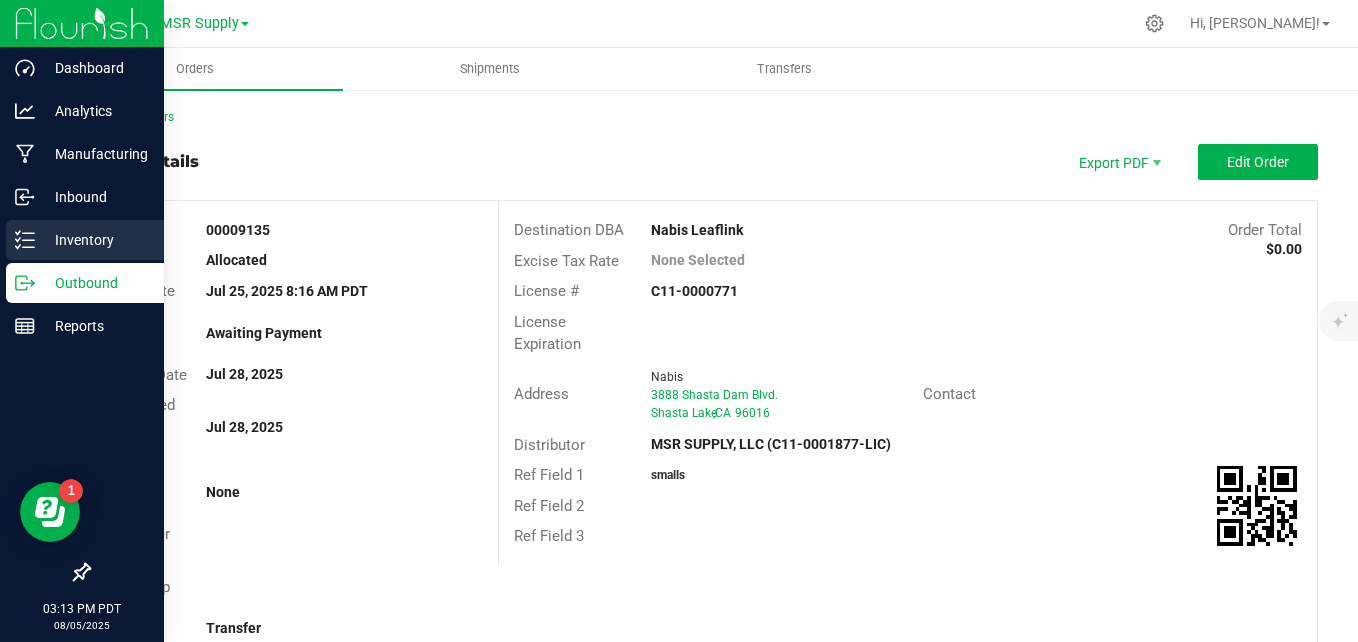 click 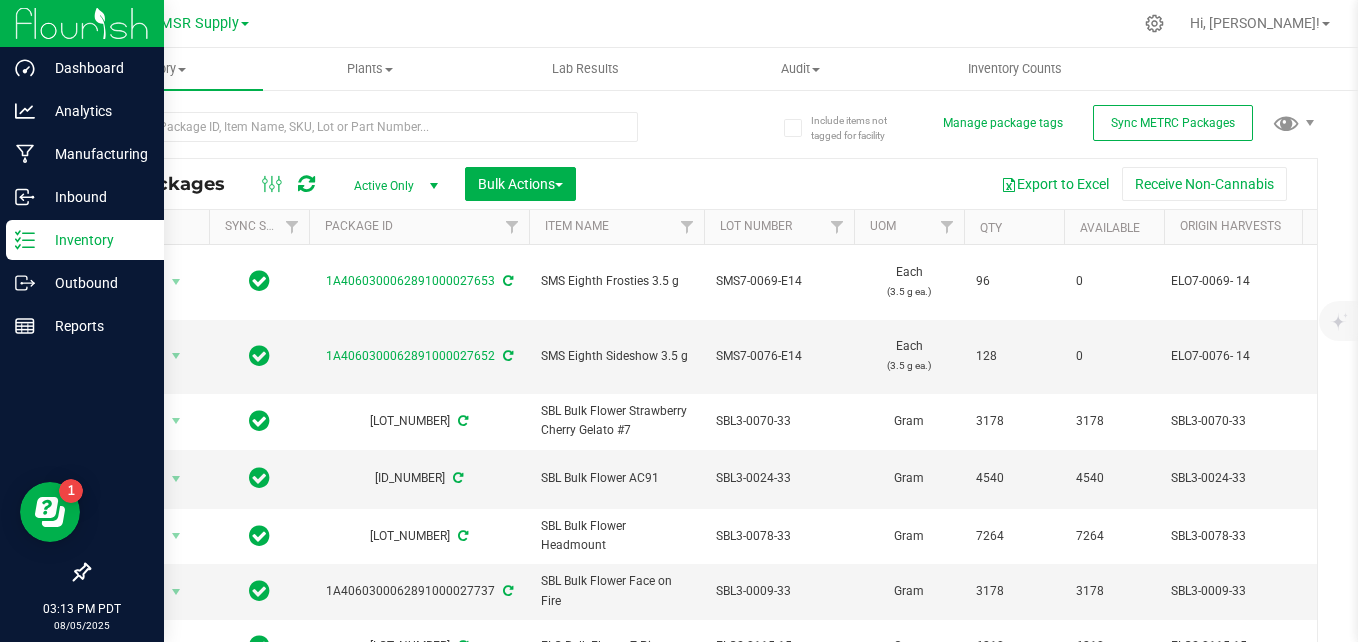 click 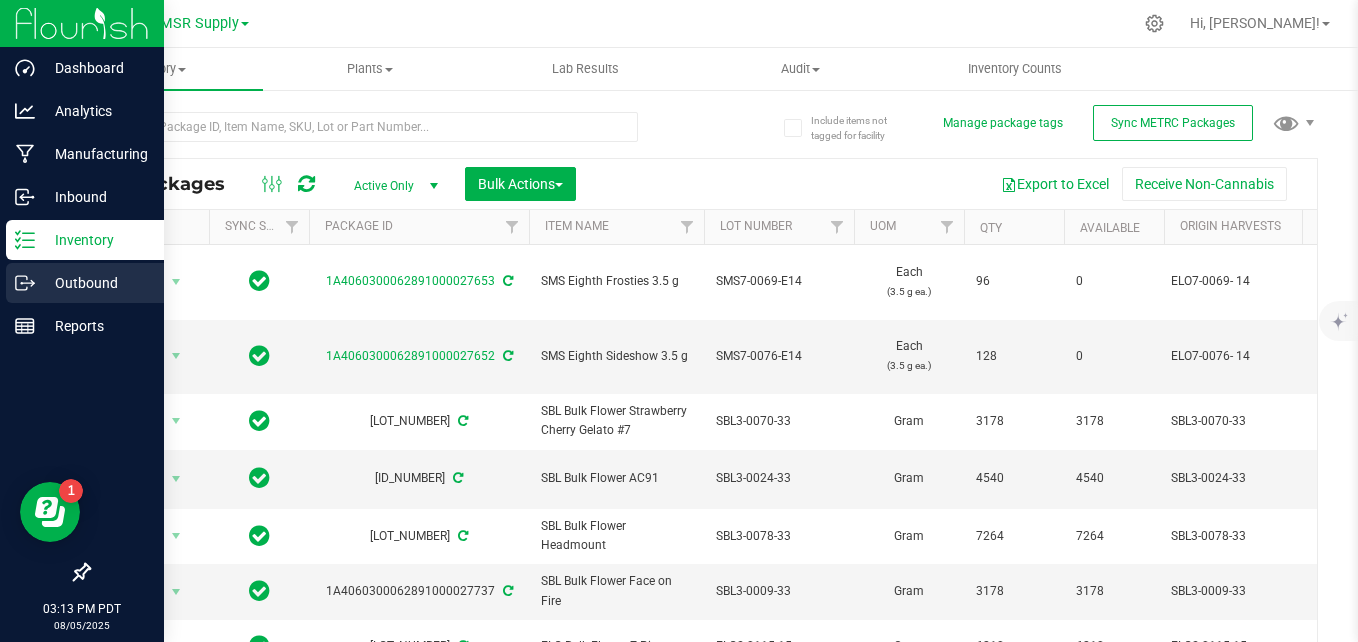 click 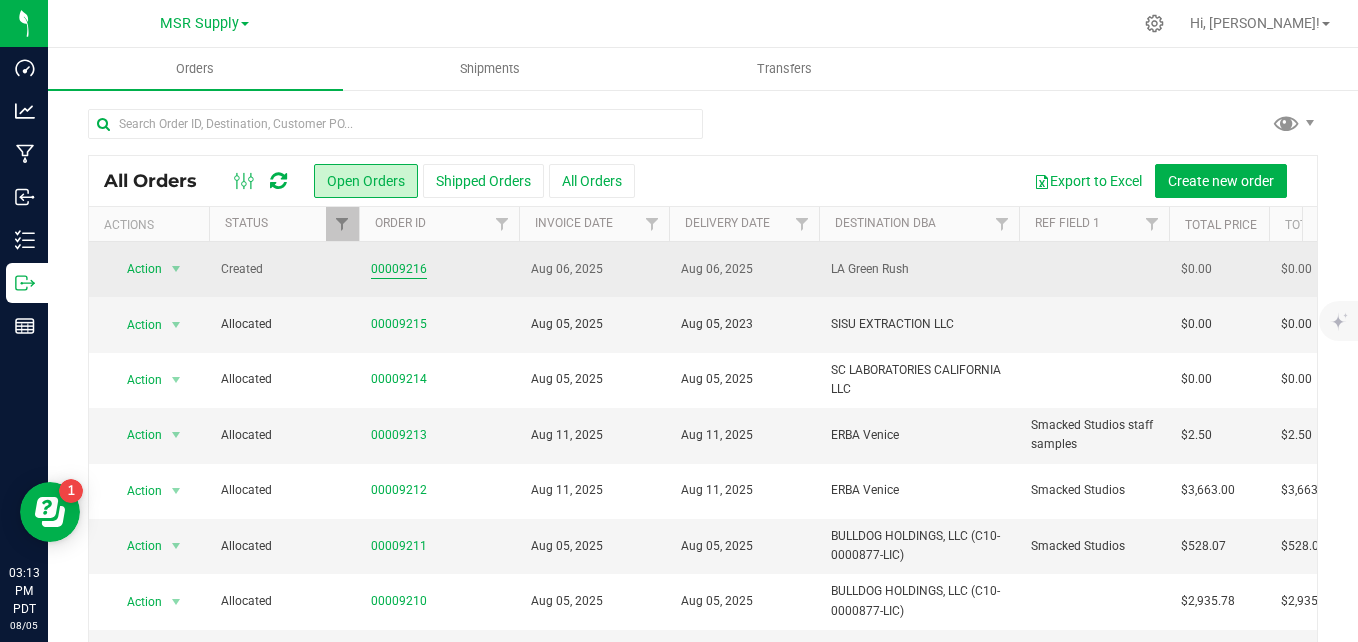 click on "00009216" at bounding box center (399, 269) 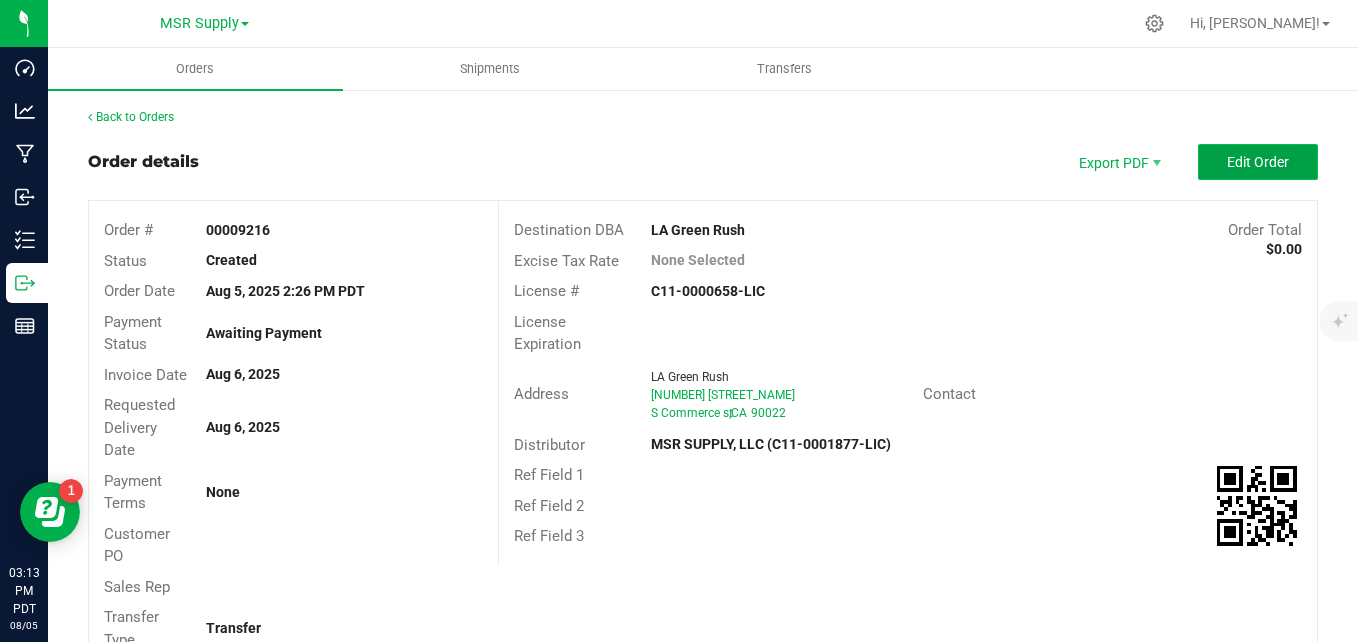 click on "Edit Order" at bounding box center [1258, 162] 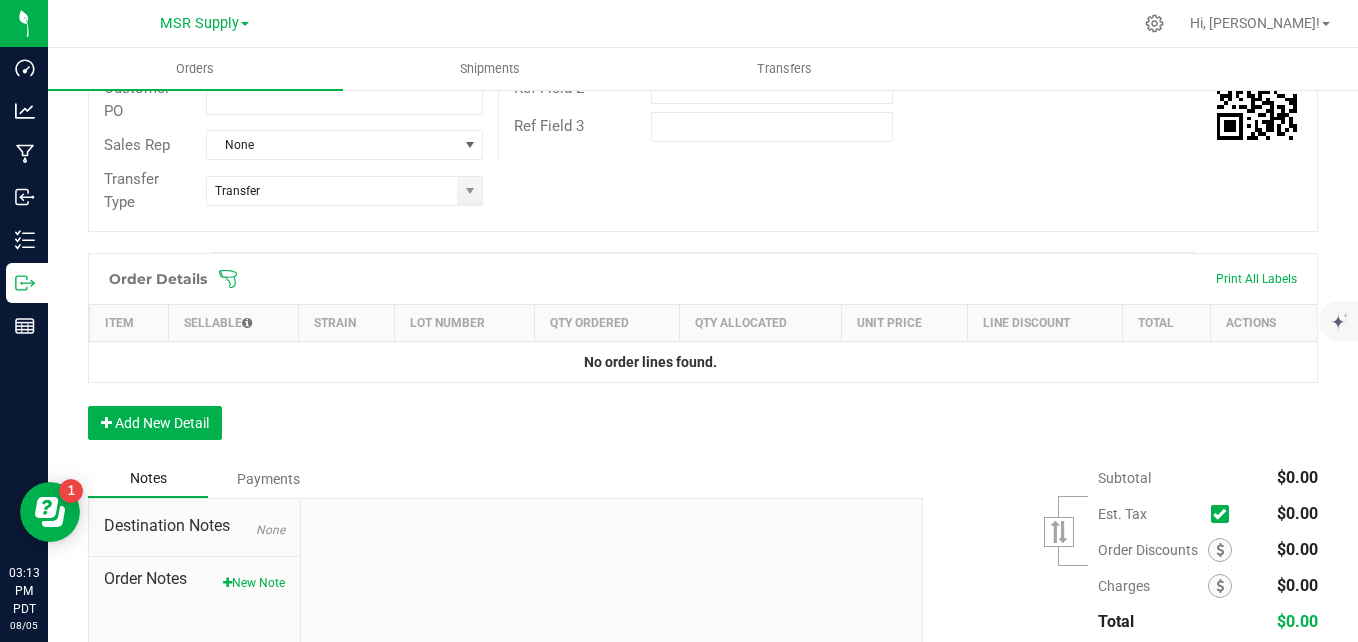 scroll, scrollTop: 597, scrollLeft: 0, axis: vertical 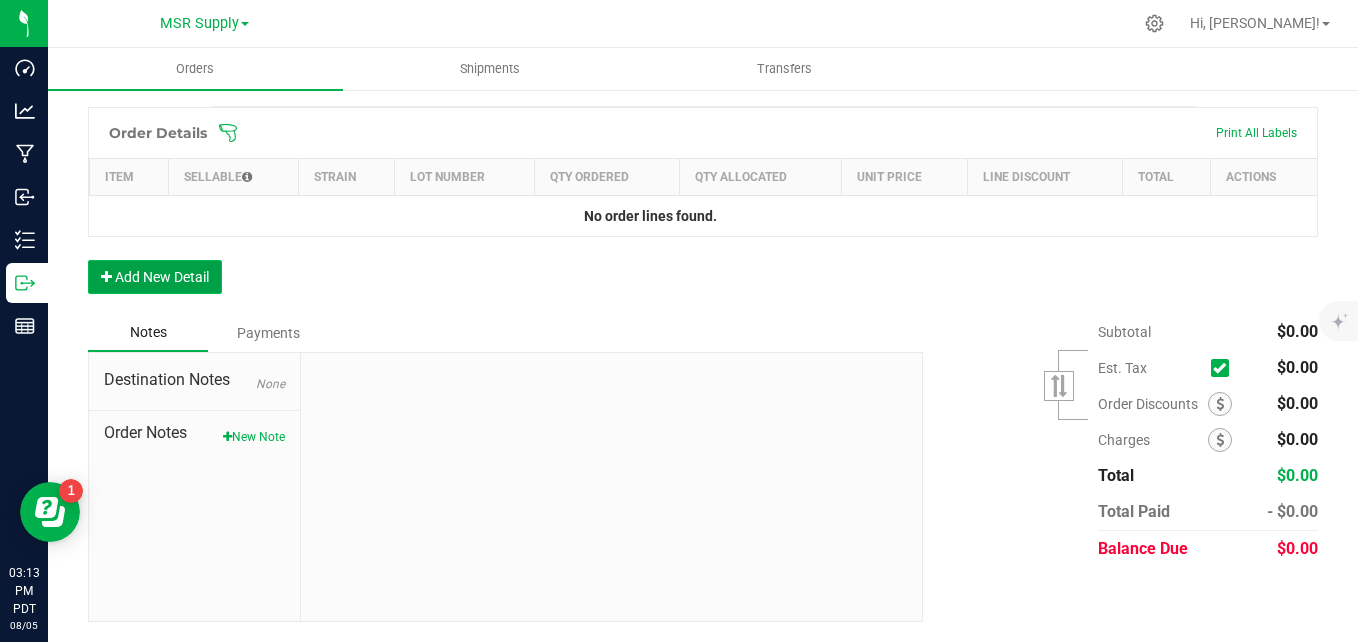 click on "Add New Detail" at bounding box center [155, 277] 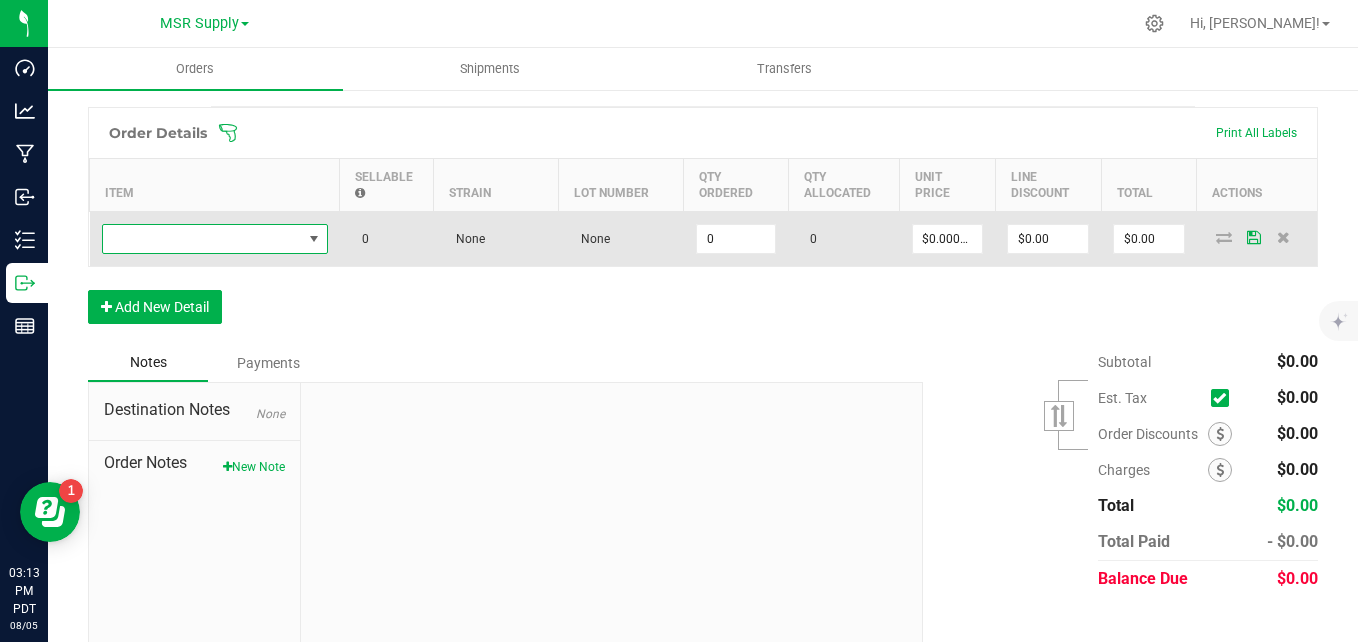 click at bounding box center [202, 239] 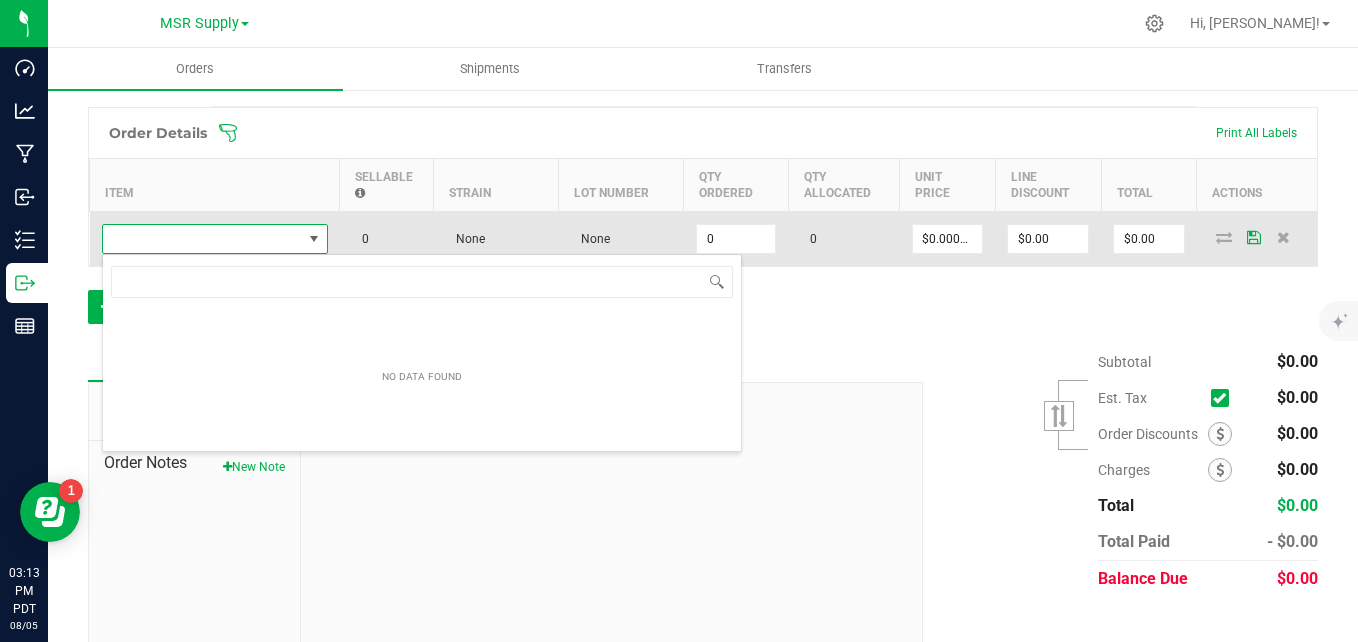 scroll, scrollTop: 99970, scrollLeft: 99774, axis: both 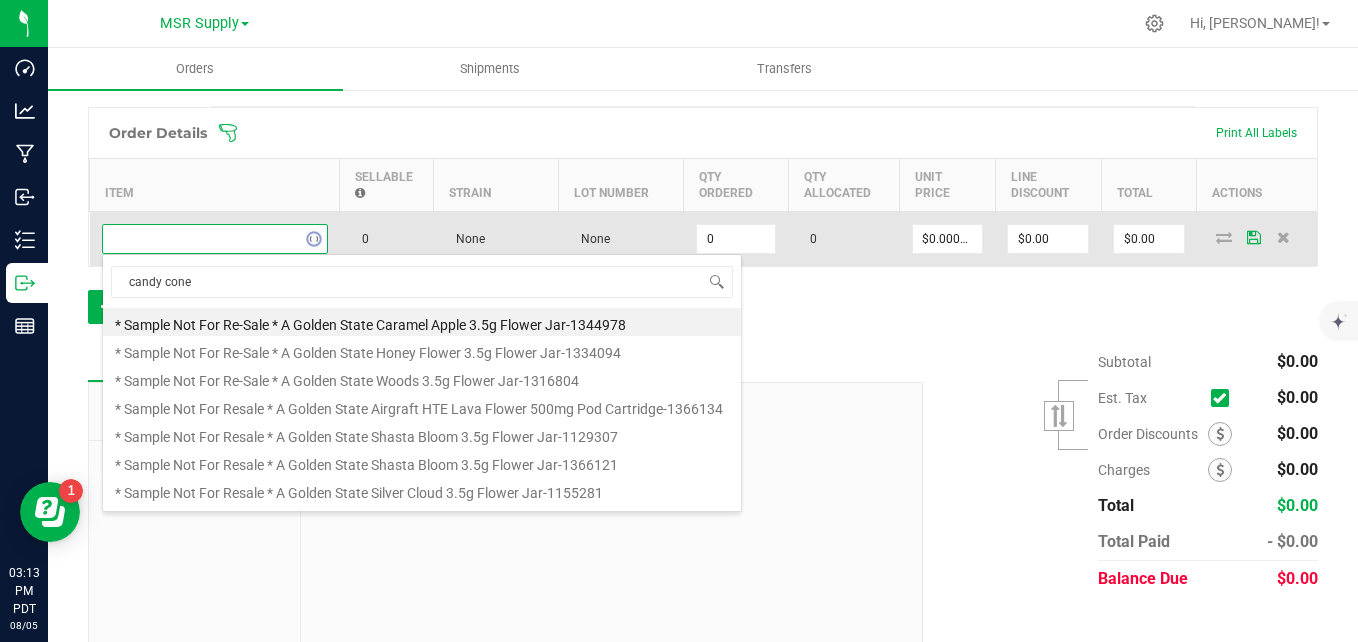 type on "candy cones" 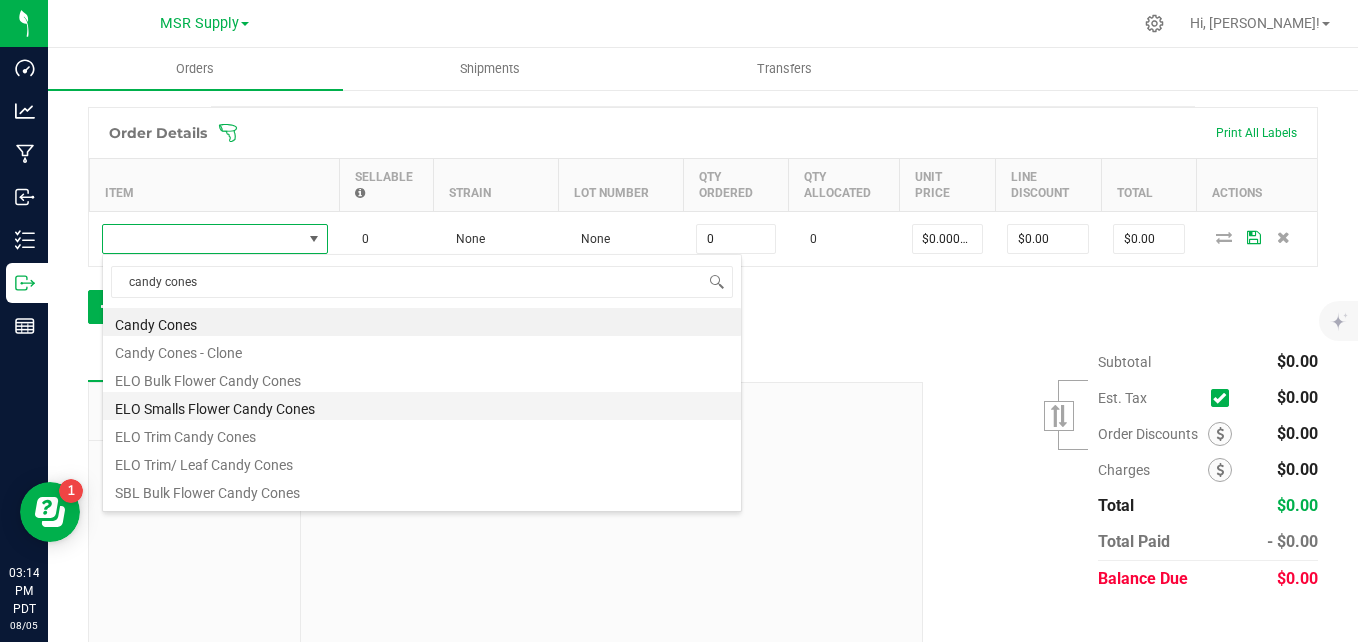 click on "ELO Smalls Flower Candy Cones" at bounding box center (422, 406) 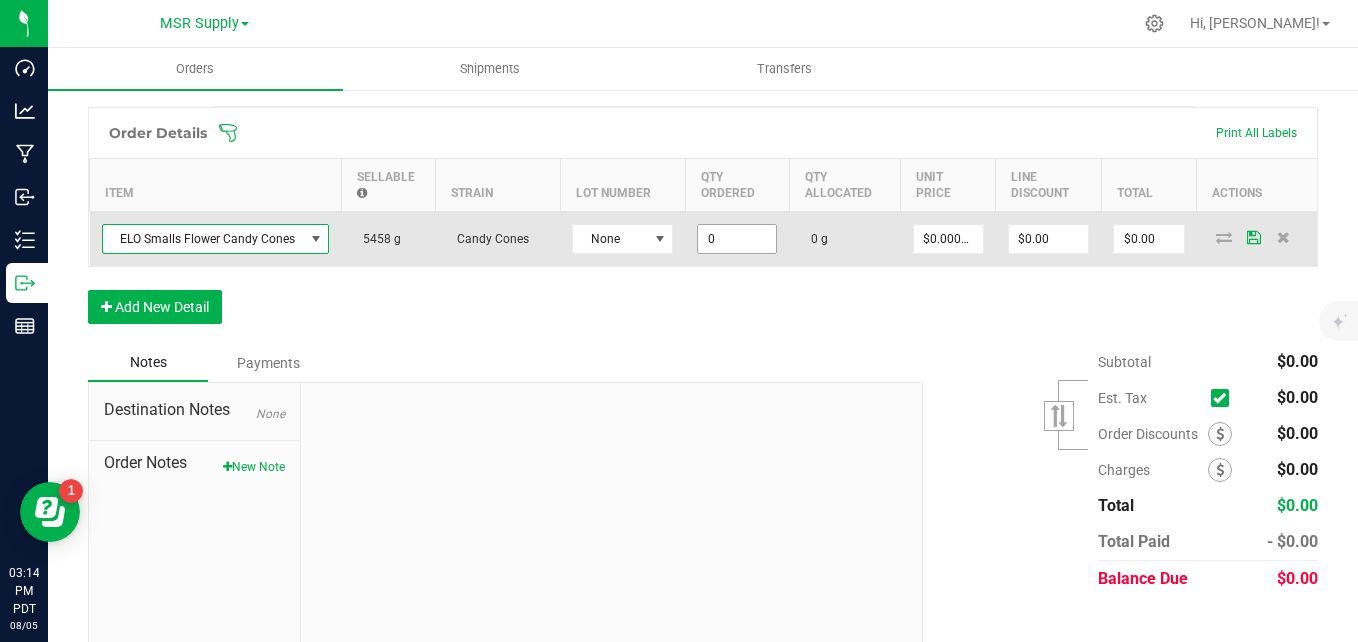 click on "0" at bounding box center (737, 239) 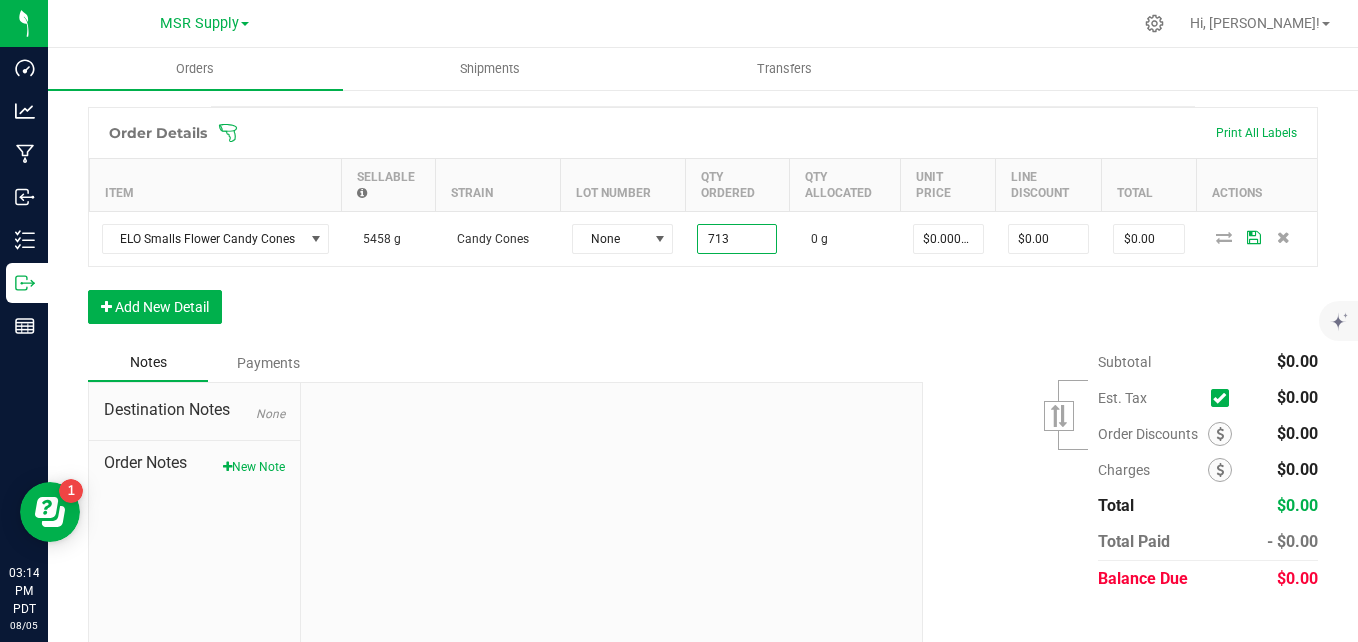 type on "713.0000 g" 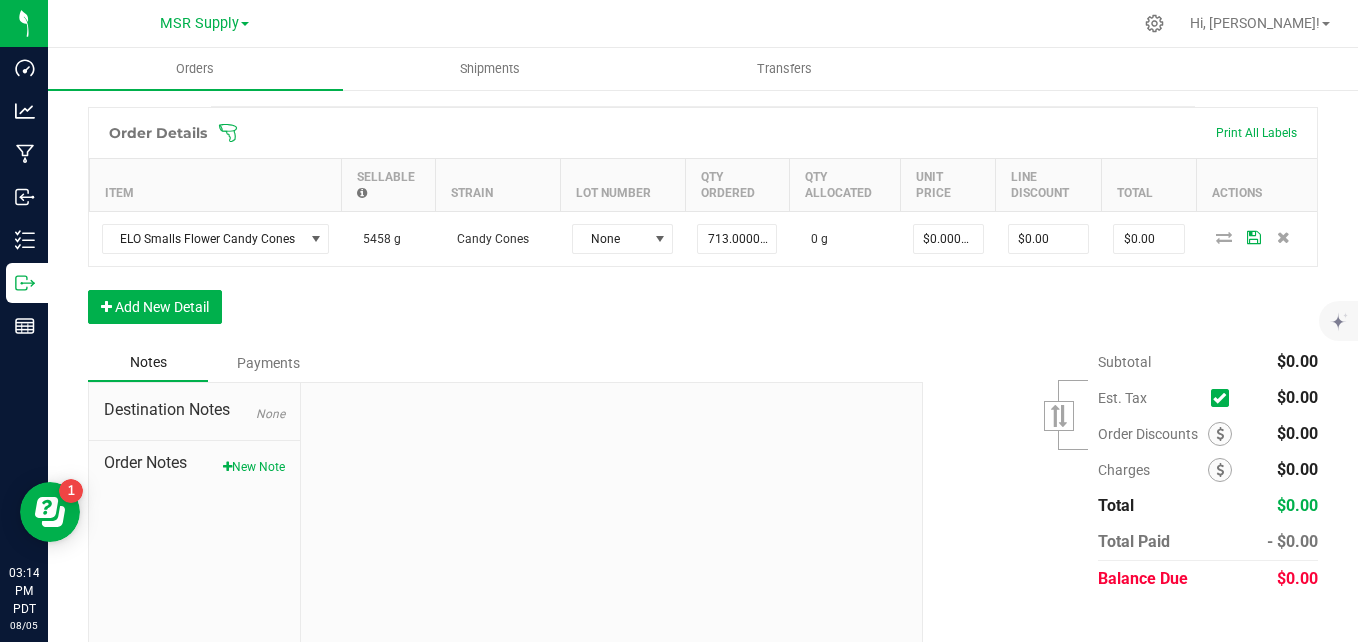 click on "Order Details Print All Labels Item Sellable Strain Lot Number Qty Ordered Qty Allocated Unit Price Line Discount Total Actions ELO Smalls Flower Candy Cones 5458 g Candy Cones None 713.0000 g 0 g $0.00000 $0.00 $0.00
Add New Detail" at bounding box center (703, 225) 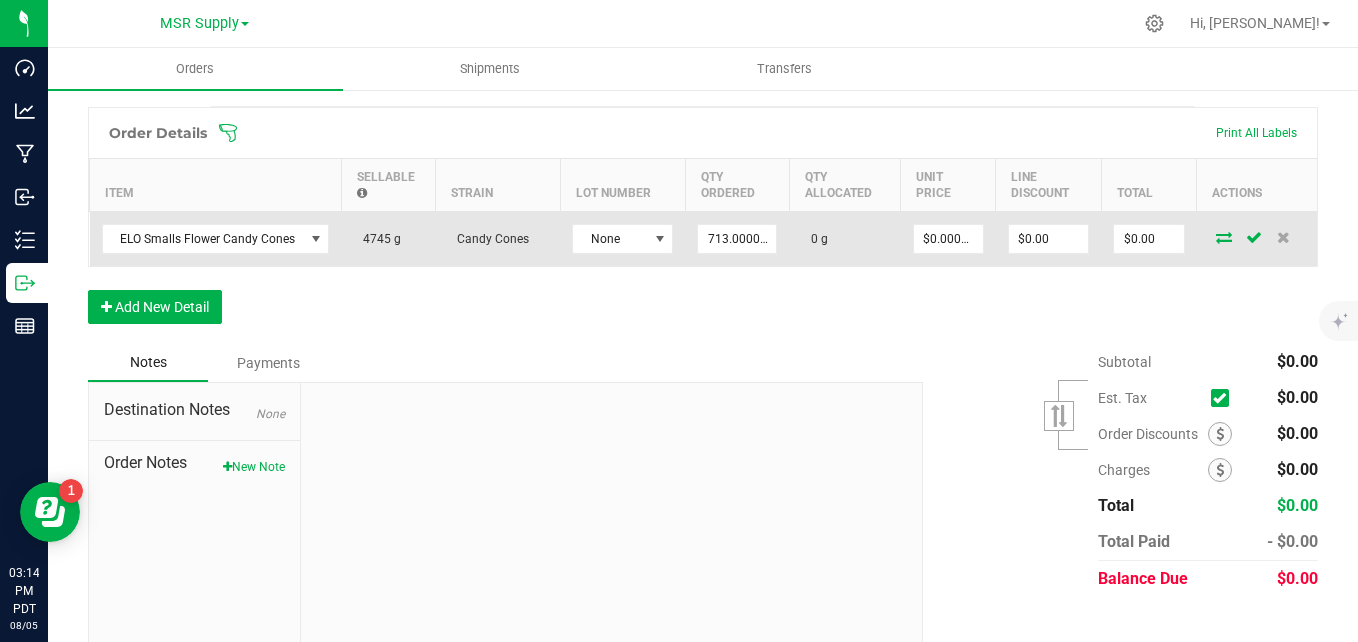 click at bounding box center [1224, 237] 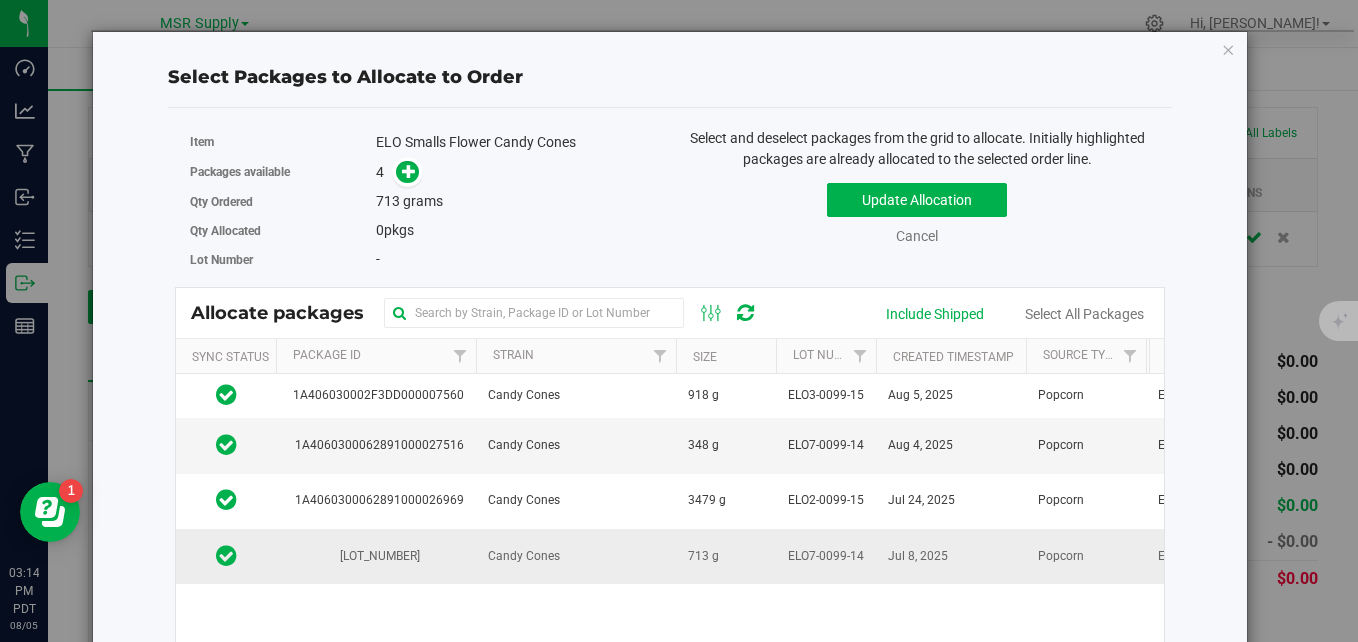 click on "Candy Cones" at bounding box center (576, 556) 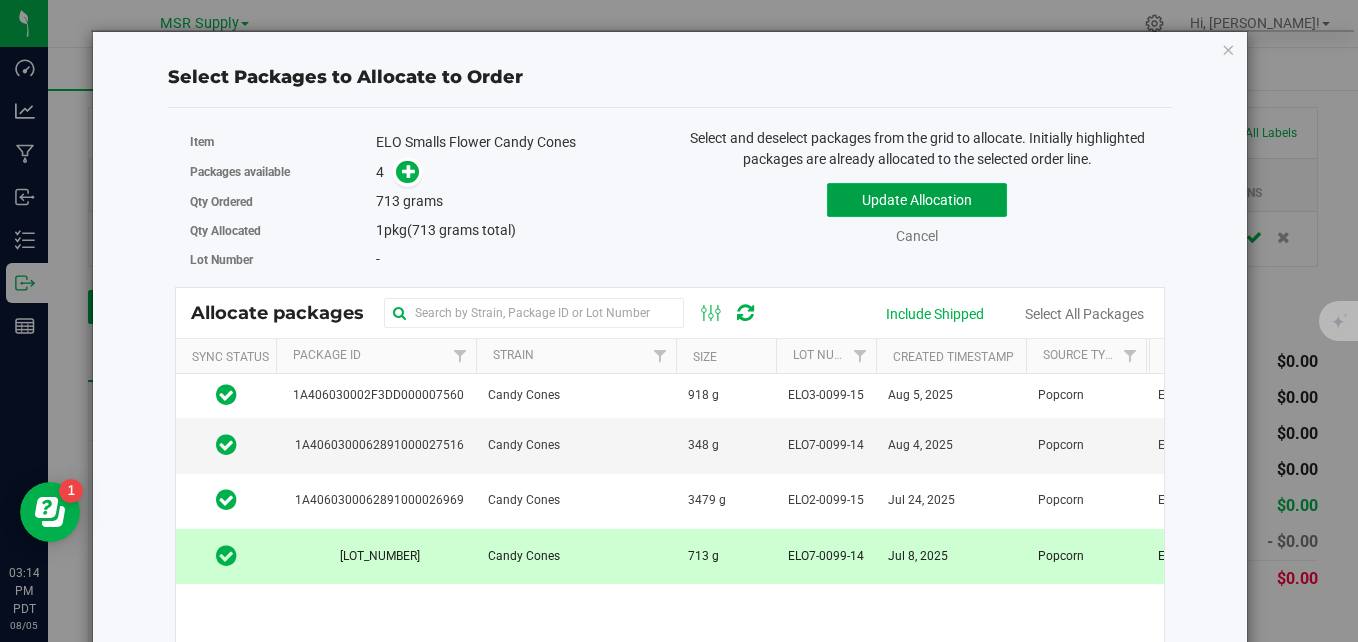 click on "Update Allocation" at bounding box center [917, 200] 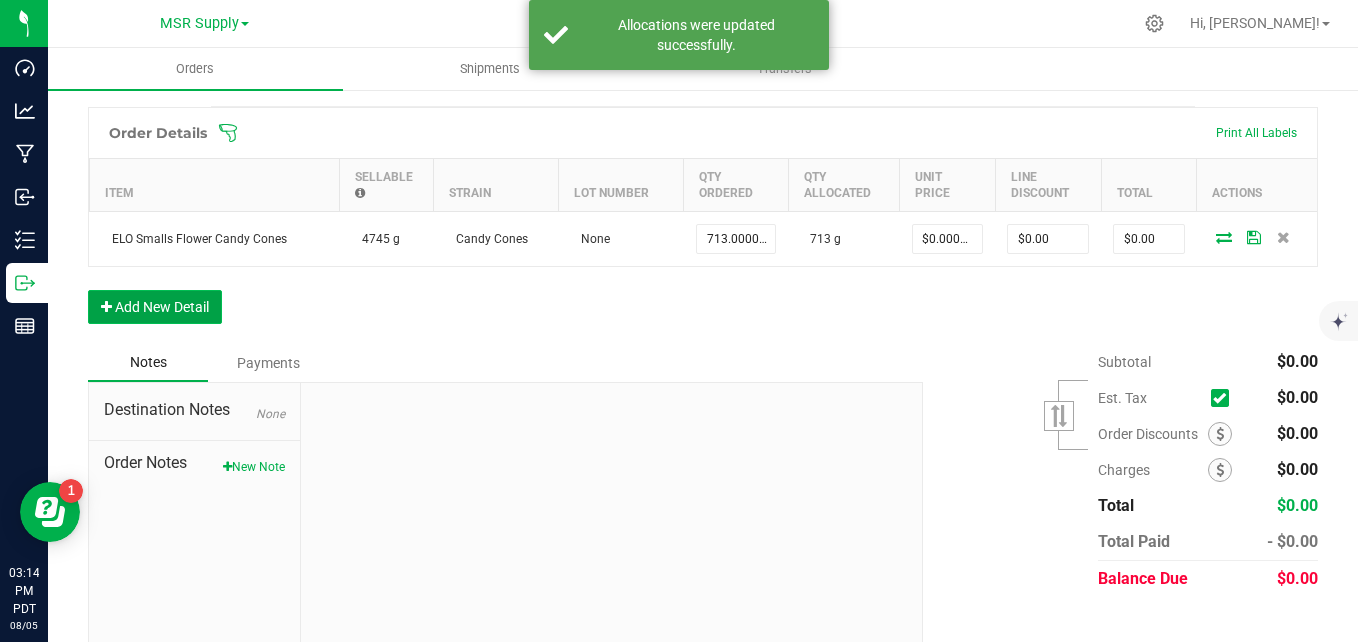 click on "Add New Detail" at bounding box center [155, 307] 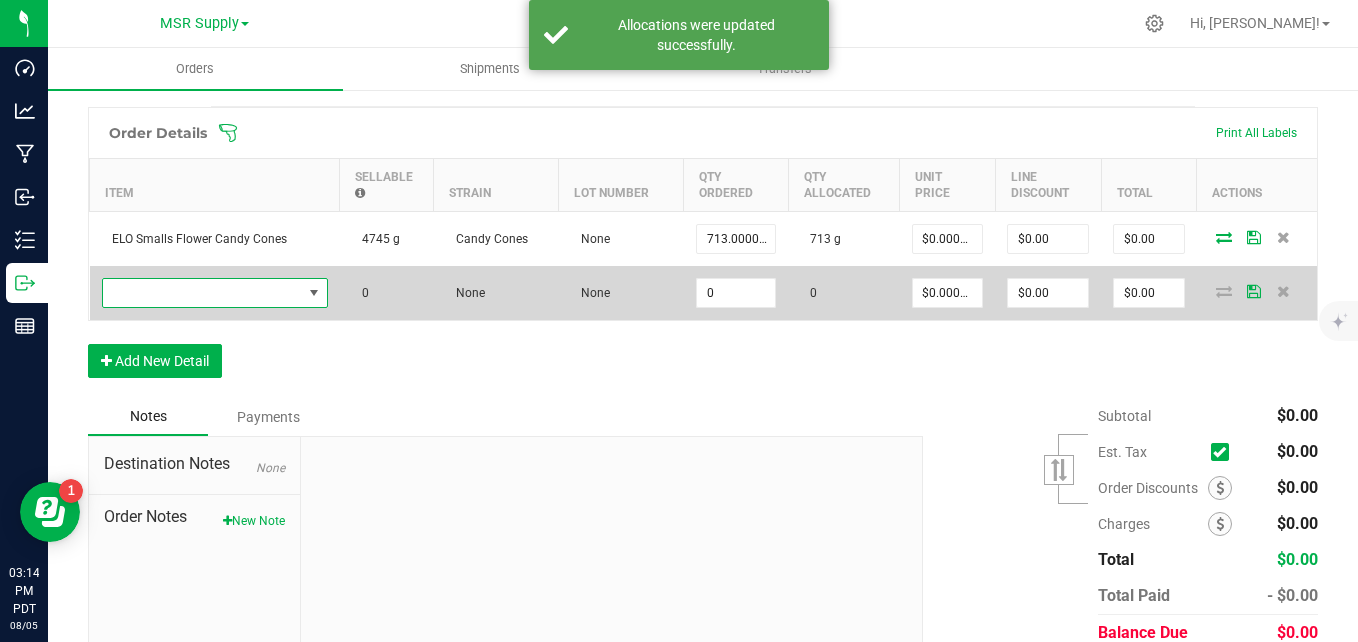 click at bounding box center (202, 293) 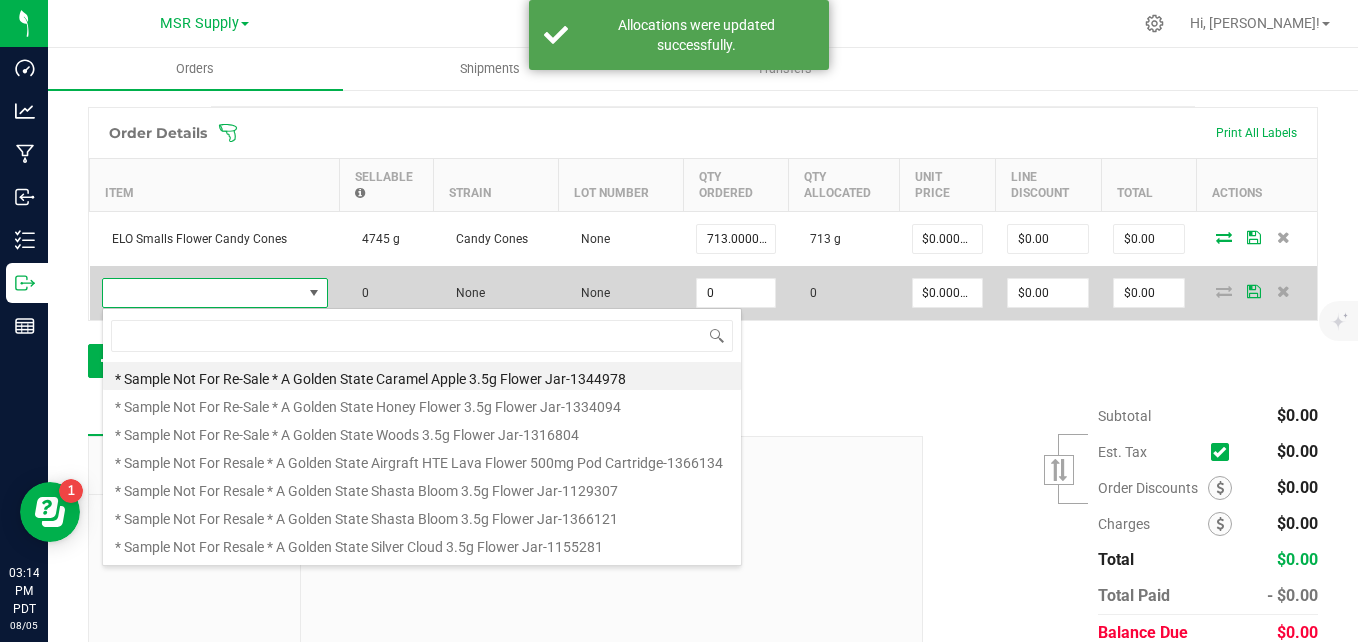 scroll, scrollTop: 99970, scrollLeft: 99774, axis: both 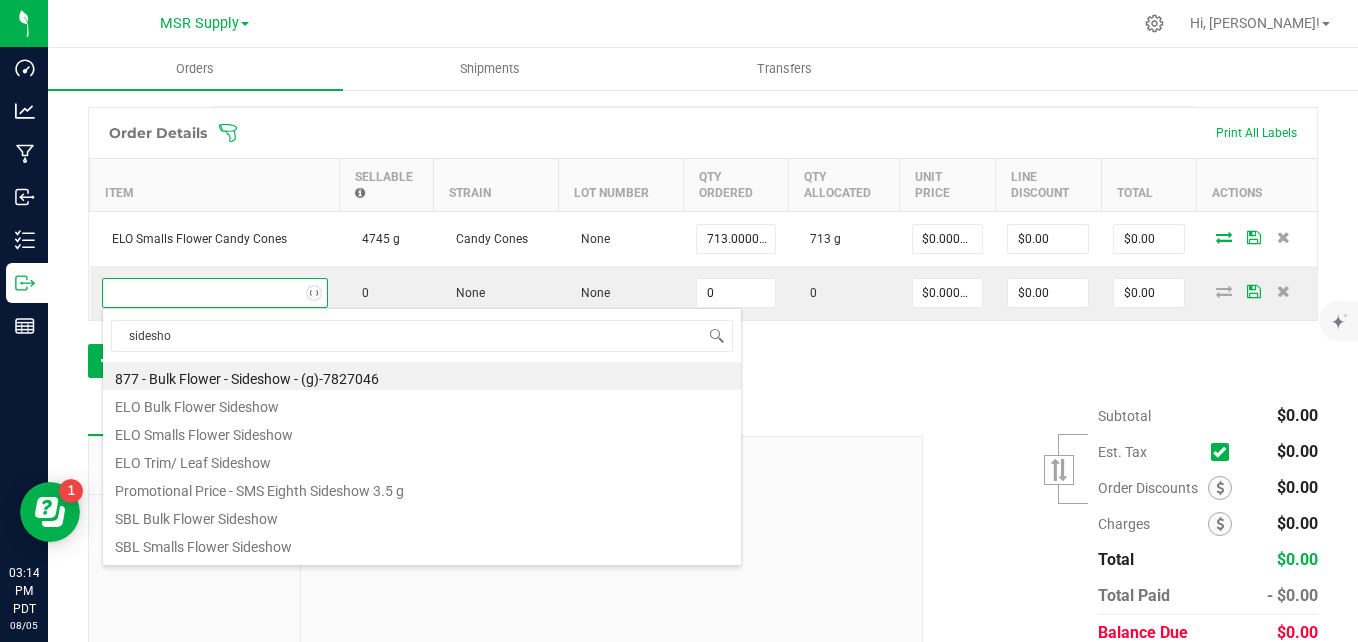 type on "sideshow" 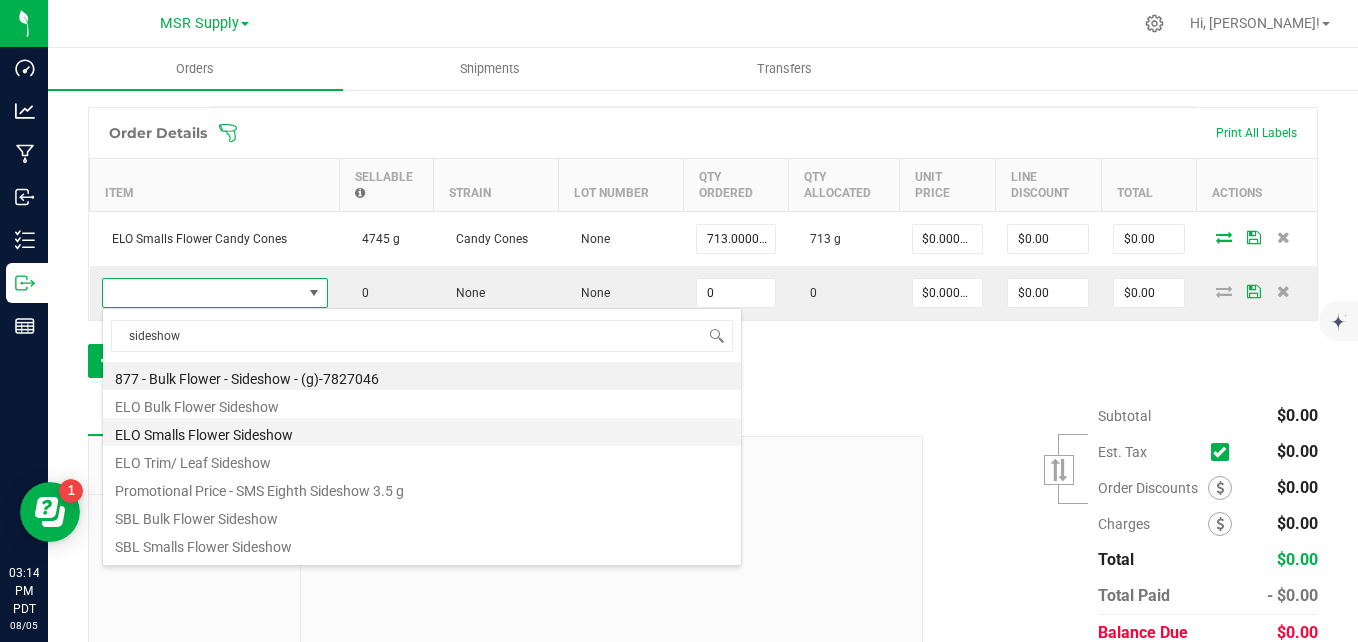 click on "ELO Smalls Flower Sideshow" at bounding box center (422, 432) 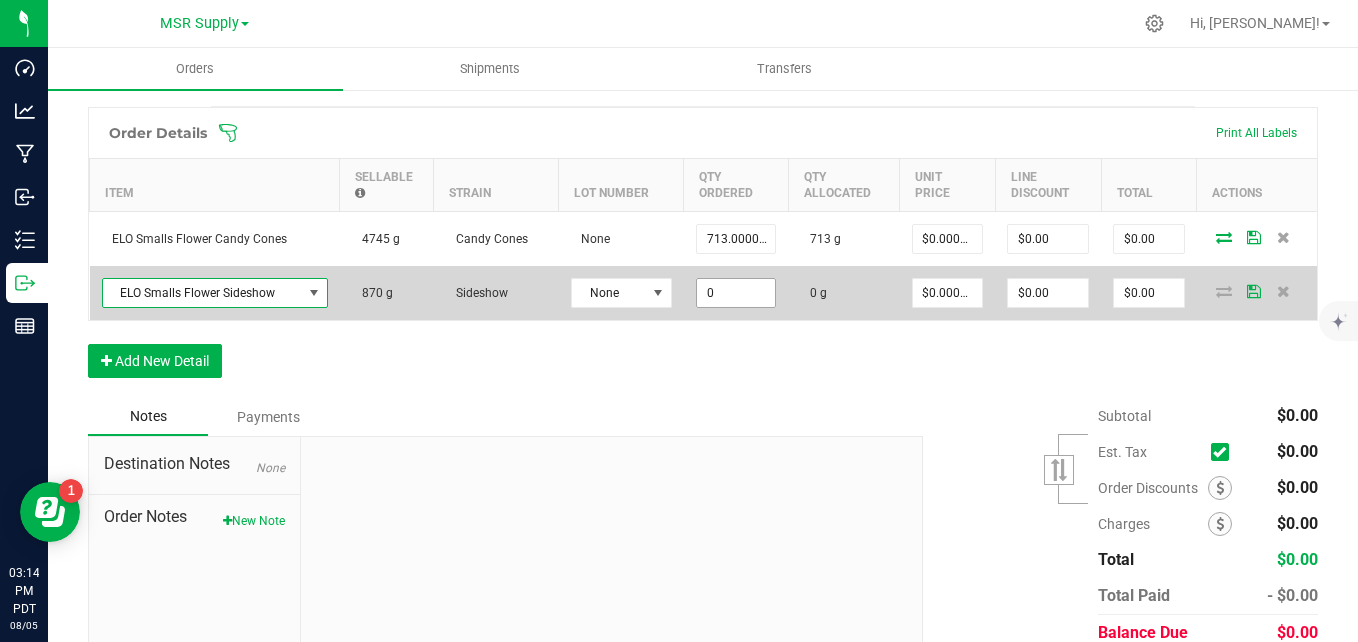 click on "0" at bounding box center (736, 293) 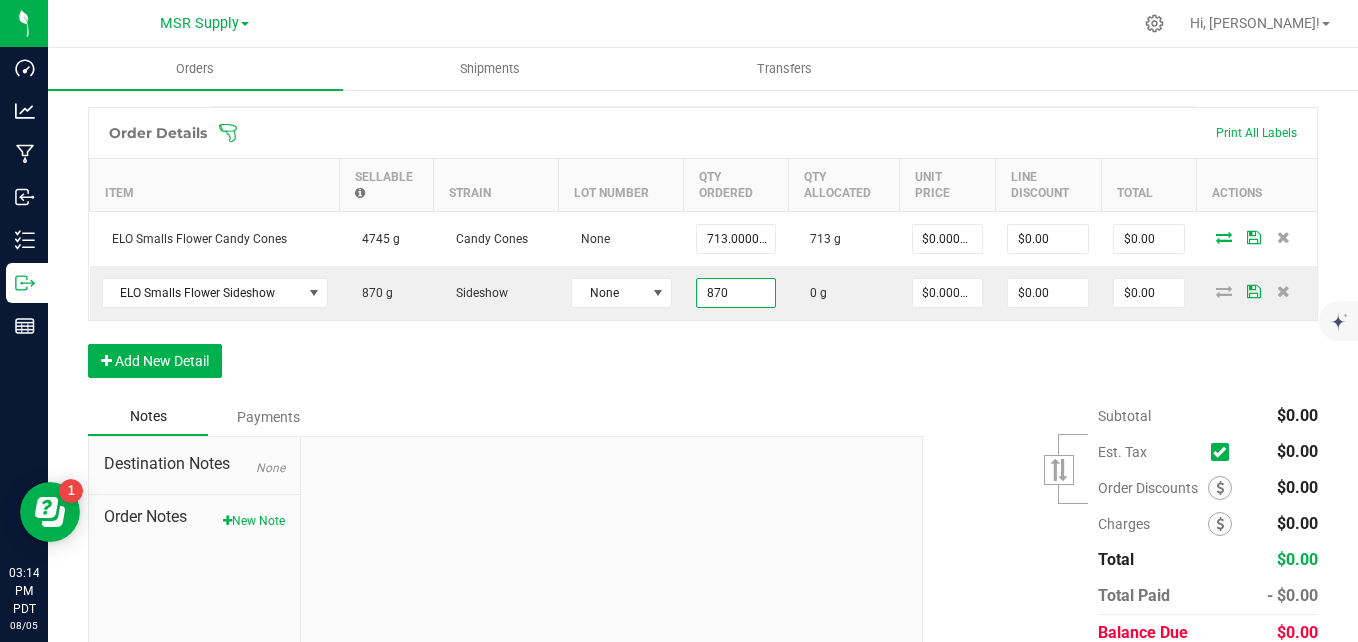 type on "870.0000 g" 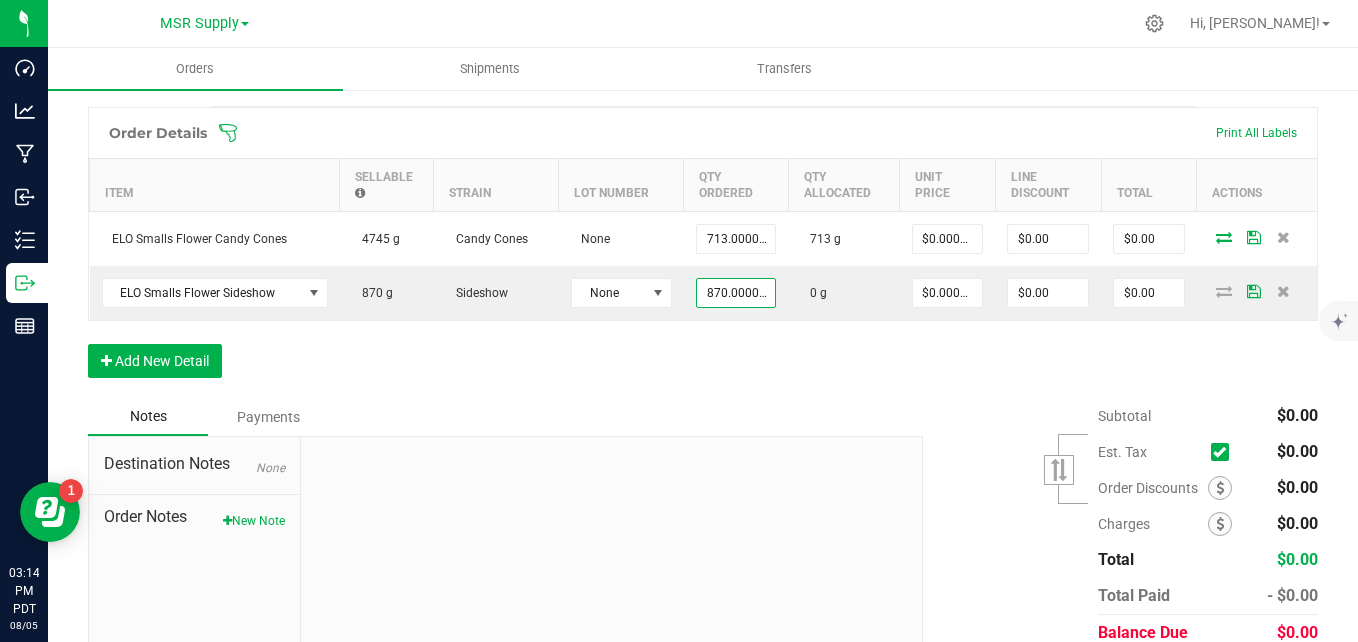 click on "Order Details Print All Labels Item Sellable Strain Lot Number Qty Ordered Qty Allocated Unit Price Line Discount Total Actions ELO Smalls Flower Candy Cones 4745 g Candy Cones None 713.0000 g 713 g $0.00000 $0.00 $0.00 ELO Smalls Flower Sideshow 870 g Sideshow None 870.0000 g 0 g $0.00000 $0.00 $0.00
Add New Detail" at bounding box center (703, 252) 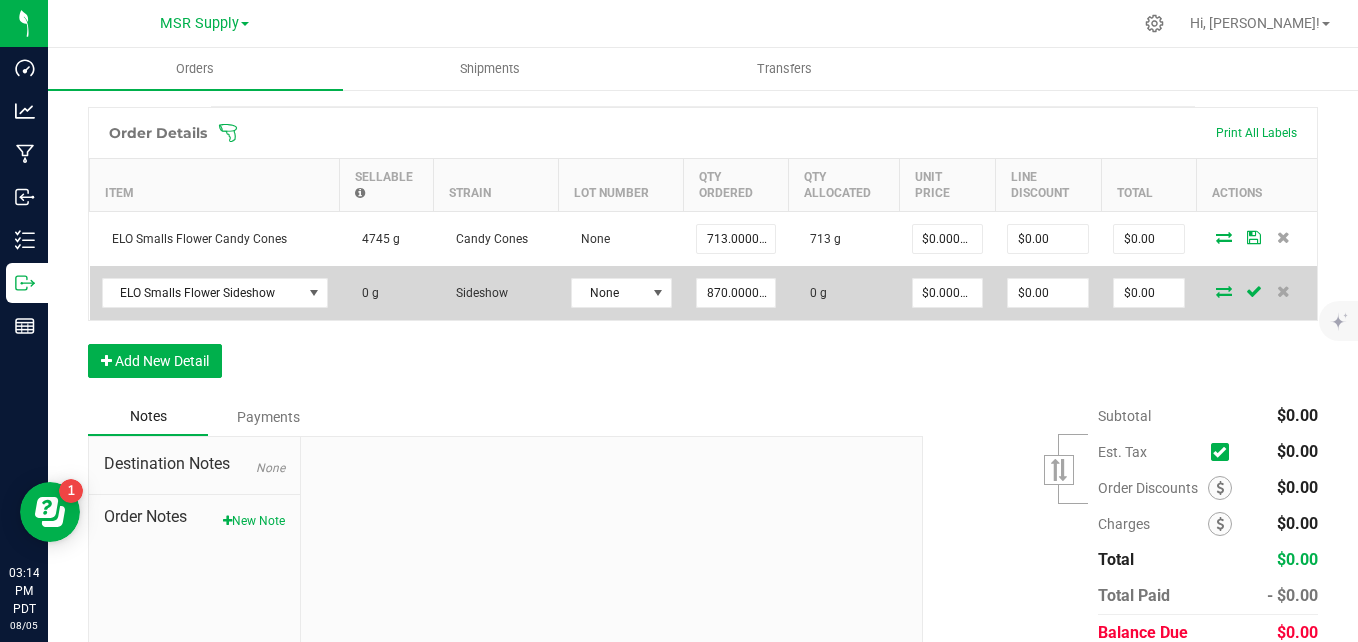 click at bounding box center [1224, 291] 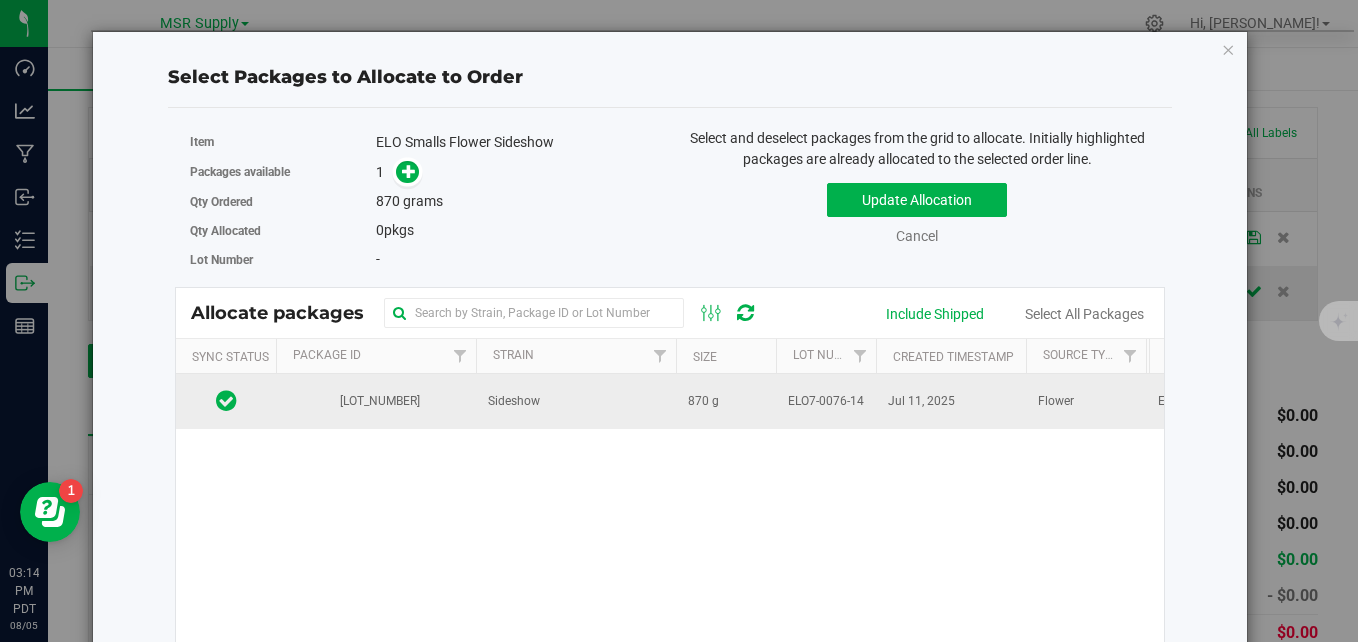 click on "Sideshow" at bounding box center (514, 401) 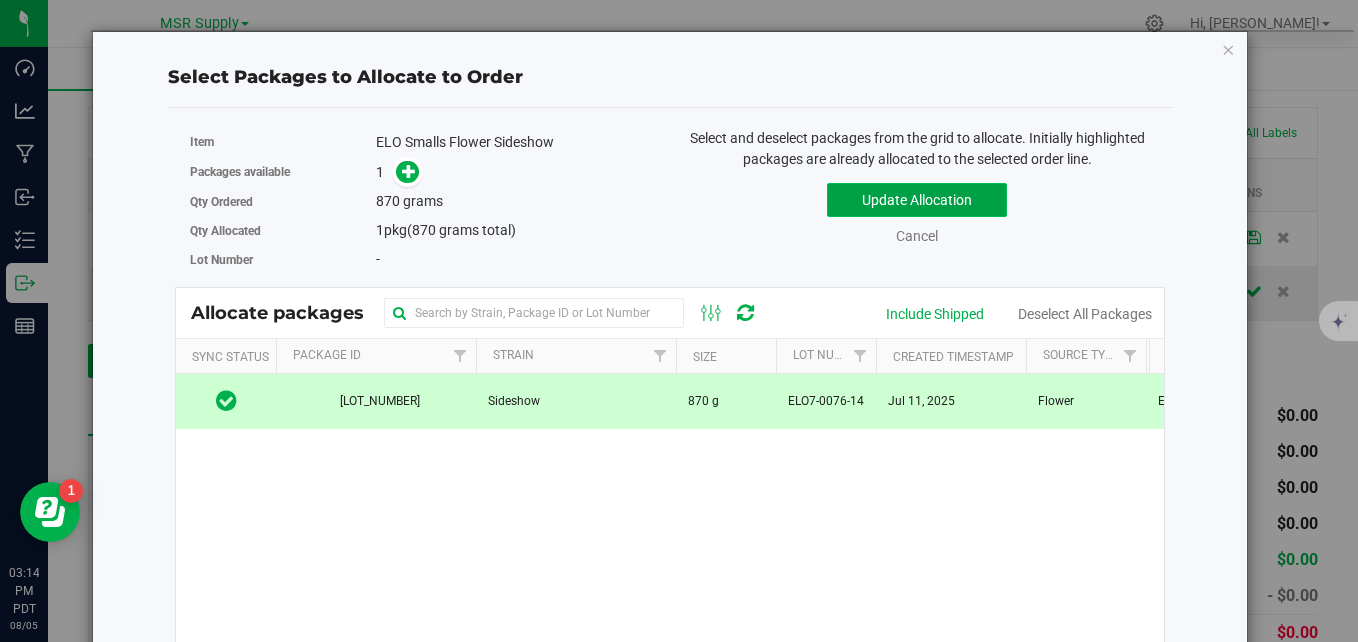 click on "Update Allocation" at bounding box center [917, 200] 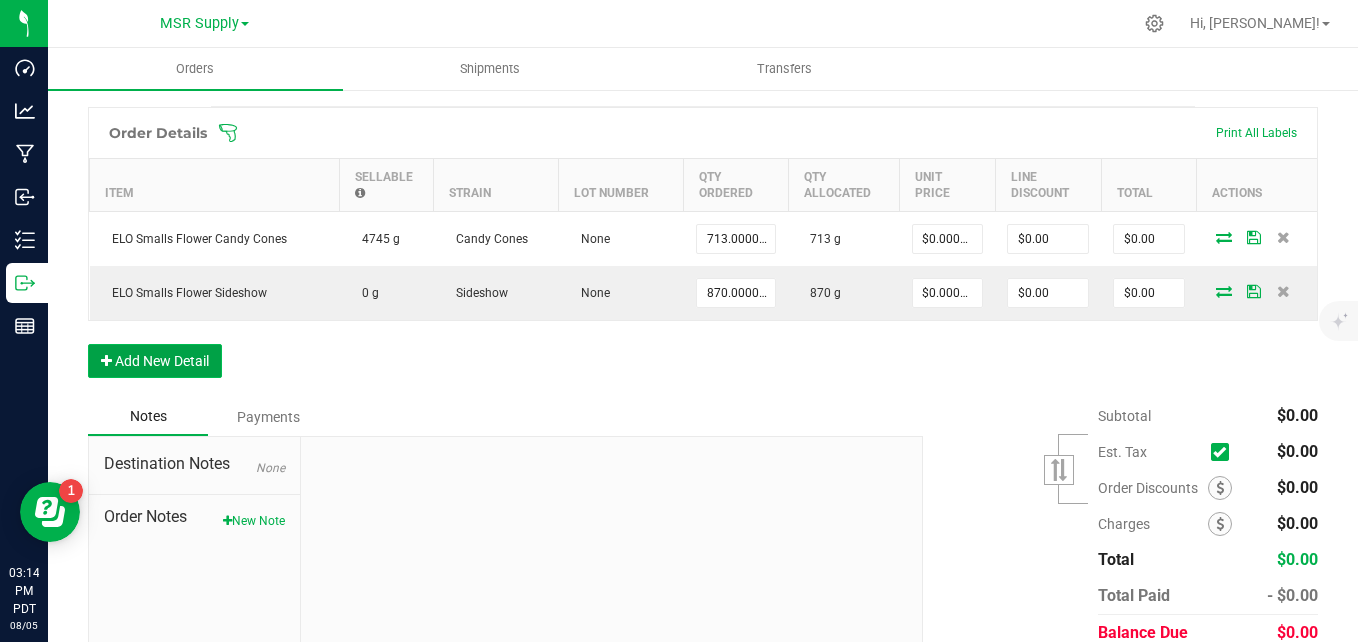 click on "Add New Detail" at bounding box center [155, 361] 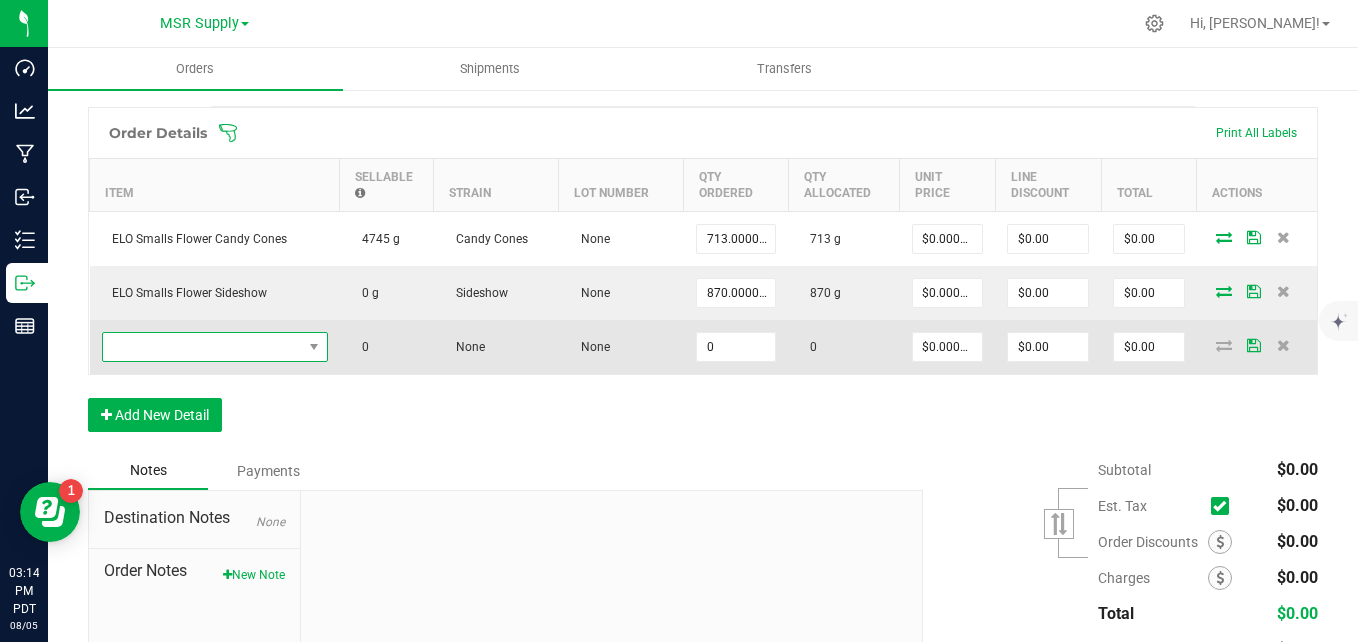 click at bounding box center (202, 347) 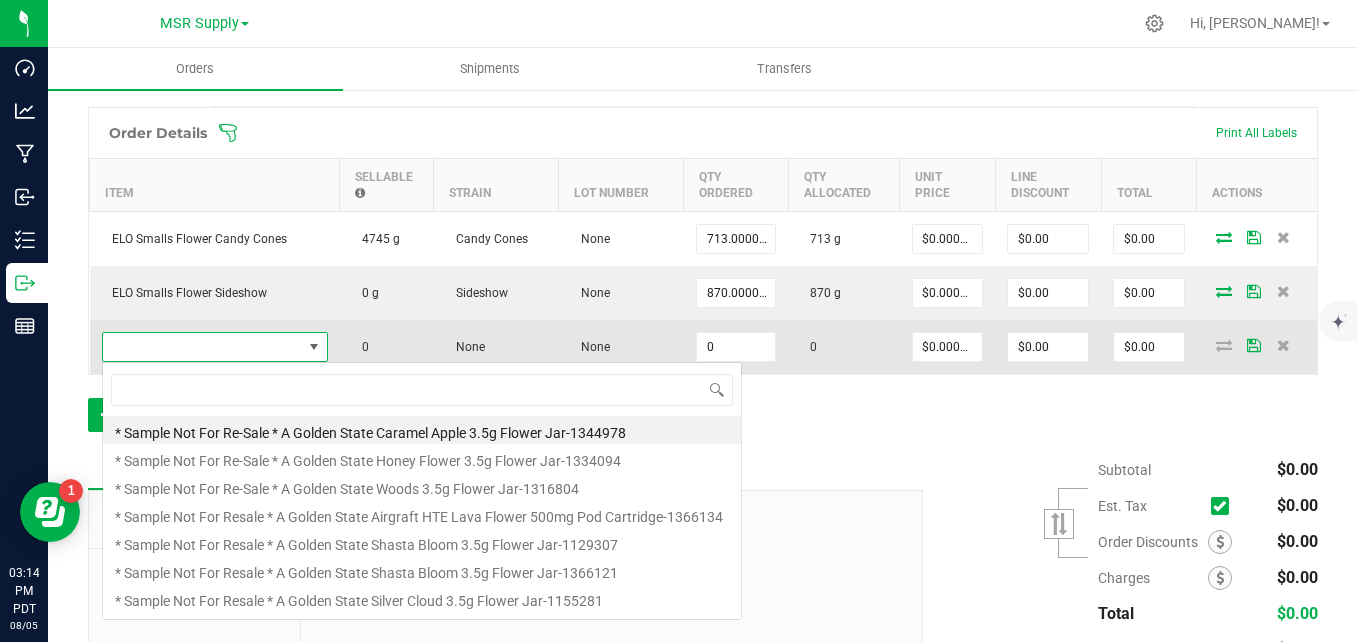 scroll, scrollTop: 99970, scrollLeft: 99774, axis: both 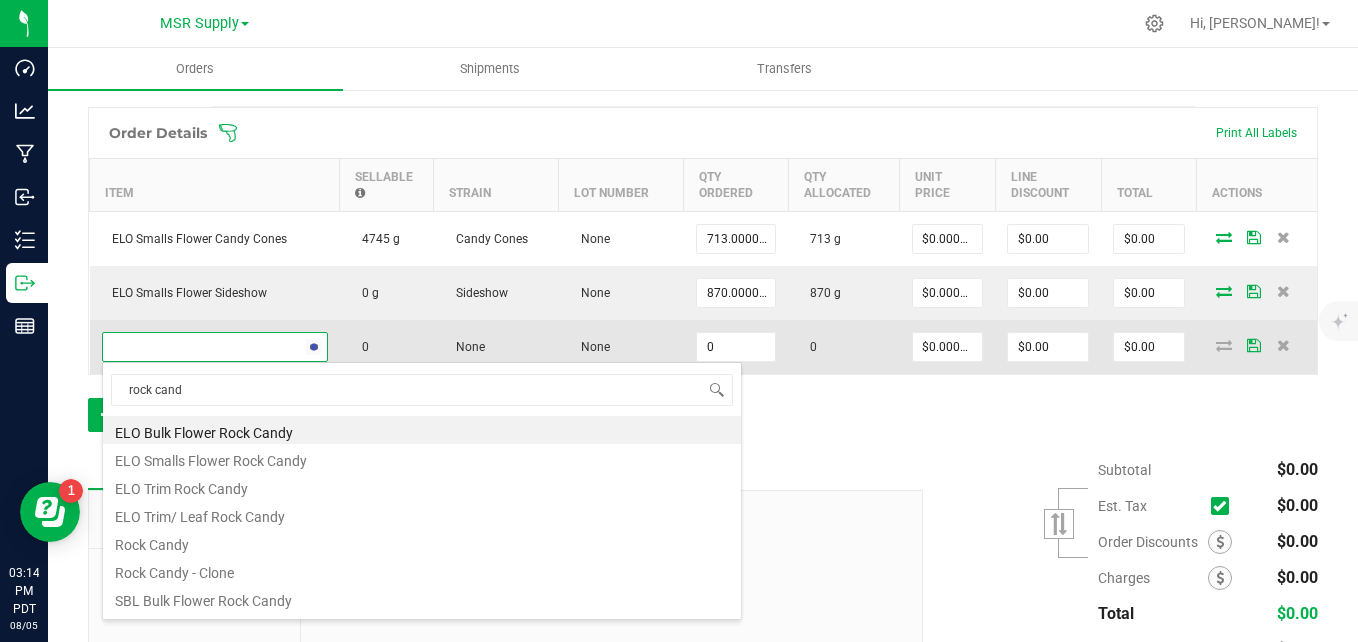type on "rock candy" 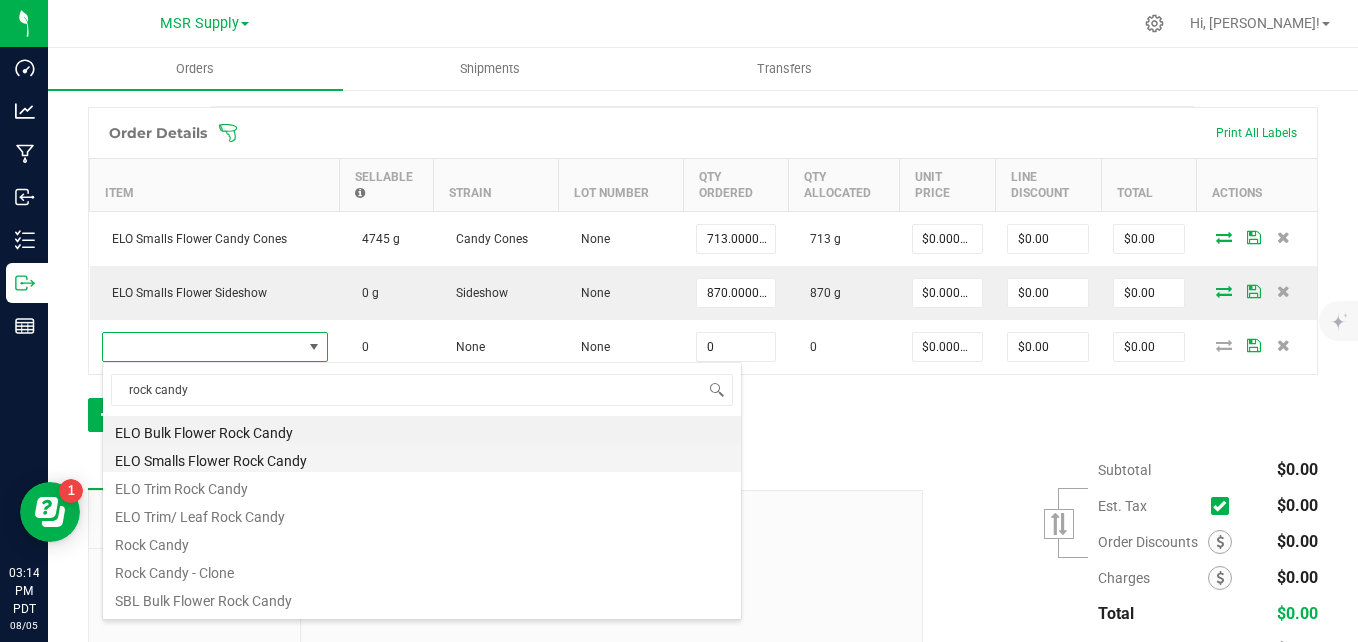 click on "ELO Smalls Flower Rock Candy" at bounding box center [422, 458] 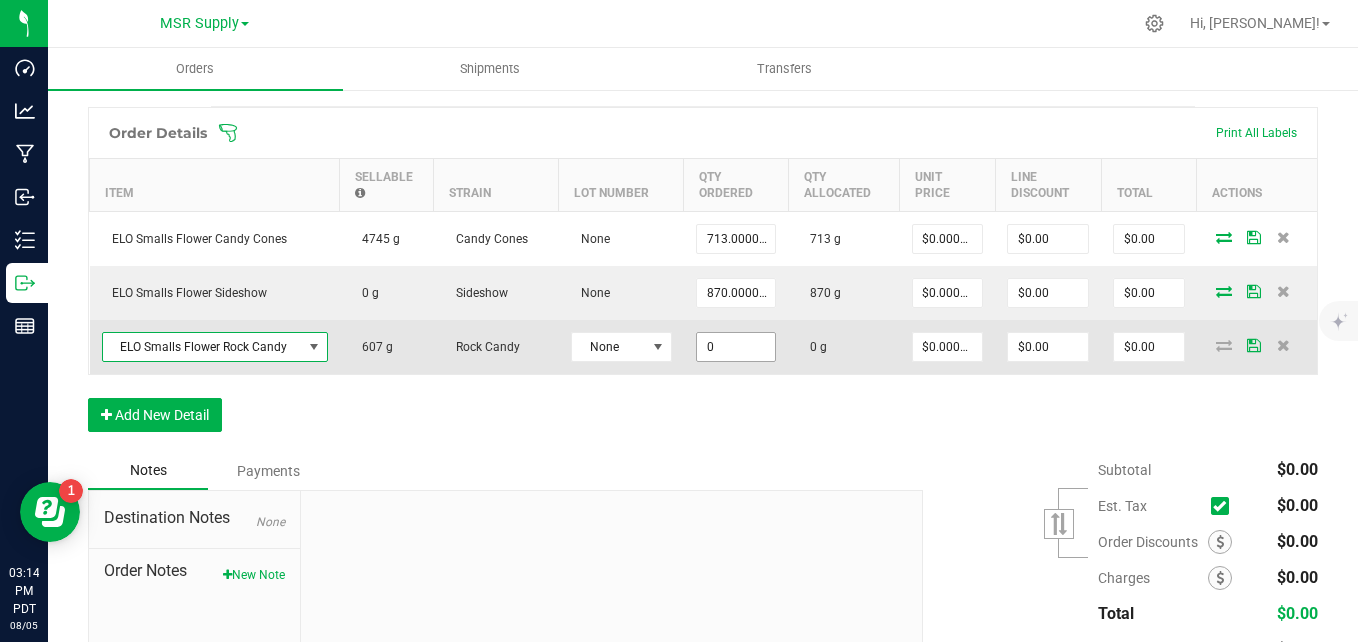 click on "0" at bounding box center (736, 347) 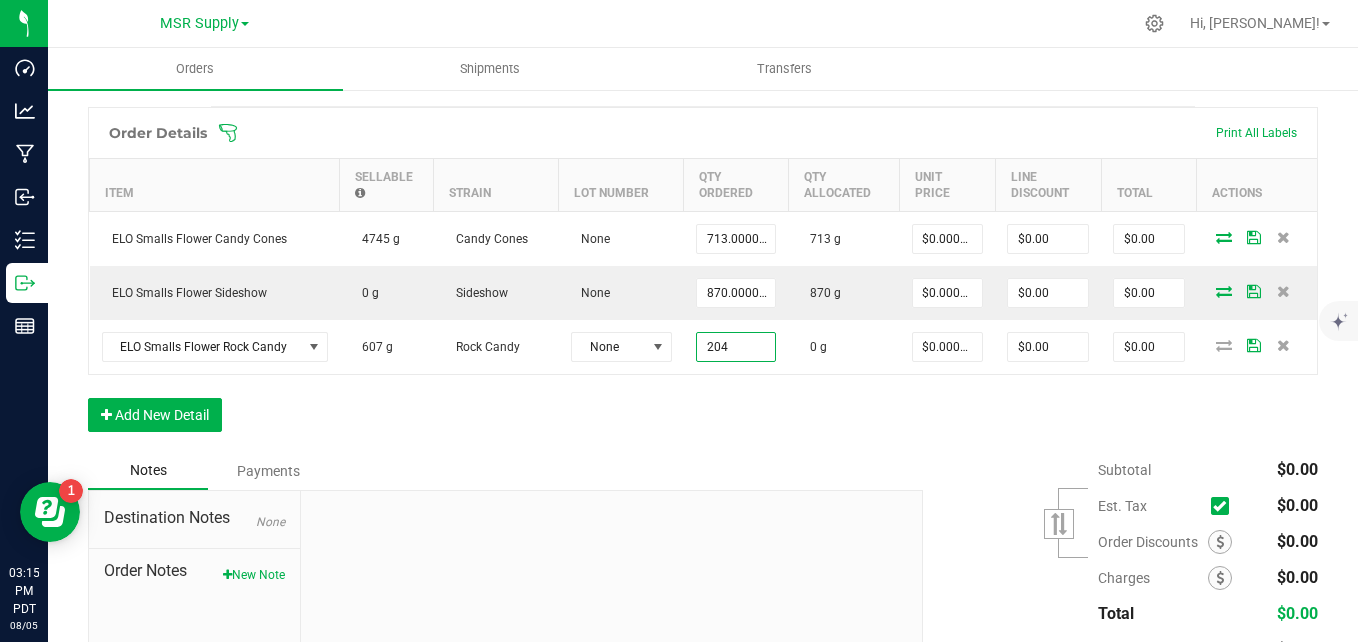 type on "204.0000 g" 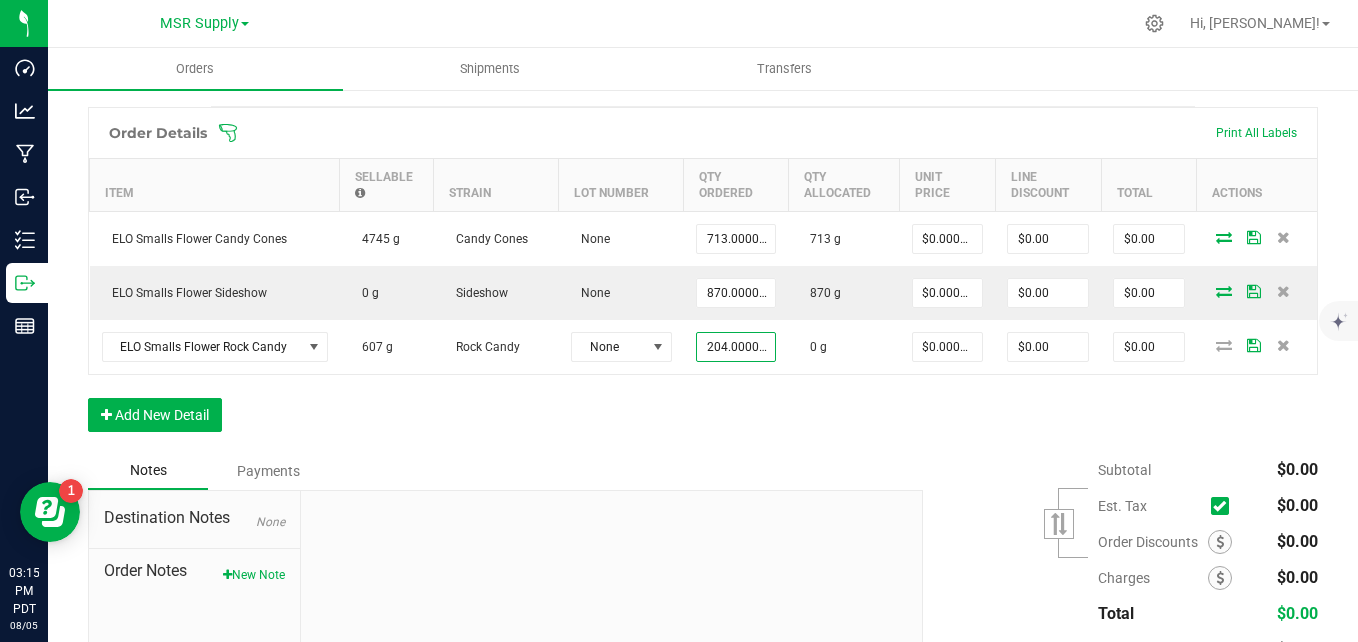 click on "Order Details Print All Labels Item  Sellable  Strain  Lot Number  Qty Ordered Qty Allocated Unit Price Line Discount Total Actions  ELO Smalls Flower Candy Cones   4745 g   Candy Cones   None  713.0000 g  713 g  $0.00000 $0.00 $0.00  ELO Smalls Flower Sideshow   0 g   Sideshow   None  870.0000 g  870 g  $0.00000 $0.00 $0.00 ELO Smalls Flower Rock Candy  607 g   Rock Candy  None 204.0000 g  0 g  $0.00000 $0.00 $0.00
Add New Detail" at bounding box center (703, 279) 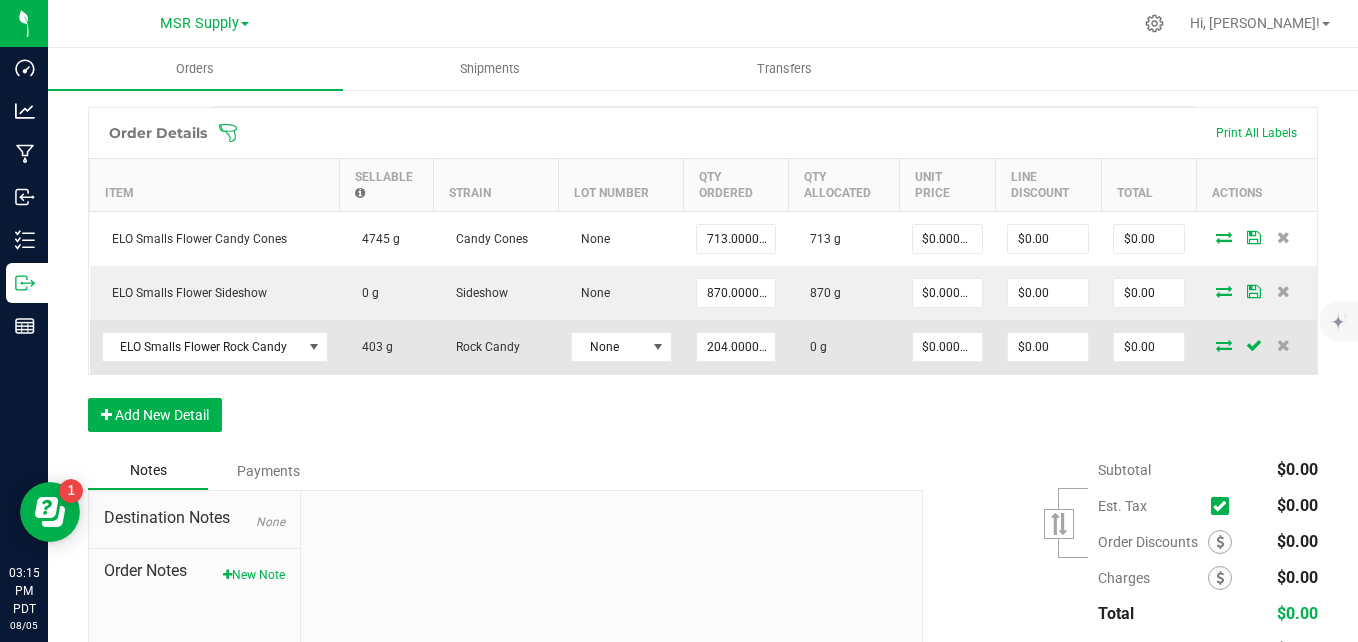 click at bounding box center [1224, 345] 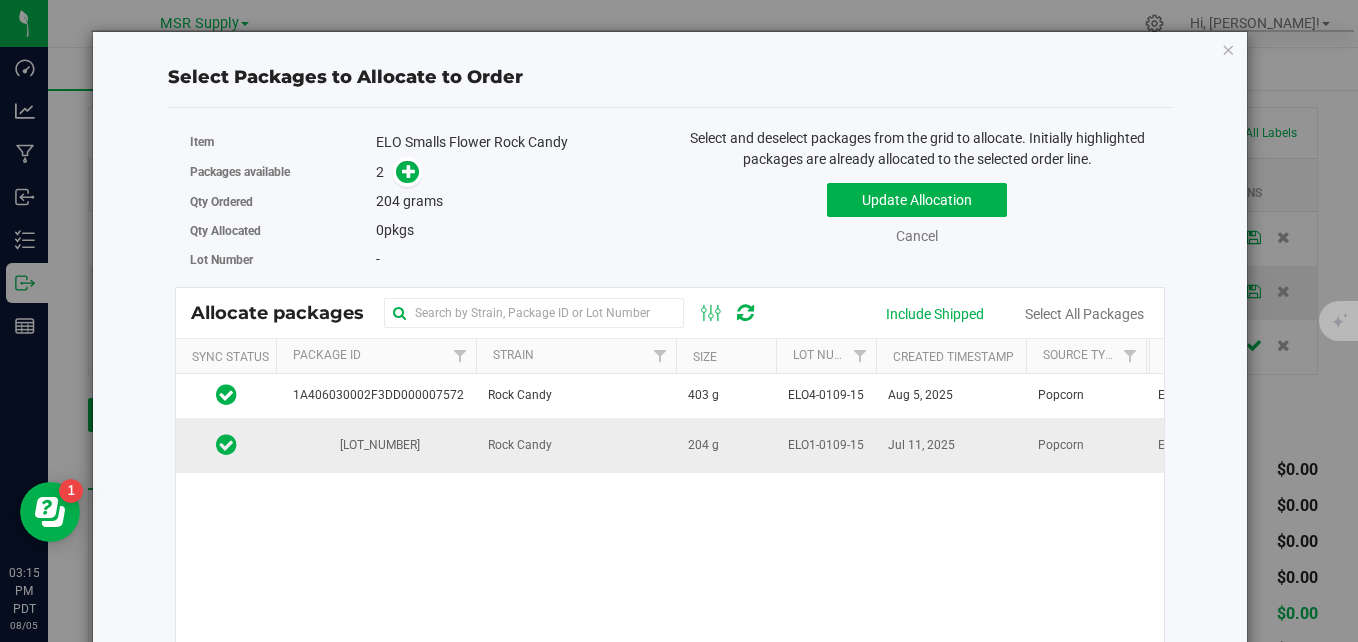click on "204 g" at bounding box center (726, 445) 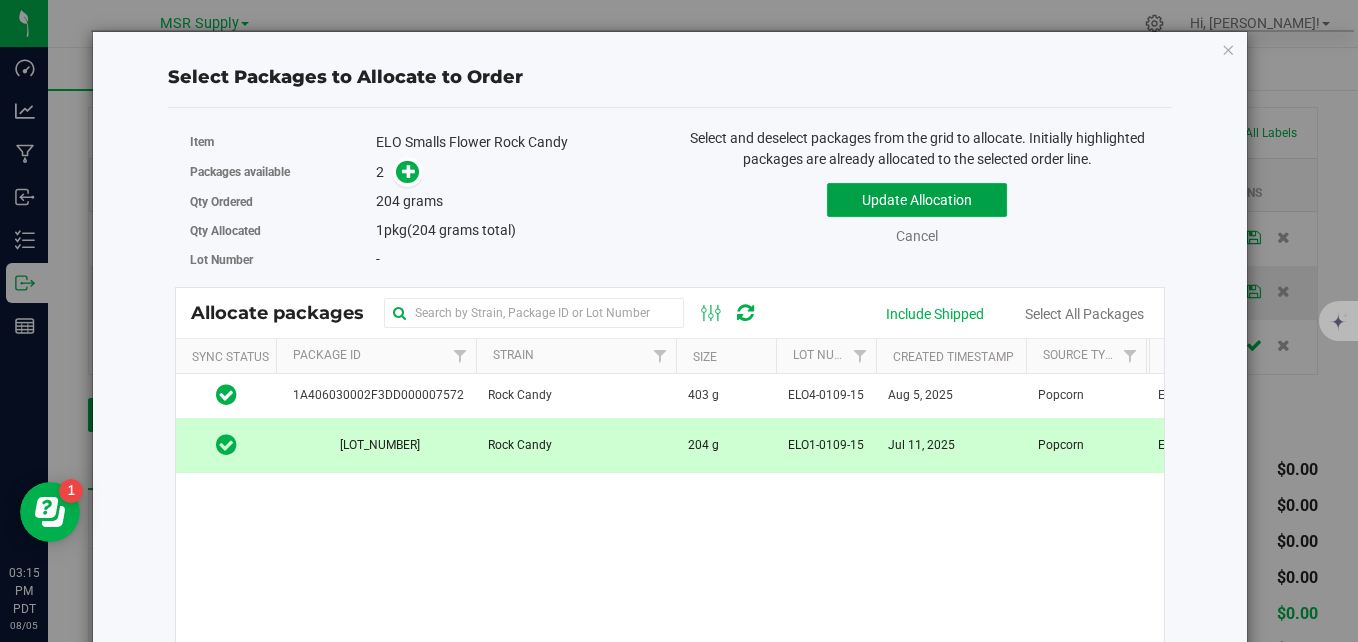 click on "Update Allocation" at bounding box center (917, 200) 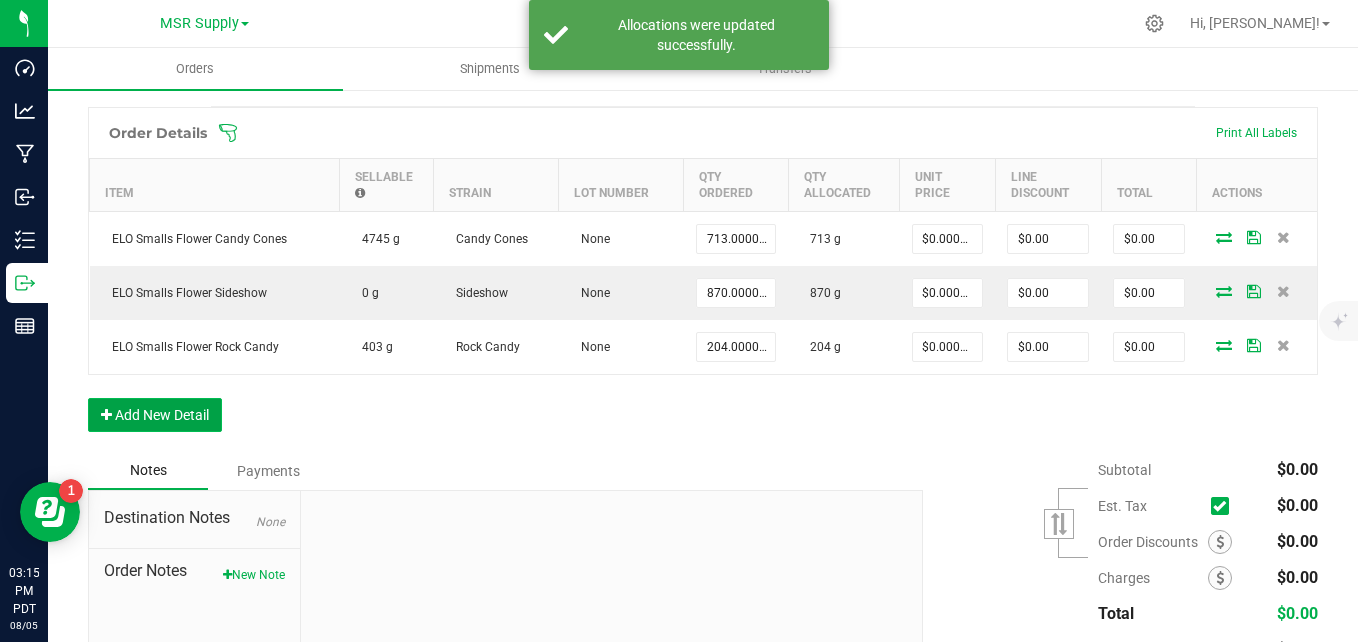 click on "Add New Detail" at bounding box center (155, 415) 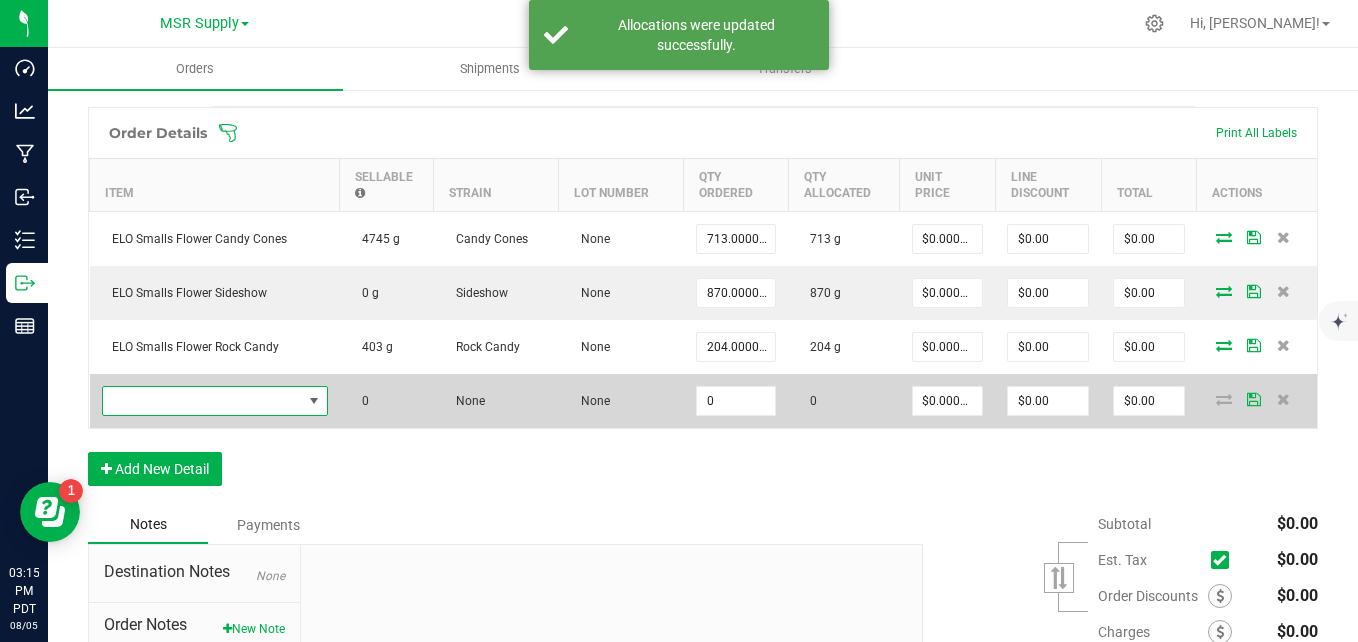 click at bounding box center [202, 401] 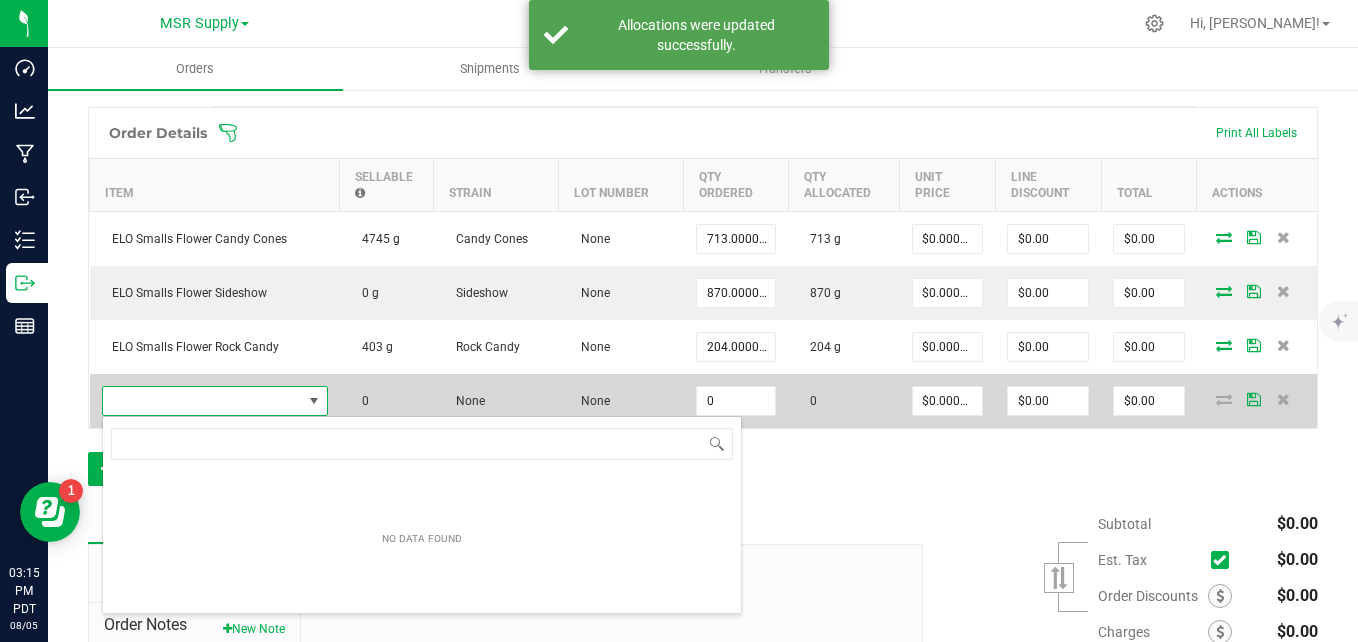 scroll, scrollTop: 99970, scrollLeft: 99774, axis: both 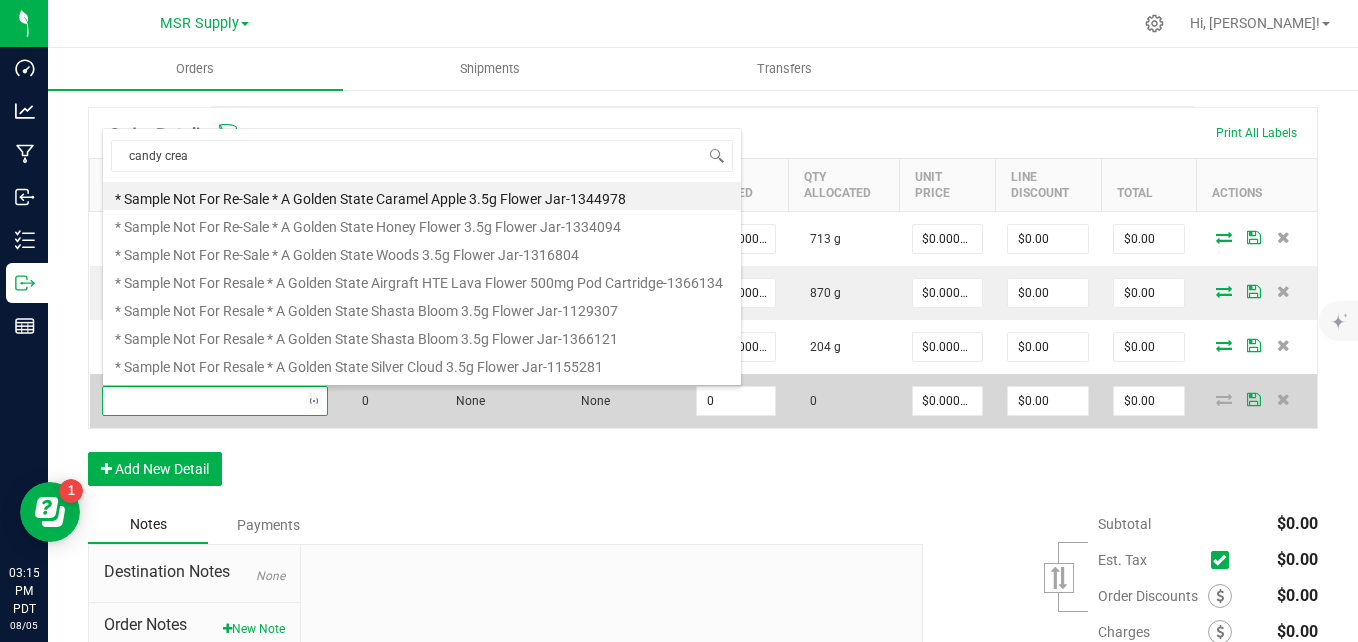 type on "candy cream" 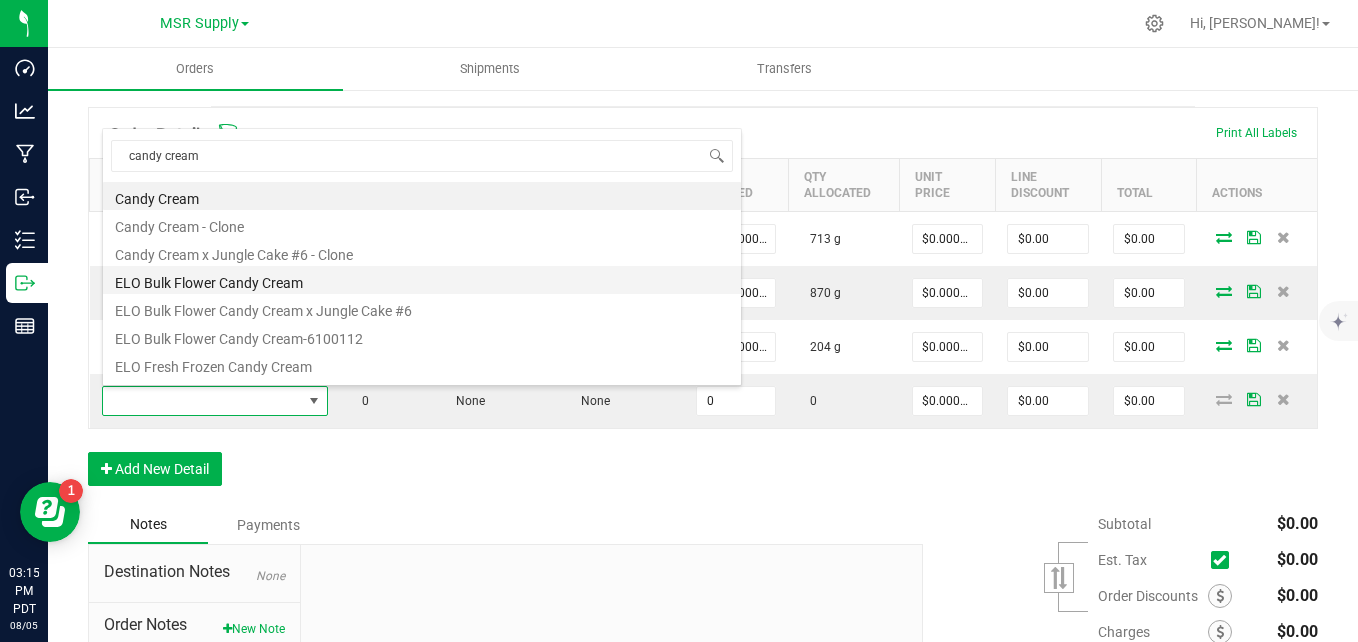 scroll, scrollTop: 100, scrollLeft: 0, axis: vertical 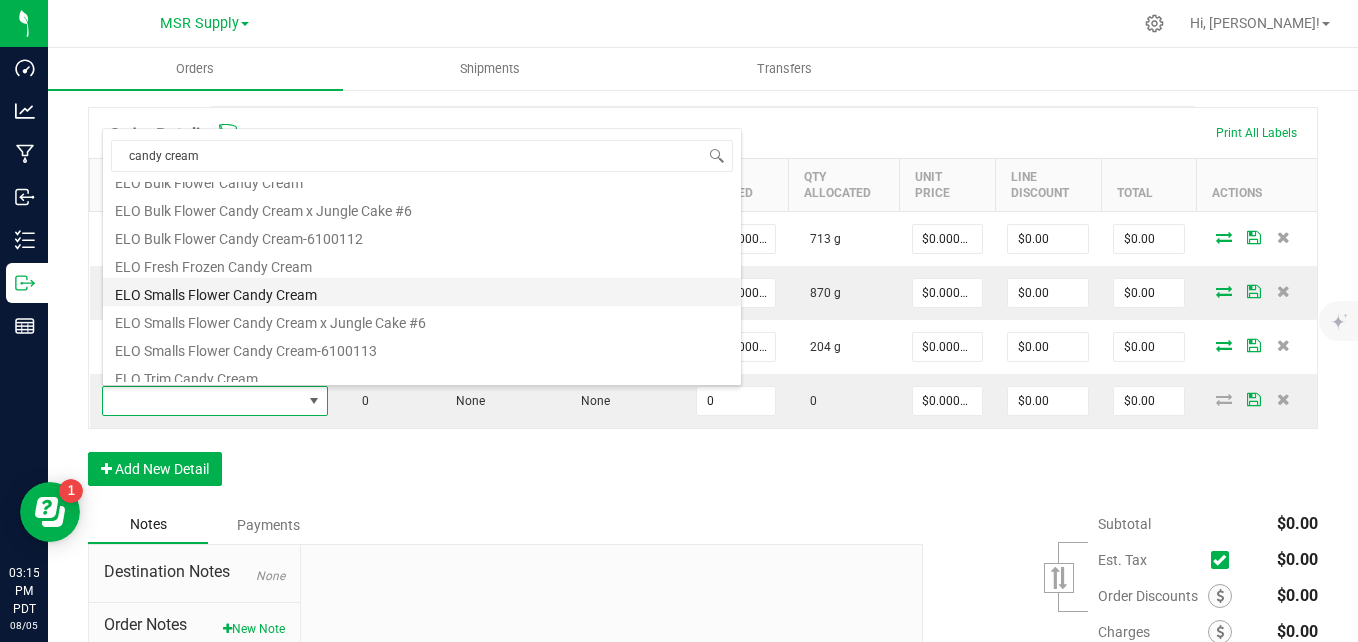 click on "ELO Smalls Flower Candy Cream" at bounding box center [422, 292] 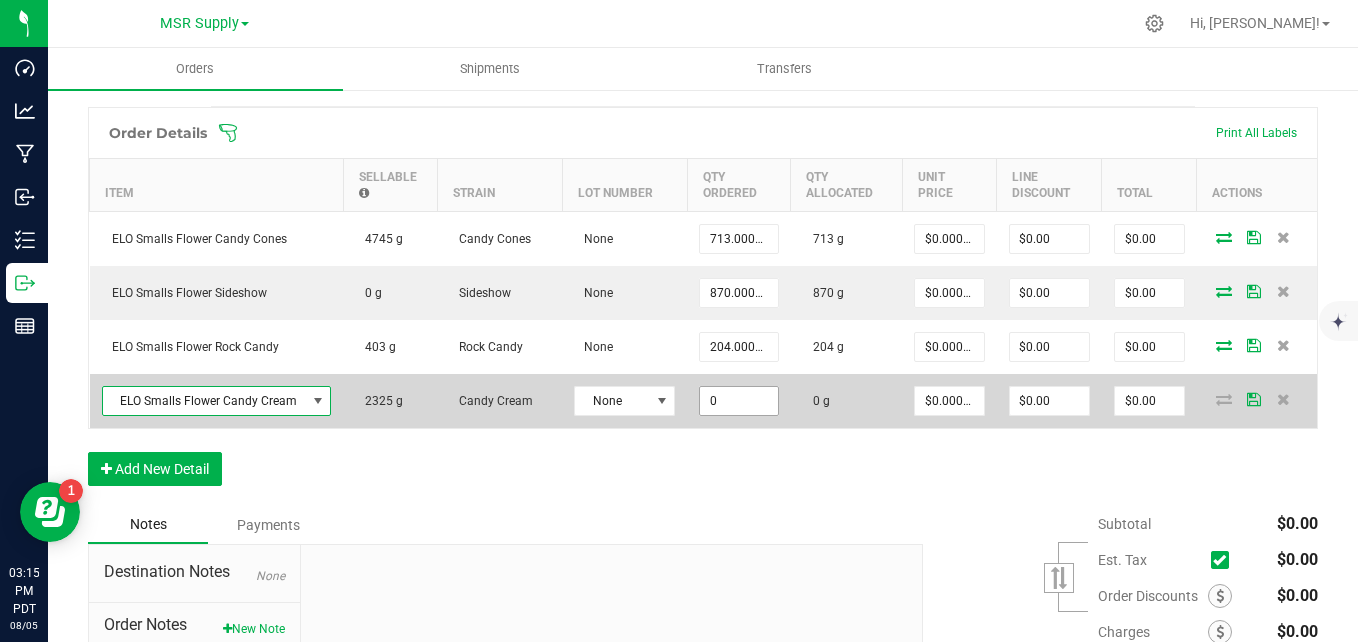 click on "0" at bounding box center (738, 401) 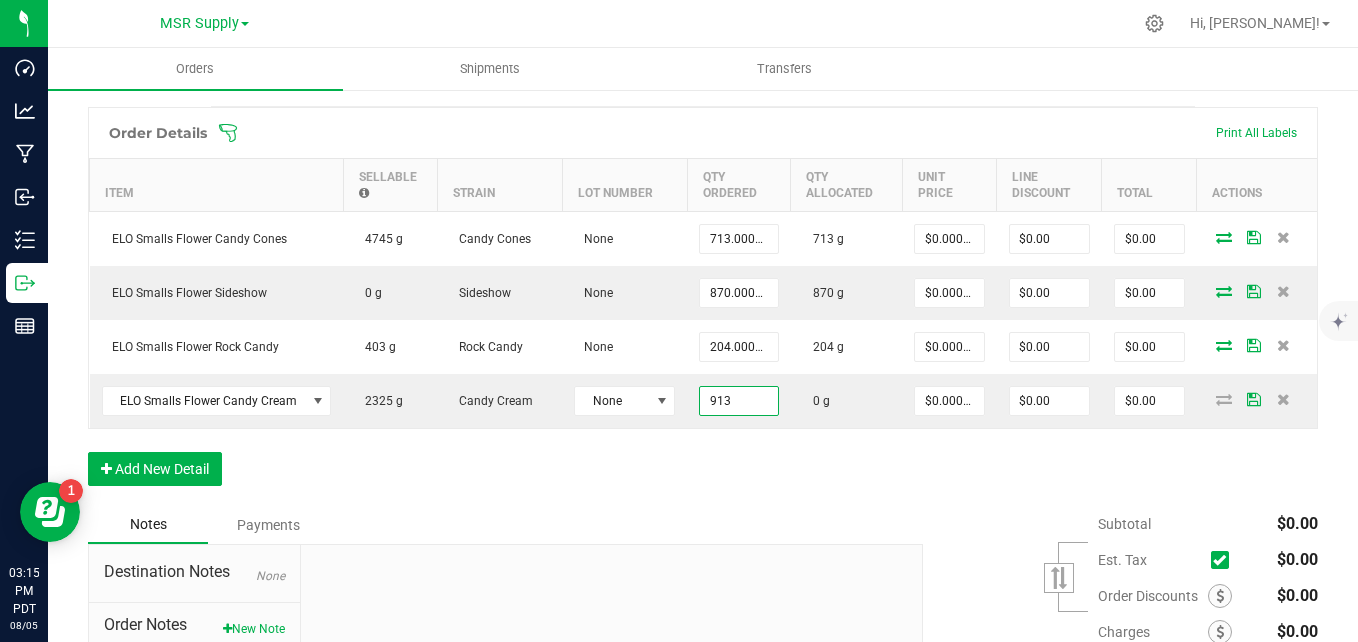 type on "913.0000 g" 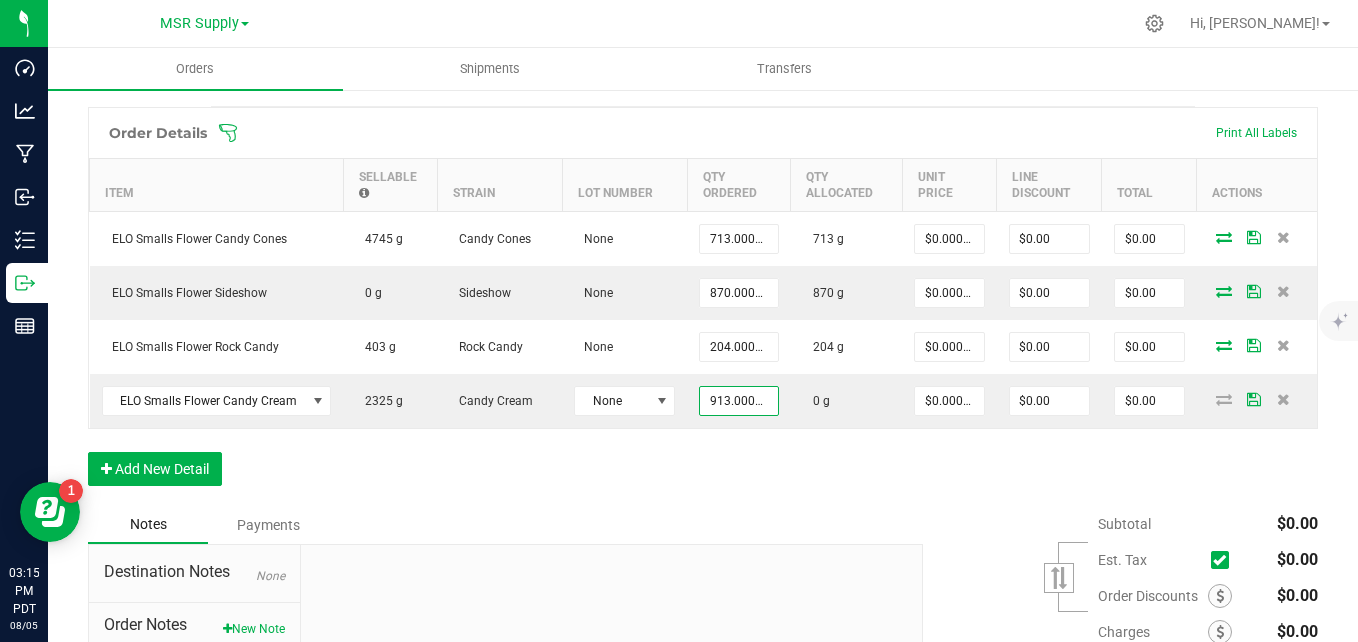 click on "Order Details Print All Labels Item  Sellable  Strain  Lot Number  Qty Ordered Qty Allocated Unit Price Line Discount Total Actions  ELO Smalls Flower Candy Cones   4745 g   Candy Cones   None  713.0000 g  713 g  $0.00000 $0.00 $0.00  ELO Smalls Flower Sideshow   0 g   Sideshow   None  870.0000 g  870 g  $0.00000 $0.00 $0.00  ELO Smalls Flower Rock Candy   403 g   Rock Candy   None  204.0000 g  204 g  $0.00000 $0.00 $0.00 ELO Smalls Flower Candy Cream  2325 g   Candy Cream  None 913.0000 g  0 g  $0.00000 $0.00 $0.00
Add New Detail" at bounding box center [703, 306] 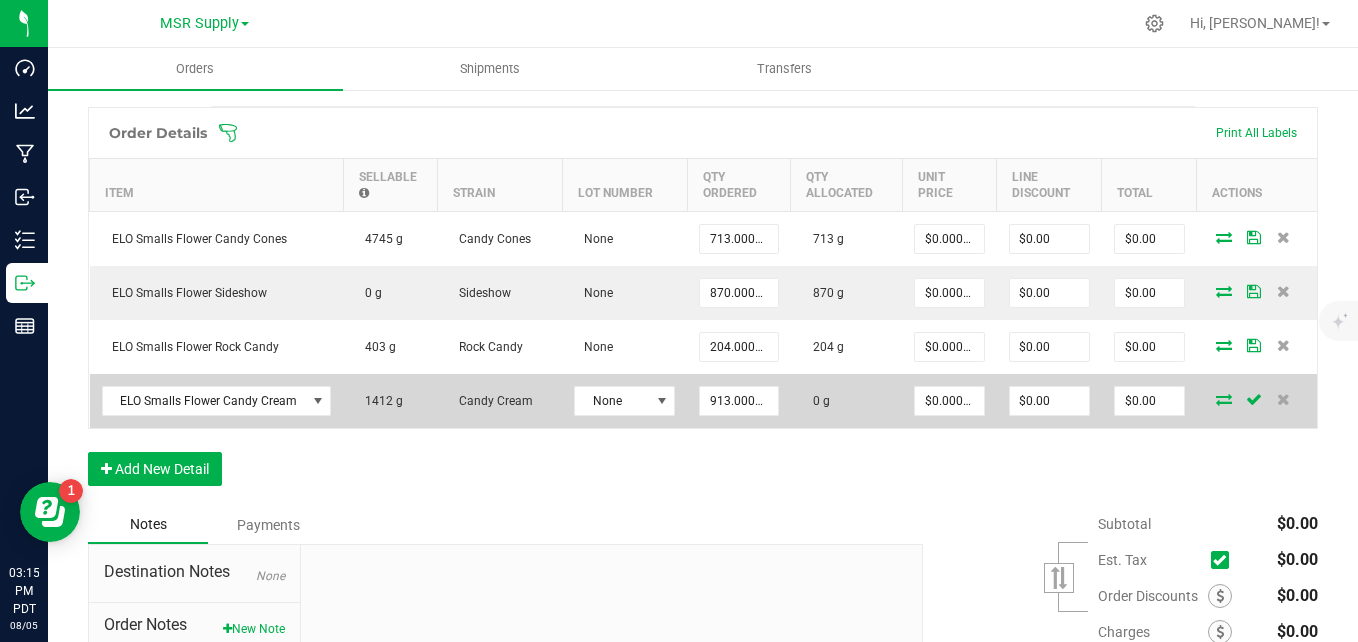 click at bounding box center [1224, 399] 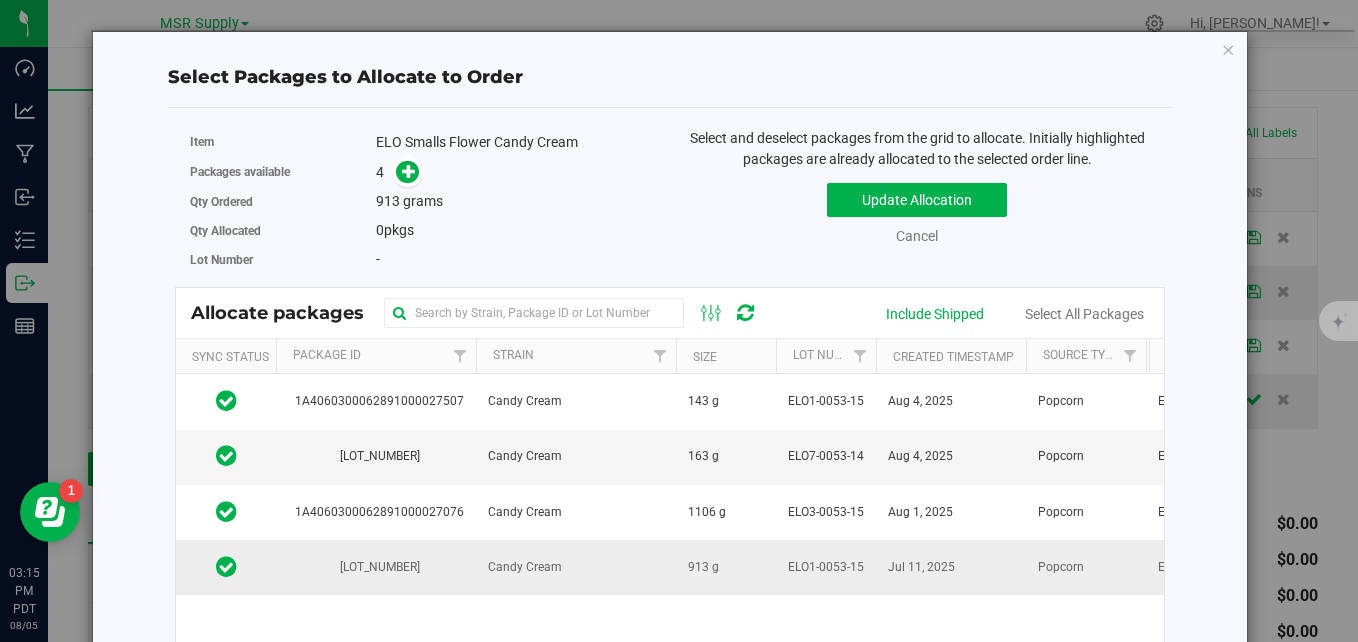 click on "913 g" at bounding box center (703, 567) 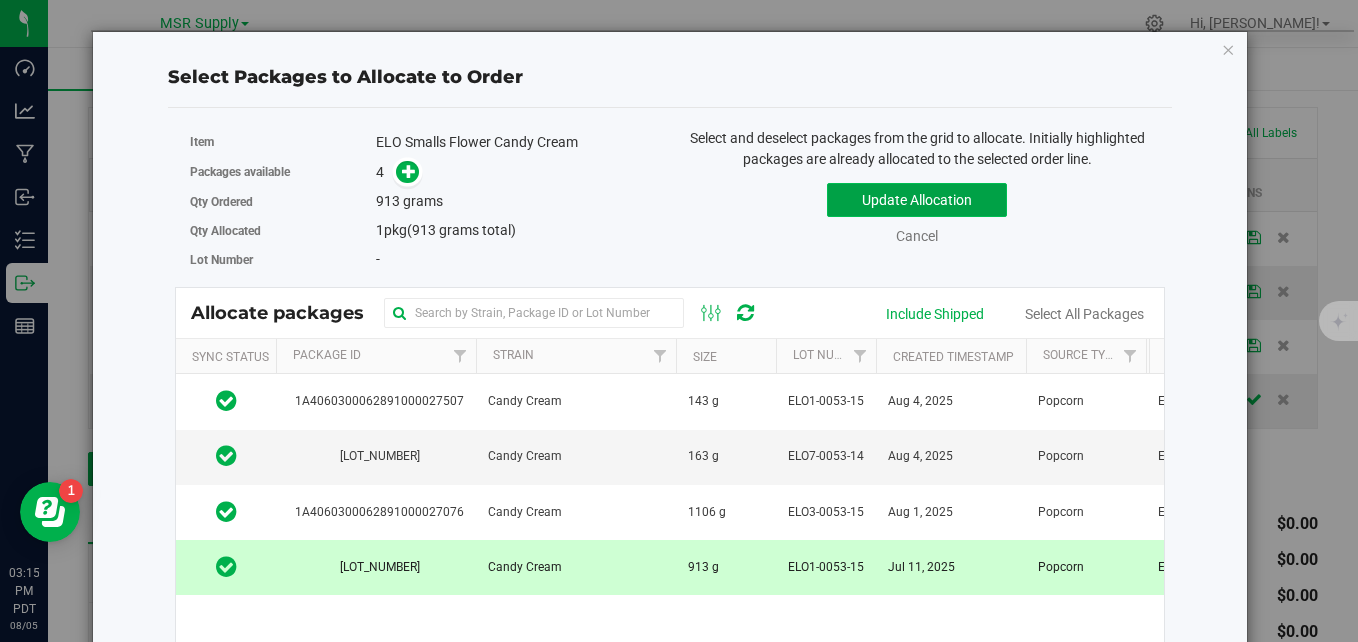 click on "Update Allocation" at bounding box center (917, 200) 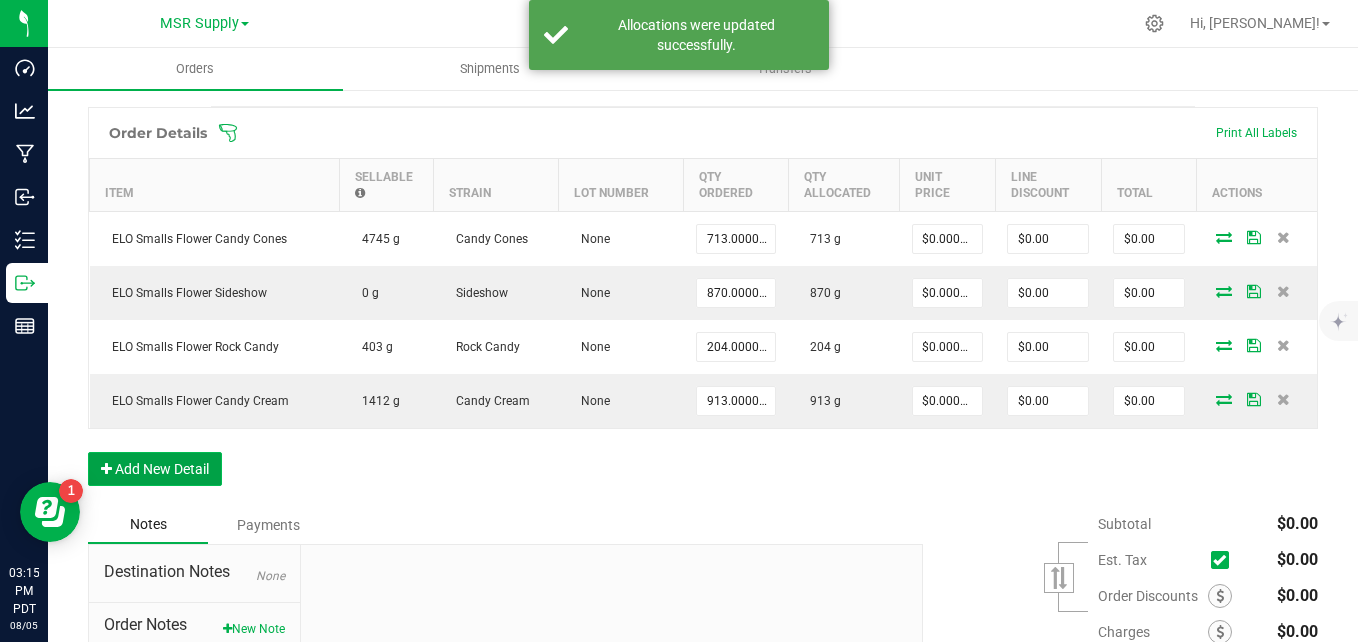 click on "Add New Detail" at bounding box center [155, 469] 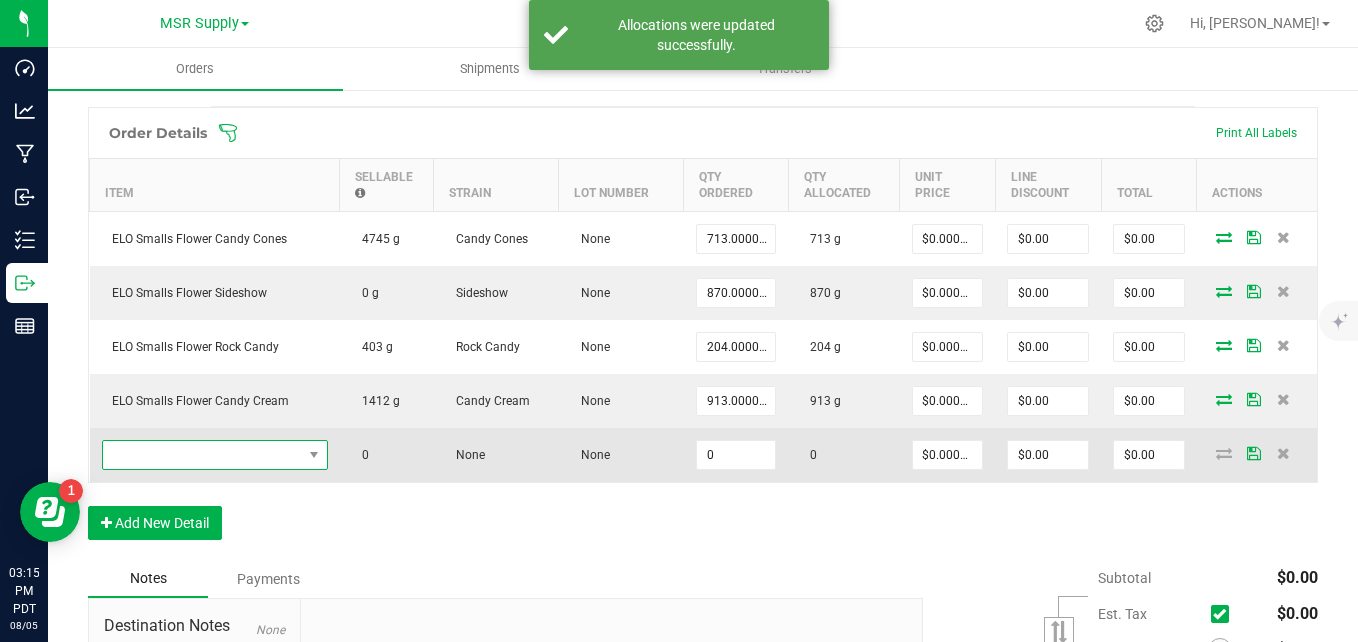 click at bounding box center (202, 455) 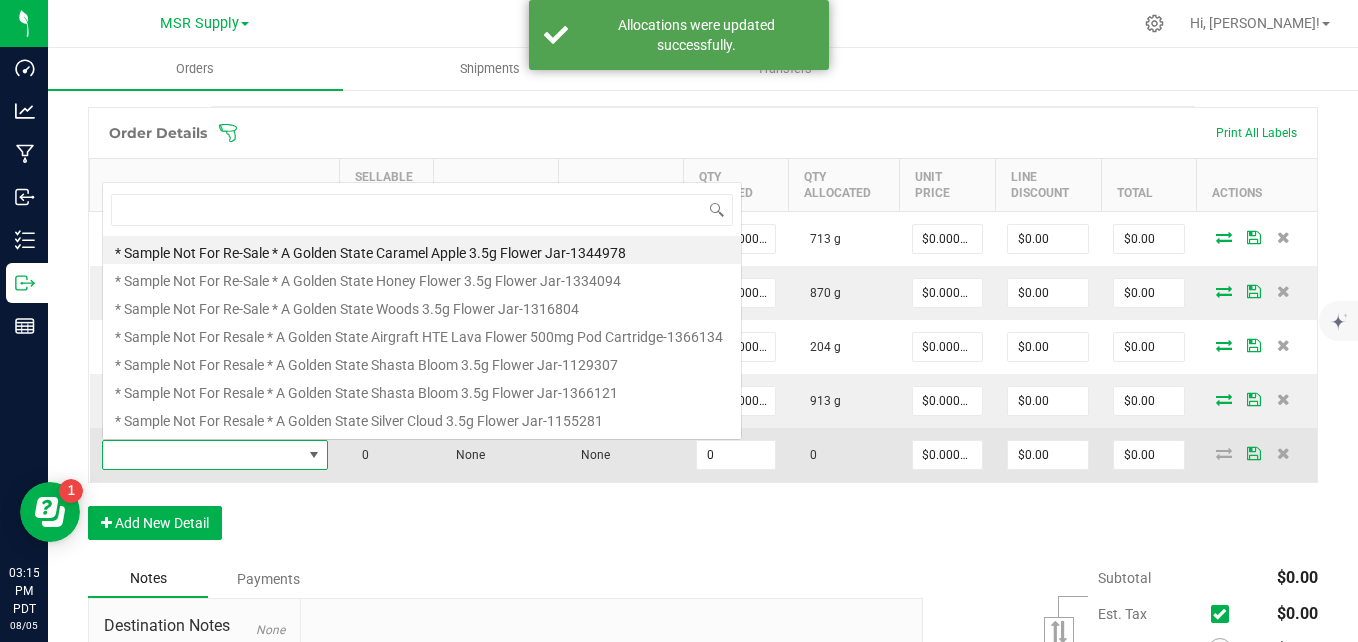 scroll, scrollTop: 0, scrollLeft: 0, axis: both 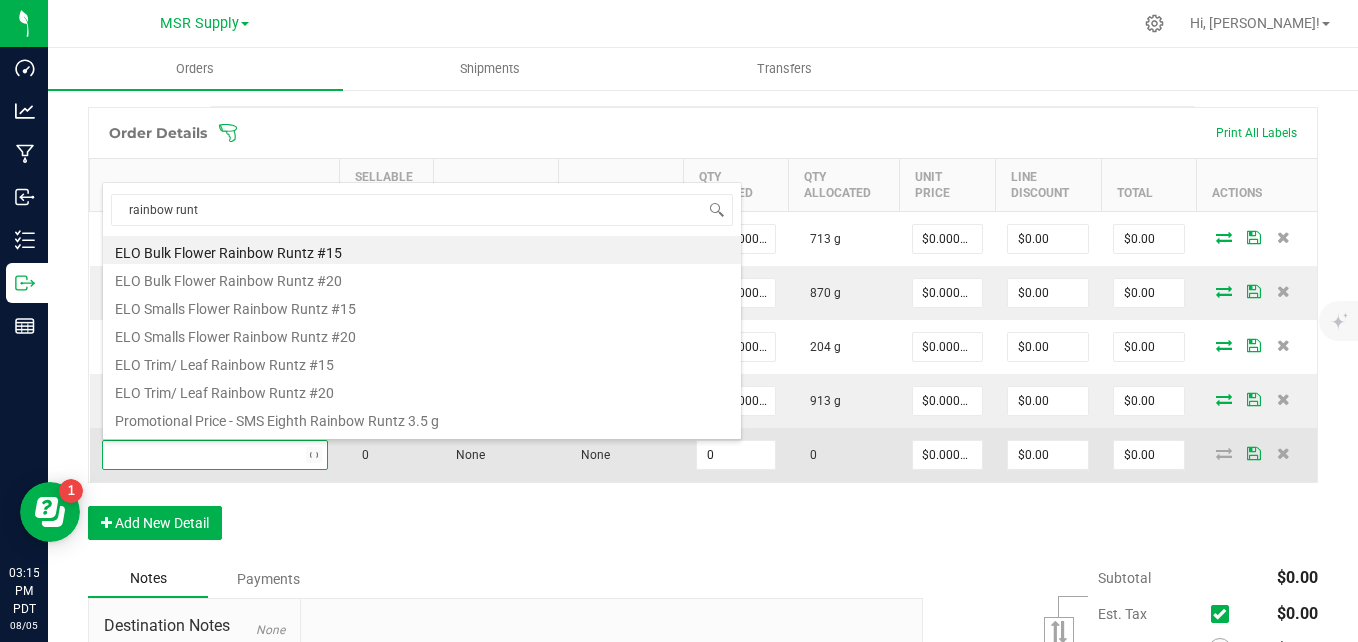 type on "rainbow runtz" 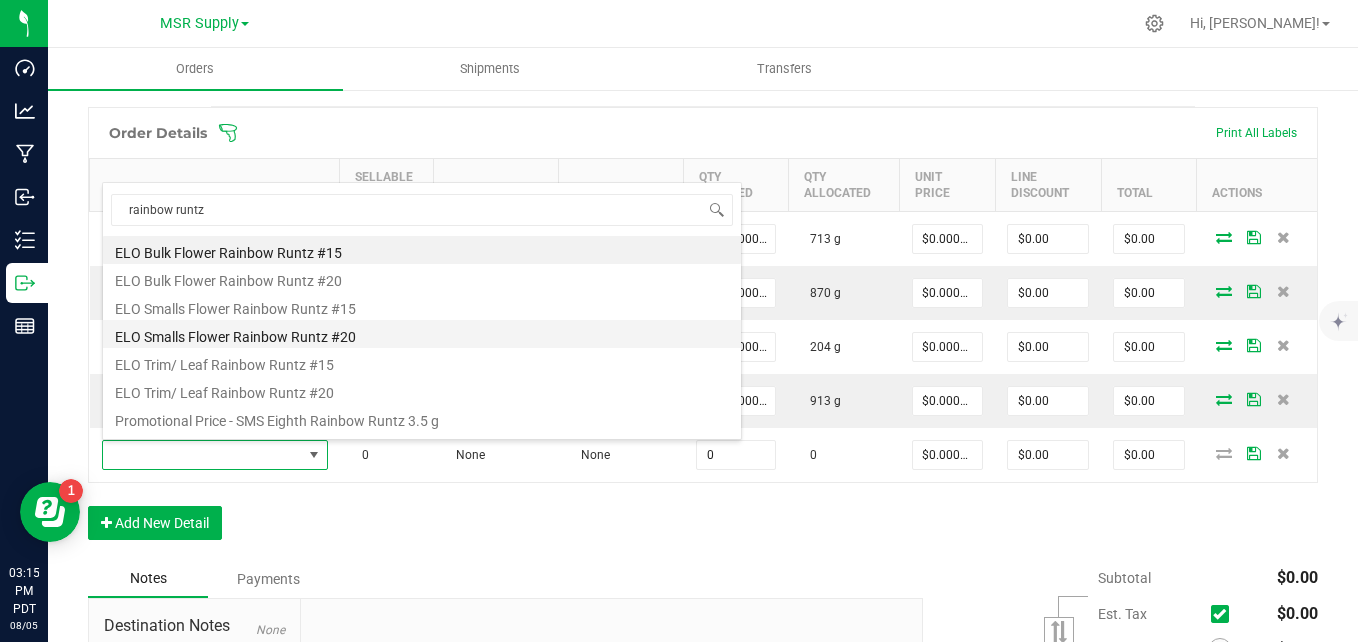 click on "ELO Smalls Flower Rainbow Runtz #20" at bounding box center [422, 334] 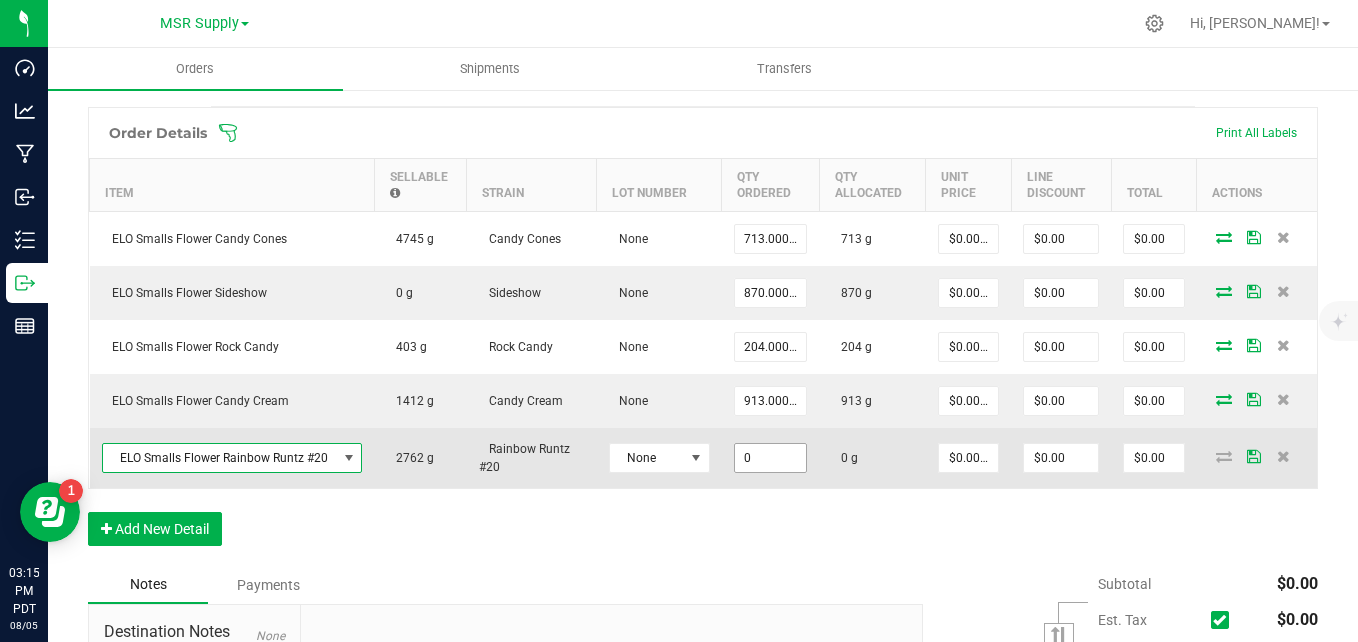 click on "0" at bounding box center [770, 458] 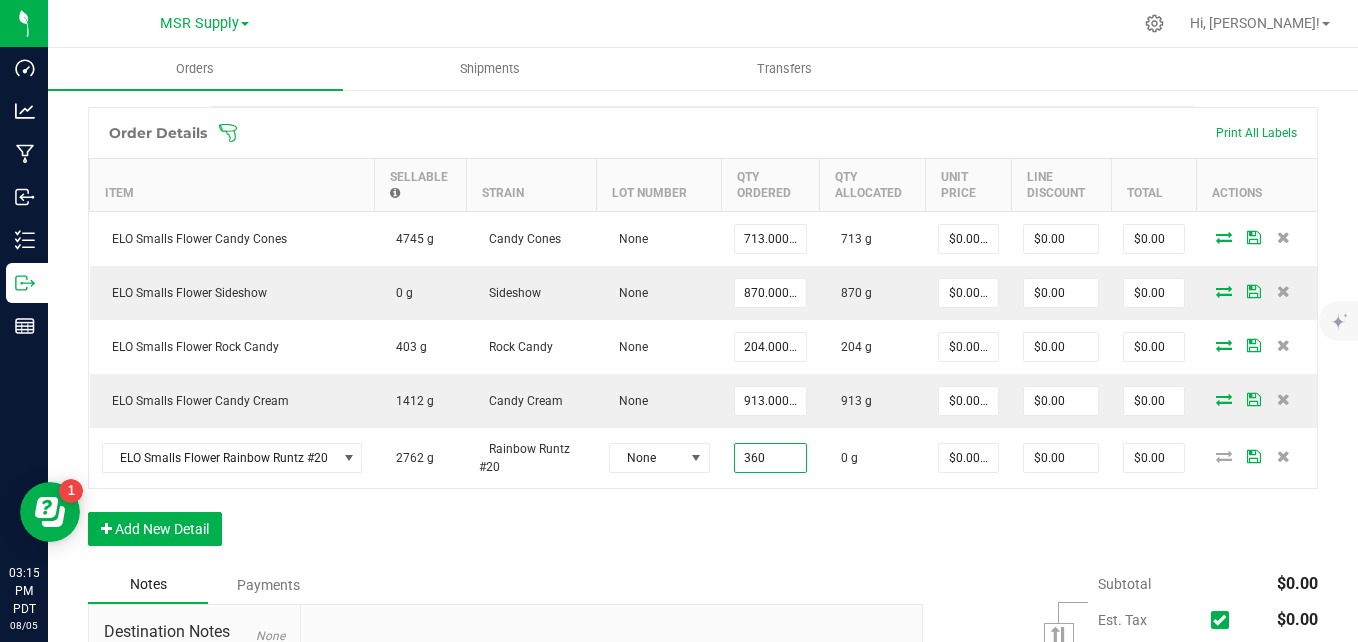 type on "360.0000 g" 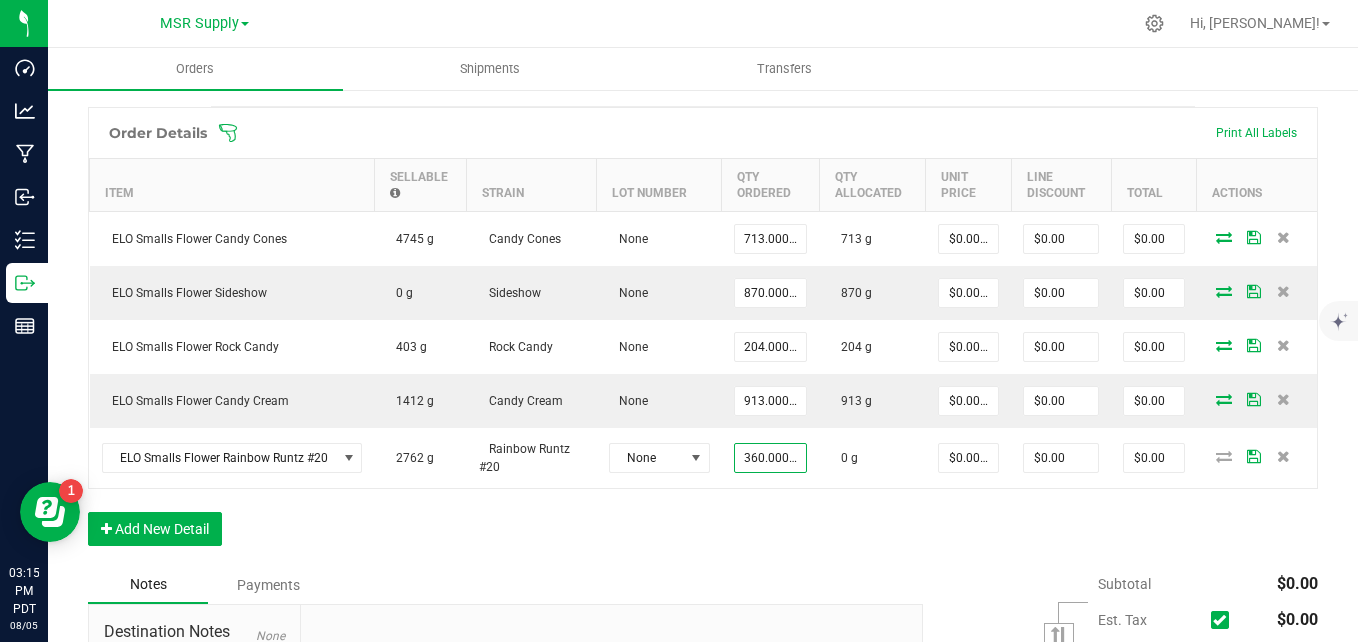 click on "Order Details Print All Labels Item  Sellable  Strain  Lot Number  Qty Ordered Qty Allocated Unit Price Line Discount Total Actions  ELO Smalls Flower Candy Cones   4745 g   Candy Cones   None  713.0000 g  713 g  $0.00000 $0.00 $0.00  ELO Smalls Flower Sideshow   0 g   Sideshow   None  870.0000 g  870 g  $0.00000 $0.00 $0.00  ELO Smalls Flower Rock Candy   403 g   Rock Candy   None  204.0000 g  204 g  $0.00000 $0.00 $0.00  ELO Smalls Flower Candy Cream   1412 g   Candy Cream   None  913.0000 g  913 g  $0.00000 $0.00 $0.00  ELO Smalls Flower Rainbow Runtz #20  2762 g   Rainbow Runtz #20  None 360.0000 g  0 g  $0.00000 $0.00 $0.00
Add New Detail" at bounding box center (703, 336) 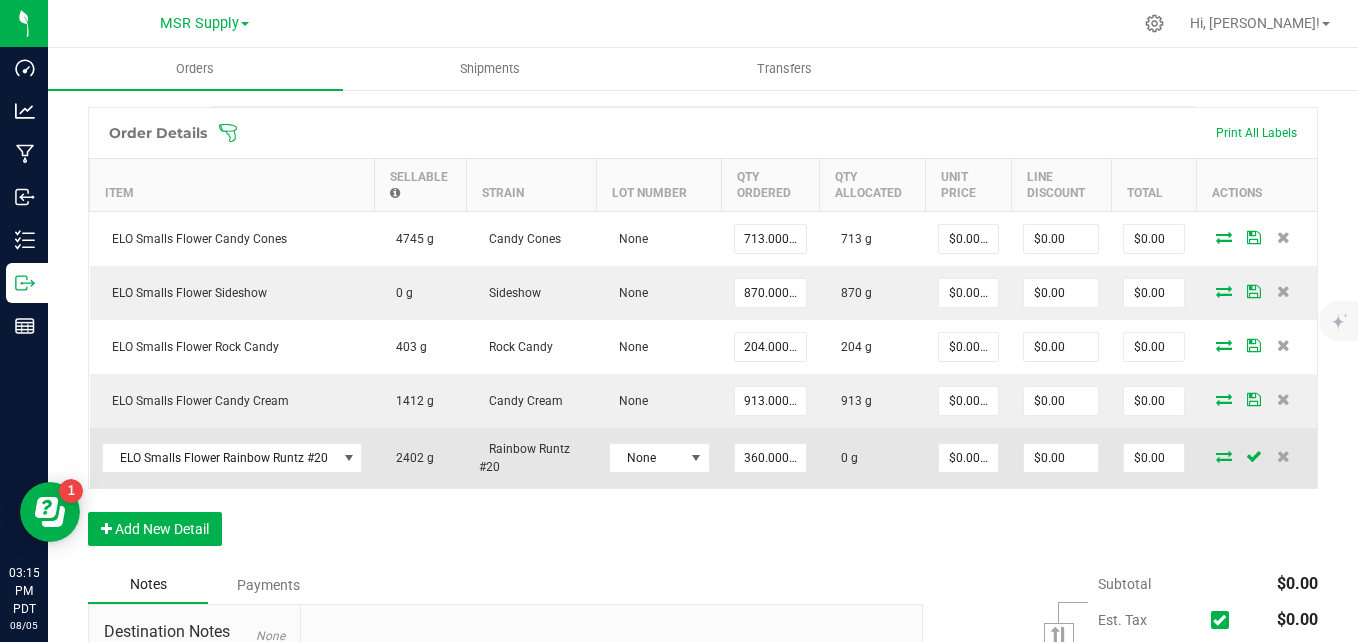 click at bounding box center [1224, 456] 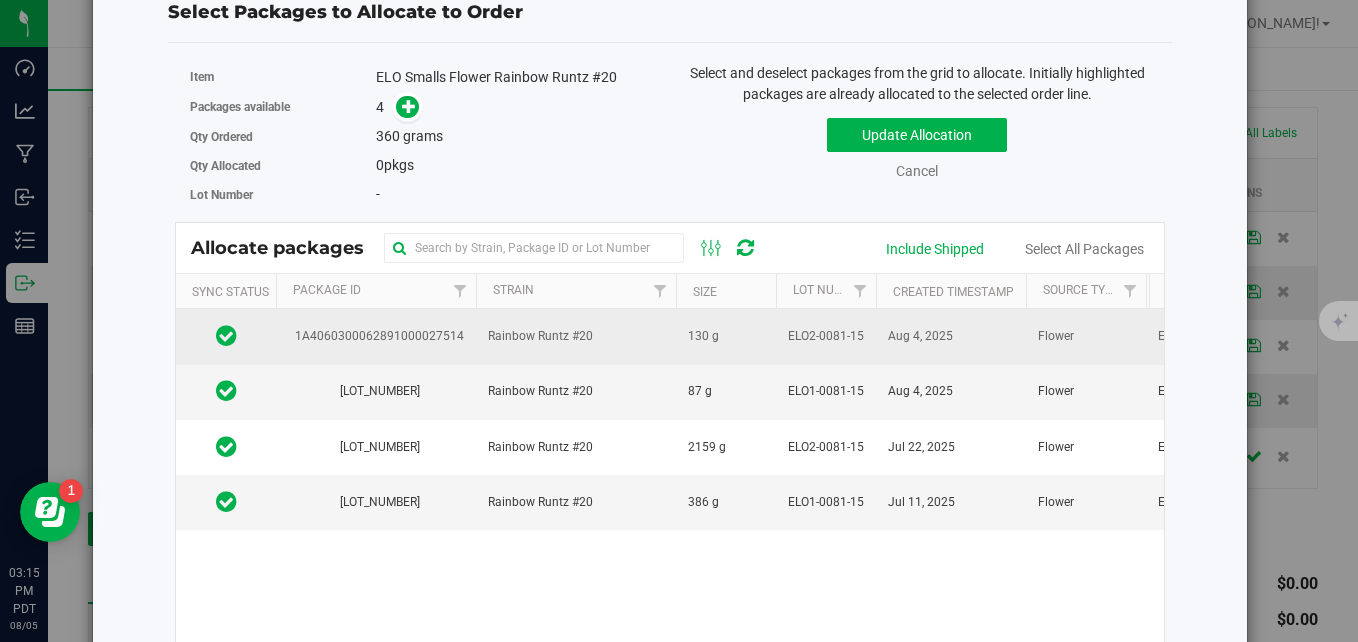 scroll, scrollTop: 100, scrollLeft: 0, axis: vertical 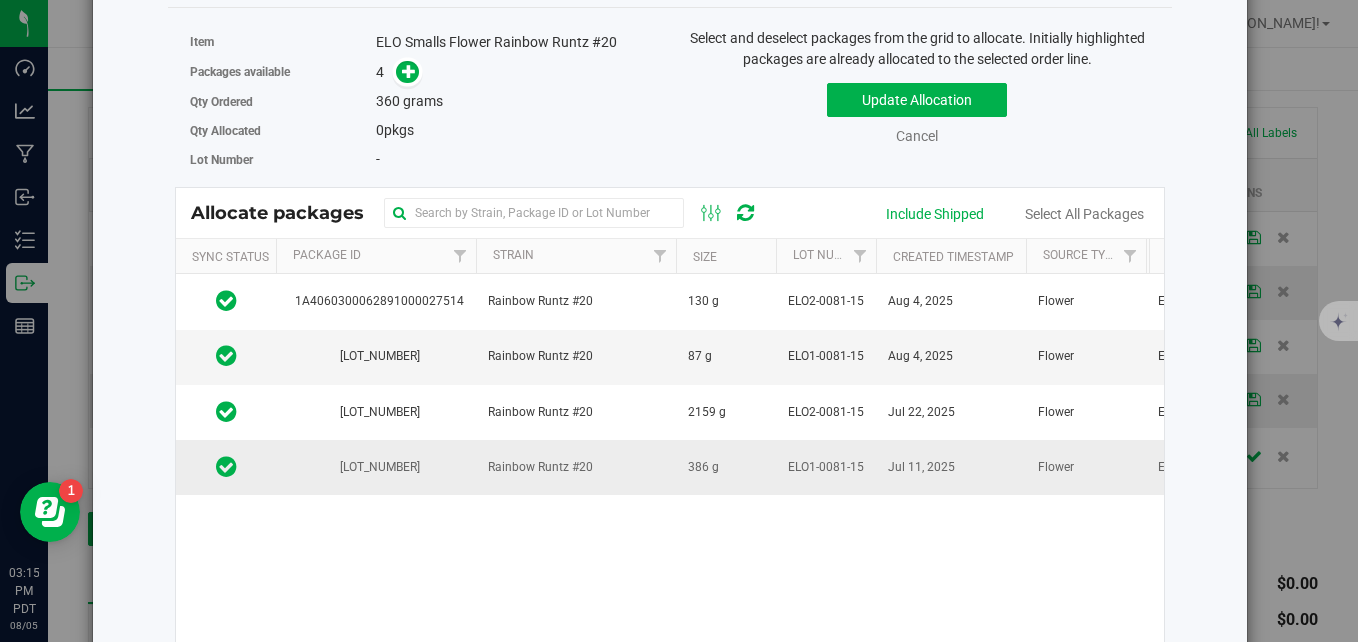 click on "Rainbow Runtz #20" at bounding box center (576, 467) 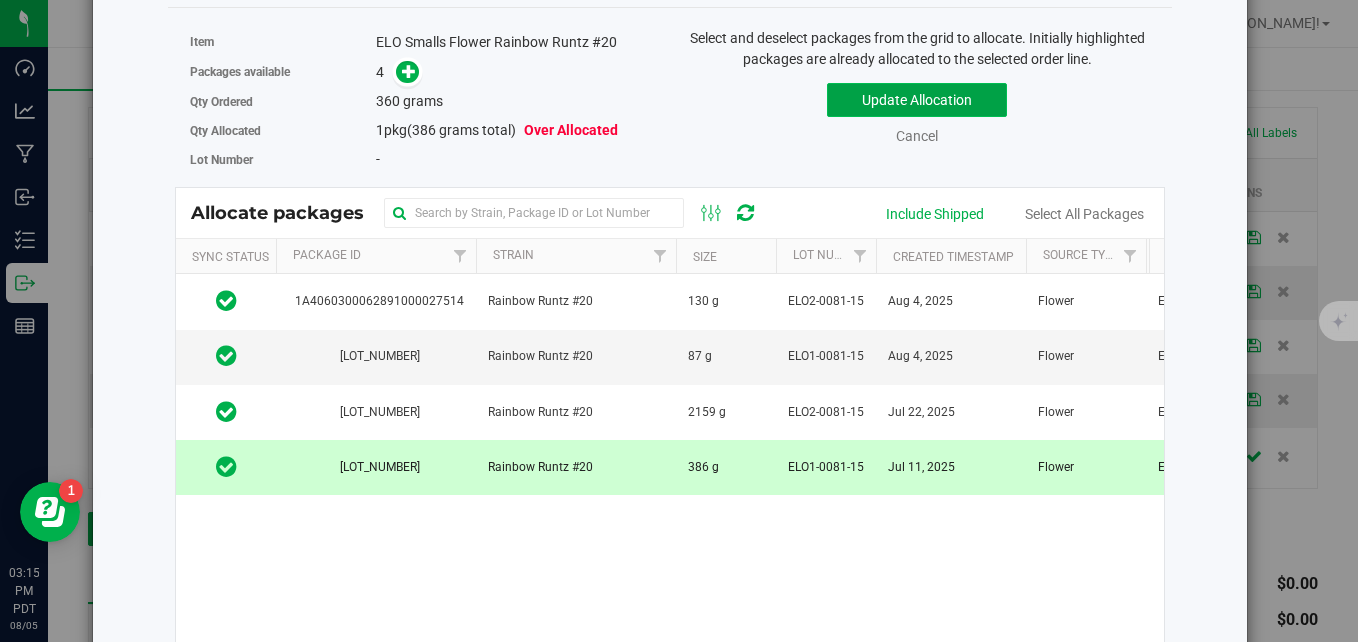 click on "Update Allocation" at bounding box center [917, 100] 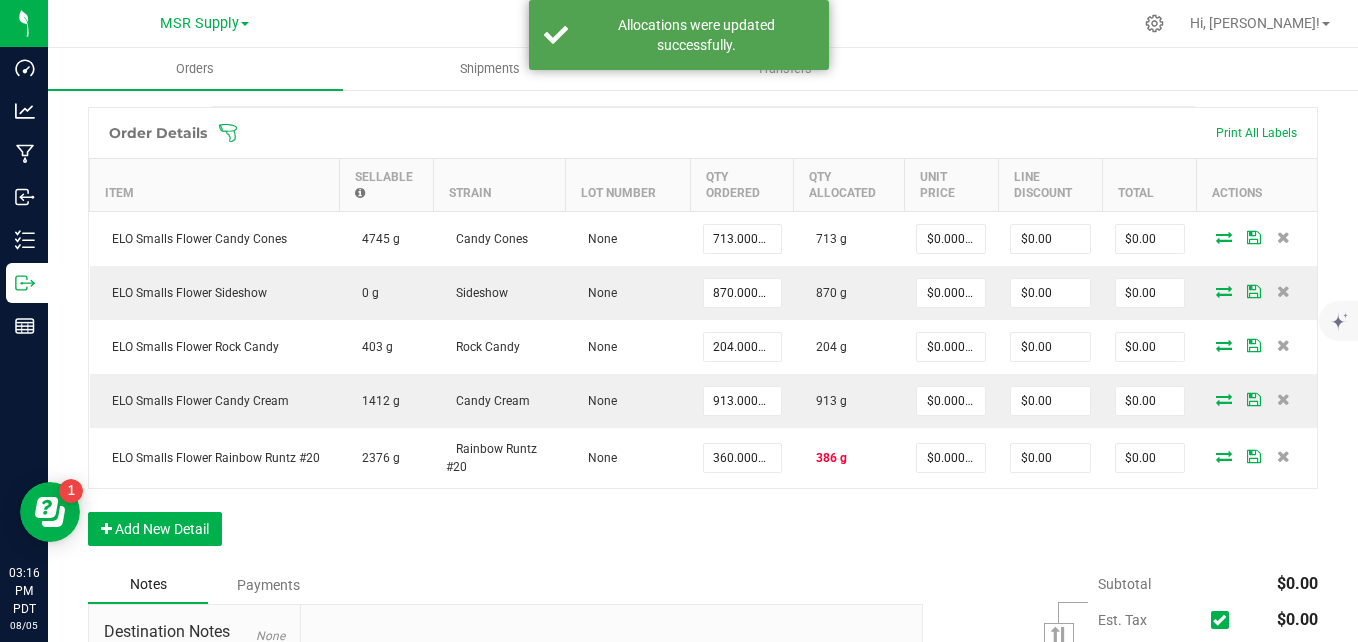 type on "360" 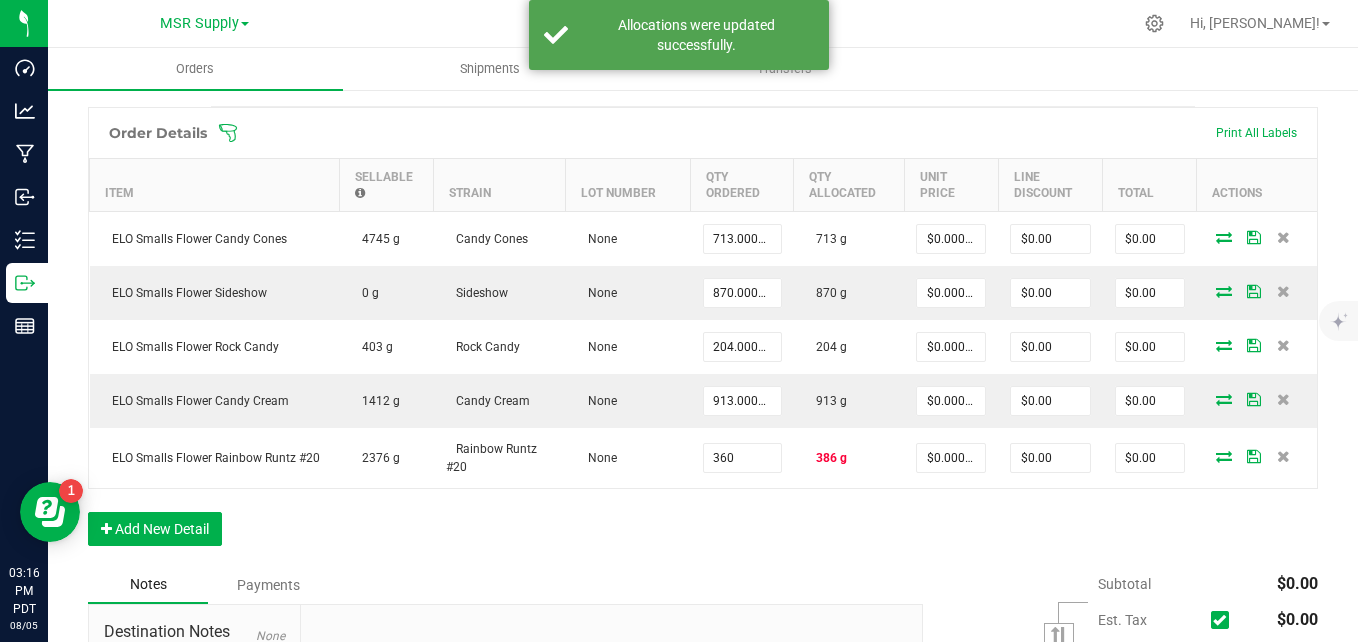click on "360" at bounding box center [742, 458] 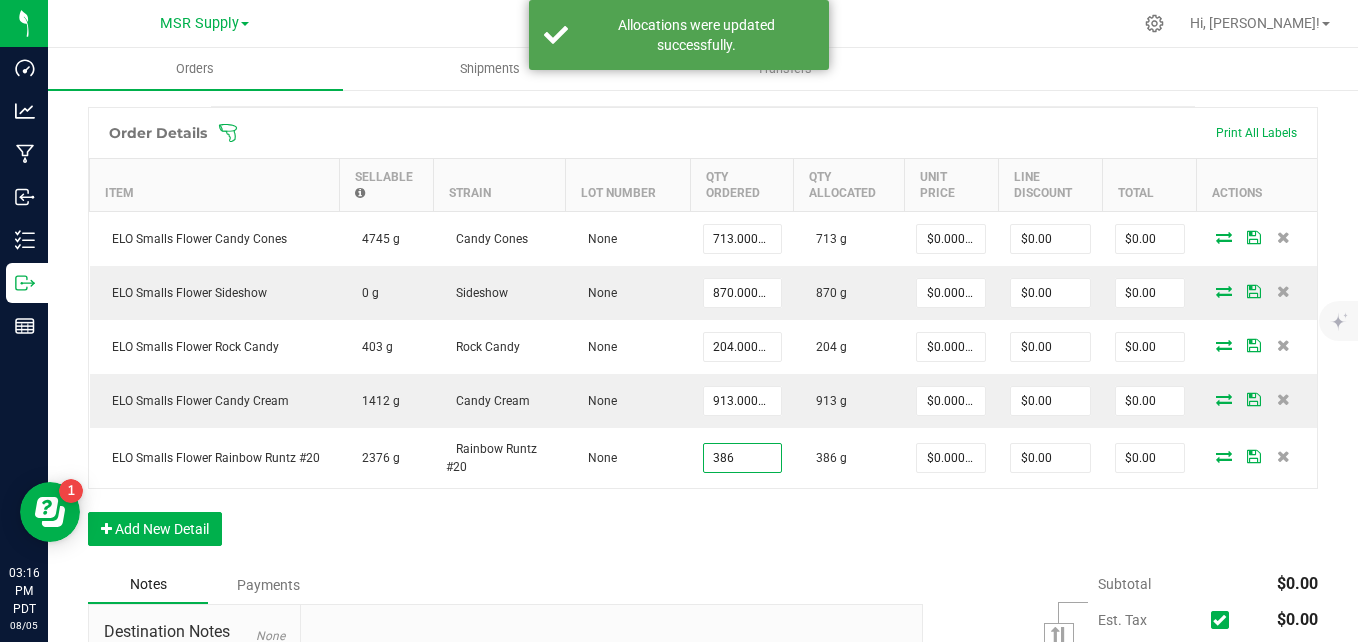 type on "386.0000 g" 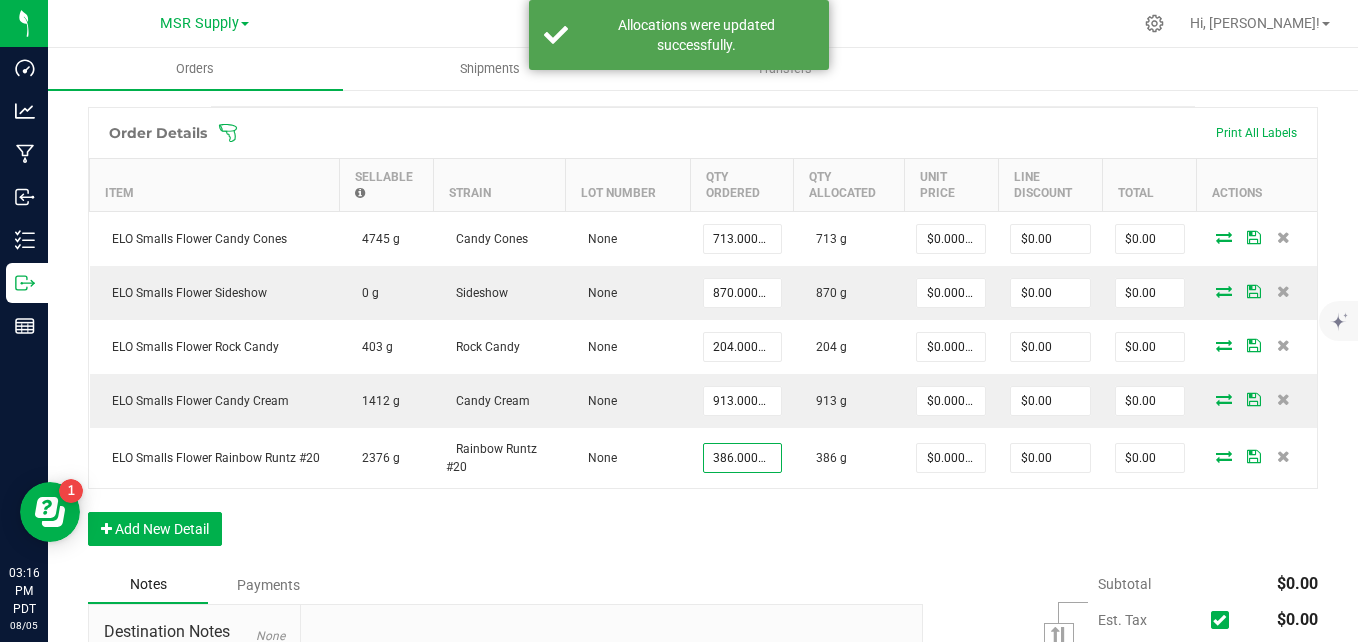 click on "Order Details Print All Labels Item  Sellable  Strain  Lot Number  Qty Ordered Qty Allocated Unit Price Line Discount Total Actions  ELO Smalls Flower Candy Cones   4745 g   Candy Cones   None  713.0000 g  713 g  $0.00000 $0.00 $0.00  ELO Smalls Flower Sideshow   0 g   Sideshow   None  870.0000 g  870 g  $0.00000 $0.00 $0.00  ELO Smalls Flower Rock Candy   403 g   Rock Candy   None  204.0000 g  204 g  $0.00000 $0.00 $0.00  ELO Smalls Flower Candy Cream   1412 g   Candy Cream   None  913.0000 g  913 g  $0.00000 $0.00 $0.00  ELO Smalls Flower Rainbow Runtz #20   2376 g   Rainbow Runtz #20   None  386.0000 g  386 g  $0.00000 $0.00 $0.00
Add New Detail" at bounding box center [703, 336] 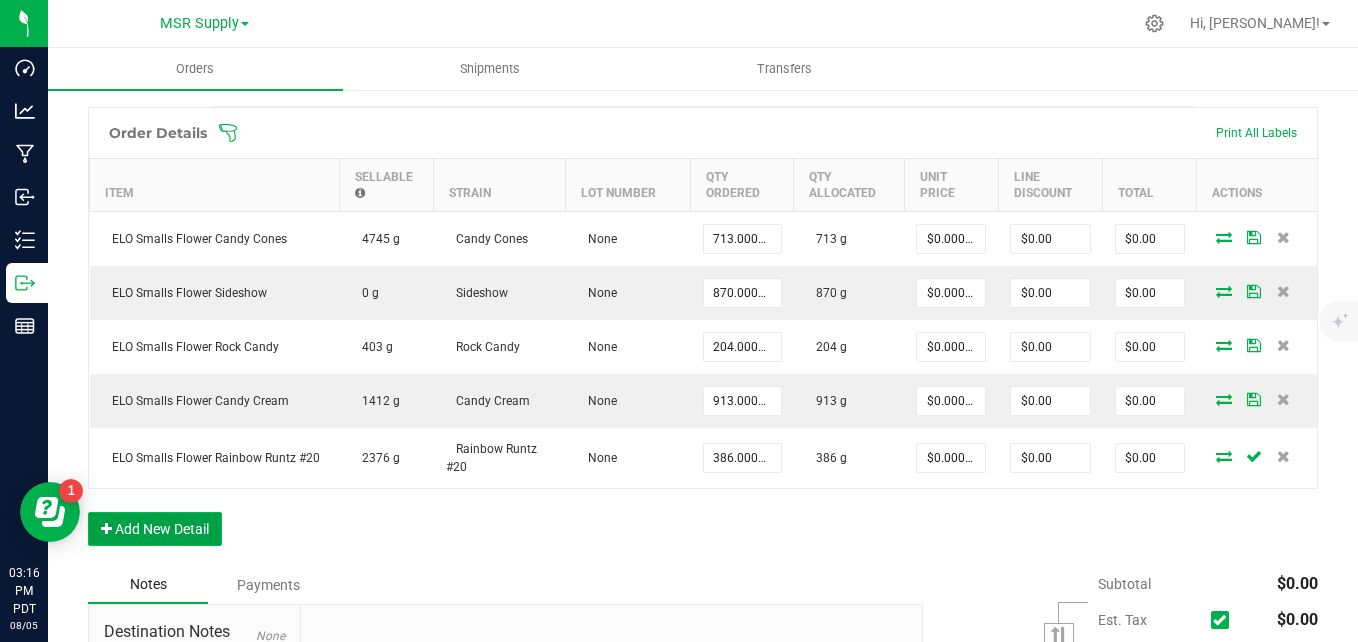 click on "Add New Detail" at bounding box center (155, 529) 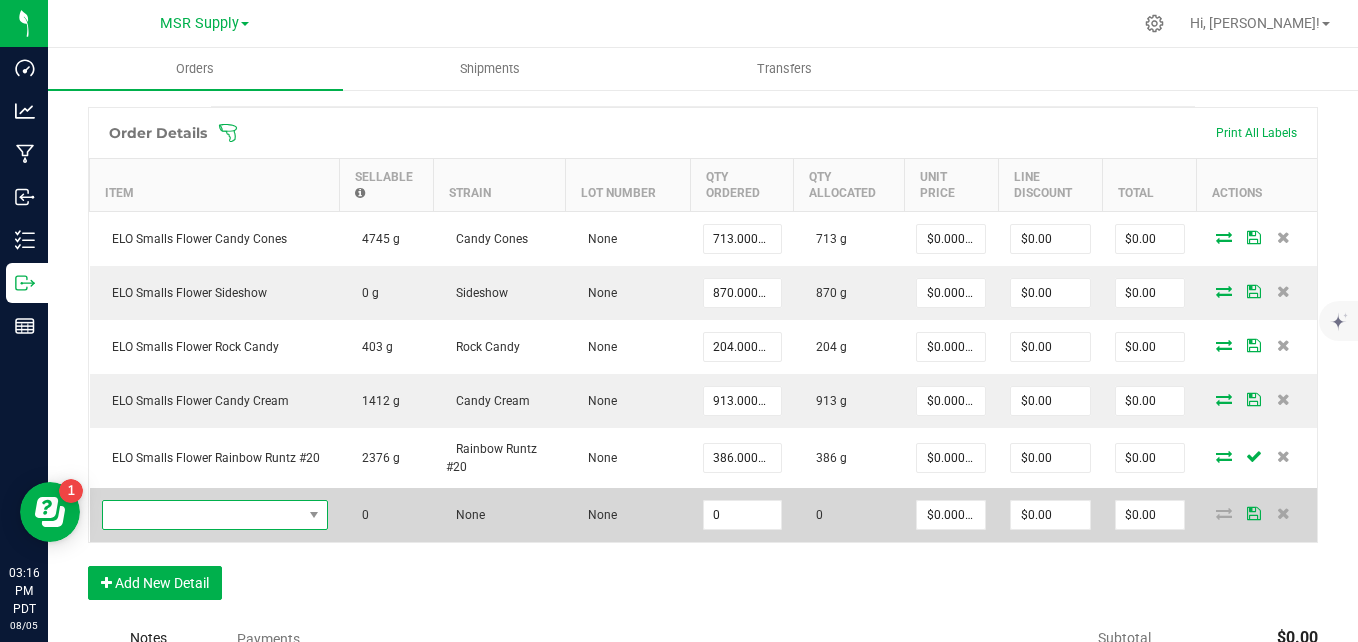 click at bounding box center [202, 515] 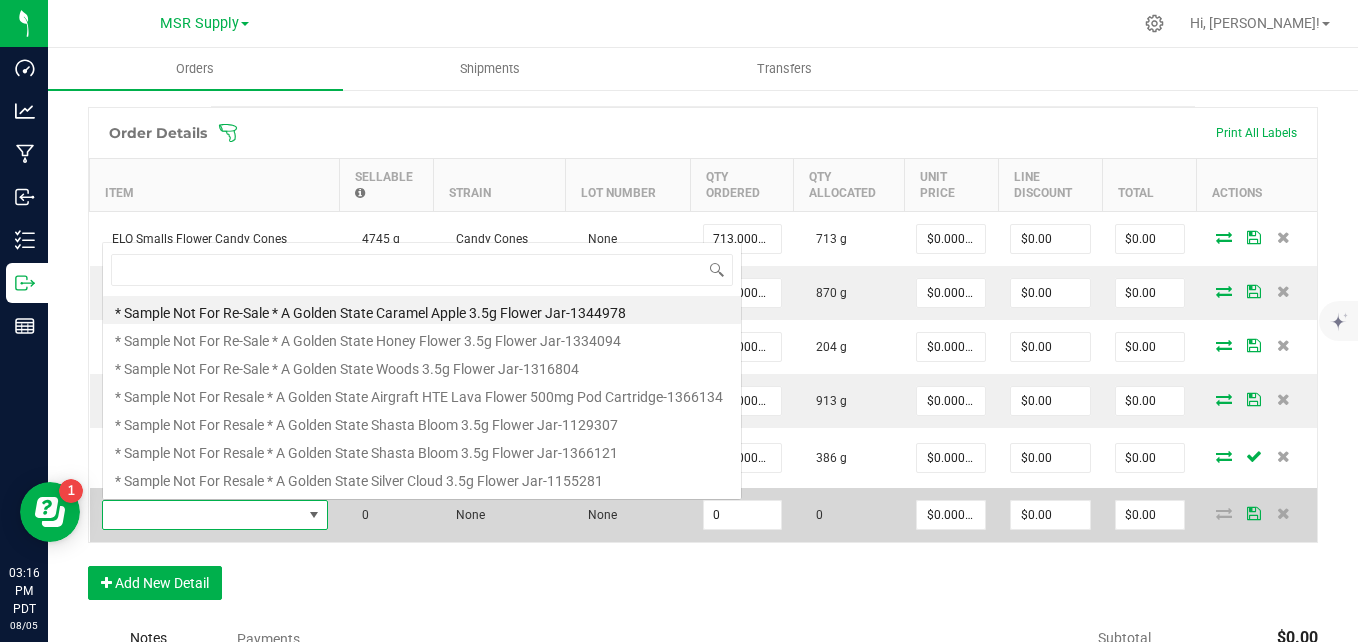 scroll, scrollTop: 0, scrollLeft: 0, axis: both 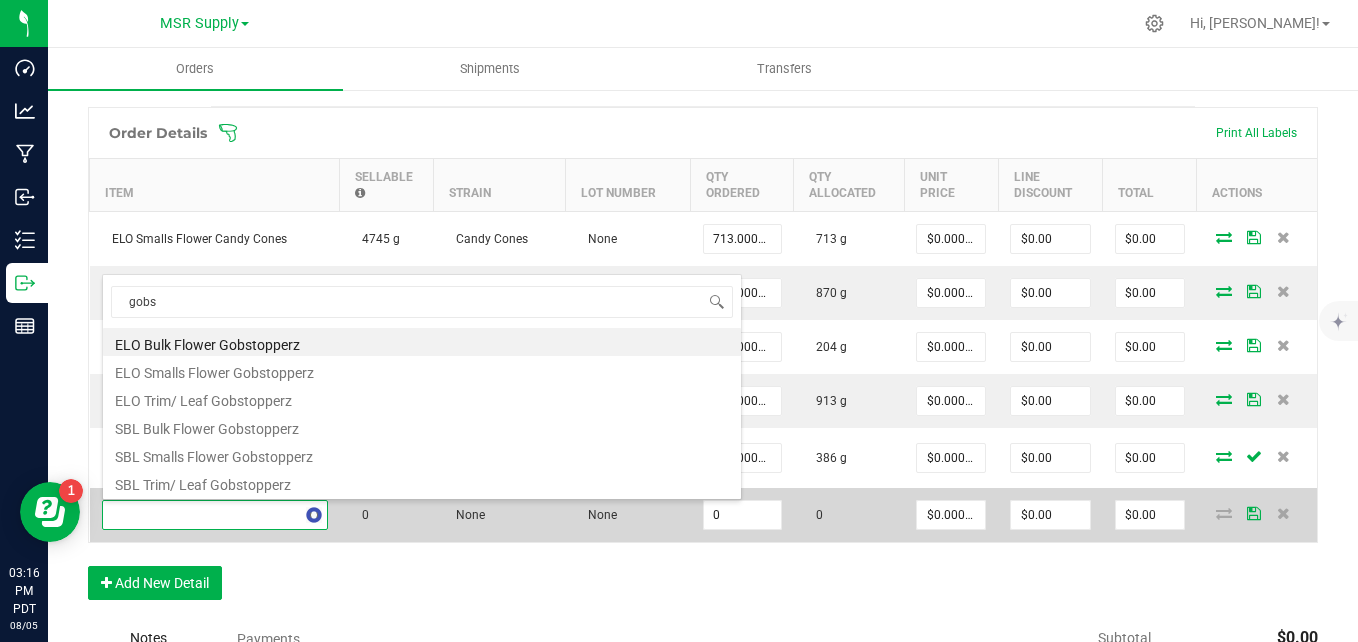 type on "gobst" 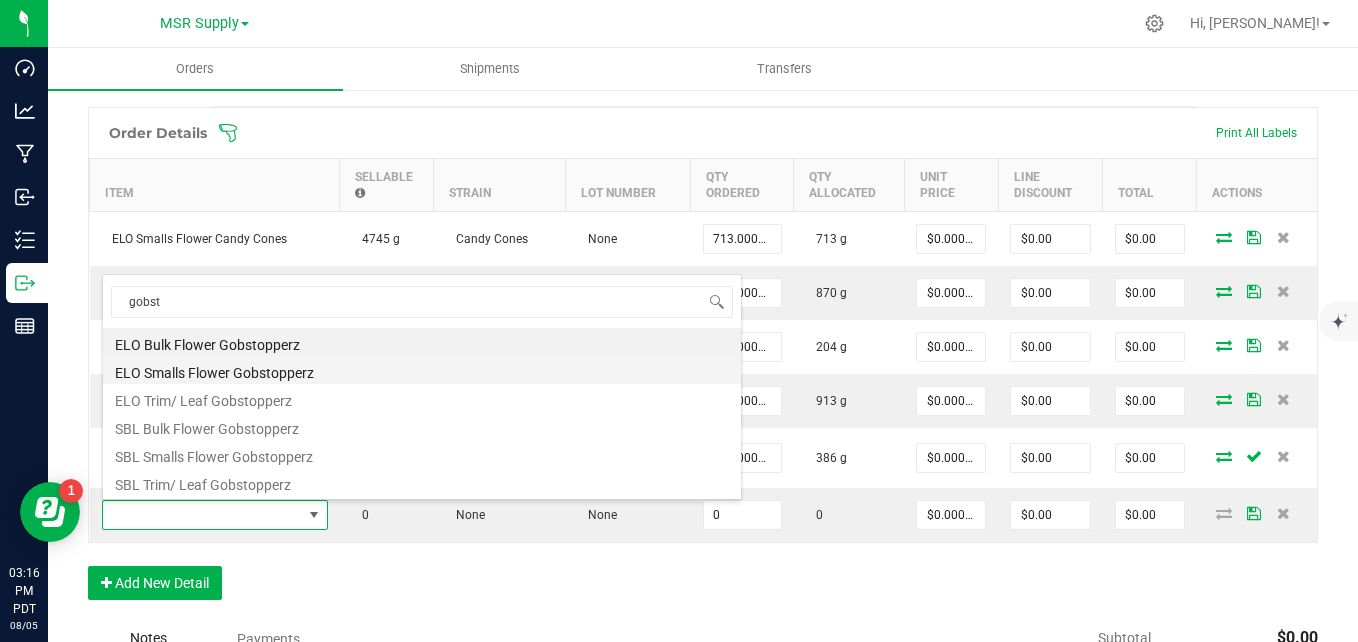 click on "ELO Smalls Flower Gobstopperz" at bounding box center [422, 370] 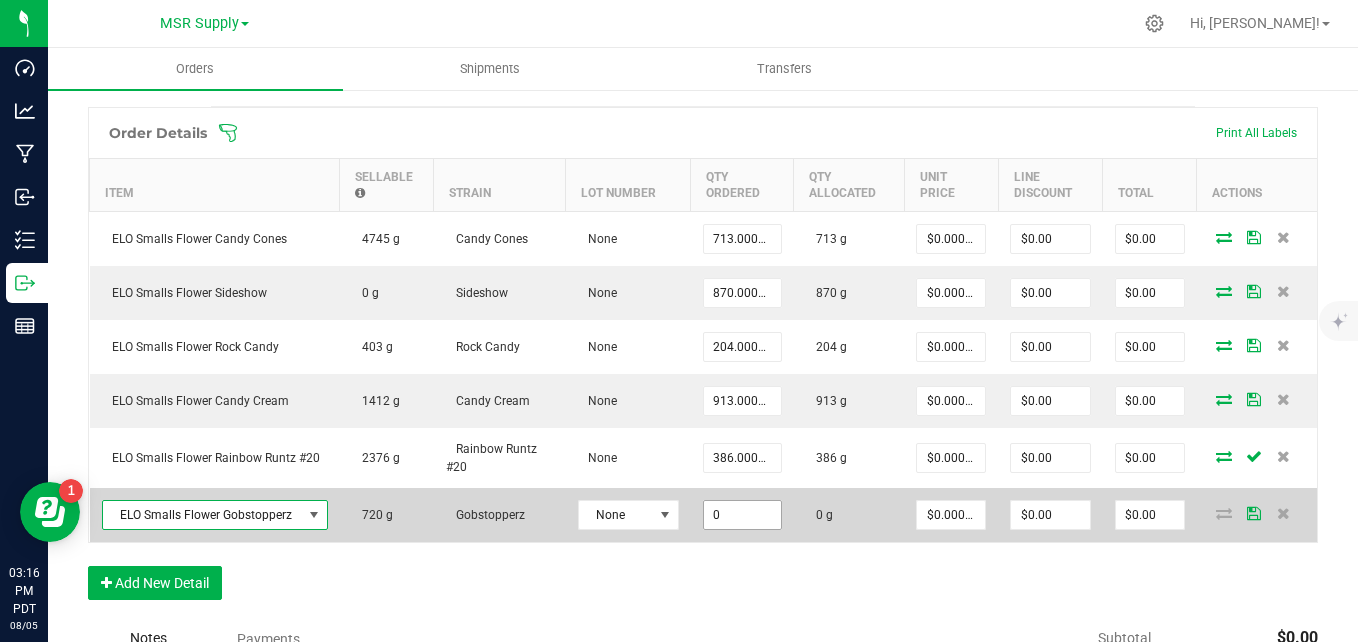 click on "0" at bounding box center (742, 515) 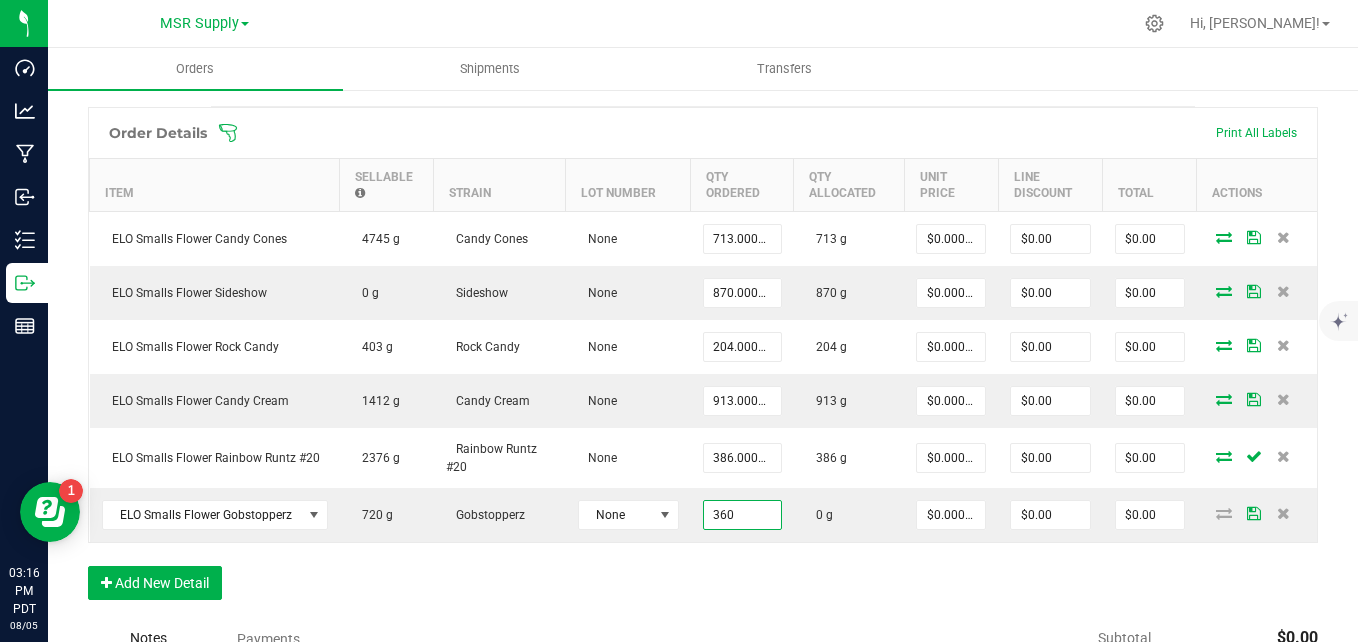 type on "360.0000 g" 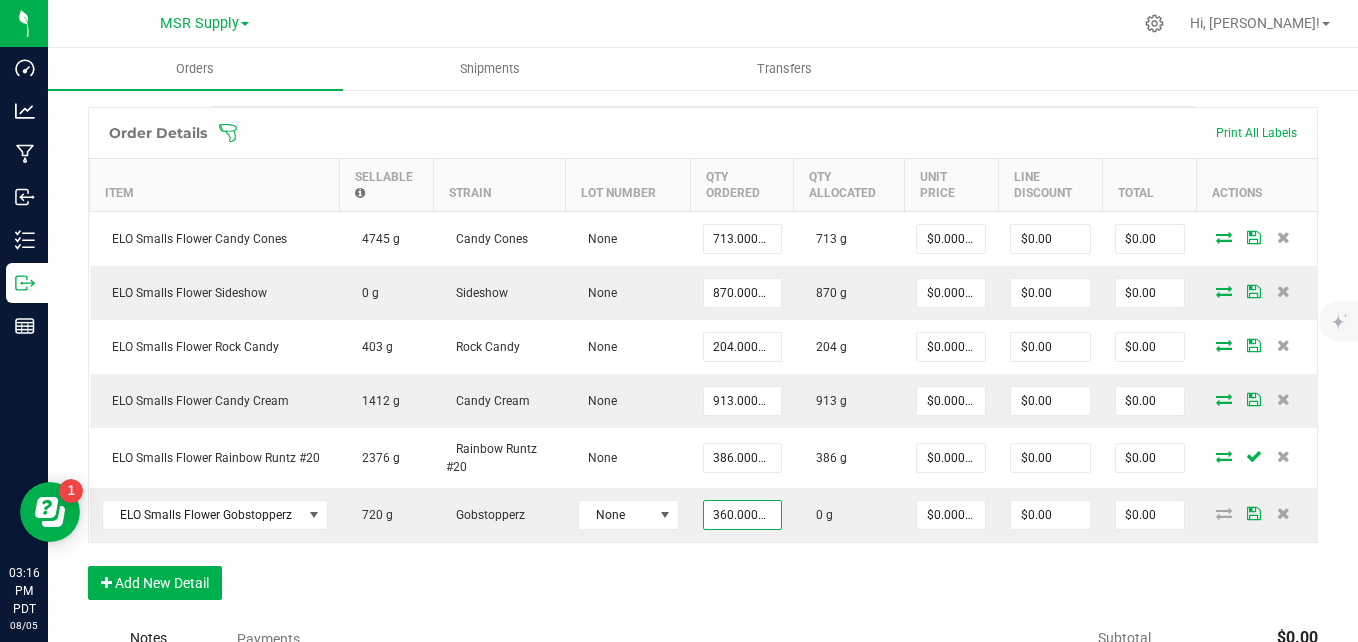 click on "Order Details Print All Labels Item  Sellable  Strain  Lot Number  Qty Ordered Qty Allocated Unit Price Line Discount Total Actions  ELO Smalls Flower Candy Cones   4745 g   Candy Cones   None  713.0000 g  713 g  $0.00000 $0.00 $0.00  ELO Smalls Flower Sideshow   0 g   Sideshow   None  870.0000 g  870 g  $0.00000 $0.00 $0.00  ELO Smalls Flower Rock Candy   403 g   Rock Candy   None  204.0000 g  204 g  $0.00000 $0.00 $0.00  ELO Smalls Flower Candy Cream   1412 g   Candy Cream   None  913.0000 g  913 g  $0.00000 $0.00 $0.00  ELO Smalls Flower Rainbow Runtz #20   2376 g   Rainbow Runtz #20   None  386.0000 g  386 g  $0.00000 $0.00 $0.00  ELO Smalls Flower Gobstopperz  720 g   Gobstopperz  None 360.0000 g  0 g  $0.00000 $0.00 $0.00
Add New Detail" at bounding box center [703, 363] 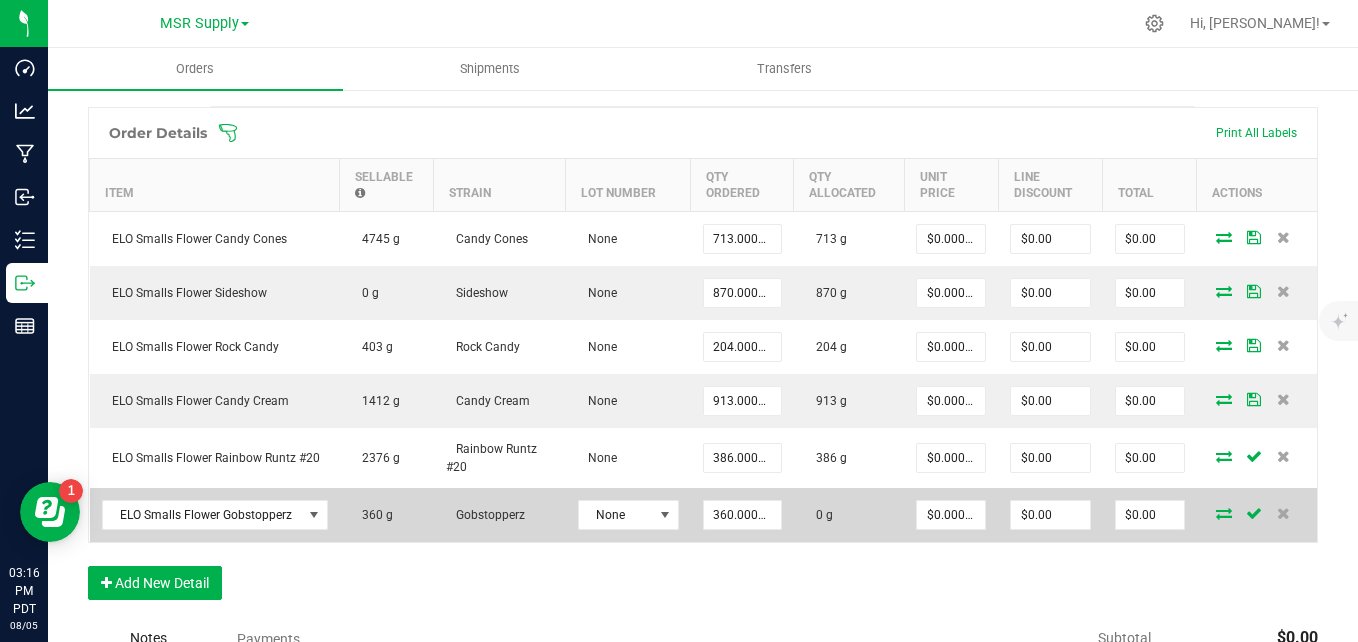 click at bounding box center (1224, 513) 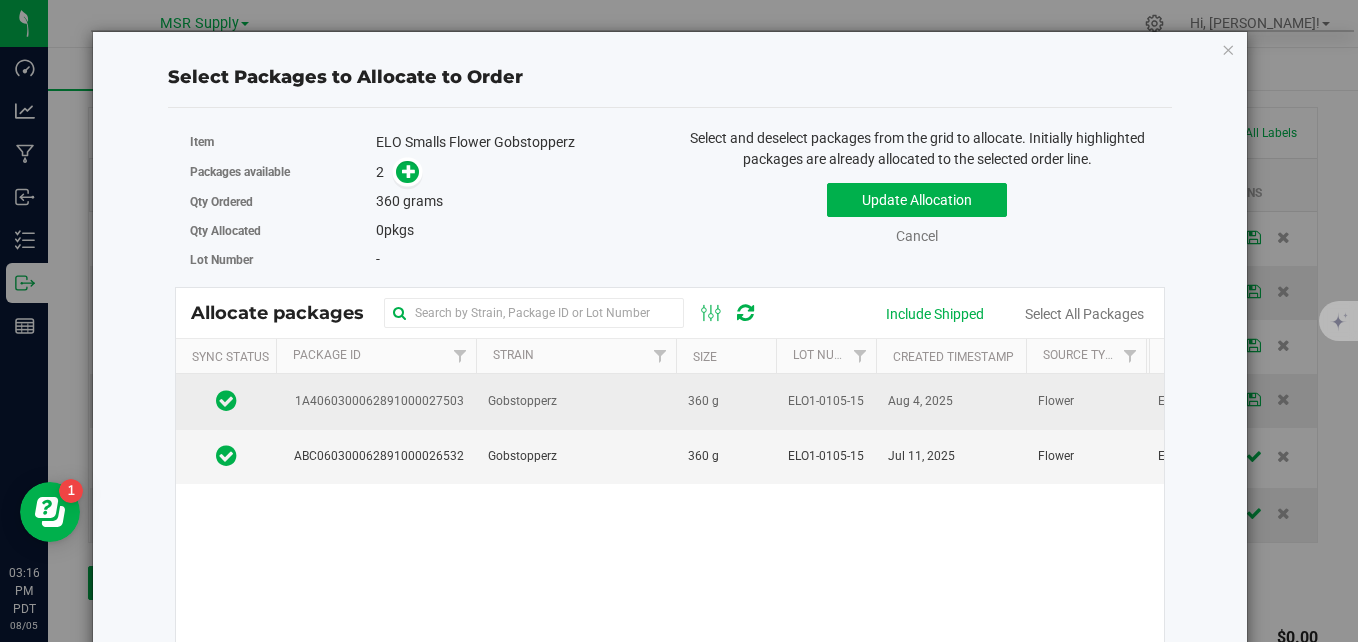 click on "1A4060300062891000027503" at bounding box center [376, 401] 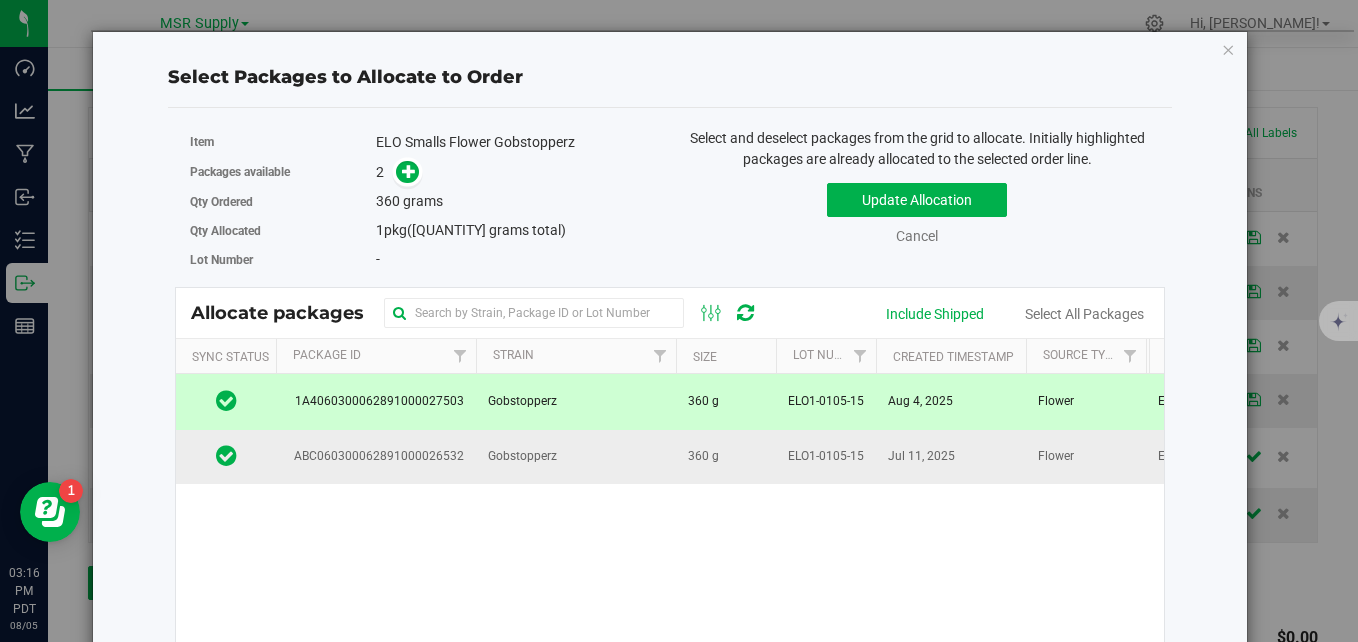 click on "Gobstopperz" at bounding box center (576, 457) 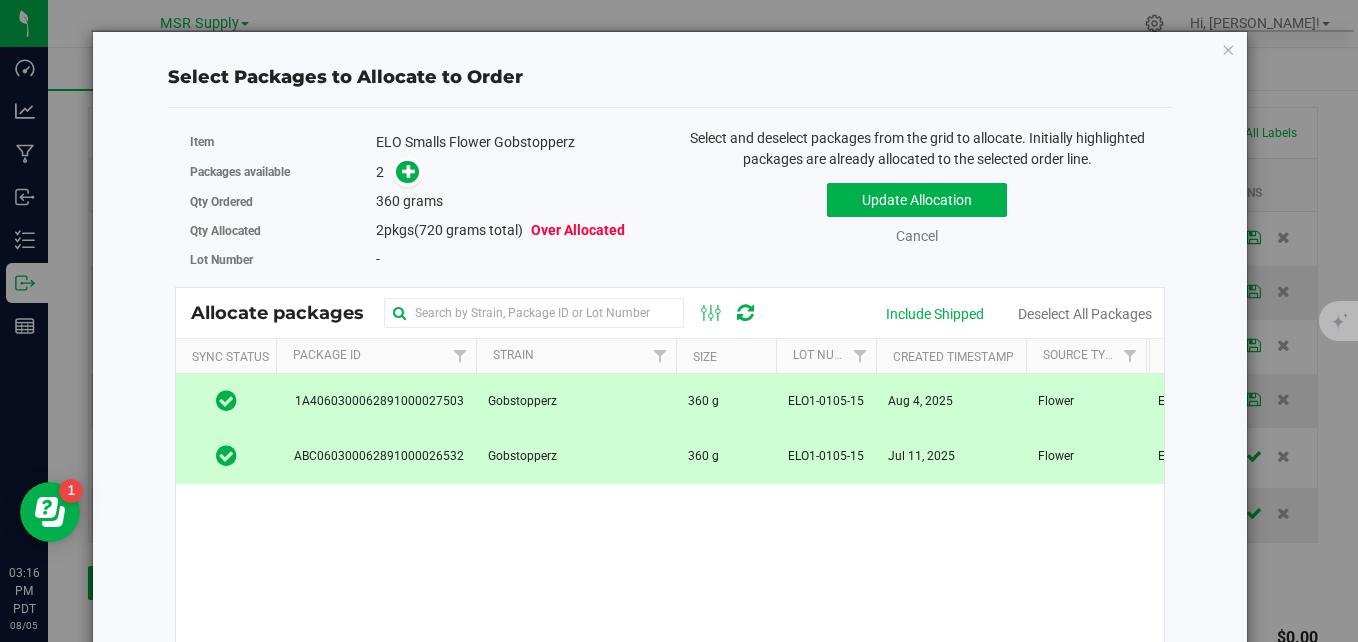 click on "Gobstopperz" at bounding box center (522, 401) 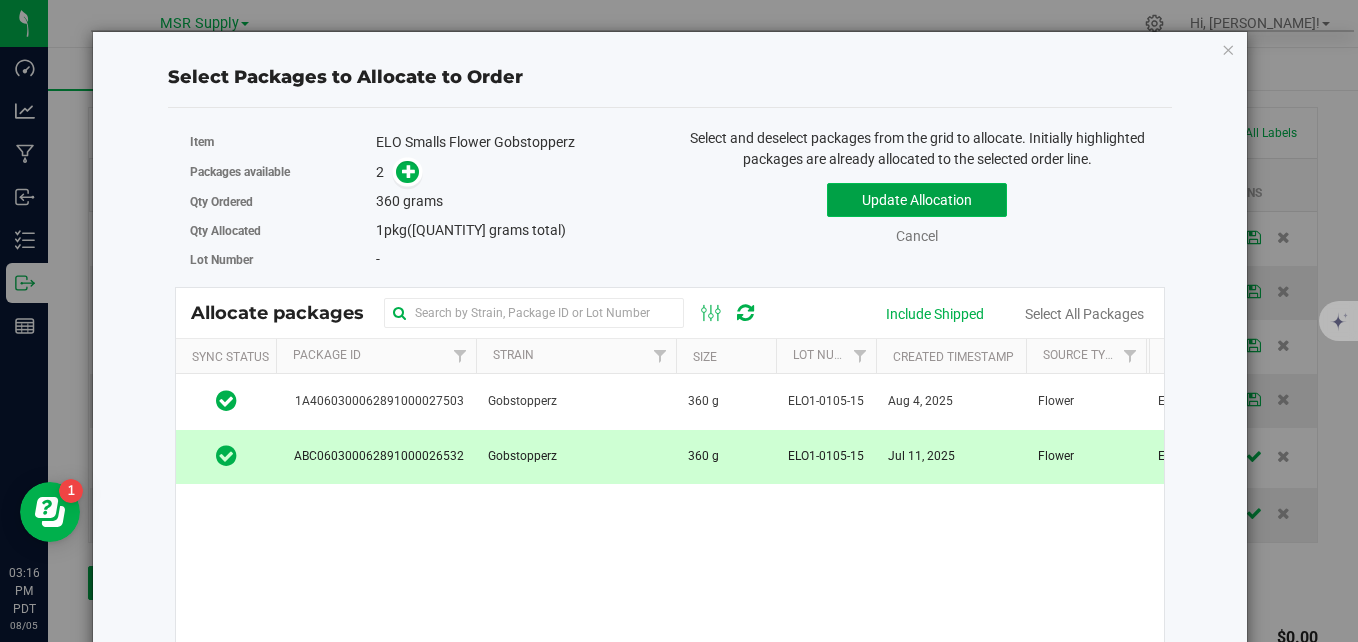 click on "Update Allocation" at bounding box center [917, 200] 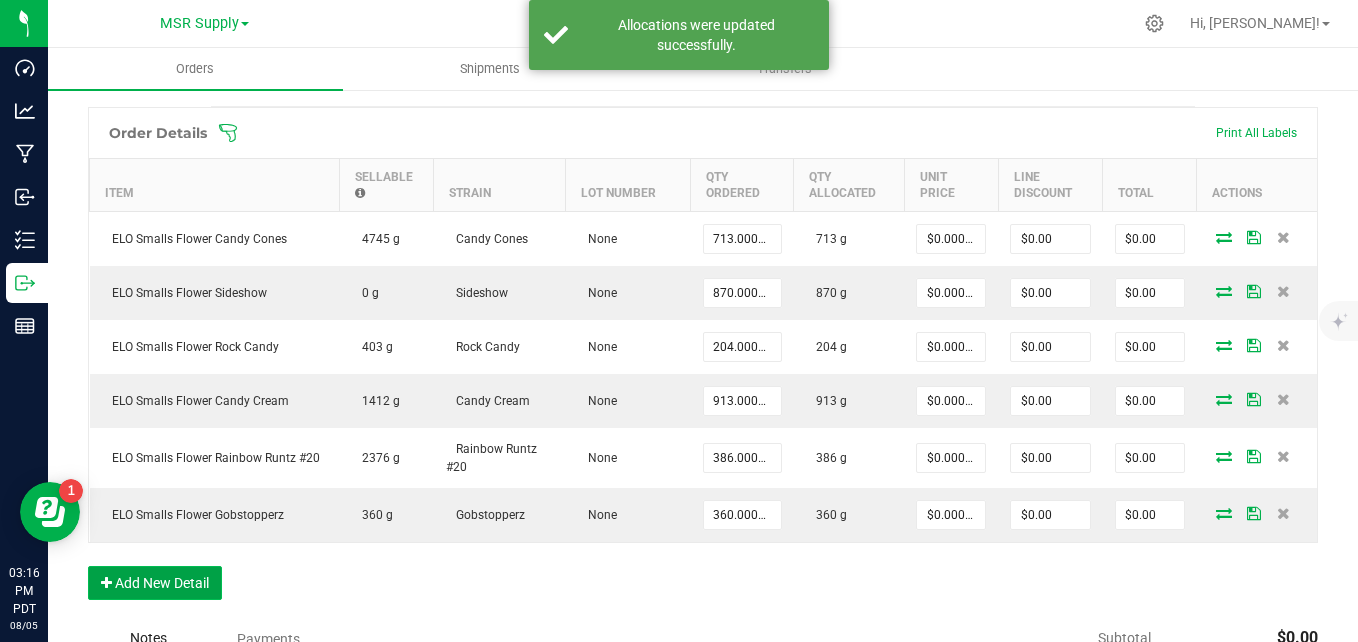 click on "Add New Detail" at bounding box center [155, 583] 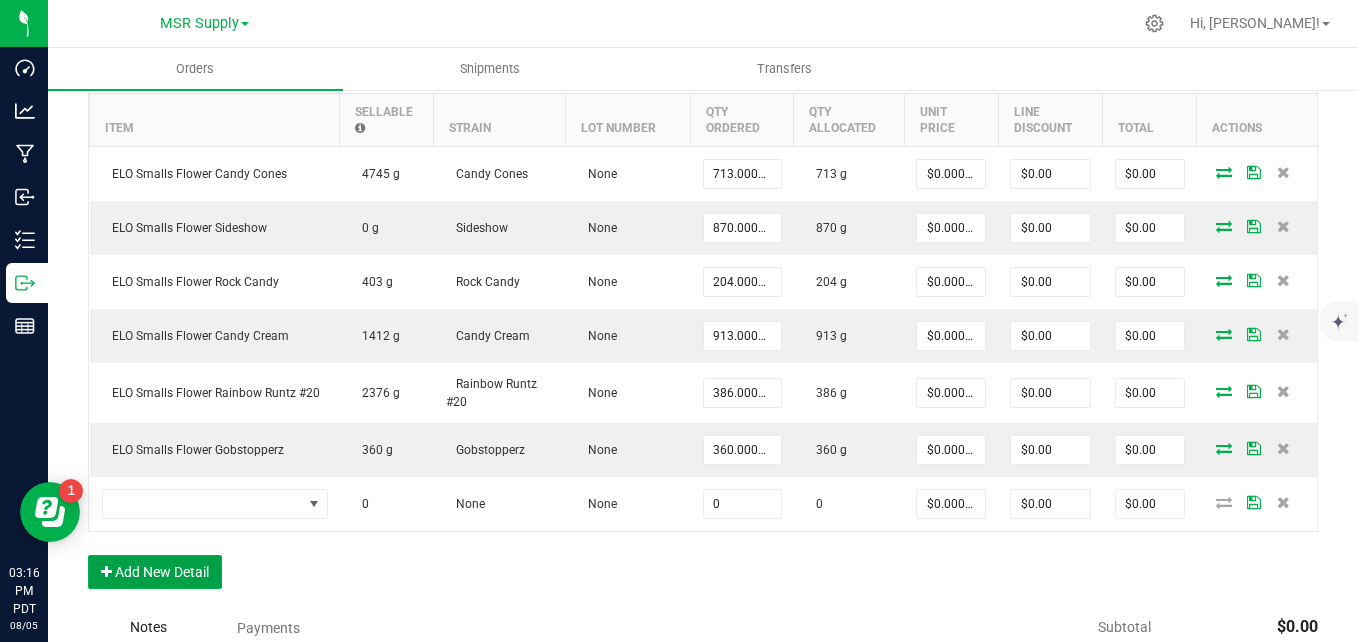 scroll, scrollTop: 697, scrollLeft: 0, axis: vertical 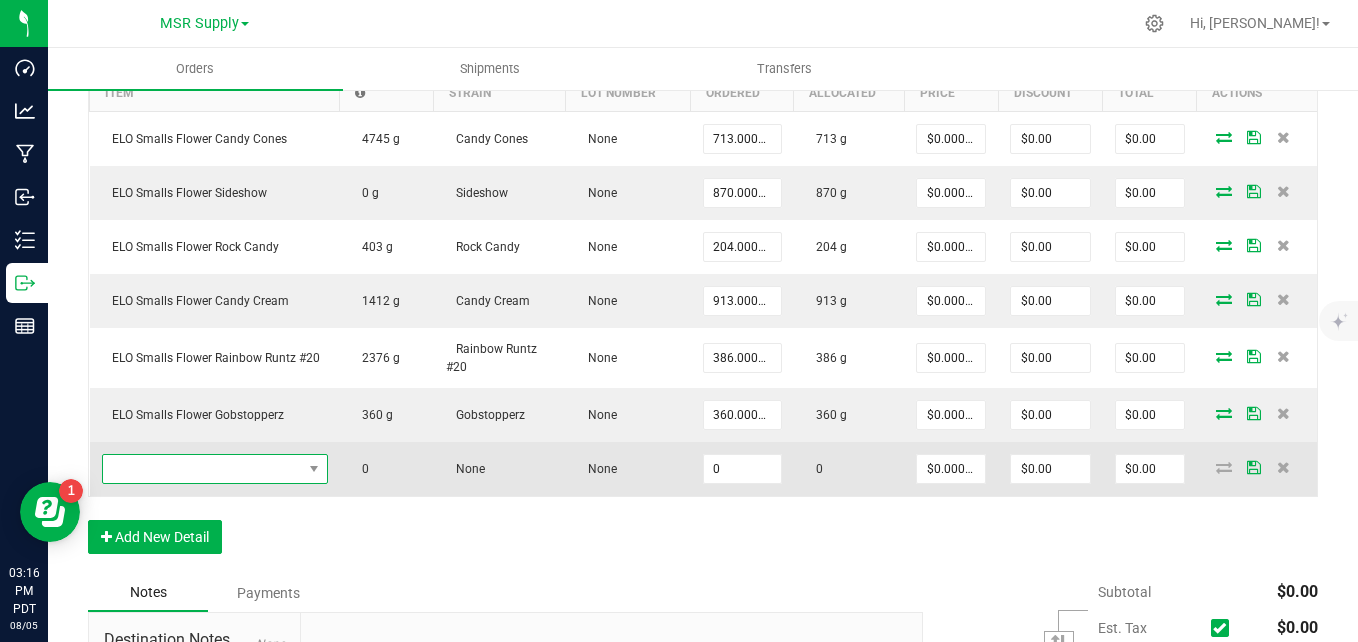 click at bounding box center [215, 469] 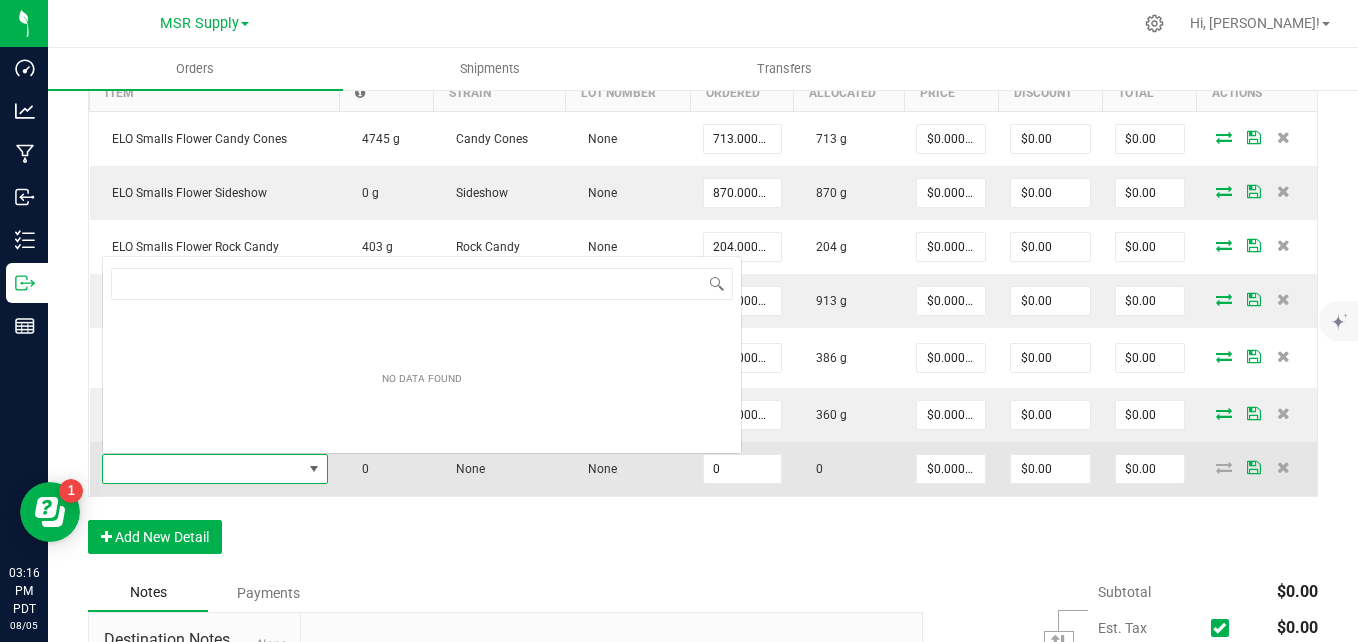 scroll, scrollTop: 0, scrollLeft: 0, axis: both 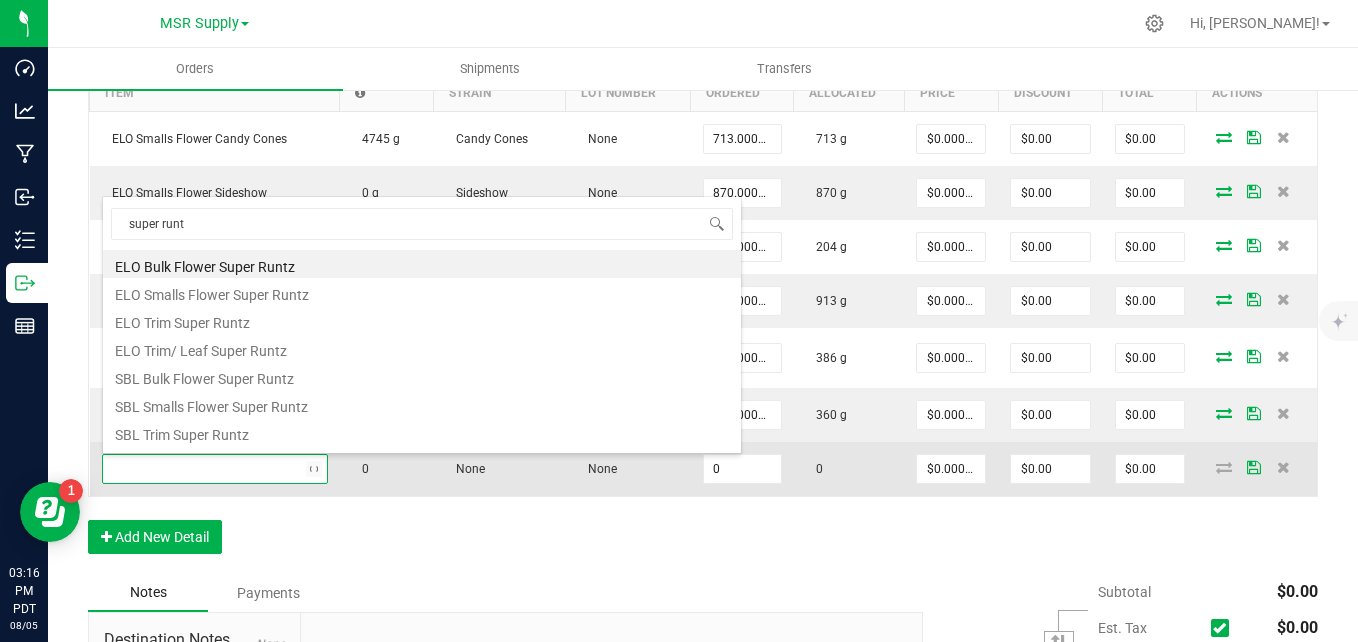 type on "super runtz" 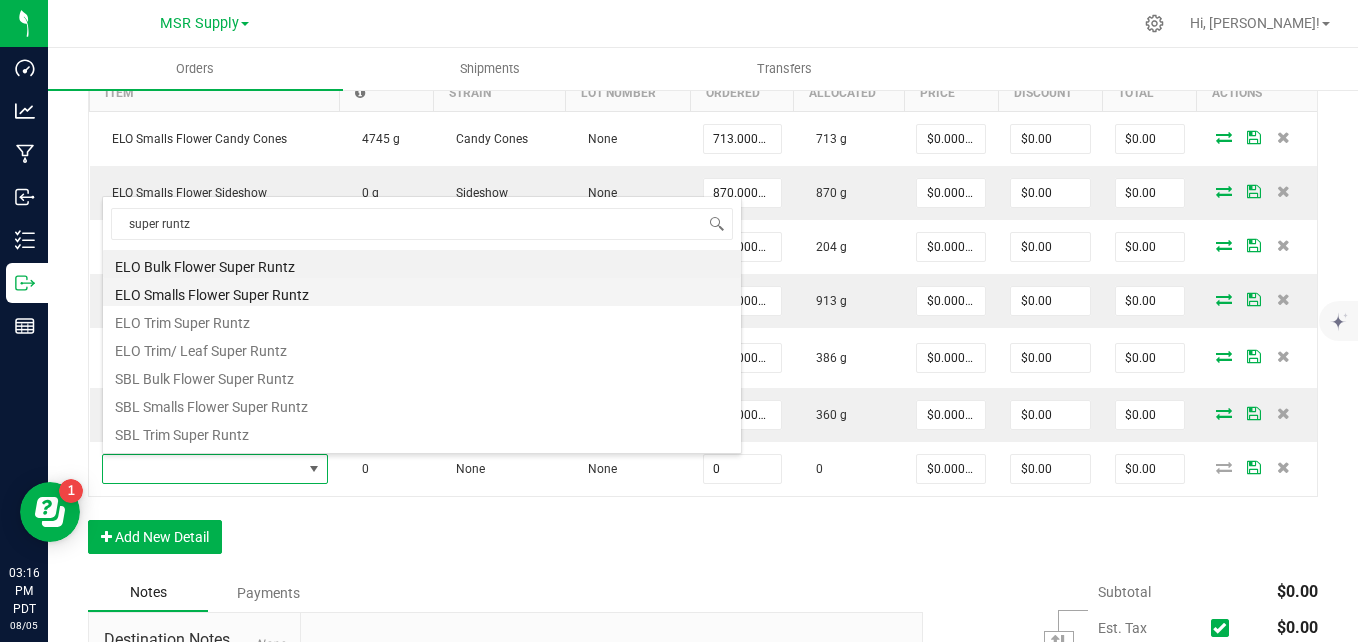 click on "ELO Smalls Flower Super Runtz" at bounding box center (422, 292) 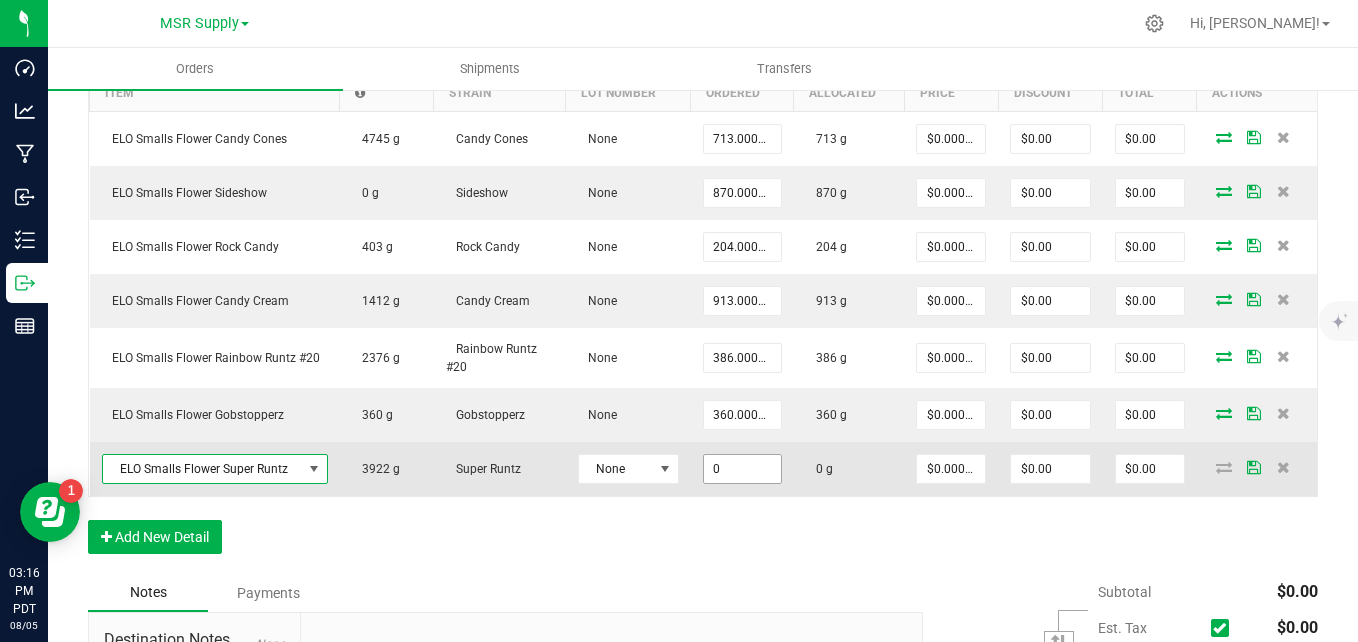 click on "0" at bounding box center (742, 469) 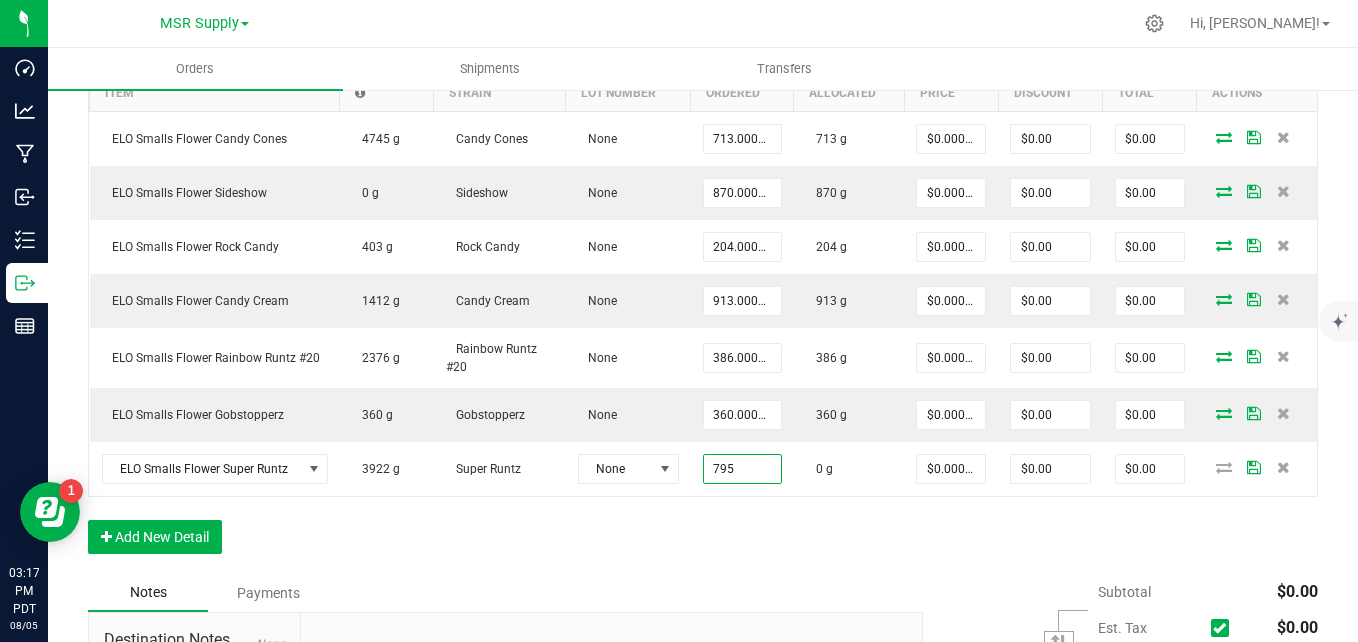 type on "795.0000 g" 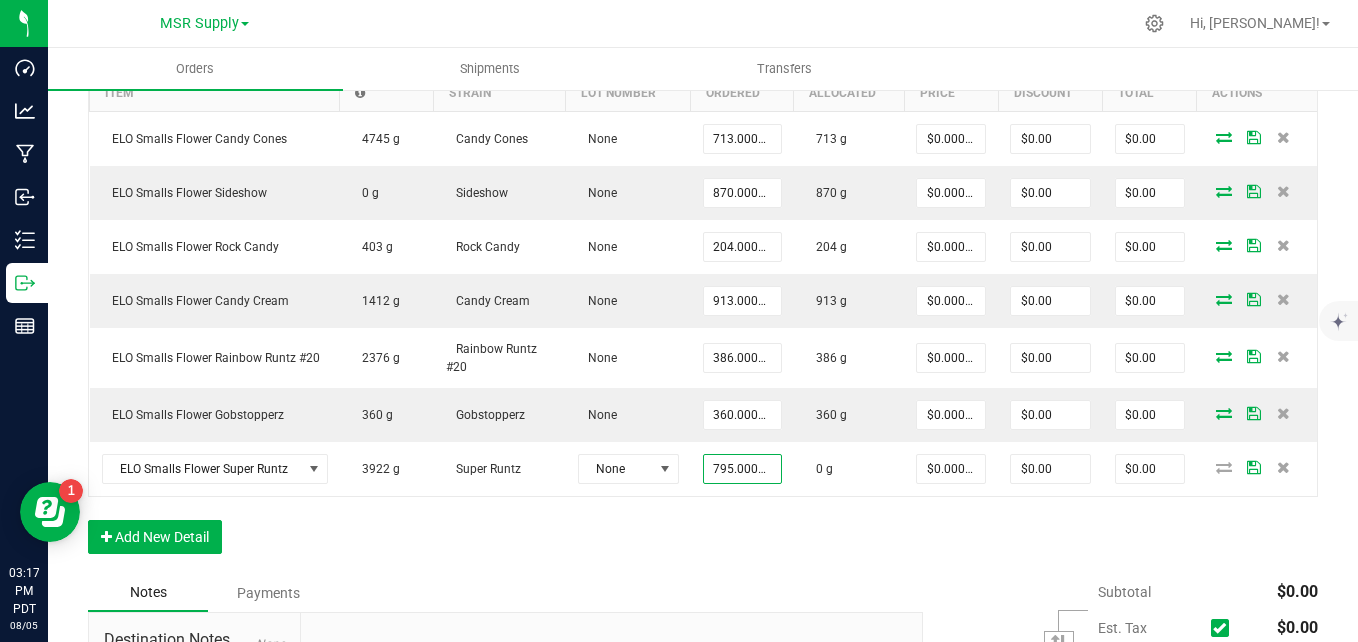 click on "Order Details Print All Labels Item  Sellable  Strain  Lot Number  Qty Ordered Qty Allocated Unit Price Line Discount Total Actions  ELO Smalls Flower Candy Cones   4745 g   Candy Cones   None  713.0000 g  713 g  $0.00000 $0.00 $0.00  ELO Smalls Flower Sideshow   0 g   Sideshow   None  870.0000 g  870 g  $0.00000 $0.00 $0.00  ELO Smalls Flower Rock Candy   403 g   Rock Candy   None  204.0000 g  204 g  $0.00000 $0.00 $0.00  ELO Smalls Flower Candy Cream   1412 g   Candy Cream   None  913.0000 g  913 g  $0.00000 $0.00 $0.00  ELO Smalls Flower Rainbow Runtz #20   2376 g   Rainbow Runtz #20   None  386.0000 g  386 g  $0.00000 $0.00 $0.00  ELO Smalls Flower Gobstopperz   360 g   Gobstopperz   None  360.0000 g  360 g  $0.00000 $0.00 $0.00 ELO Smalls Flower Super Runtz  3922 g   Super Runtz  None 795.0000 g  0 g  $0.00000 $0.00 $0.00
Add New Detail" at bounding box center [703, 290] 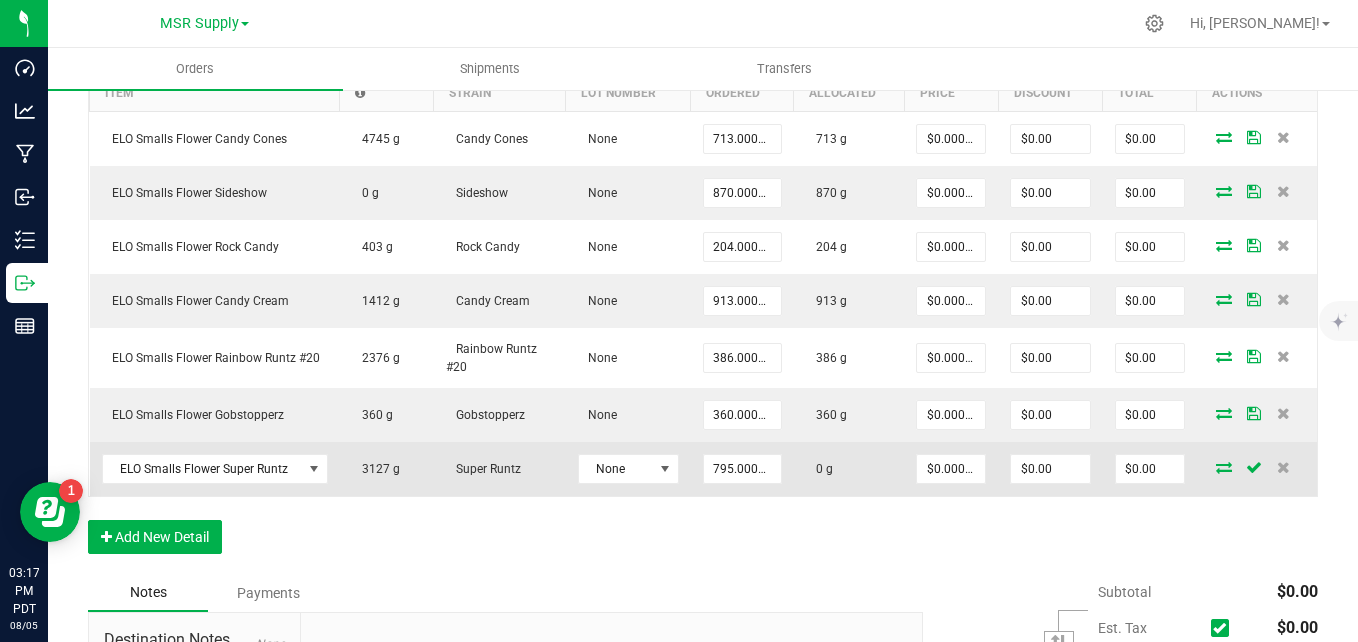 click at bounding box center (1224, 467) 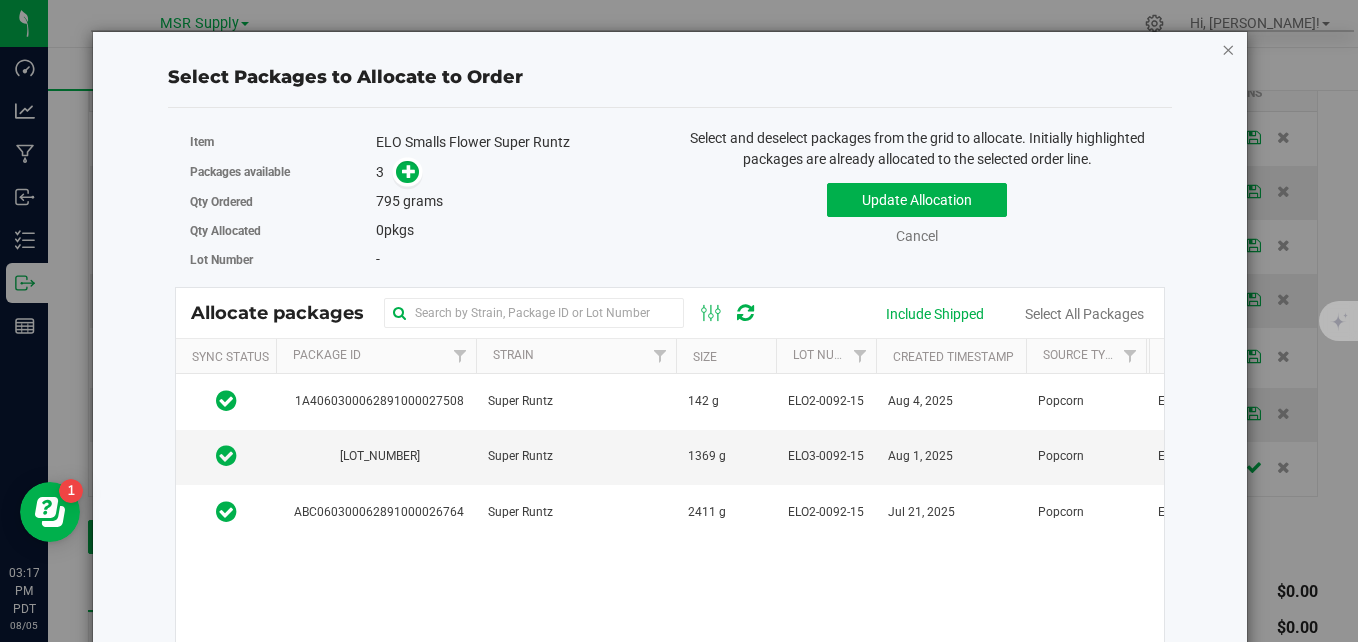 click at bounding box center [1228, 49] 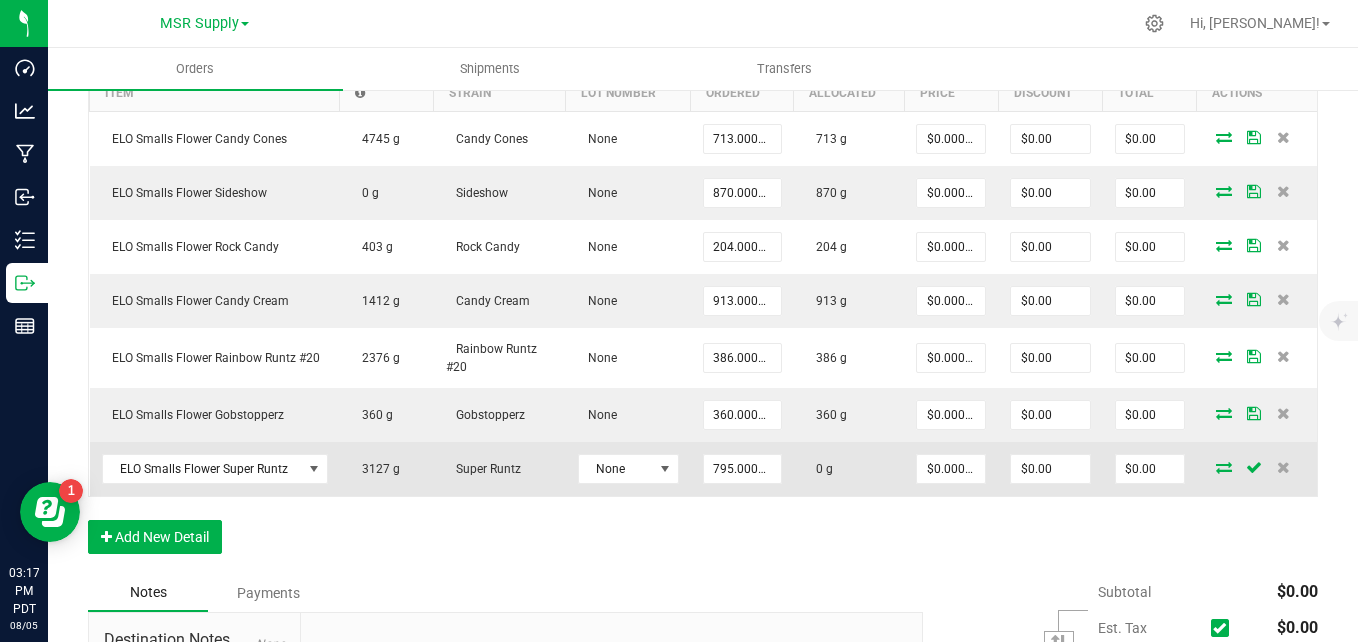 click at bounding box center [1224, 467] 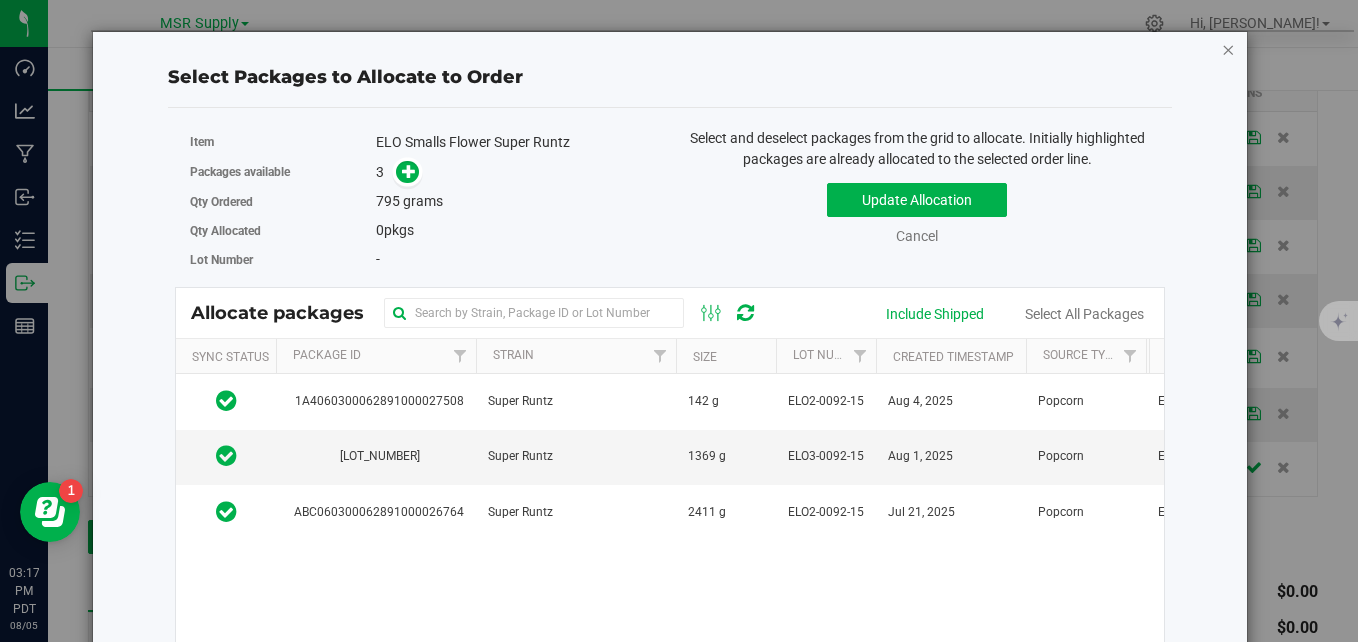 click at bounding box center (1228, 49) 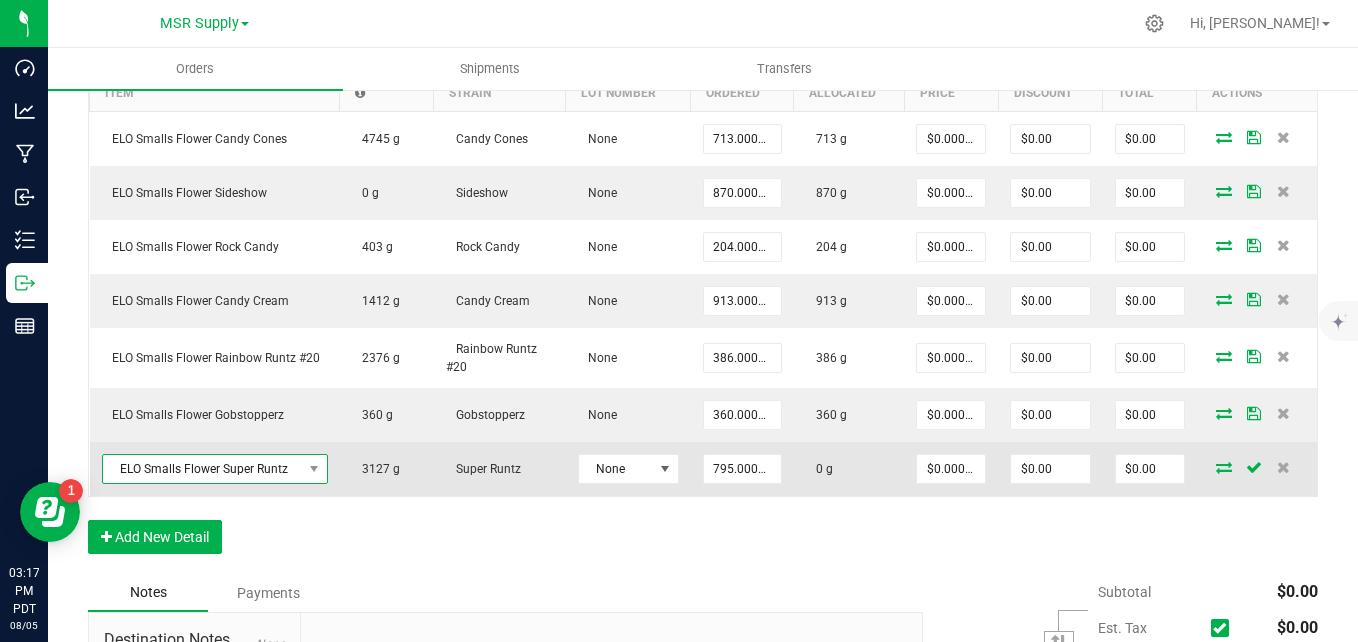 click on "ELO Smalls Flower Super Runtz" at bounding box center (202, 469) 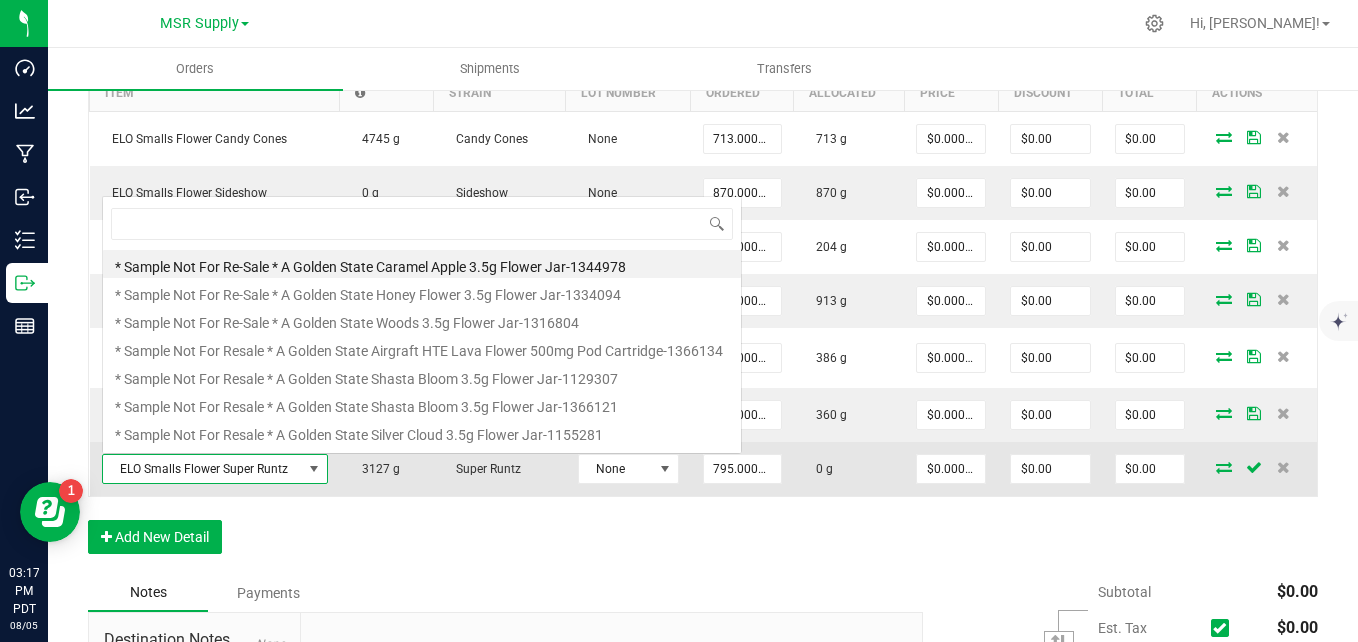 scroll, scrollTop: 0, scrollLeft: 0, axis: both 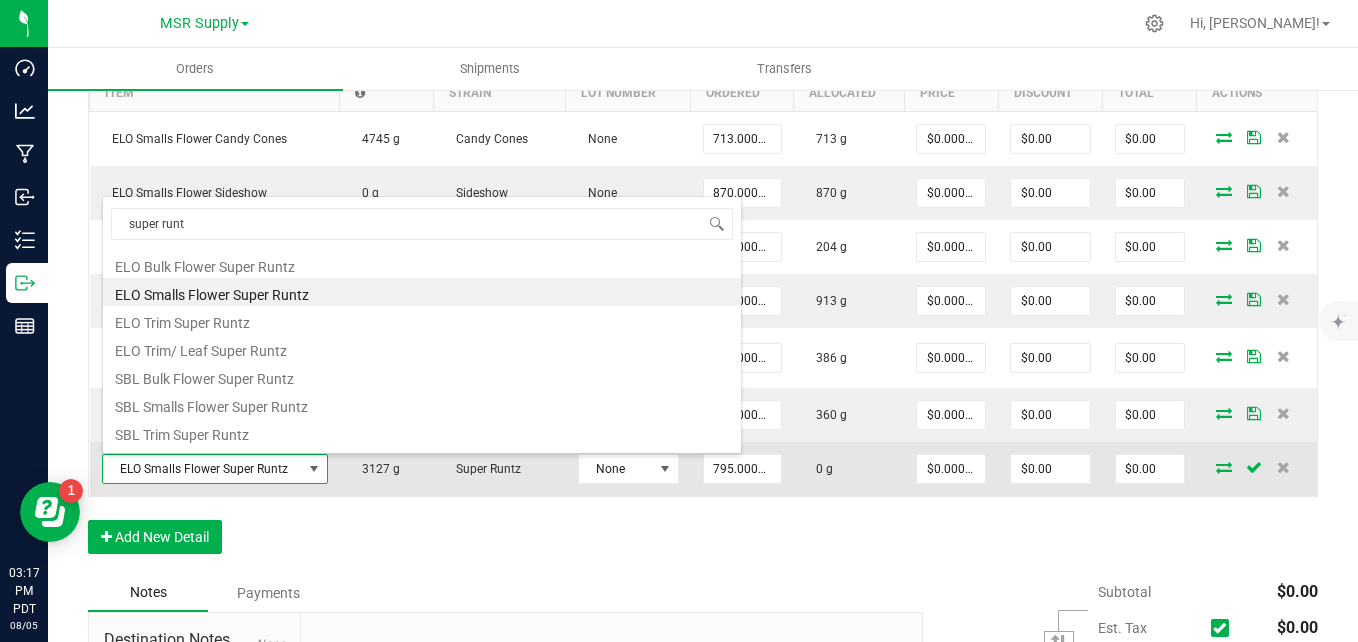type on "super runtz" 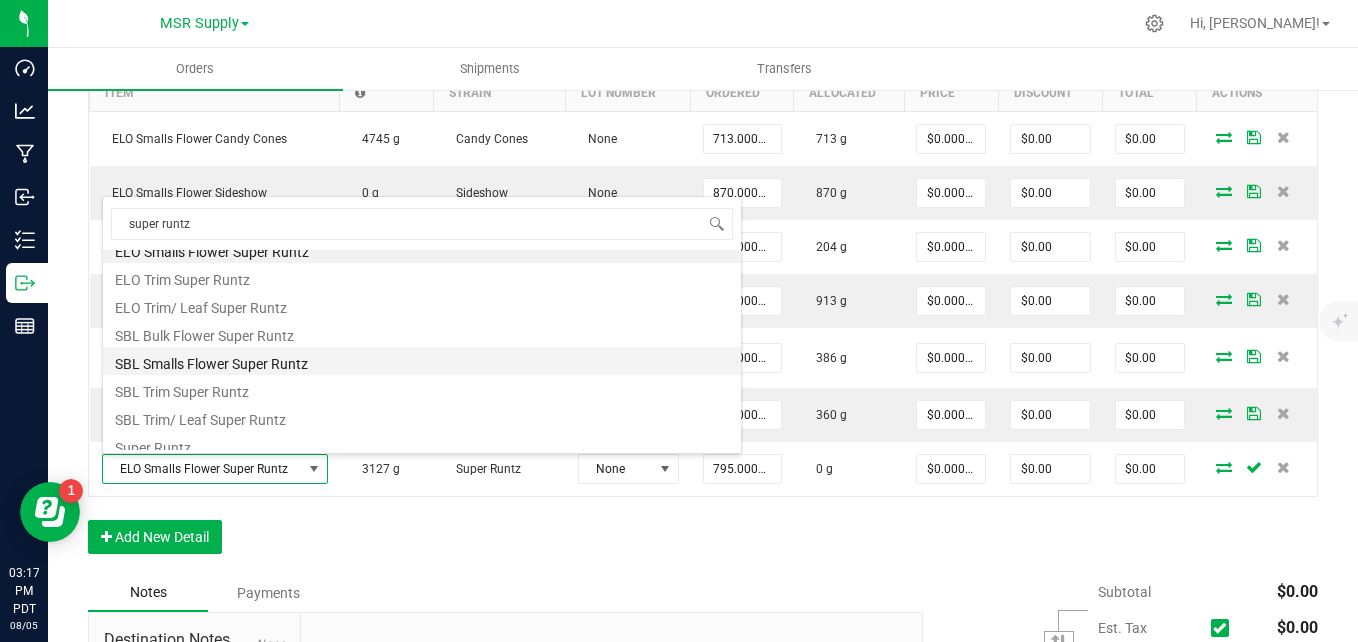 scroll, scrollTop: 80, scrollLeft: 0, axis: vertical 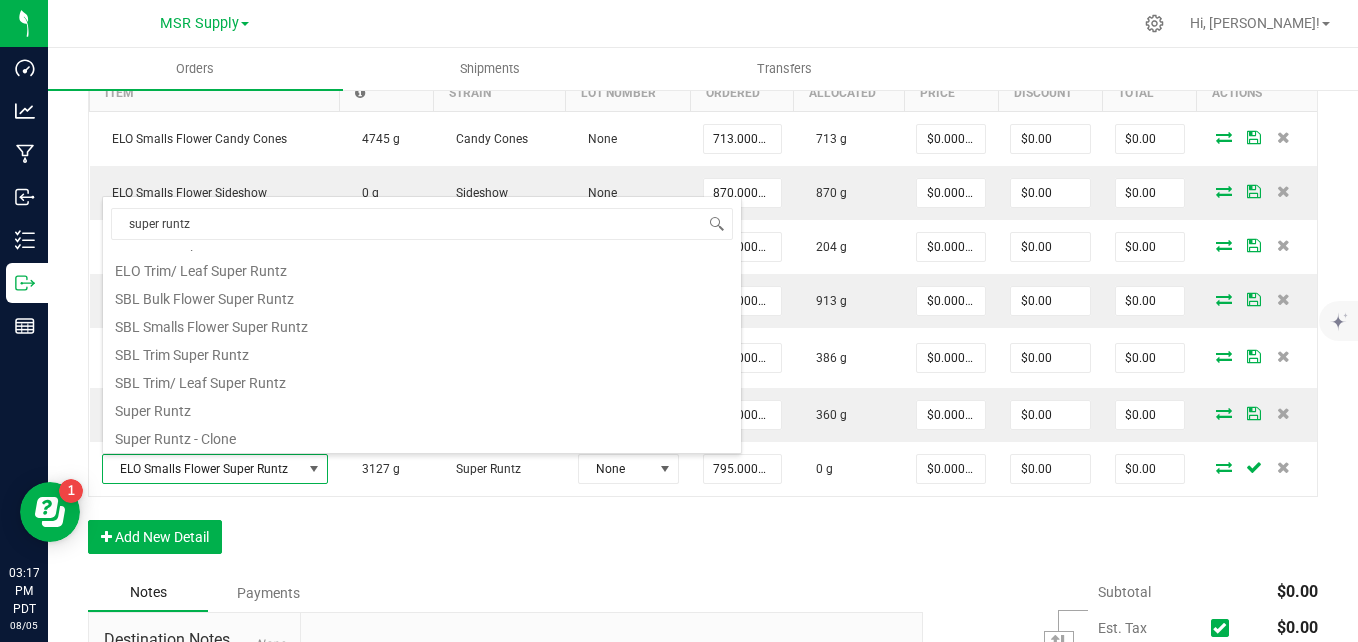 click on "Order Details Print All Labels Item Sellable Strain Lot Number Qty Ordered Qty Allocated Unit Price Line Discount Total Actions ELO Smalls Flower Candy Cones 4745 g Candy Cones None 713.0000 g 713 g $0.00000 $0.00 $0.00 ELO Smalls Flower Sideshow 0 g Sideshow None 870.0000 g 870 g $0.00000 $0.00 $0.00 ELO Smalls Flower Rock Candy 403 g Rock Candy None 204.0000 g 204 g $0.00000 $0.00 $0.00 ELO Smalls Flower Candy Cream 1412 g Candy Cream None 913.0000 g 913 g $0.00000 $0.00 $0.00 ELO Smalls Flower Rainbow Runtz #20 2376 g Rainbow Runtz #20 None 386.0000 g 386 g $0.00000 $0.00 $0.00 ELO Smalls Flower Gobstopperz 360 g Gobstopperz None 360.0000 g 360 g $0.00000 $0.00 $0.00 ELO Smalls Flower Super Runtz 3127 g Super Runtz None 795.0000 g 0 g $0.00000 $0.00 $0.00
Add New Detail" at bounding box center [703, 290] 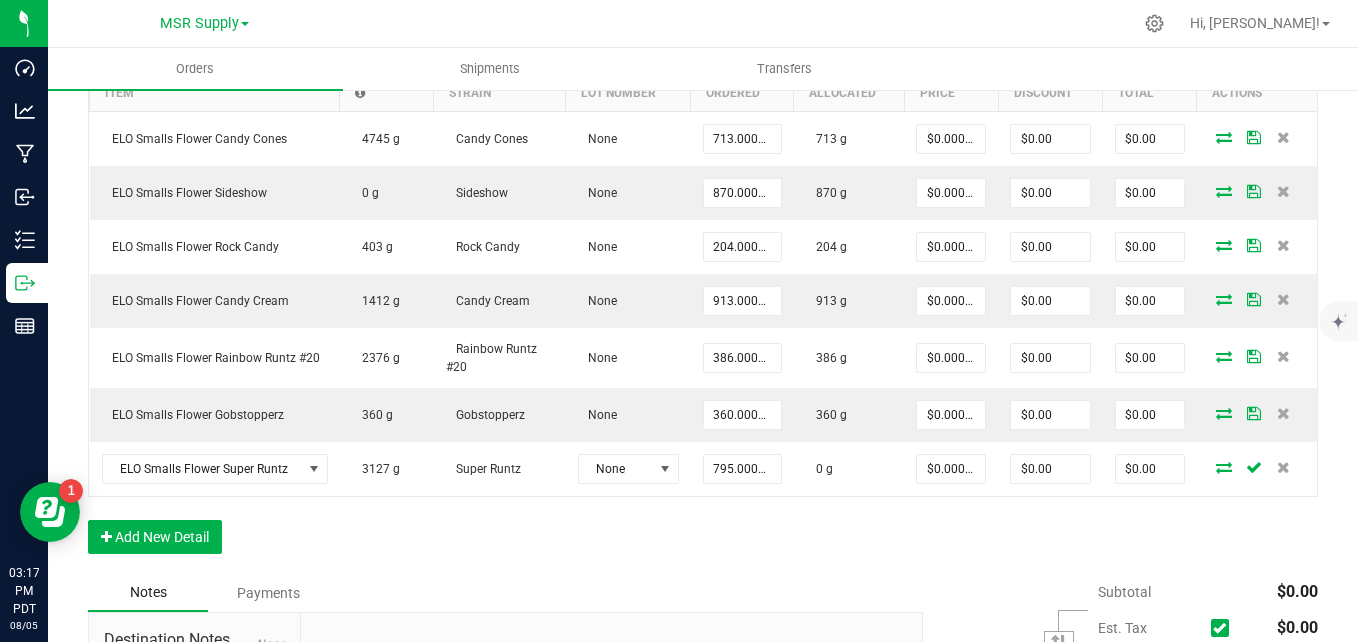 click on "Order Details Print All Labels Item Sellable Strain Lot Number Qty Ordered Qty Allocated Unit Price Line Discount Total Actions ELO Smalls Flower Candy Cones 4745 g Candy Cones None 713.0000 g 713 g $0.00000 $0.00 $0.00 ELO Smalls Flower Sideshow 0 g Sideshow None 870.0000 g 870 g $0.00000 $0.00 $0.00 ELO Smalls Flower Rock Candy 403 g Rock Candy None 204.0000 g 204 g $0.00000 $0.00 $0.00 ELO Smalls Flower Candy Cream 1412 g Candy Cream None 913.0000 g 913 g $0.00000 $0.00 $0.00 ELO Smalls Flower Rainbow Runtz #20 2376 g Rainbow Runtz #20 None 386.0000 g 386 g $0.00000 $0.00 $0.00 ELO Smalls Flower Gobstopperz 360 g Gobstopperz None 360.0000 g 360 g $0.00000 $0.00 $0.00 ELO Smalls Flower Super Runtz 3127 g Super Runtz None 795.0000 g 0 g $0.00000 $0.00 $0.00
Add New Detail" at bounding box center (703, 290) 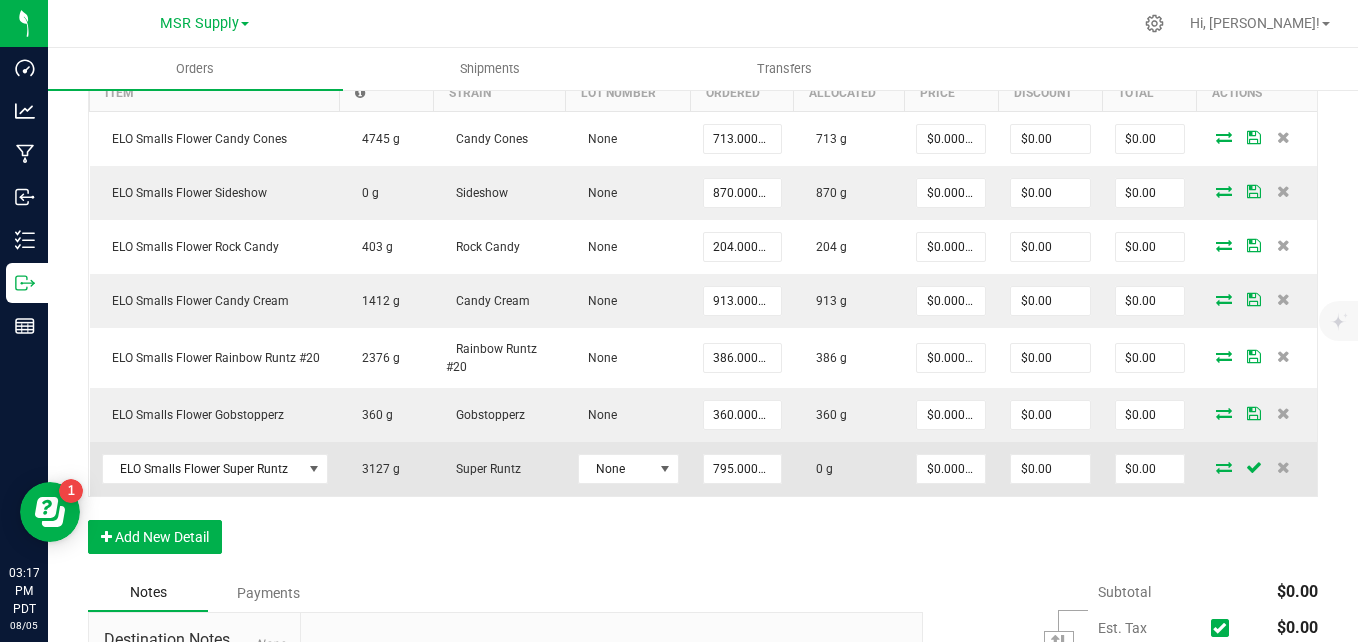 click at bounding box center (1224, 467) 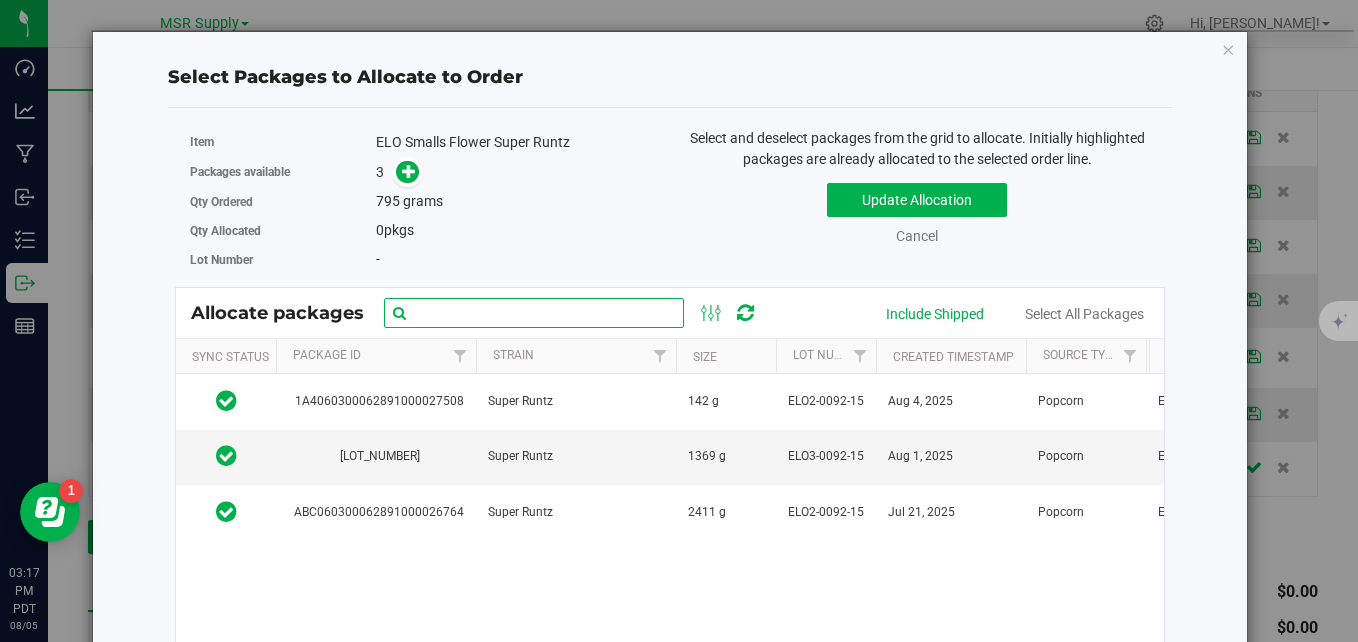 click at bounding box center (534, 313) 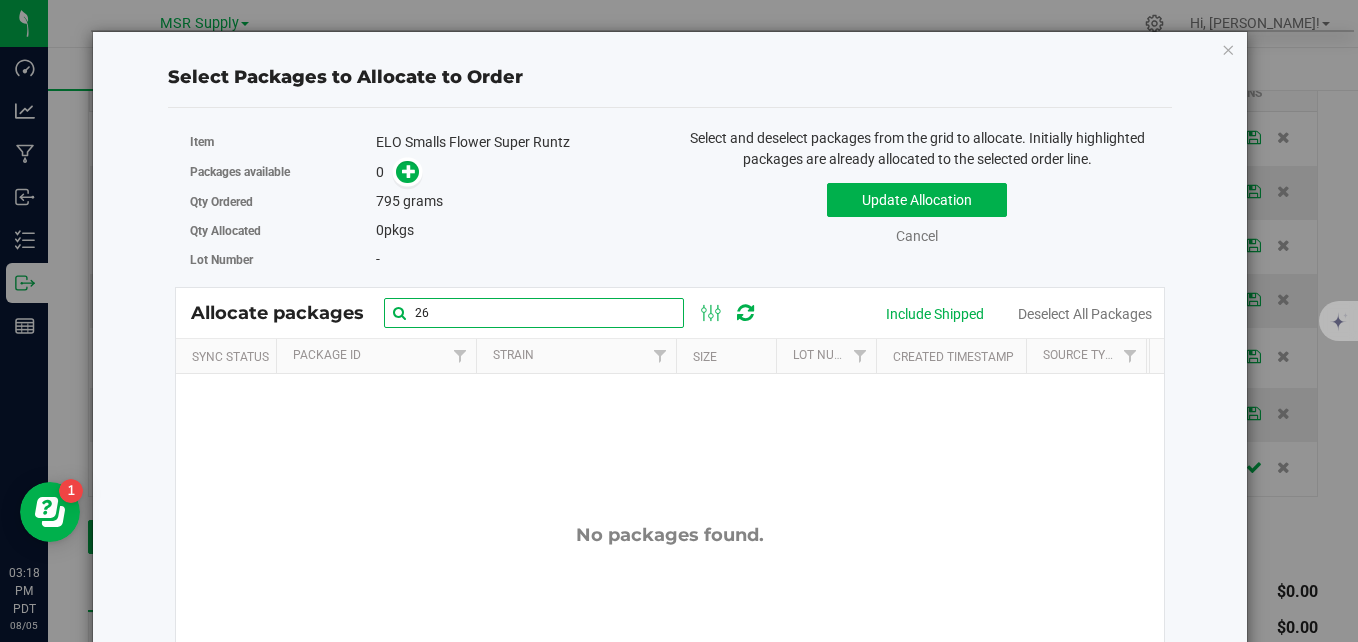 type on "2" 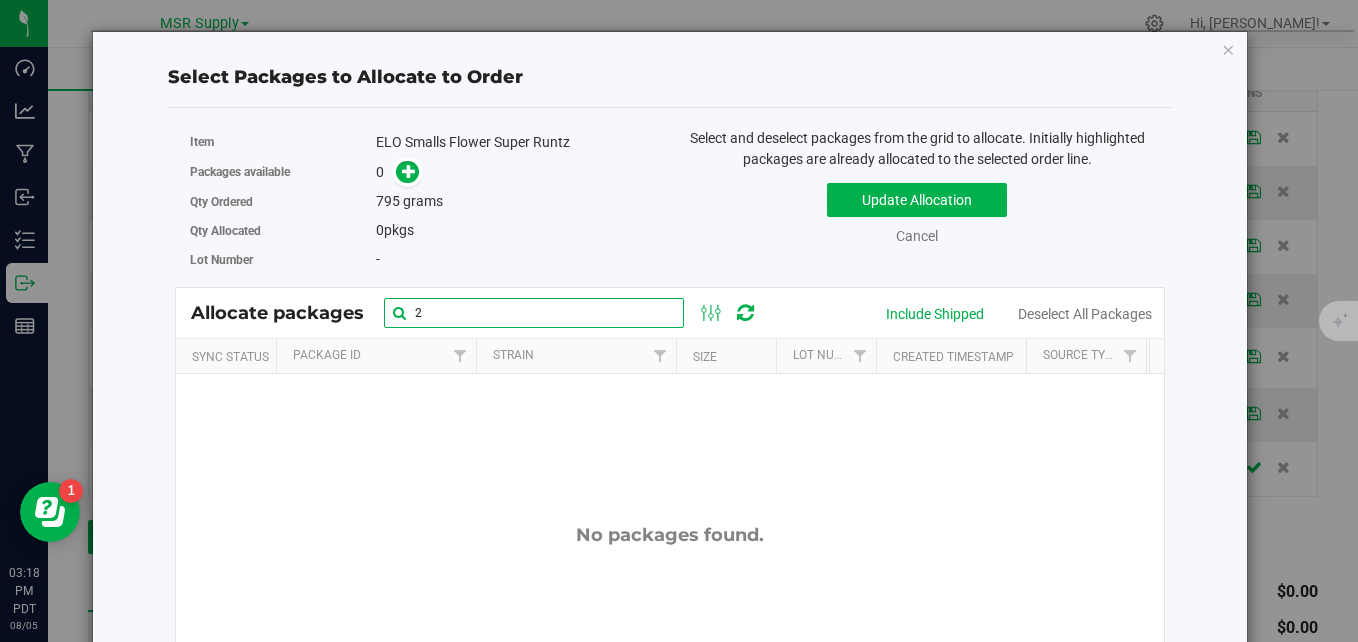 type 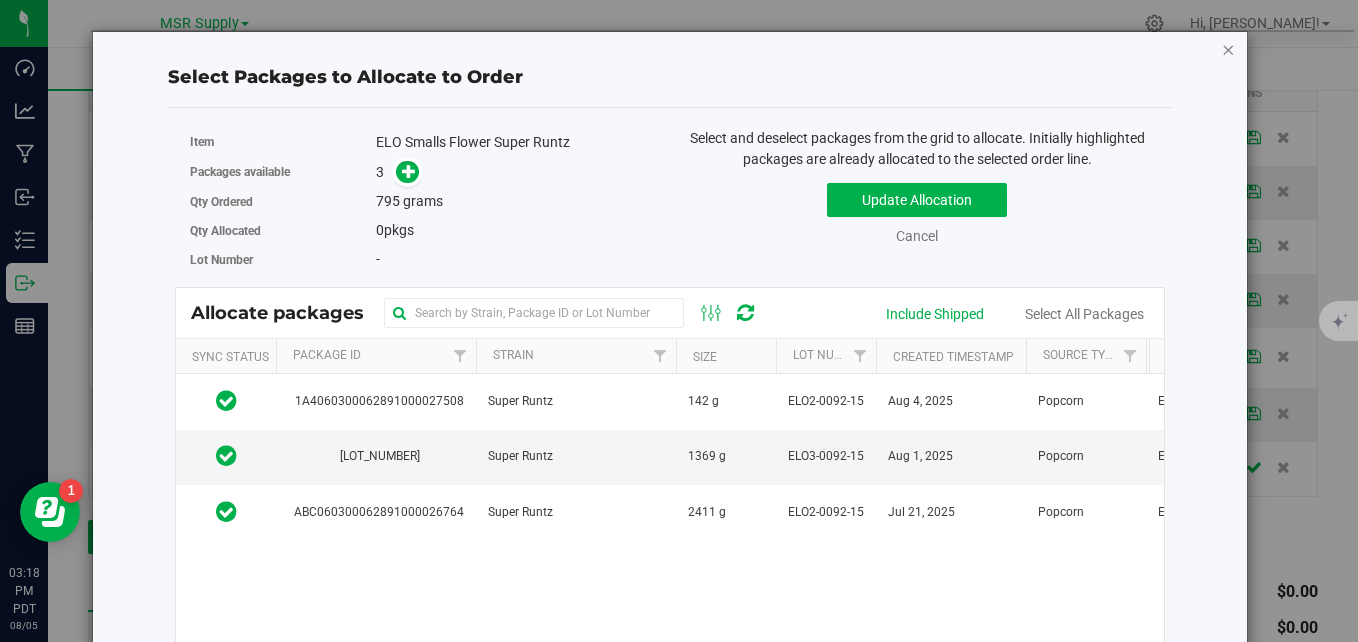 click at bounding box center (1228, 49) 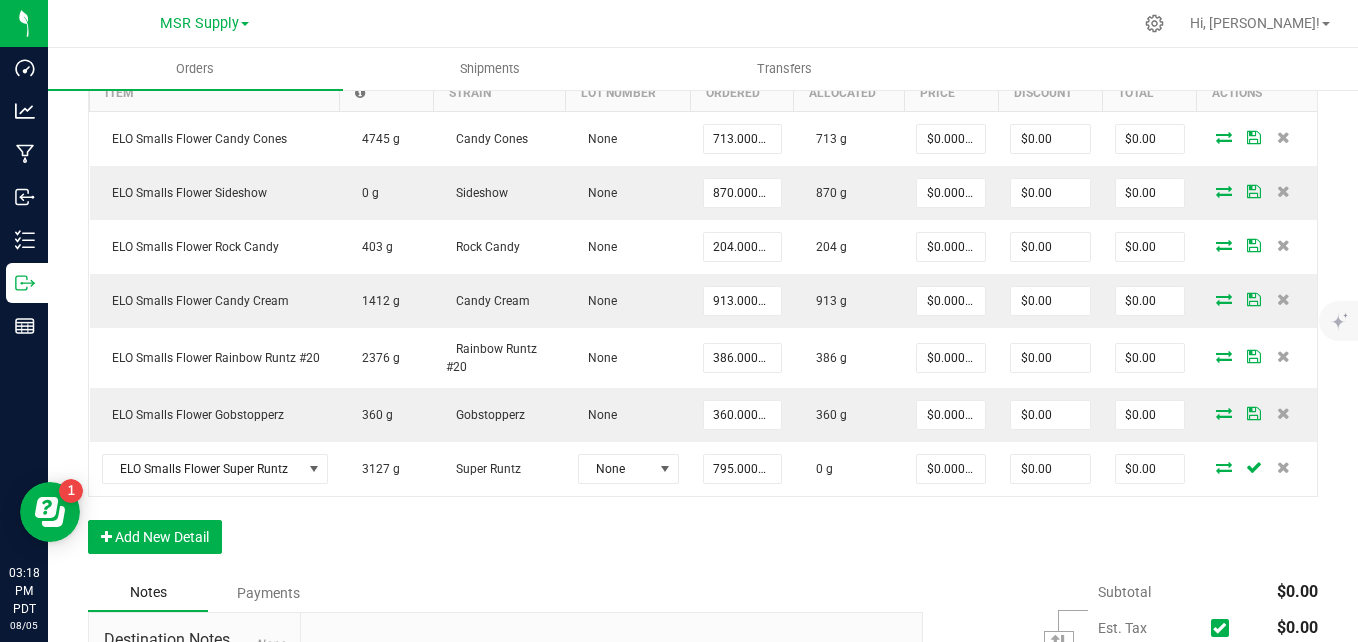 click on "Order Details Print All Labels Item Sellable Strain Lot Number Qty Ordered Qty Allocated Unit Price Line Discount Total Actions ELO Smalls Flower Candy Cones 4745 g Candy Cones None 713.0000 g 713 g $0.00000 $0.00 $0.00 ELO Smalls Flower Sideshow 0 g Sideshow None 870.0000 g 870 g $0.00000 $0.00 $0.00 ELO Smalls Flower Rock Candy 403 g Rock Candy None 204.0000 g 204 g $0.00000 $0.00 $0.00 ELO Smalls Flower Candy Cream 1412 g Candy Cream None 913.0000 g 913 g $0.00000 $0.00 $0.00 ELO Smalls Flower Rainbow Runtz #20 2376 g Rainbow Runtz #20 None 386.0000 g 386 g $0.00000 $0.00 $0.00 ELO Smalls Flower Gobstopperz 360 g Gobstopperz None 360.0000 g 360 g $0.00000 $0.00 $0.00 ELO Smalls Flower Super Runtz 3127 g Super Runtz None 795.0000 g 0 g $0.00000 $0.00 $0.00
Add New Detail" at bounding box center [703, 290] 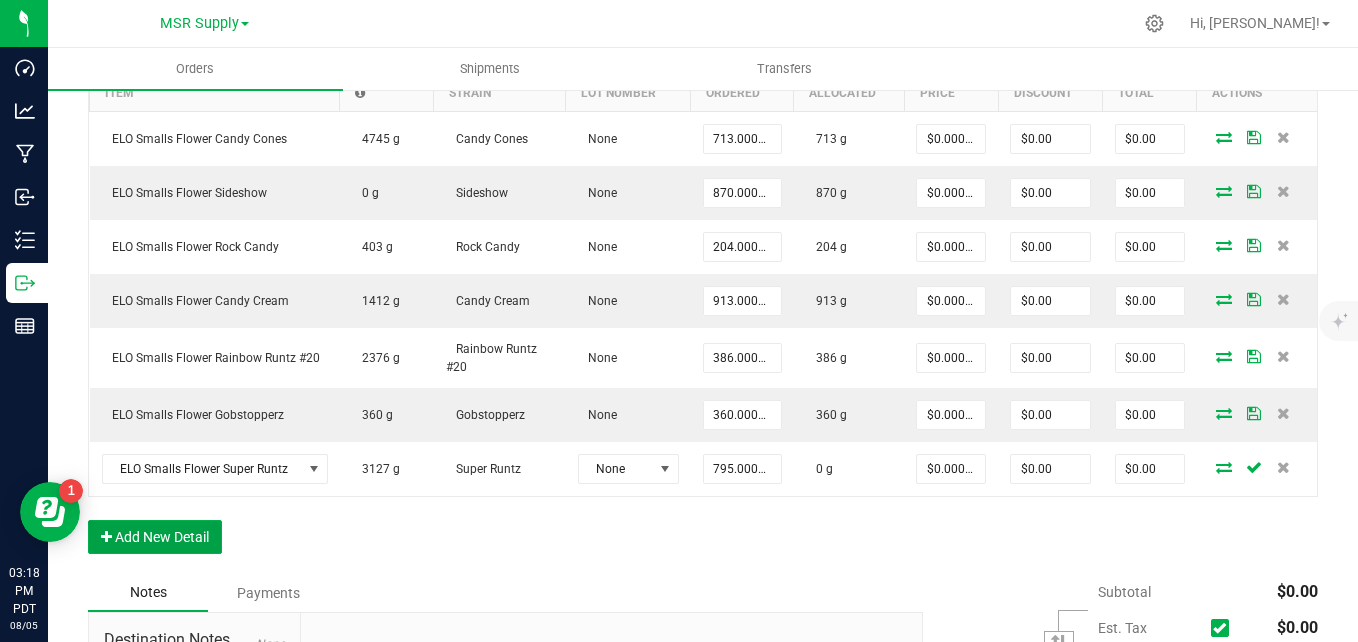 drag, startPoint x: 192, startPoint y: 536, endPoint x: 225, endPoint y: 566, distance: 44.598206 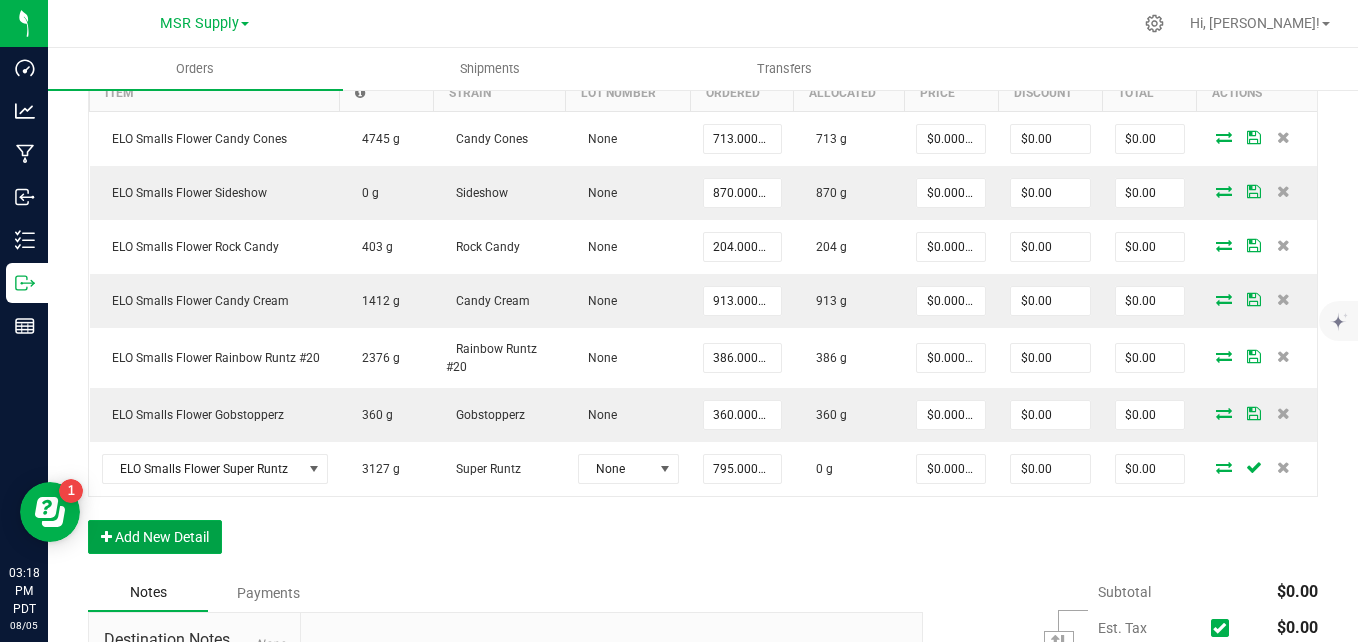 click on "Add New Detail" at bounding box center [155, 537] 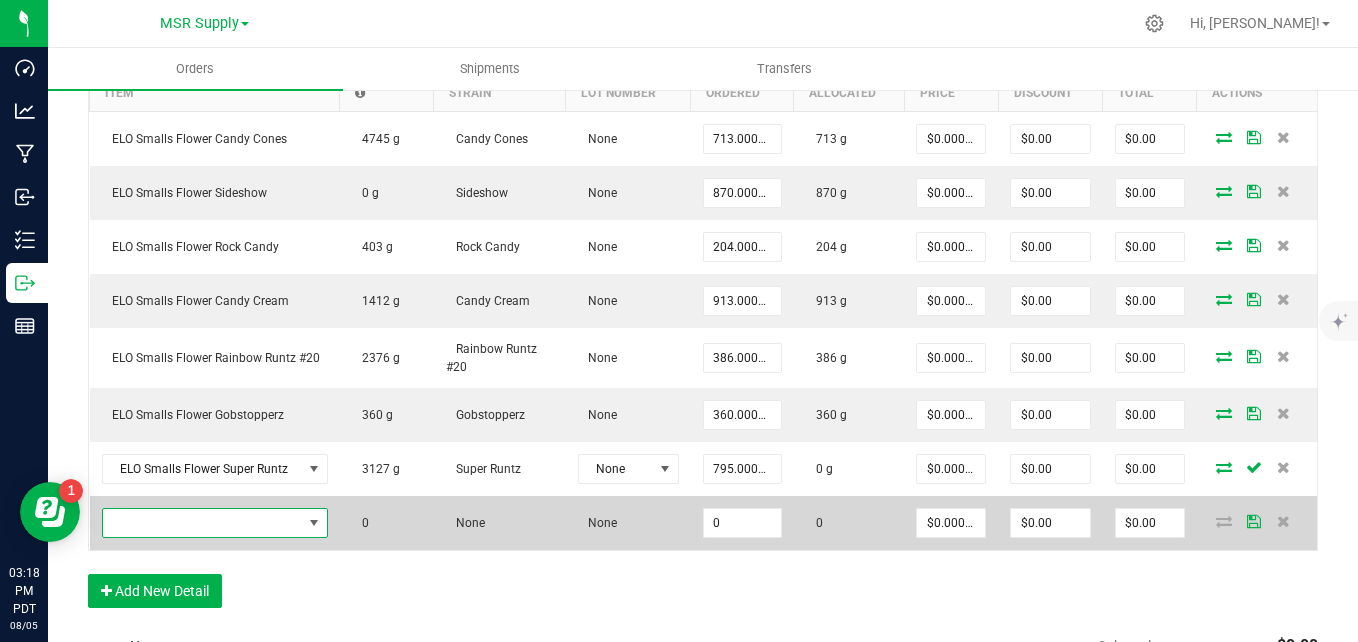 click at bounding box center [202, 523] 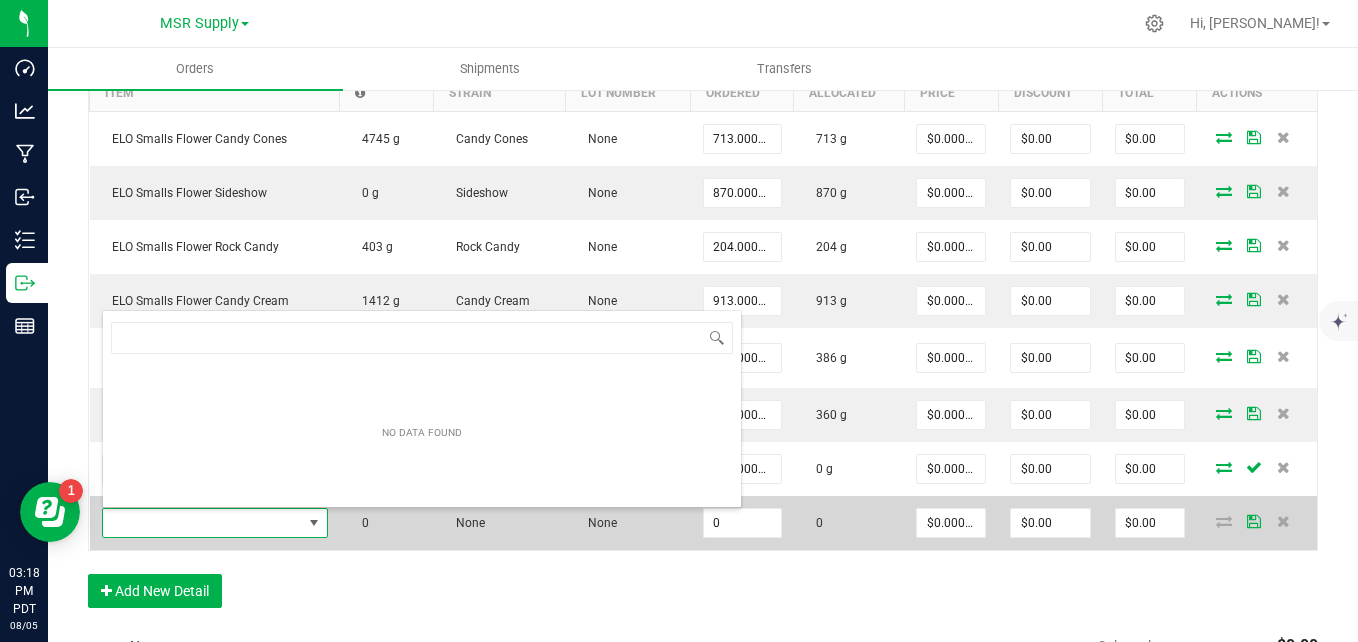 scroll, scrollTop: 99970, scrollLeft: 99774, axis: both 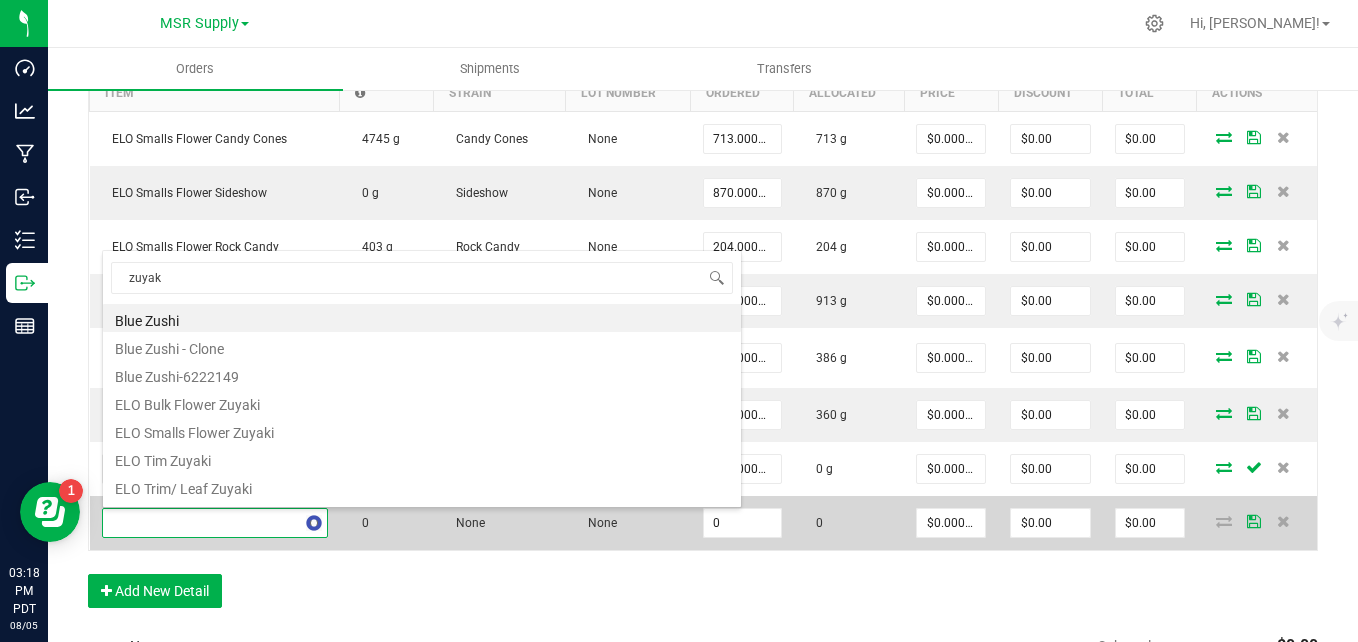 type on "zuyaki" 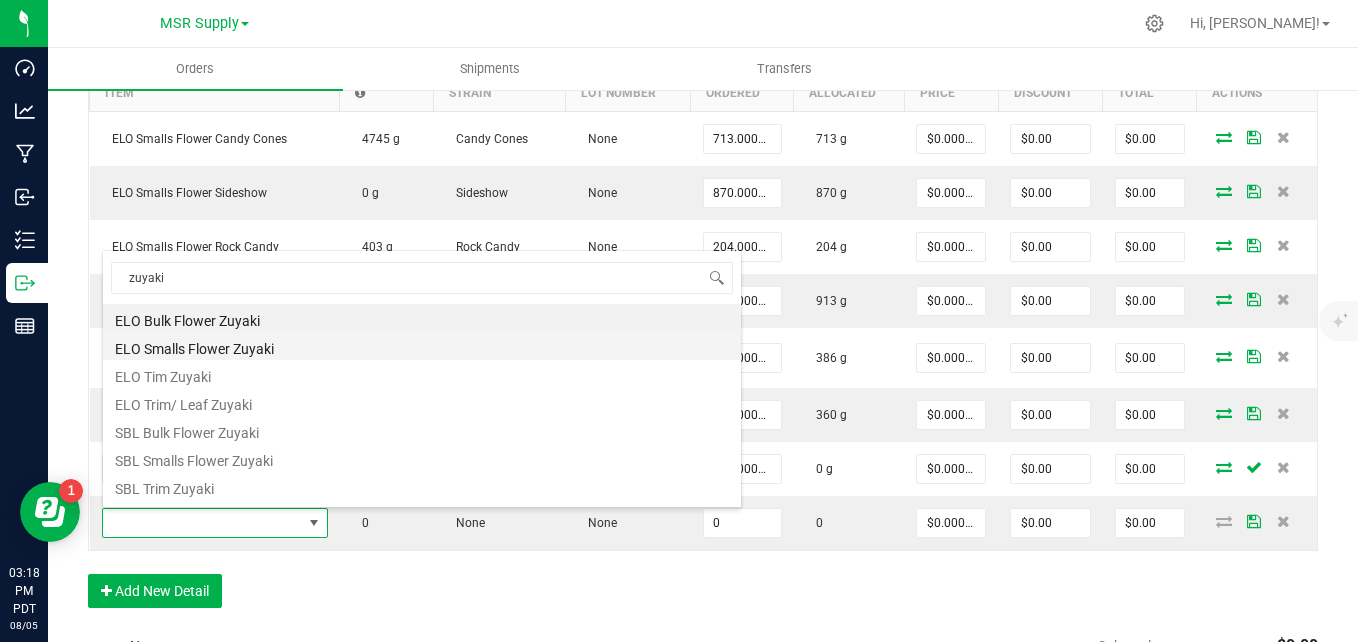 click on "ELO Smalls Flower Zuyaki" at bounding box center (422, 346) 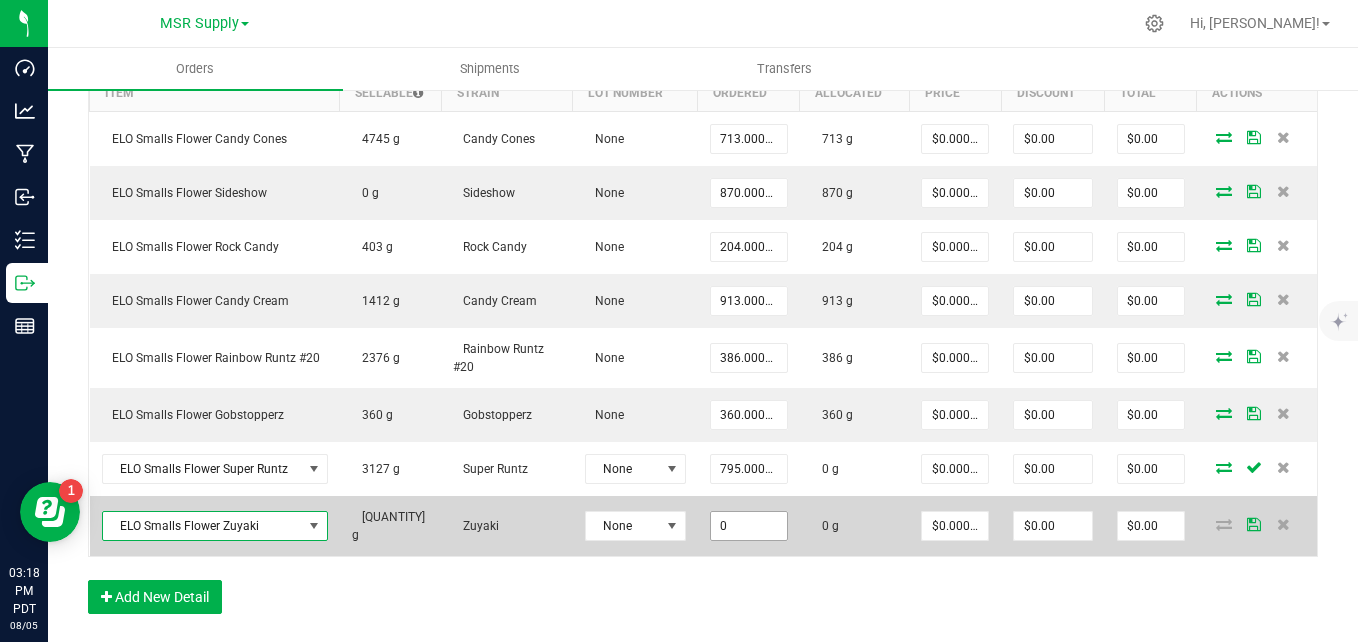 click on "0" at bounding box center (749, 526) 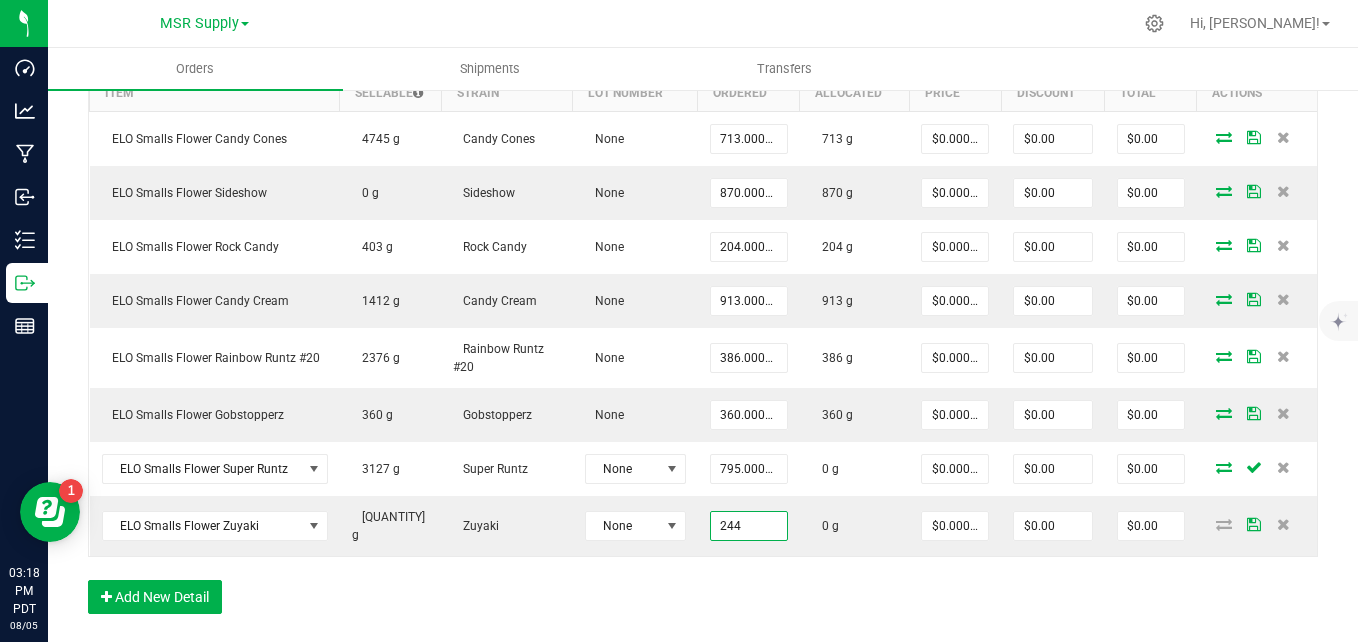 type on "244.0000 g" 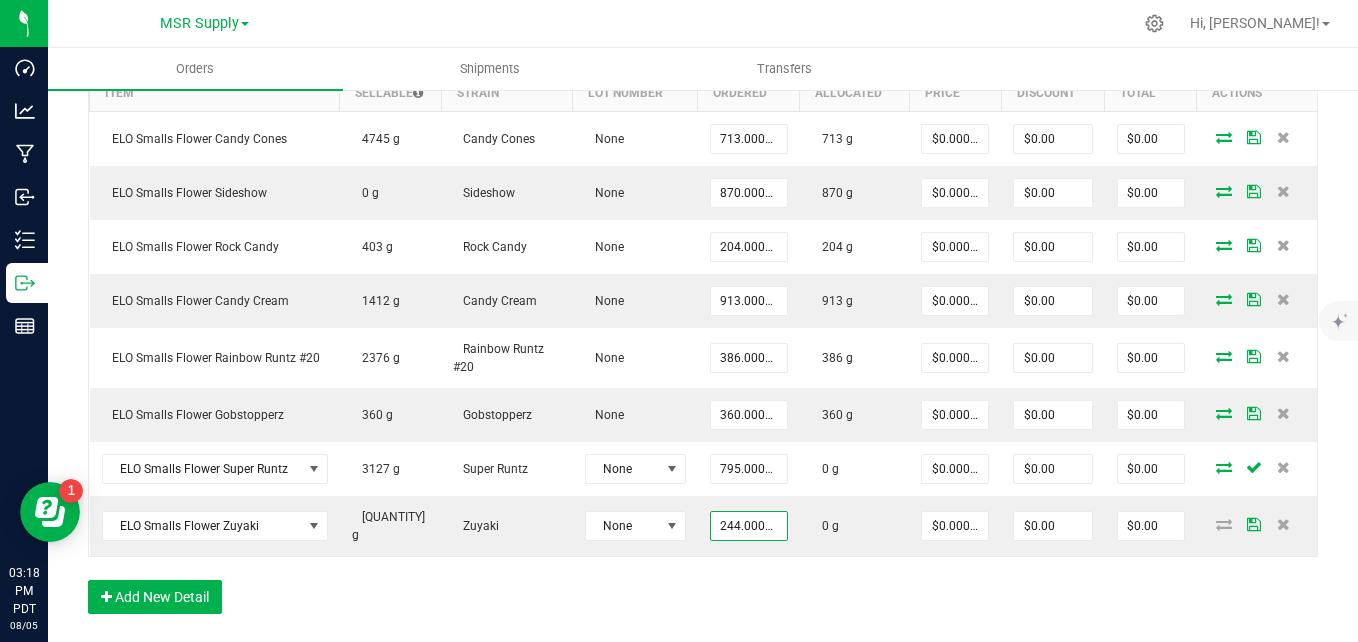 click on "Order Details Print All Labels Item Sellable Strain Lot Number Qty Ordered Qty Allocated Unit Price Line Discount Total Actions ELO Smalls Flower Candy Cones 4745 g Candy Cones None 713.0000 g 713 g $0.00000 $0.00 $0.00 ELO Smalls Flower Sideshow 0 g Sideshow None 870.0000 g 870 g $0.00000 $0.00 $0.00 ELO Smalls Flower Rock Candy 403 g Rock Candy None 204.0000 g 204 g $0.00000 $0.00 $0.00 ELO Smalls Flower Candy Cream 1412 g Candy Cream None 913.0000 g 913 g $0.00000 $0.00 $0.00 ELO Smalls Flower Rainbow Runtz #20 2376 g Rainbow Runtz #20 None 386.0000 g 386 g $0.00000 $0.00 $0.00 ELO Smalls Flower Gobstopperz 360 g Gobstopperz None 360.0000 g 360 g $0.00000 $0.00 $0.00 ELO Smalls Flower Super Runtz 3127 g Super Runtz None 795.0000 g 0 g $0.00000 $0.00 $0.00 ELO Smalls Flower Zuyaki 496 g Zuyaki None 244.0000 g 0 g $0.00000 $0.00 $0.00" at bounding box center (703, 320) 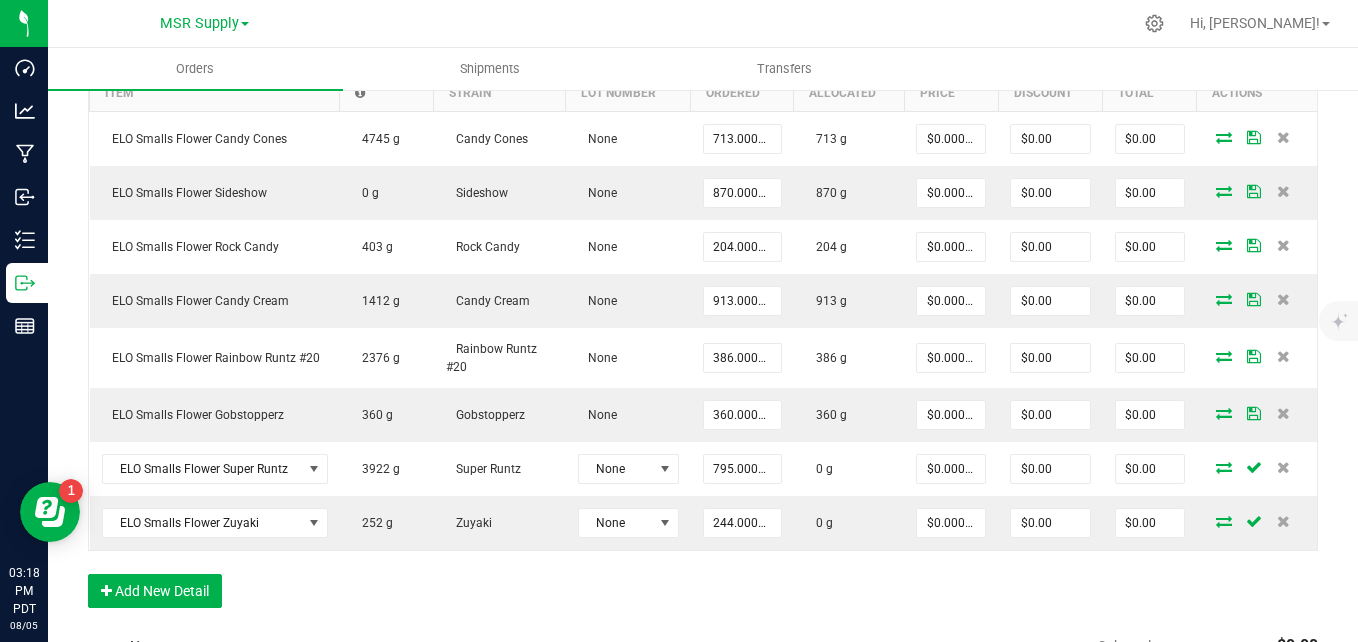 click at bounding box center (1224, 521) 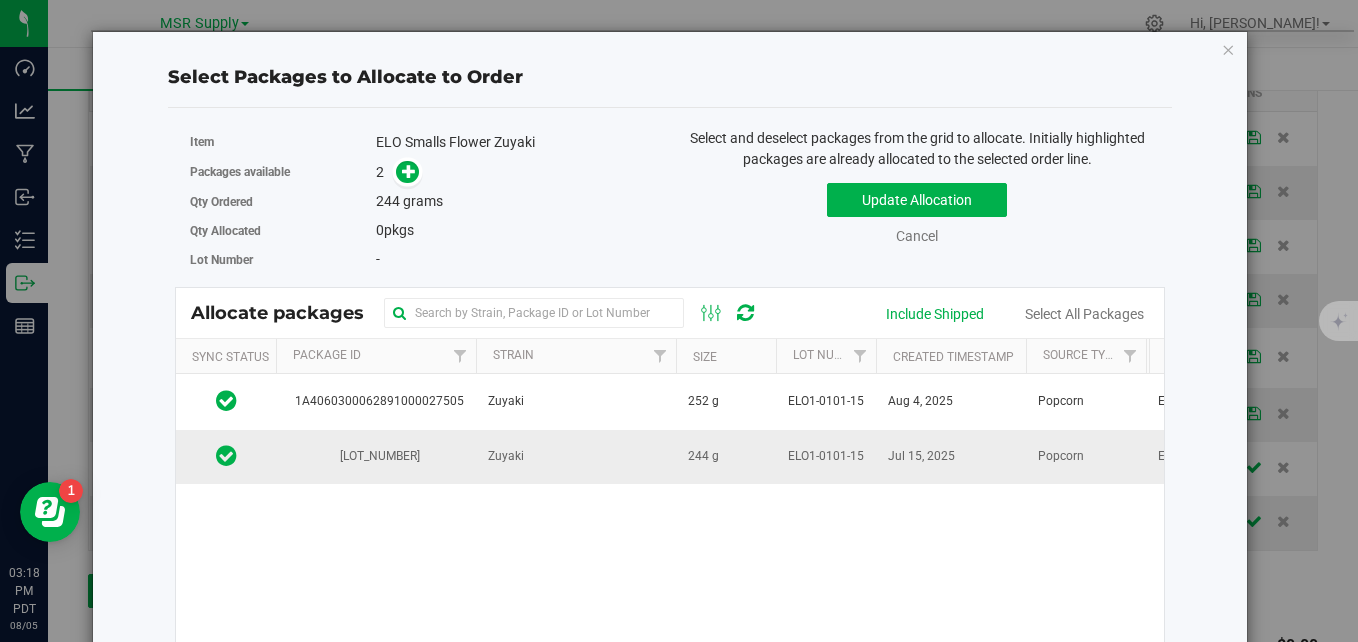 click on "Zuyaki" at bounding box center [576, 457] 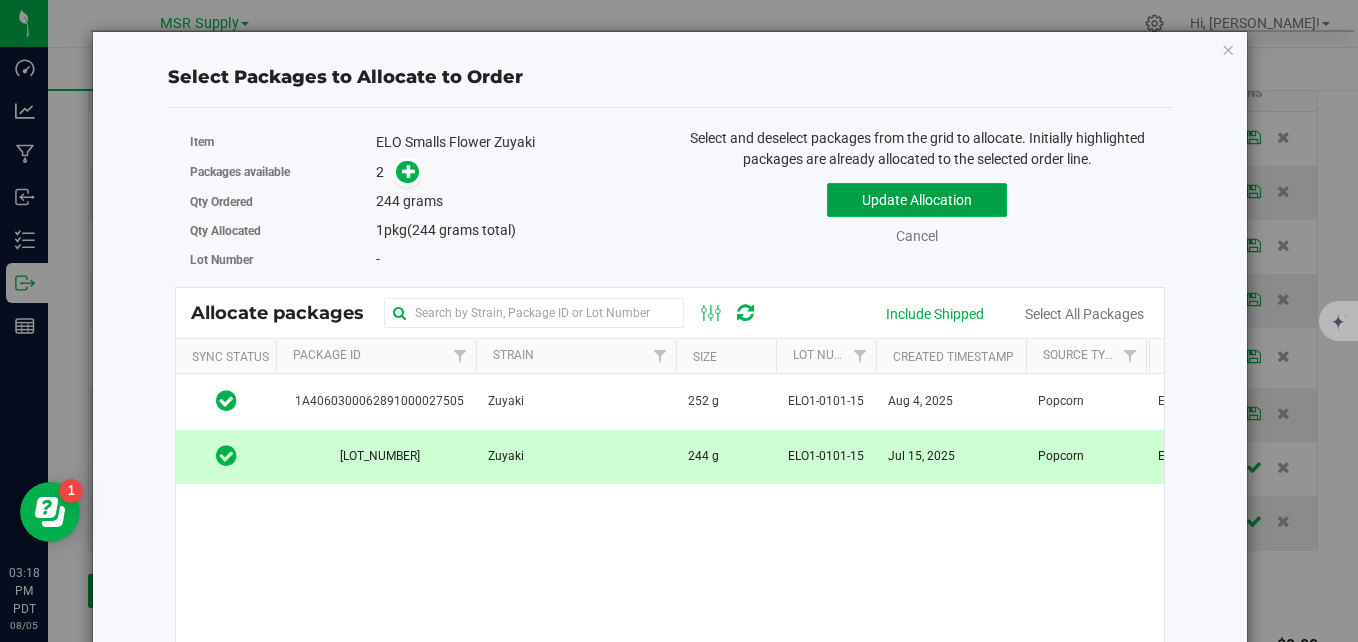 click on "Update Allocation" at bounding box center [917, 200] 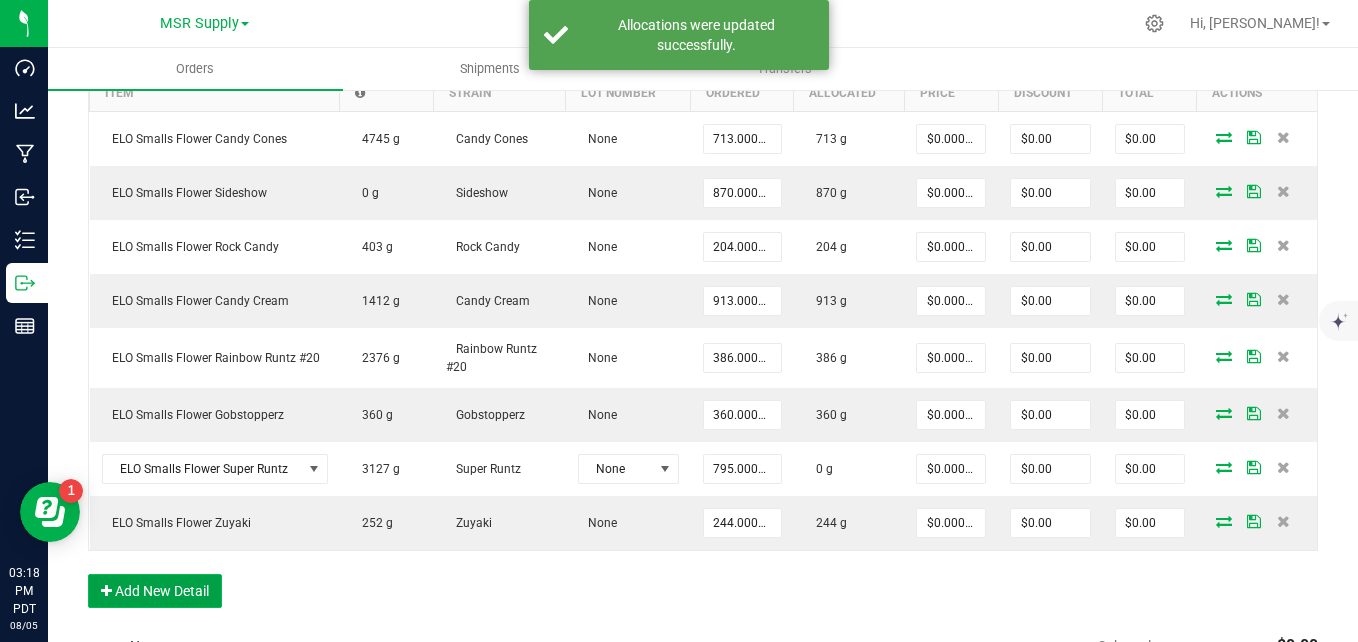 click on "Add New Detail" at bounding box center (155, 591) 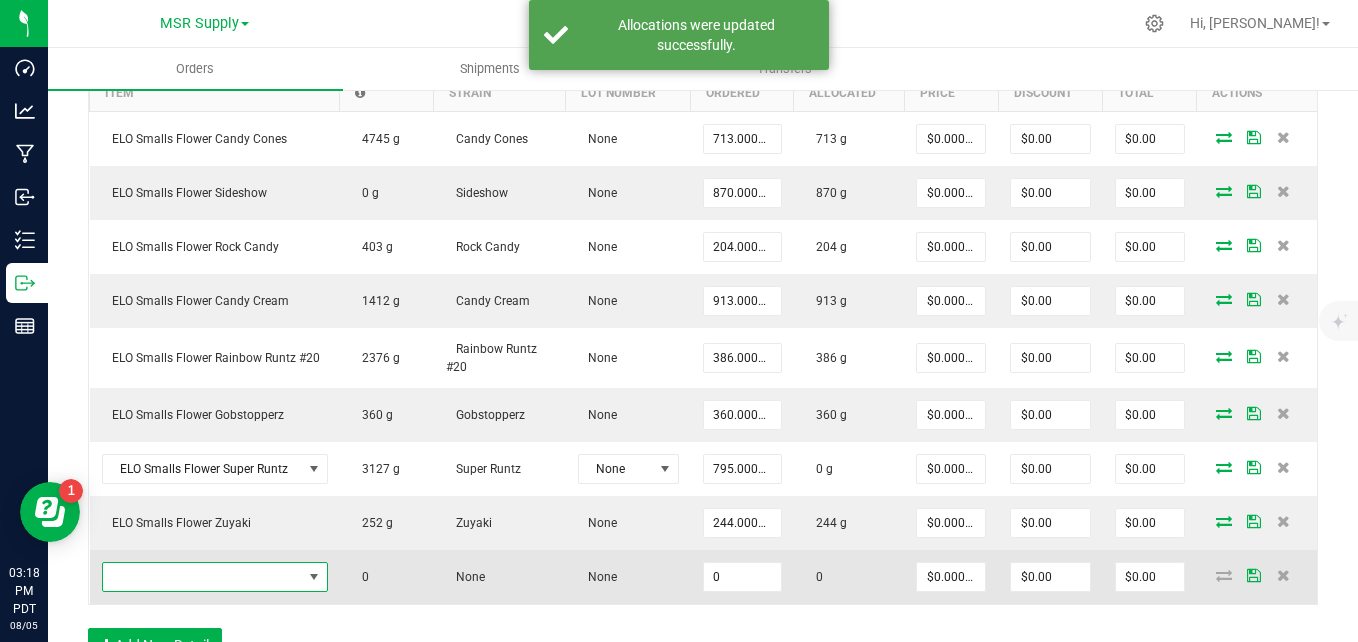 click at bounding box center (202, 577) 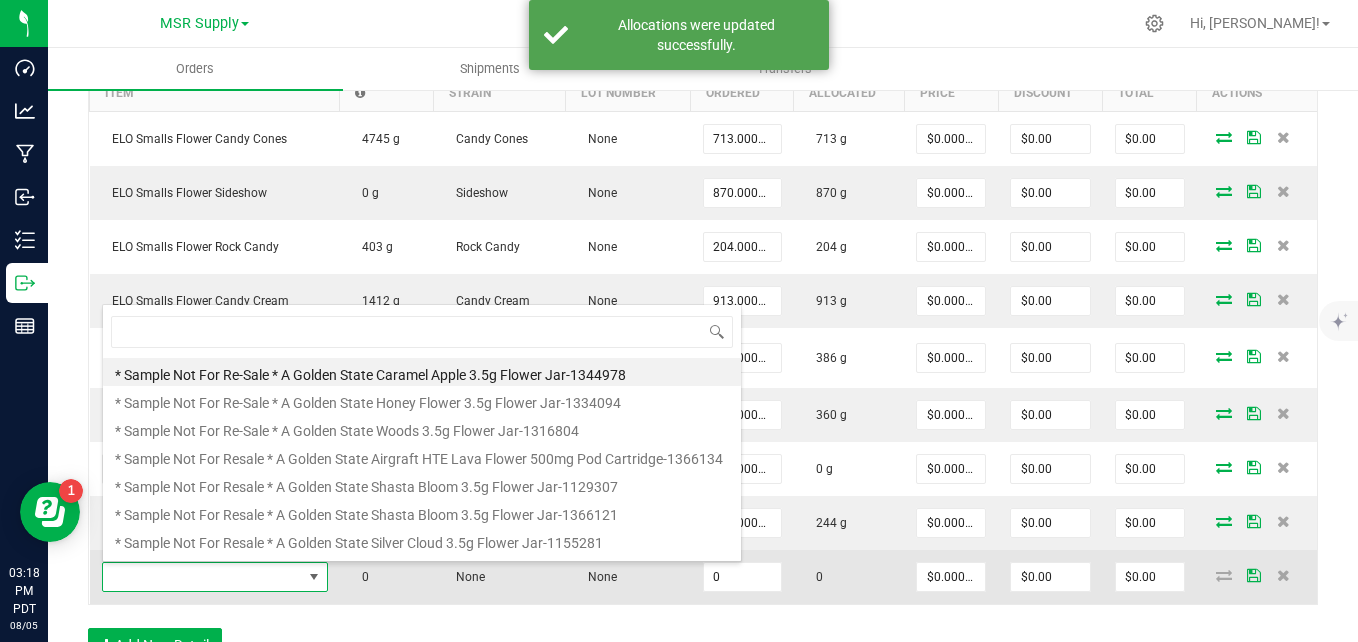 scroll, scrollTop: 99970, scrollLeft: 99774, axis: both 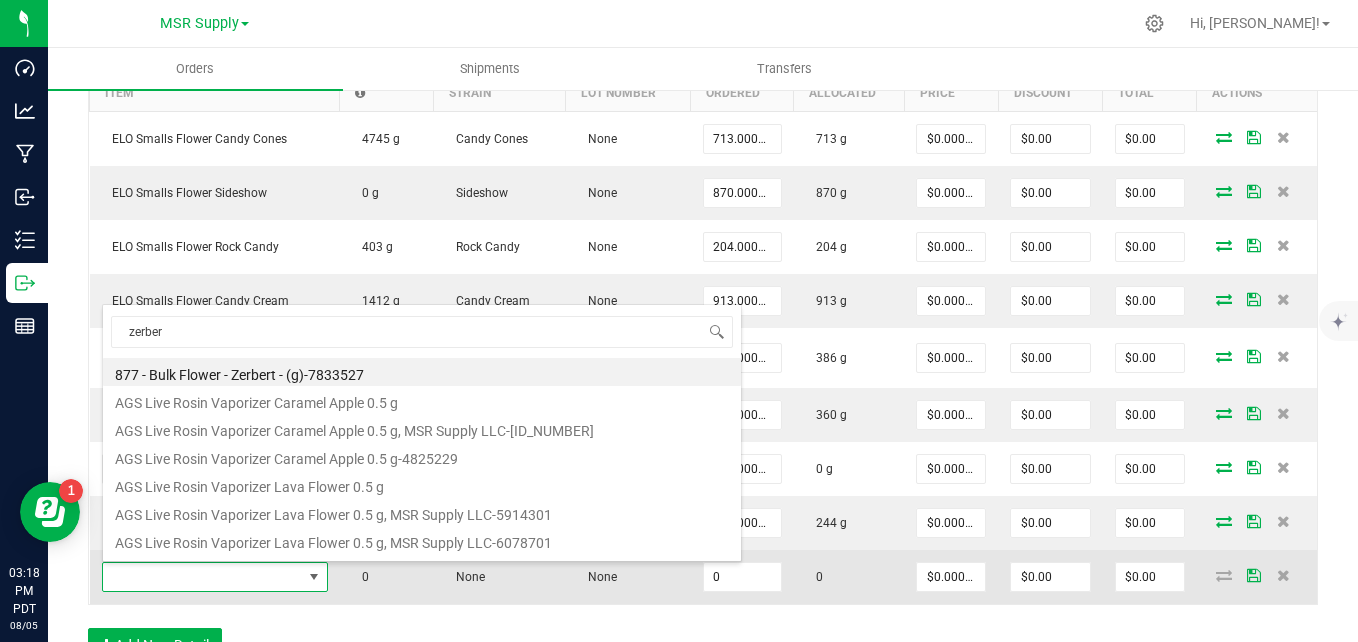 type on "zerbert" 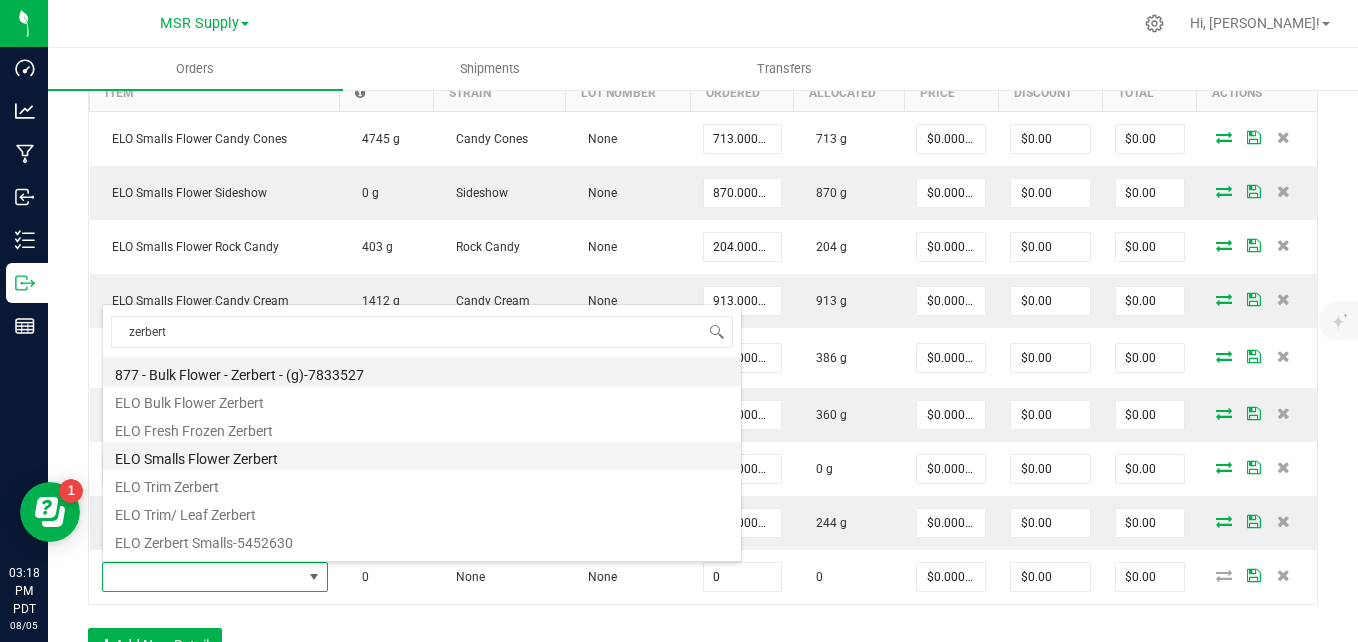 click on "ELO Smalls Flower Zerbert" at bounding box center (422, 456) 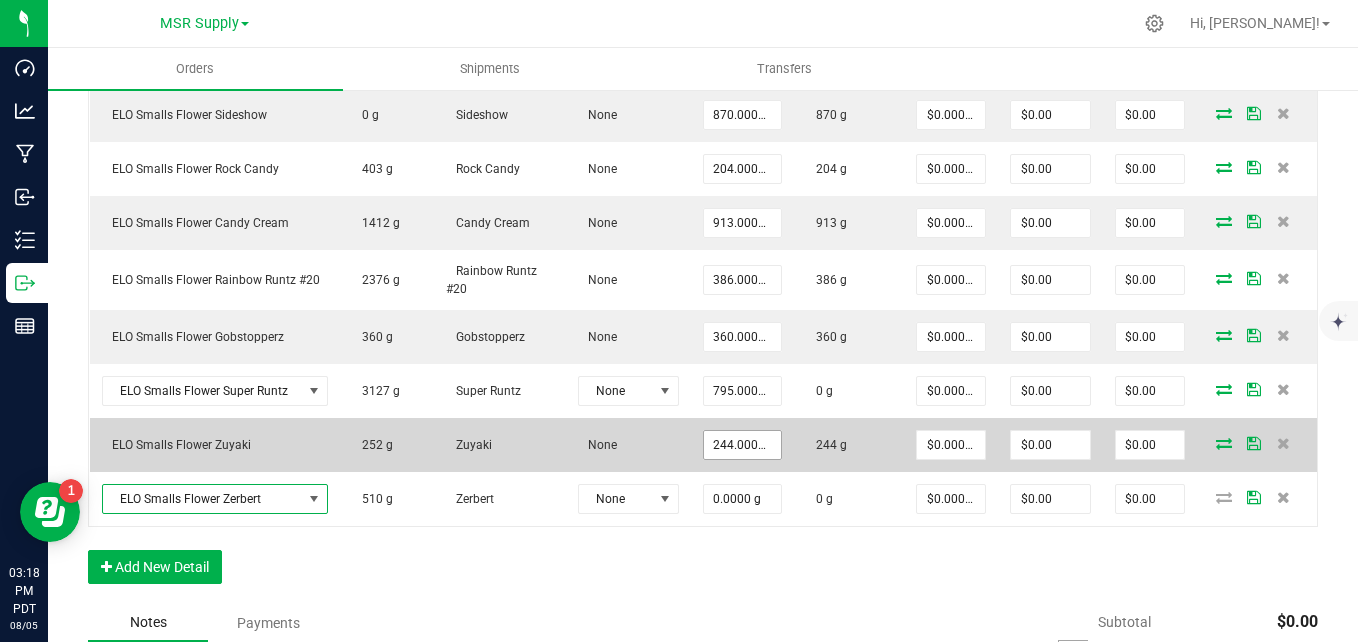 scroll, scrollTop: 797, scrollLeft: 0, axis: vertical 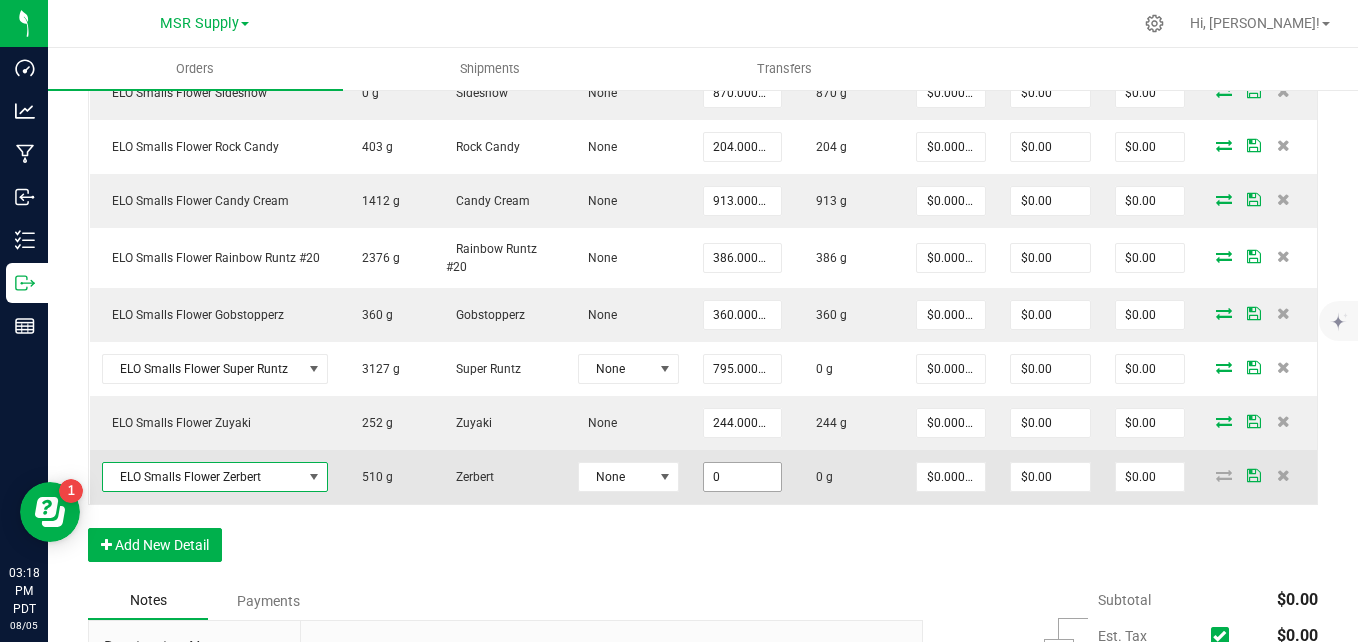 click on "0" at bounding box center [742, 477] 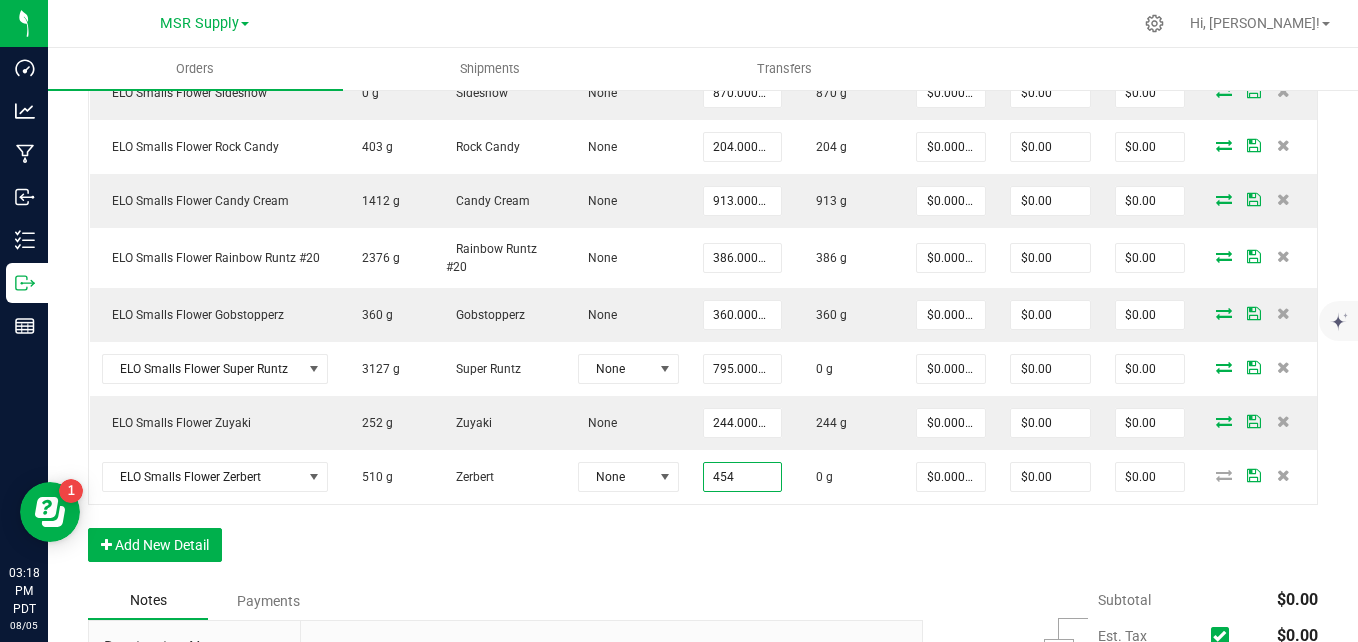 type on "454.0000 g" 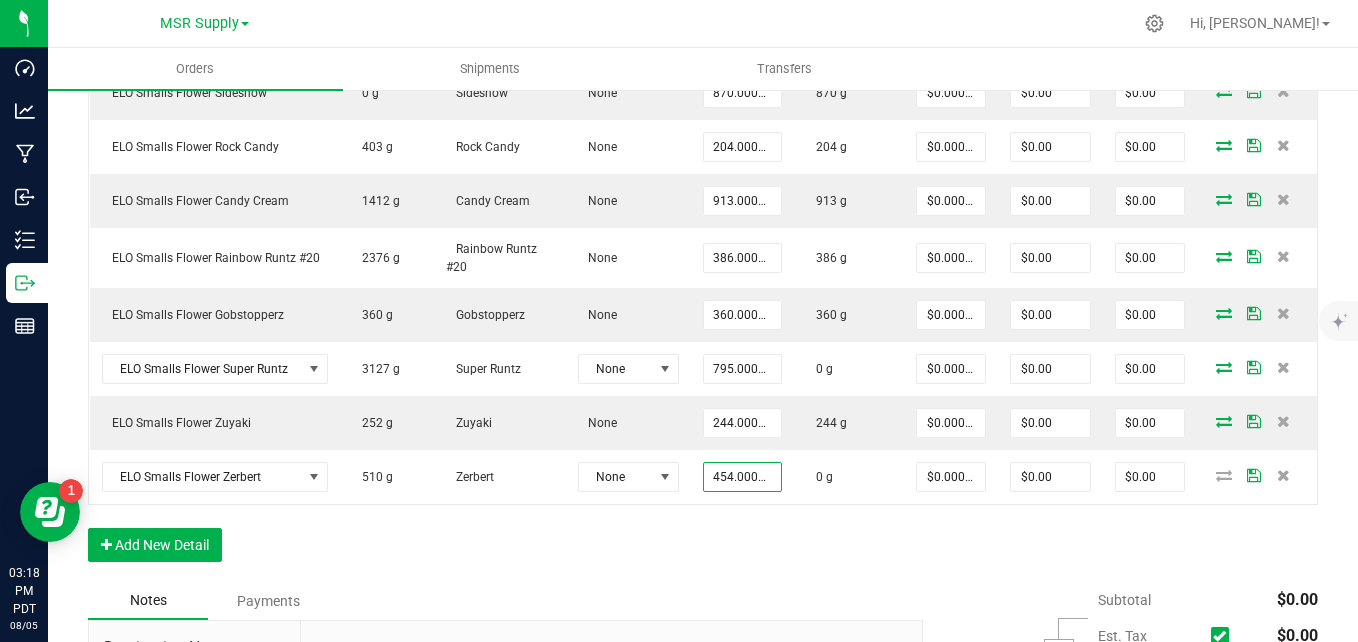 click on "Order Details Print All Labels Item Sellable Strain Lot Number Qty Ordered Qty Allocated Unit Price Line Discount Total Actions ELO Smalls Flower Candy Cones 4745 g Candy Cones None 713.0000 g 713 g $0.00000 $0.00 $0.00 ELO Smalls Flower Sideshow 0 g Sideshow None 870.0000 g 870 g $0.00000 $0.00 $0.00 ELO Smalls Flower Rock Candy 403 g Rock Candy None 204.0000 g 204 g $0.00000 $0.00 $0.00 ELO Smalls Flower Candy Cream 1412 g Candy Cream None 913.0000 g 913 g $0.00000 $0.00 $0.00 ELO Smalls Flower Rainbow Runtz #20 2376 g Rainbow Runtz #20 None 386.0000 g 386 g $0.00000 $0.00 $0.00 ELO Smalls Flower Gobstopperz 360 g Gobstopperz None 360.0000 g 360 g $0.00000 $0.00 $0.00 ELO Smalls Flower Super Runtz 3127 g Super Runtz None 795.0000 g 0 g $0.00000 $0.00 $0.00 ELO Smalls Flower Zuyaki 496 g Zuyaki None 244.0000 g 0 g $0.00000 $0.00 $0.00" at bounding box center [703, 244] 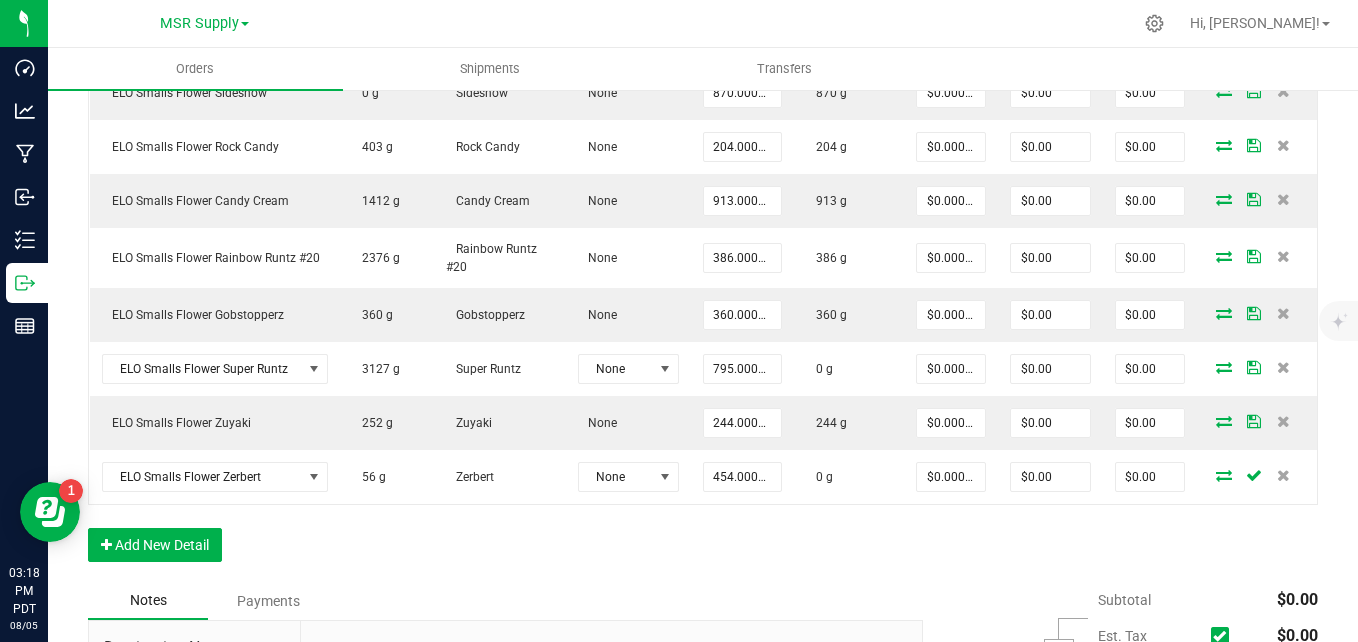 click at bounding box center [1224, 475] 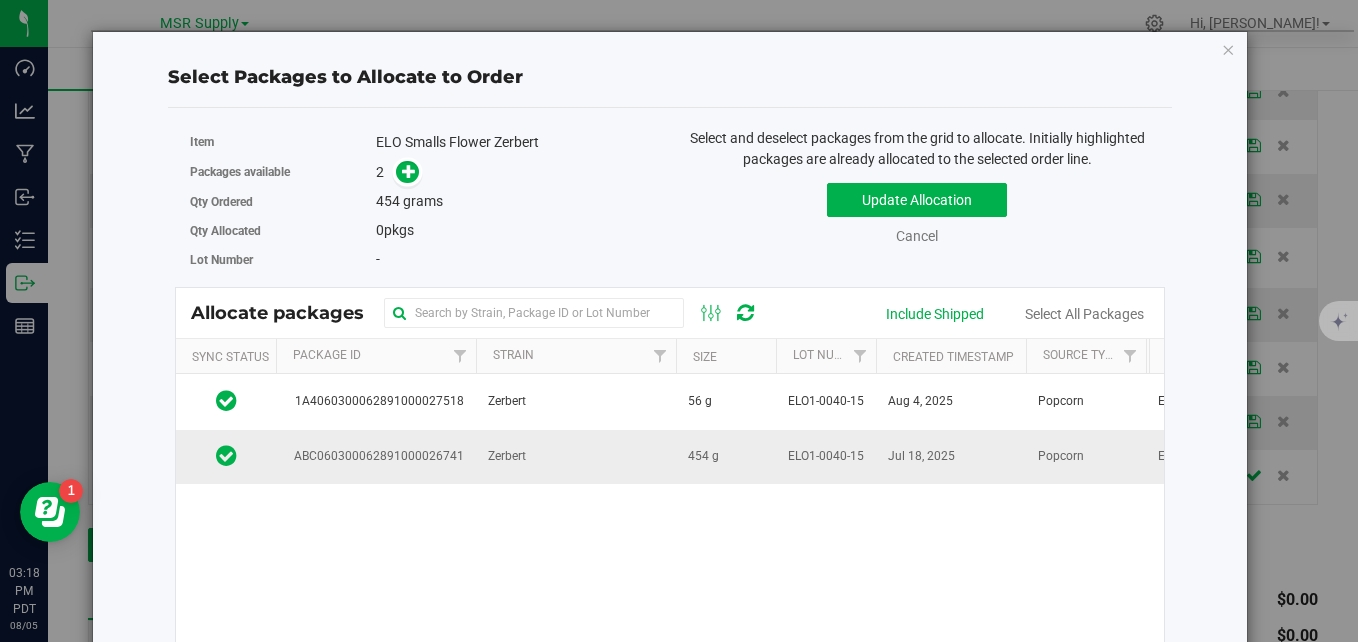 click on "Zerbert" at bounding box center [576, 457] 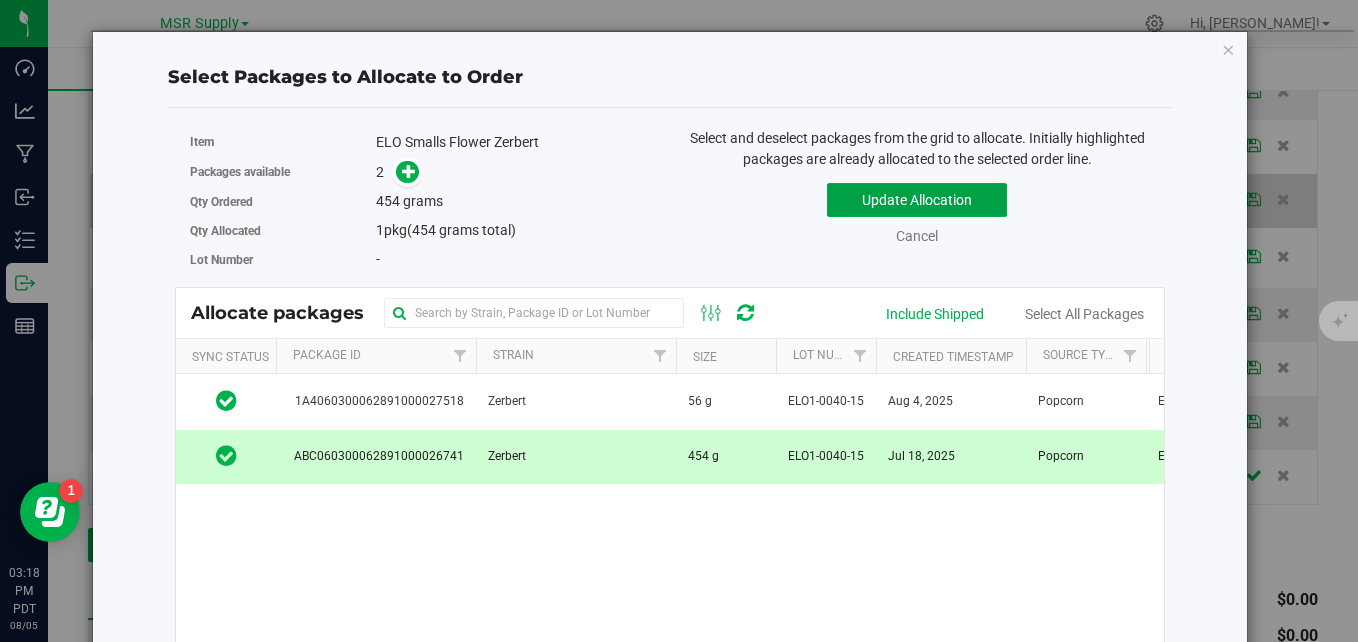 click on "Update Allocation" at bounding box center [917, 200] 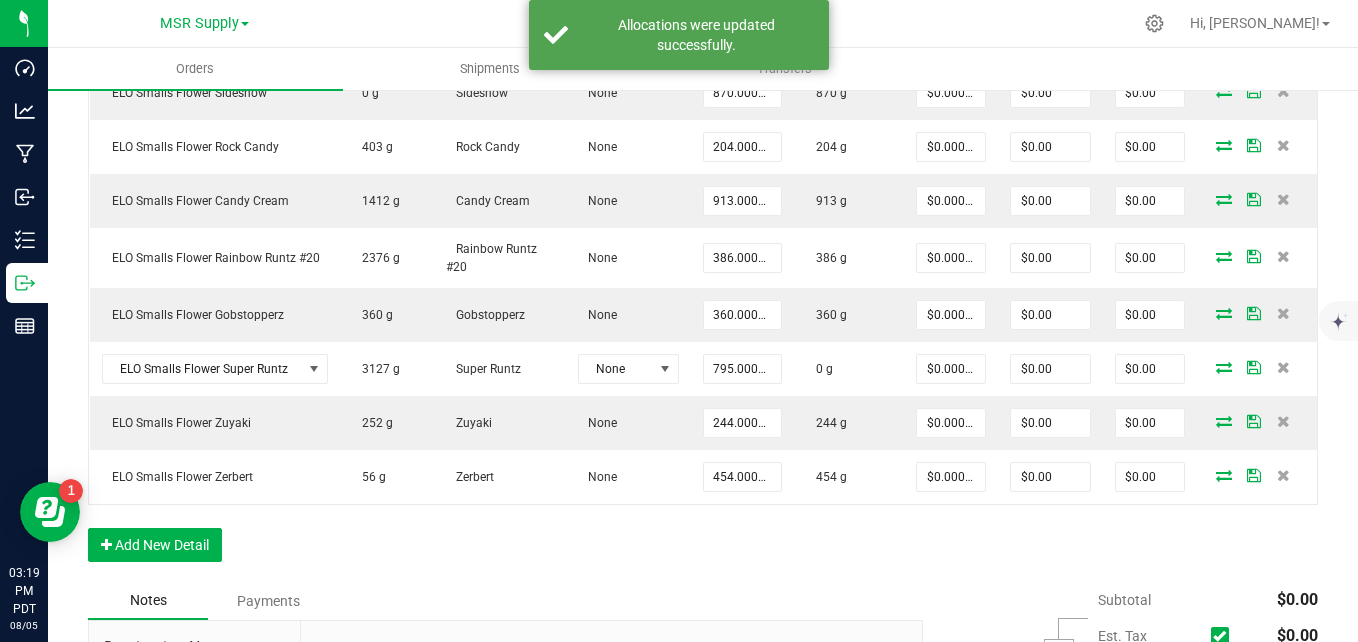 click on "Order Details Print All Labels Item  Sellable  Strain  Lot Number  Qty Ordered Qty Allocated Unit Price Line Discount Total Actions  ELO Smalls Flower Candy Cones   4745 g   Candy Cones   None  713.0000 g  713 g  $0.00000 $0.00 $0.00  ELO Smalls Flower Sideshow   0 g   Sideshow   None  870.0000 g  870 g  $0.00000 $0.00 $0.00  ELO Smalls Flower Rock Candy   403 g   Rock Candy   None  204.0000 g  204 g  $0.00000 $0.00 $0.00  ELO Smalls Flower Candy Cream   1412 g   Candy Cream   None  913.0000 g  913 g  $0.00000 $0.00 $0.00  ELO Smalls Flower Rainbow Runtz #20   2376 g   Rainbow Runtz #20   None  386.0000 g  386 g  $0.00000 $0.00 $0.00  ELO Smalls Flower Gobstopperz   360 g   Gobstopperz   None  360.0000 g  360 g  $0.00000 $0.00 $0.00 ELO Smalls Flower Super Runtz  3127 g   Super Runtz  None 795.0000 g  0 g  $0.00000 $0.00 $0.00  ELO Smalls Flower Zuyaki   252 g   Zuyaki   None  244.0000 g  244 g  $0.00000 $0.00 $0.00  ELO Smalls Flower Zerbert   56 g   Zerbert   None   454 g" at bounding box center (703, 244) 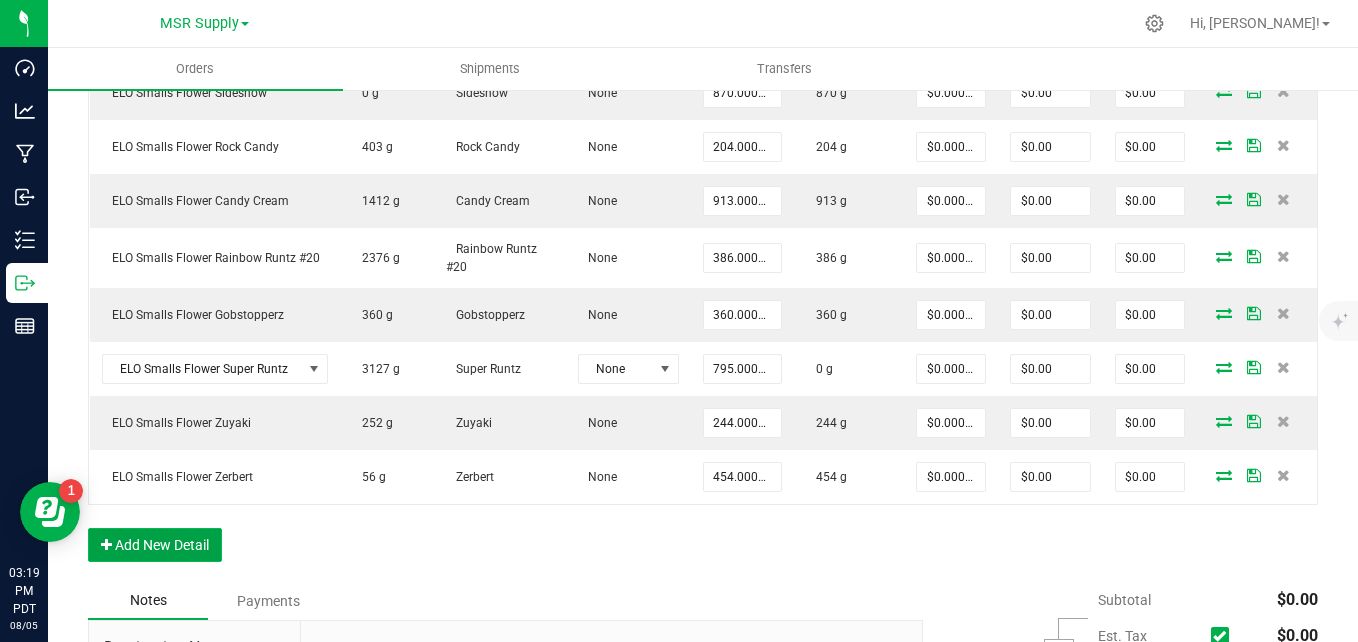 click on "Add New Detail" at bounding box center (155, 545) 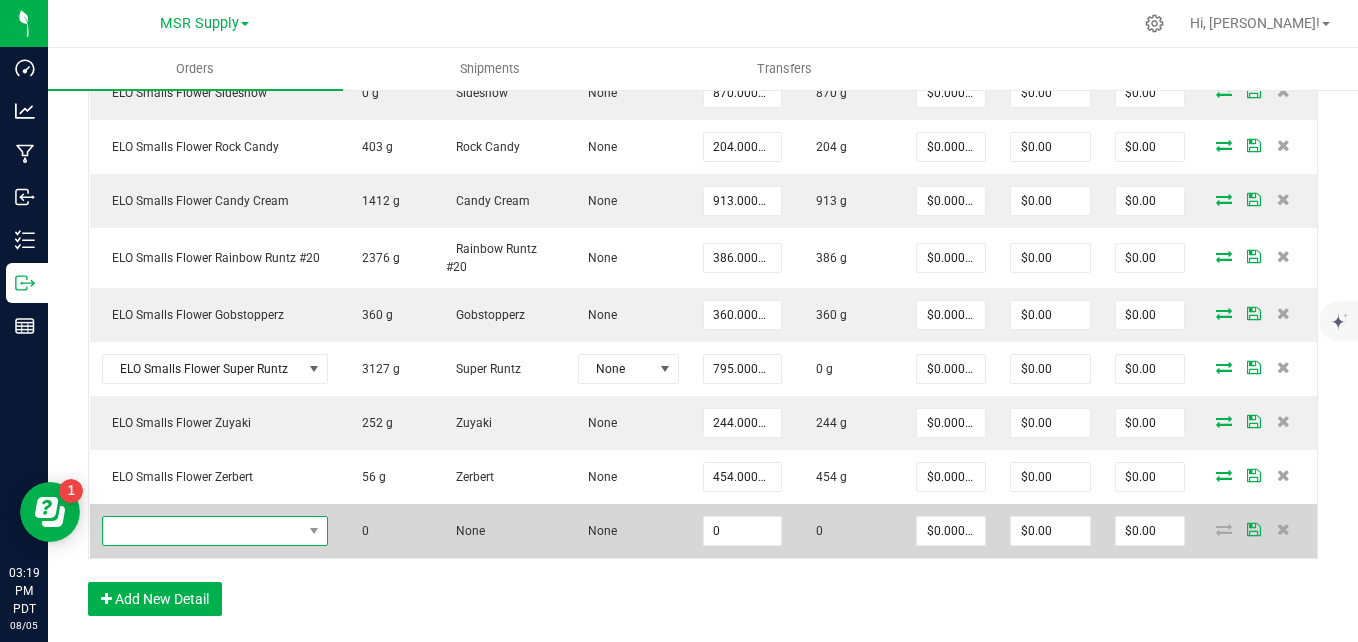 click at bounding box center [202, 531] 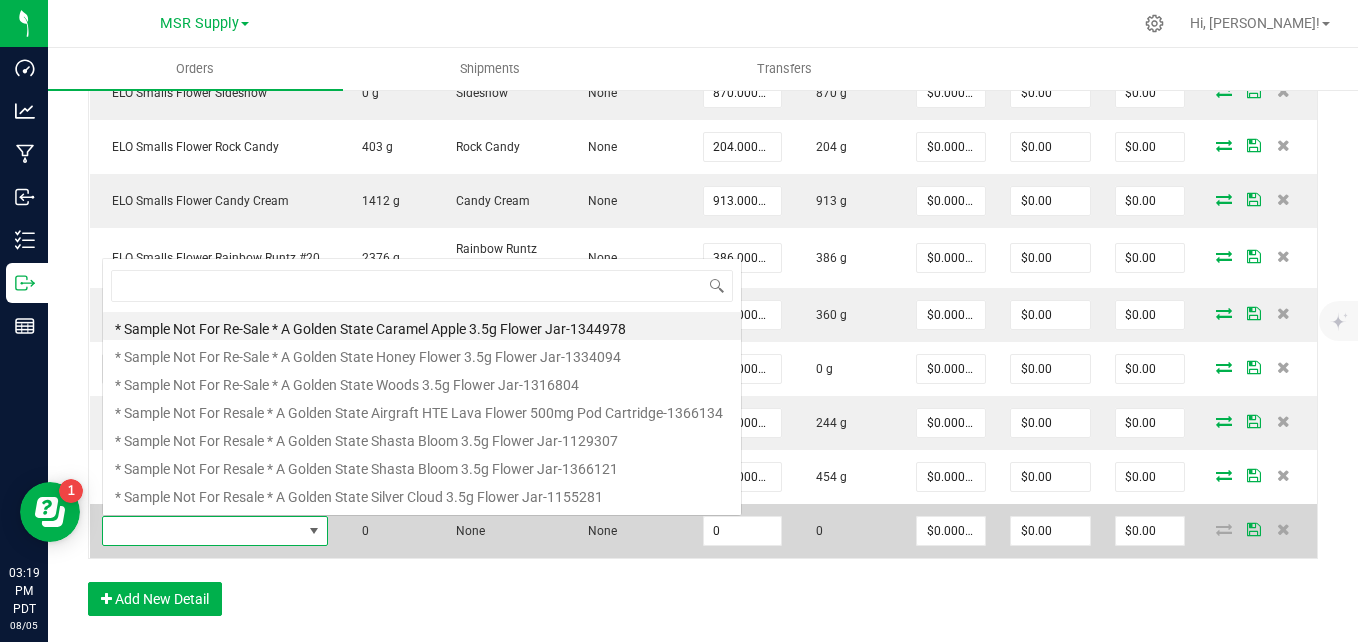 scroll, scrollTop: 0, scrollLeft: 0, axis: both 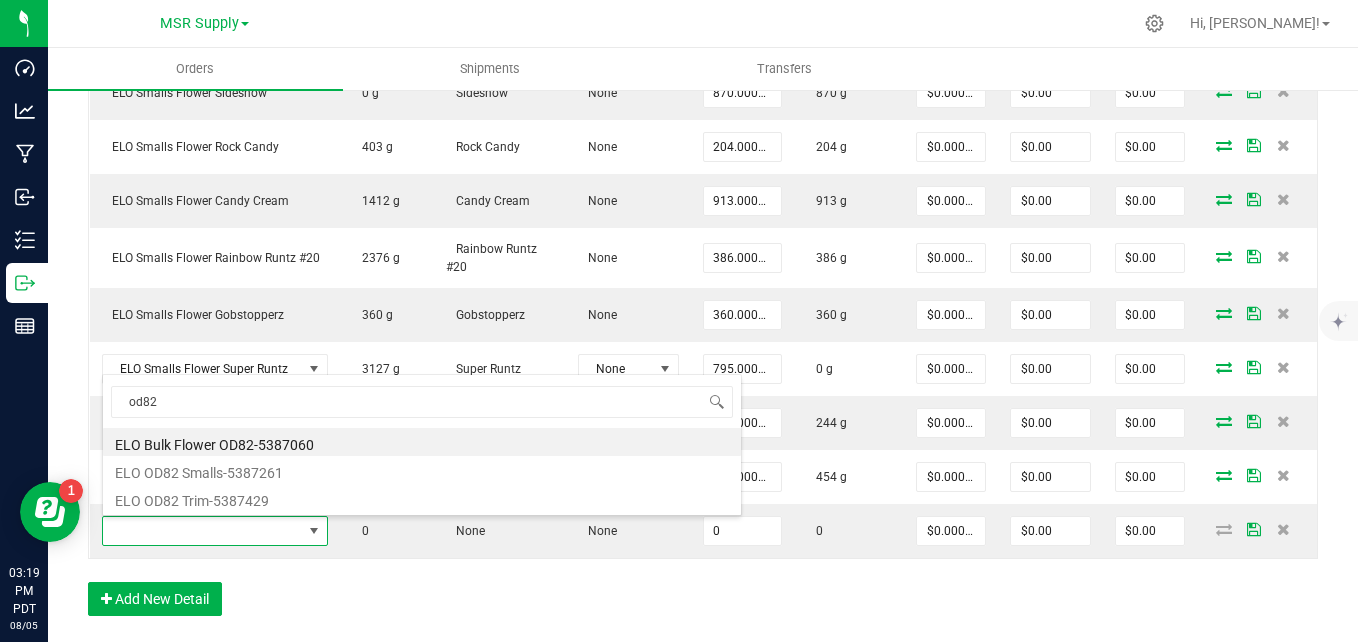 type on "od 82" 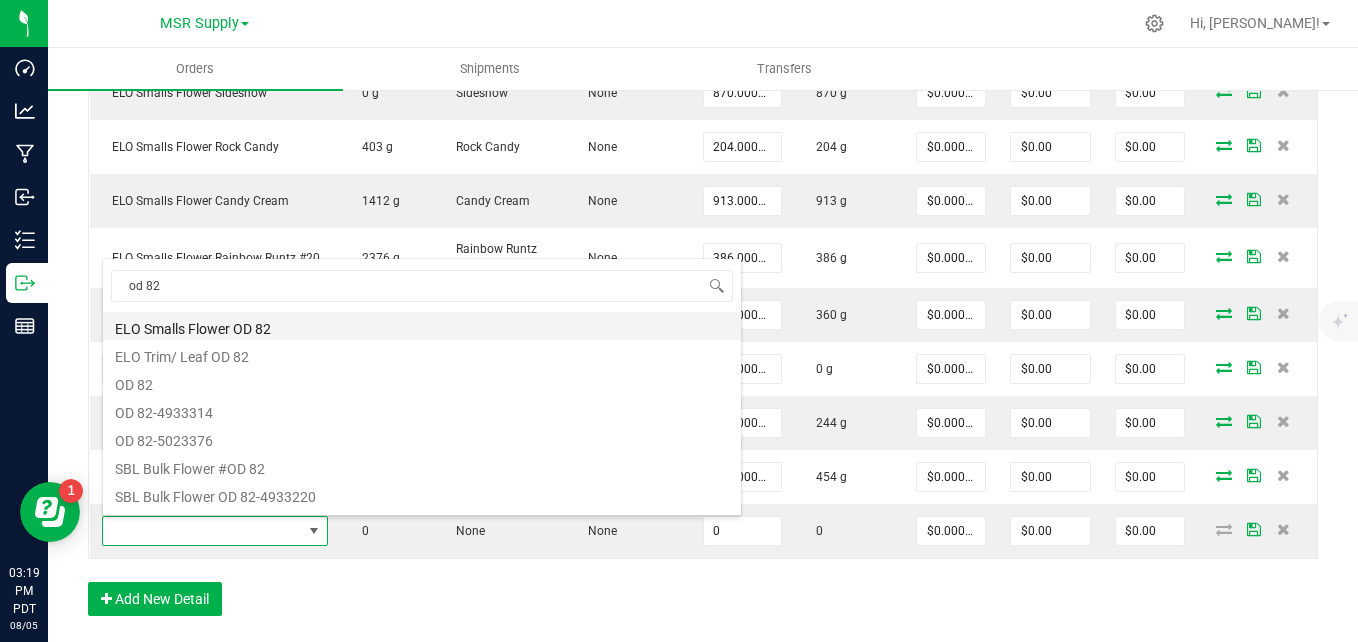 click on "ELO Smalls Flower OD 82" at bounding box center [422, 326] 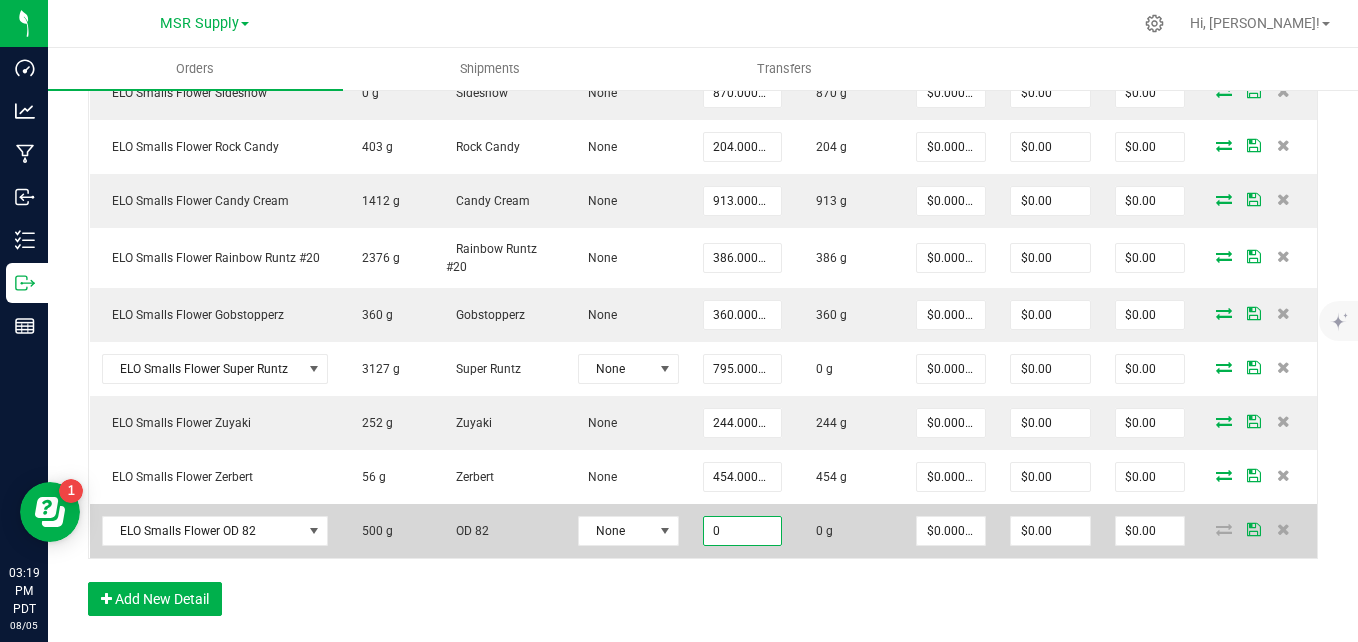 click on "0" at bounding box center (742, 531) 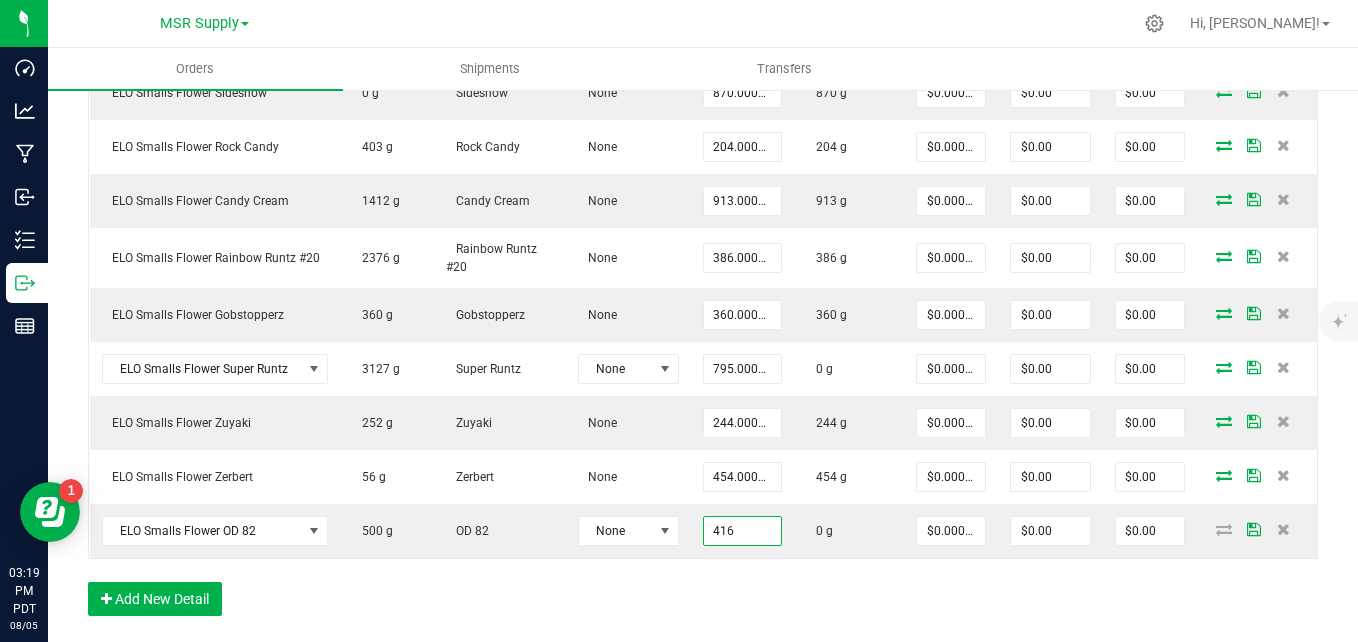 type on "[QUANTITY] g" 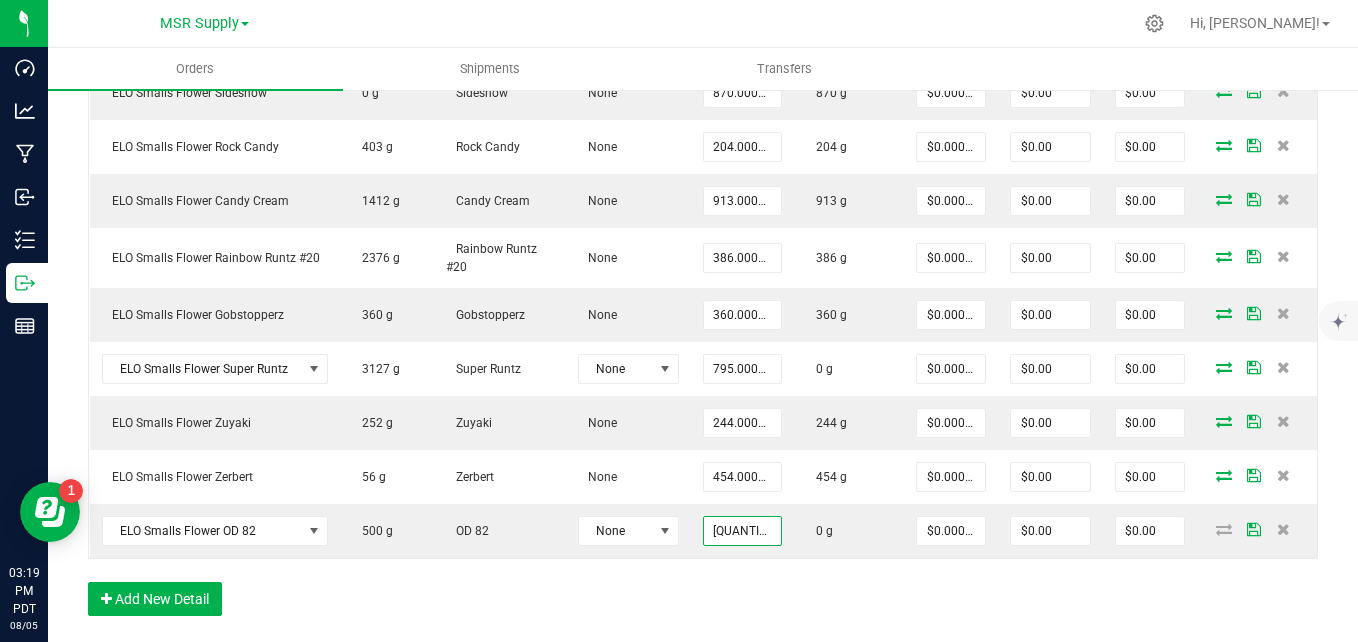 click on "Order Details Print All Labels Item  Sellable  Strain  Lot Number  Qty Ordered Qty Allocated Unit Price Line Discount Total Actions  ELO Smalls Flower Candy Cones   4745 g   Candy Cones   None  713.0000 g  713 g  $0.00000 $0.00 $0.00  ELO Smalls Flower Sideshow   0 g   Sideshow   None  870.0000 g  870 g  $0.00000 $0.00 $0.00  ELO Smalls Flower Rock Candy   403 g   Rock Candy   None  204.0000 g  204 g  $0.00000 $0.00 $0.00  ELO Smalls Flower Candy Cream   1412 g   Candy Cream   None  913.0000 g  913 g  $0.00000 $0.00 $0.00  ELO Smalls Flower Rainbow Runtz #20   2376 g   Rainbow Runtz #20   None  386.0000 g  386 g  $0.00000 $0.00 $0.00  ELO Smalls Flower Gobstopperz   360 g   Gobstopperz   None  360.0000 g  360 g  $0.00000 $0.00 $0.00 ELO Smalls Flower Super Runtz  3127 g   Super Runtz  None 795.0000 g  0 g  $0.00000 $0.00 $0.00  ELO Smalls Flower Zuyaki   252 g   Zuyaki   None  244.0000 g  244 g  $0.00000 $0.00 $0.00  ELO Smalls Flower Zerbert   56 g   Zerbert   None   454 g" at bounding box center [703, 271] 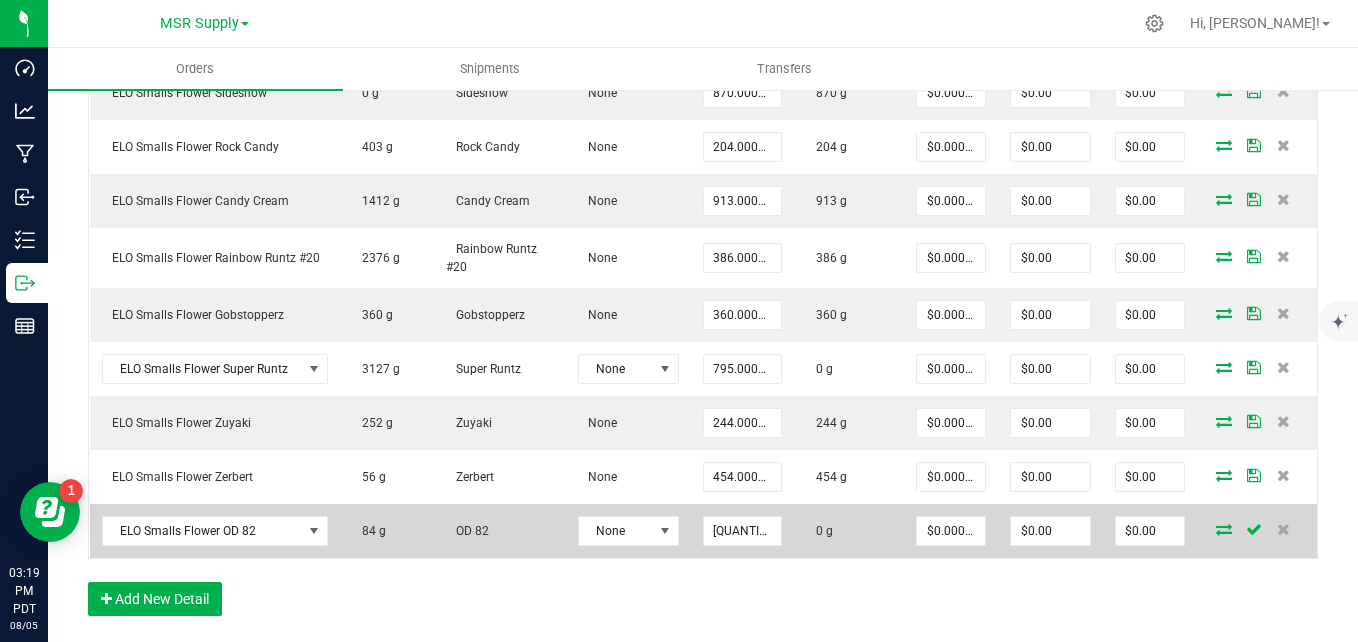 click at bounding box center (1224, 529) 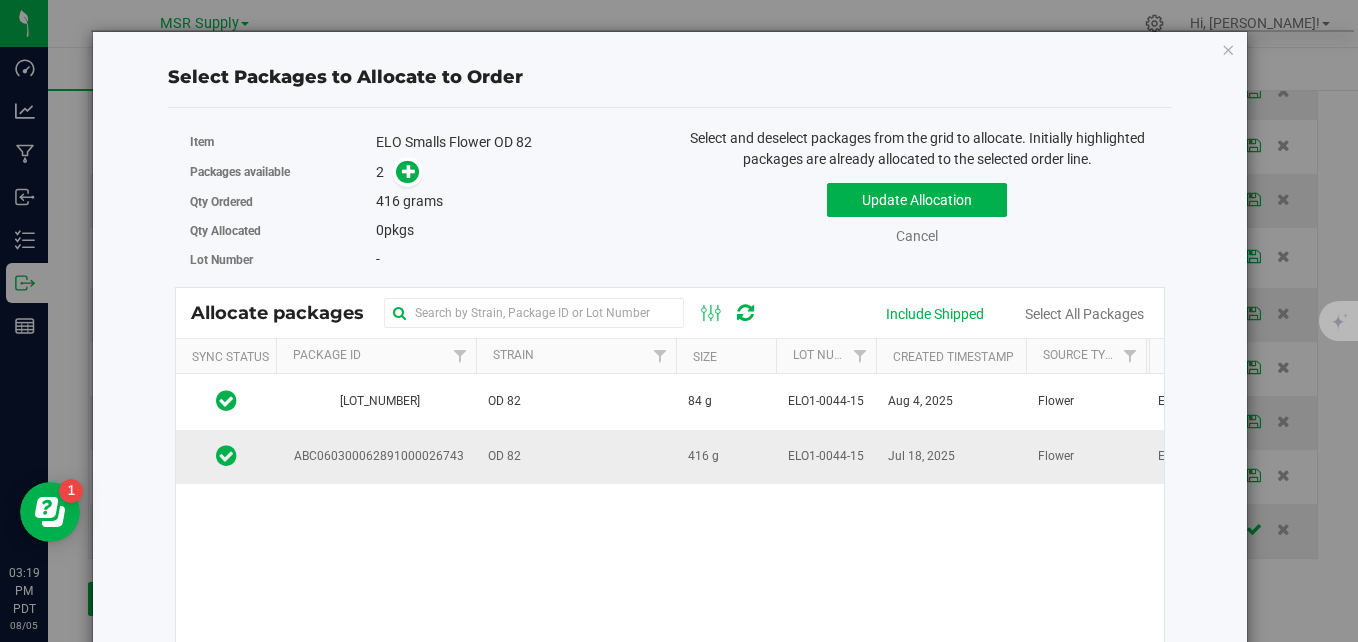 click on "Jul 18, 2025" at bounding box center (951, 457) 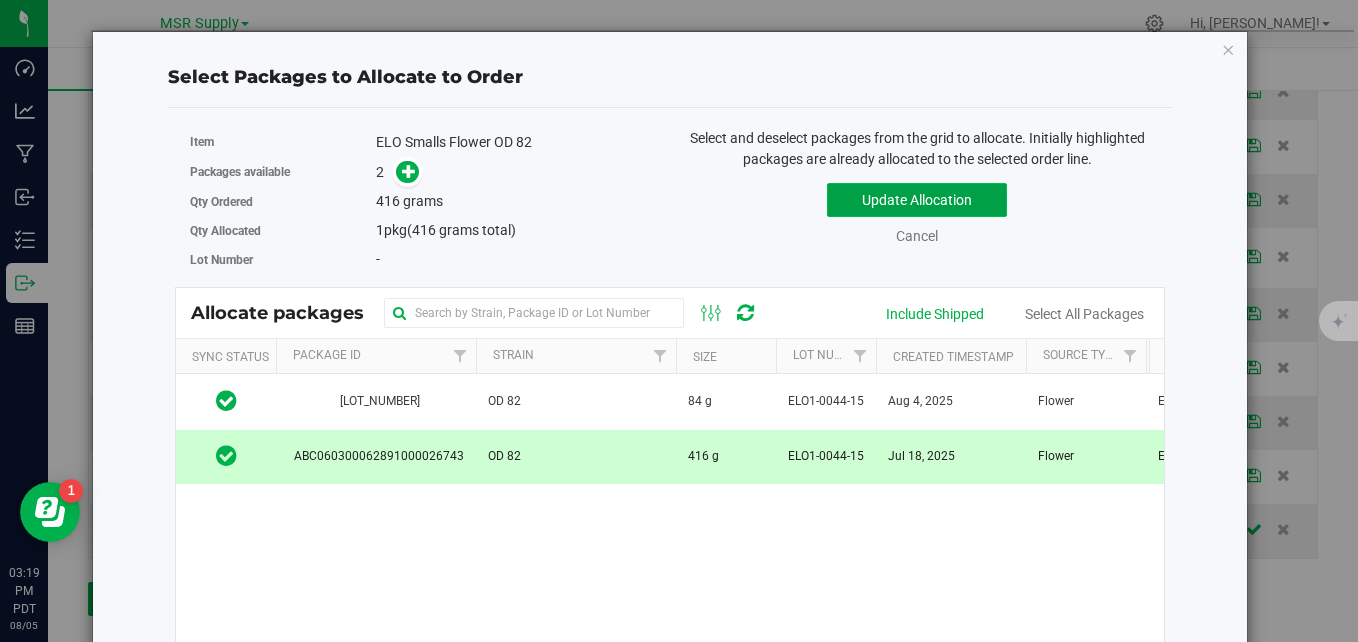 click on "Update Allocation" at bounding box center [917, 200] 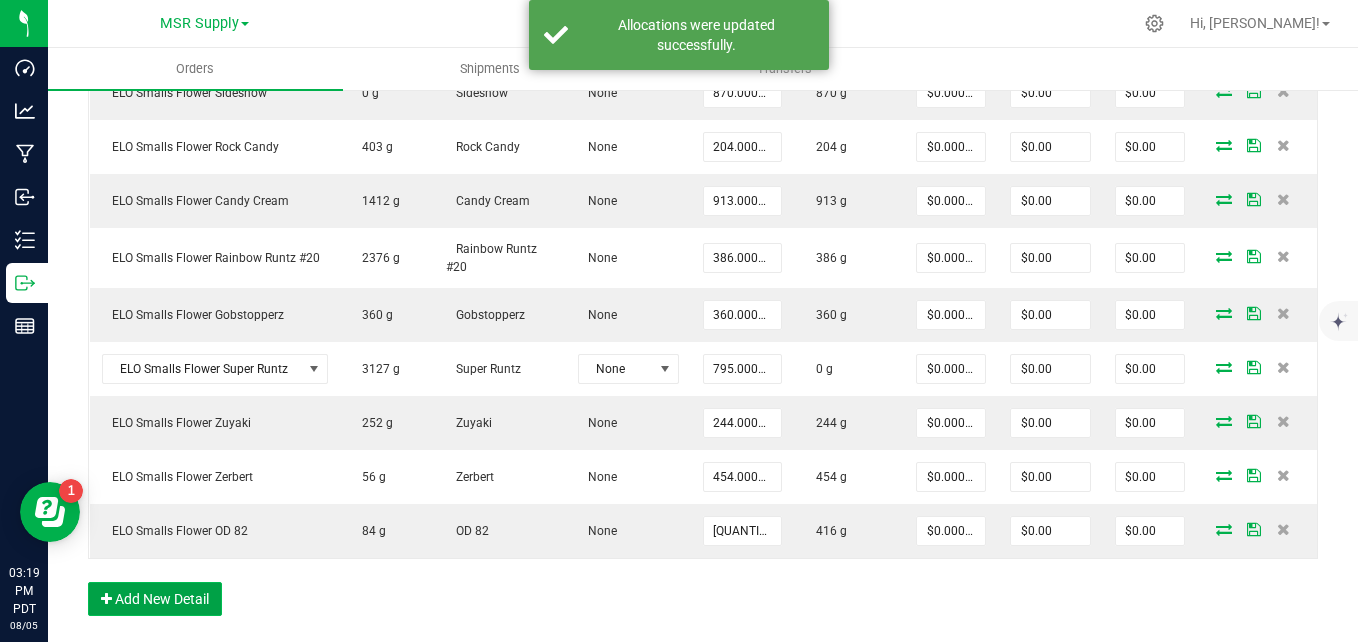 click on "Add New Detail" at bounding box center (155, 599) 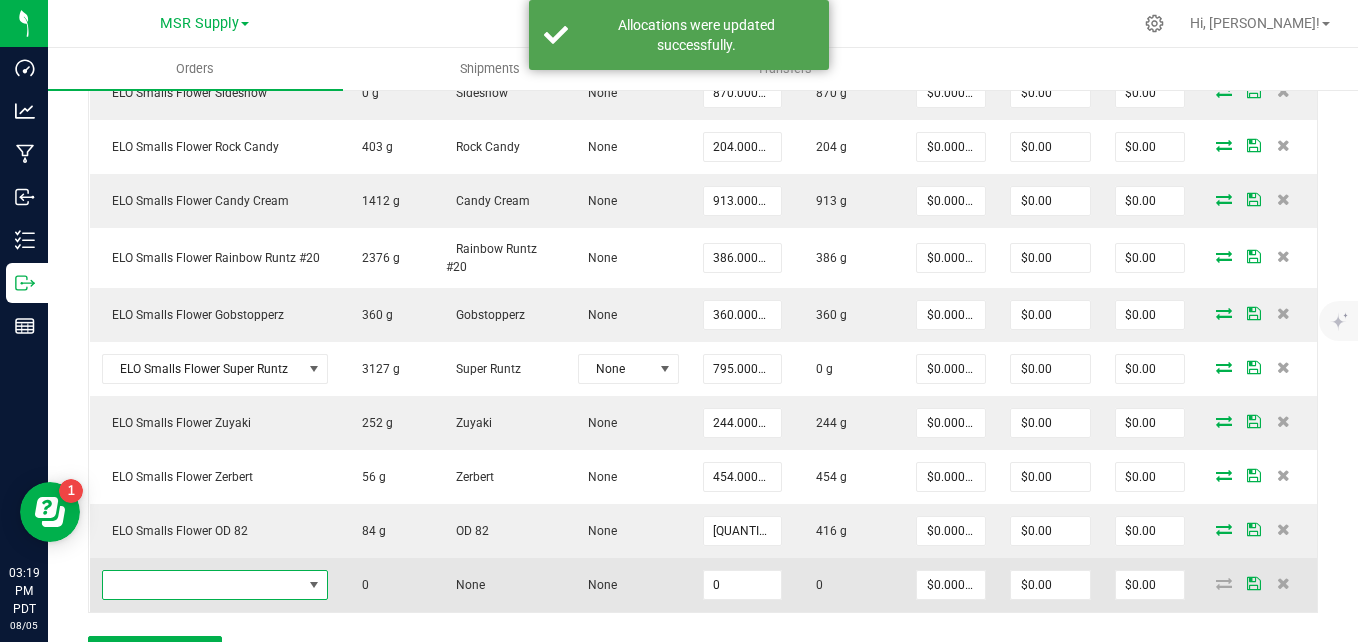 click at bounding box center (202, 585) 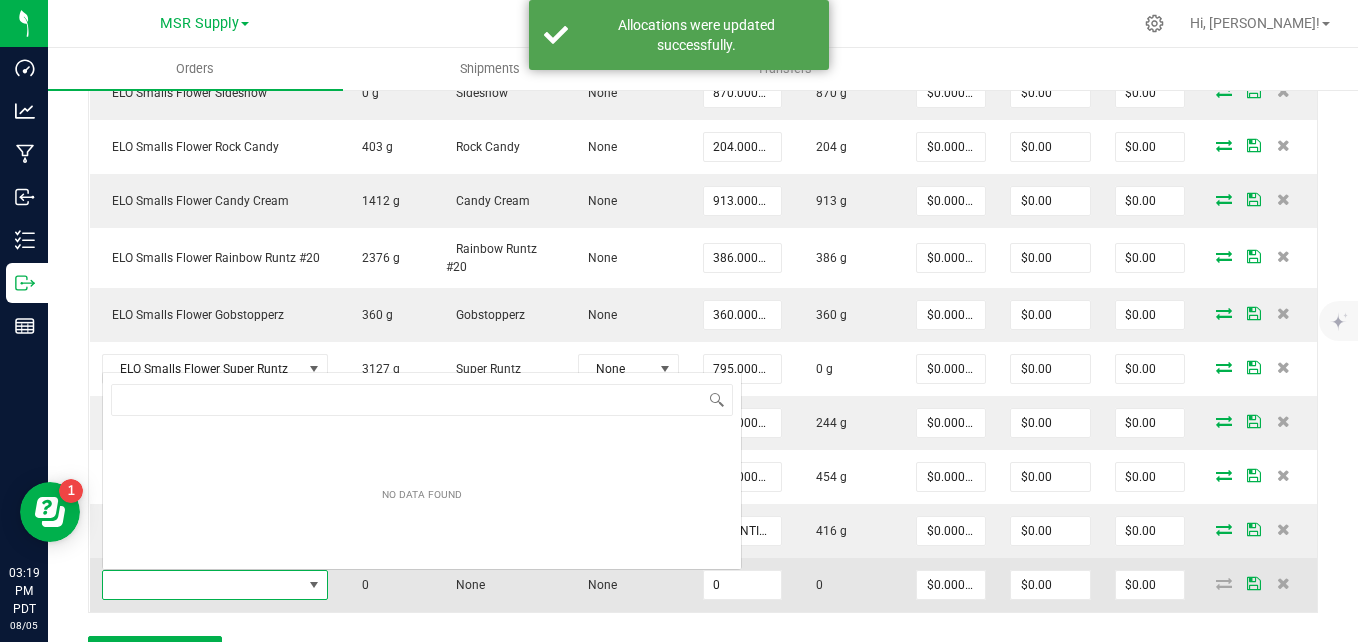 scroll, scrollTop: 0, scrollLeft: 0, axis: both 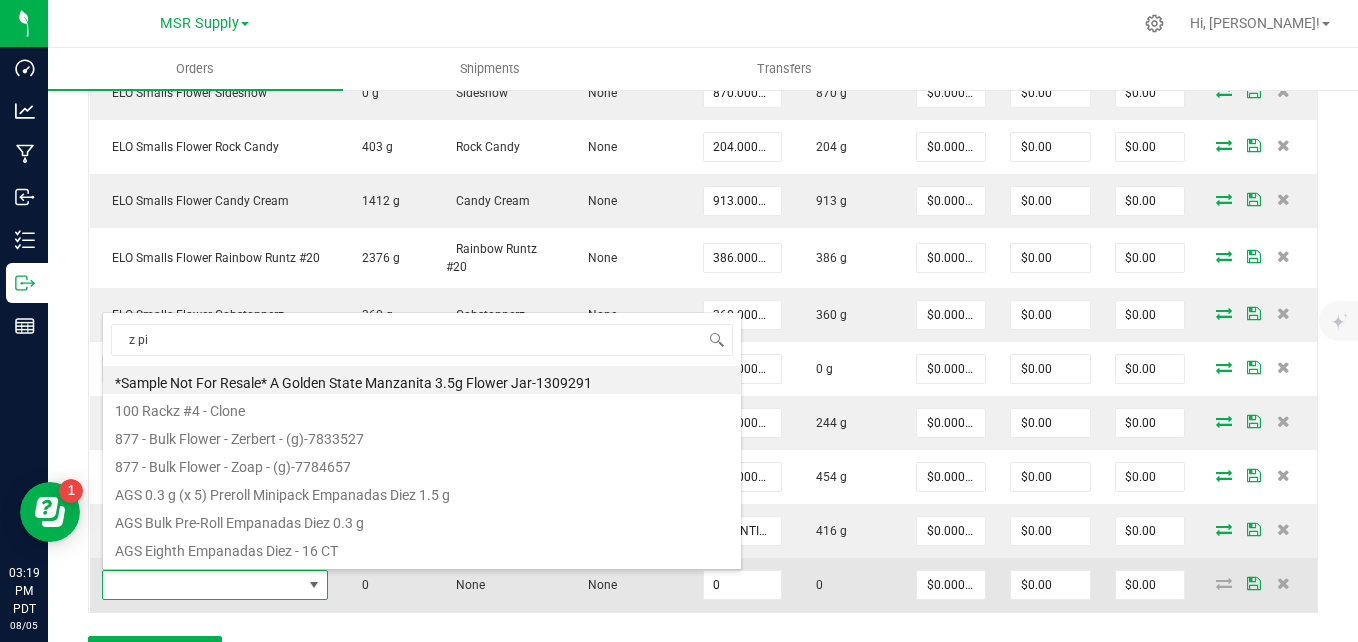 type on "z pie" 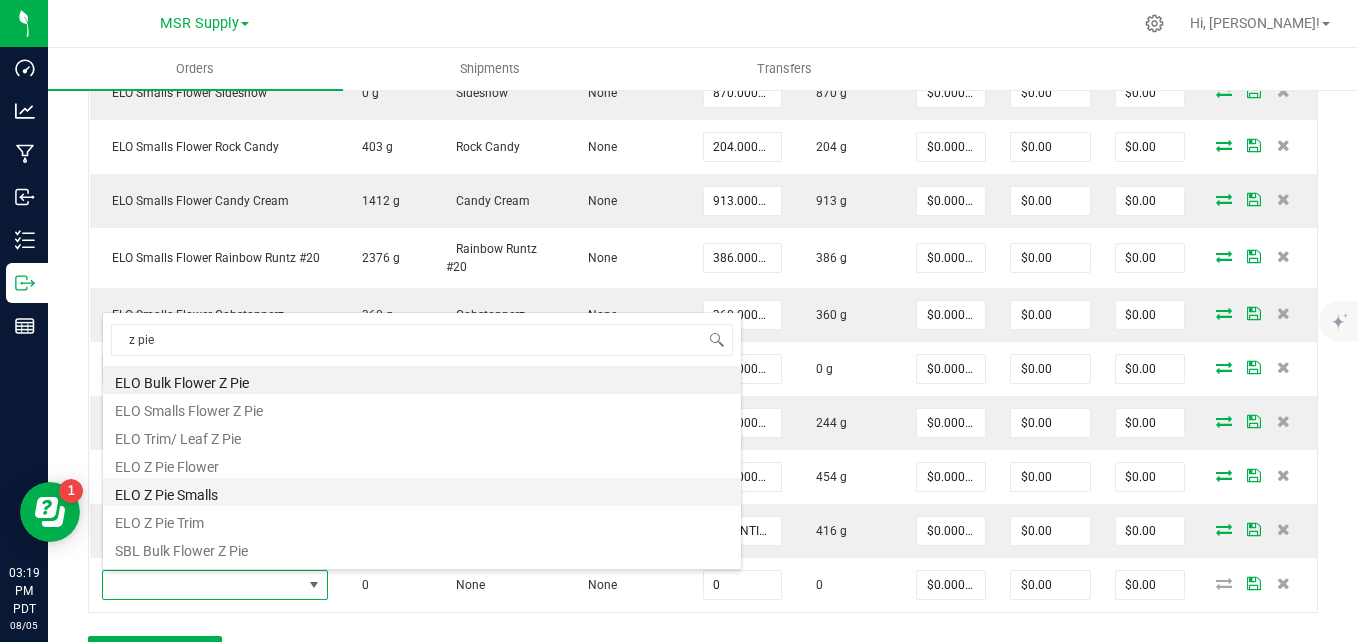 click on "ELO Z Pie Smalls" at bounding box center (422, 492) 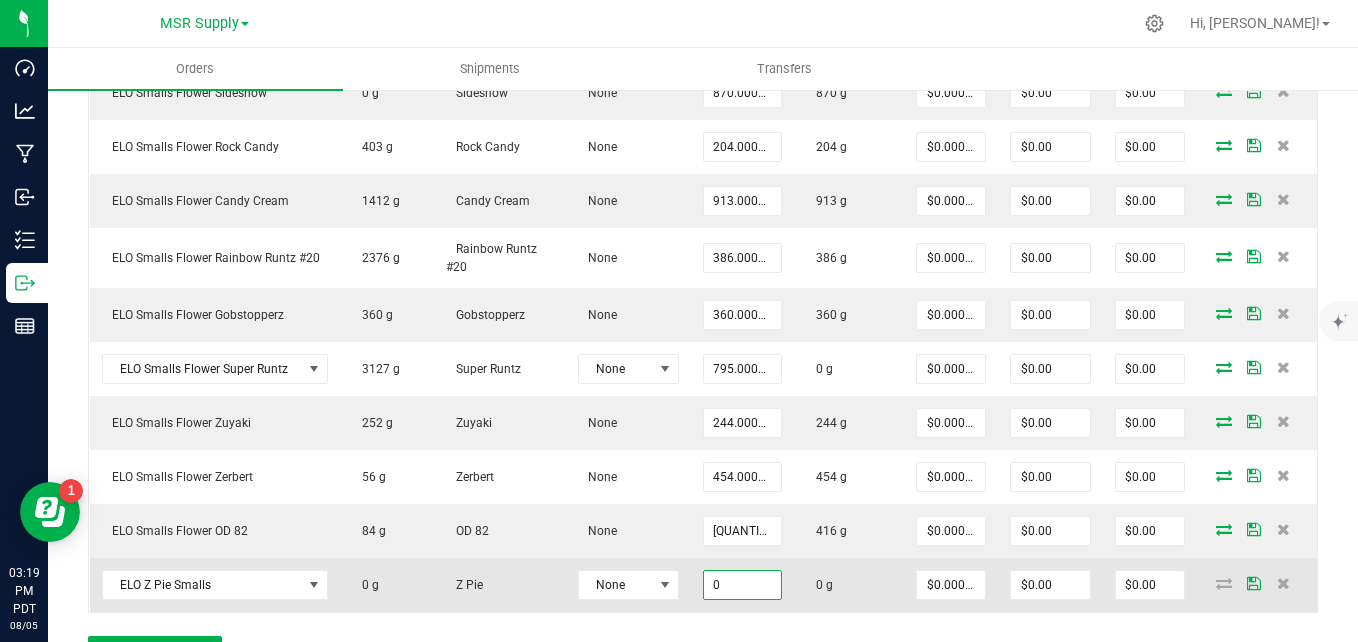 click on "0" at bounding box center (742, 585) 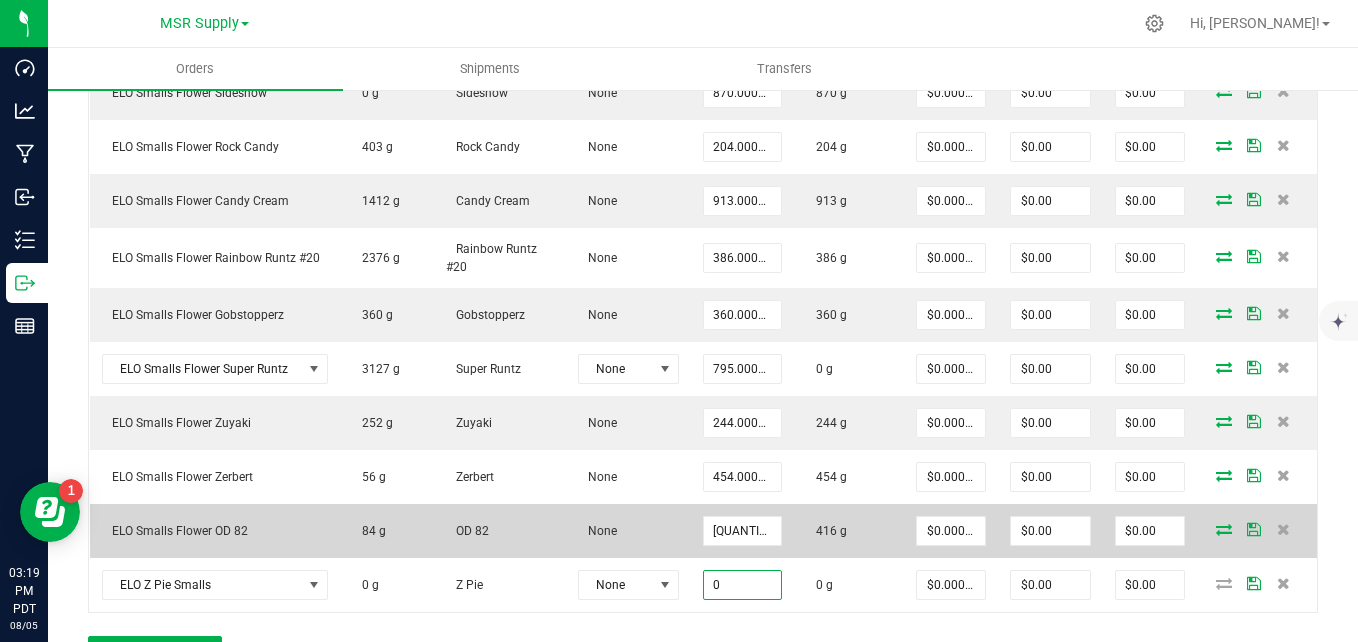 type on "3" 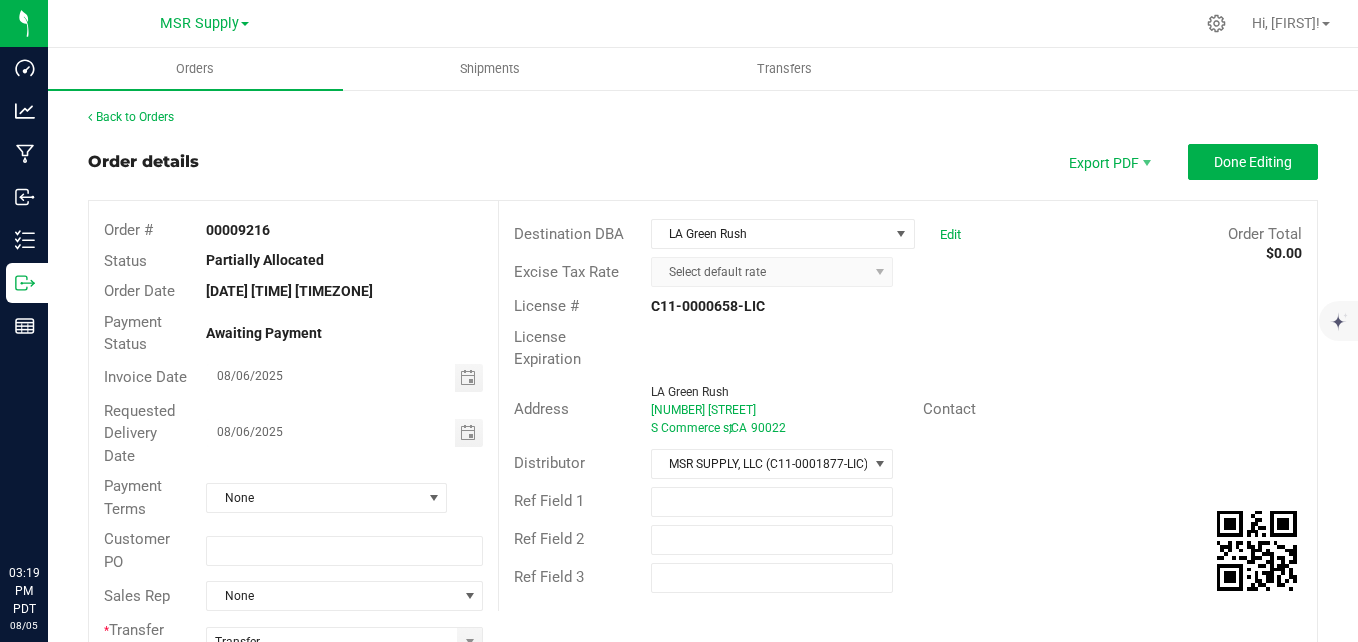 scroll, scrollTop: 0, scrollLeft: 0, axis: both 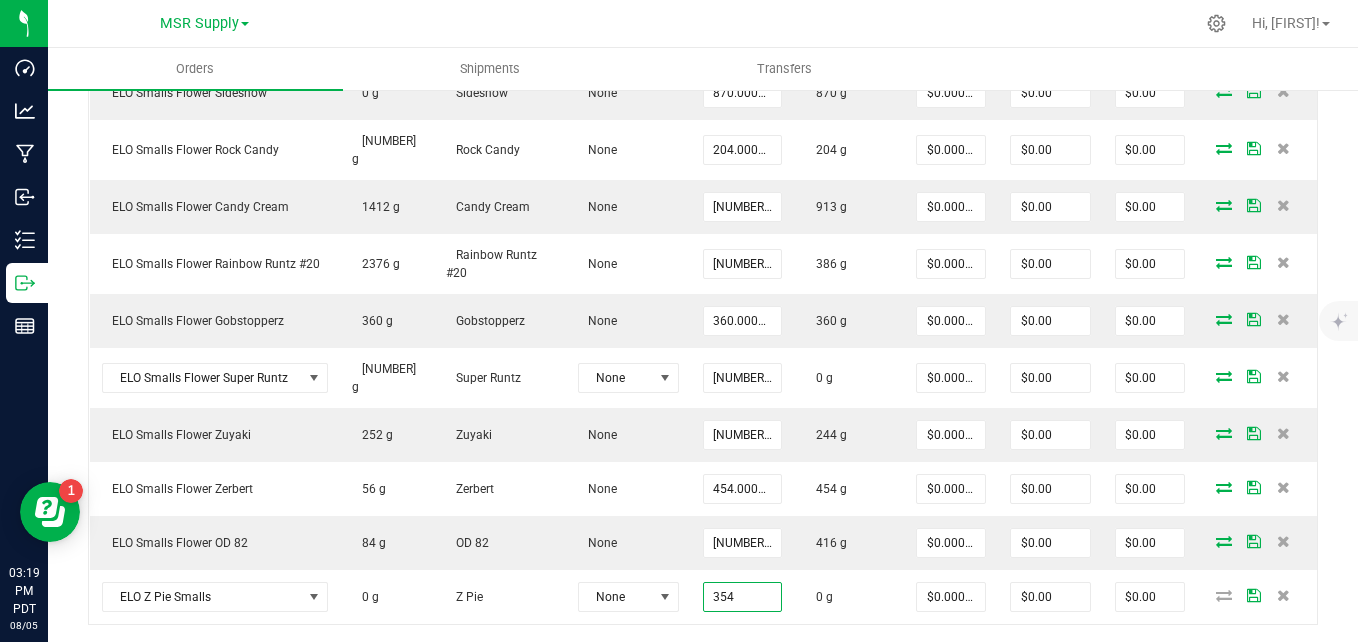 type on "[NUMBER] g" 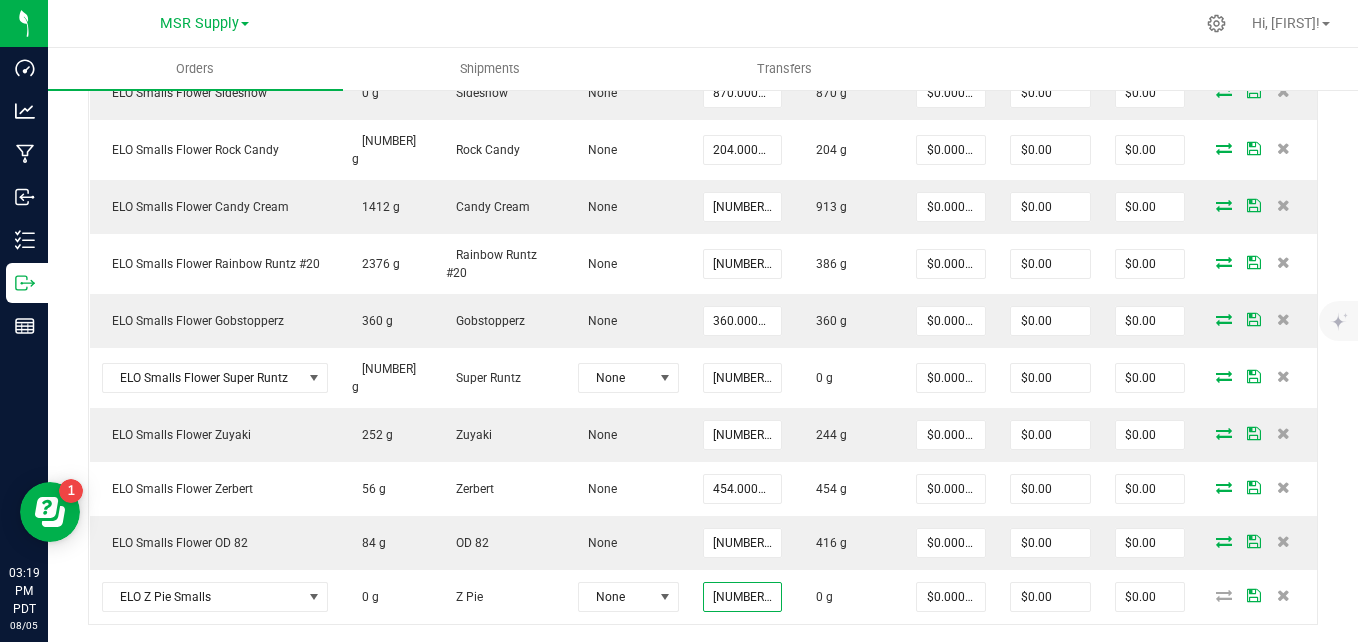 click on "Back to Orders
Order details   Export PDF   Done Editing   Order #   00009216   Status   Partially Allocated   Order Date   Aug 5, 2025 2:26 PM PDT   Payment Status   Awaiting Payment   Invoice Date  08/06/2025  Requested Delivery Date  08/06/2025  Payment Terms  None  Customer PO   Sales Rep  None *  Transfer Type  Transfer  Destination DBA  LA Green Rush  Edit   Order Total   $0.00   Excise Tax Rate  Select default rate  License #   C11-0000658-LIC   License Expiration   Address  LA Green Rush 1412 Gerhart Ave S Commerce st  ,  CA 90022  Contact   Distributor  MSR SUPPLY, LLC (C11-0001877-LIC)  Ref Field 1   Ref Field 2   Ref Field 3
Order Details Print All Labels Item  Sellable  Strain  Lot Number  Qty Ordered Qty Allocated Unit Price Line Discount Total Actions  4745 g   None" at bounding box center [703, 160] 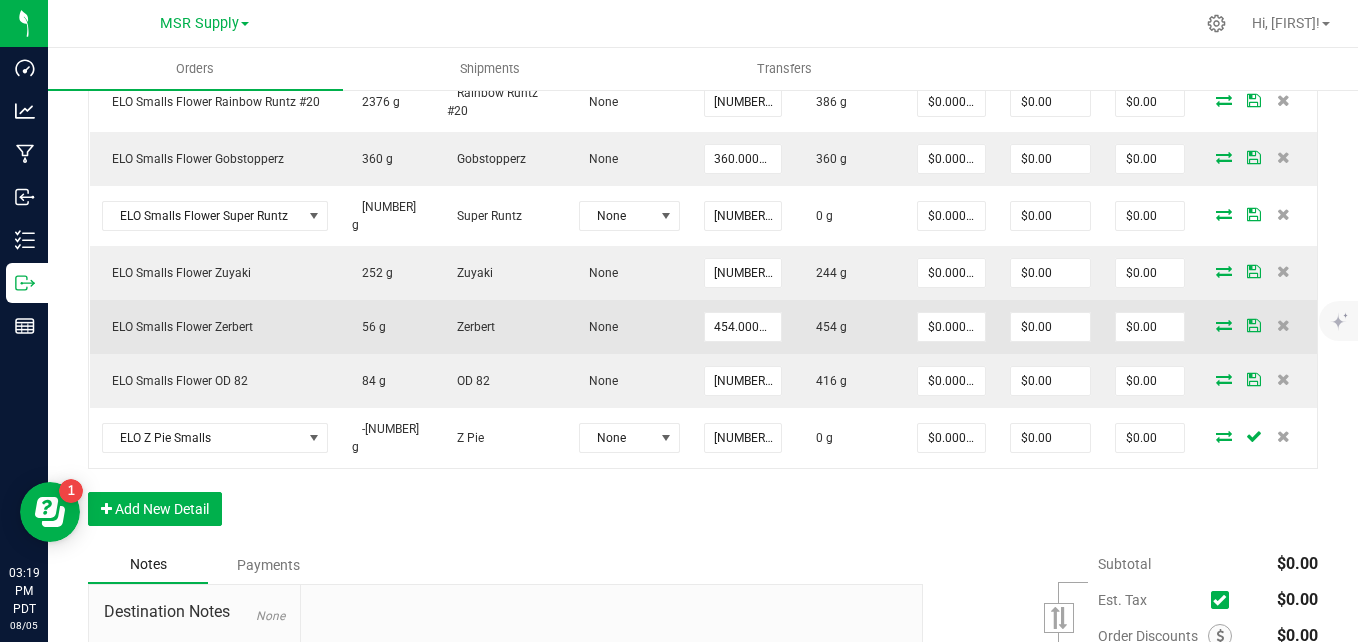 scroll, scrollTop: 997, scrollLeft: 0, axis: vertical 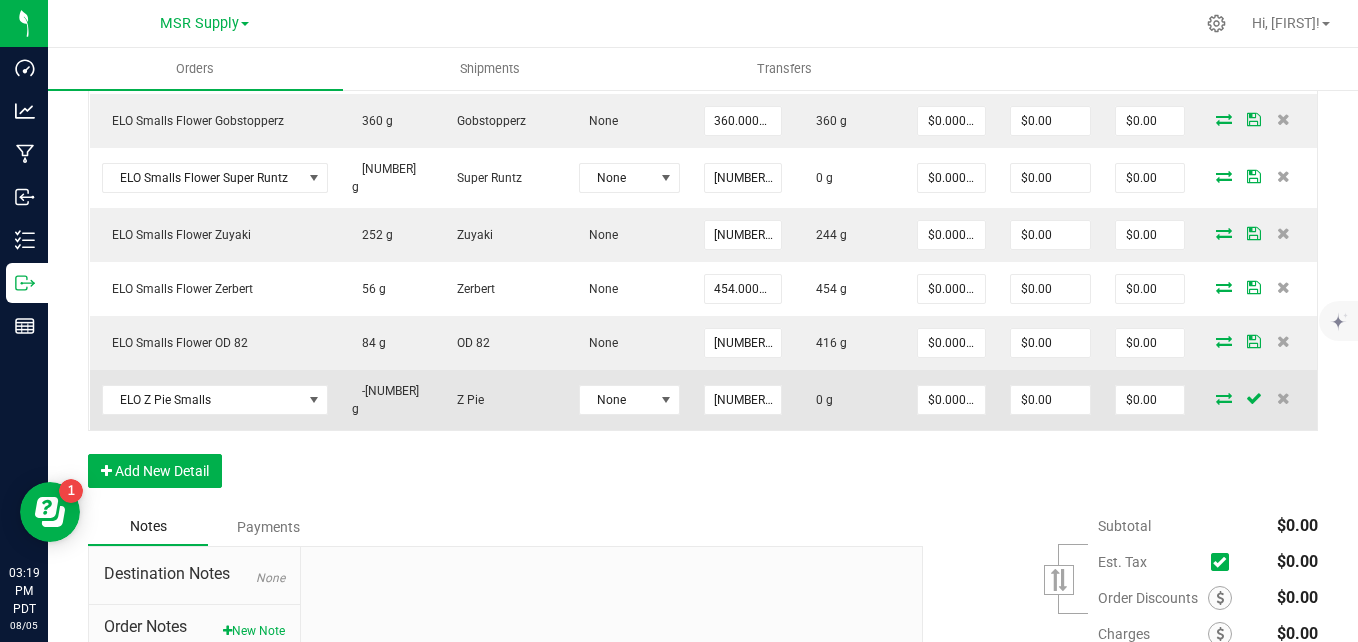 click at bounding box center (1224, 398) 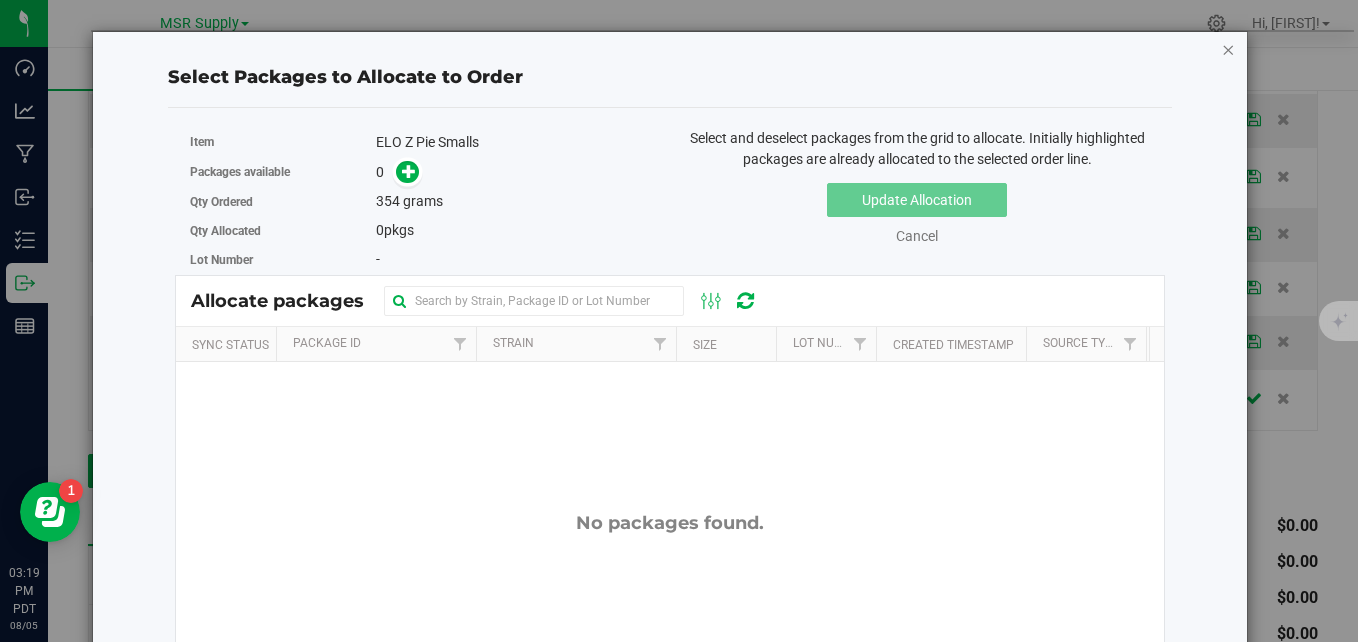 click at bounding box center [1228, 49] 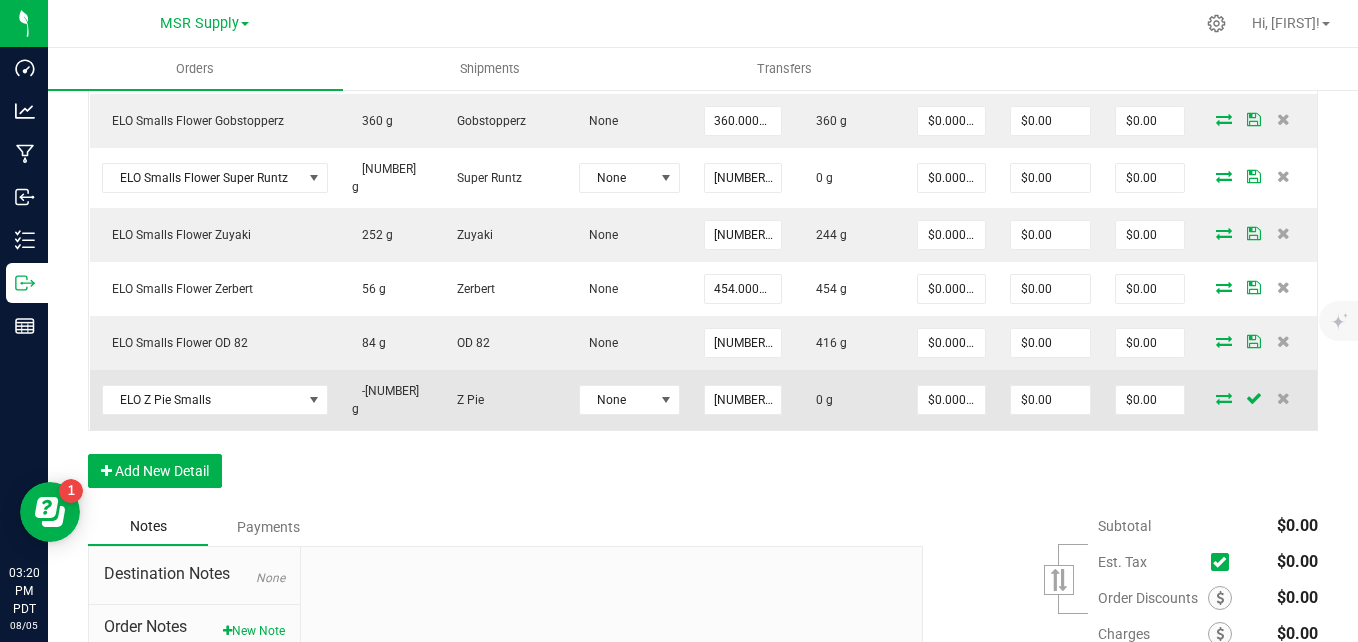 click at bounding box center (1224, 398) 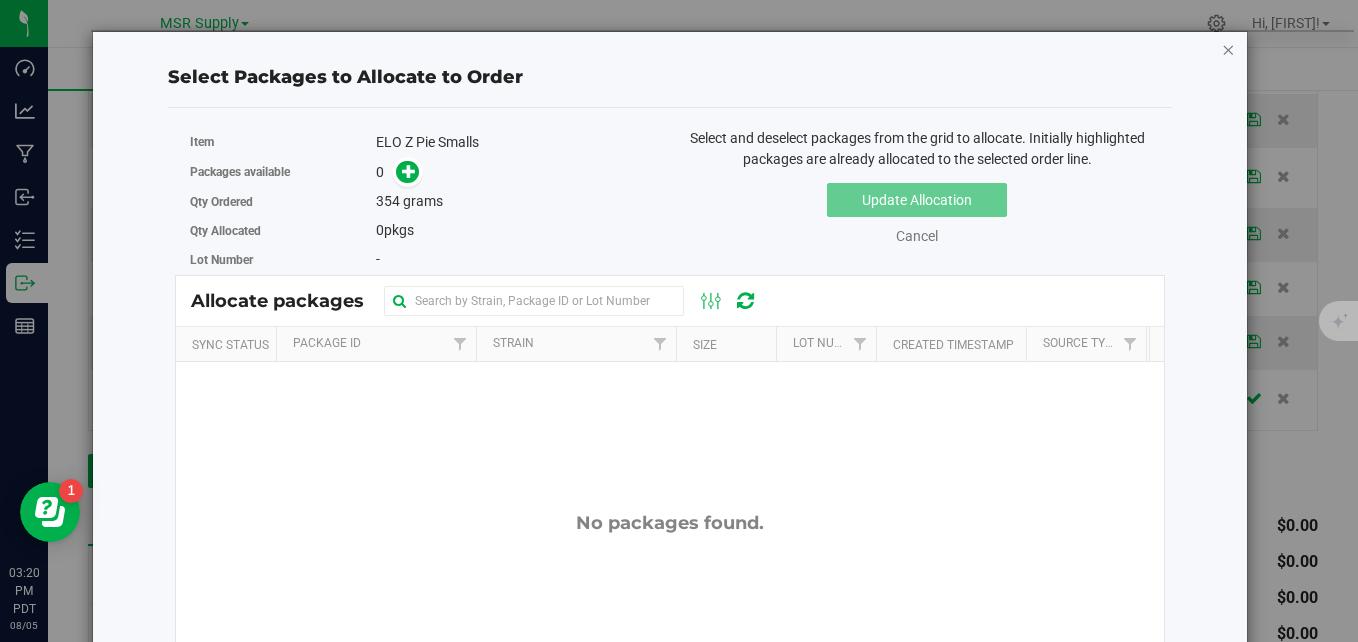 click at bounding box center (1228, 49) 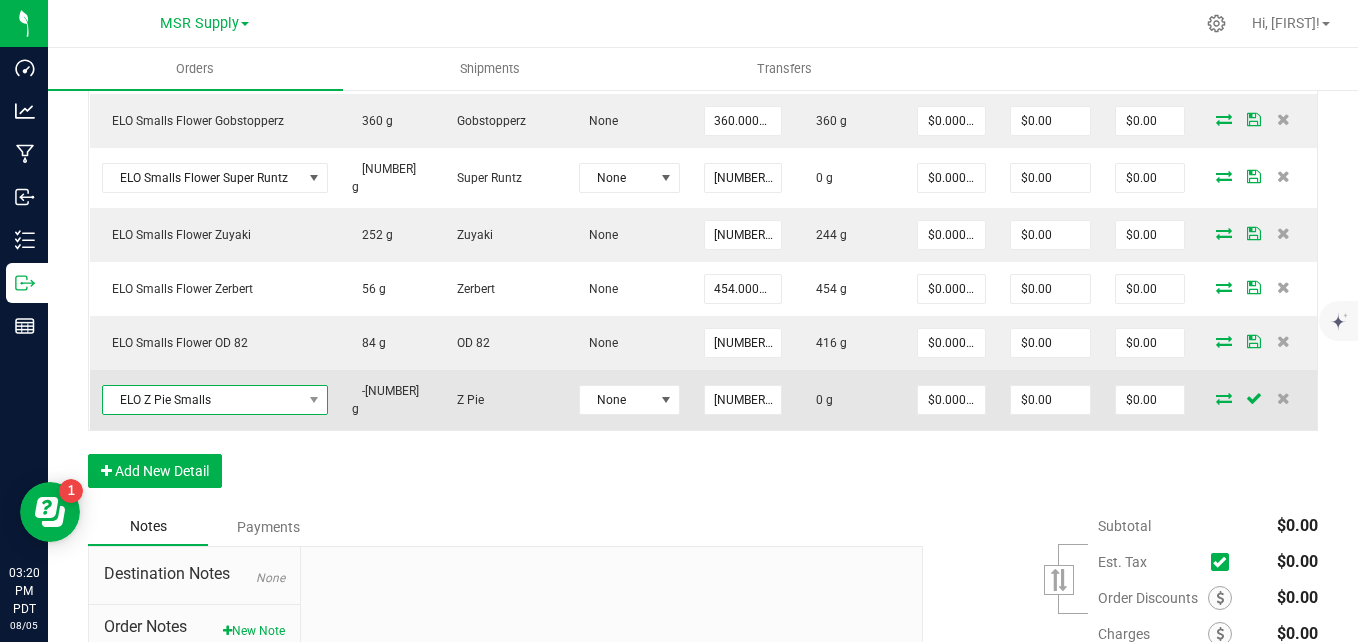 click on "ELO Z Pie Smalls" at bounding box center (202, 400) 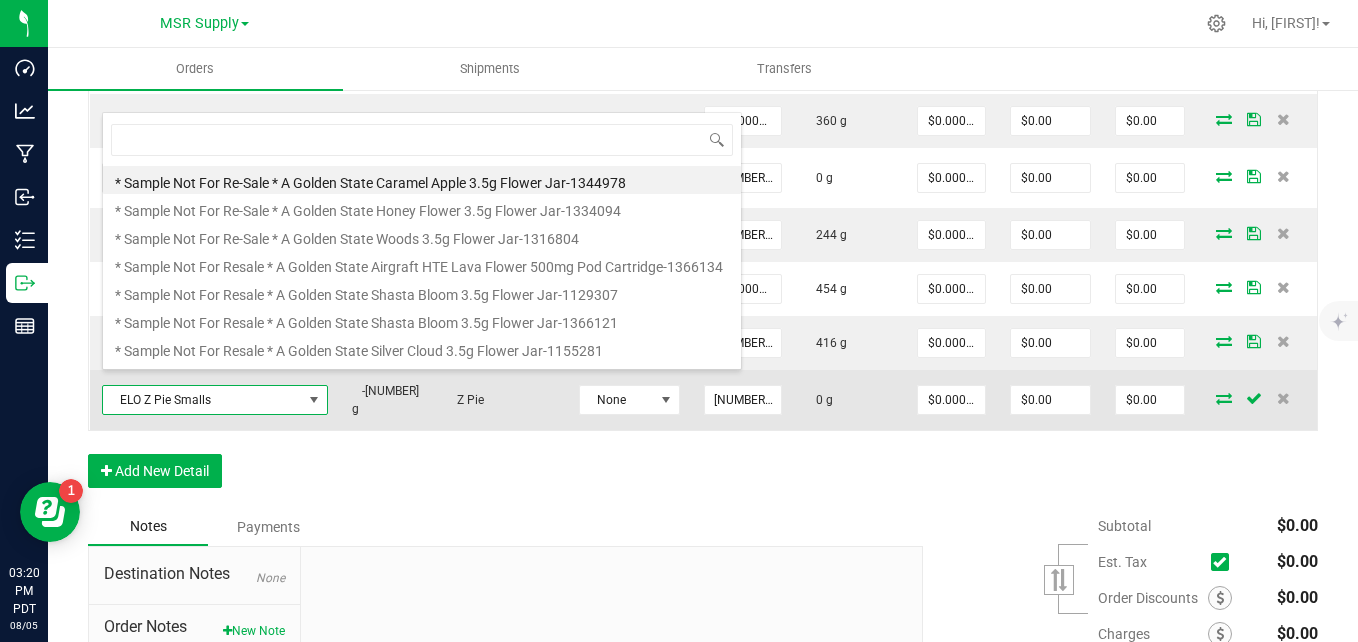 scroll, scrollTop: 99970, scrollLeft: 99774, axis: both 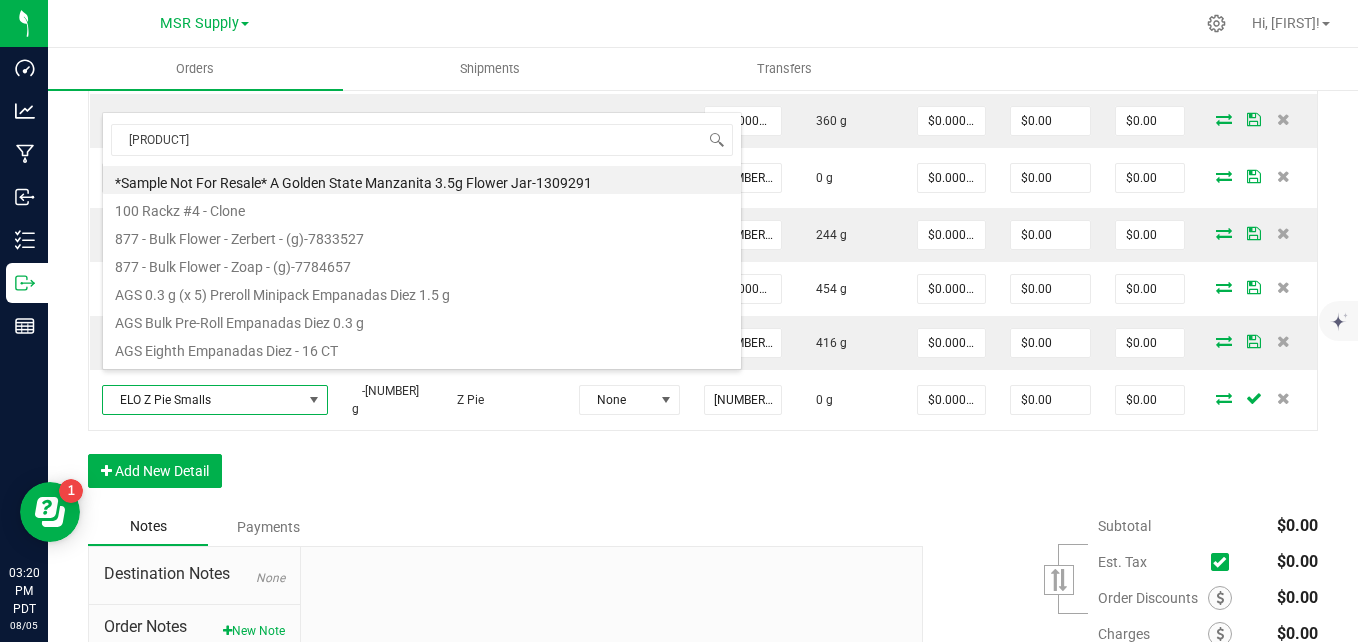 type on "z pie" 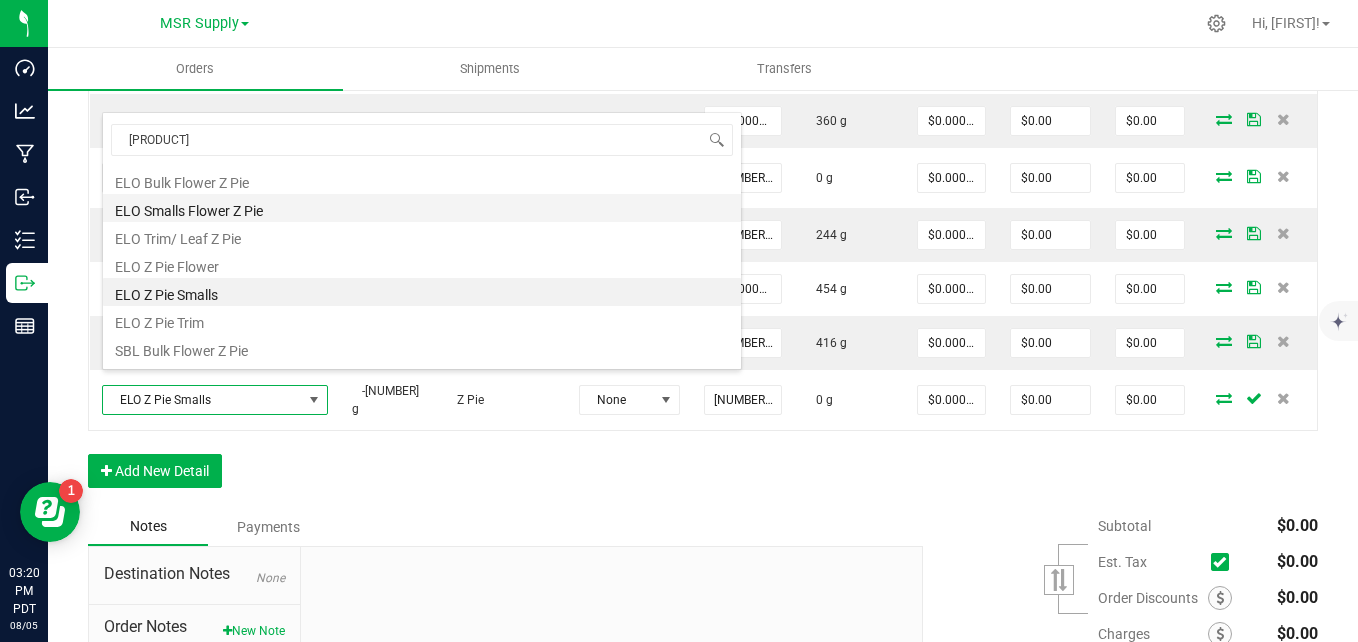 click on "ELO Smalls Flower Z Pie" at bounding box center (422, 208) 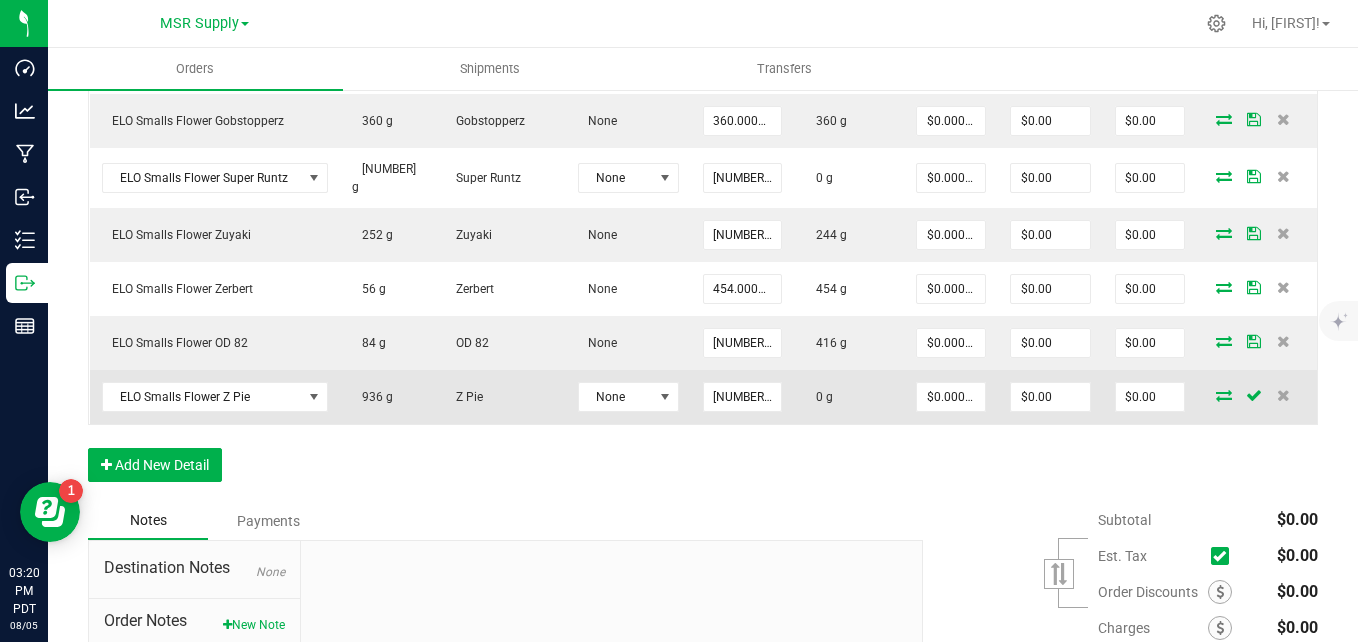click at bounding box center (1224, 395) 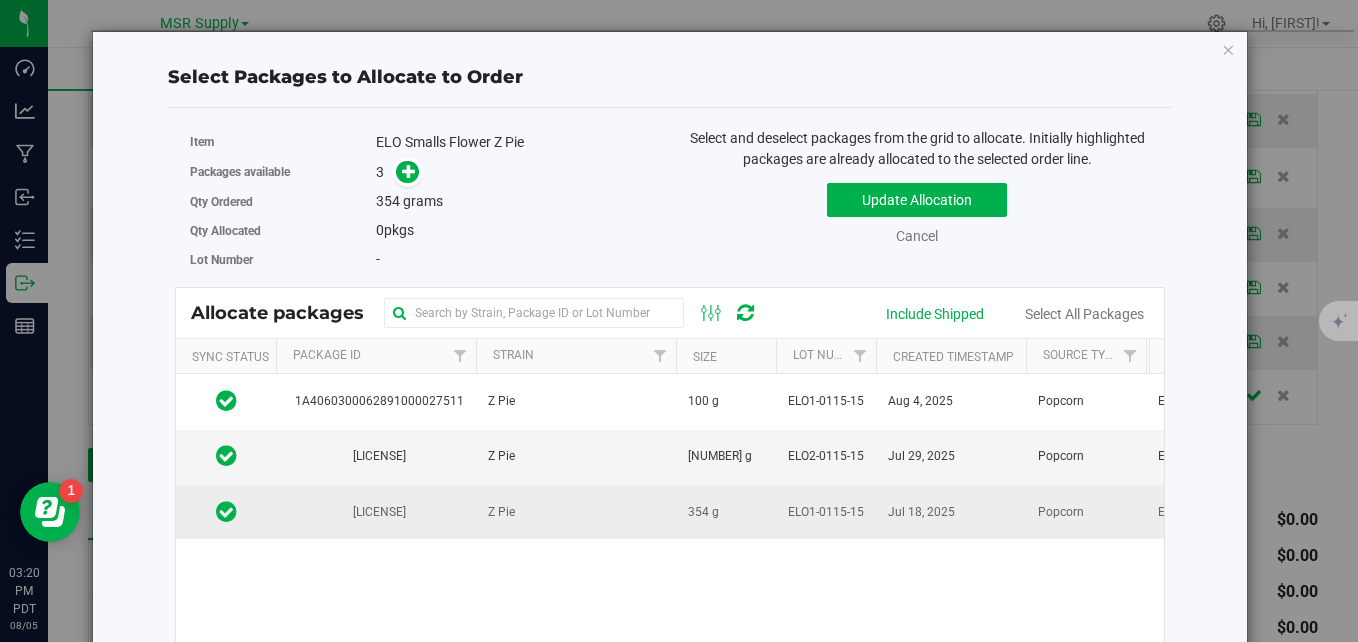 click on "Z Pie" at bounding box center [576, 512] 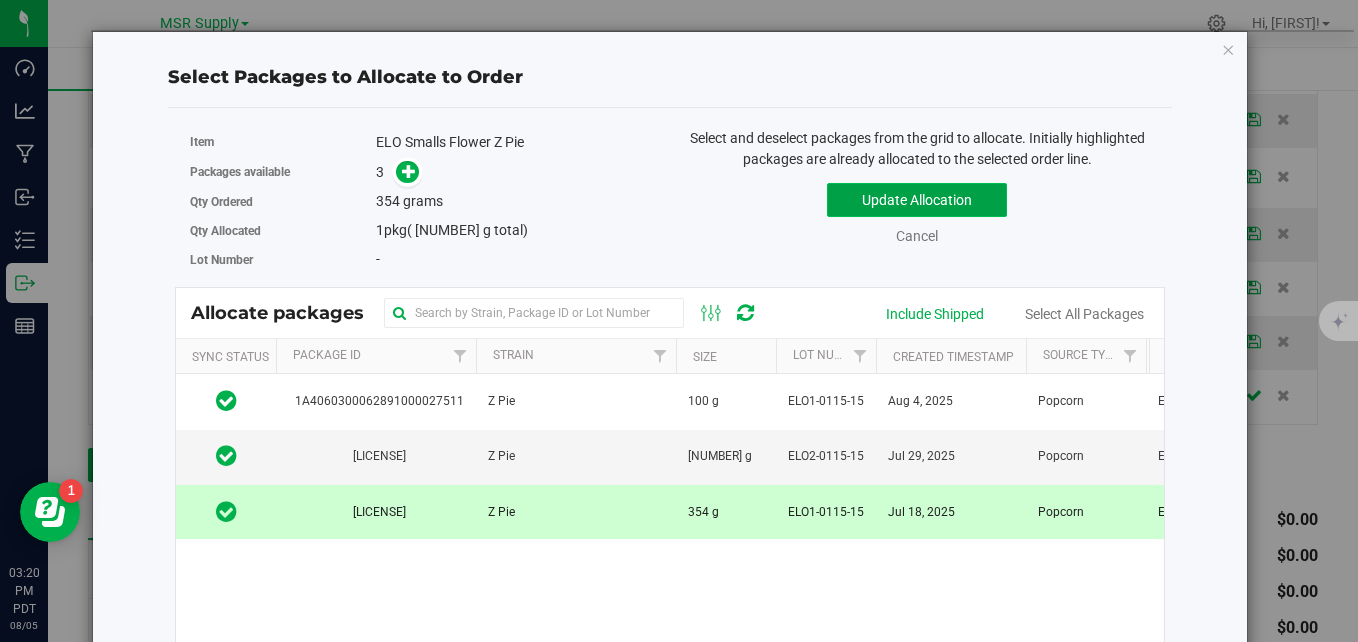 click on "Update Allocation" at bounding box center (917, 200) 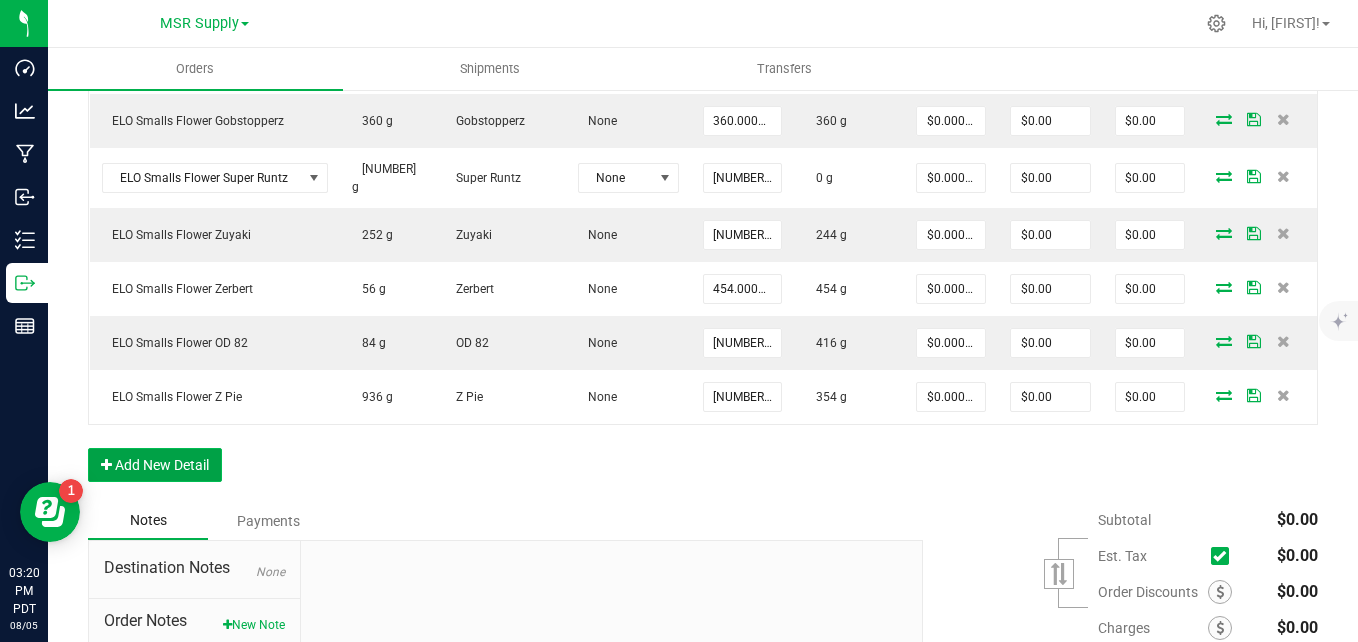 click on "Add New Detail" at bounding box center [155, 465] 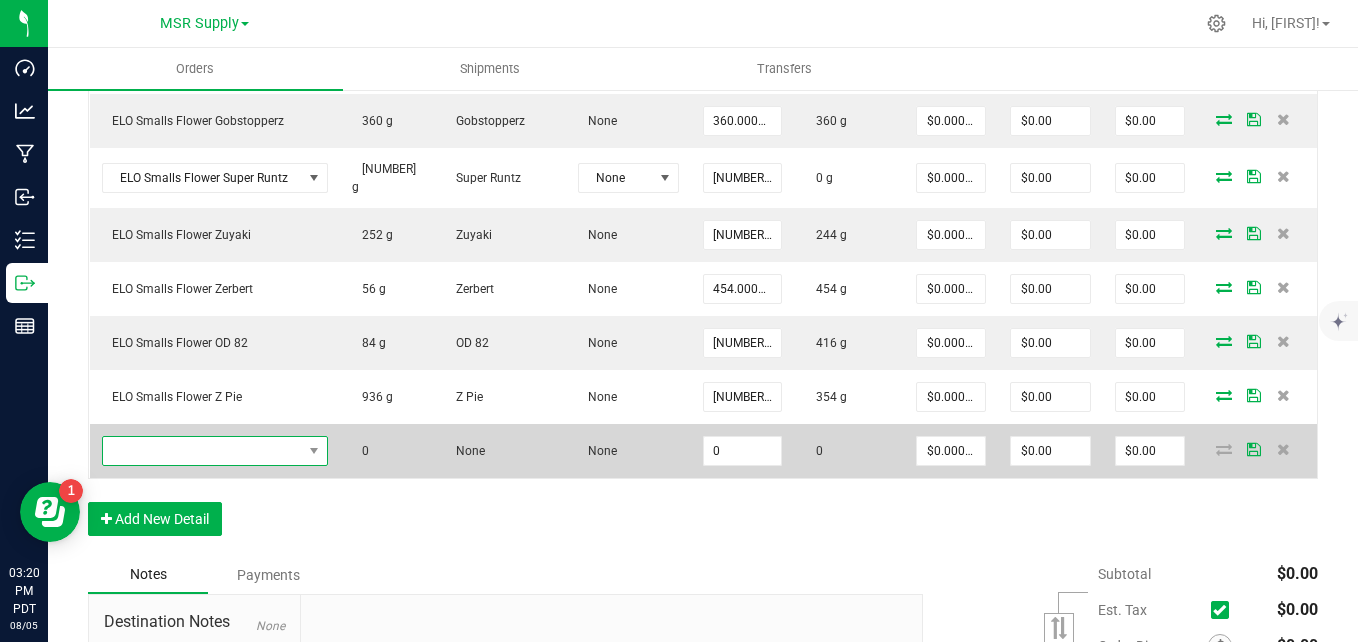click at bounding box center [202, 451] 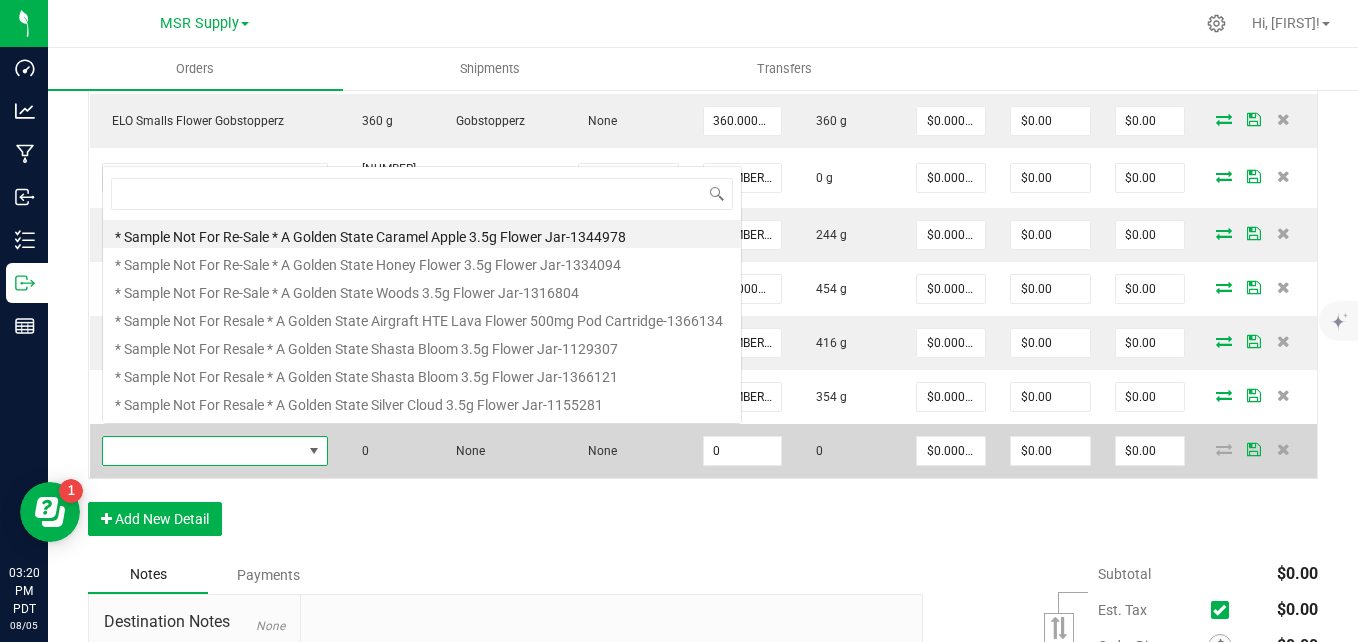 scroll, scrollTop: 0, scrollLeft: 0, axis: both 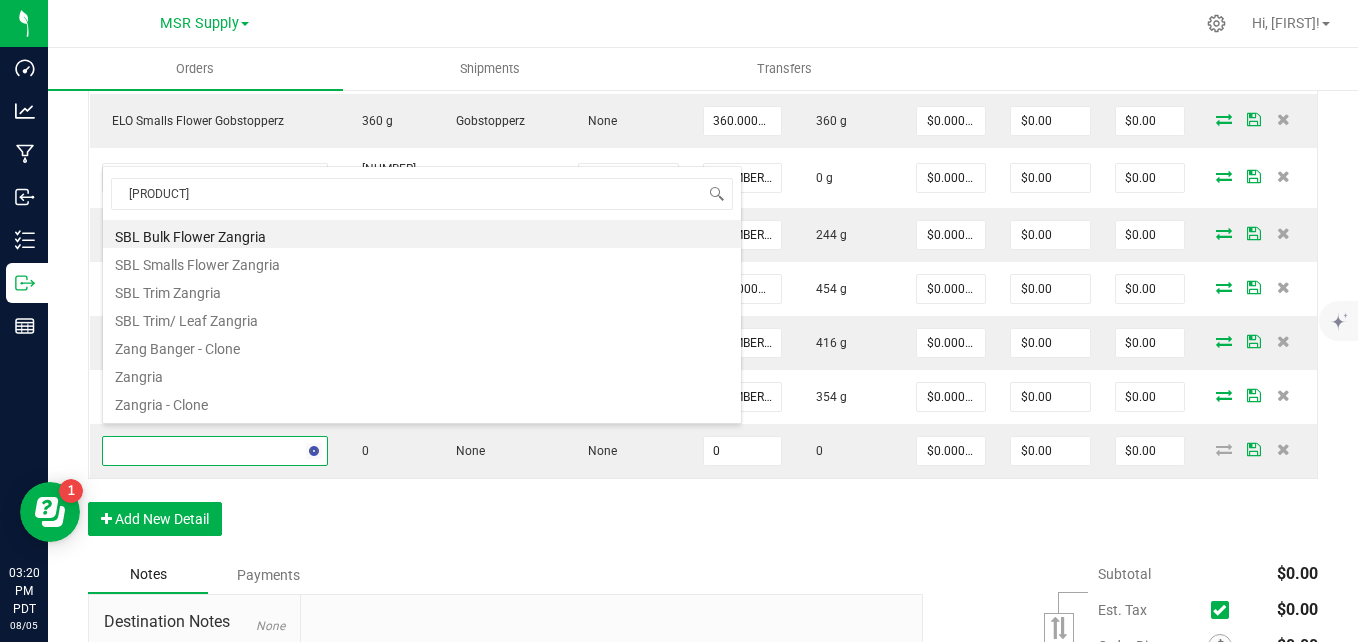 type on "zangria" 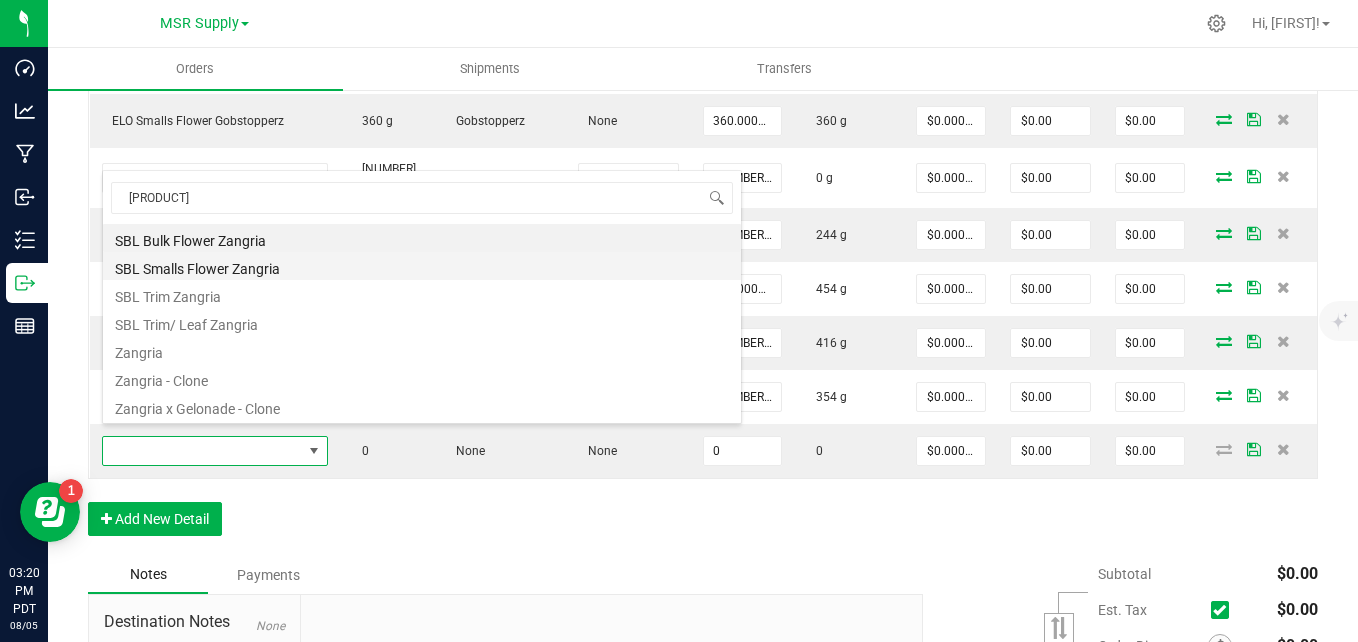 click on "SBL Smalls Flower Zangria" at bounding box center [422, 266] 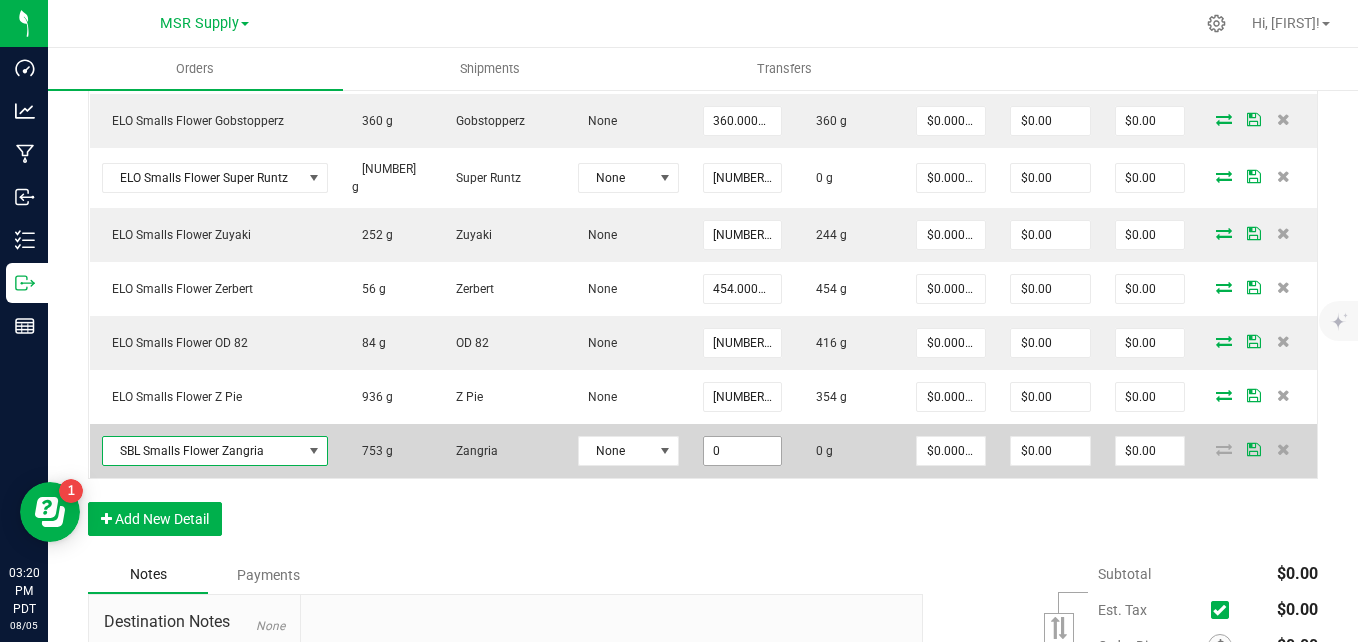 click on "0" at bounding box center [742, 451] 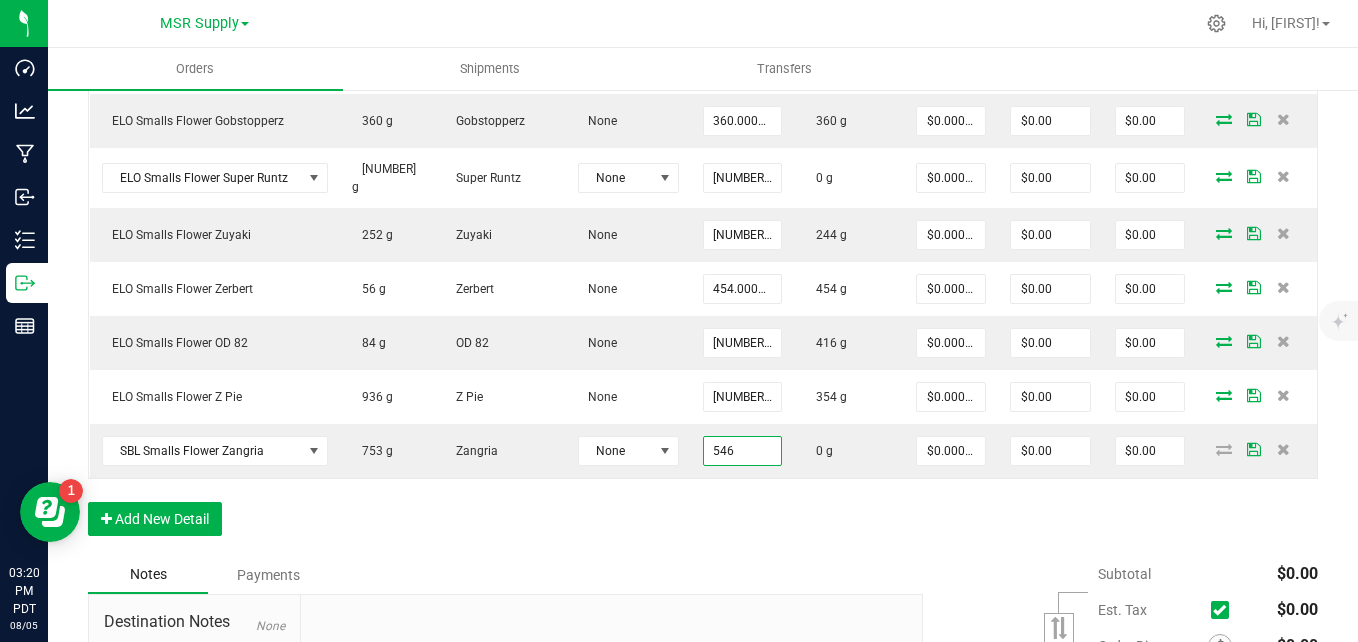 type on "546.0000 g" 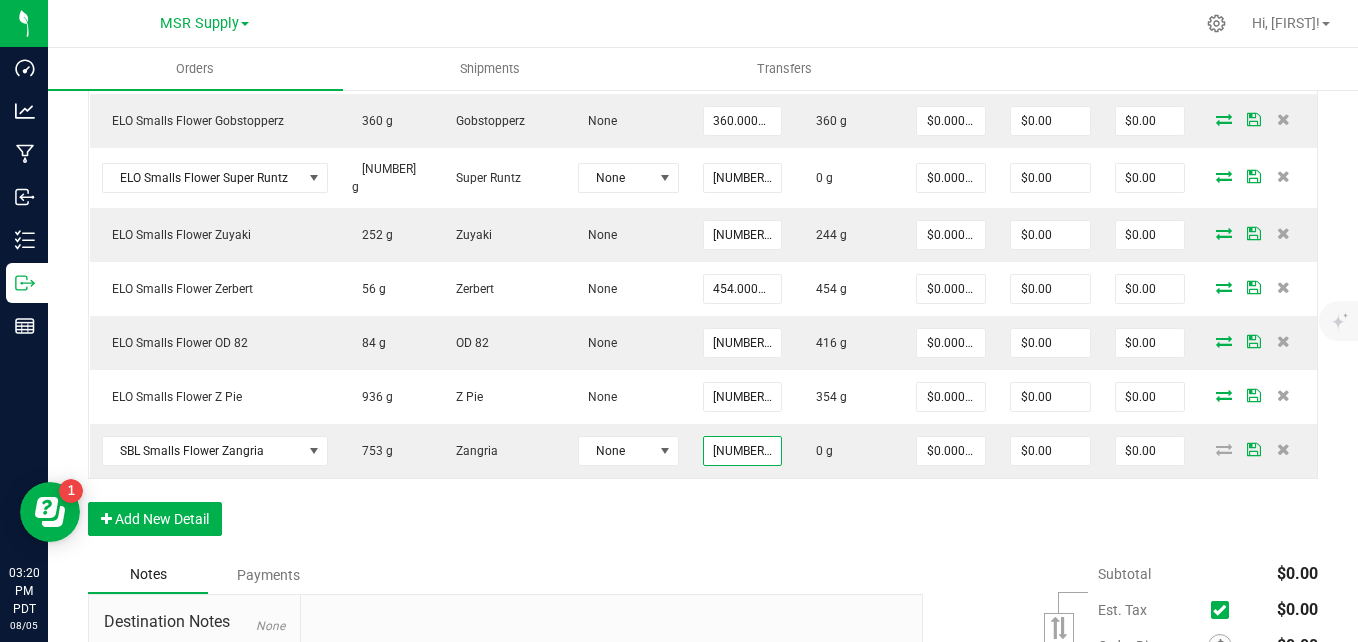 click on "Order Details Print All Labels Item  Sellable  Strain  Lot Number  Qty Ordered Qty Allocated Unit Price Line Discount Total Actions  ELO Smalls Flower Candy Cones   4745 g   Candy Cones   None  713.0000 g  713 g  $0.00000 $0.00 $0.00  ELO Smalls Flower Sideshow   0 g   Sideshow   None  870.0000 g  870 g  $0.00000 $0.00 $0.00  ELO Smalls Flower Rock Candy   403 g   Rock Candy   None  204.0000 g  204 g  $0.00000 $0.00 $0.00  ELO Smalls Flower Candy Cream   1412 g   Candy Cream   None  913.0000 g  913 g  $0.00000 $0.00 $0.00  ELO Smalls Flower Rainbow Runtz #20   2376 g   Rainbow Runtz #20   None  386.0000 g  386 g  $0.00000 $0.00 $0.00  ELO Smalls Flower Gobstopperz   360 g   Gobstopperz   None  360.0000 g  360 g  $0.00000 $0.00 $0.00 ELO Smalls Flower Super Runtz  3127 g   Super Runtz  None 795.0000 g  0 g  $0.00000 $0.00 $0.00  ELO Smalls Flower Zuyaki   252 g   Zuyaki   None  244.0000 g  244 g  $0.00000 $0.00 $0.00  ELO Smalls Flower Zerbert   56 g   Zerbert   None   454 g" at bounding box center [703, 131] 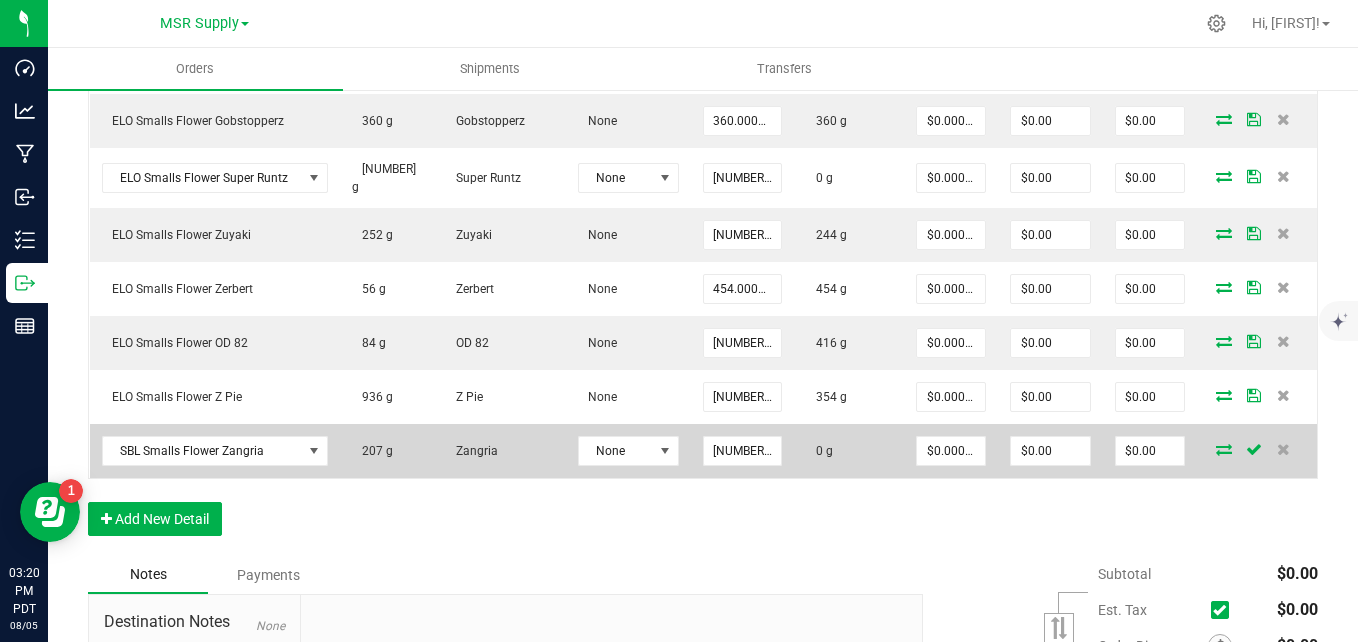 click at bounding box center (1224, 449) 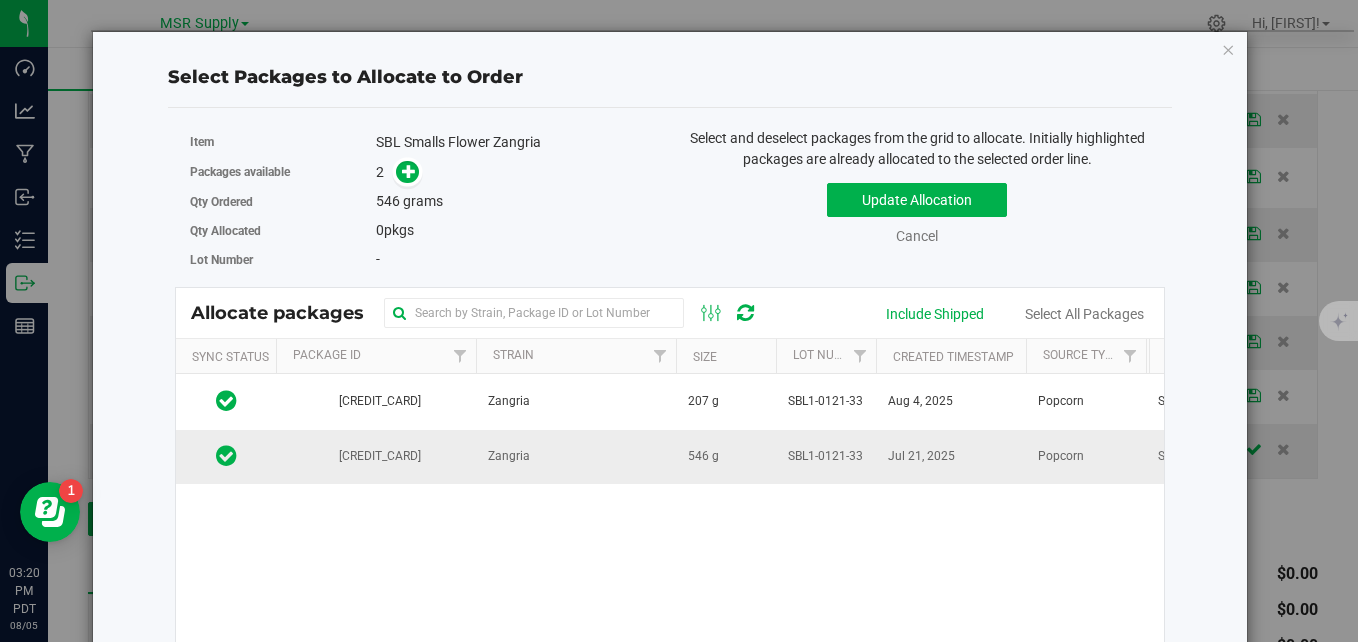 click on "Zangria" at bounding box center (576, 457) 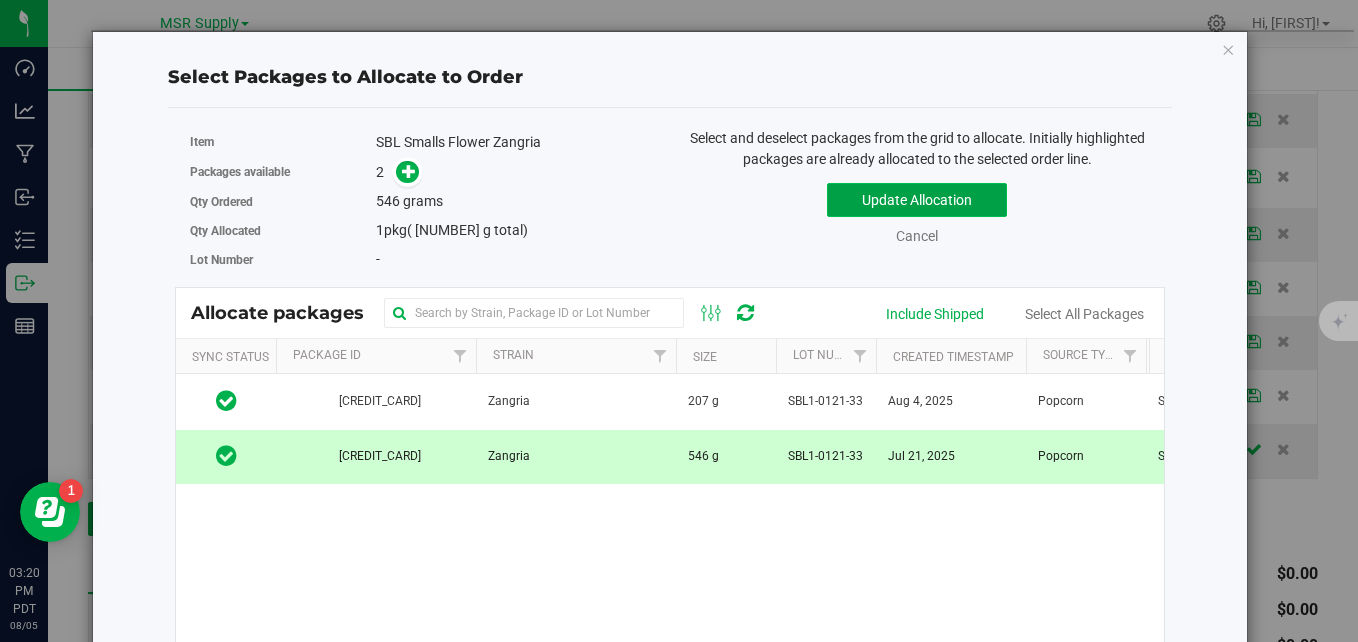 click on "Update Allocation" at bounding box center [917, 200] 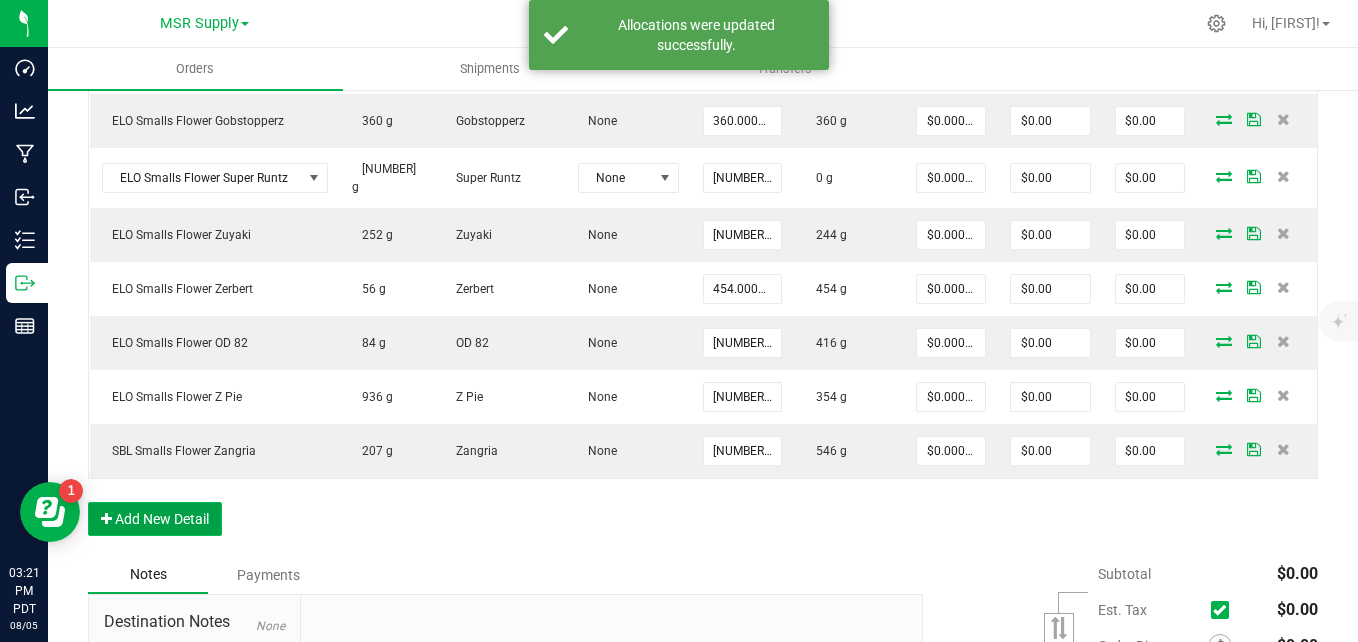 click on "Add New Detail" at bounding box center (155, 519) 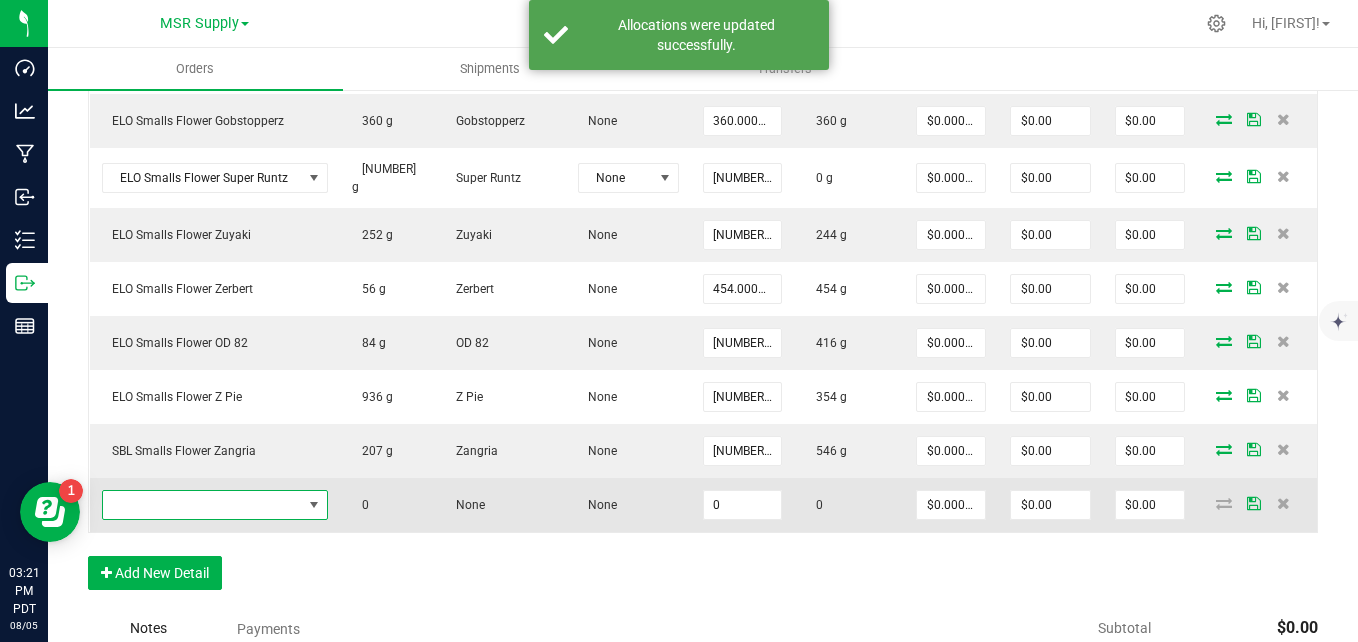 click at bounding box center [202, 505] 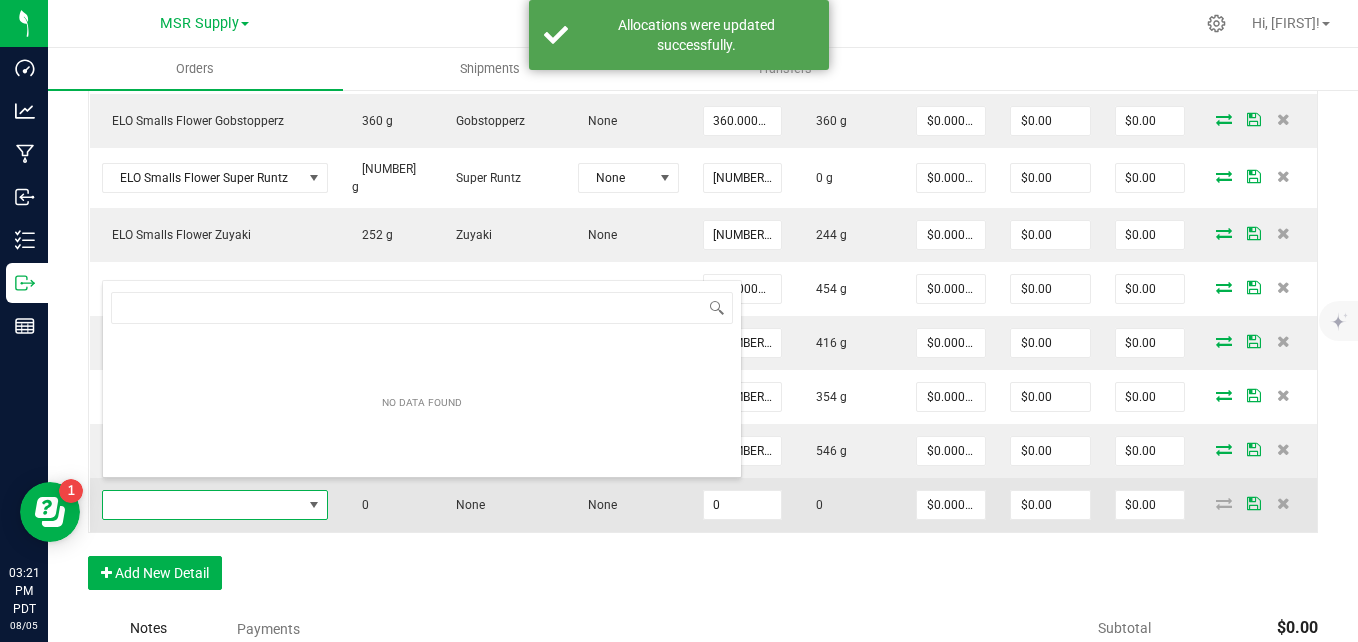 scroll, scrollTop: 99970, scrollLeft: 99774, axis: both 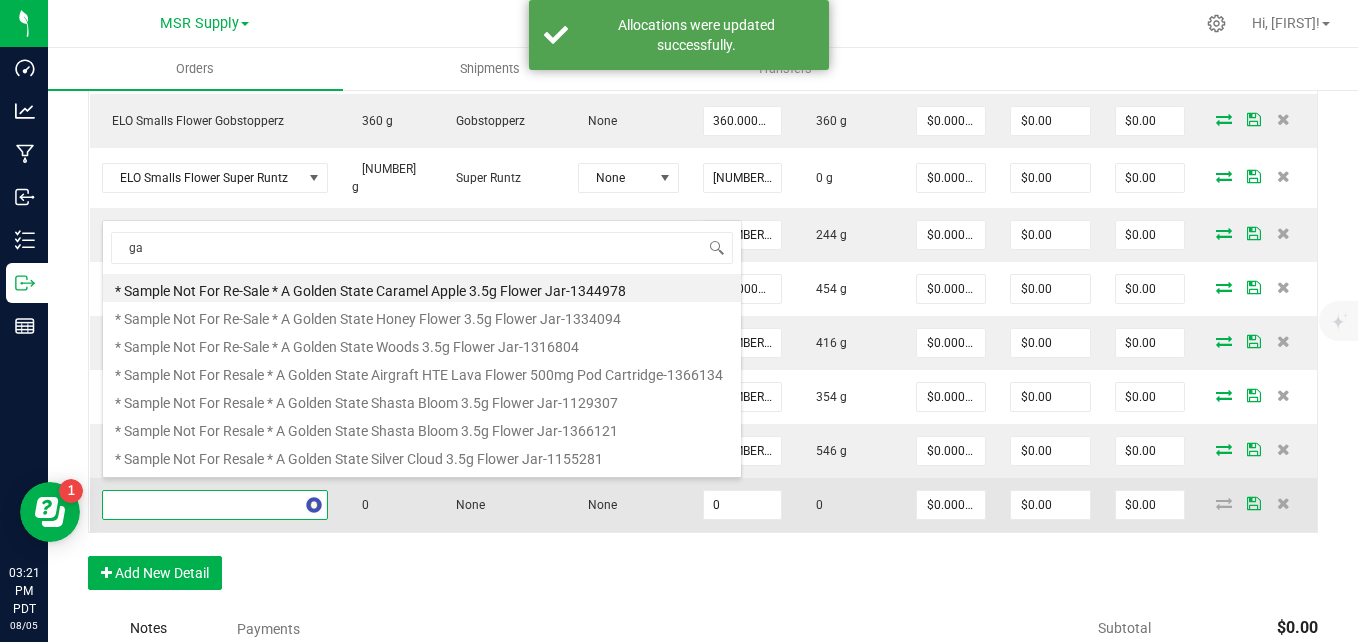 type on "gal" 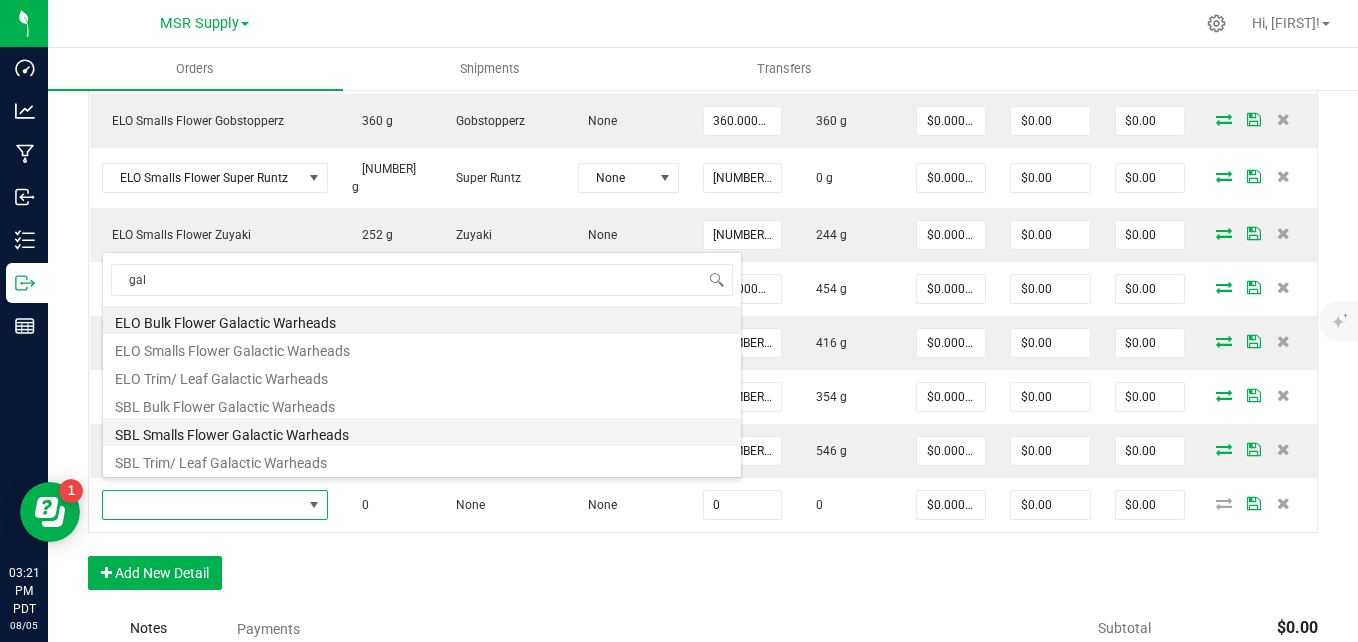 click on "SBL Smalls Flower Galactic Warheads" at bounding box center [422, 432] 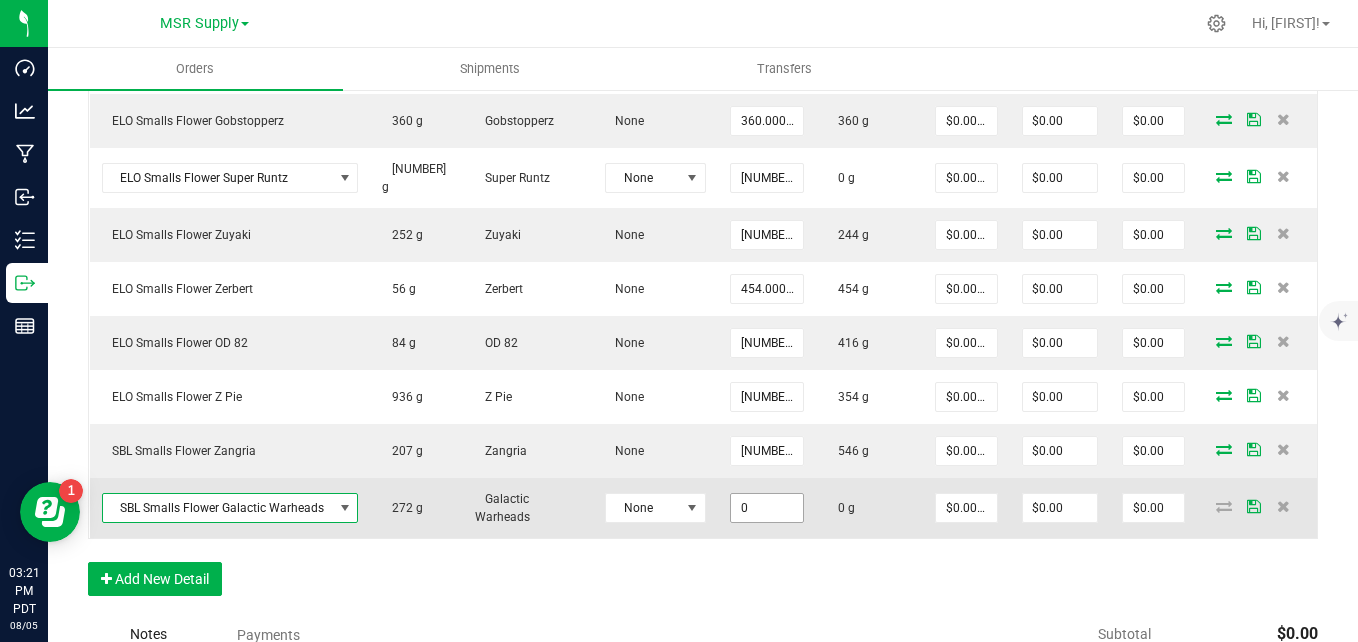 click on "0" at bounding box center [767, 508] 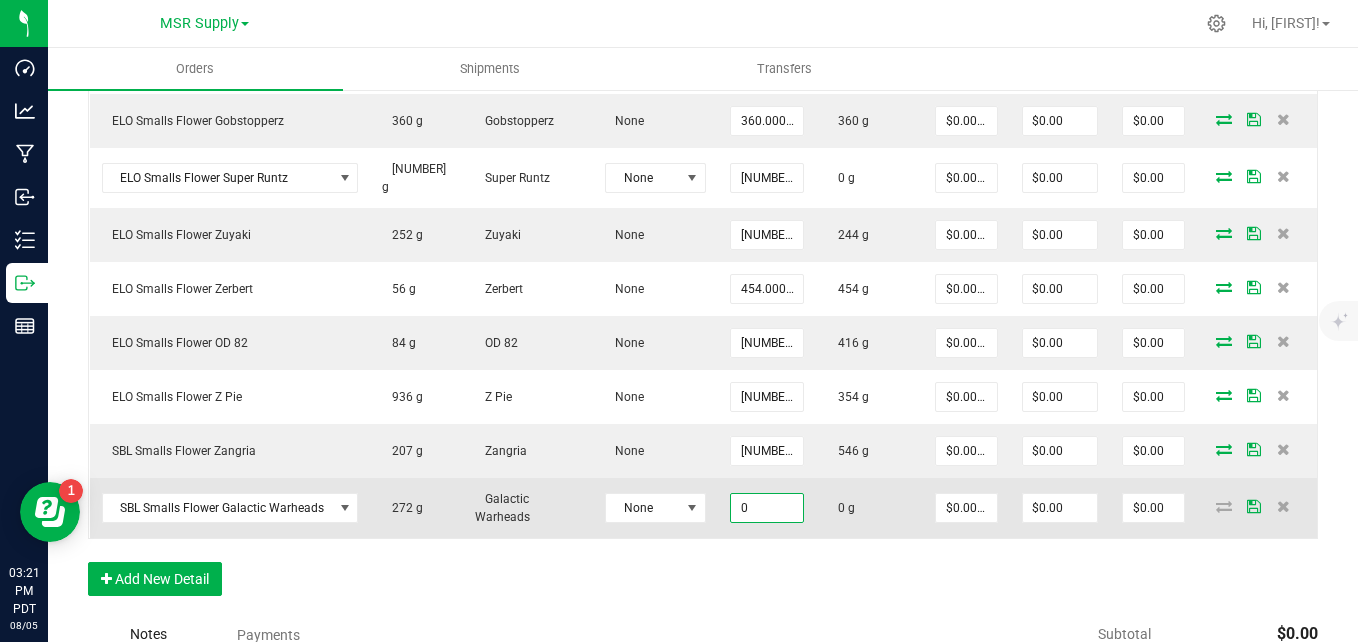 type on "7" 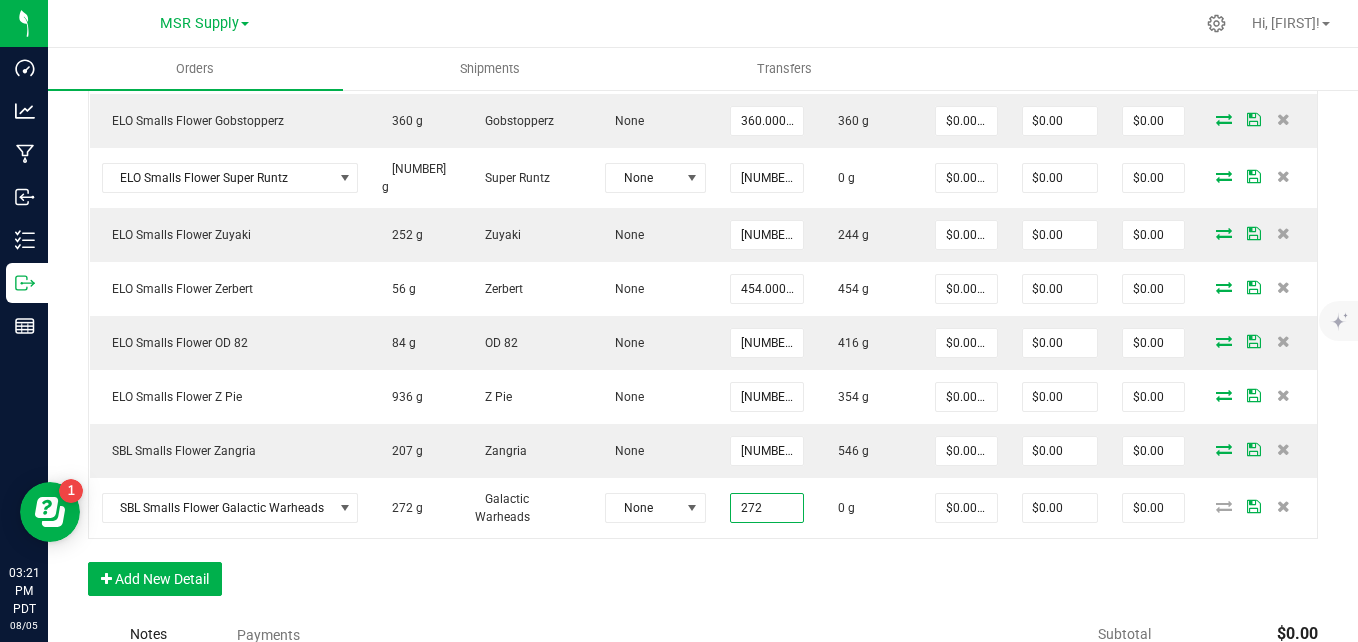 type on "272.0000 g" 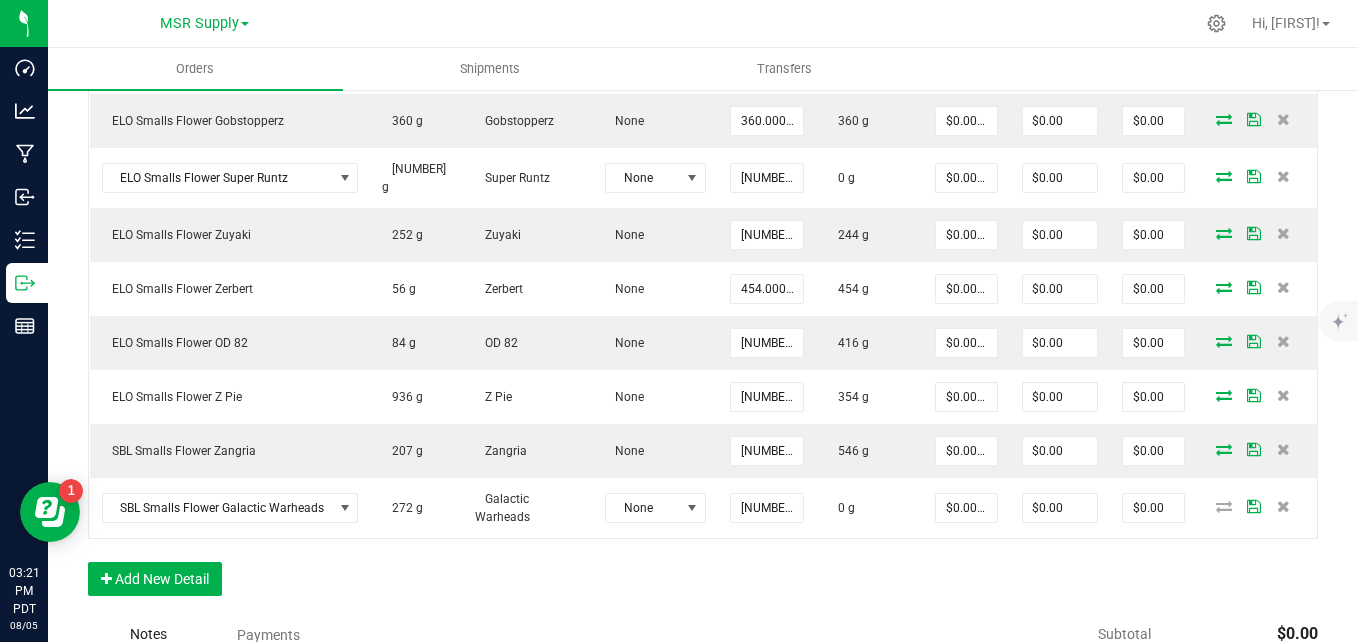 click on "Order Details Print All Labels Item  Sellable  Strain  Lot Number  Qty Ordered Qty Allocated Unit Price Line Discount Total Actions  ELO Smalls Flower Candy Cones   4745 g   Candy Cones   None  713.0000 g  713 g  $0.00000 $0.00 $0.00  ELO Smalls Flower Sideshow   0 g   Sideshow   None  870.0000 g  870 g  $0.00000 $0.00 $0.00  ELO Smalls Flower Rock Candy   403 g   Rock Candy   None  204.0000 g  204 g  $0.00000 $0.00 $0.00  ELO Smalls Flower Candy Cream   1412 g   Candy Cream   None  913.0000 g  913 g  $0.00000 $0.00 $0.00  ELO Smalls Flower Rainbow Runtz #20   2376 g   Rainbow Runtz #20   None  386.0000 g  386 g  $0.00000 $0.00 $0.00  ELO Smalls Flower Gobstopperz   360 g   Gobstopperz   None  360.0000 g  360 g  $0.00000 $0.00 $0.00 ELO Smalls Flower Super Runtz  3127 g   Super Runtz  None 795.0000 g  0 g  $0.00000 $0.00 $0.00  ELO Smalls Flower Zuyaki   252 g   Zuyaki   None  244.0000 g  244 g  $0.00000 $0.00 $0.00  ELO Smalls Flower Zerbert   56 g   Zerbert   None   454 g" at bounding box center (703, 161) 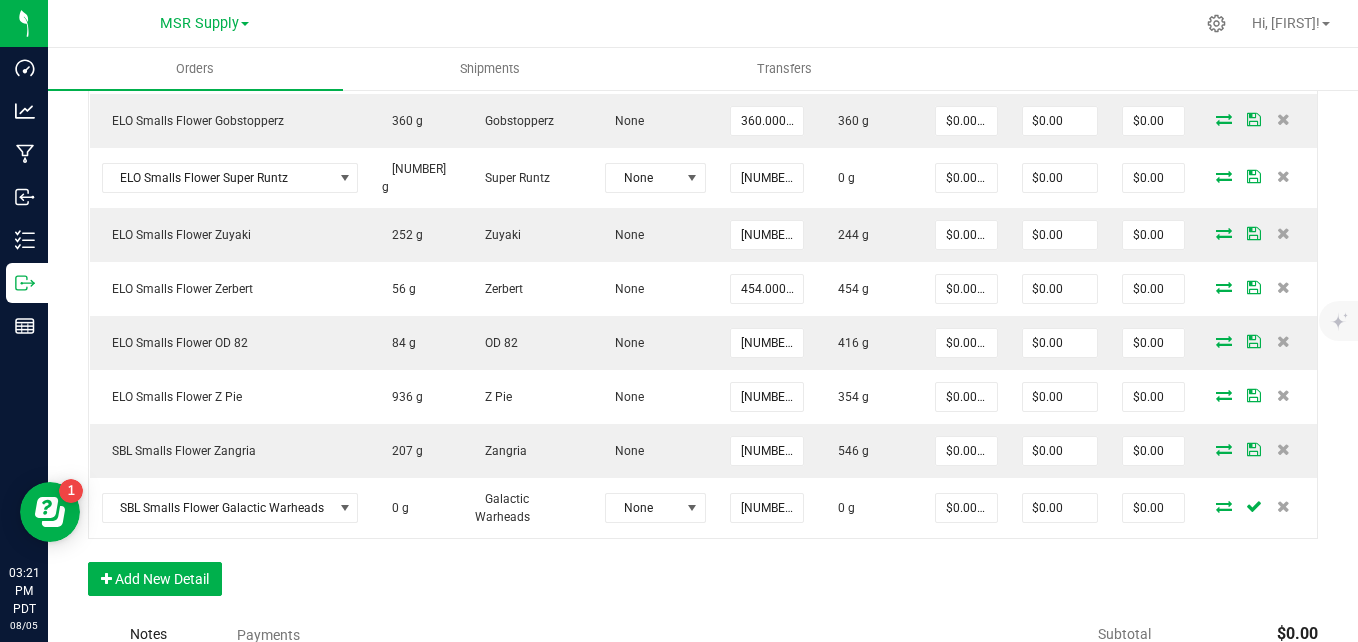 click at bounding box center (1224, 506) 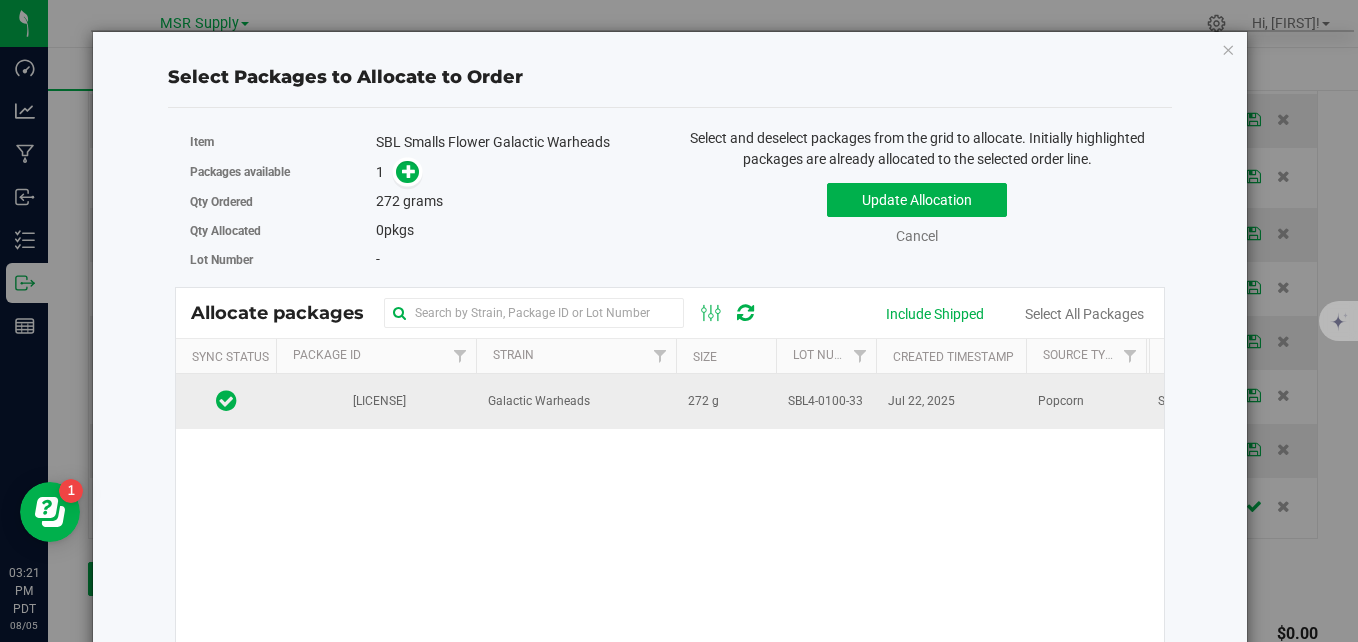 click on "272 g" at bounding box center [726, 401] 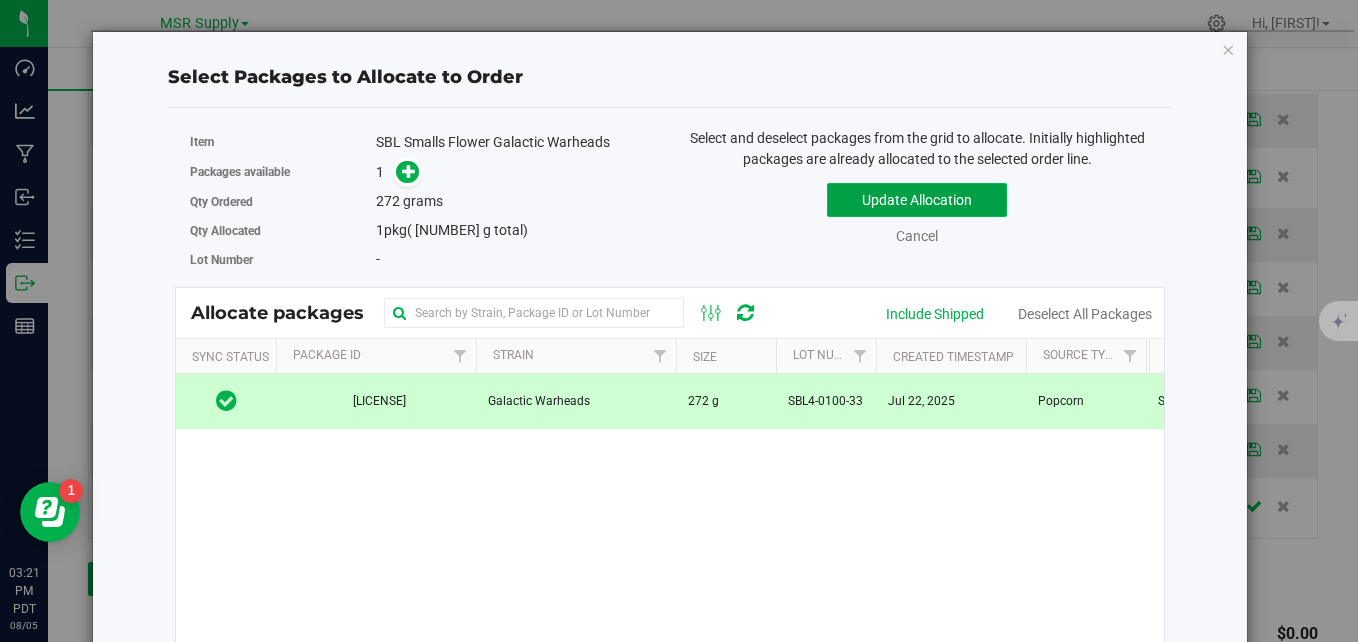 click on "Update Allocation" at bounding box center (917, 200) 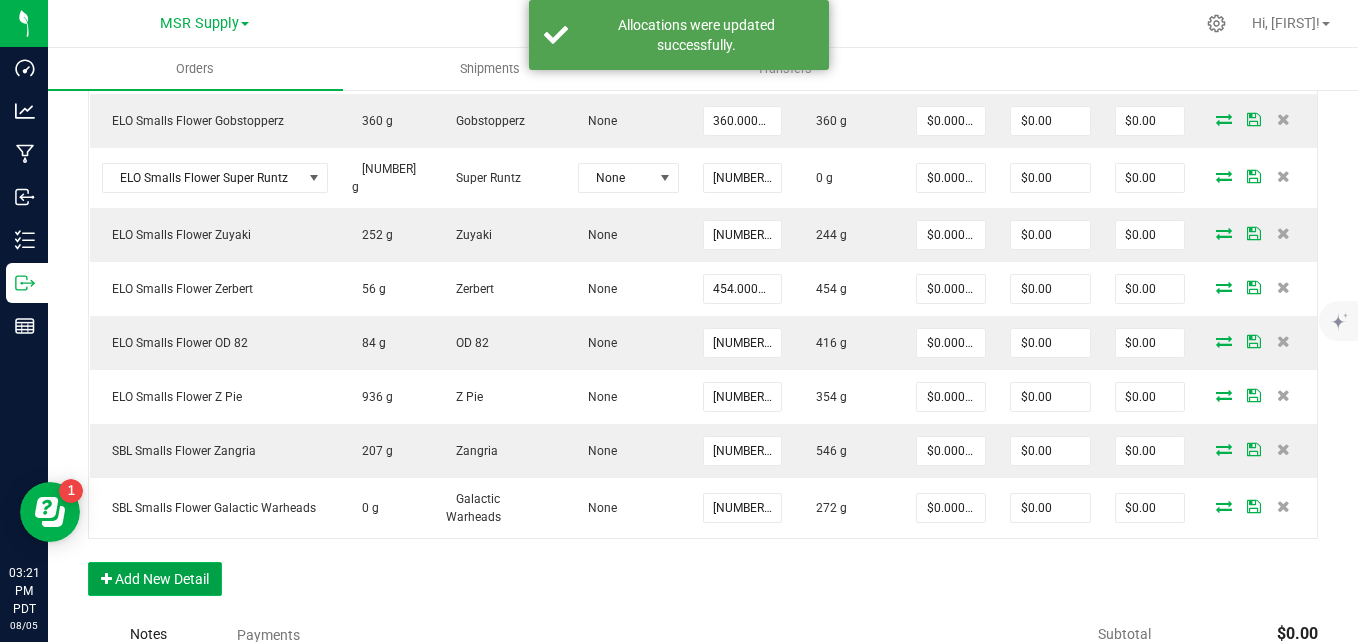 click on "Add New Detail" at bounding box center [155, 579] 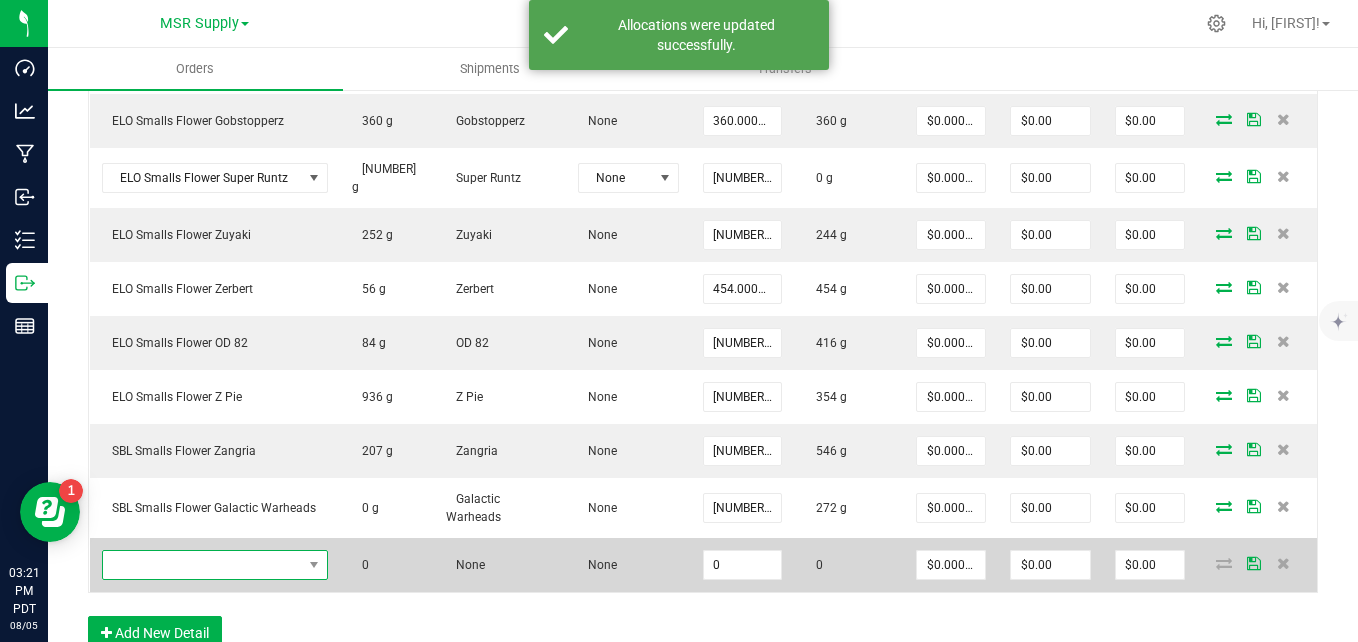 click at bounding box center (202, 565) 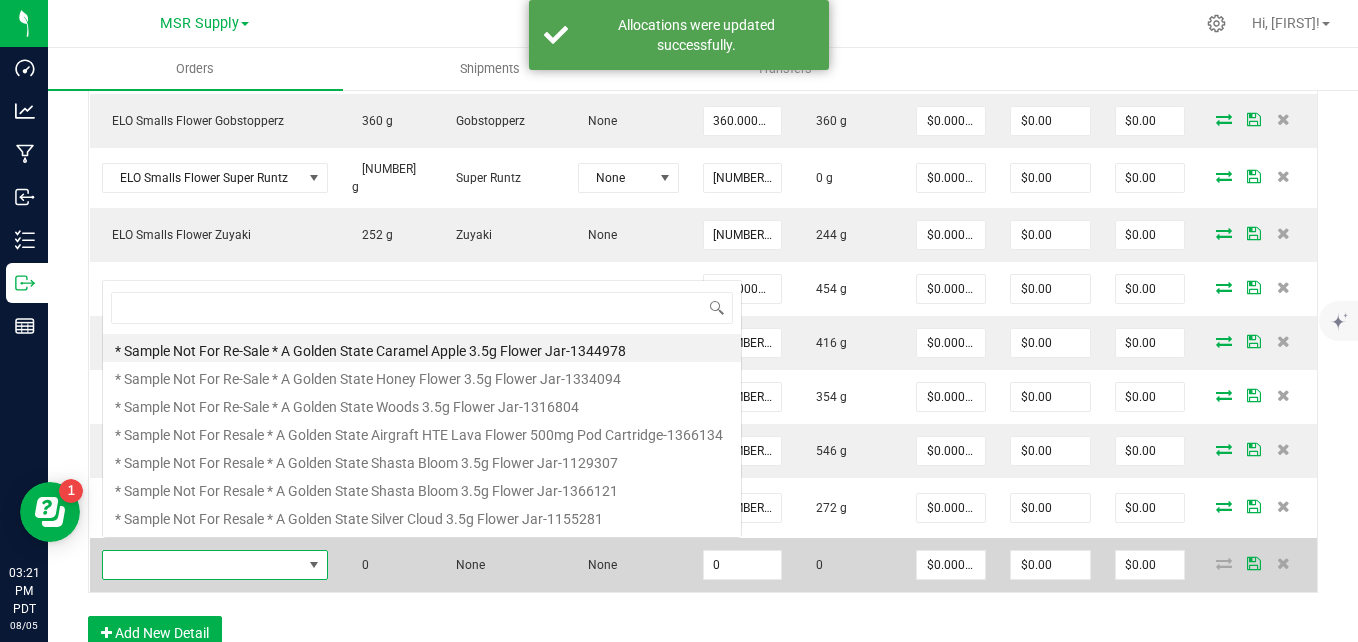 scroll, scrollTop: 0, scrollLeft: 0, axis: both 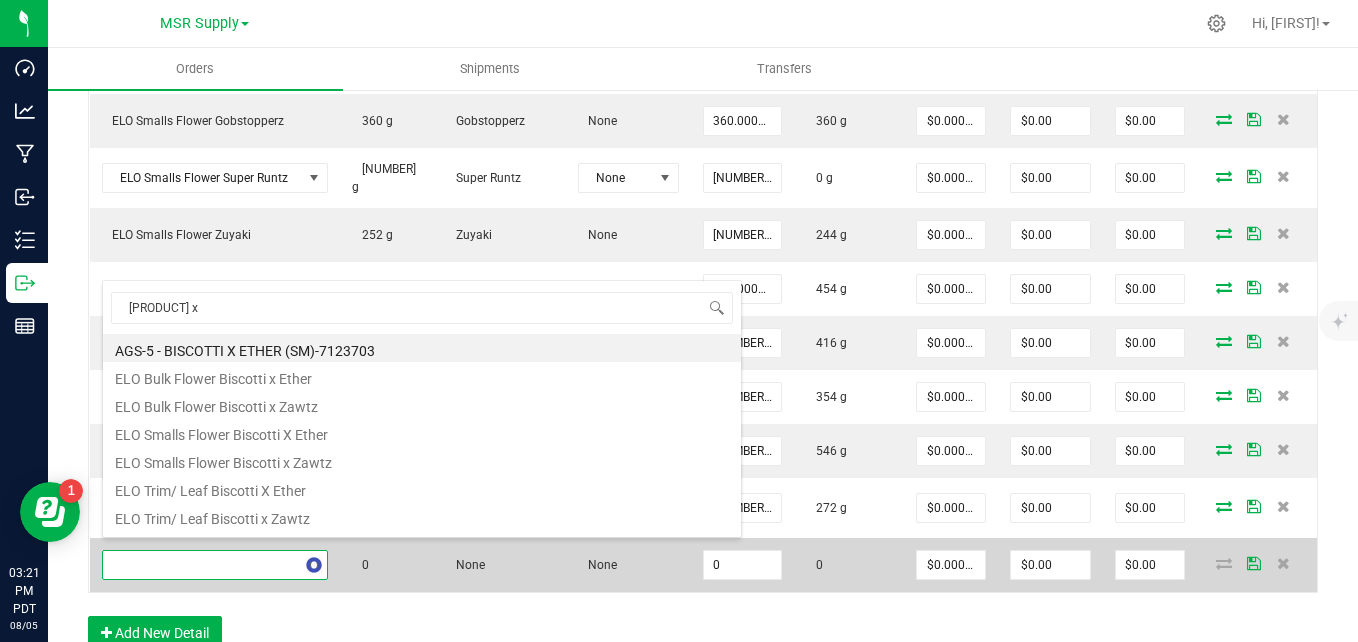type on "biscotti x e" 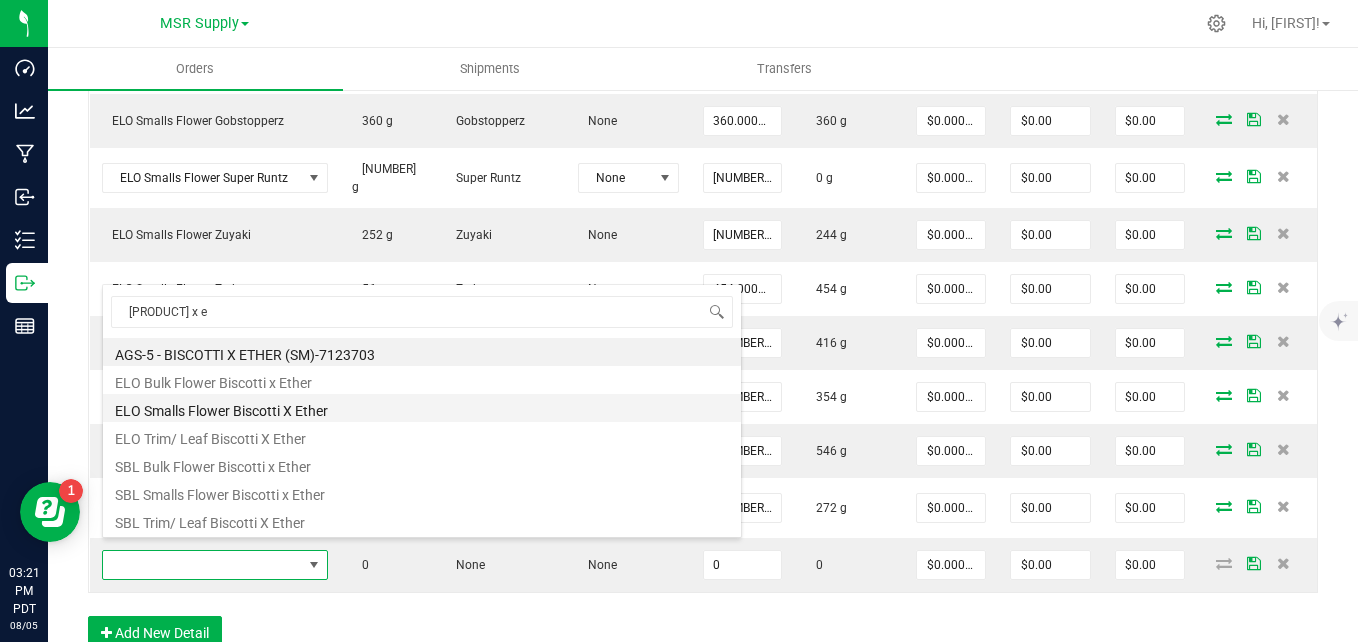 click on "ELO Smalls Flower Biscotti X Ether" at bounding box center [422, 408] 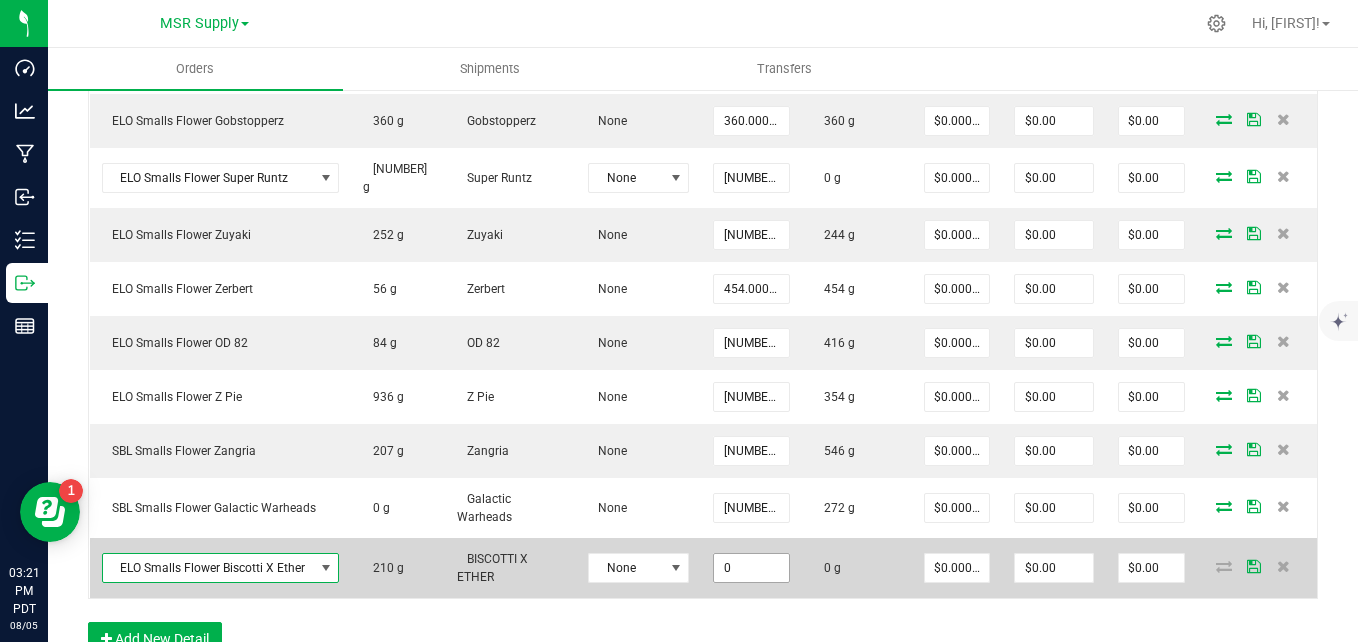 click on "0" at bounding box center (751, 568) 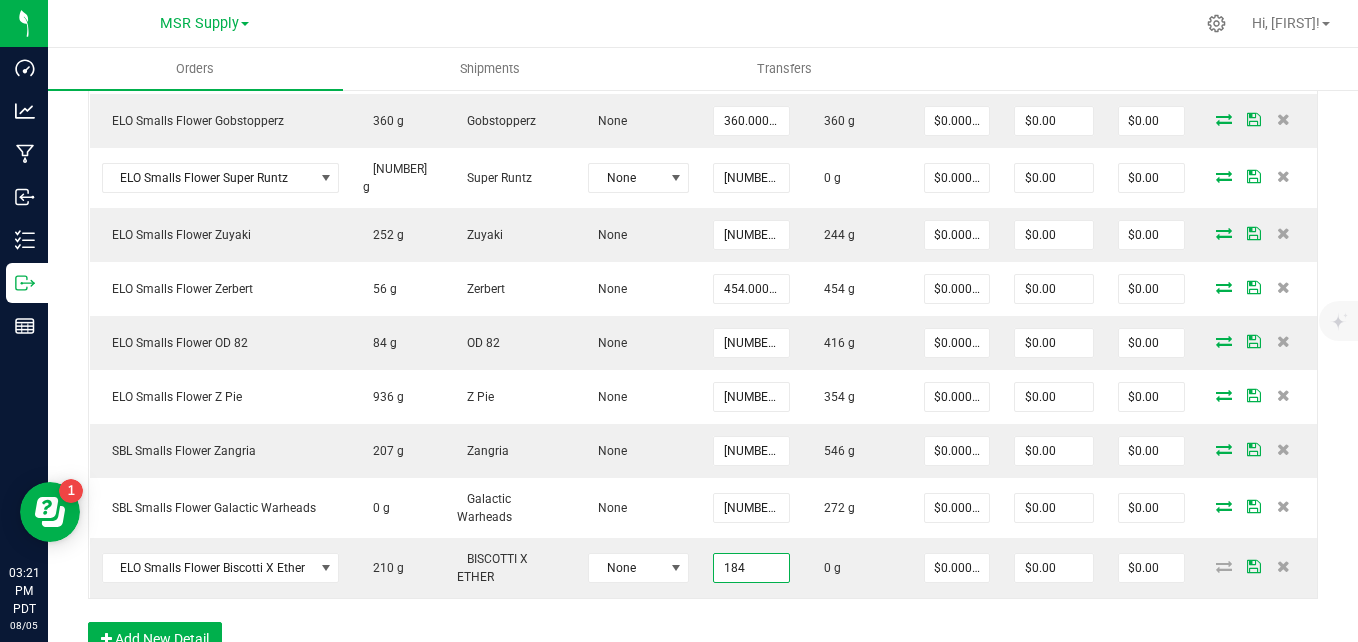 type on "184.0000 g" 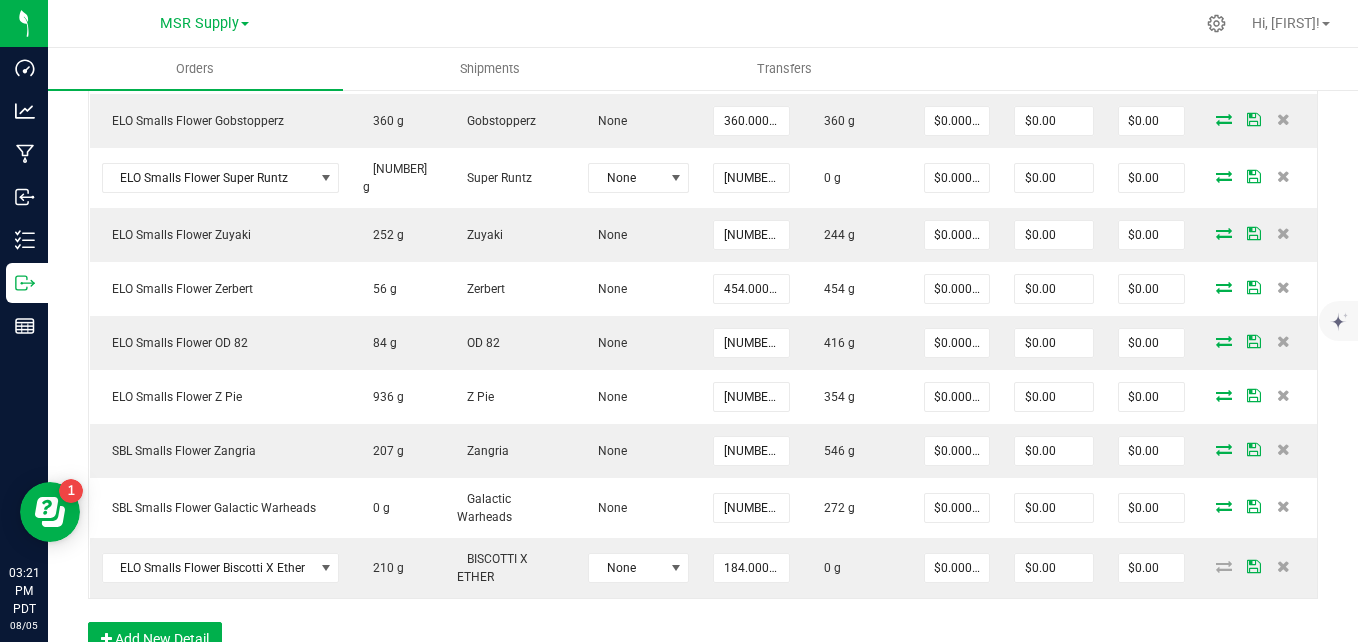 click on "Order Details Print All Labels Item  Sellable  Strain  Lot Number  Qty Ordered Qty Allocated Unit Price Line Discount Total Actions  ELO Smalls Flower Candy Cones   4745 g   Candy Cones   None  713.0000 g  713 g  $0.00000 $0.00 $0.00  ELO Smalls Flower Sideshow   0 g   Sideshow   None  870.0000 g  870 g  $0.00000 $0.00 $0.00  ELO Smalls Flower Rock Candy   403 g   Rock Candy   None  204.0000 g  204 g  $0.00000 $0.00 $0.00  ELO Smalls Flower Candy Cream   1412 g   Candy Cream   None  913.0000 g  913 g  $0.00000 $0.00 $0.00  ELO Smalls Flower Rainbow Runtz #20   2376 g   Rainbow Runtz #20   None  386.0000 g  386 g  $0.00000 $0.00 $0.00  ELO Smalls Flower Gobstopperz   360 g   Gobstopperz   None  360.0000 g  360 g  $0.00000 $0.00 $0.00 ELO Smalls Flower Super Runtz  3127 g   Super Runtz  None 795.0000 g  0 g  $0.00000 $0.00 $0.00  ELO Smalls Flower Zuyaki   252 g   Zuyaki   None  244.0000 g  244 g  $0.00000 $0.00 $0.00  ELO Smalls Flower Zerbert   56 g   Zerbert   None   454 g" at bounding box center (703, 191) 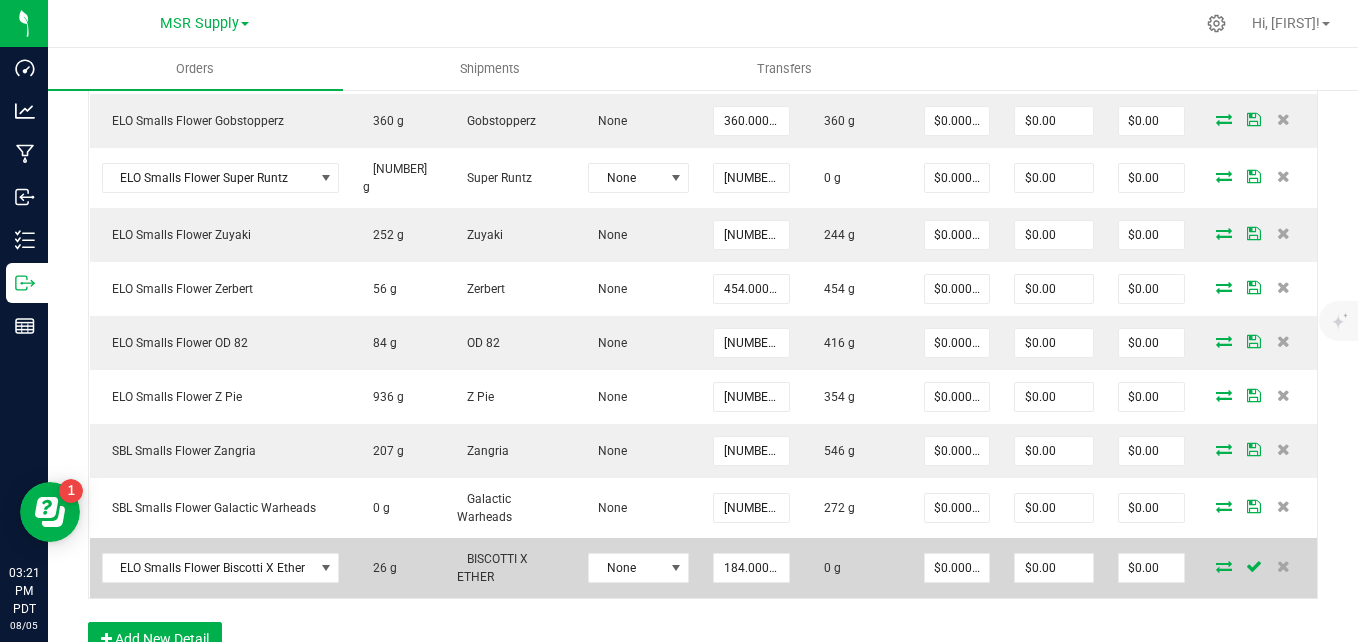 click at bounding box center [1224, 566] 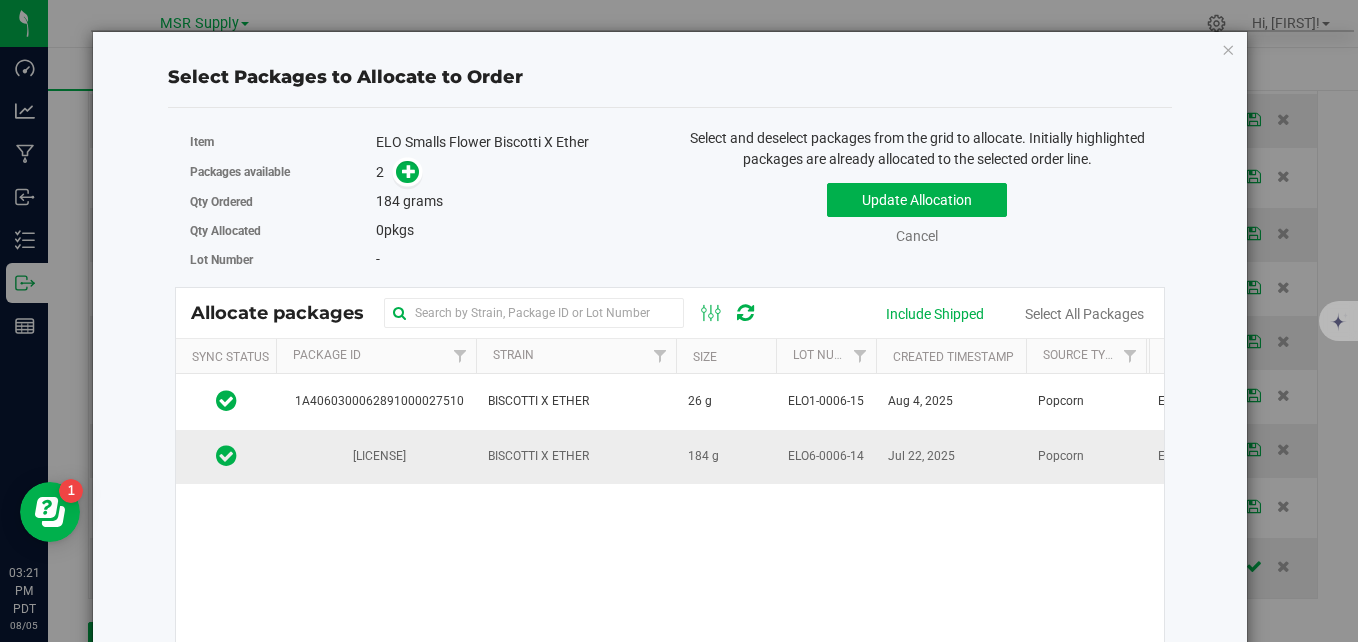 click on "ELO6-0006-14" at bounding box center (826, 456) 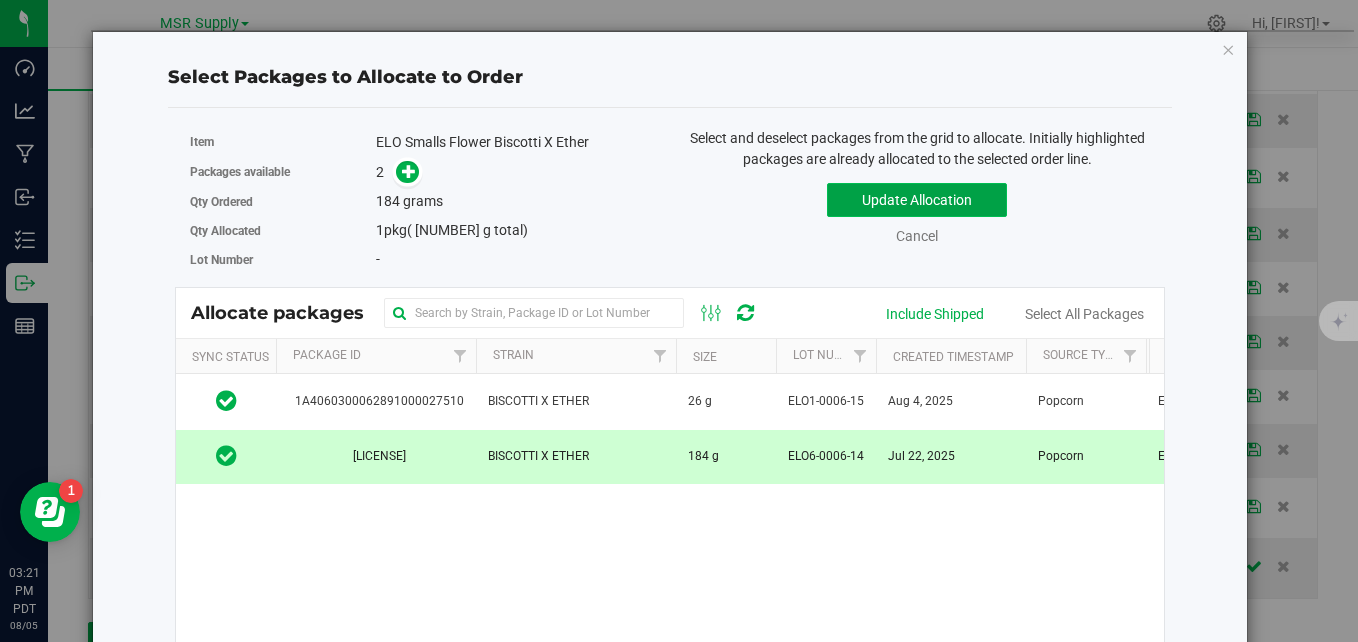 click on "Update Allocation" at bounding box center (917, 200) 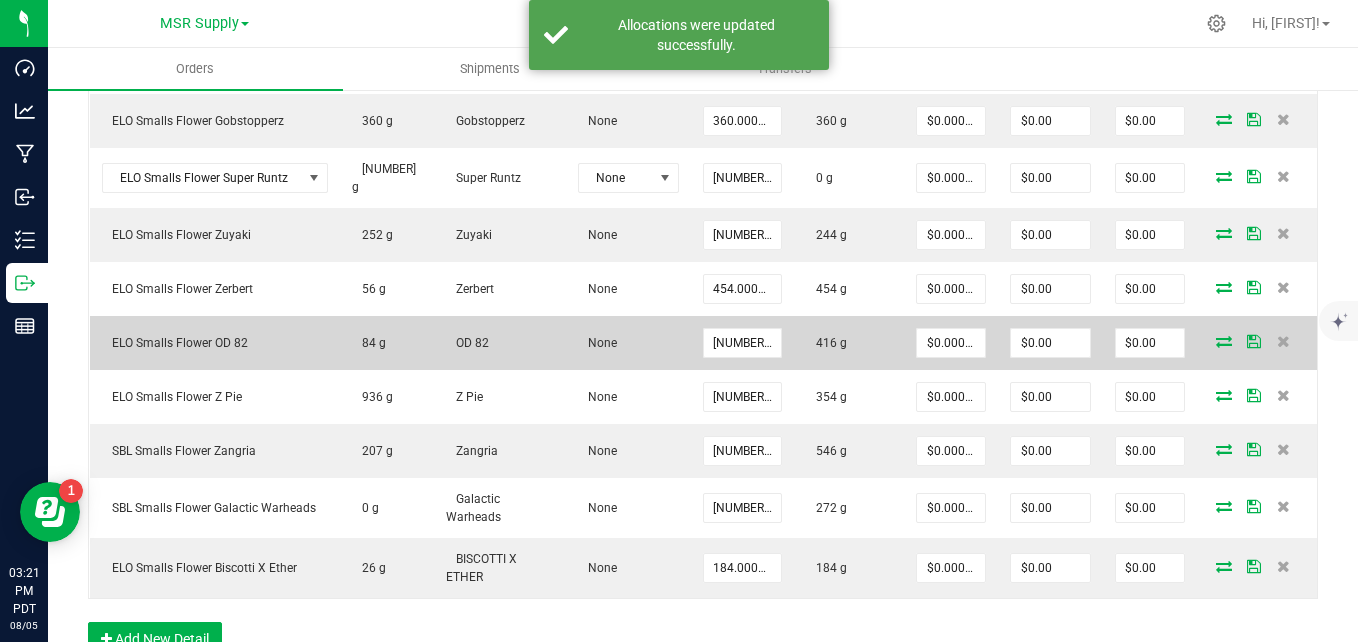 scroll, scrollTop: 1097, scrollLeft: 0, axis: vertical 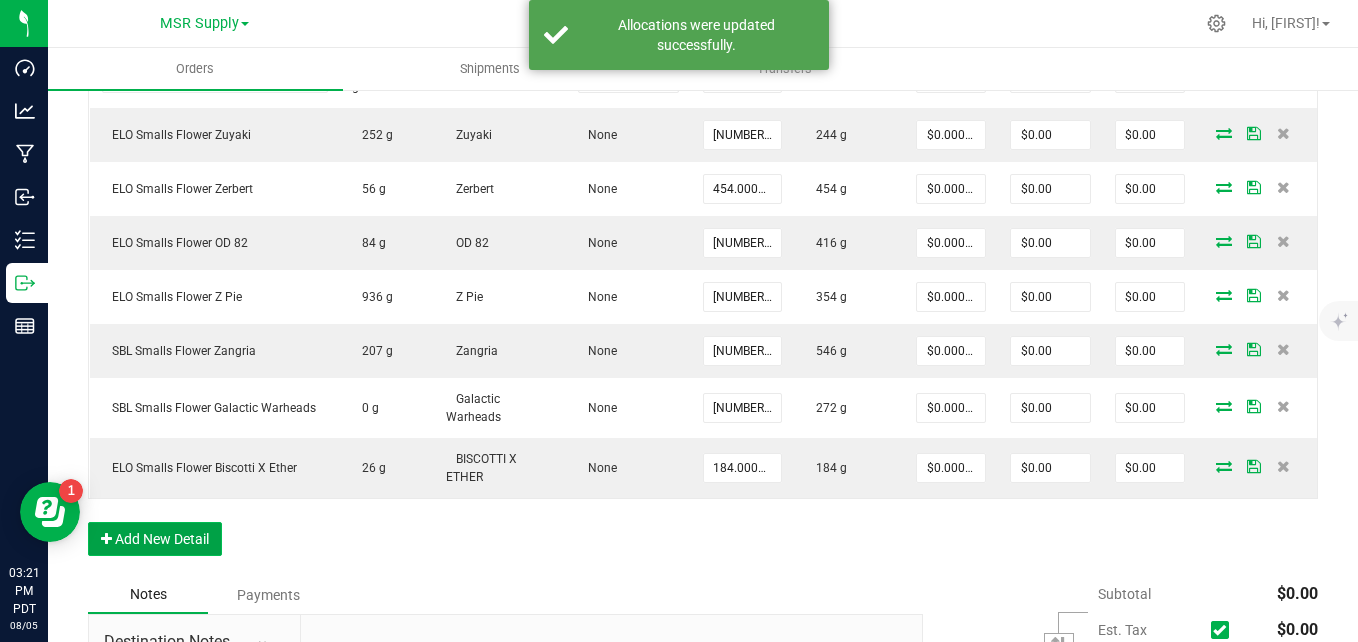 click on "Add New Detail" at bounding box center [155, 539] 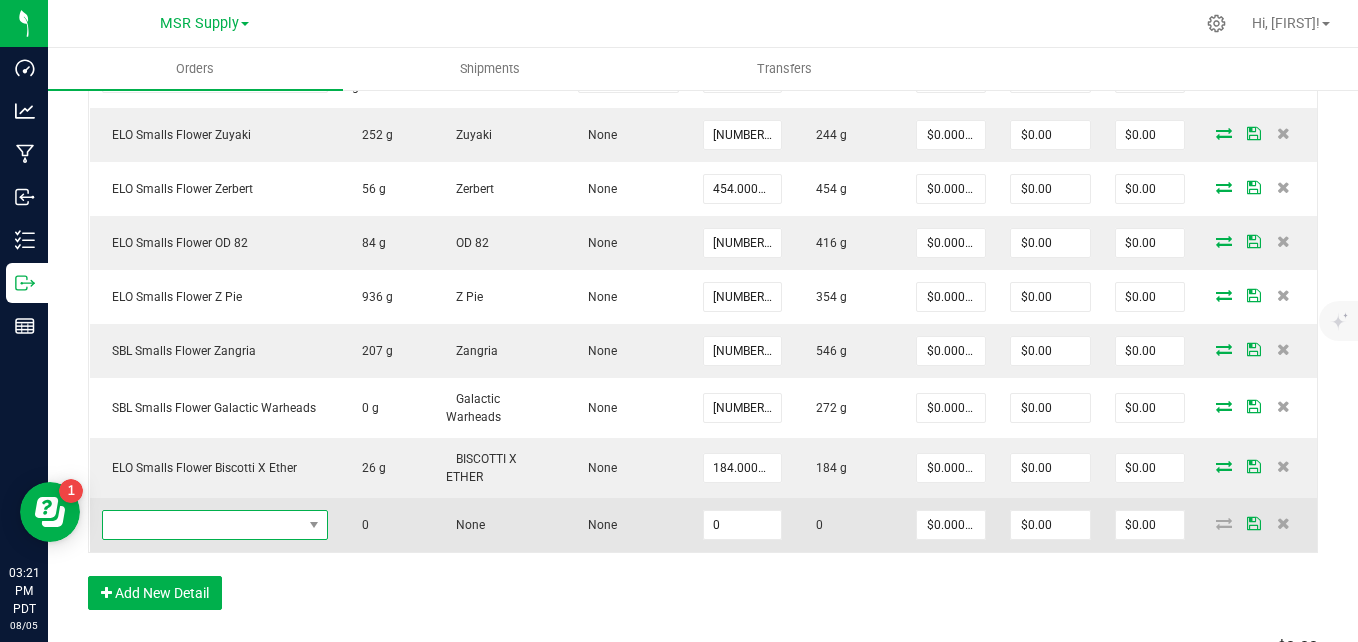 click at bounding box center [202, 525] 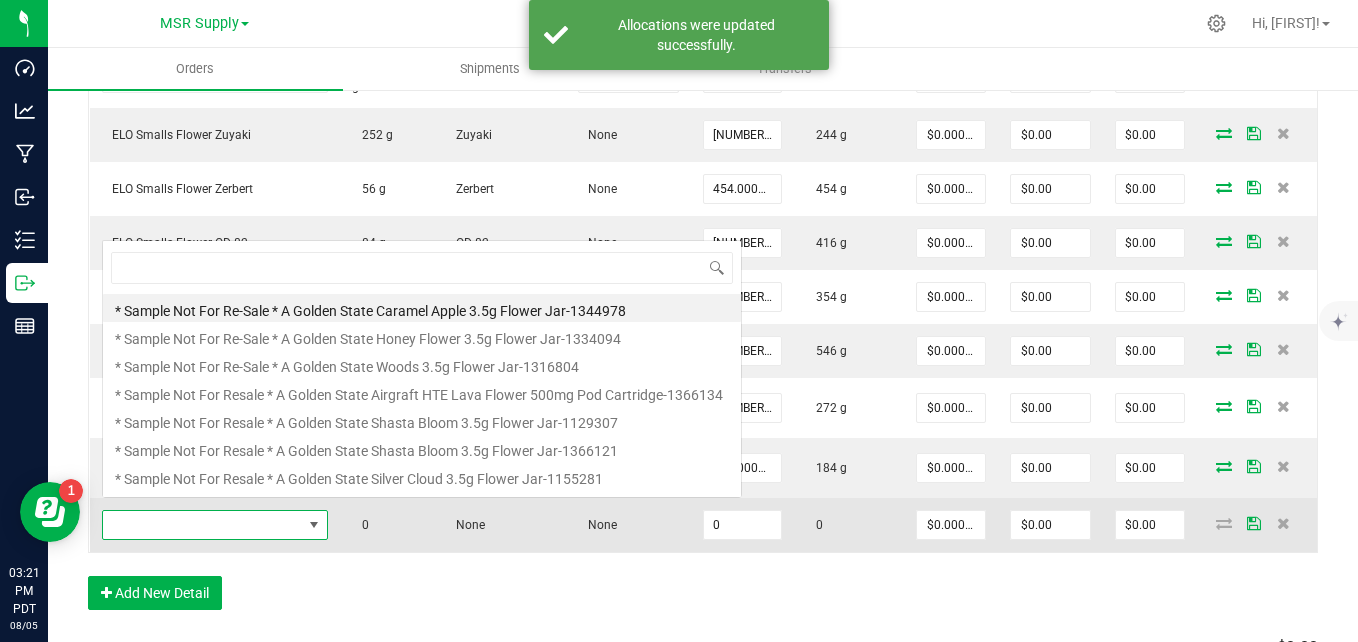 scroll, scrollTop: 0, scrollLeft: 0, axis: both 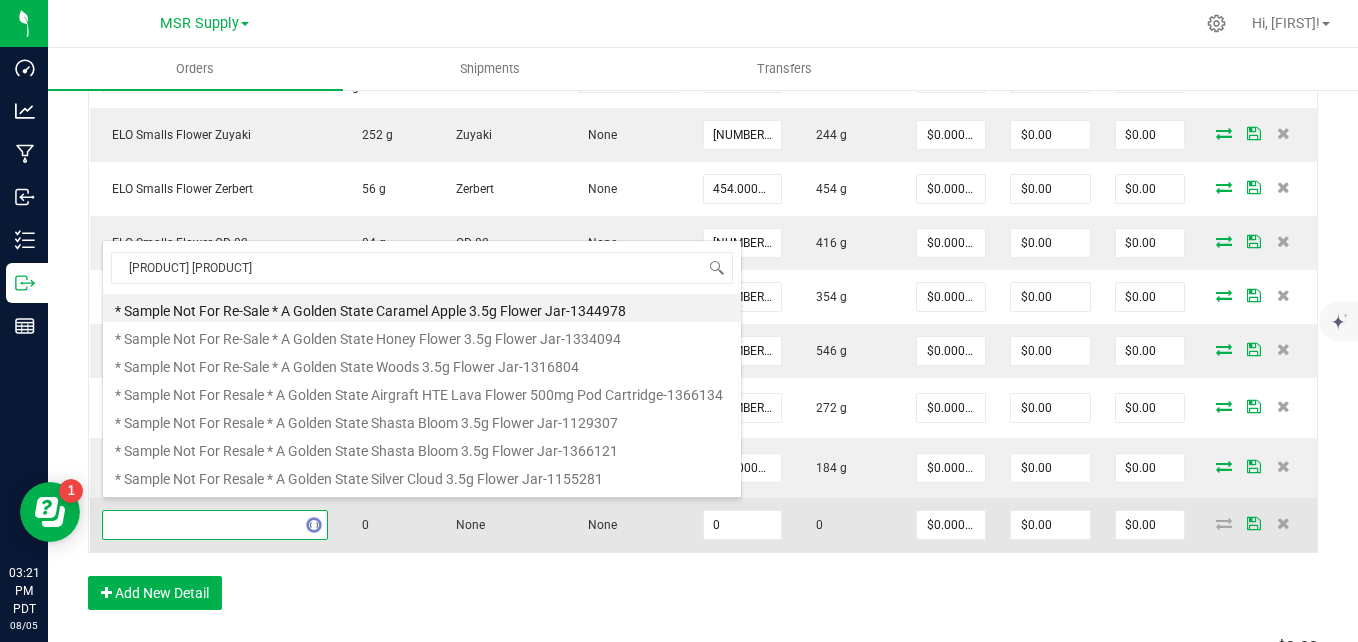 type on "lemon lime" 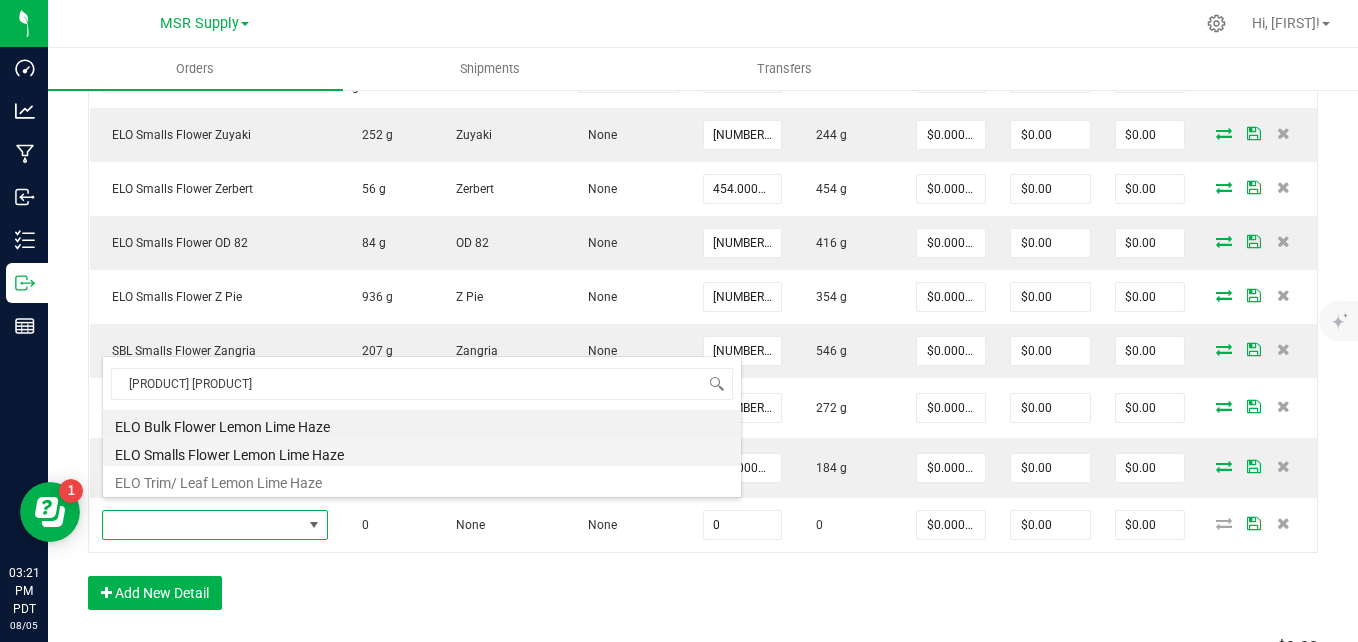 click on "ELO Smalls Flower Lemon Lime Haze" at bounding box center [422, 452] 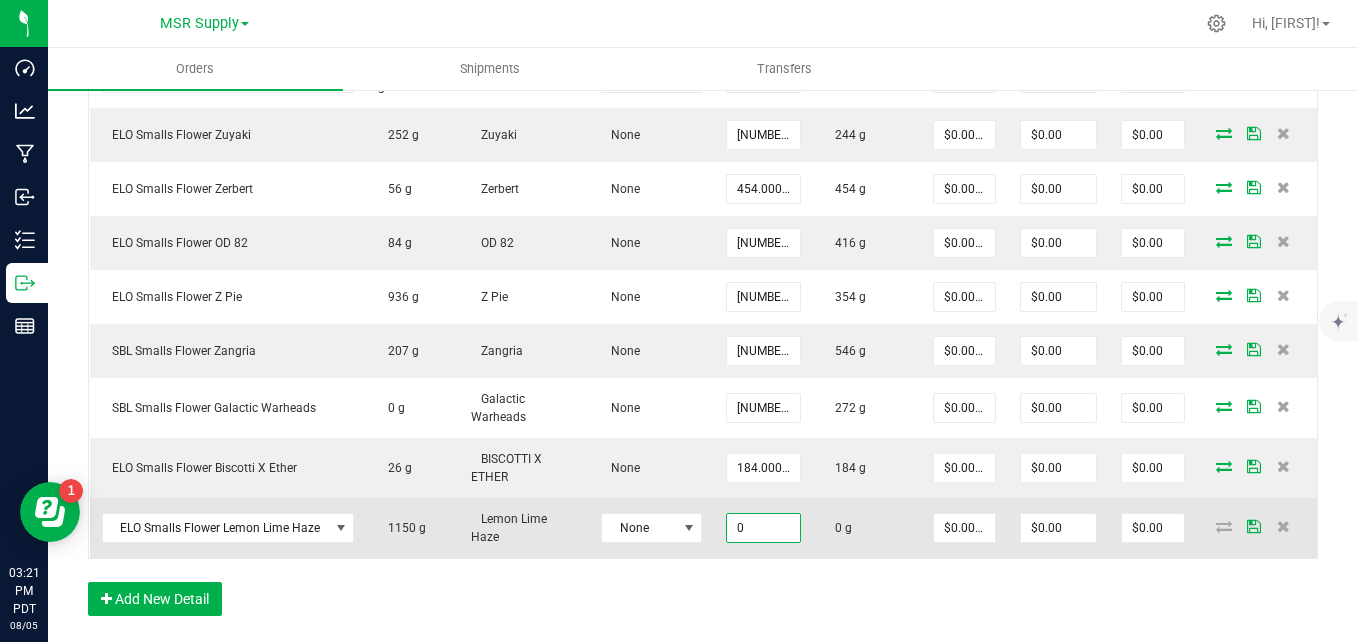 click on "0" at bounding box center [763, 528] 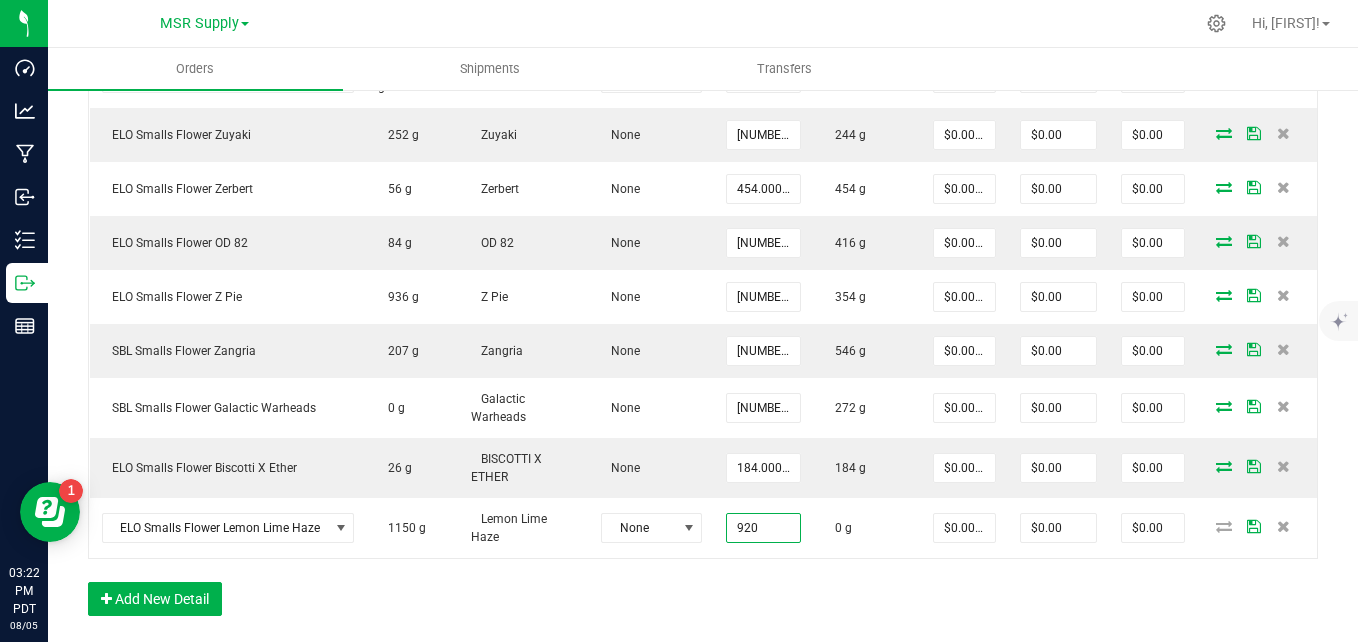 type on "920.0000 g" 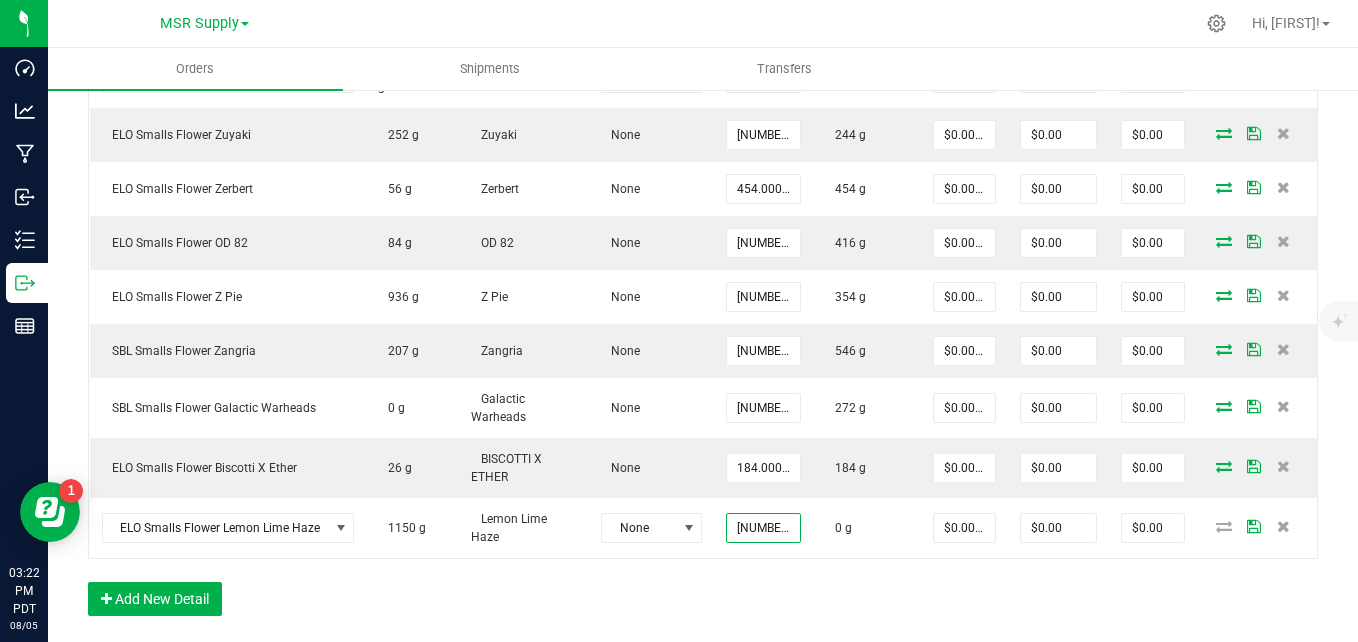 click on "Order Details Print All Labels Item  Sellable  Strain  Lot Number  Qty Ordered Qty Allocated Unit Price Line Discount Total Actions  ELO Smalls Flower Candy Cones   4745 g   Candy Cones   None  713.0000 g  713 g  $0.00000 $0.00 $0.00  ELO Smalls Flower Sideshow   0 g   Sideshow   None  870.0000 g  870 g  $0.00000 $0.00 $0.00  ELO Smalls Flower Rock Candy   403 g   Rock Candy   None  204.0000 g  204 g  $0.00000 $0.00 $0.00  ELO Smalls Flower Candy Cream   1412 g   Candy Cream   None  913.0000 g  913 g  $0.00000 $0.00 $0.00  ELO Smalls Flower Rainbow Runtz #20   2376 g   Rainbow Runtz #20   None  386.0000 g  386 g  $0.00000 $0.00 $0.00  ELO Smalls Flower Gobstopperz   360 g   Gobstopperz   None  360.0000 g  360 g  $0.00000 $0.00 $0.00 ELO Smalls Flower Super Runtz  3127 g   Super Runtz  None 795.0000 g  0 g  $0.00000 $0.00 $0.00  ELO Smalls Flower Zuyaki   252 g   Zuyaki   None  244.0000 g  244 g  $0.00000 $0.00 $0.00  ELO Smalls Flower Zerbert   56 g   Zerbert   None   454 g" at bounding box center [703, 121] 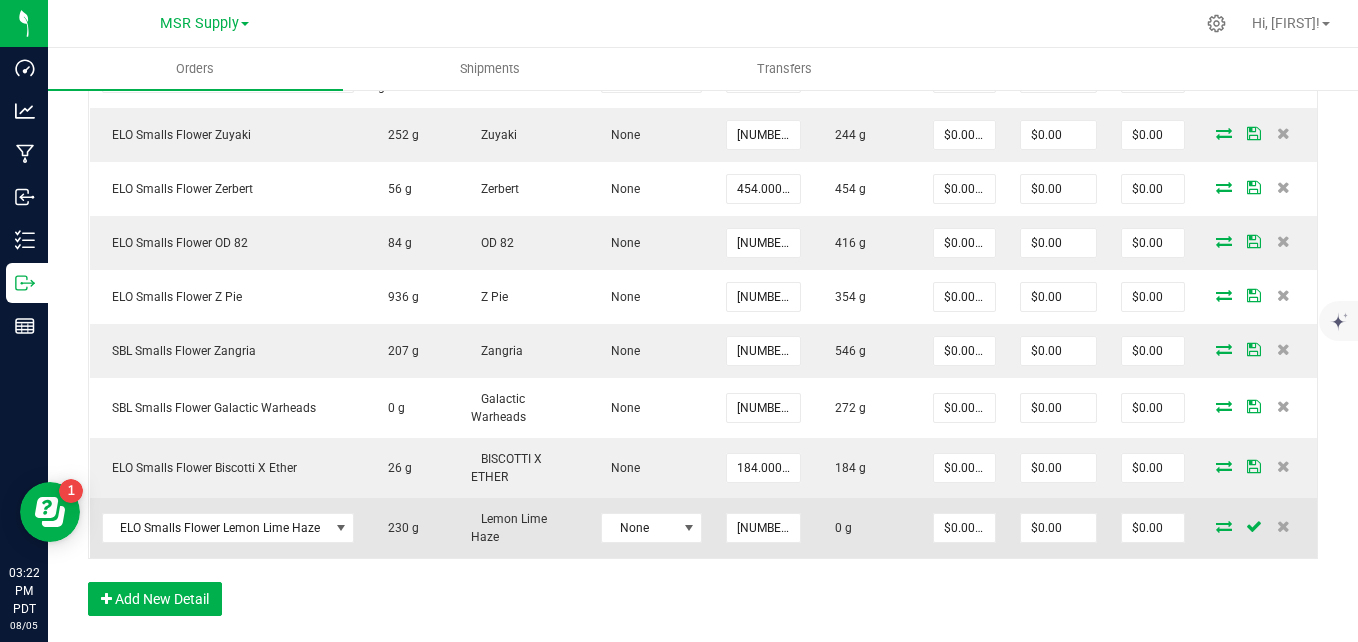 click at bounding box center [1224, 526] 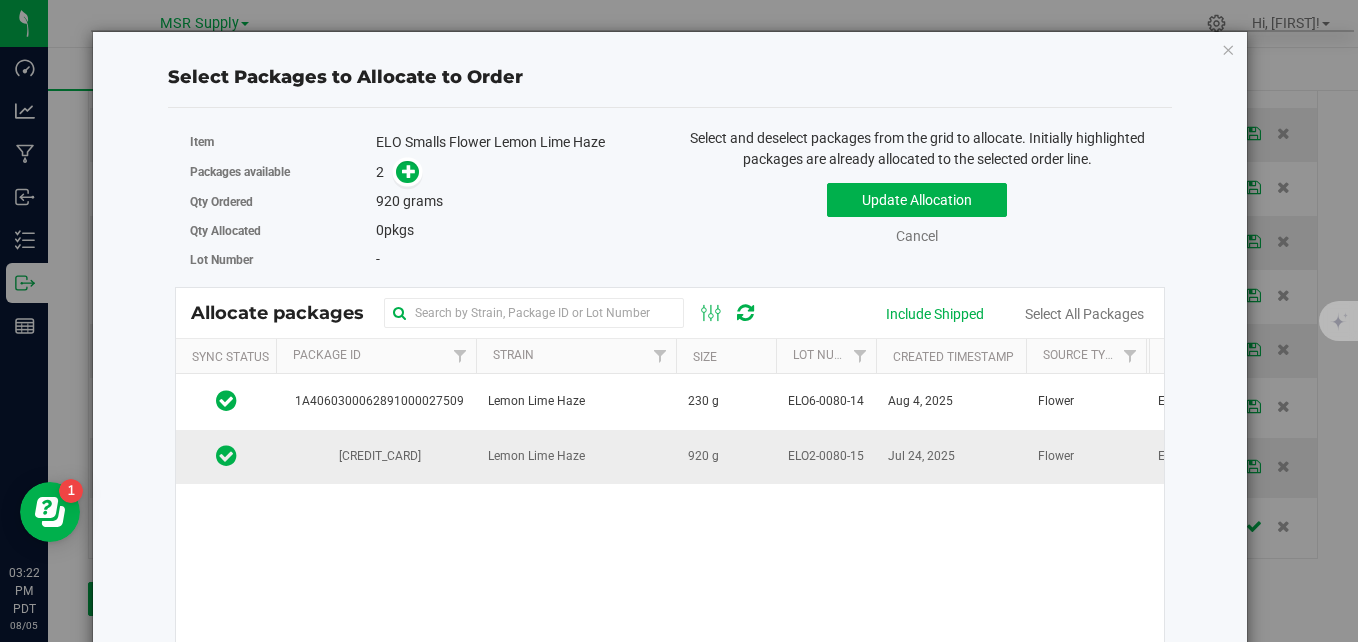 click on "920 g" at bounding box center [703, 456] 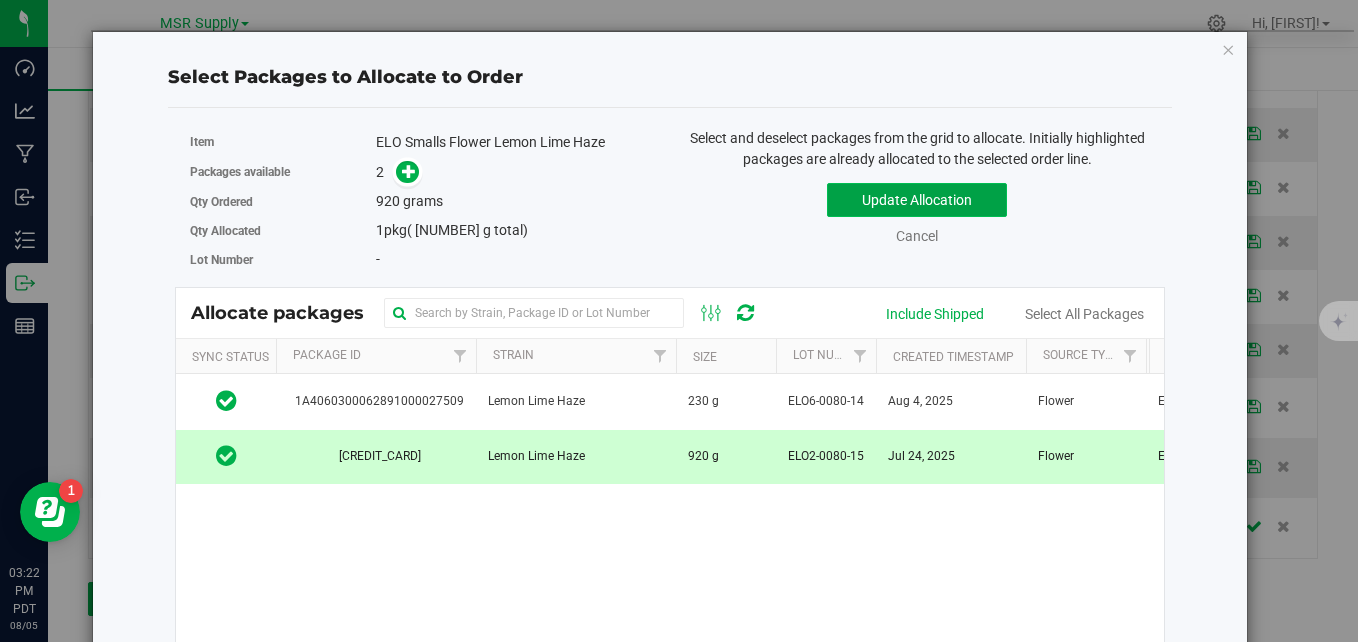 click on "Update Allocation" at bounding box center (917, 200) 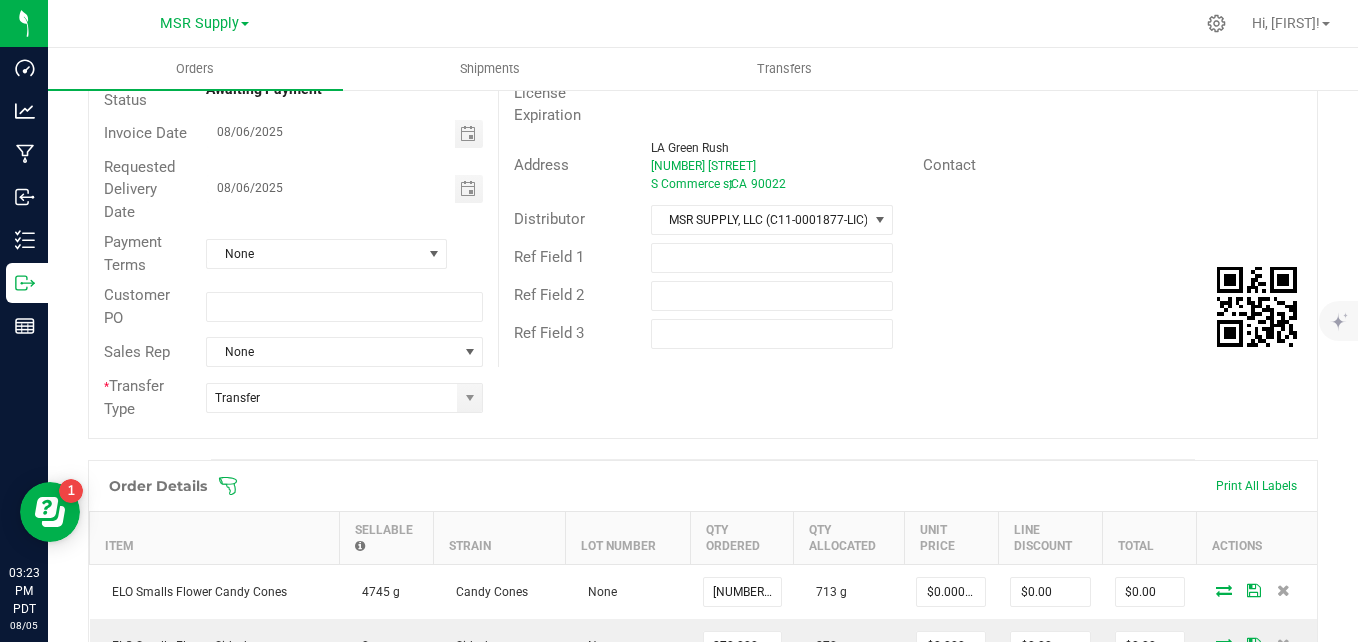 scroll, scrollTop: 0, scrollLeft: 0, axis: both 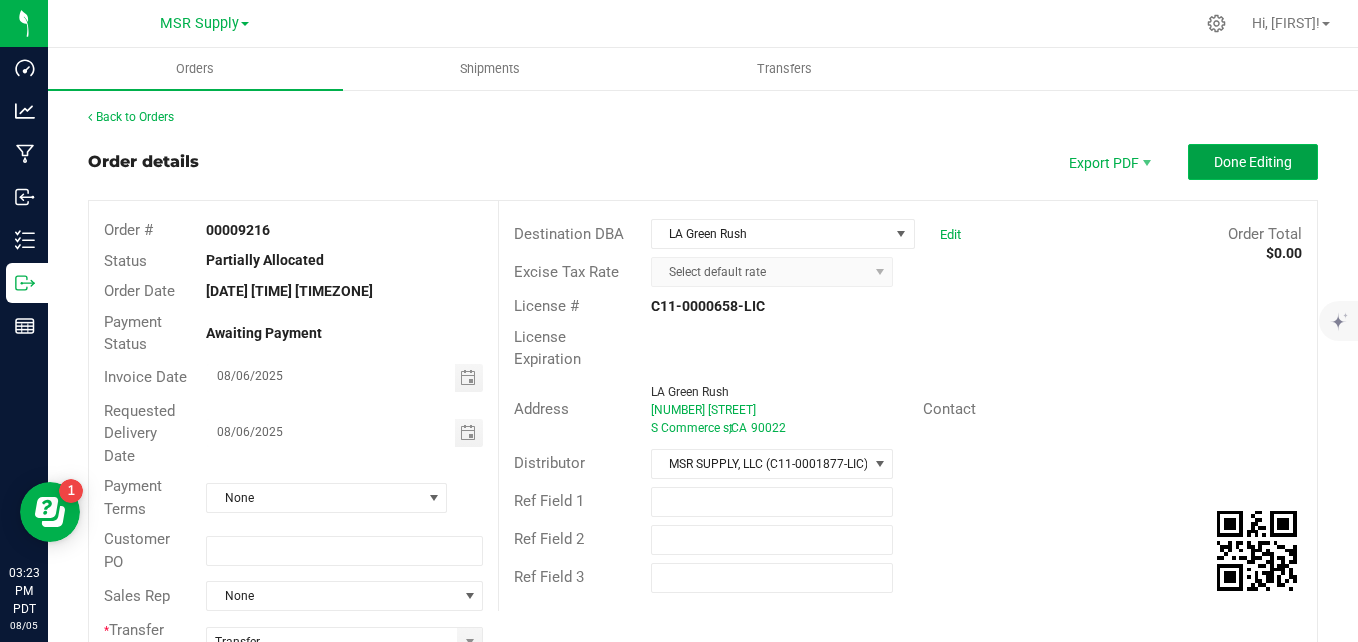 click on "Done Editing" at bounding box center [1253, 162] 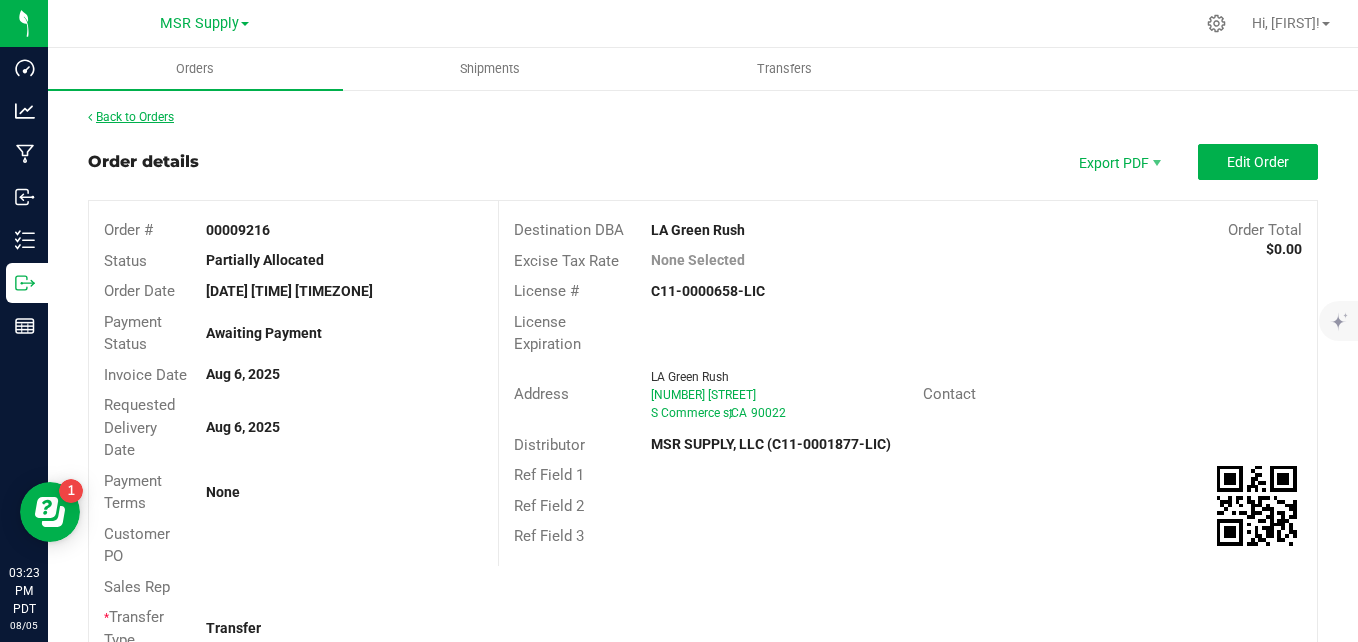 click on "Back to Orders" at bounding box center (131, 117) 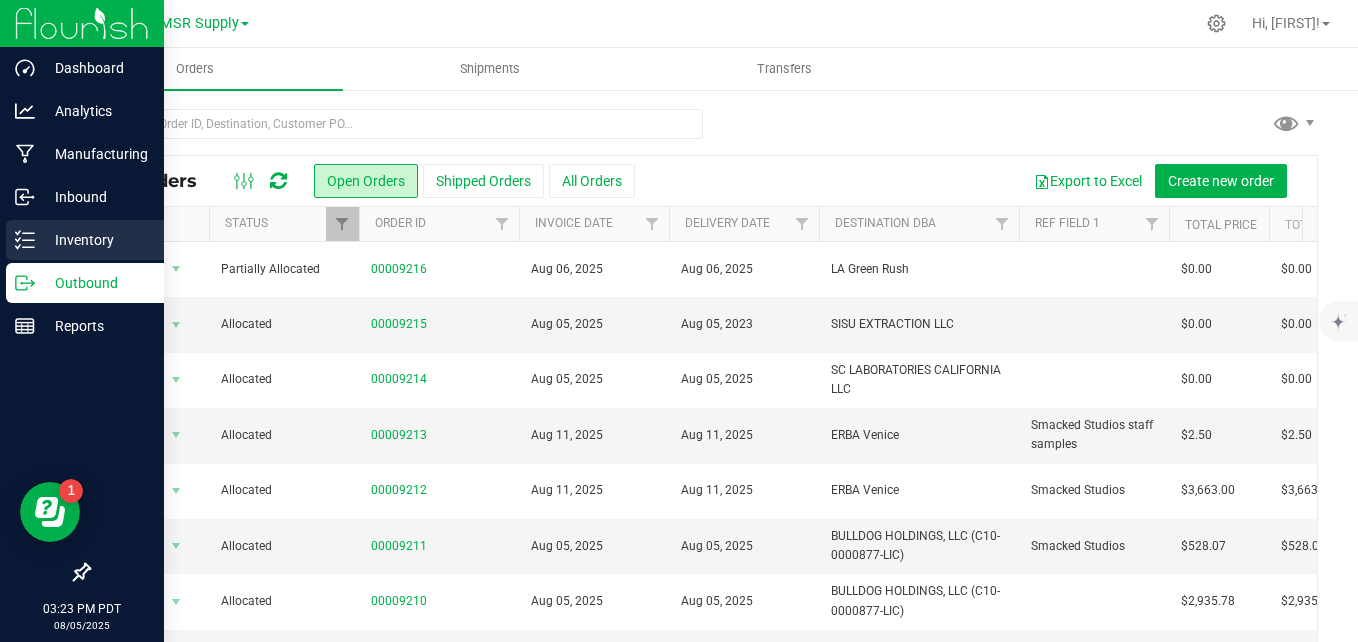 click 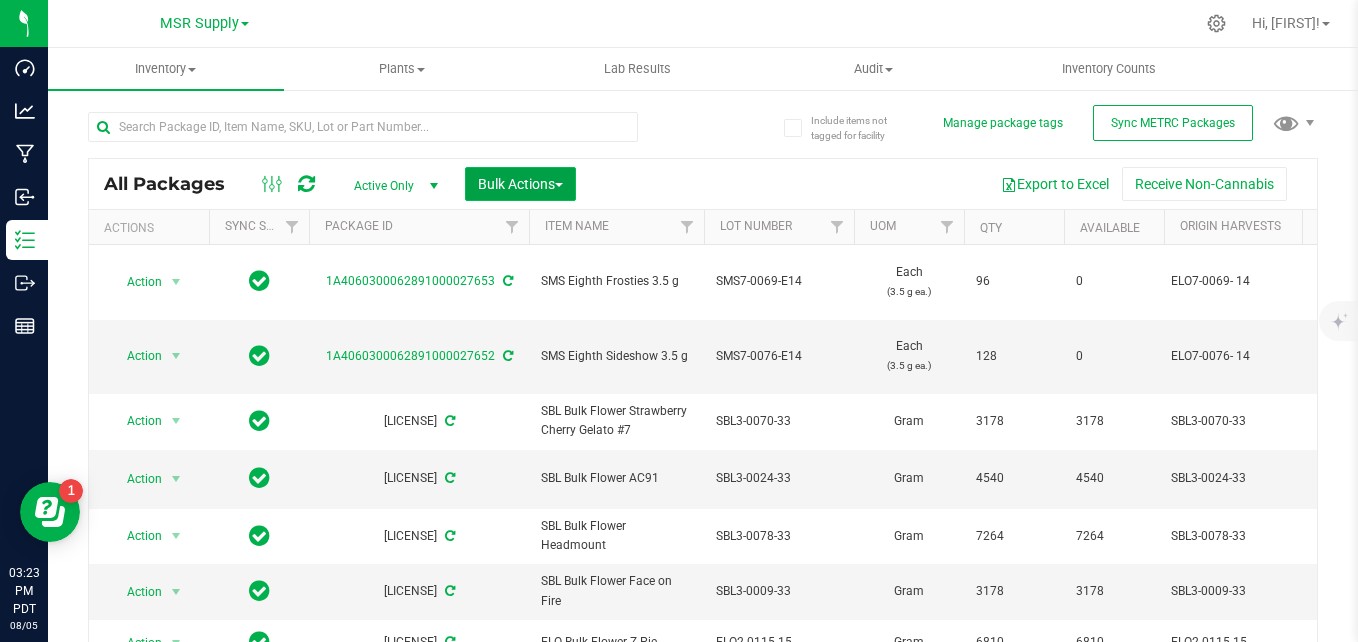 click on "Bulk Actions" at bounding box center [520, 184] 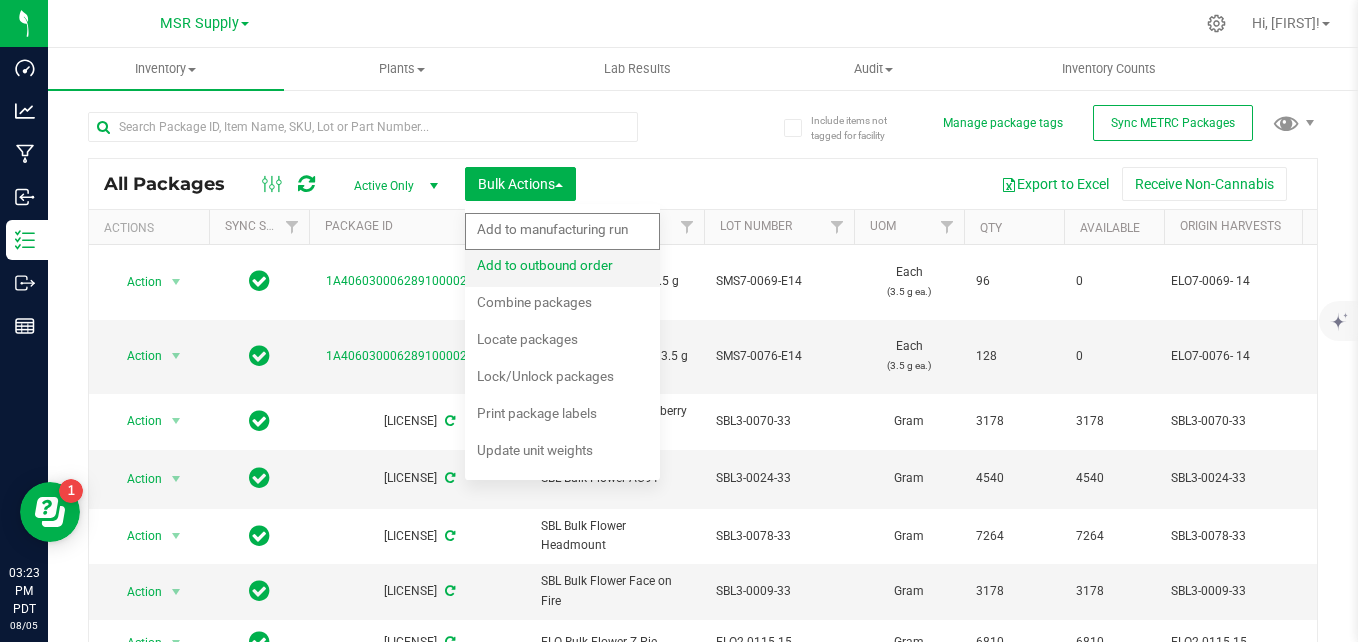 click on "Add to outbound order" at bounding box center [545, 265] 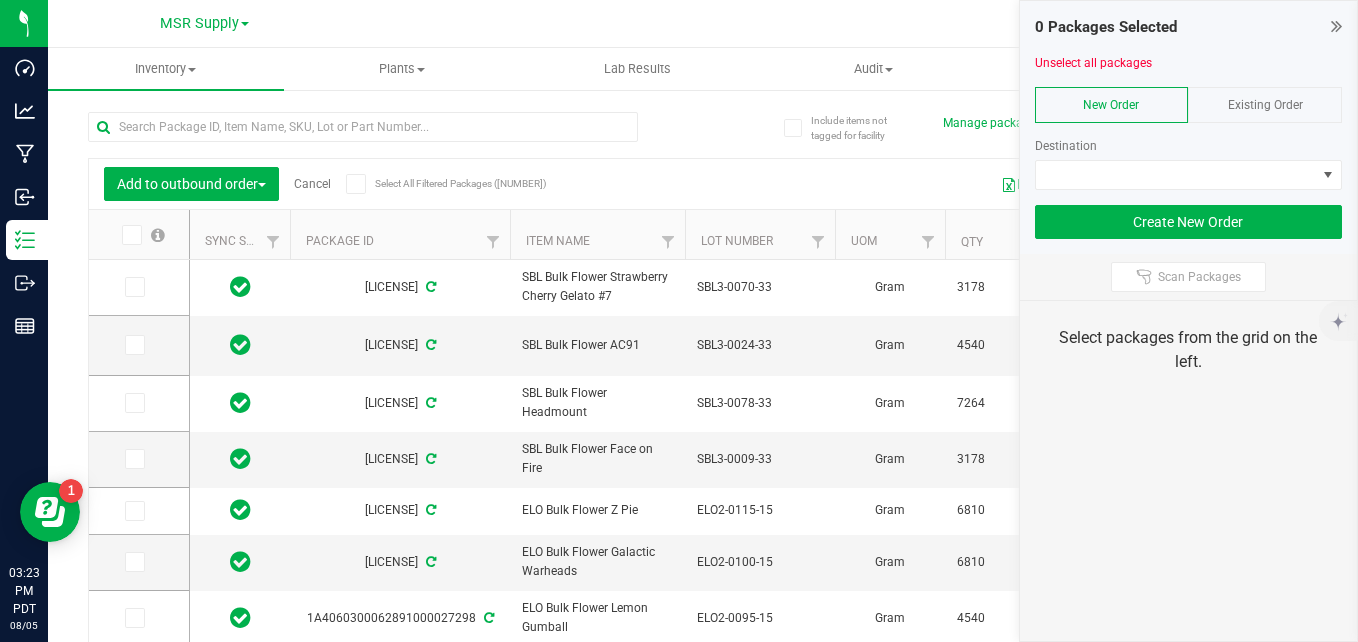 click on "Existing Order" at bounding box center (1265, 105) 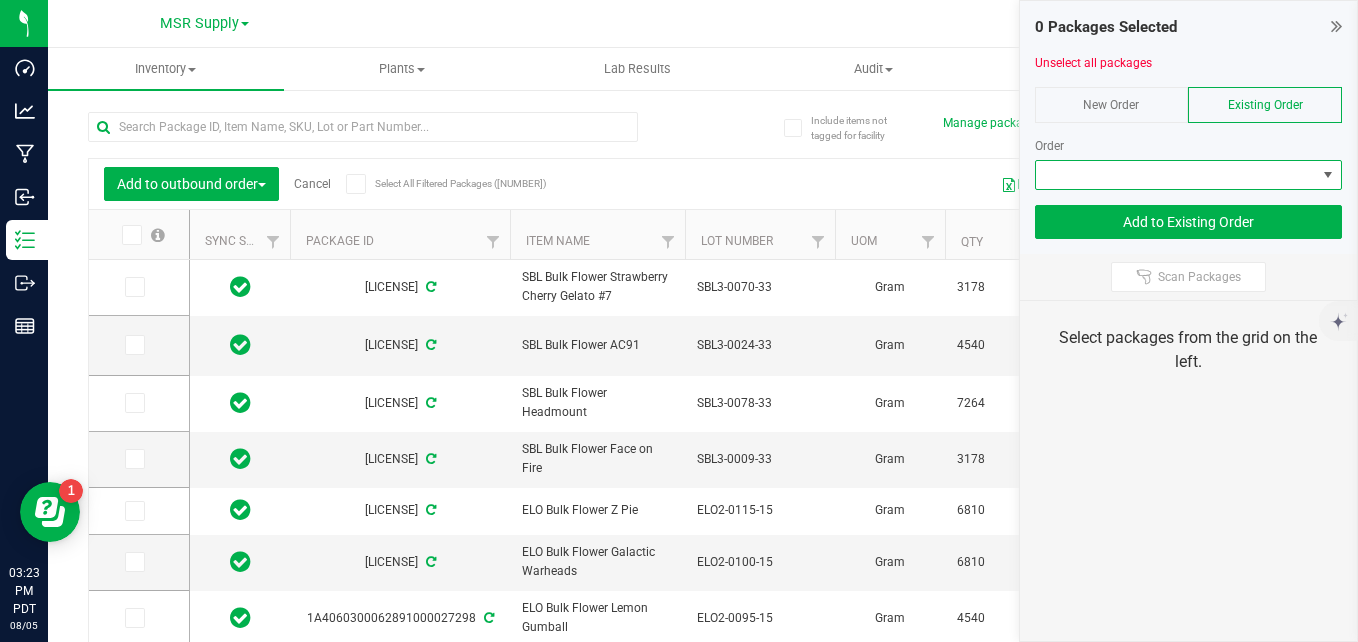 click at bounding box center [1176, 175] 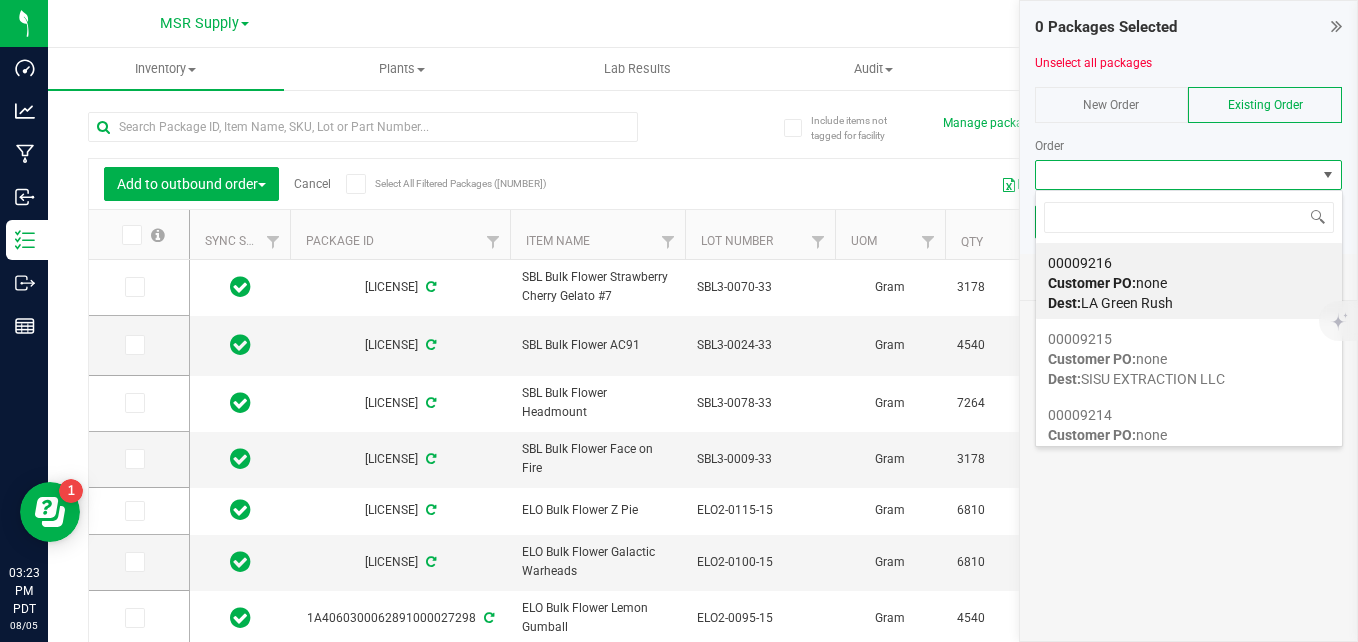 scroll, scrollTop: 99970, scrollLeft: 99692, axis: both 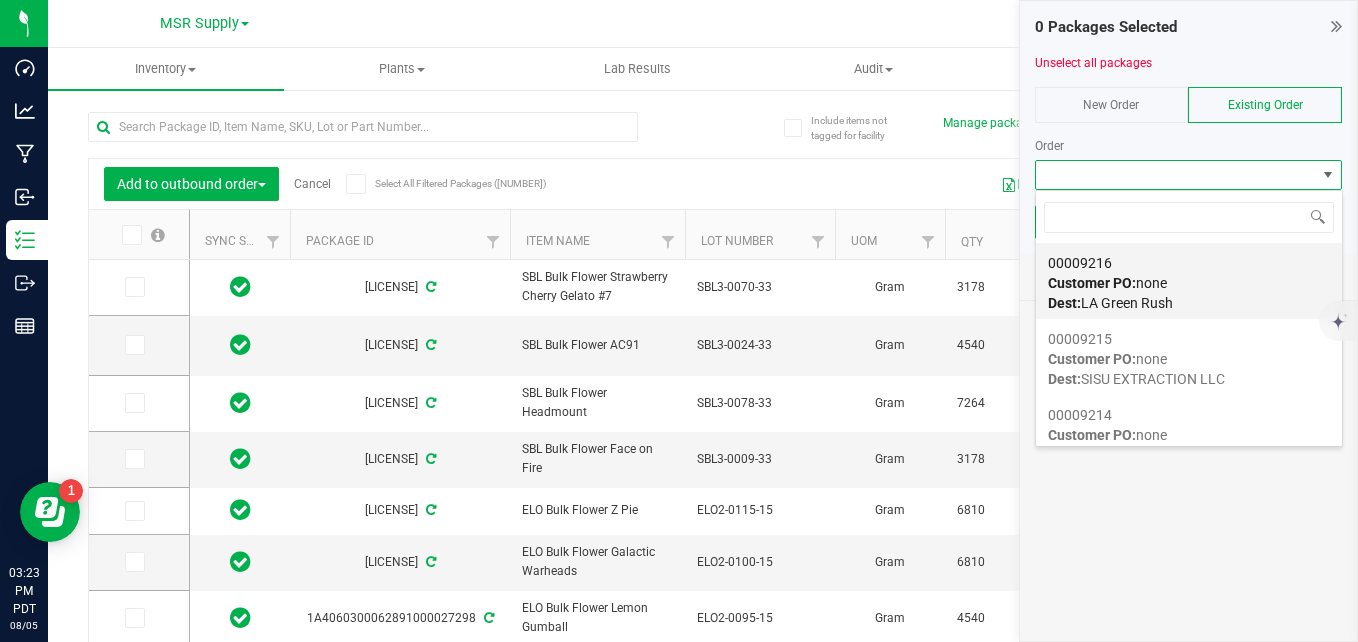 click on "Dest: LA Green Rush" at bounding box center [1110, 303] 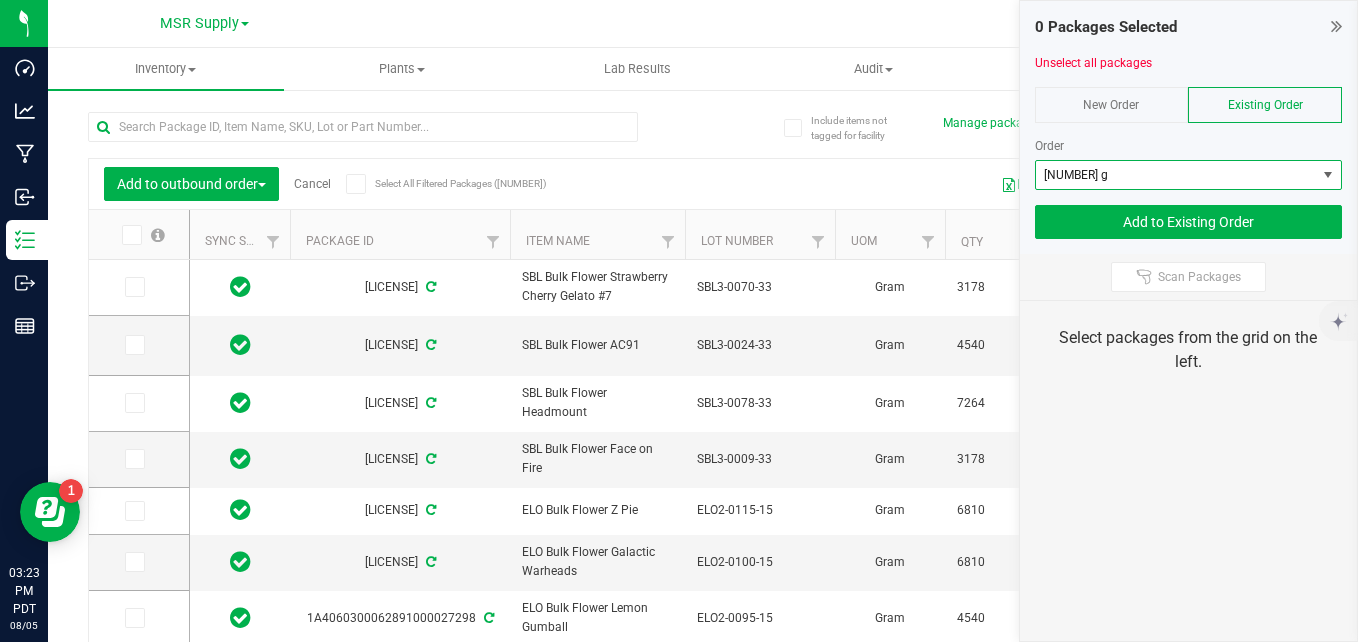 click on "Export to Excel
Receive Non-Cannabis" at bounding box center (888, 184) 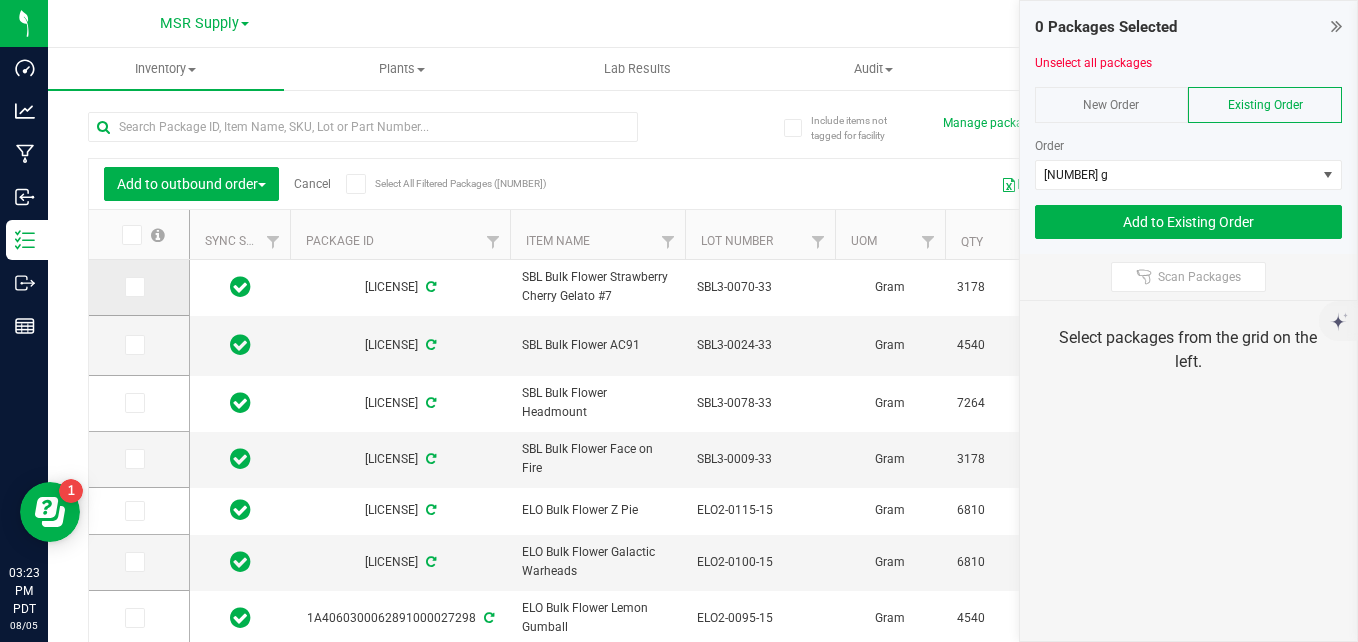 click at bounding box center (135, 287) 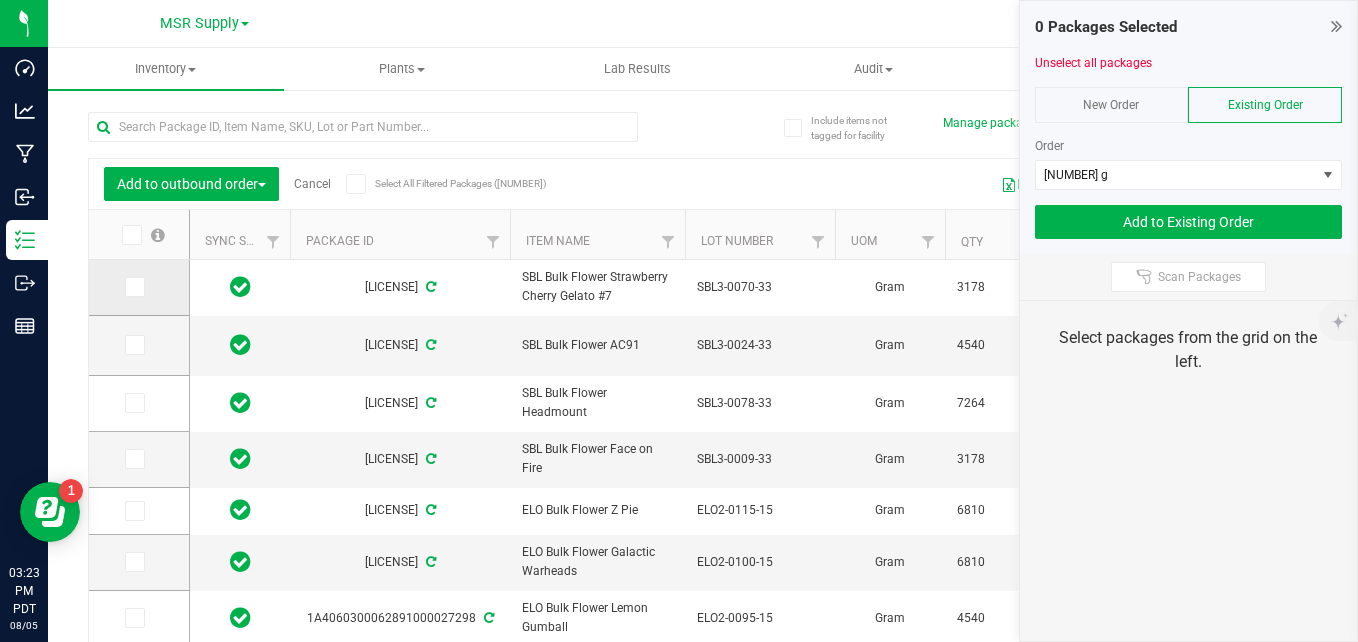 click at bounding box center [0, 0] 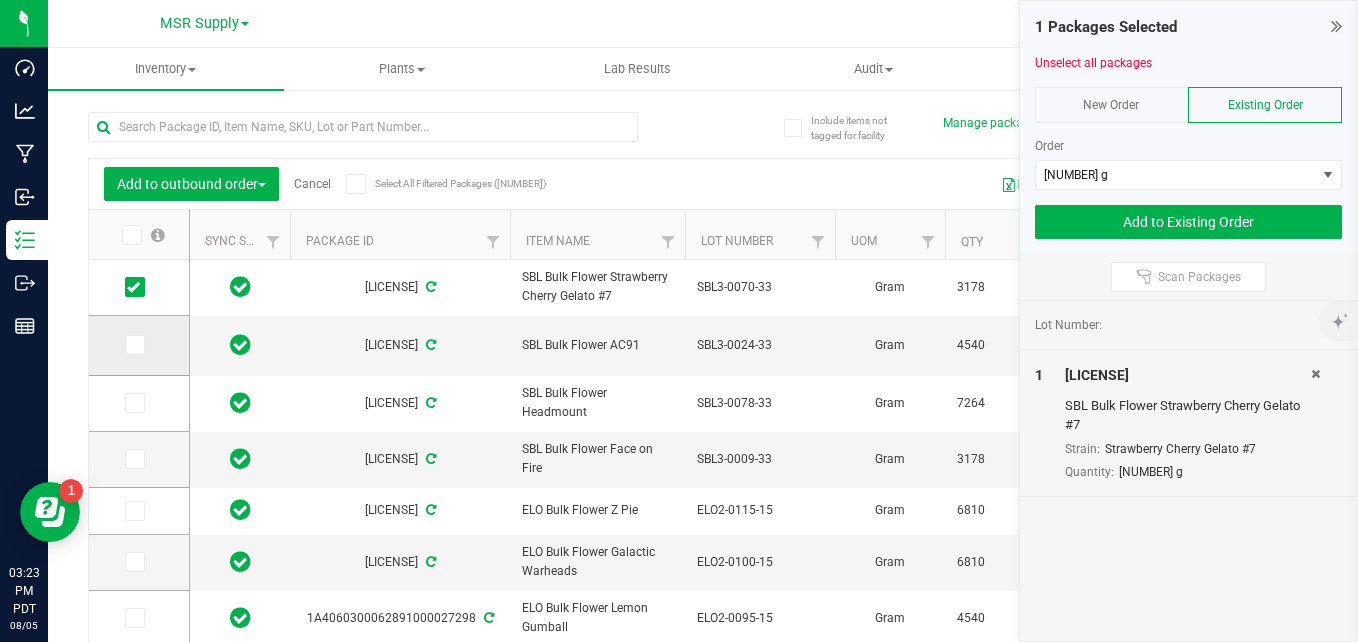 click at bounding box center (133, 345) 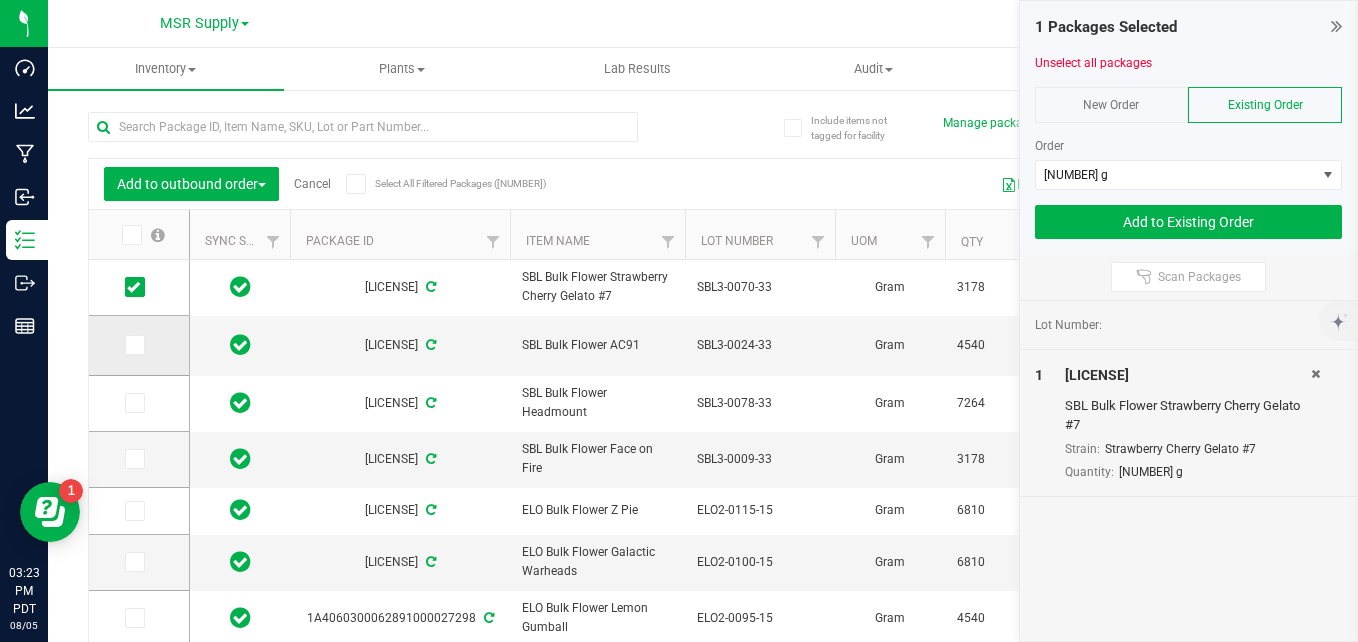 click at bounding box center (0, 0) 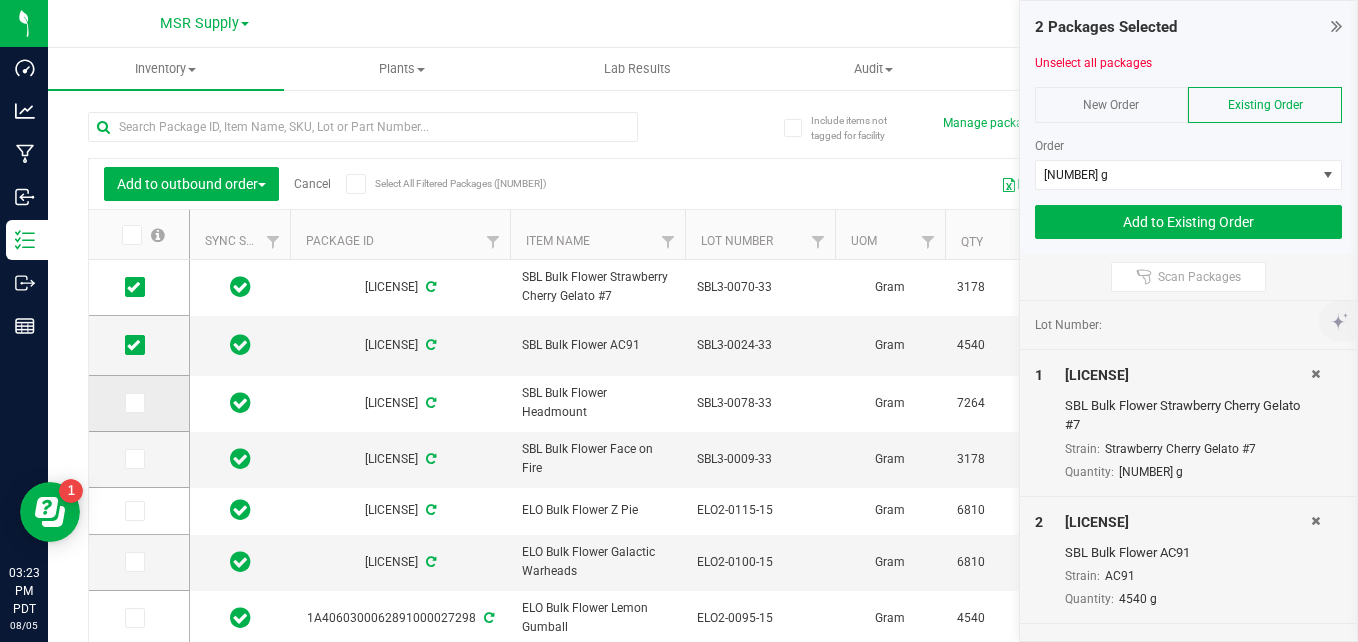 click at bounding box center (133, 403) 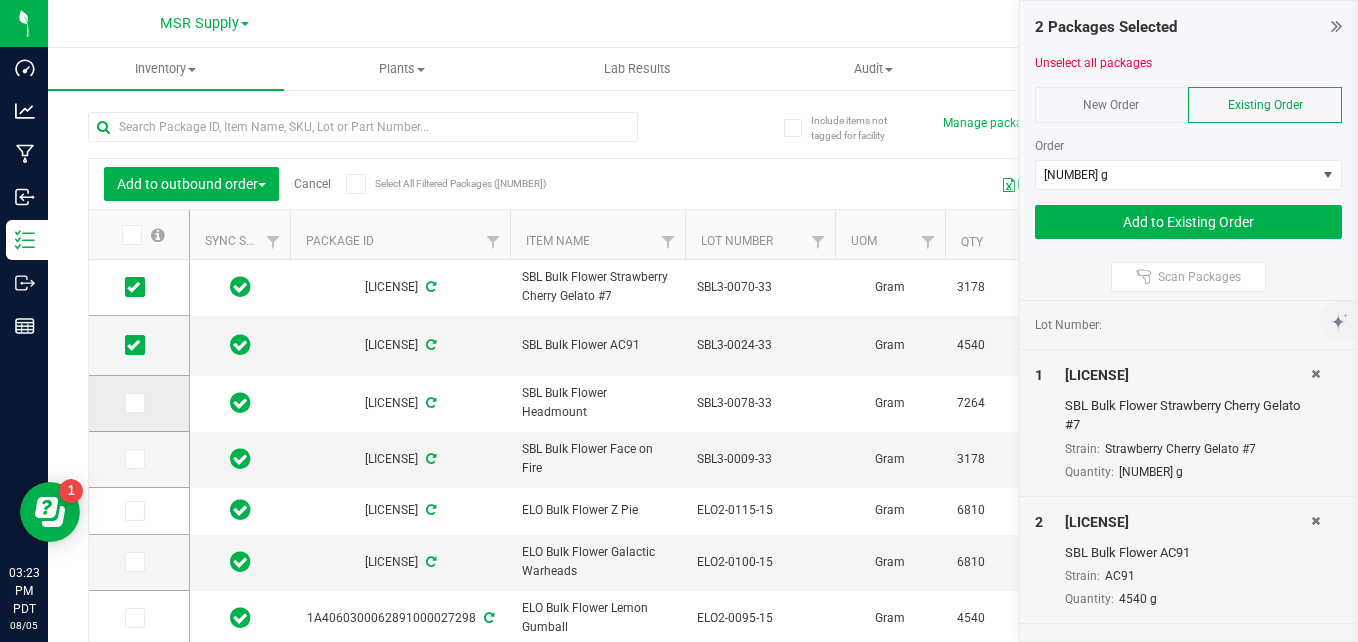 click at bounding box center [0, 0] 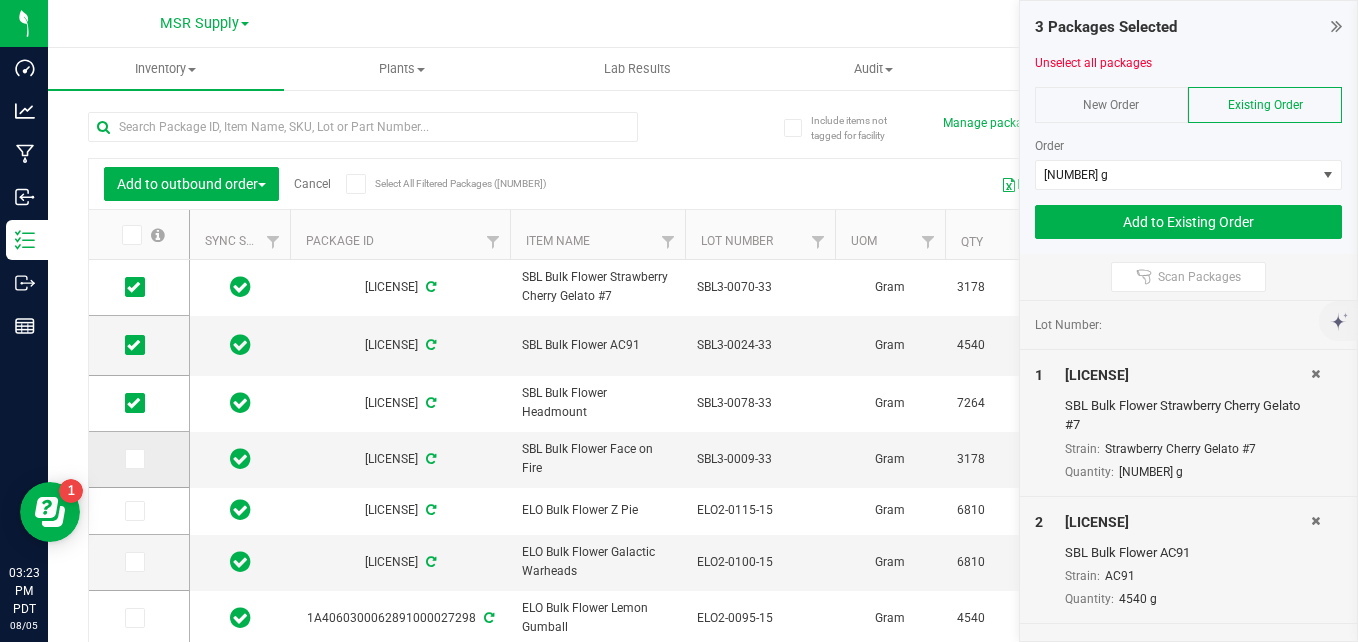 click at bounding box center (133, 459) 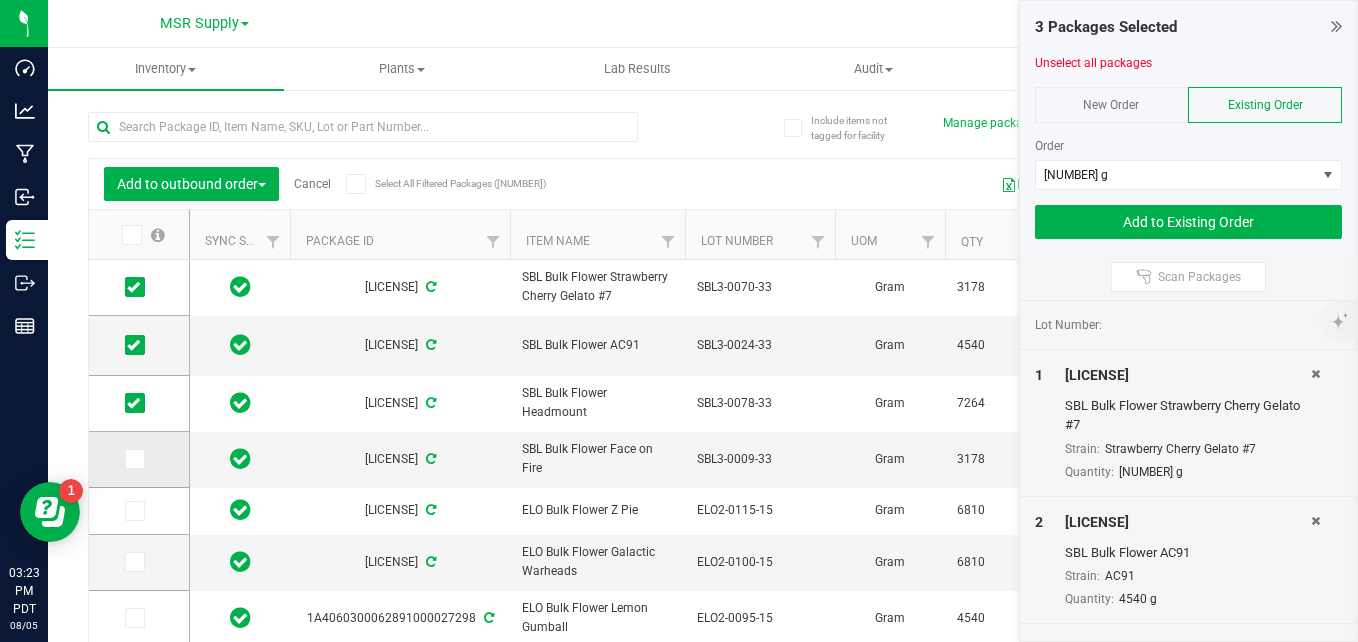 click at bounding box center (0, 0) 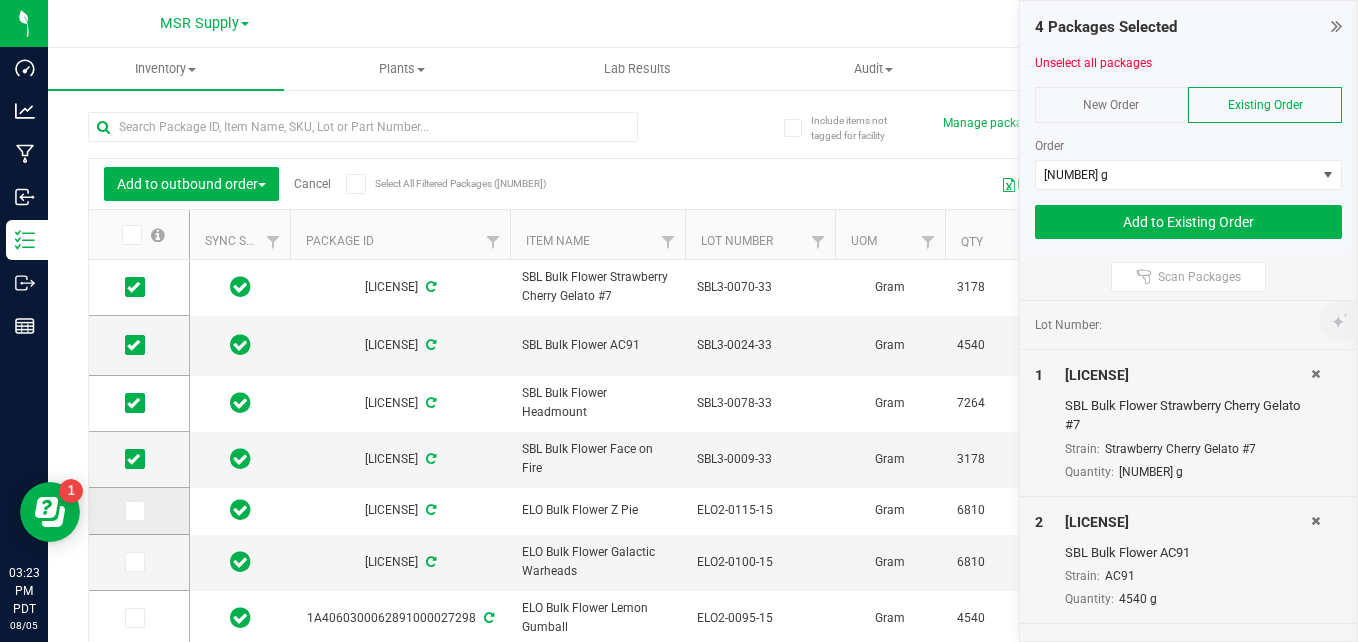 click at bounding box center (133, 511) 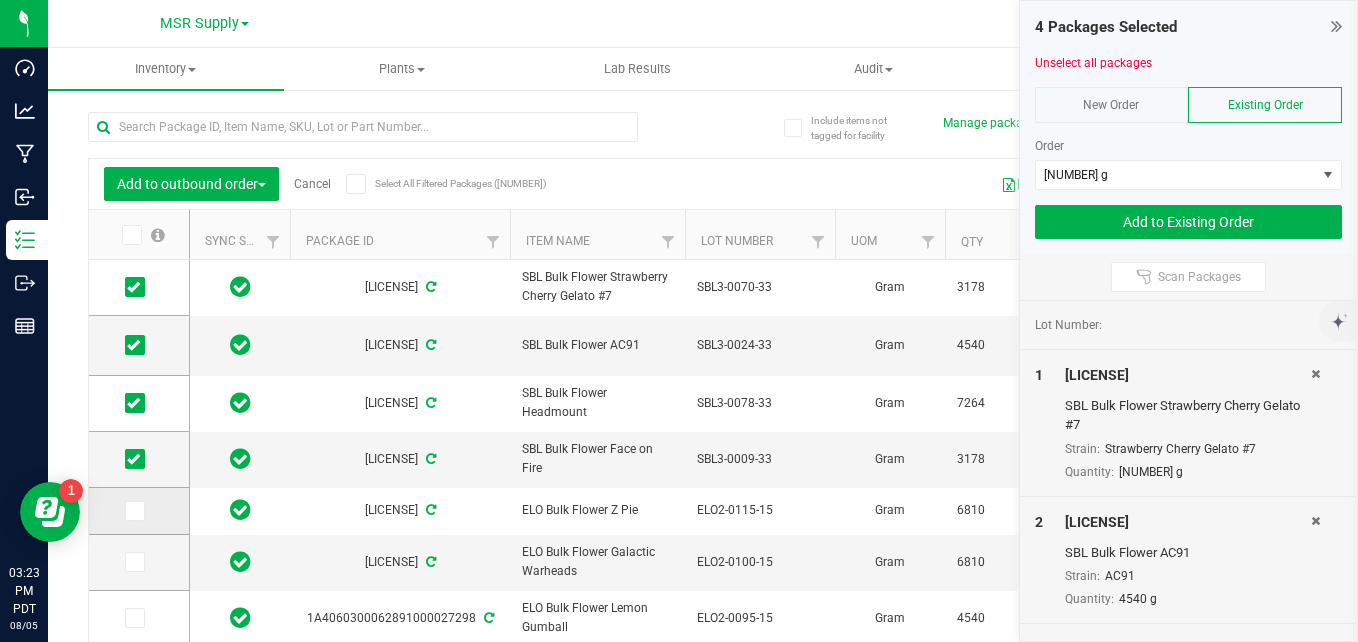 click at bounding box center [0, 0] 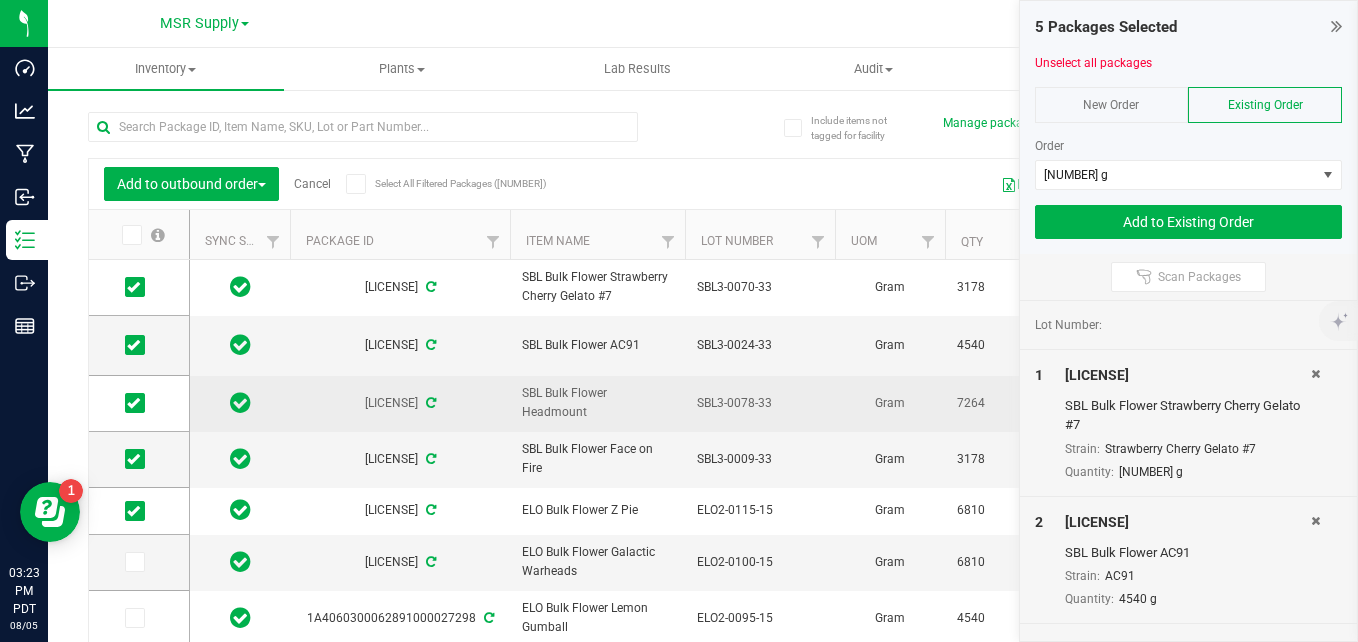 scroll, scrollTop: 100, scrollLeft: 0, axis: vertical 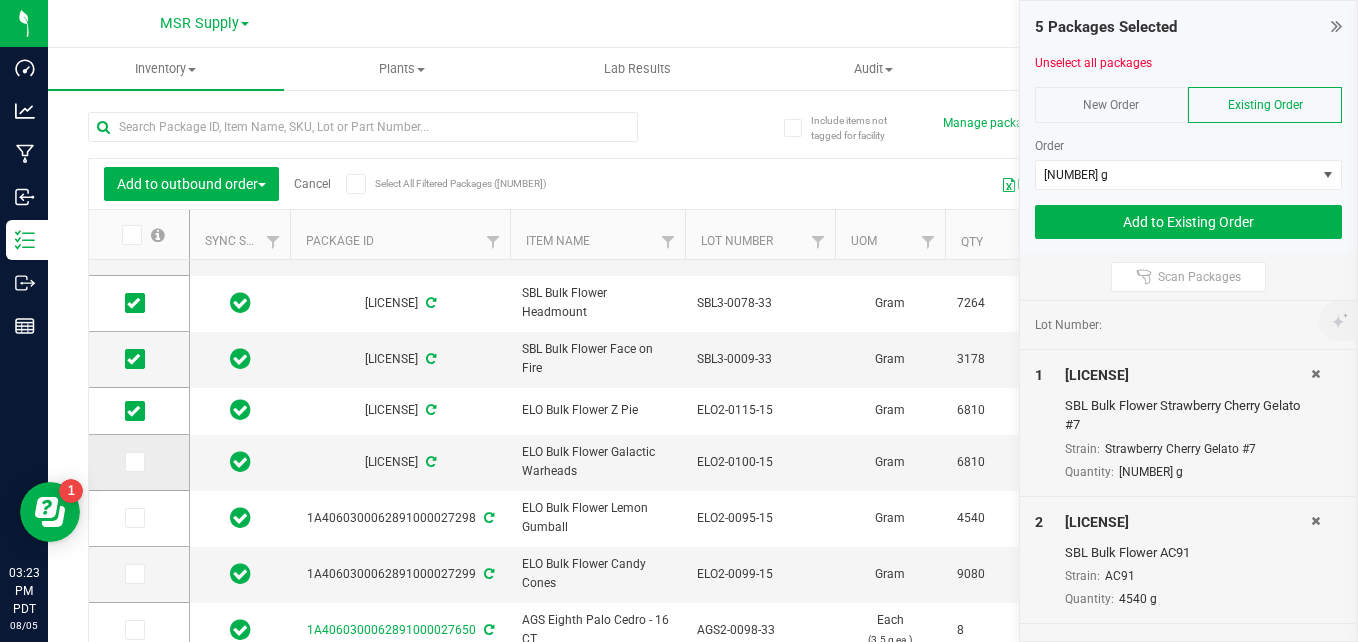 click at bounding box center (133, 462) 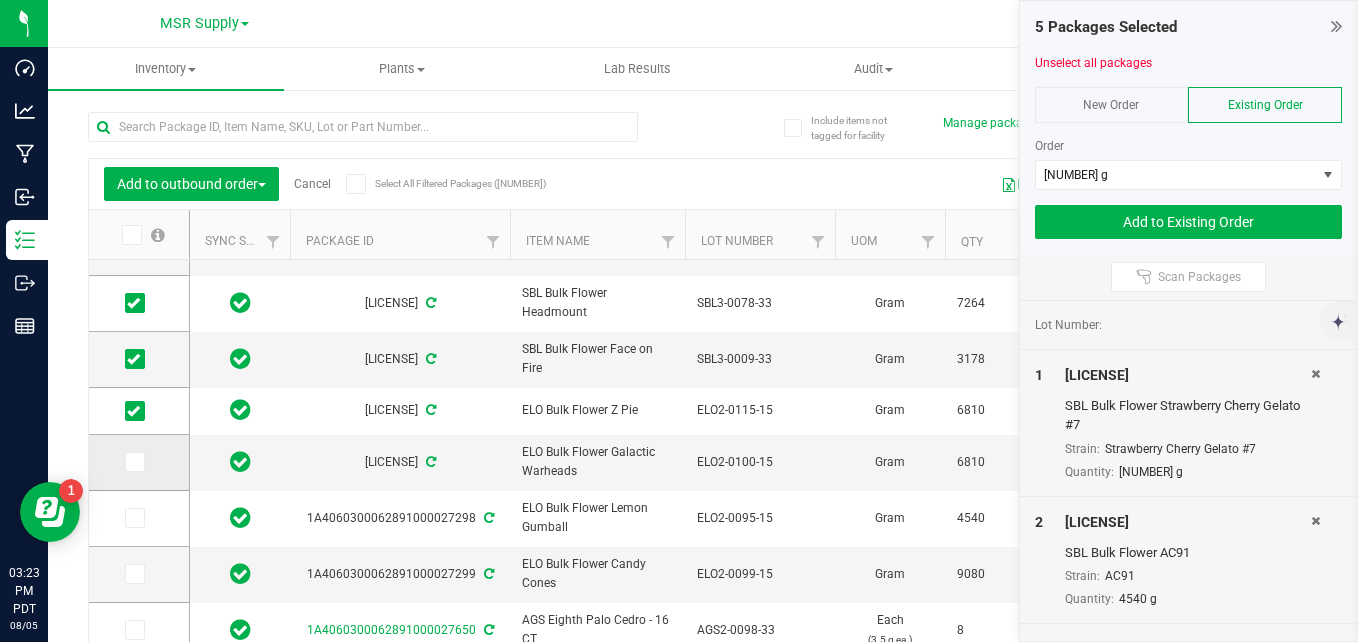 click at bounding box center [0, 0] 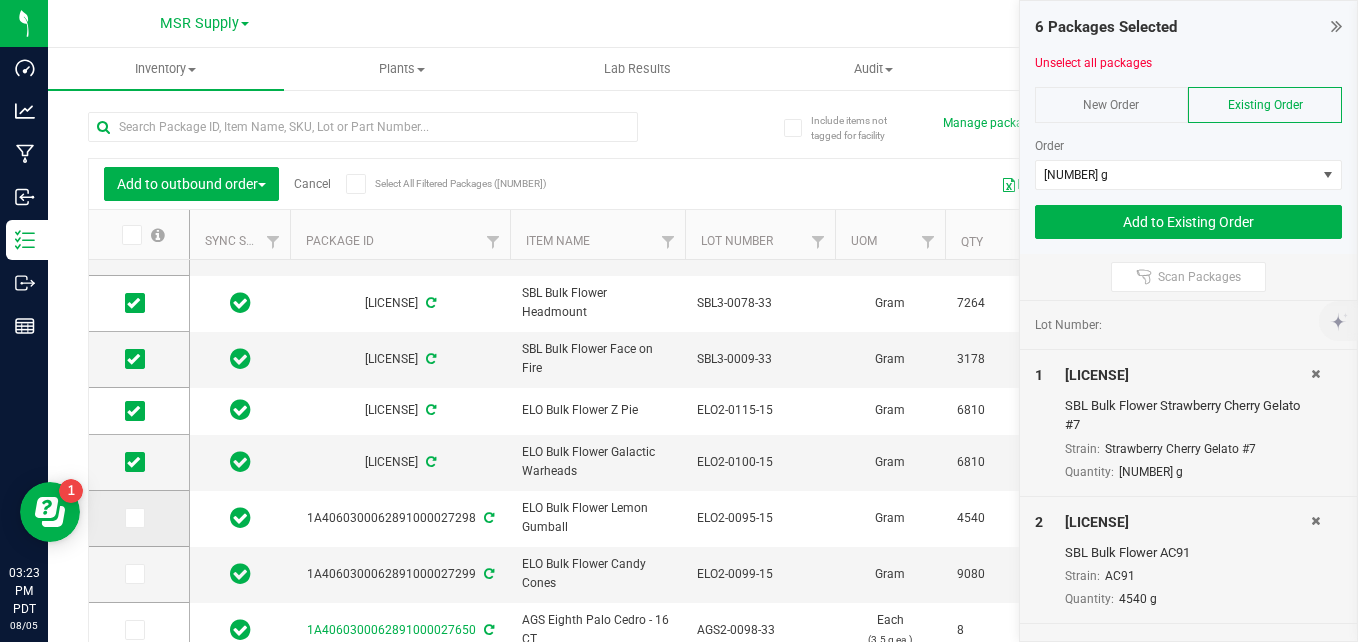 click at bounding box center (135, 518) 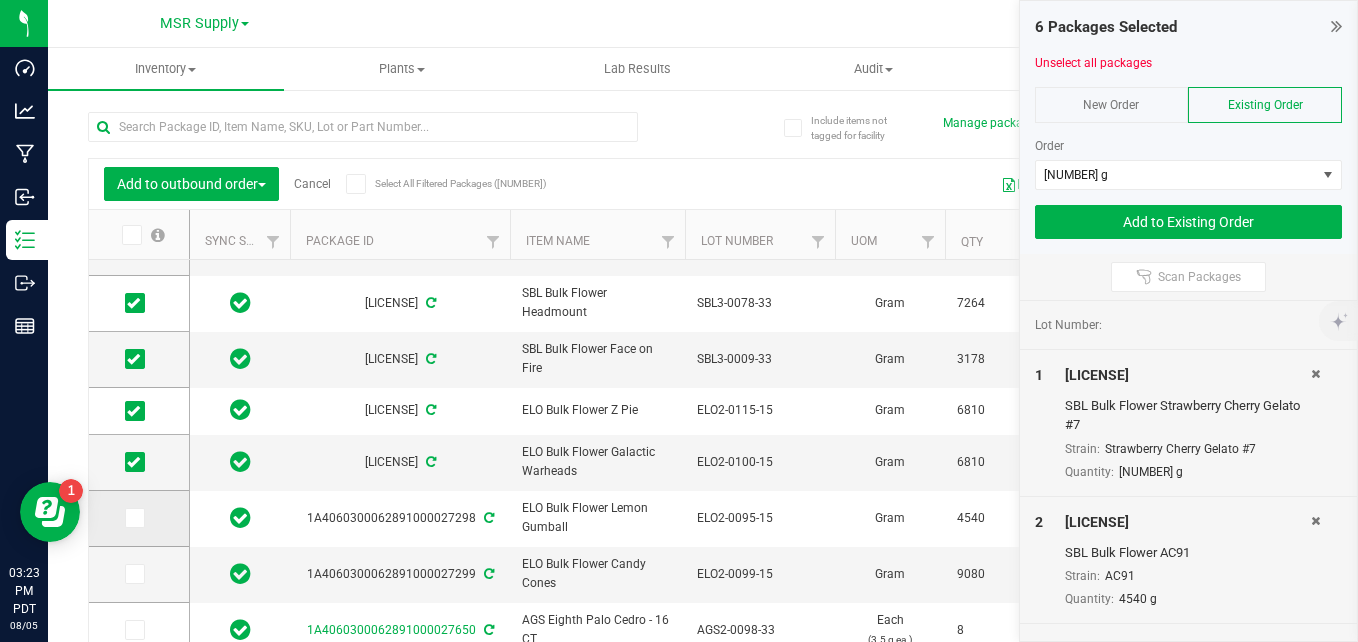 click at bounding box center (0, 0) 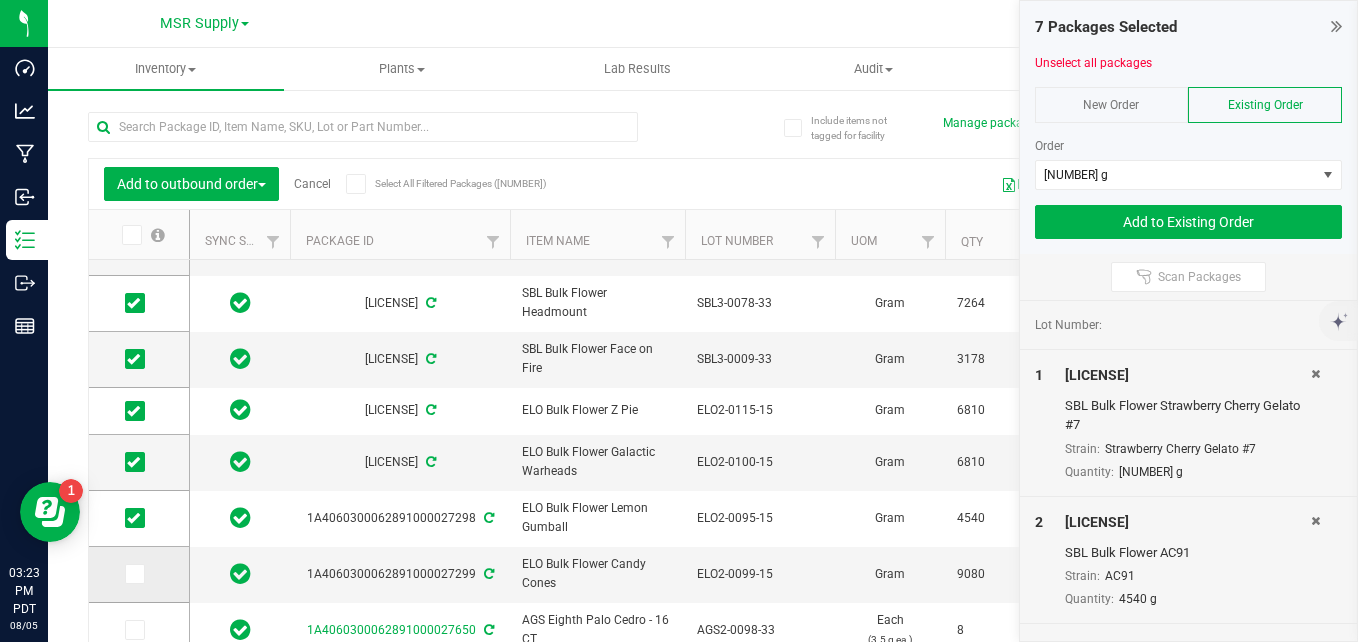 click at bounding box center [133, 574] 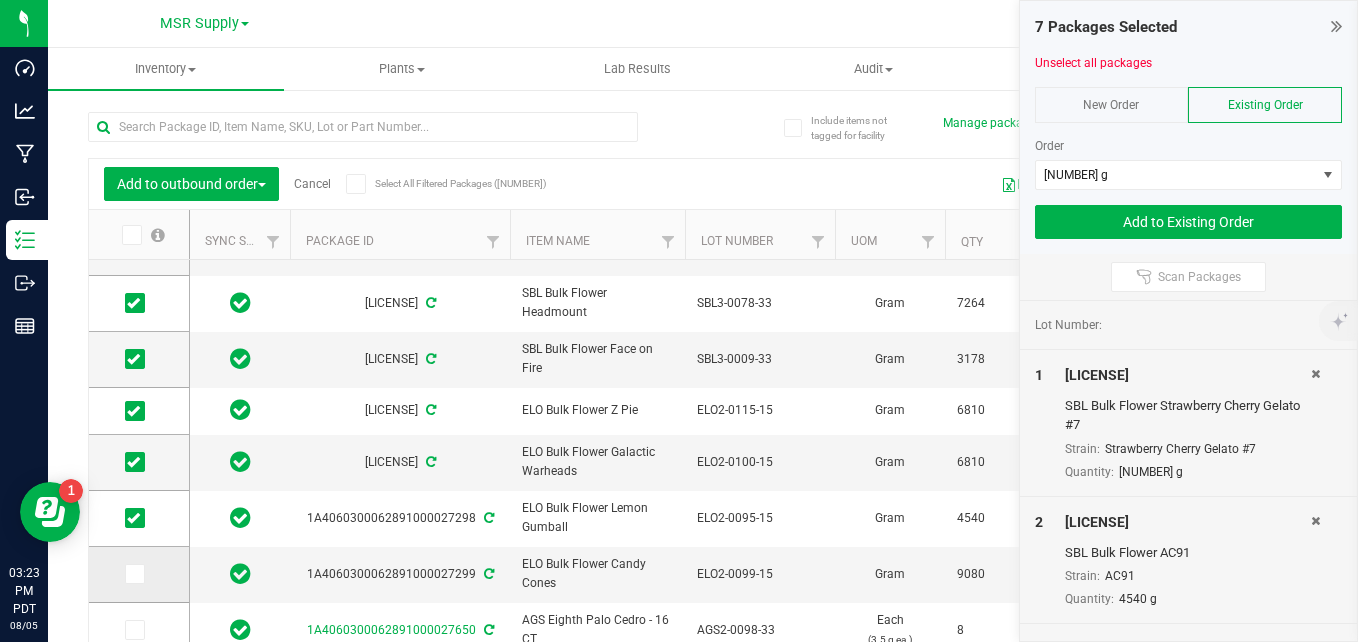 click at bounding box center [0, 0] 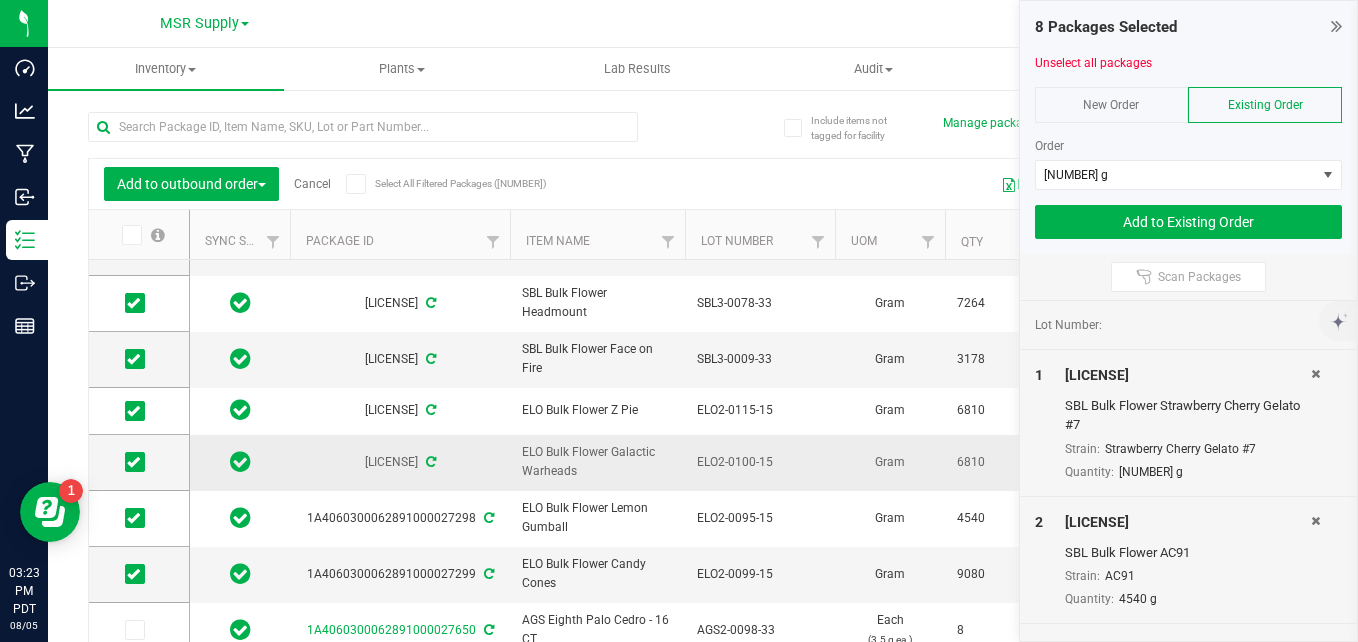 scroll, scrollTop: 188, scrollLeft: 0, axis: vertical 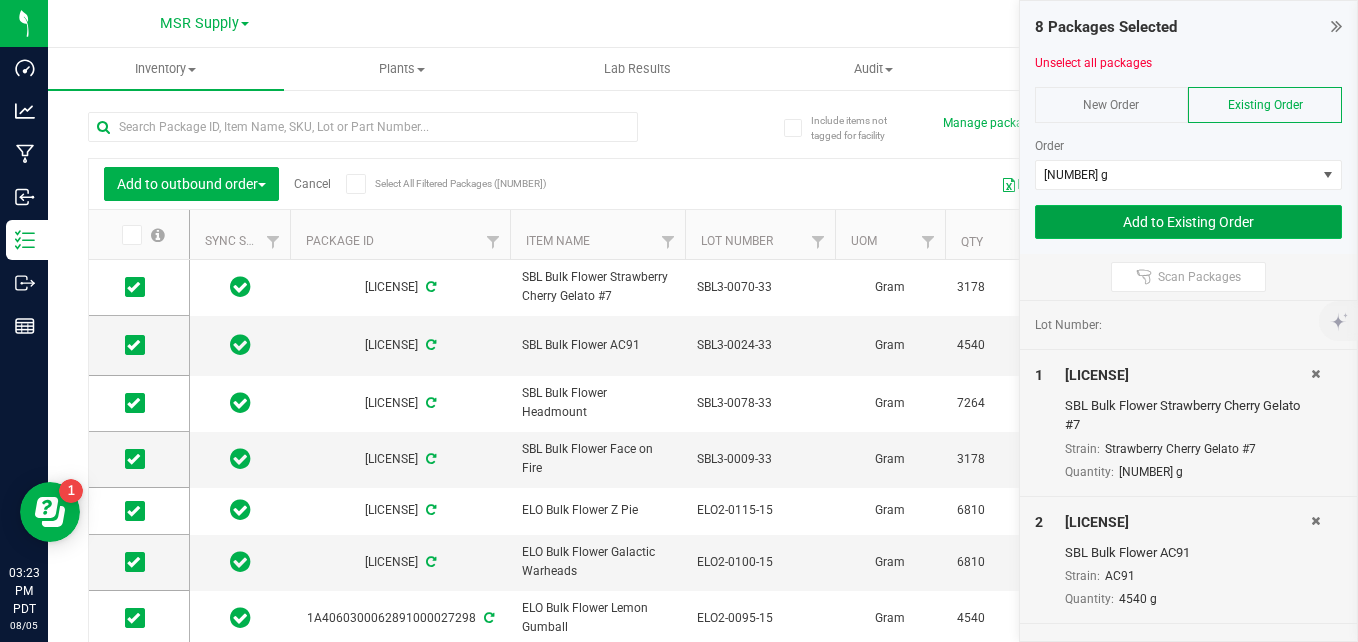 click on "Add to Existing Order" at bounding box center (1189, 222) 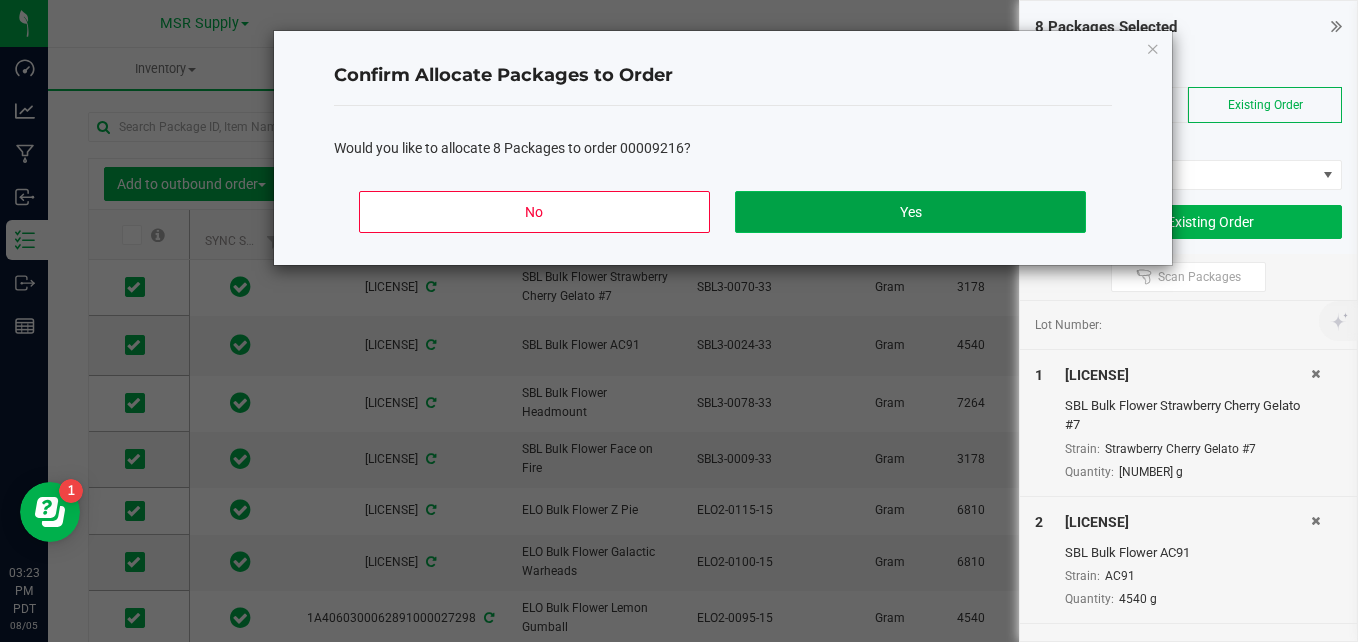 click on "Yes" 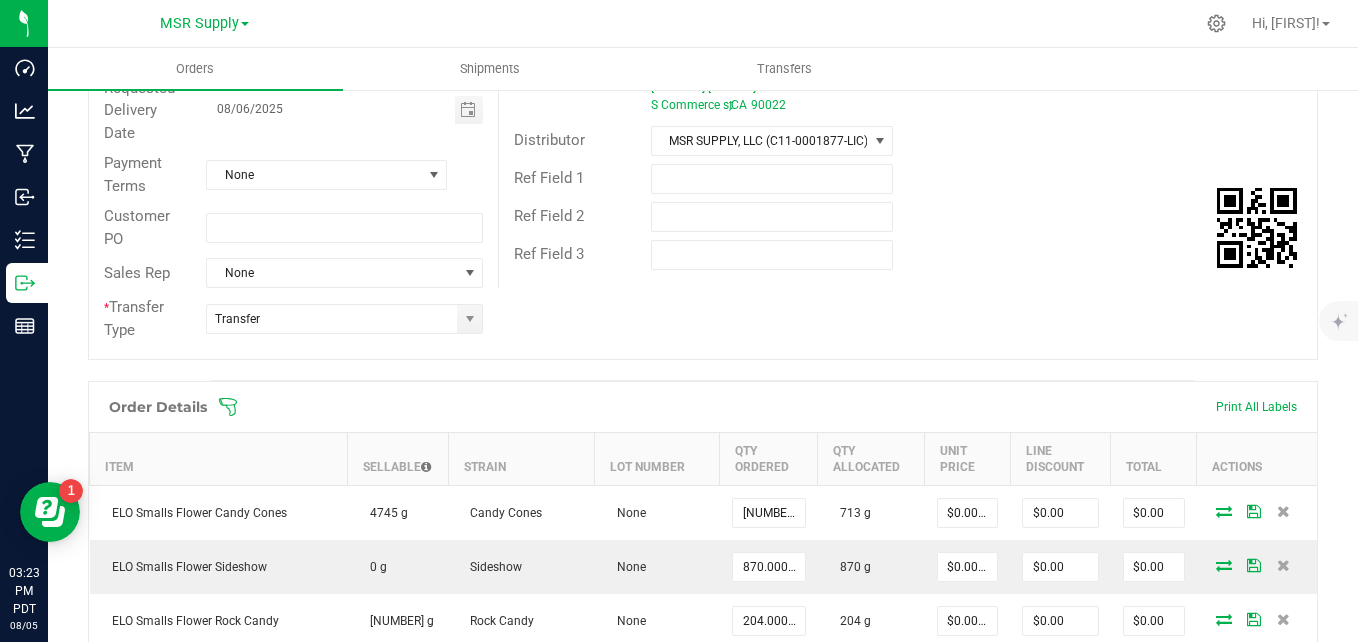 scroll, scrollTop: 0, scrollLeft: 0, axis: both 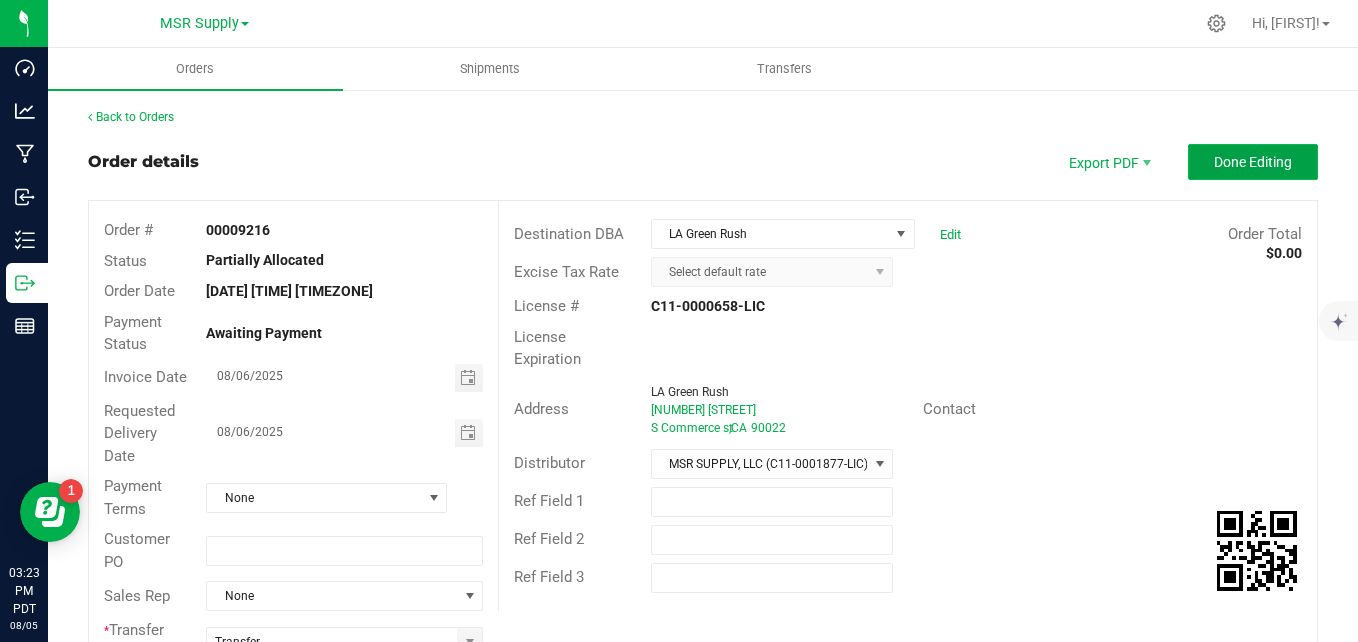 click on "Done Editing" at bounding box center (1253, 162) 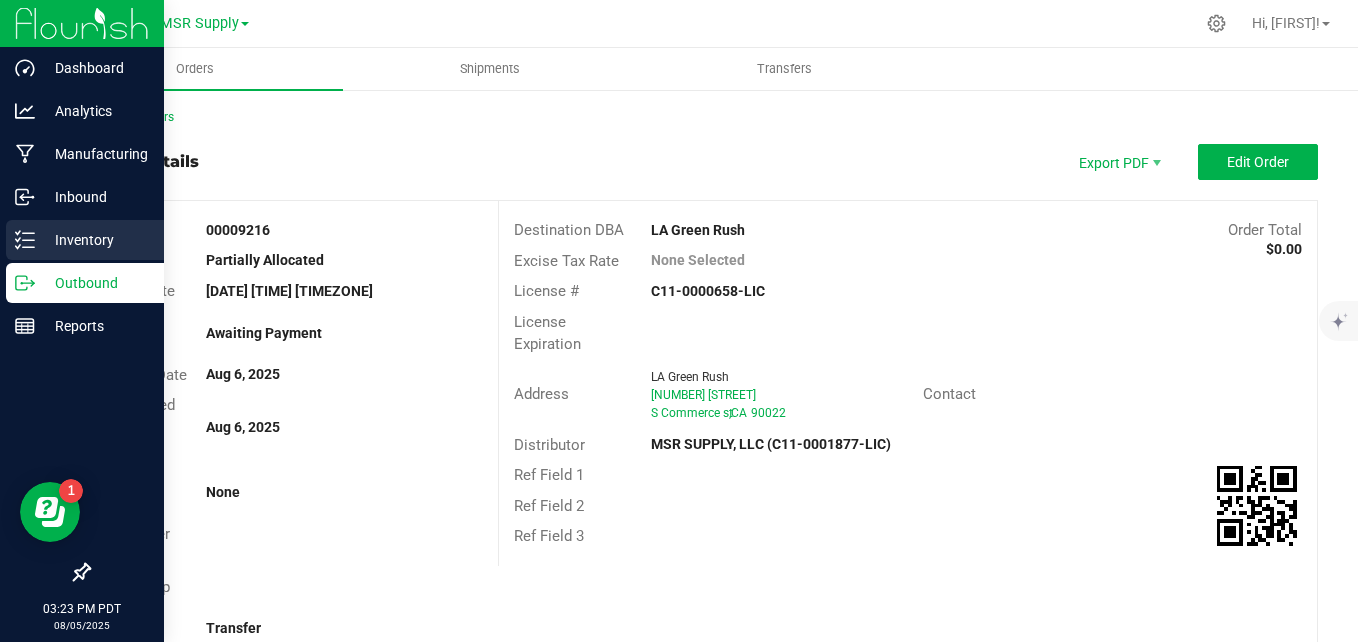 click on "Inventory" at bounding box center (95, 240) 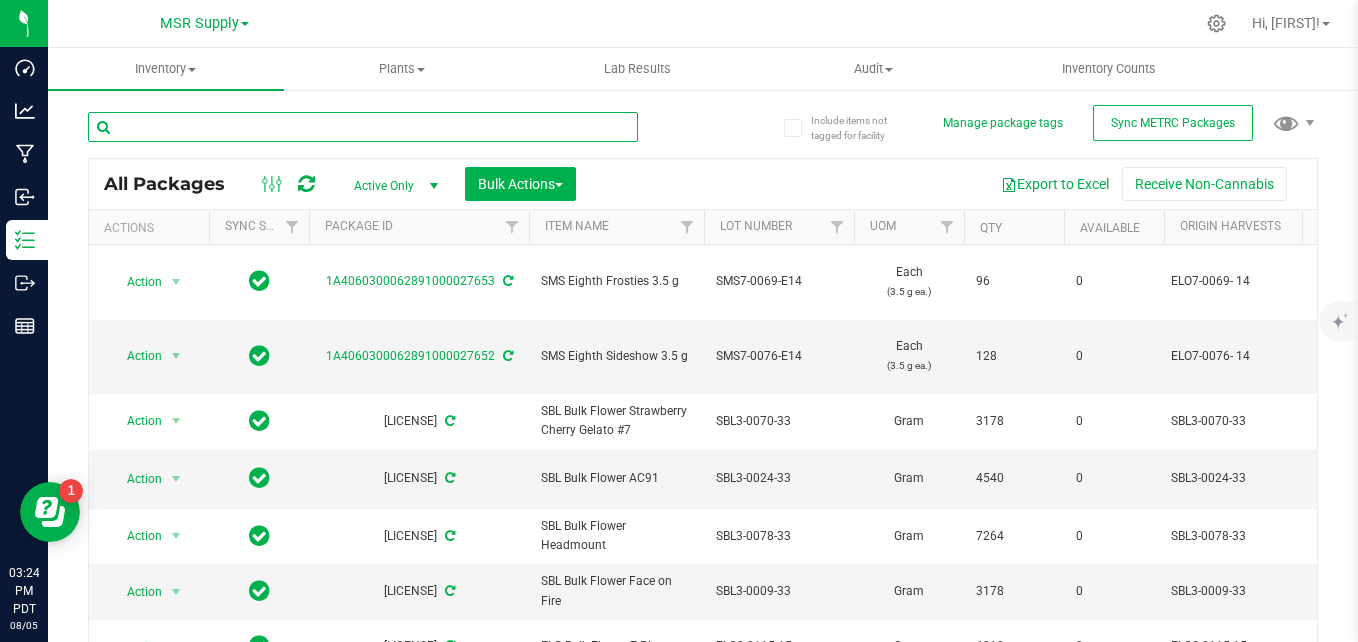 click at bounding box center (363, 127) 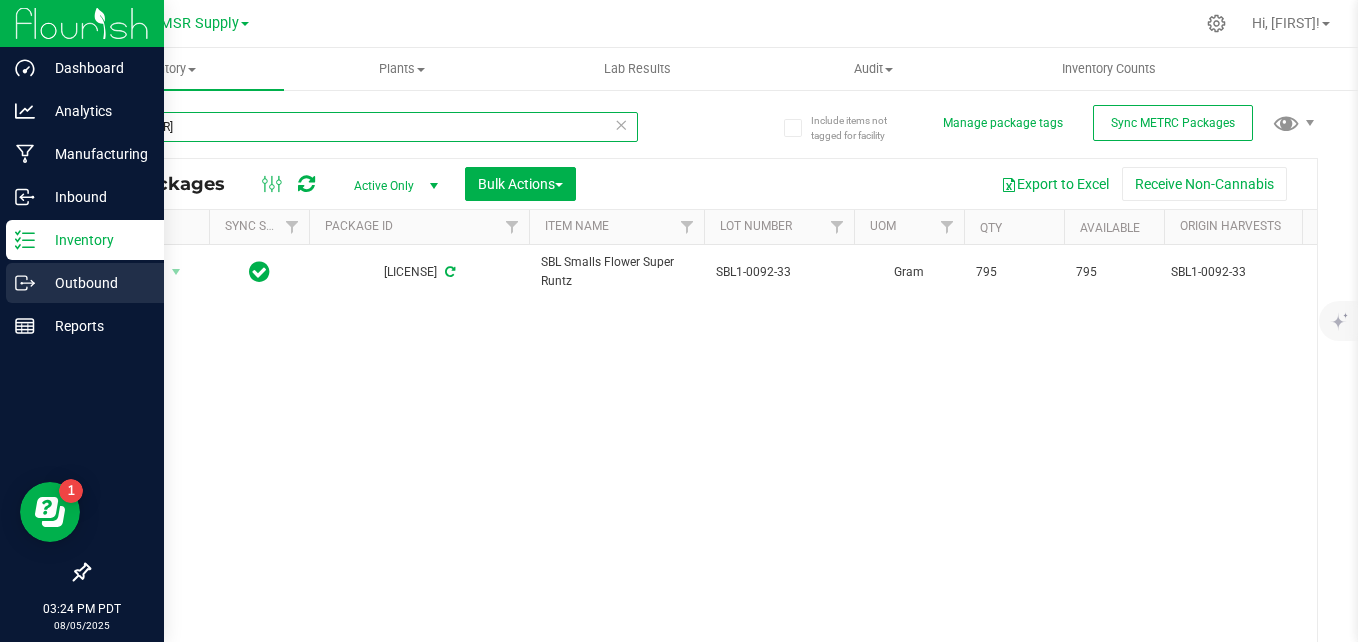 type on "26576" 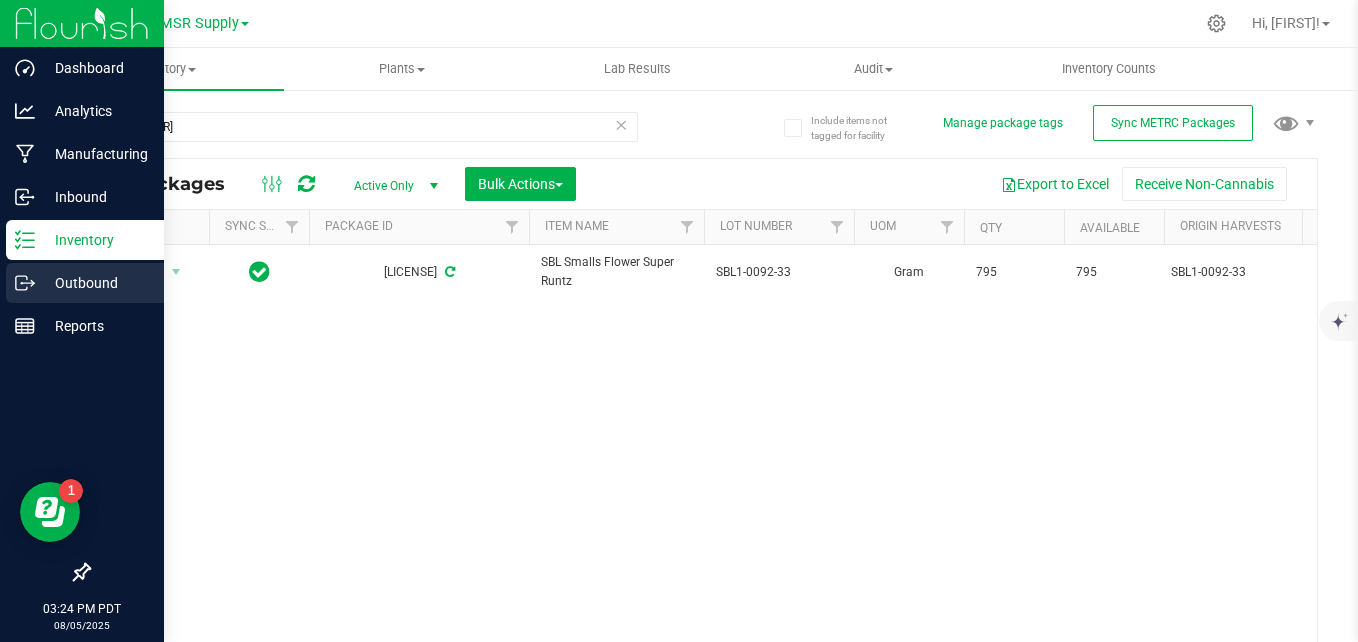 click on "Outbound" at bounding box center [95, 283] 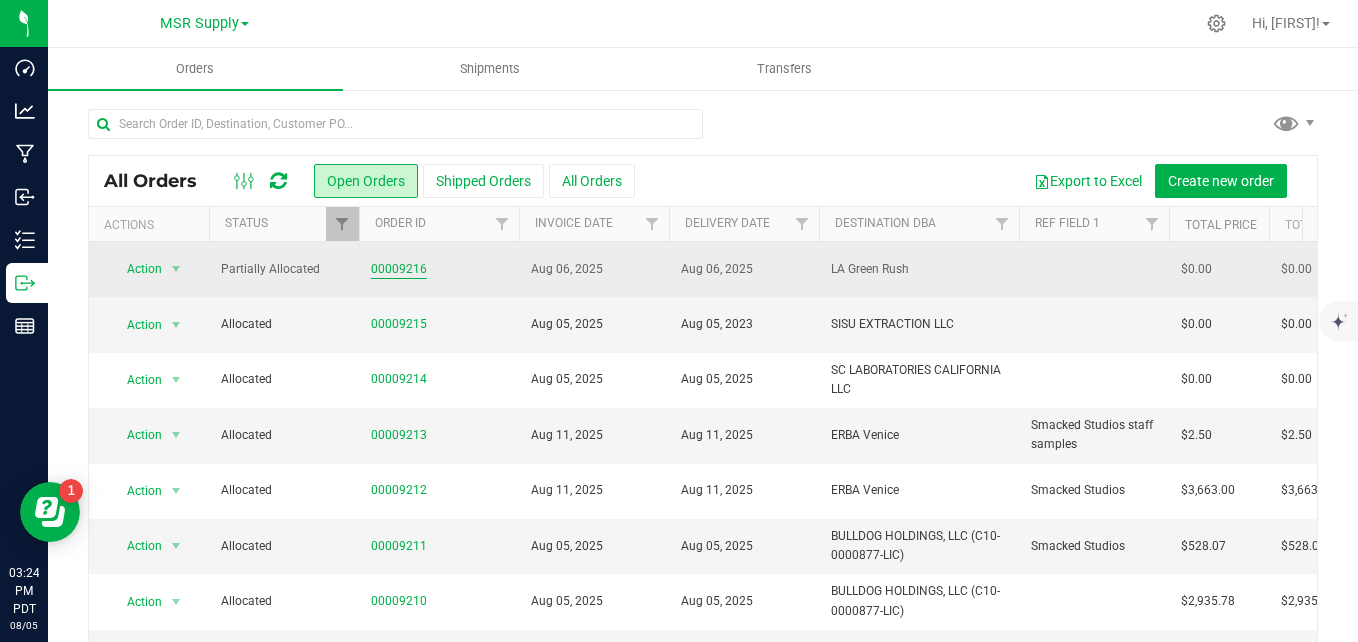 click on "00009216" at bounding box center [399, 269] 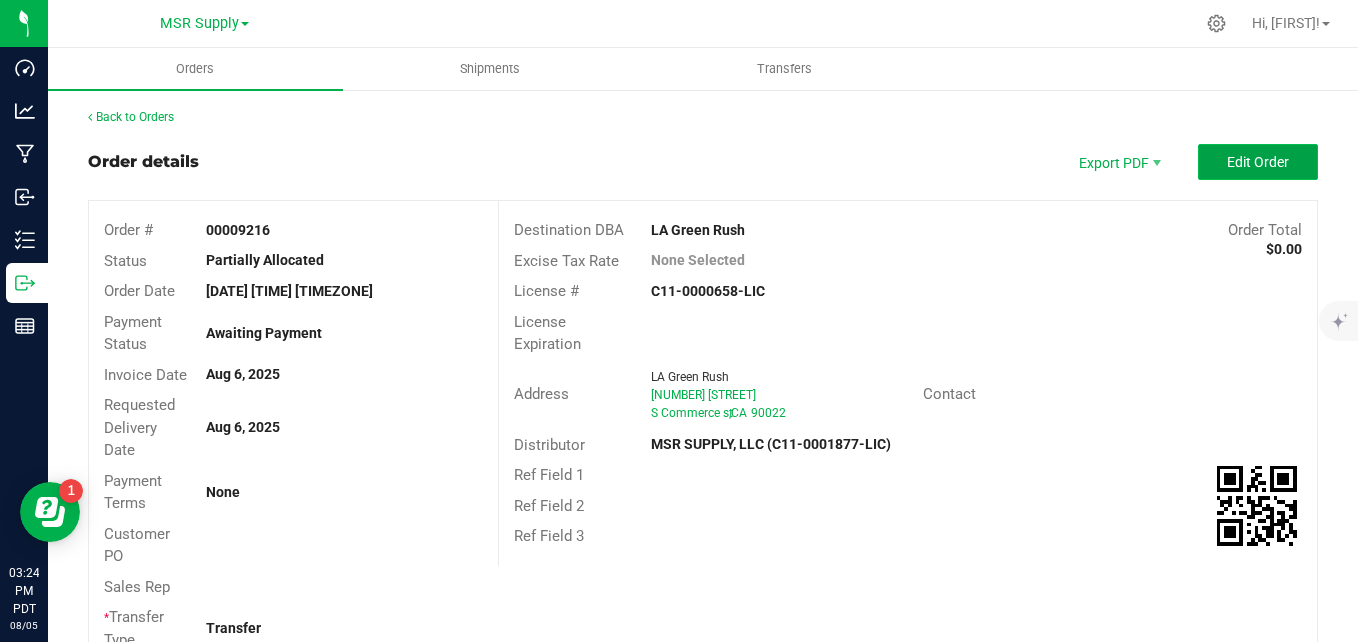 click on "Edit Order" at bounding box center (1258, 162) 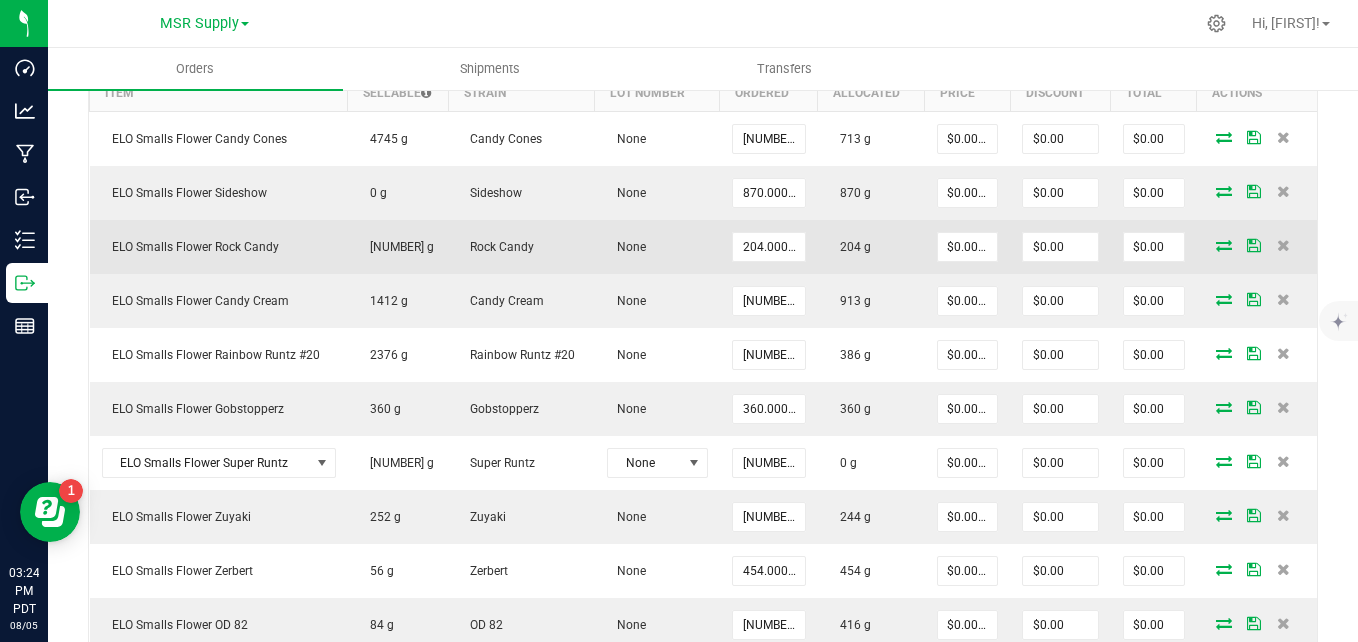 scroll, scrollTop: 700, scrollLeft: 0, axis: vertical 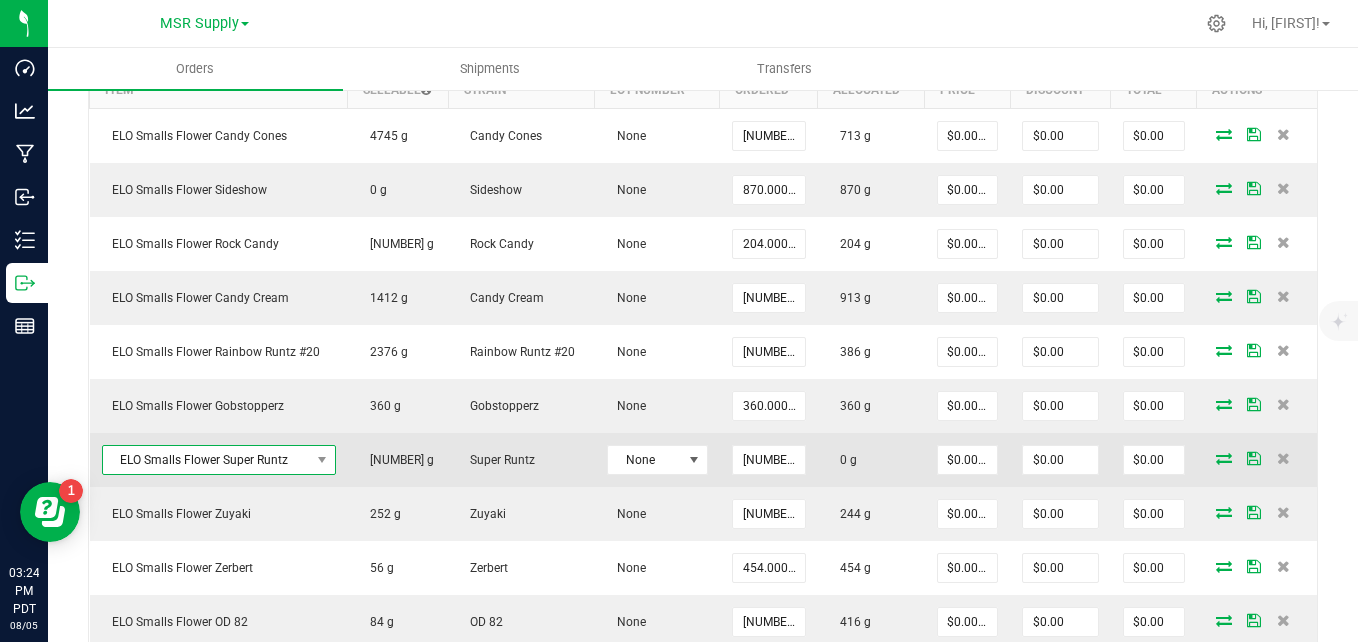 click on "ELO Smalls Flower Super Runtz" at bounding box center (206, 460) 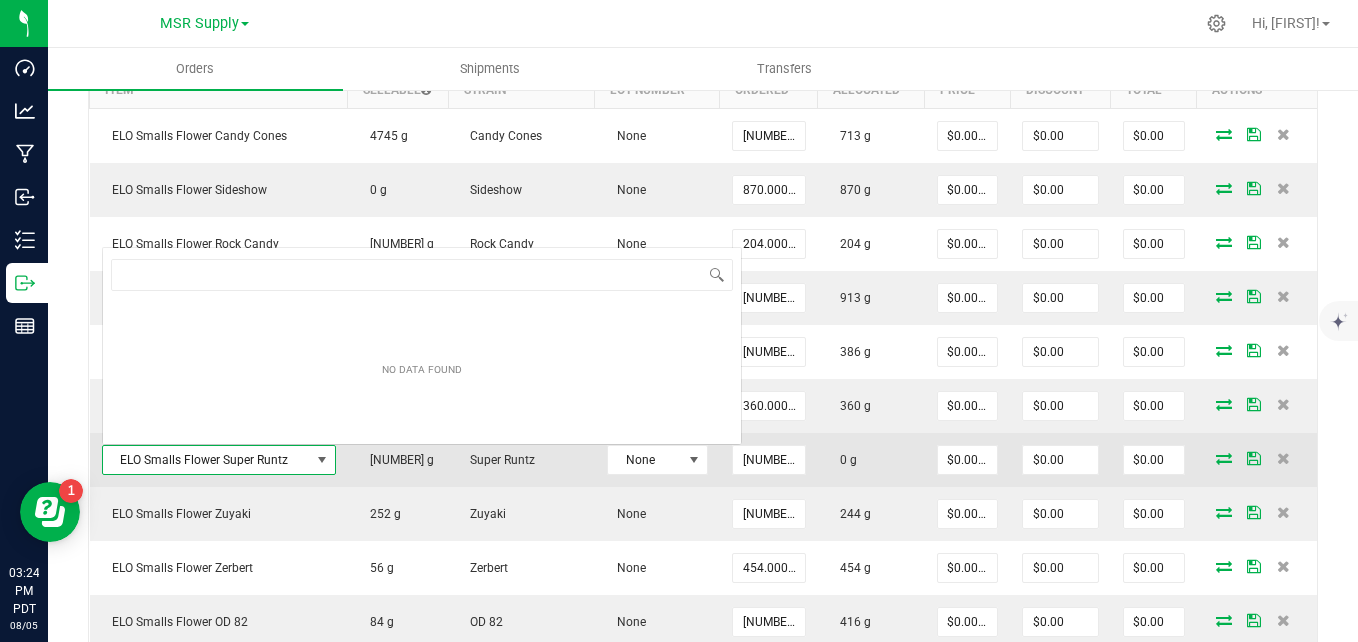 scroll, scrollTop: 0, scrollLeft: 0, axis: both 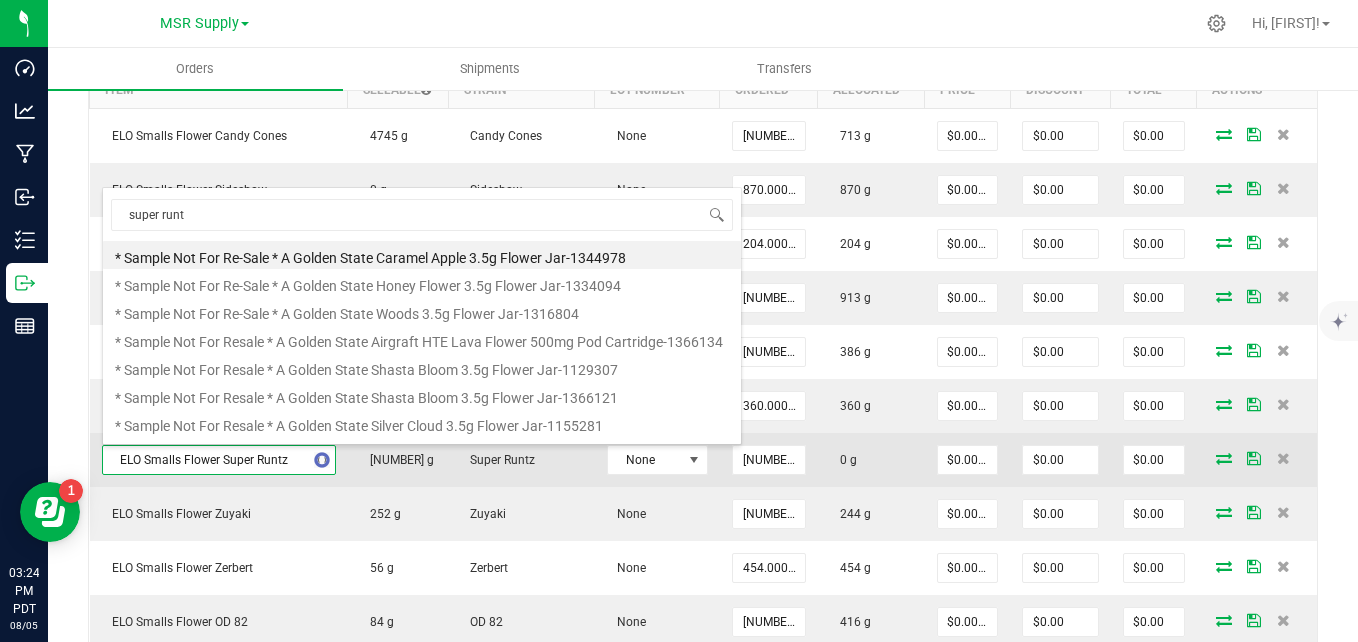 type on "super runtz" 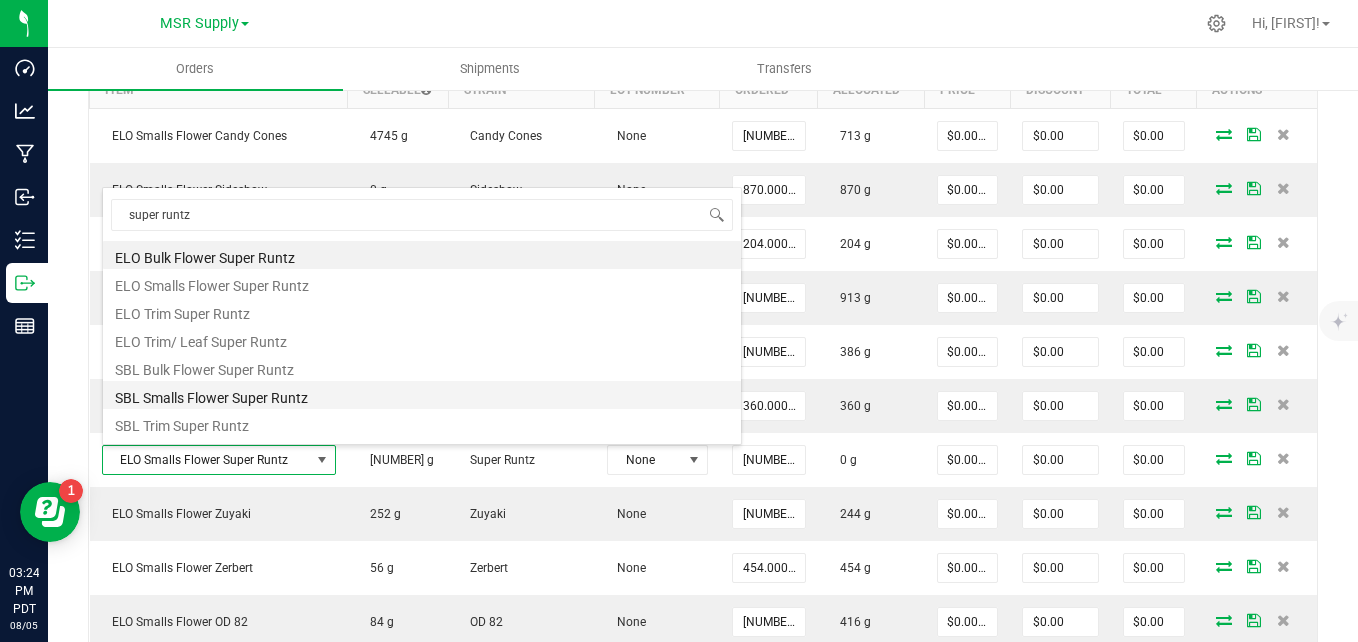 click on "SBL Smalls Flower Super Runtz" at bounding box center (422, 395) 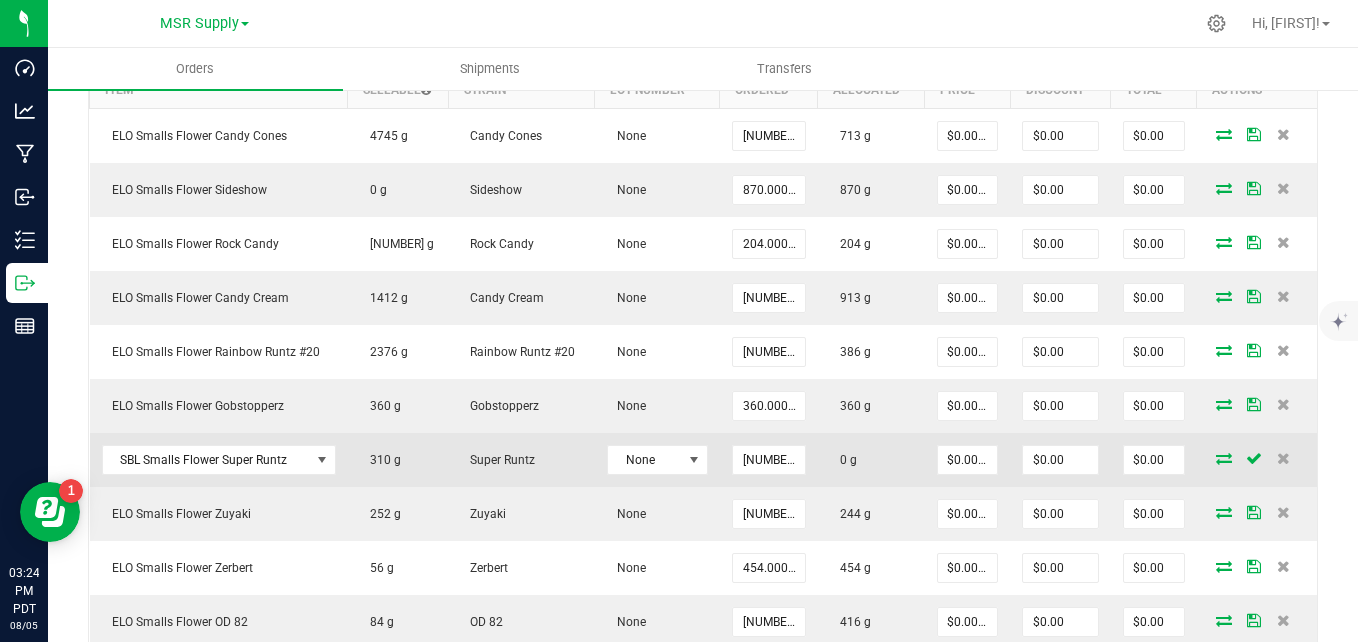 click at bounding box center (1224, 458) 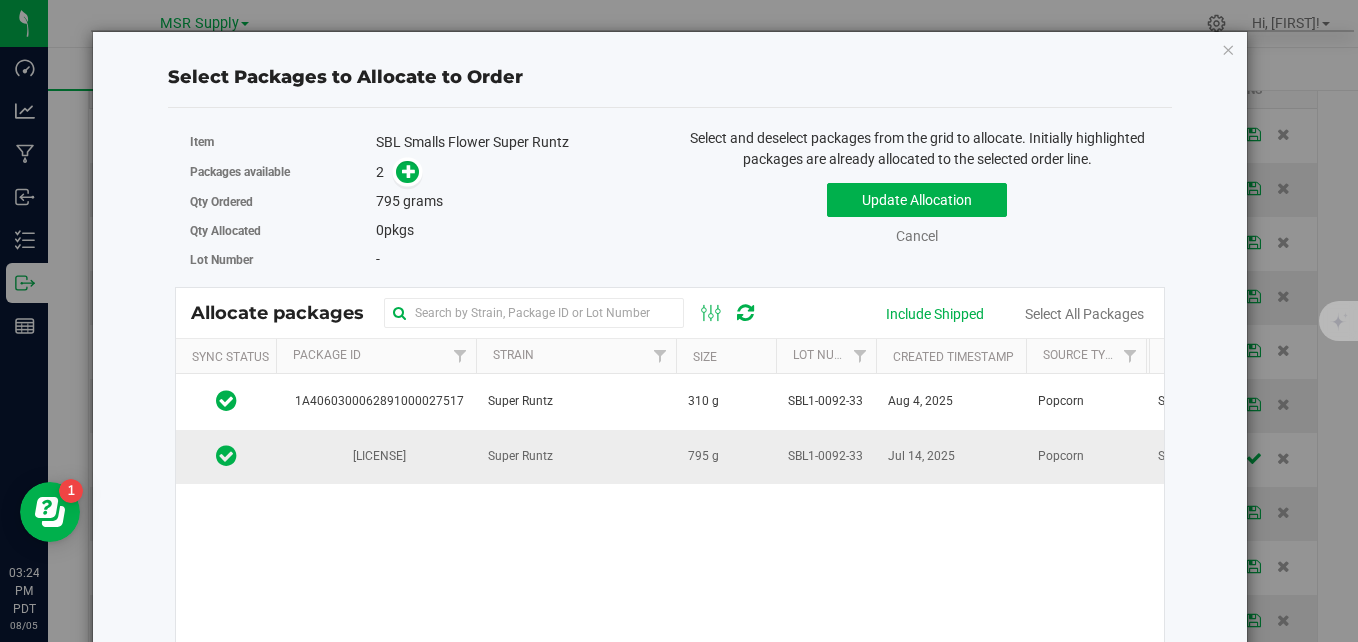 click on "795 g" at bounding box center [726, 457] 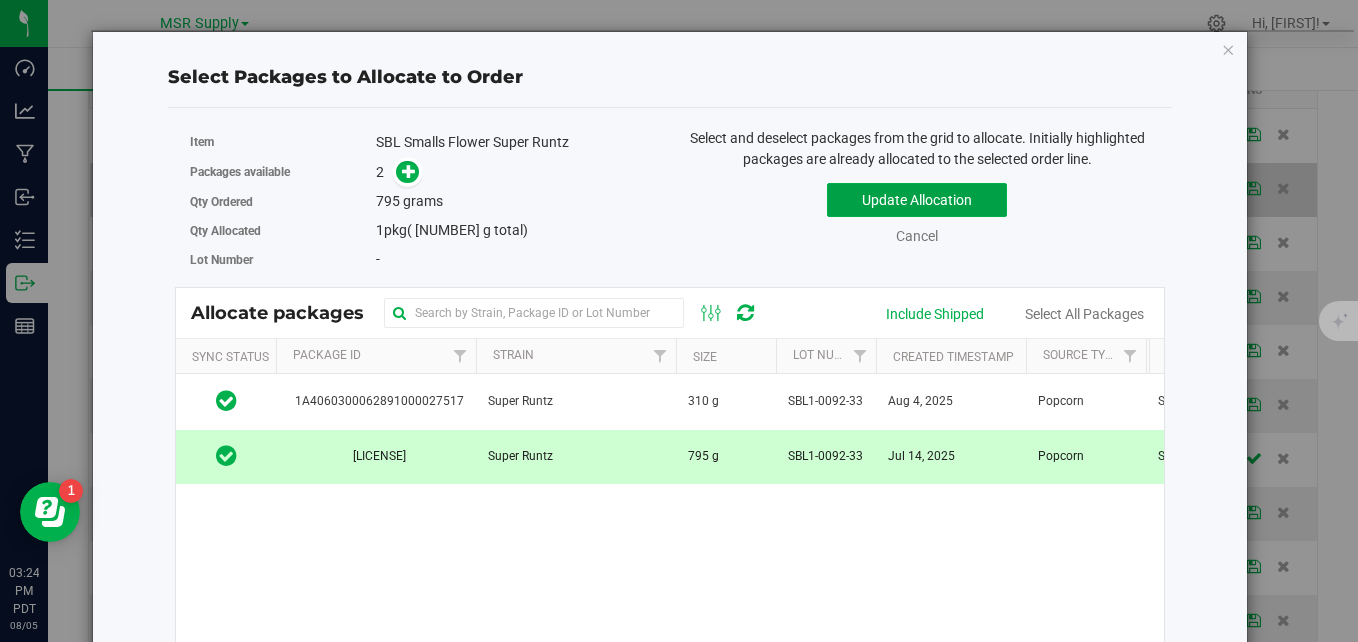 click on "Update Allocation" at bounding box center (917, 200) 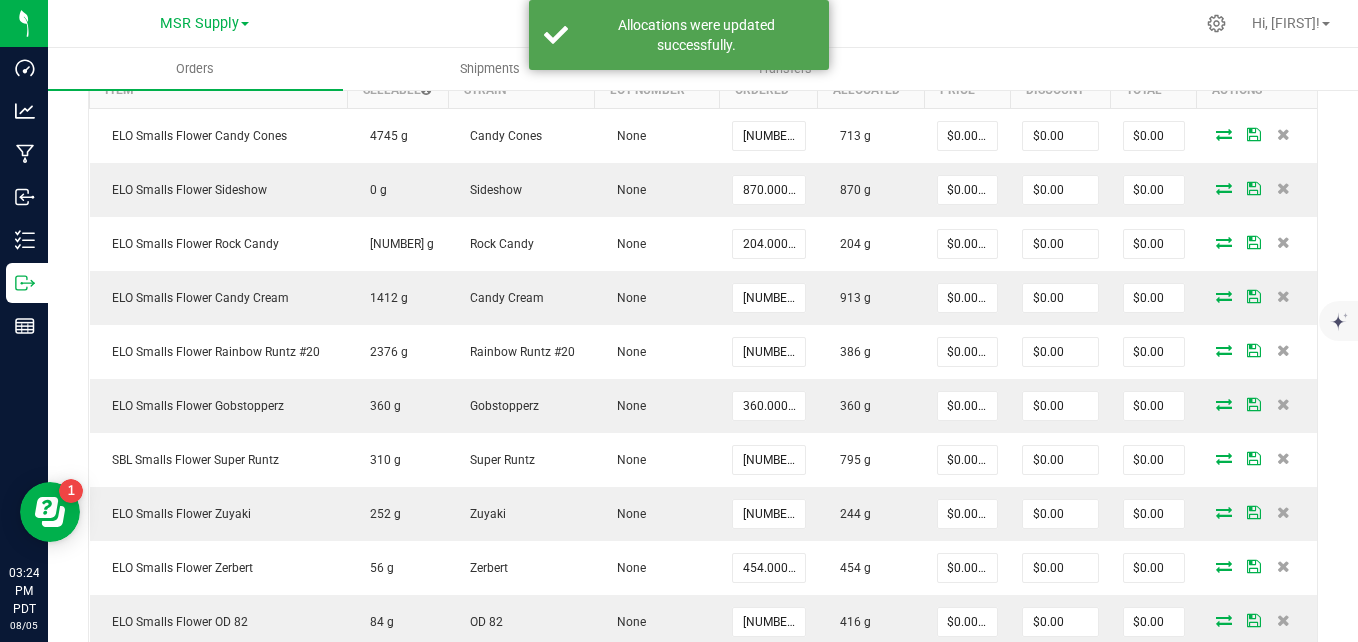 click on "Back to Orders
Order details   Export PDF   Done Editing   Order #   00009216   Status   Allocated   Order Date   Aug 5, 2025 2:26 PM PDT   Payment Status   Awaiting Payment   Invoice Date  08/06/2025  Requested Delivery Date  08/06/2025  Payment Terms  None  Customer PO   Sales Rep  None *  Transfer Type  Transfer  Destination DBA  LA Green Rush  Edit   Order Total   $0.00   Excise Tax Rate  Select default rate  License #   C11-0000658-LIC   License Expiration   Address  LA Green Rush 1412 Gerhart Ave S Commerce st  ,  CA 90022  Contact   Distributor  MSR SUPPLY, LLC (C11-0001877-LIC)  Ref Field 1   Ref Field 2   Ref Field 3
Order Details Print All Labels Item  Sellable  Strain  Lot Number  Qty Ordered Qty Allocated Unit Price Line Discount Total Actions  4745 g   Candy Cones  $0.00" at bounding box center [703, 616] 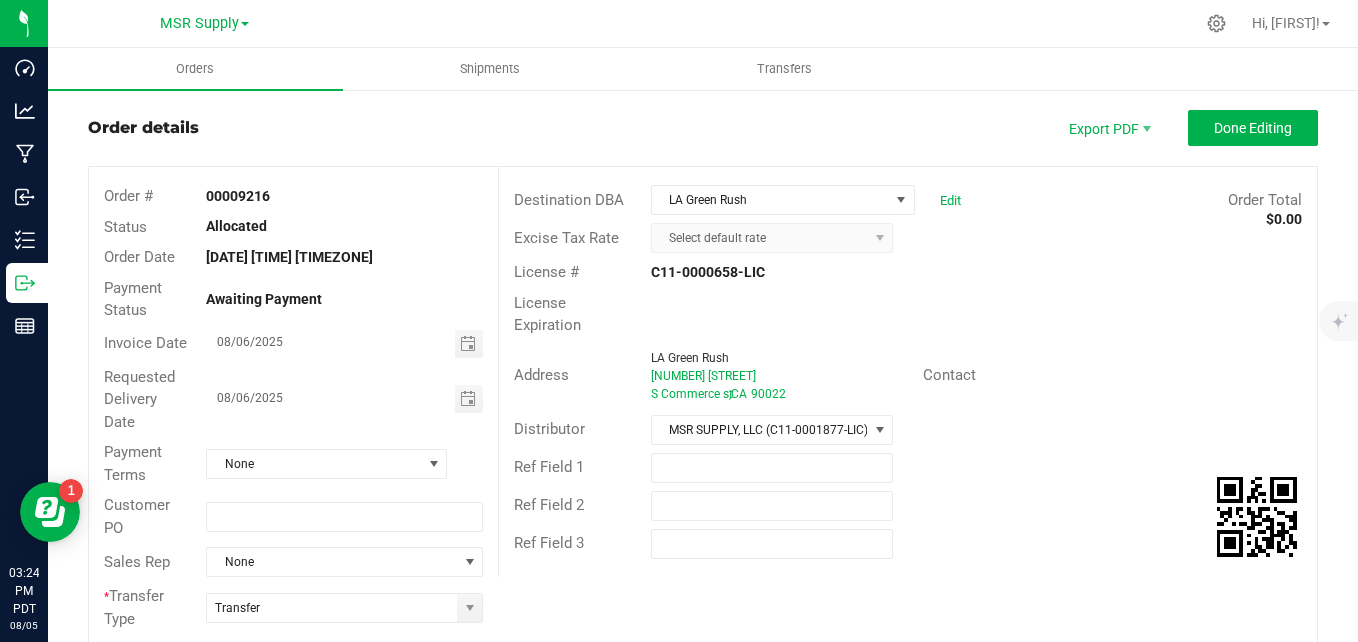 scroll, scrollTop: 0, scrollLeft: 0, axis: both 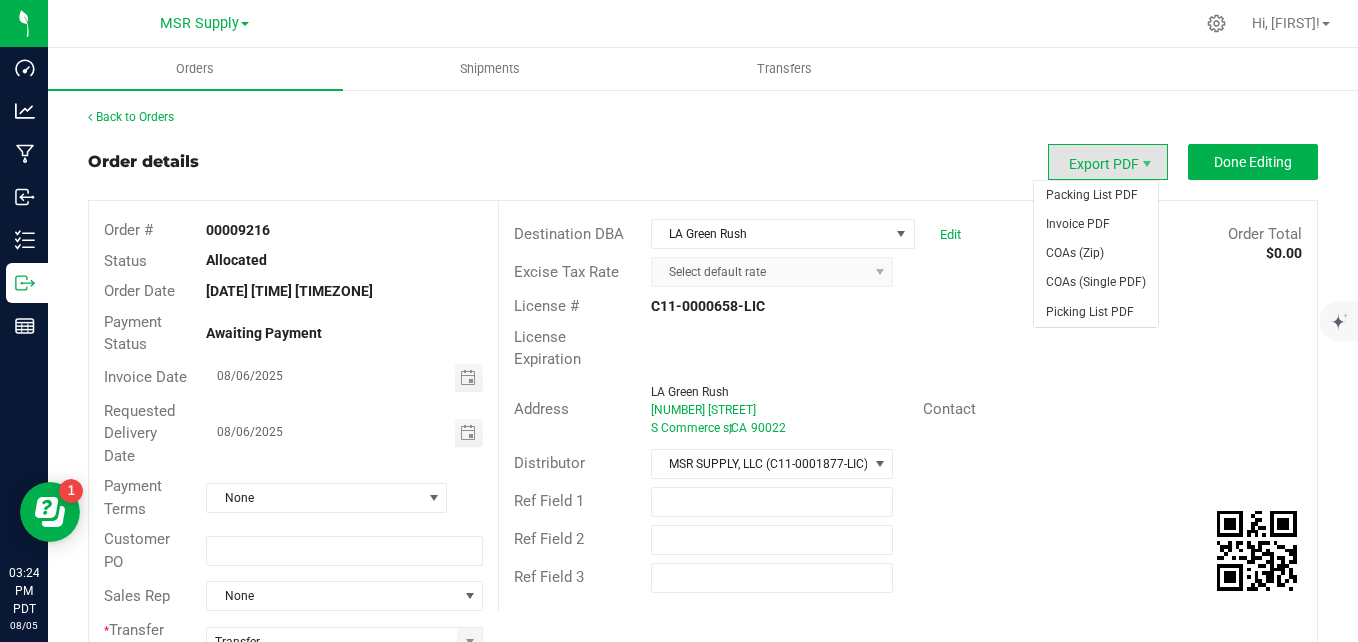 click on "Export PDF" at bounding box center (1108, 162) 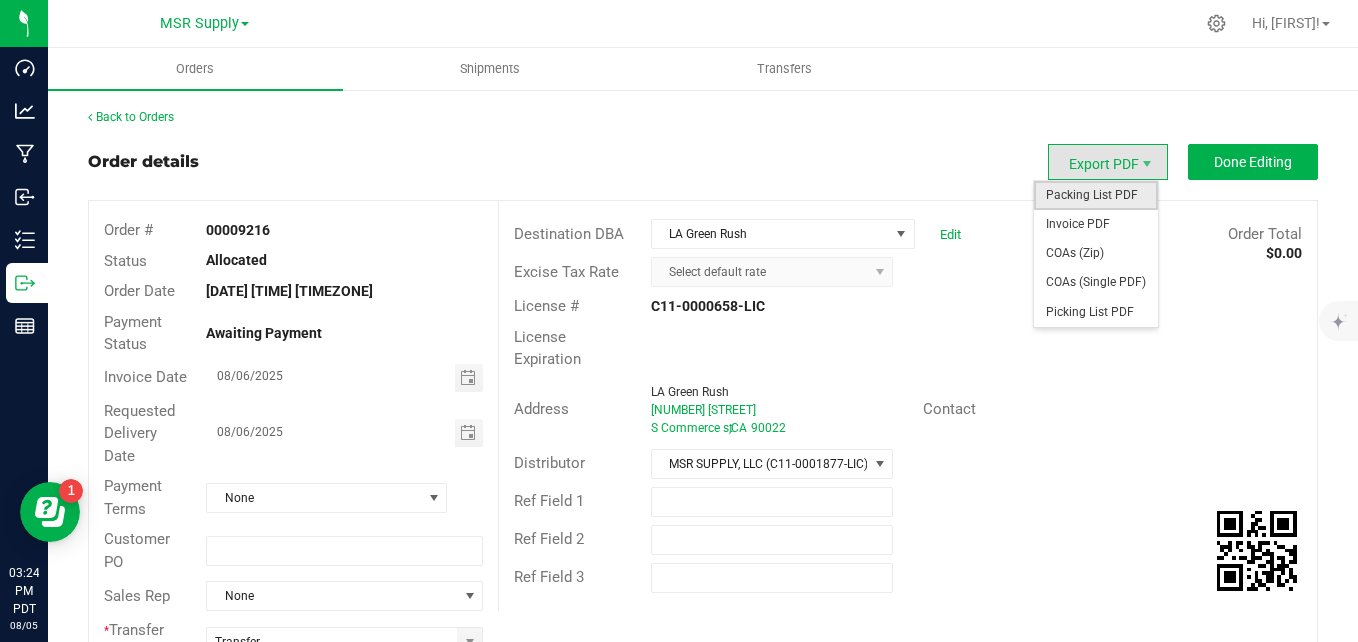 click on "Packing List PDF" at bounding box center [1096, 195] 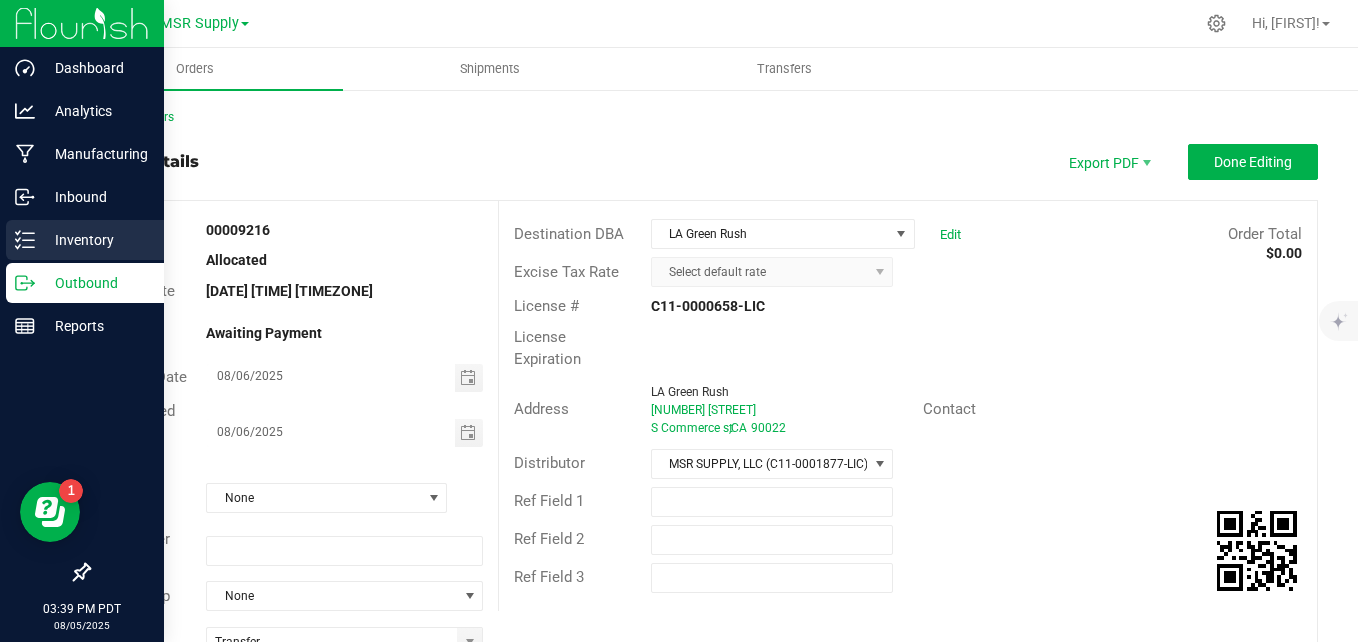click on "Inventory" at bounding box center (85, 240) 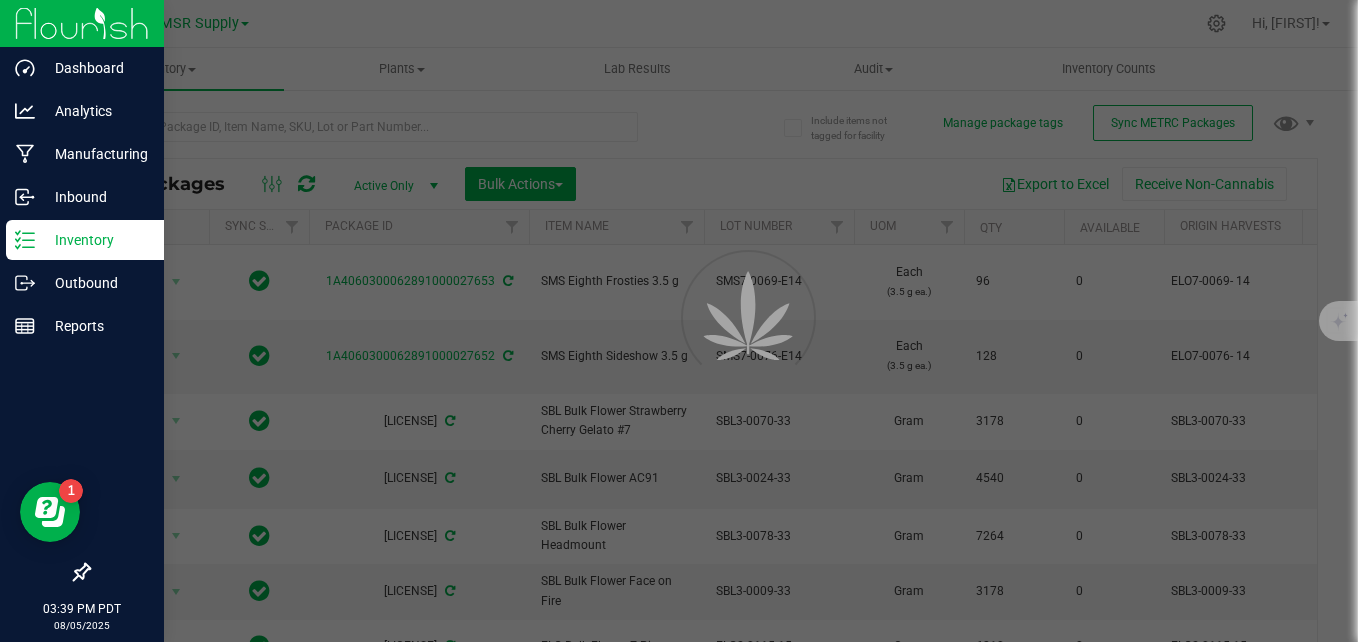 click at bounding box center (679, 321) 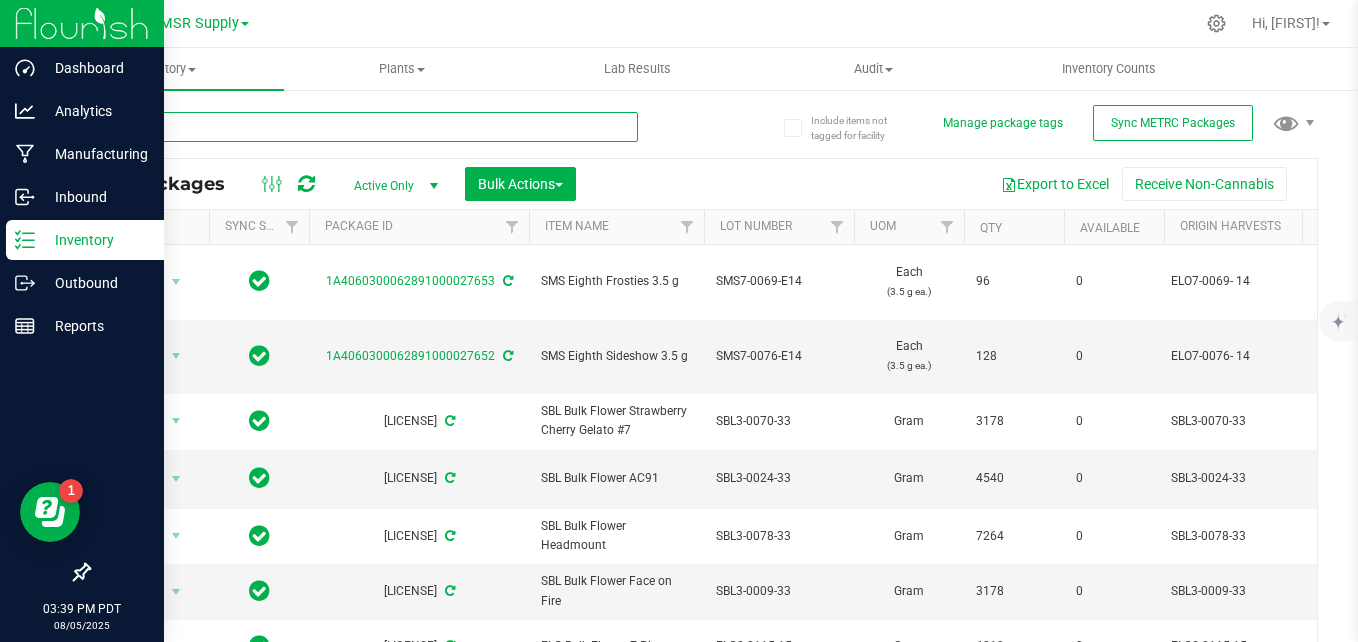 click at bounding box center (363, 127) 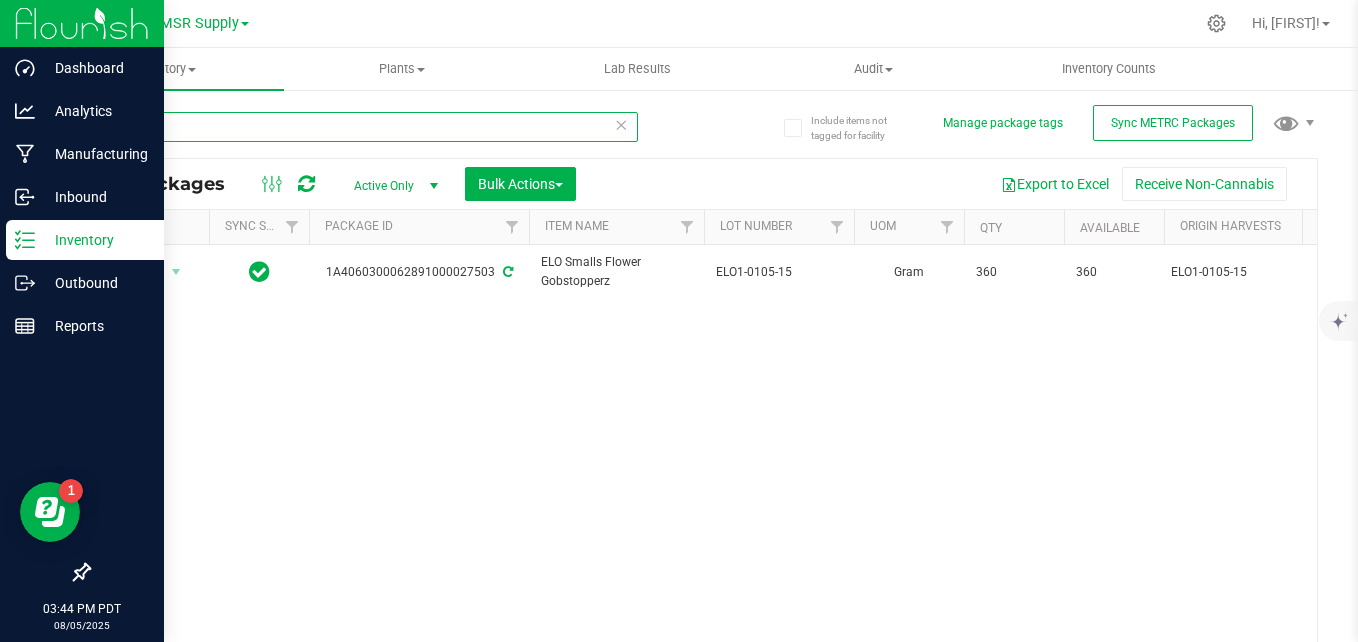 type on "7503" 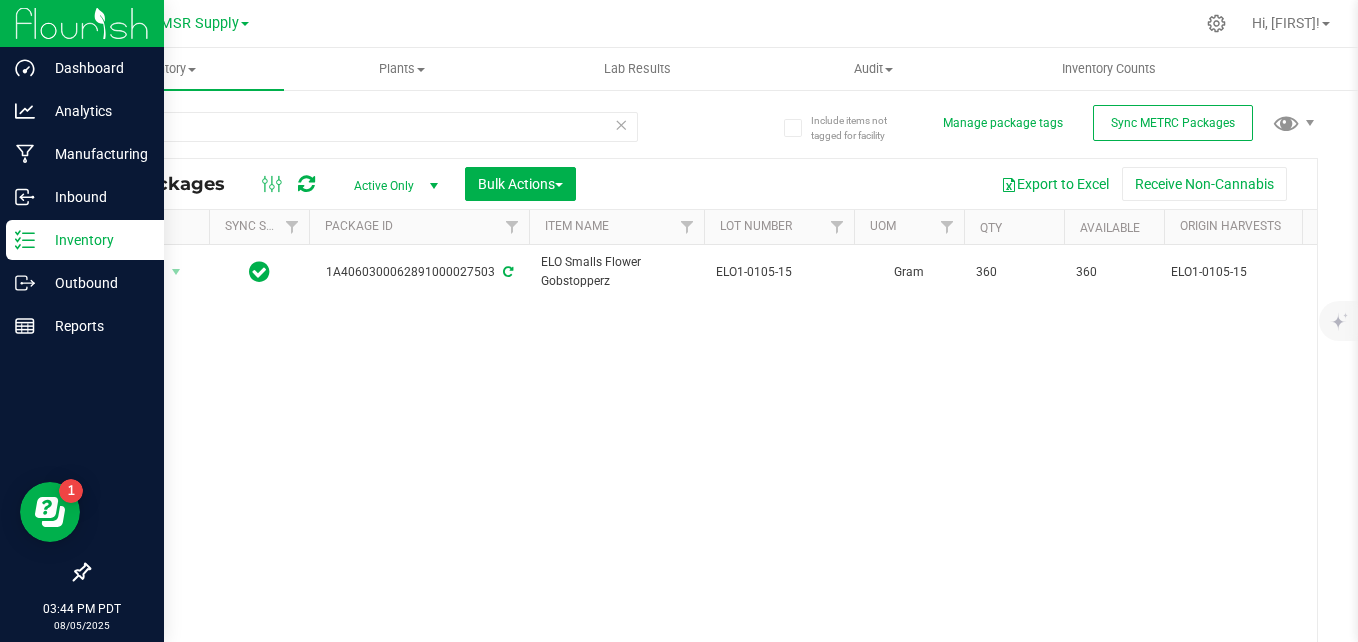click at bounding box center (621, 124) 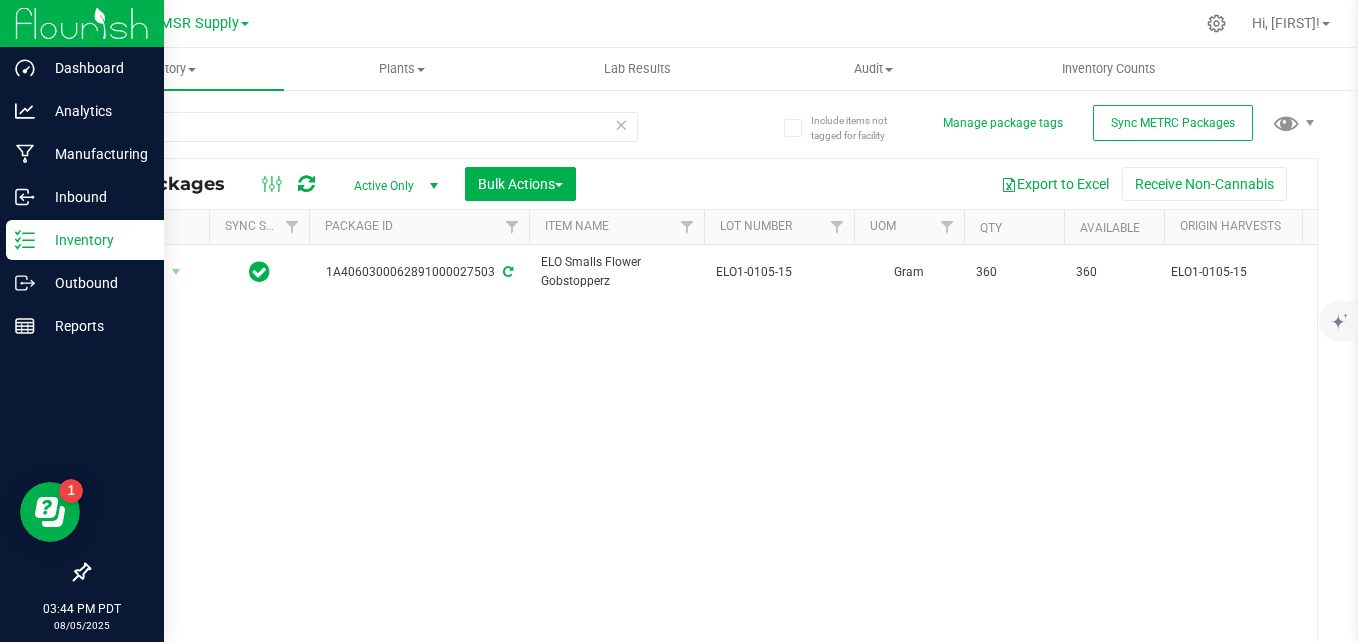type 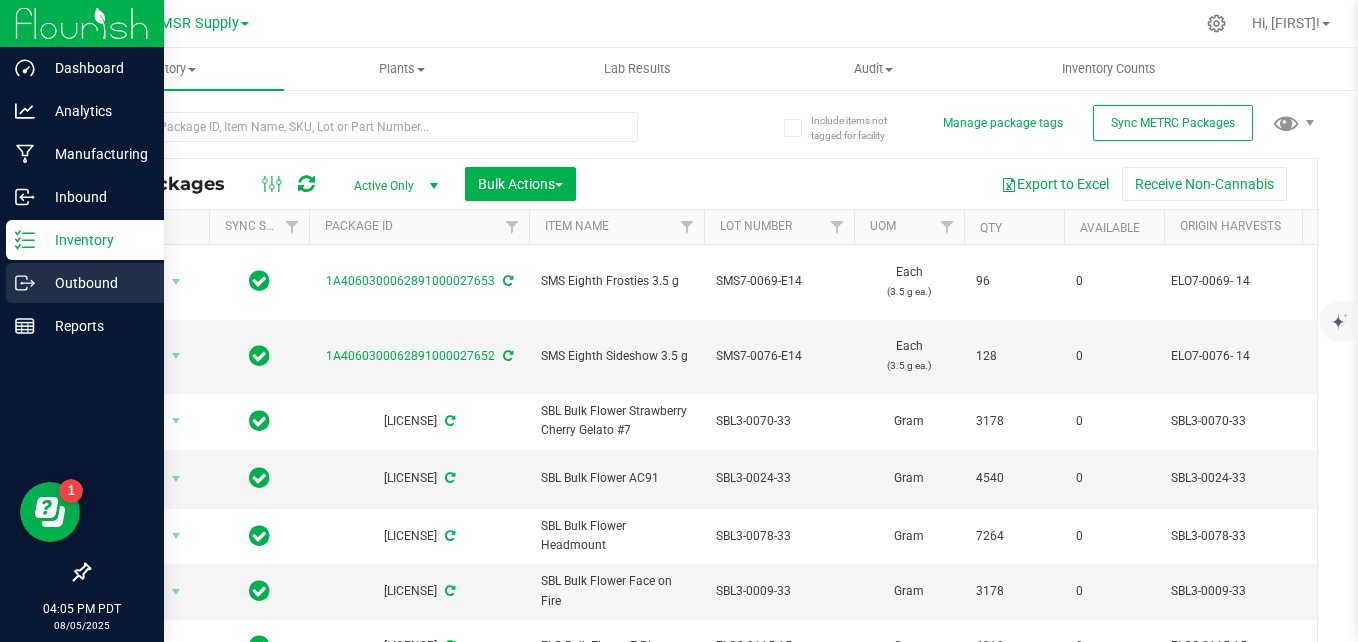 drag, startPoint x: 43, startPoint y: 282, endPoint x: 157, endPoint y: 270, distance: 114.62984 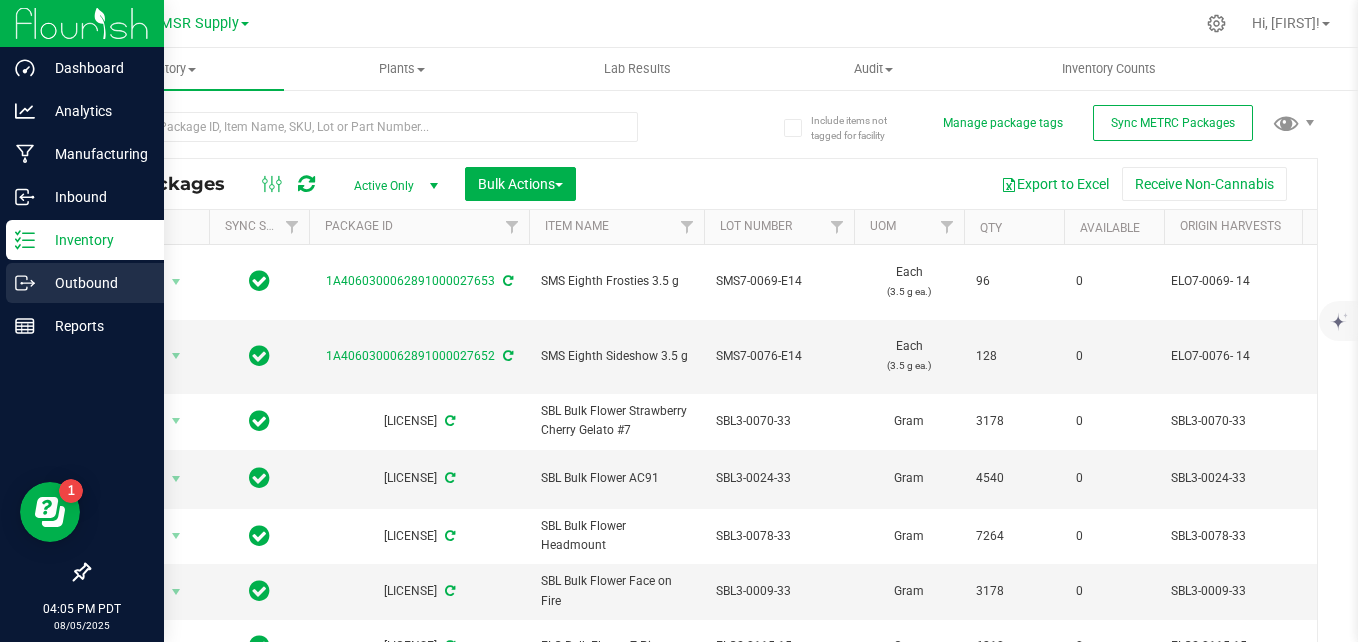click on "Outbound" at bounding box center [95, 283] 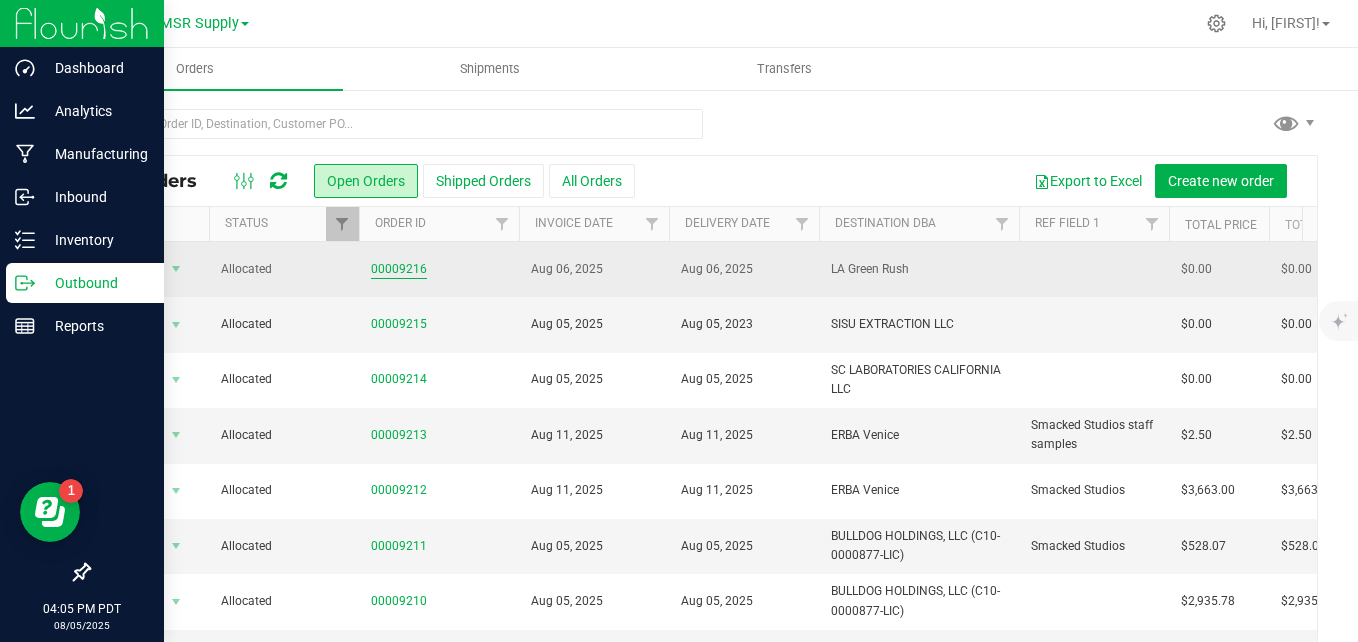 click on "00009216" at bounding box center (399, 269) 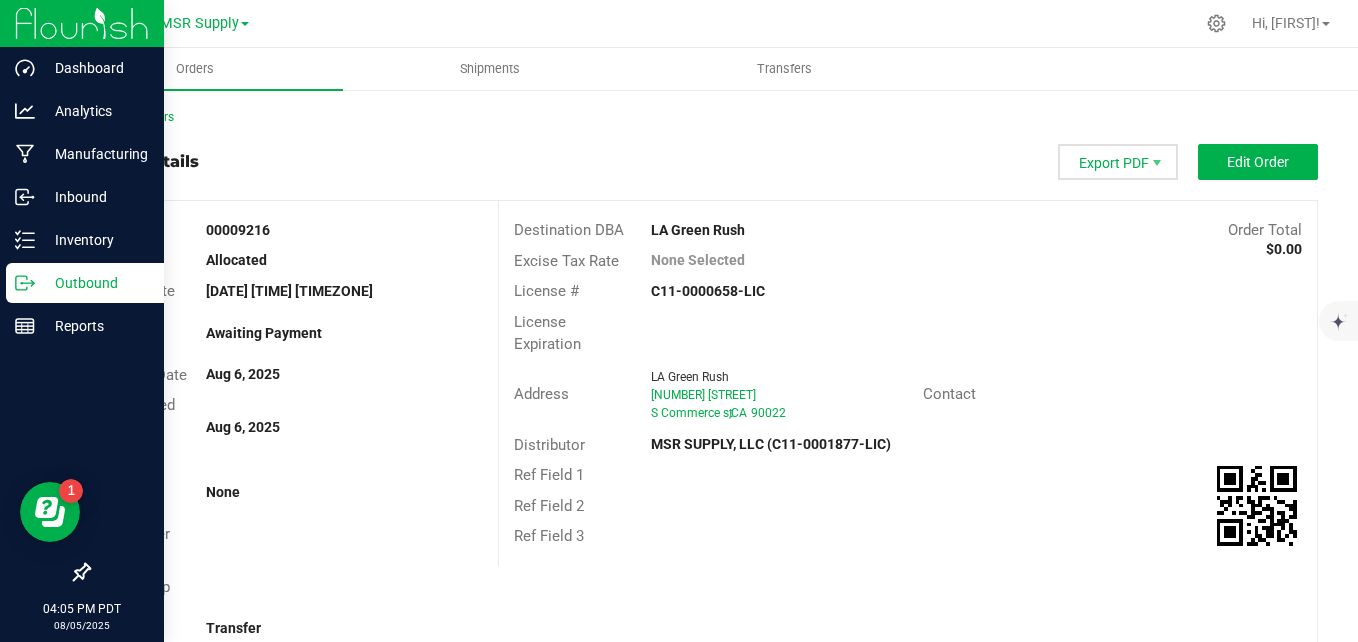 click on "Export PDF" at bounding box center (1118, 162) 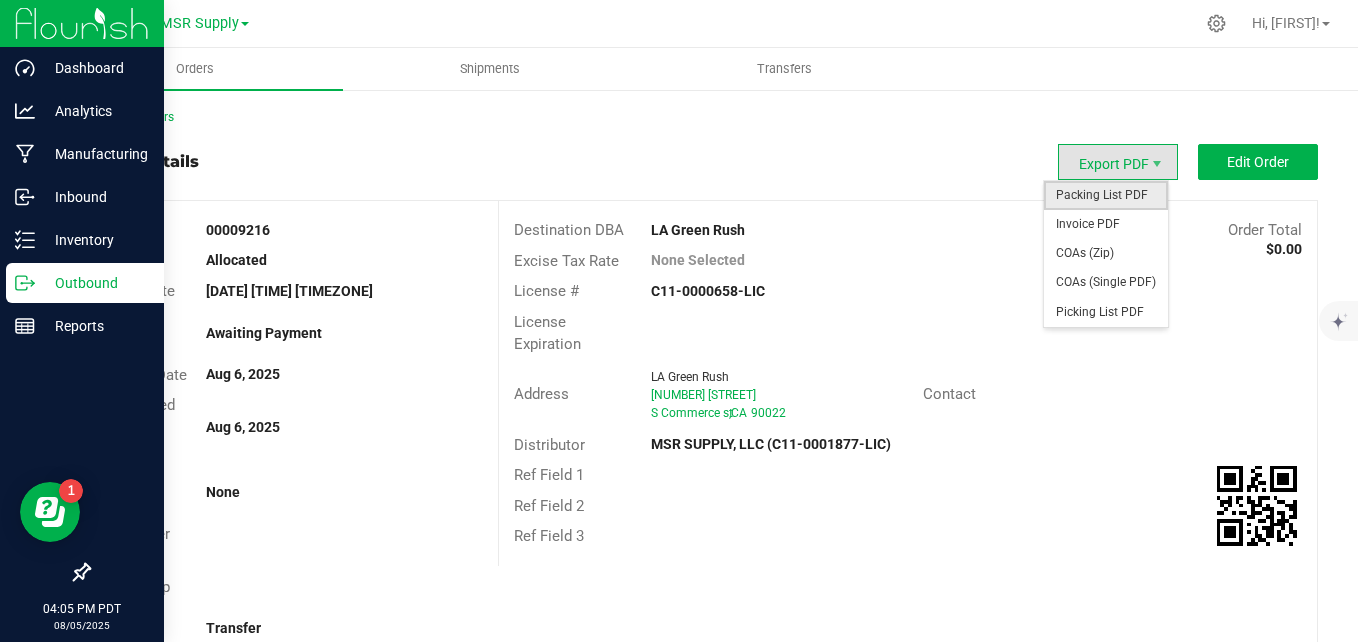click on "Packing List PDF" at bounding box center [1106, 195] 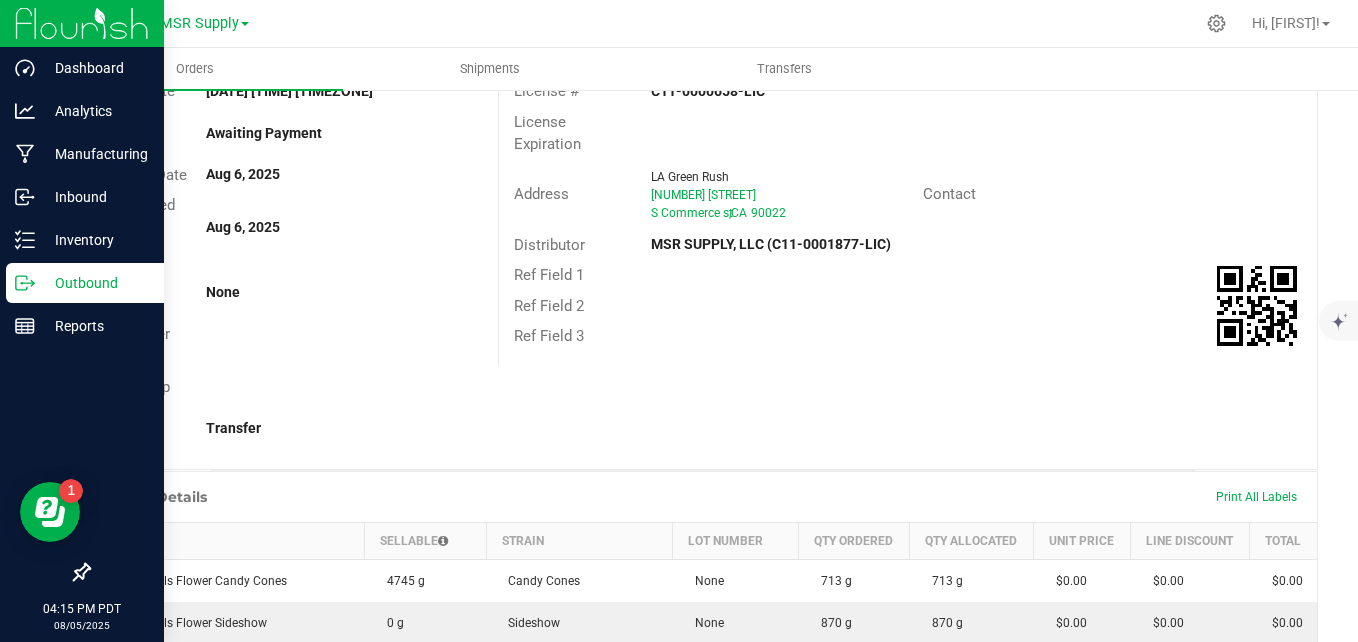 scroll, scrollTop: 0, scrollLeft: 0, axis: both 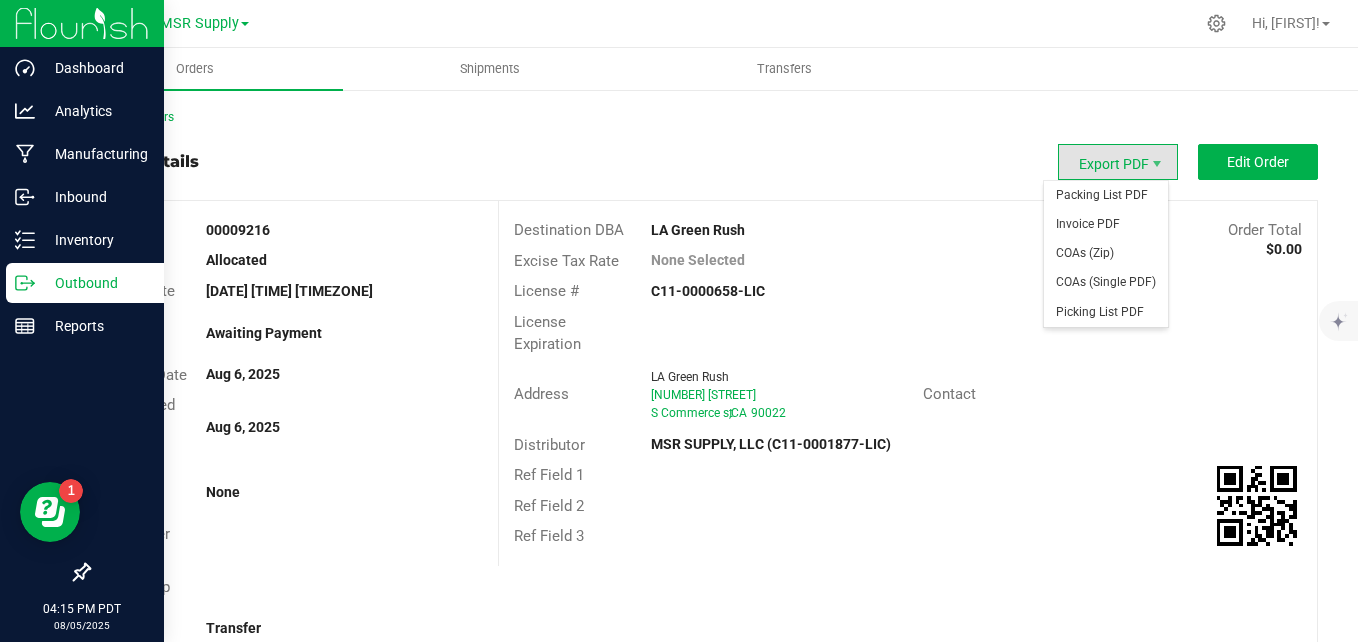 click on "Export PDF" at bounding box center (1118, 162) 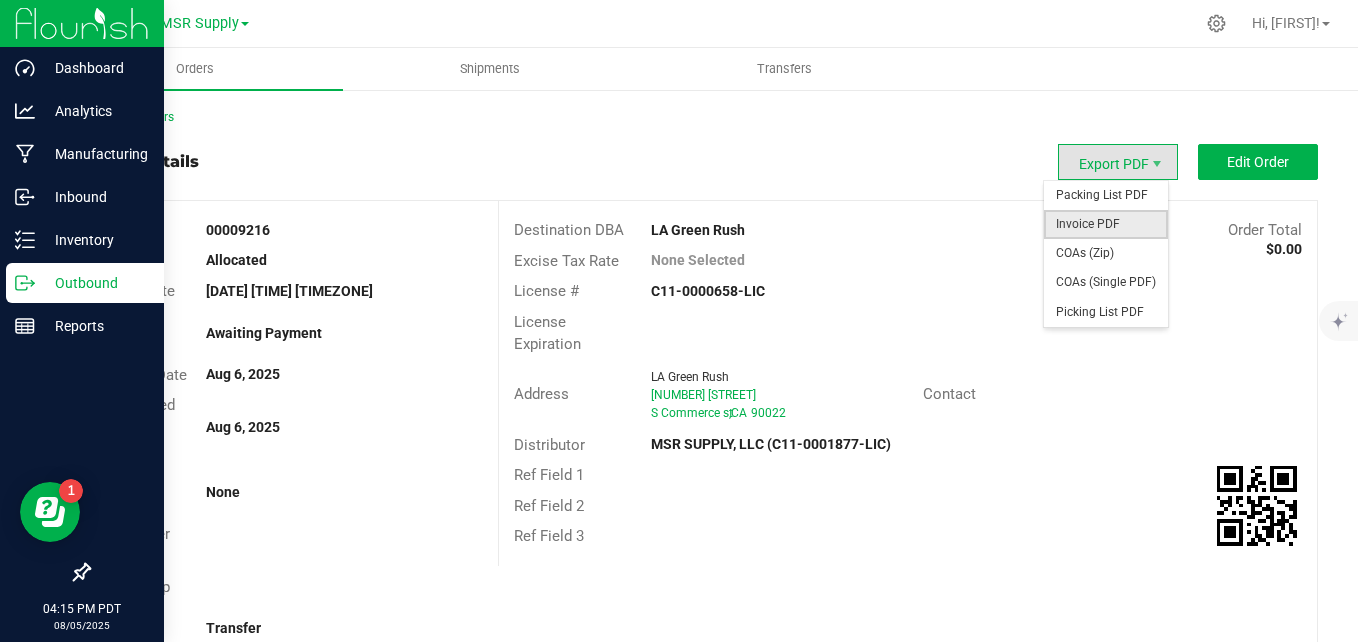 click on "Invoice PDF" at bounding box center [1106, 224] 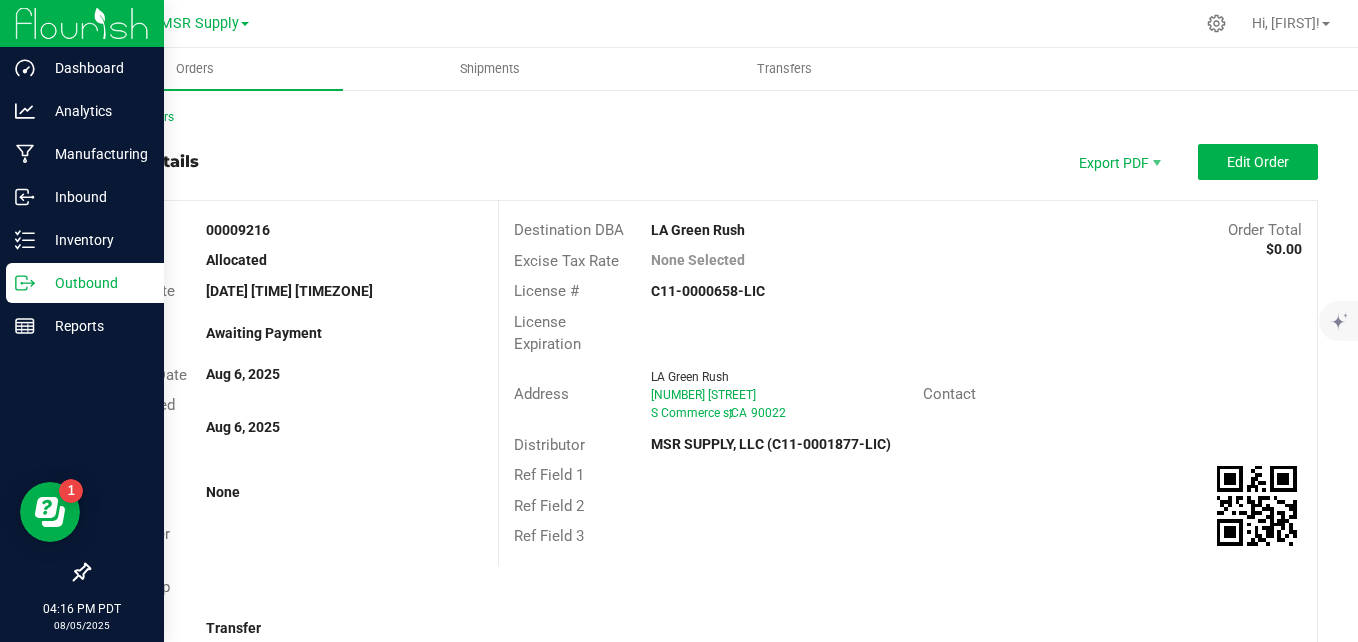 click at bounding box center (776, 23) 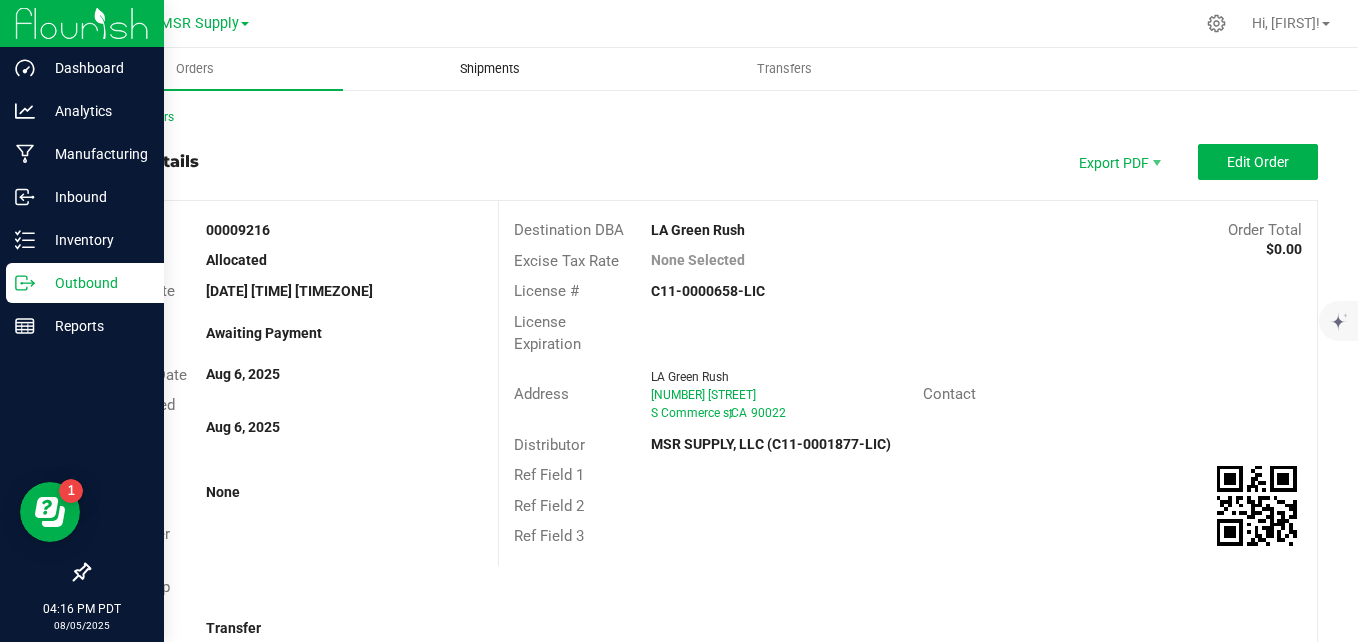 click on "Shipments" at bounding box center [490, 69] 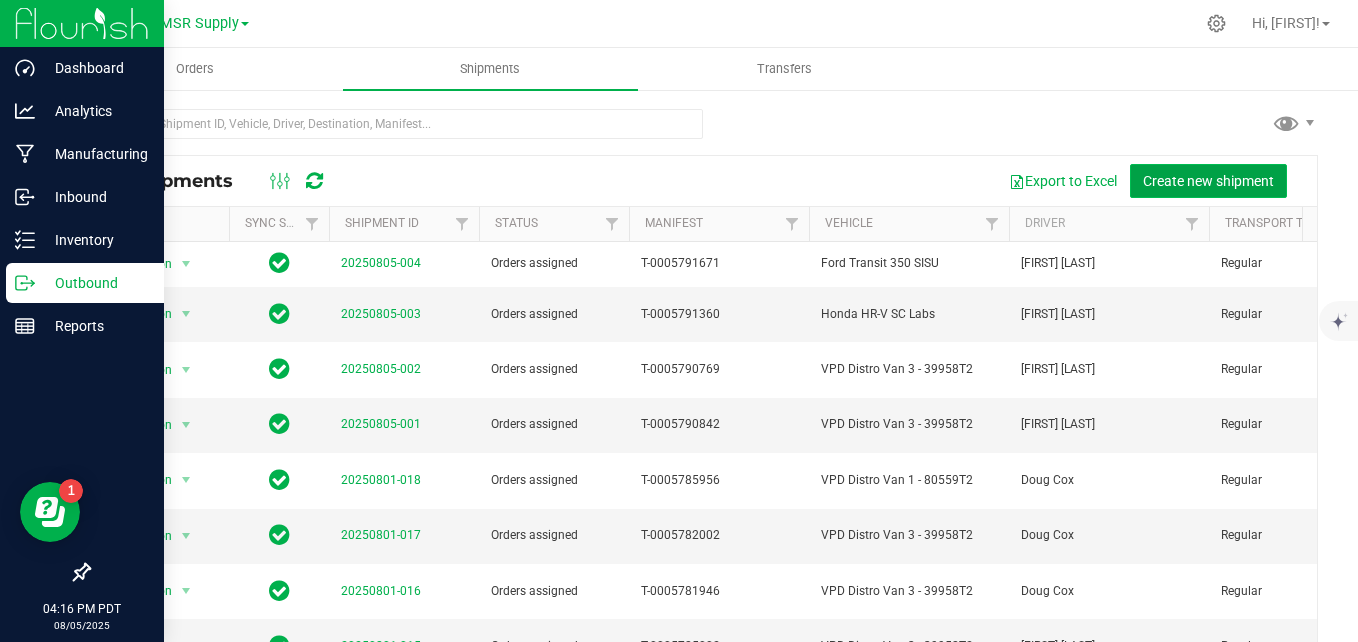 click on "Create new shipment" at bounding box center [1208, 181] 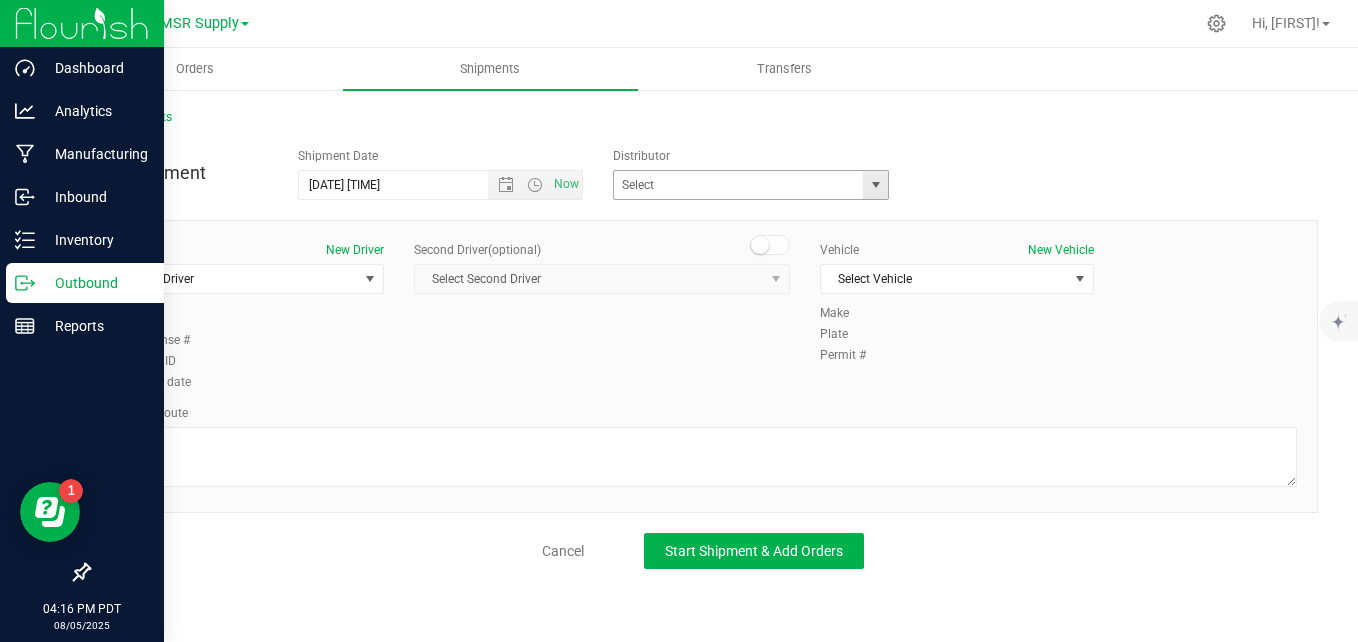 click at bounding box center [876, 185] 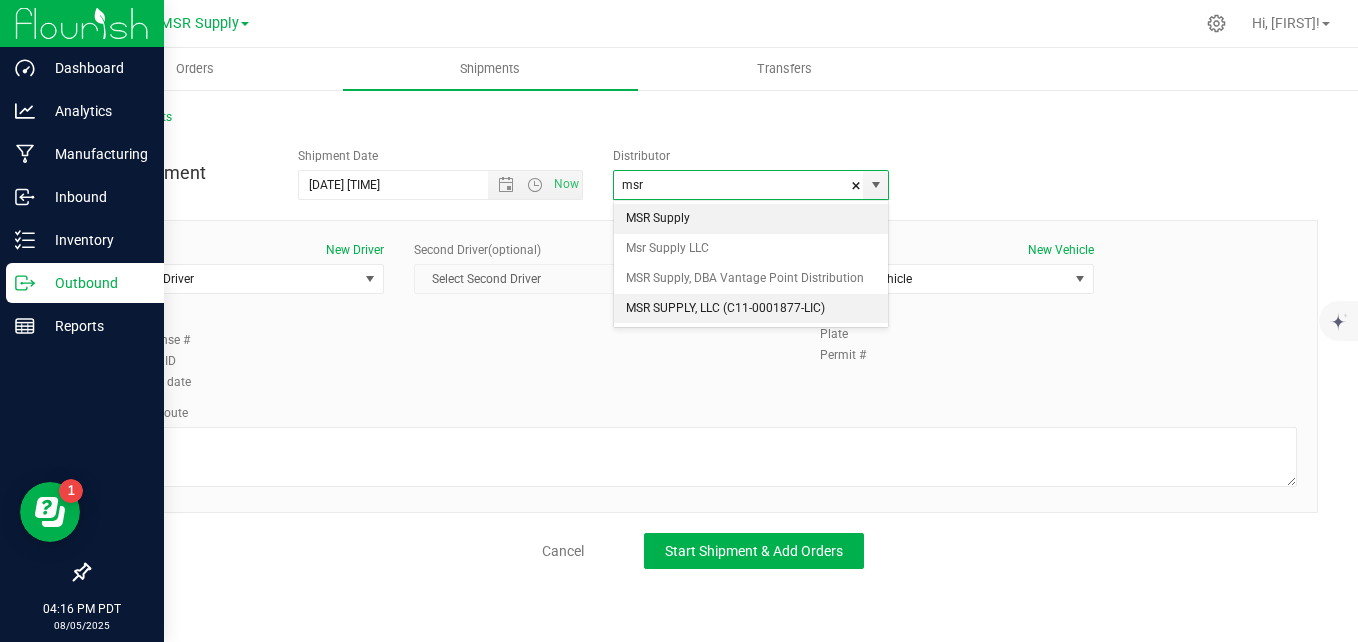 click on "MSR SUPPLY, LLC (C11-0001877-LIC)" at bounding box center [751, 309] 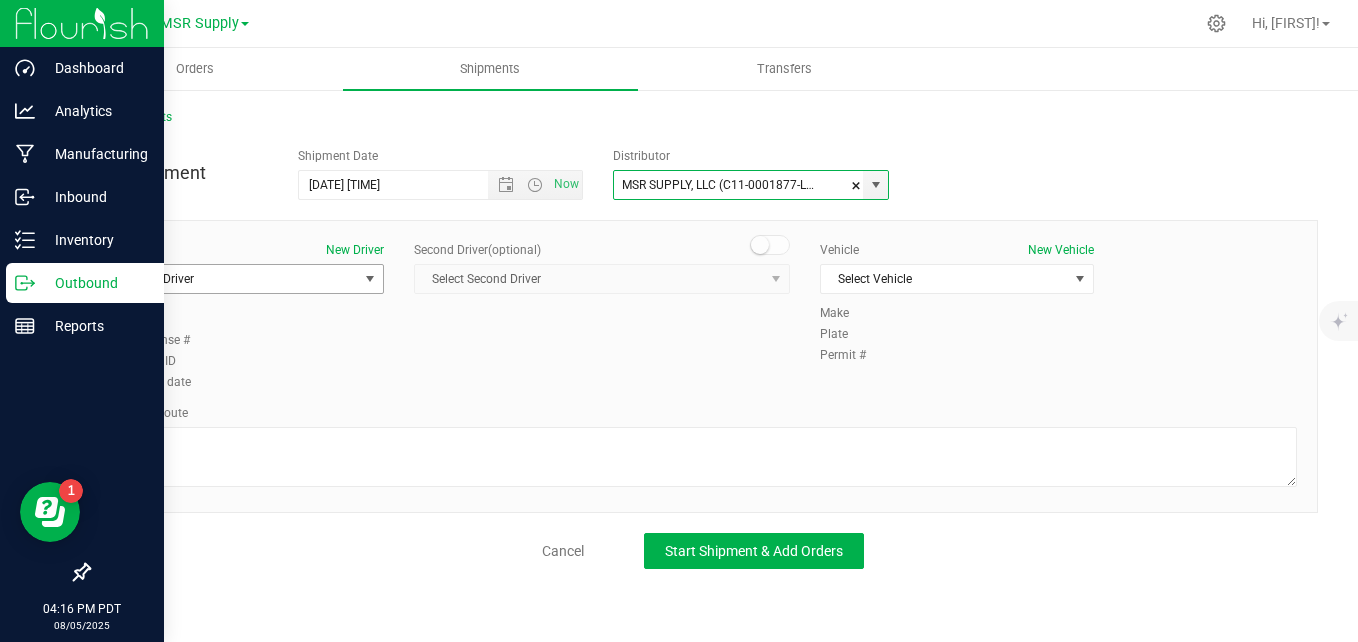 type on "MSR SUPPLY, LLC (C11-0001877-LIC)" 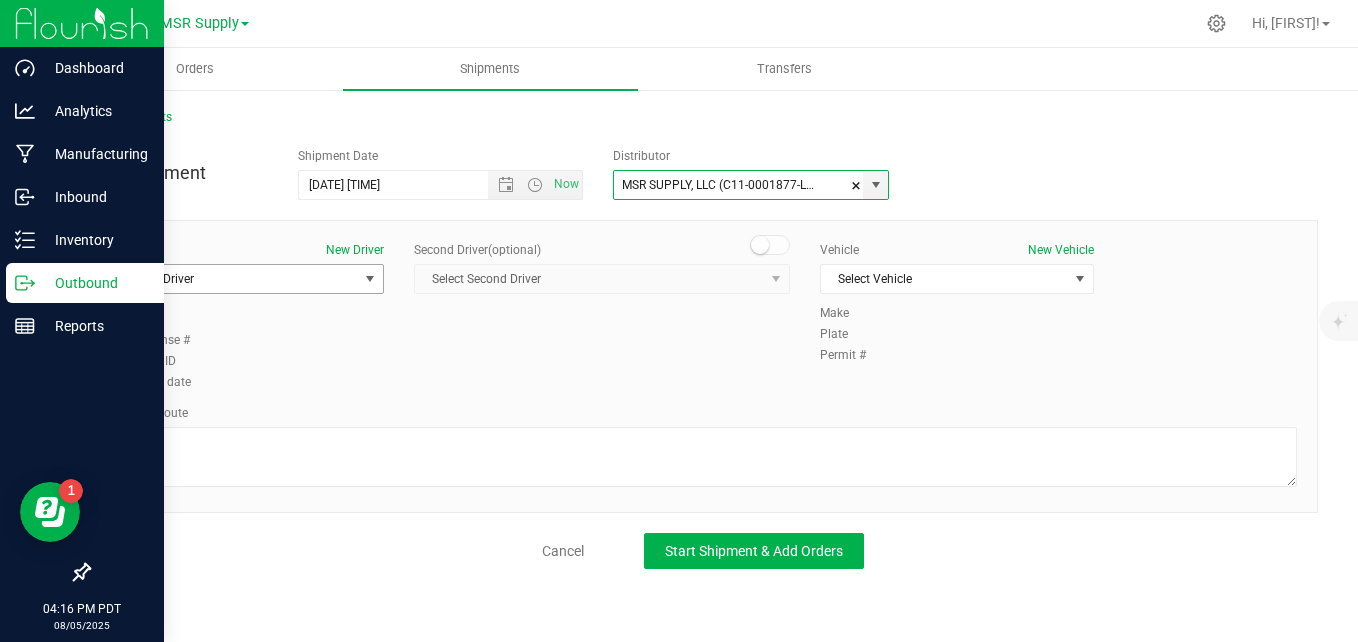 click on "Select Driver" at bounding box center [234, 279] 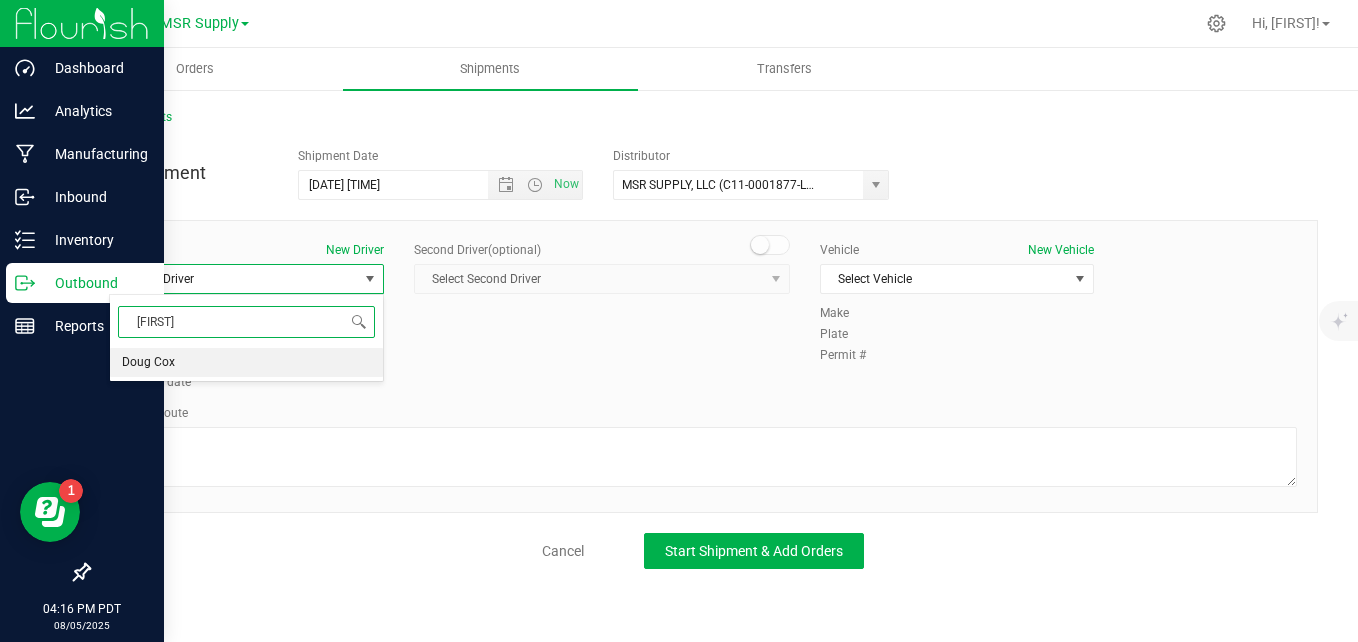 click on "Doug Cox" at bounding box center (246, 363) 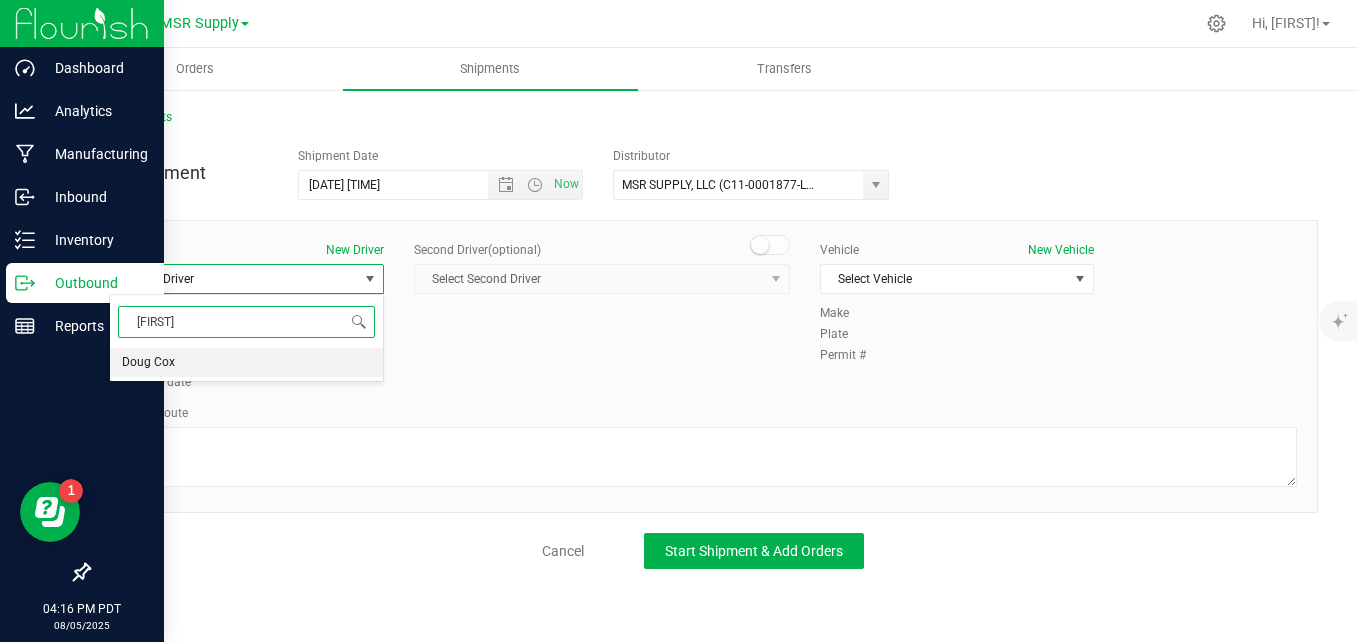 type on "doug" 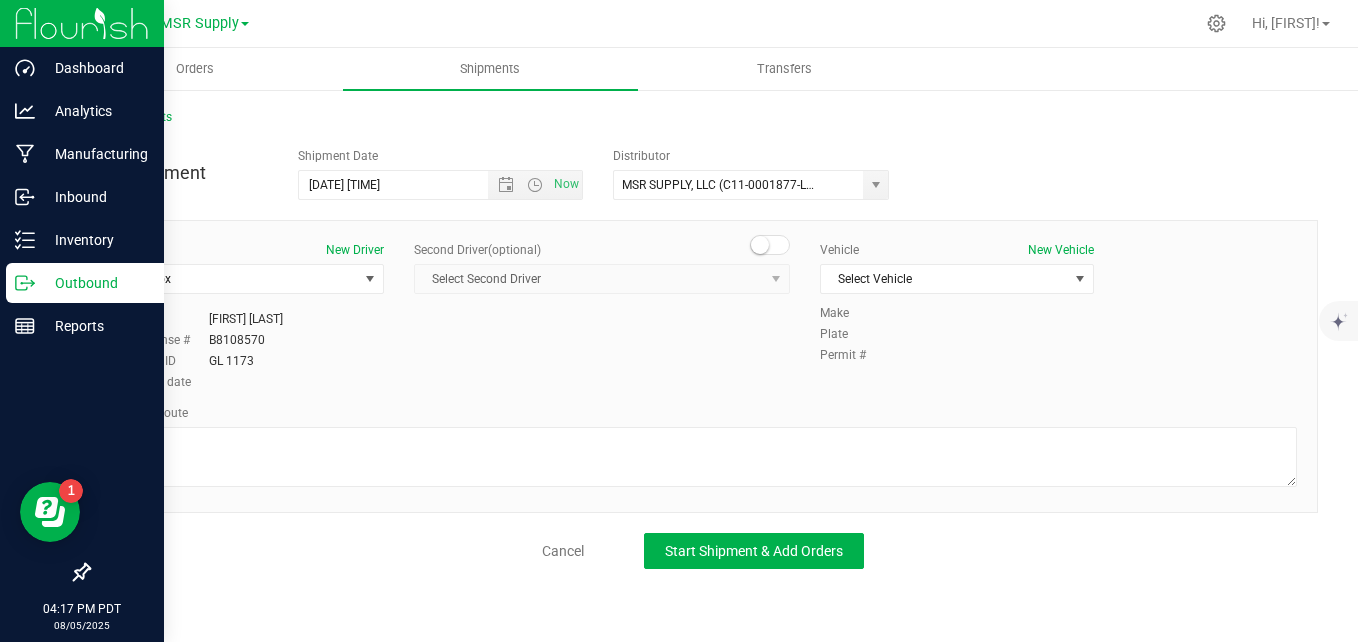 click on "Driver
New Driver
Doug Cox Select Driver Doug Cox
Driver
Doug Cox
Driver license #
B8108570
Employee ID
GL 1173
Expiration date
Second Driver
(optional)" at bounding box center (703, 317) 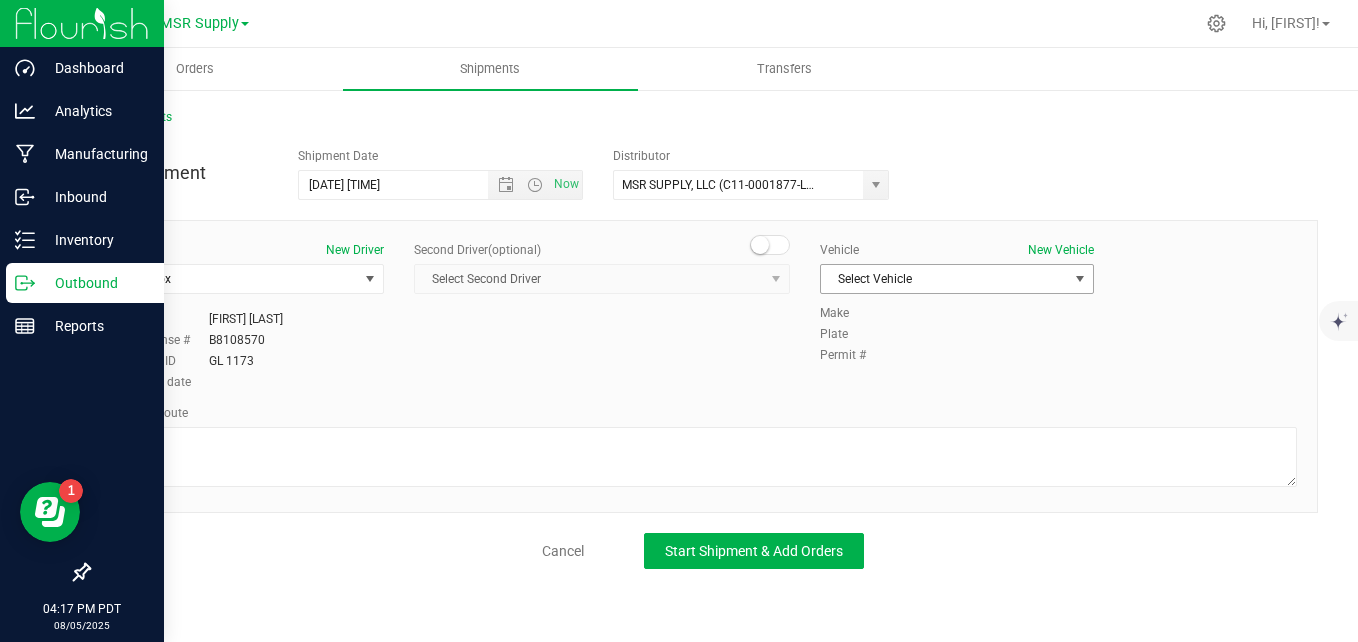 click on "Select Vehicle" at bounding box center (945, 279) 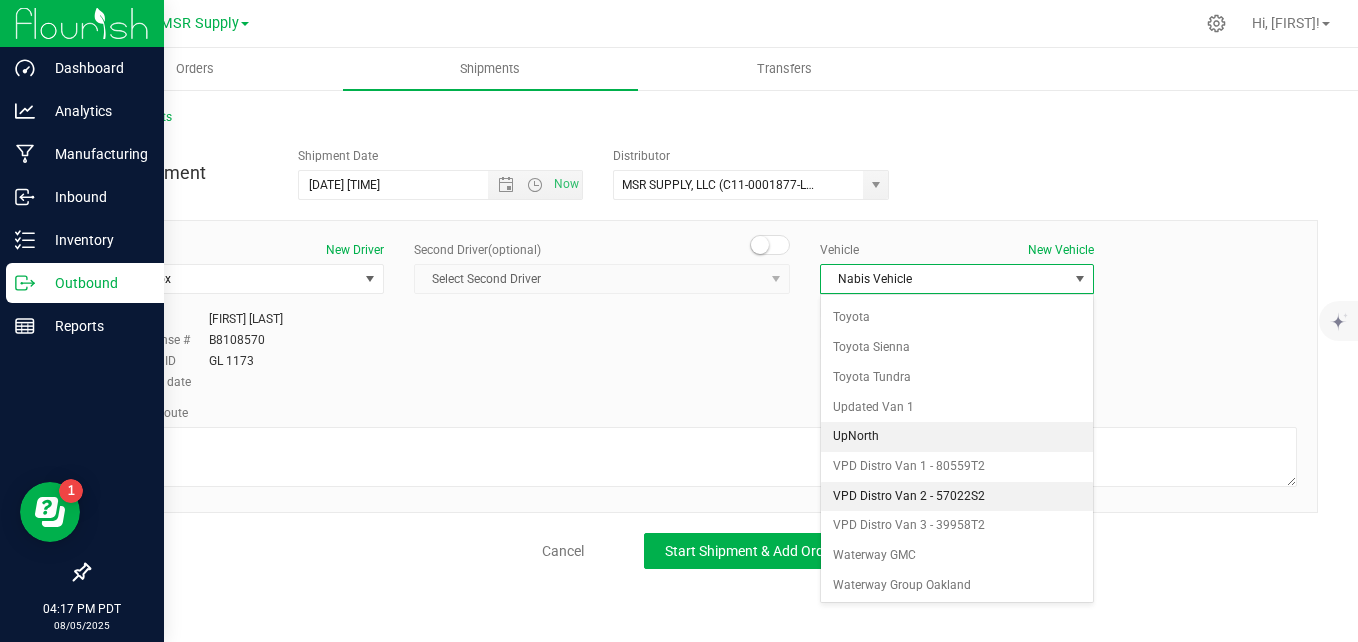 scroll, scrollTop: 3445, scrollLeft: 0, axis: vertical 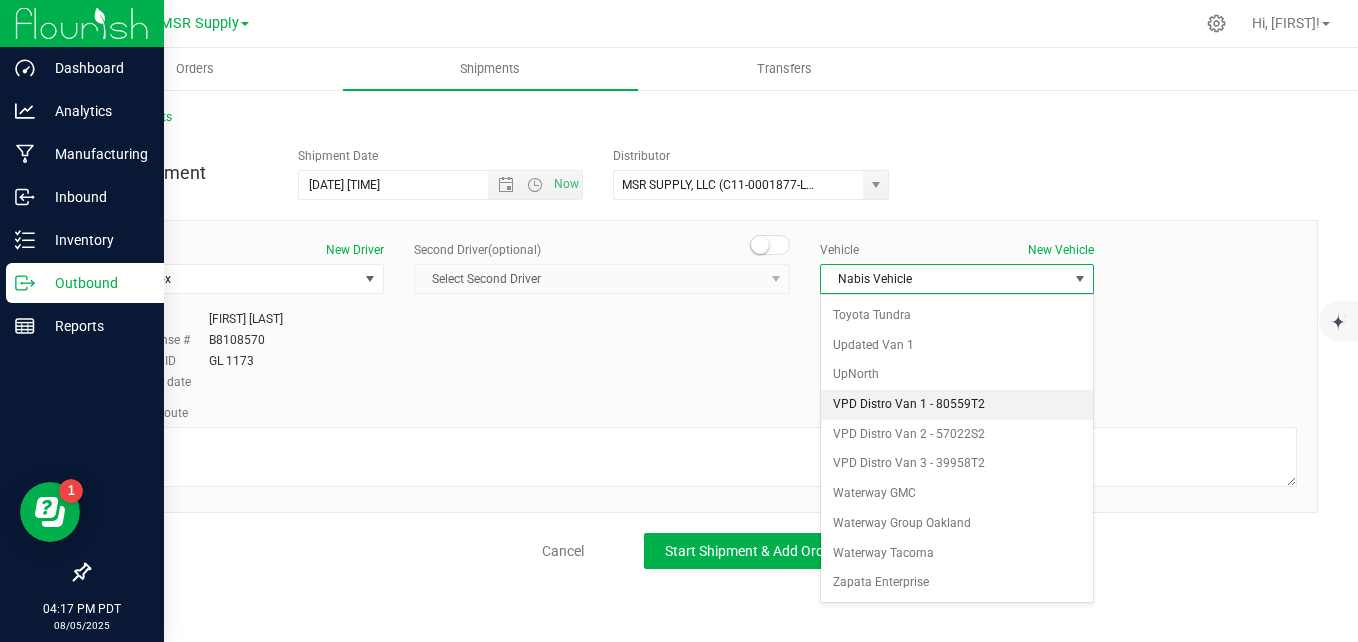 click on "VPD Distro Van 1 - 80559T2" at bounding box center [957, 405] 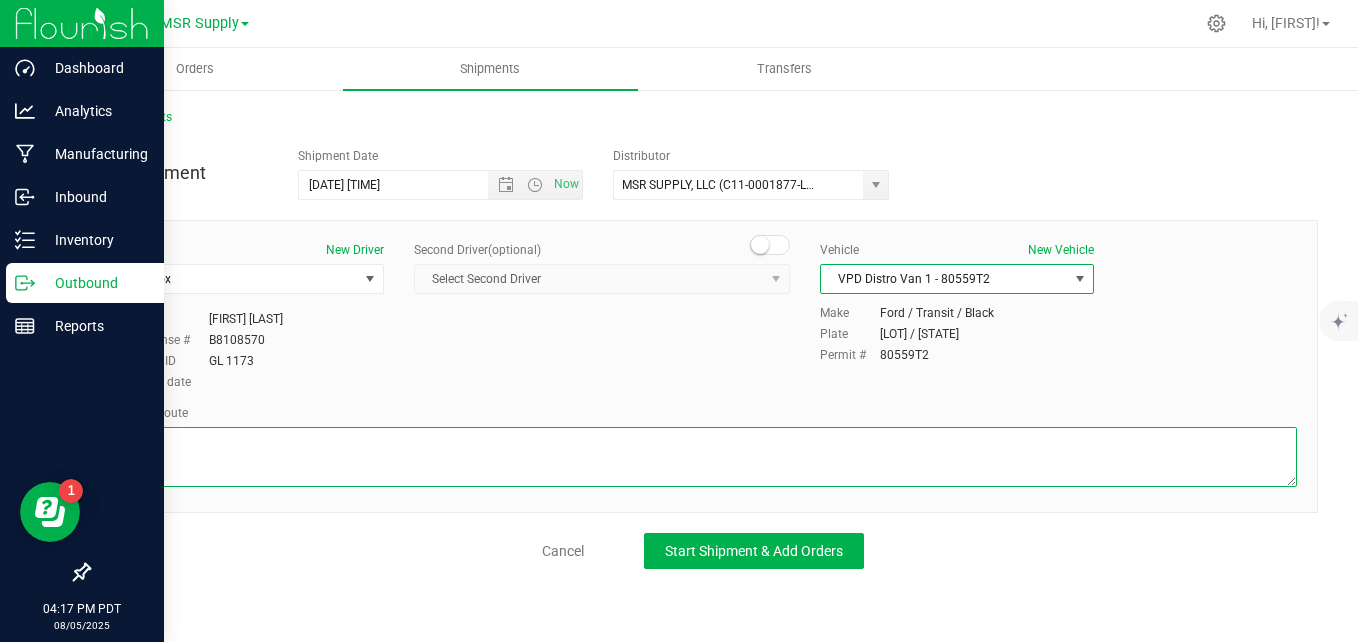 click at bounding box center (703, 457) 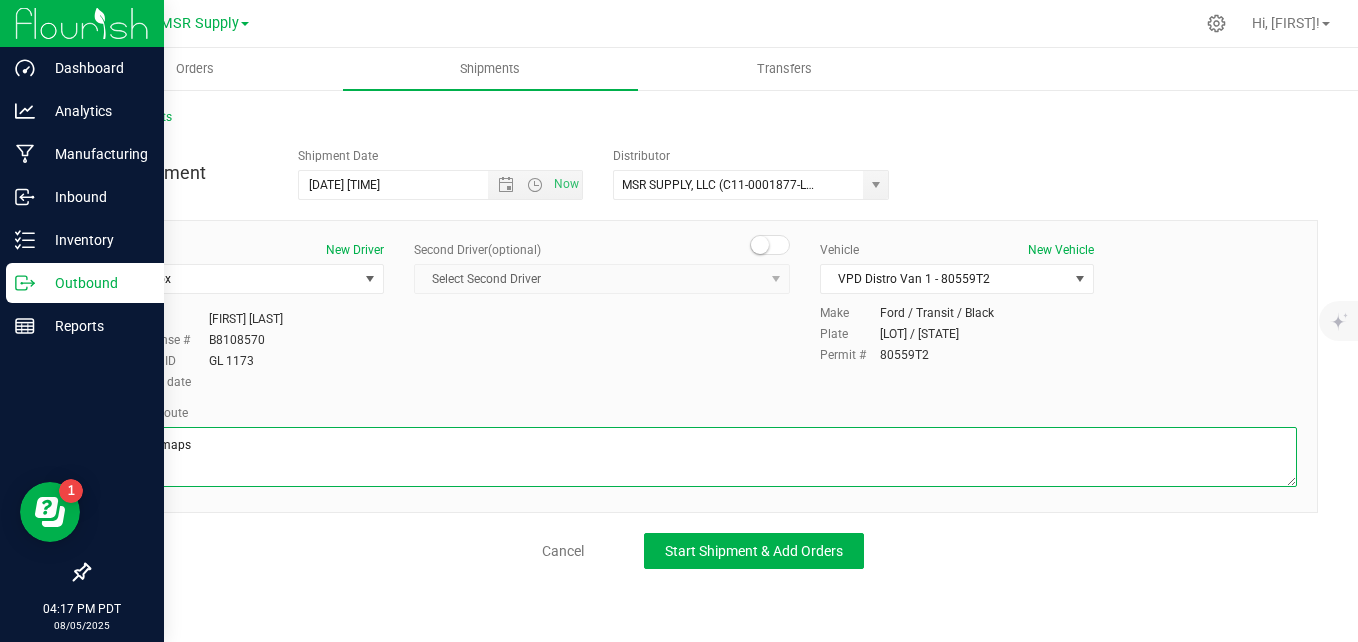 type on "google maps" 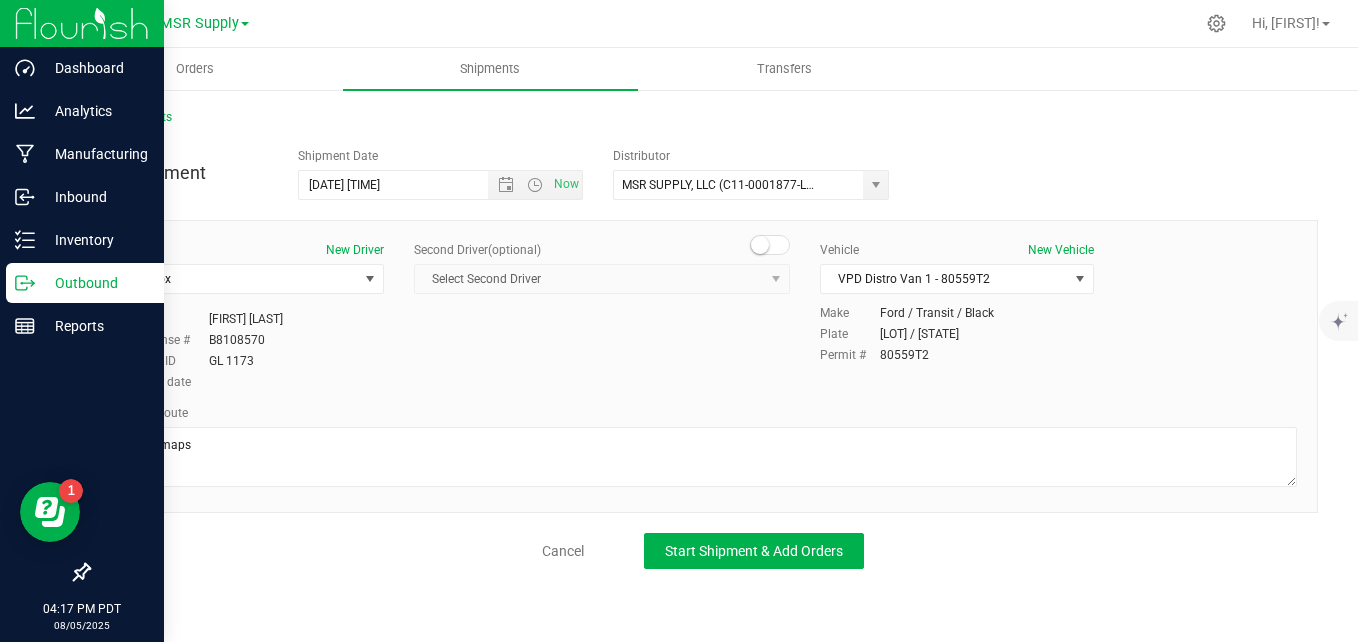 drag, startPoint x: 700, startPoint y: 352, endPoint x: 622, endPoint y: 389, distance: 86.33076 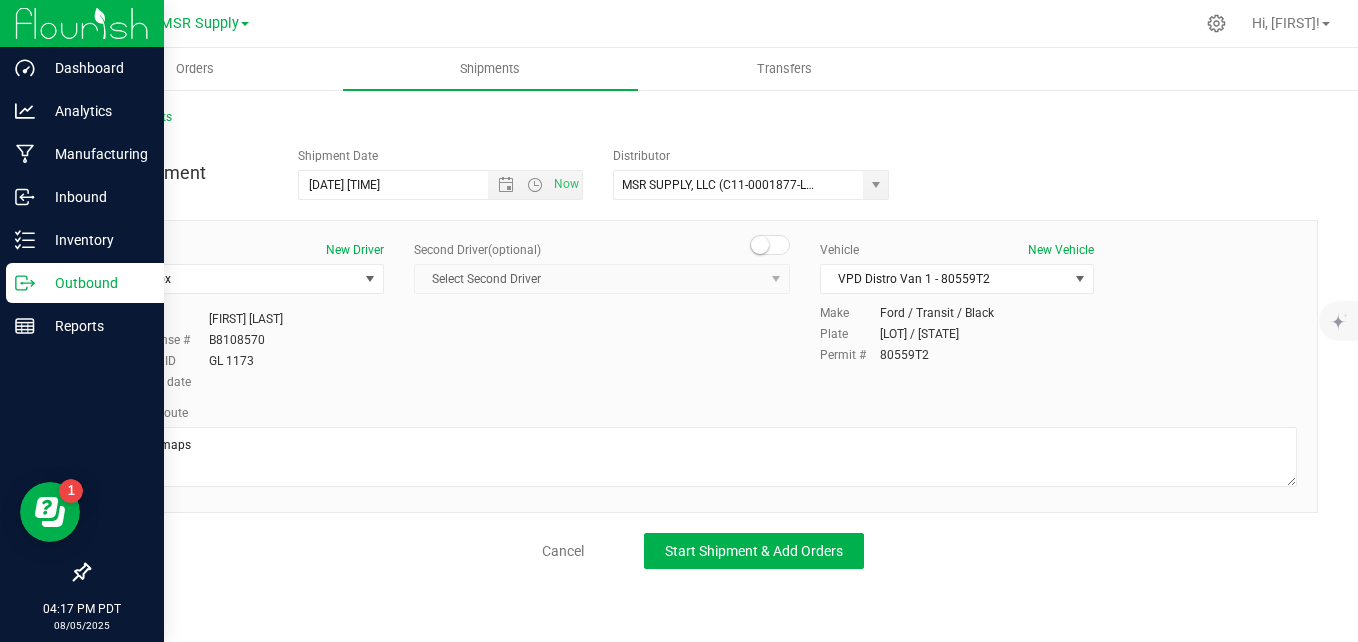 click on "Driver
New Driver
Doug Cox Select Driver Doug Cox
Driver
Doug Cox
Driver license #
B8108570
Employee ID
GL 1173
Expiration date
Second Driver
(optional)" at bounding box center (703, 317) 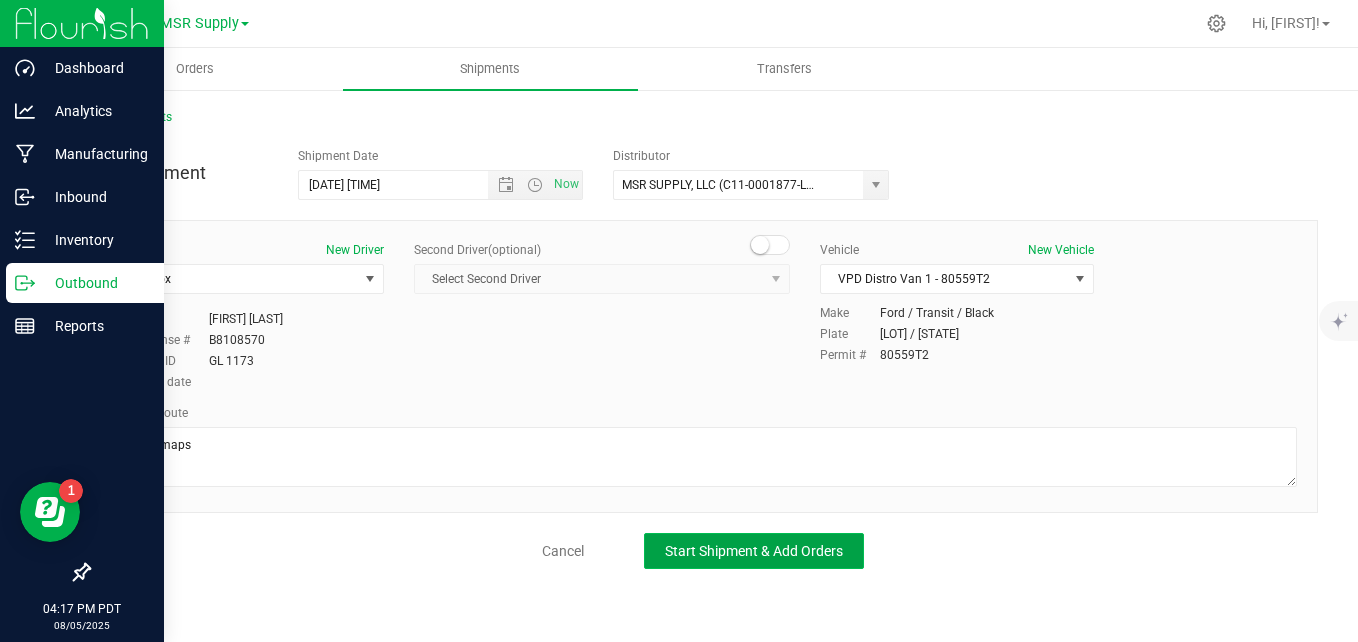 click on "Start Shipment & Add Orders" 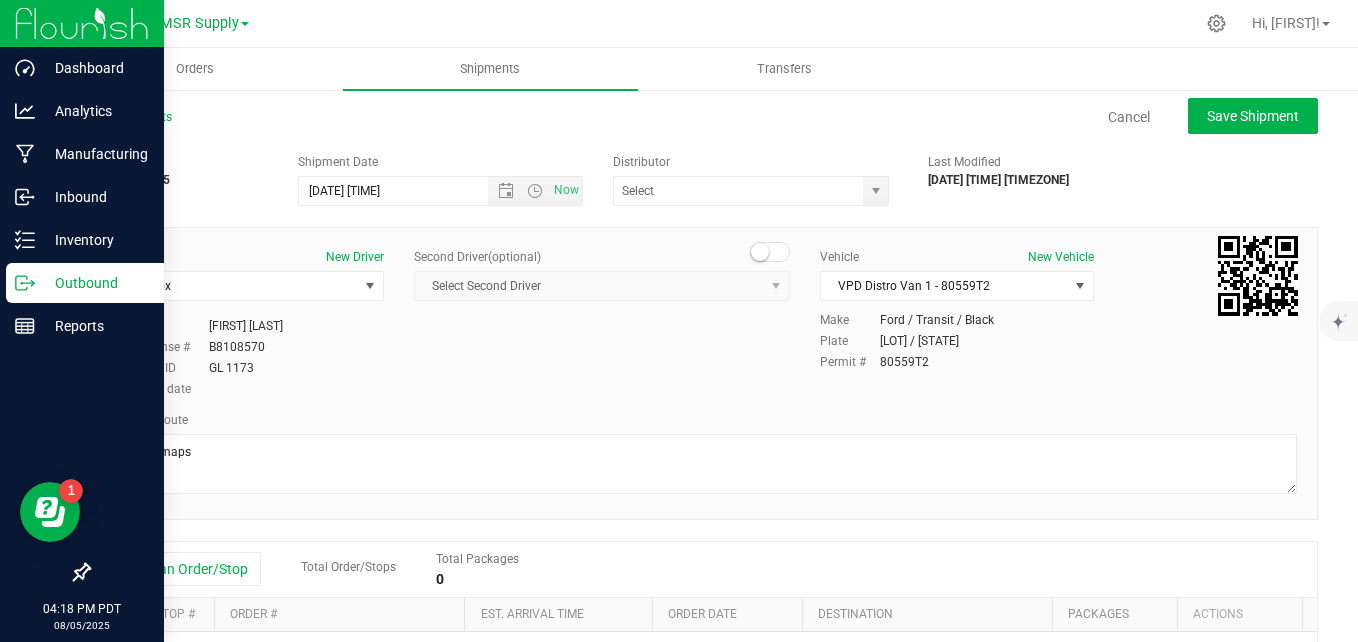type on "MSR SUPPLY, LLC (C11-0001877-LIC)" 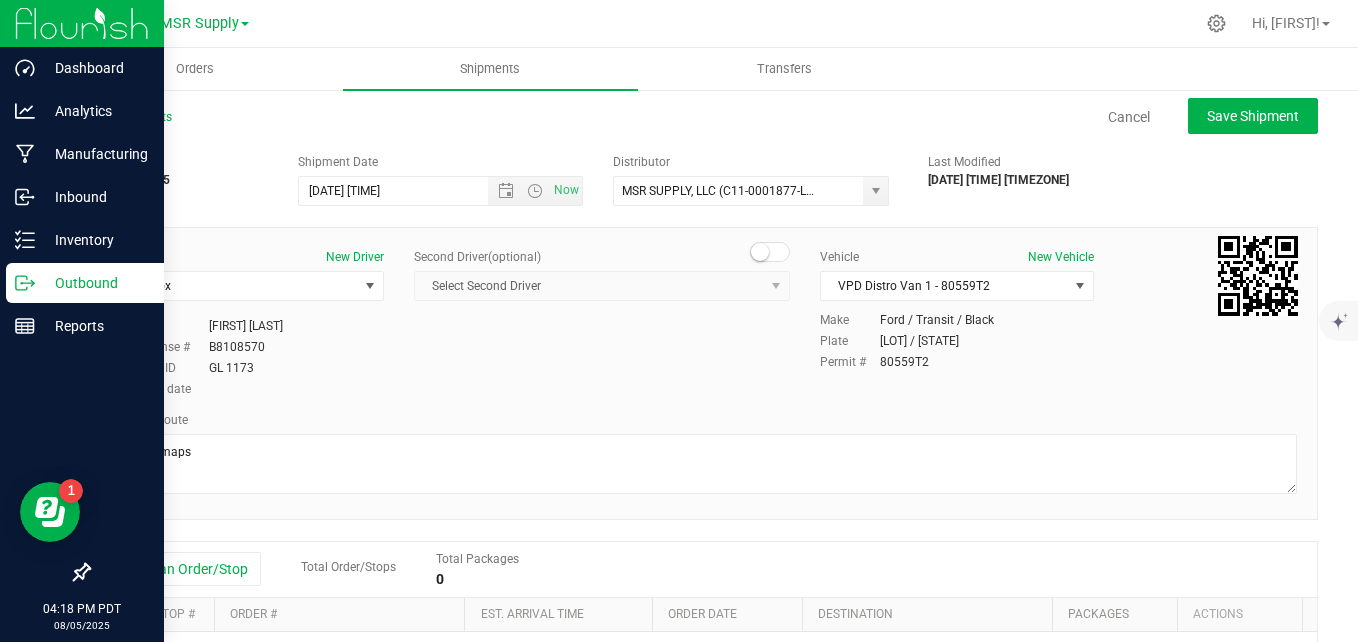 scroll, scrollTop: 200, scrollLeft: 0, axis: vertical 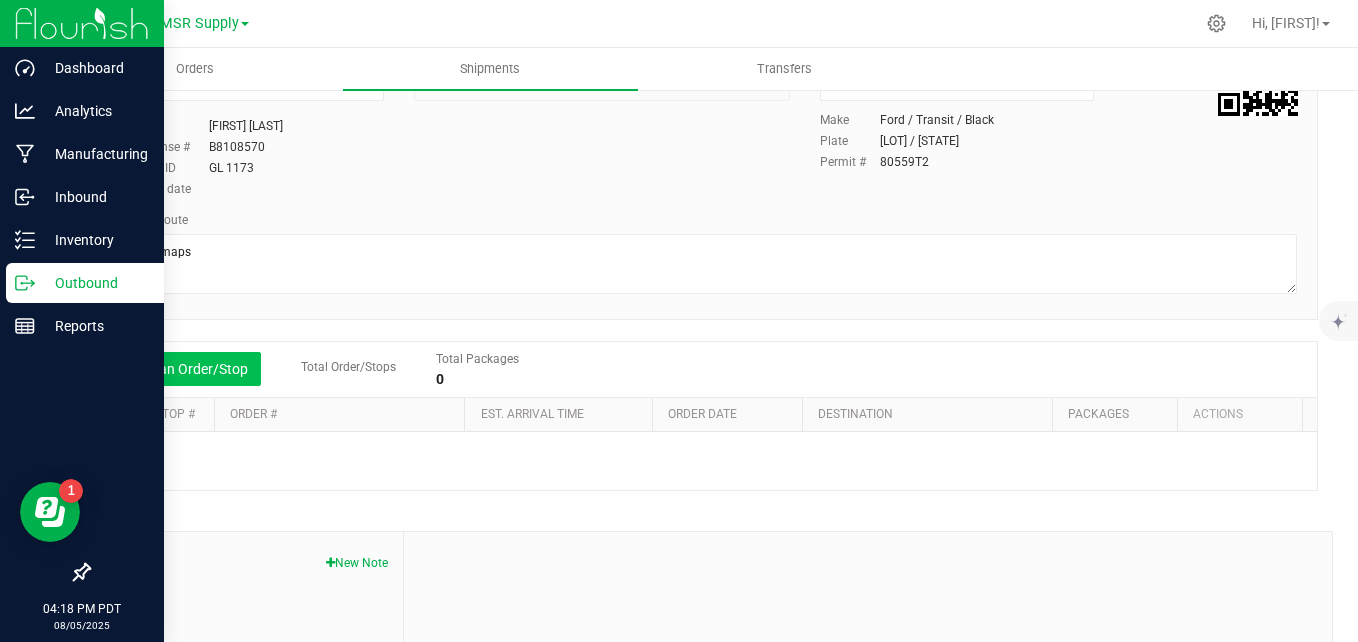 click on "Add an Order/Stop" at bounding box center [182, 369] 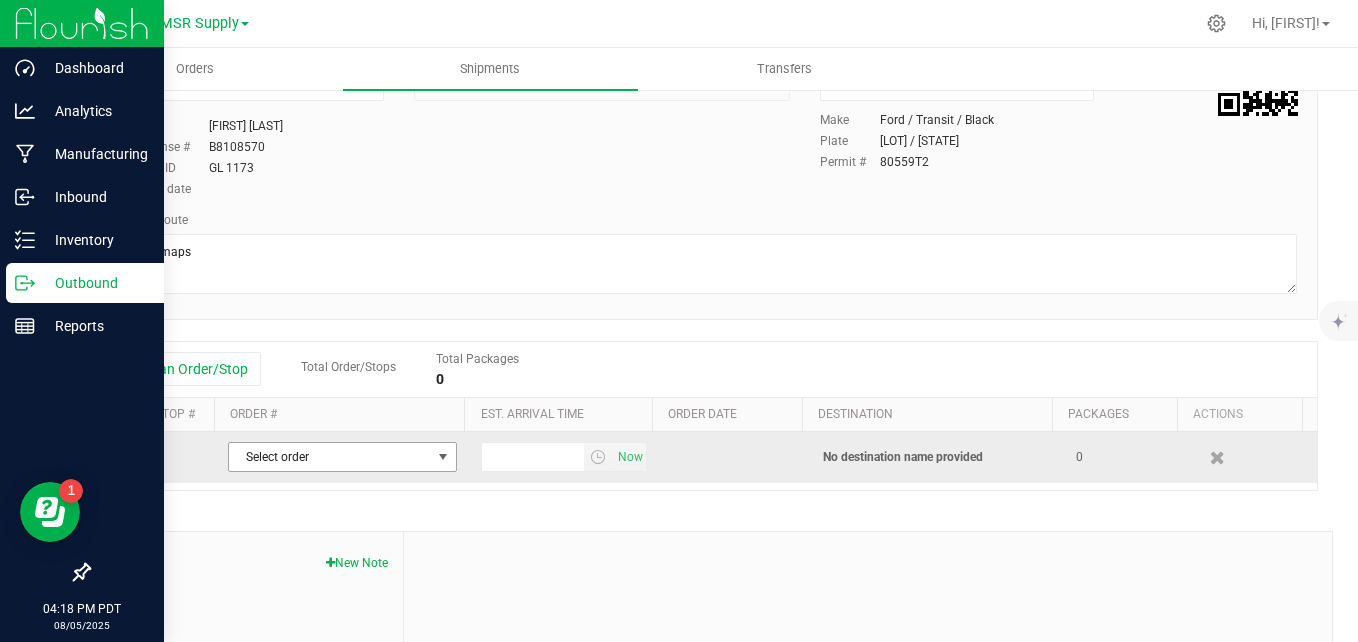 click on "Select order" at bounding box center [330, 457] 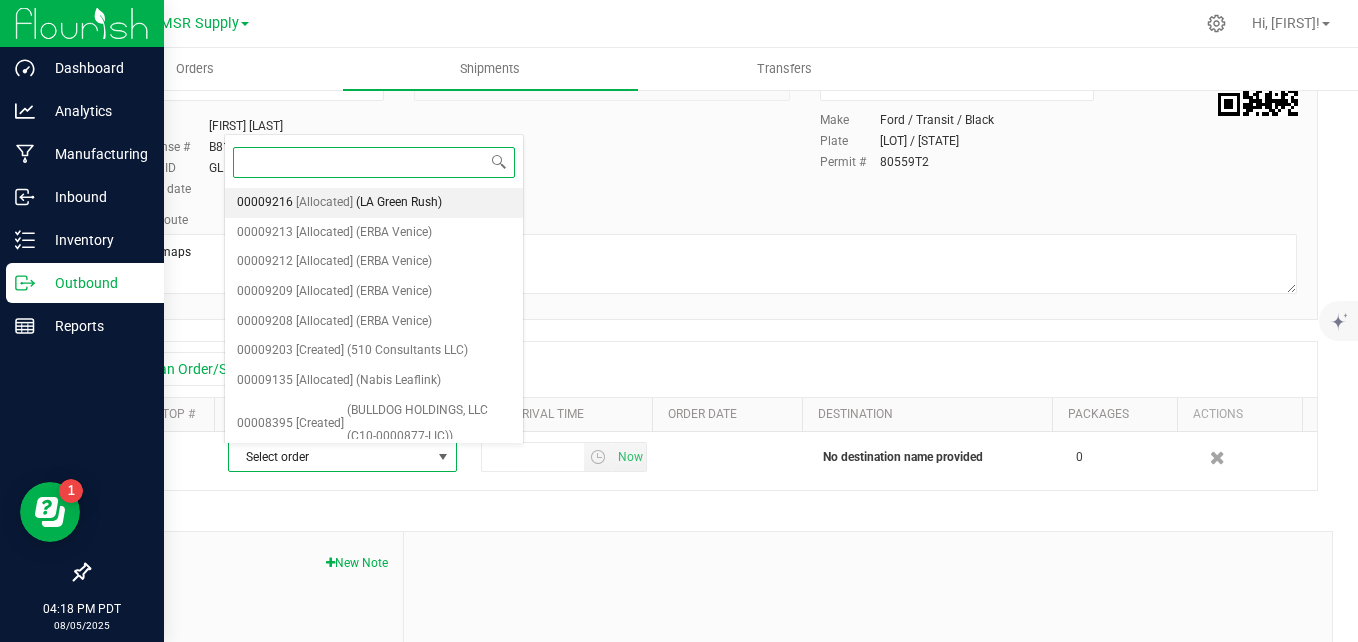 click on "(LA Green Rush)" at bounding box center (399, 203) 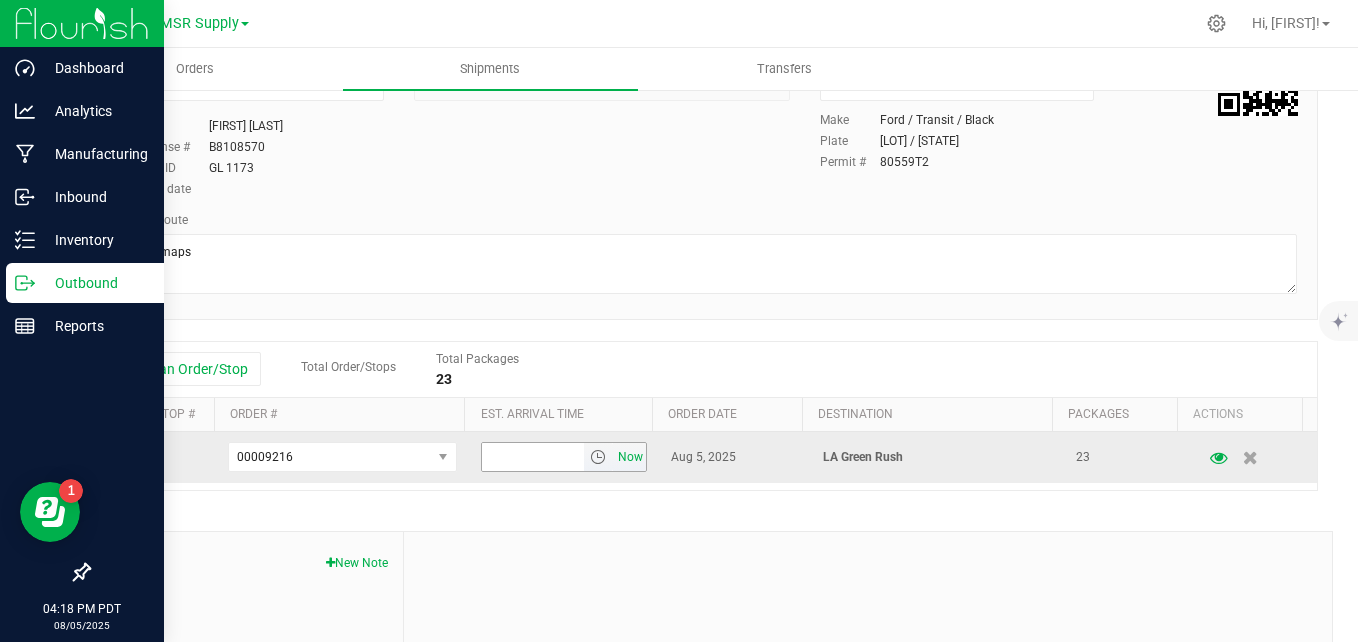 click on "Now" at bounding box center [630, 457] 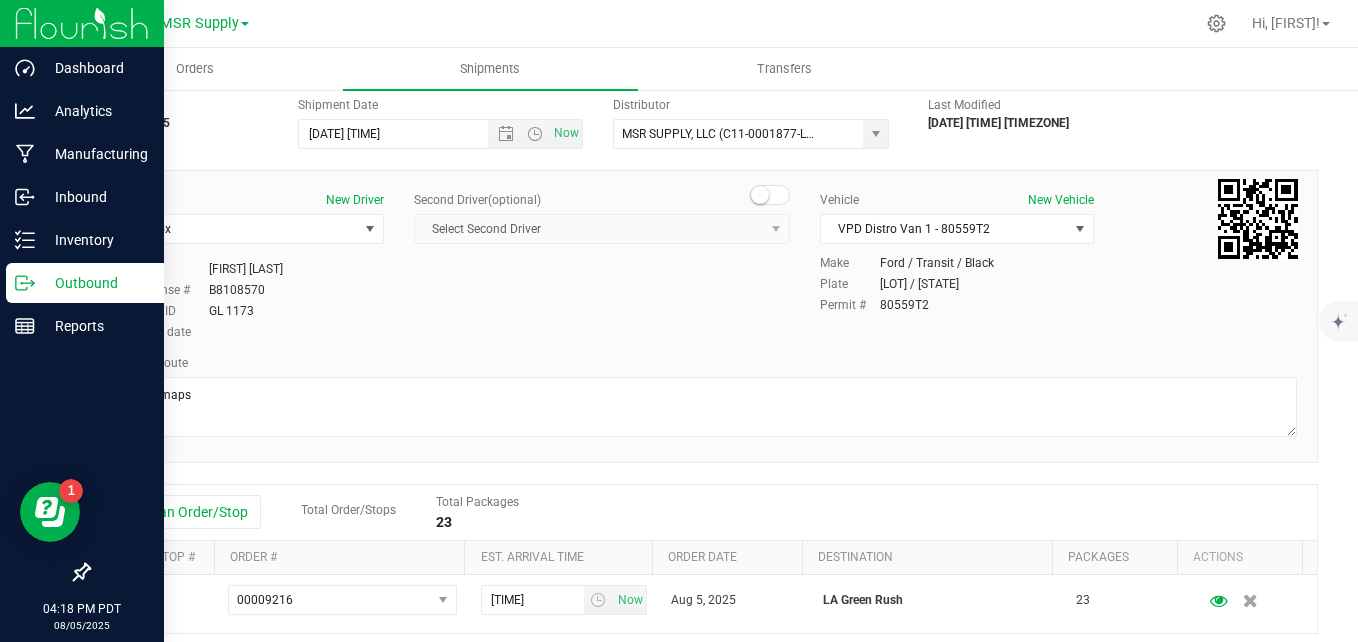 scroll, scrollTop: 0, scrollLeft: 0, axis: both 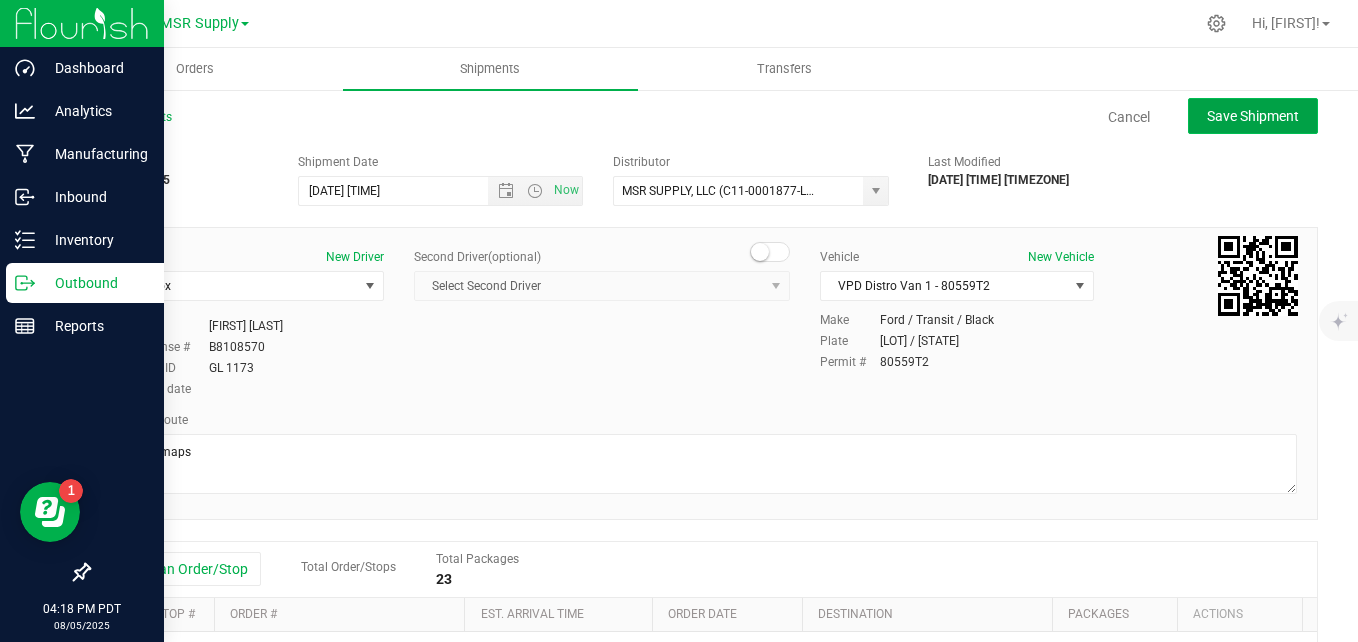 click on "Save Shipment" 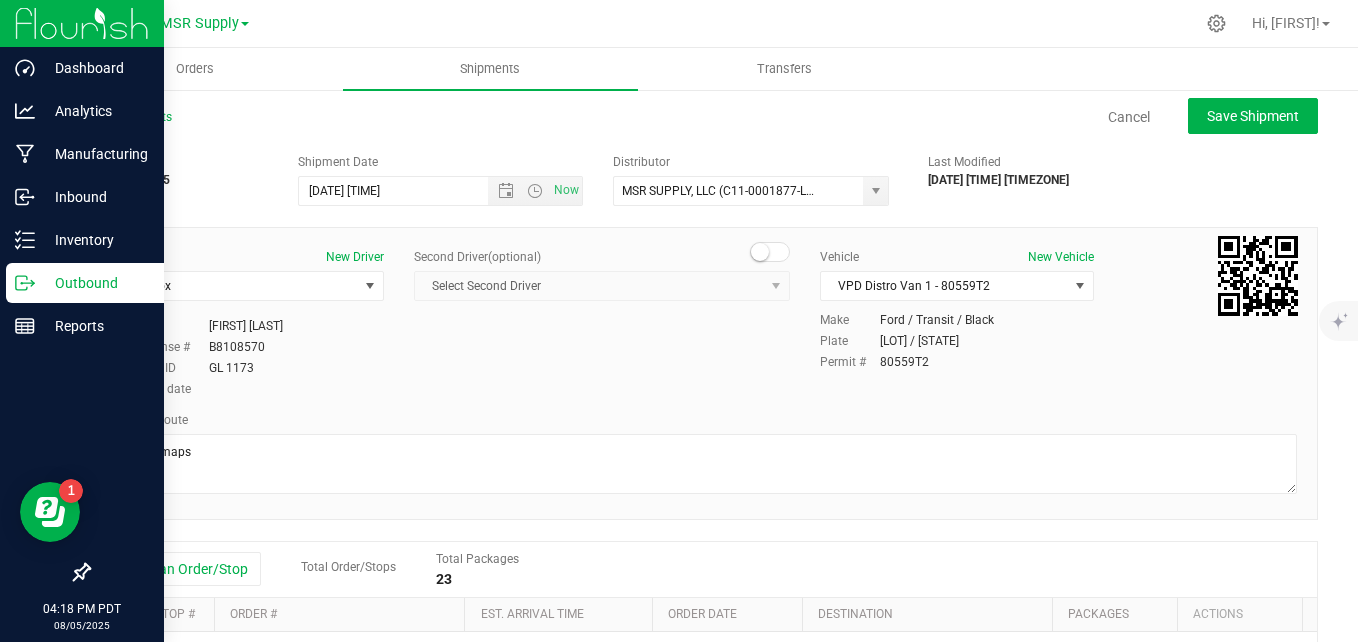 type on "8/5/2025 11:16 PM" 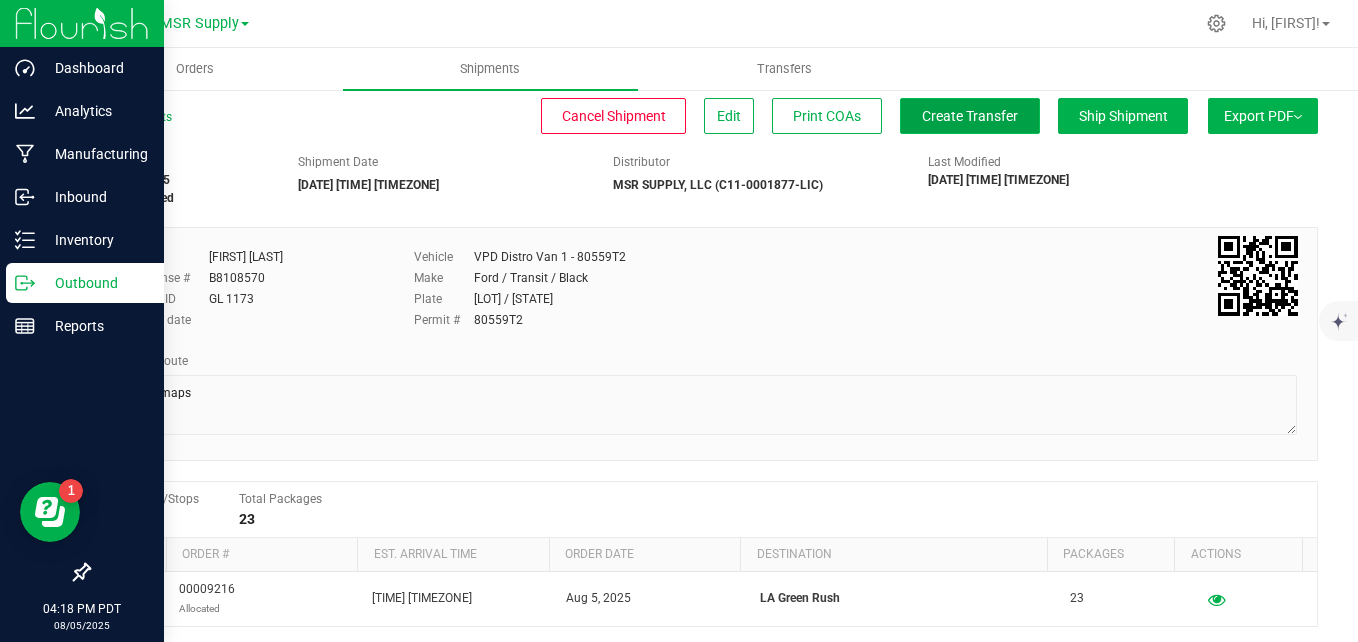 click on "Create Transfer" at bounding box center (970, 116) 